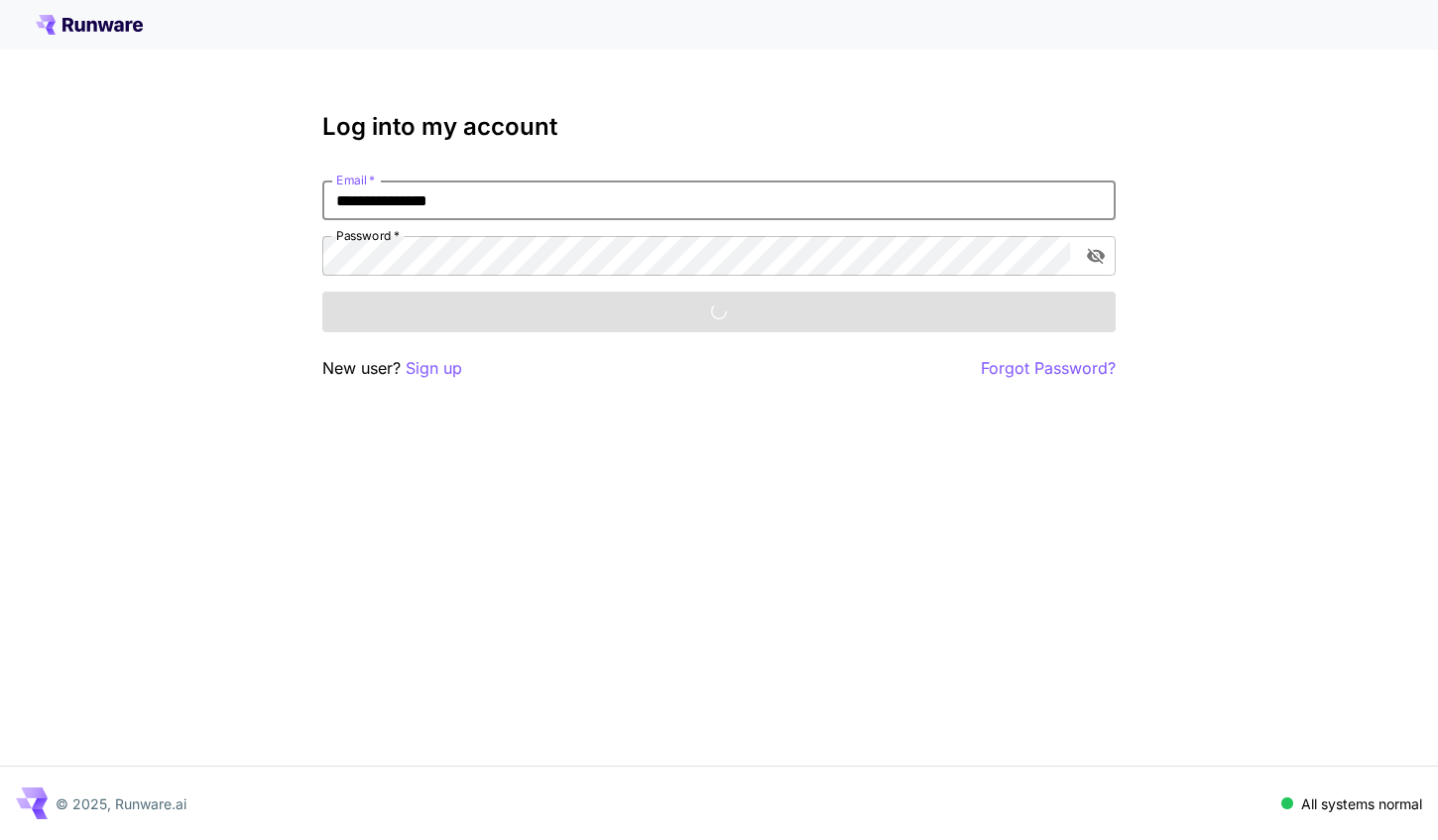 scroll, scrollTop: 0, scrollLeft: 0, axis: both 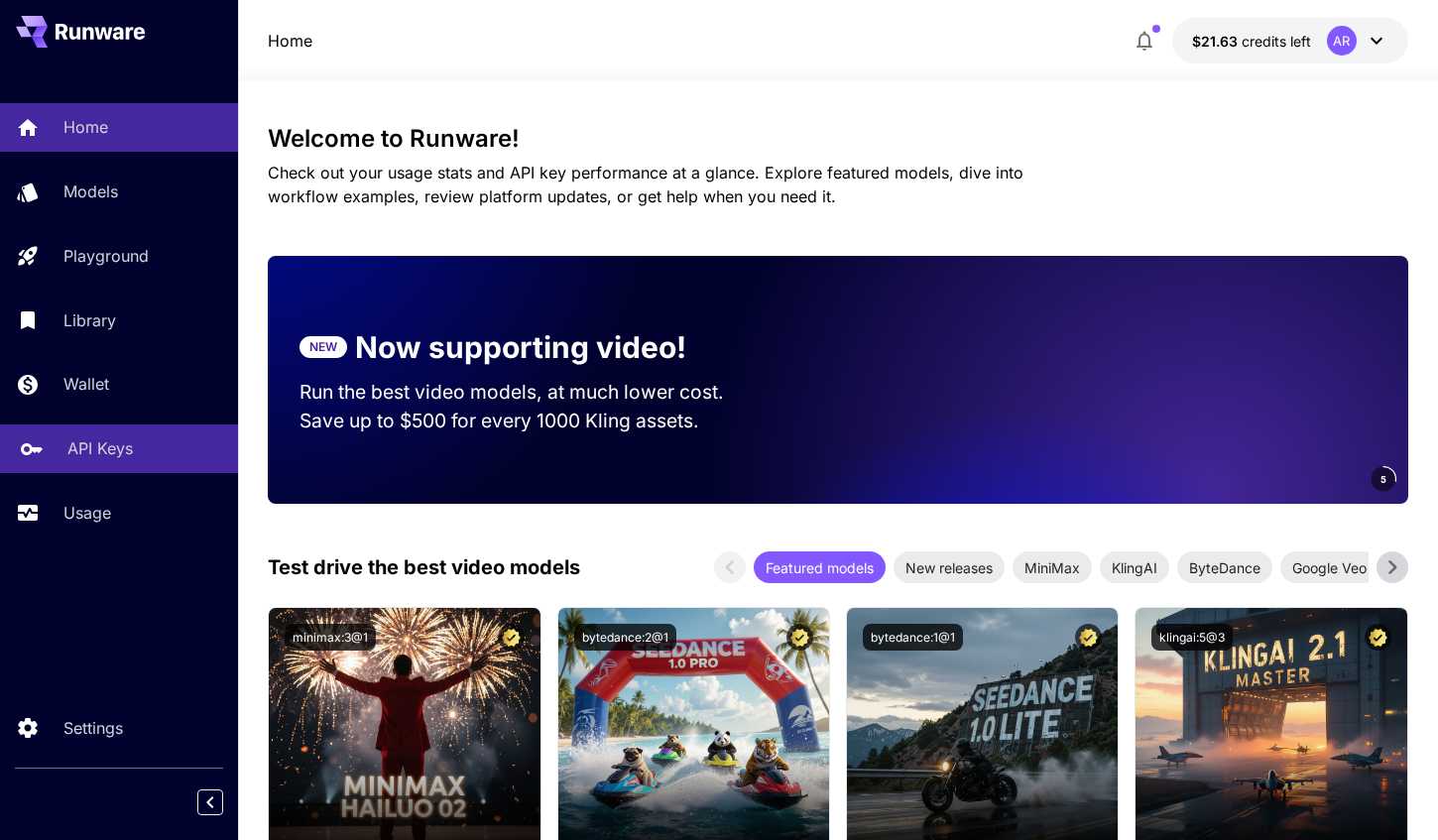 click on "API Keys" at bounding box center (100, 448) 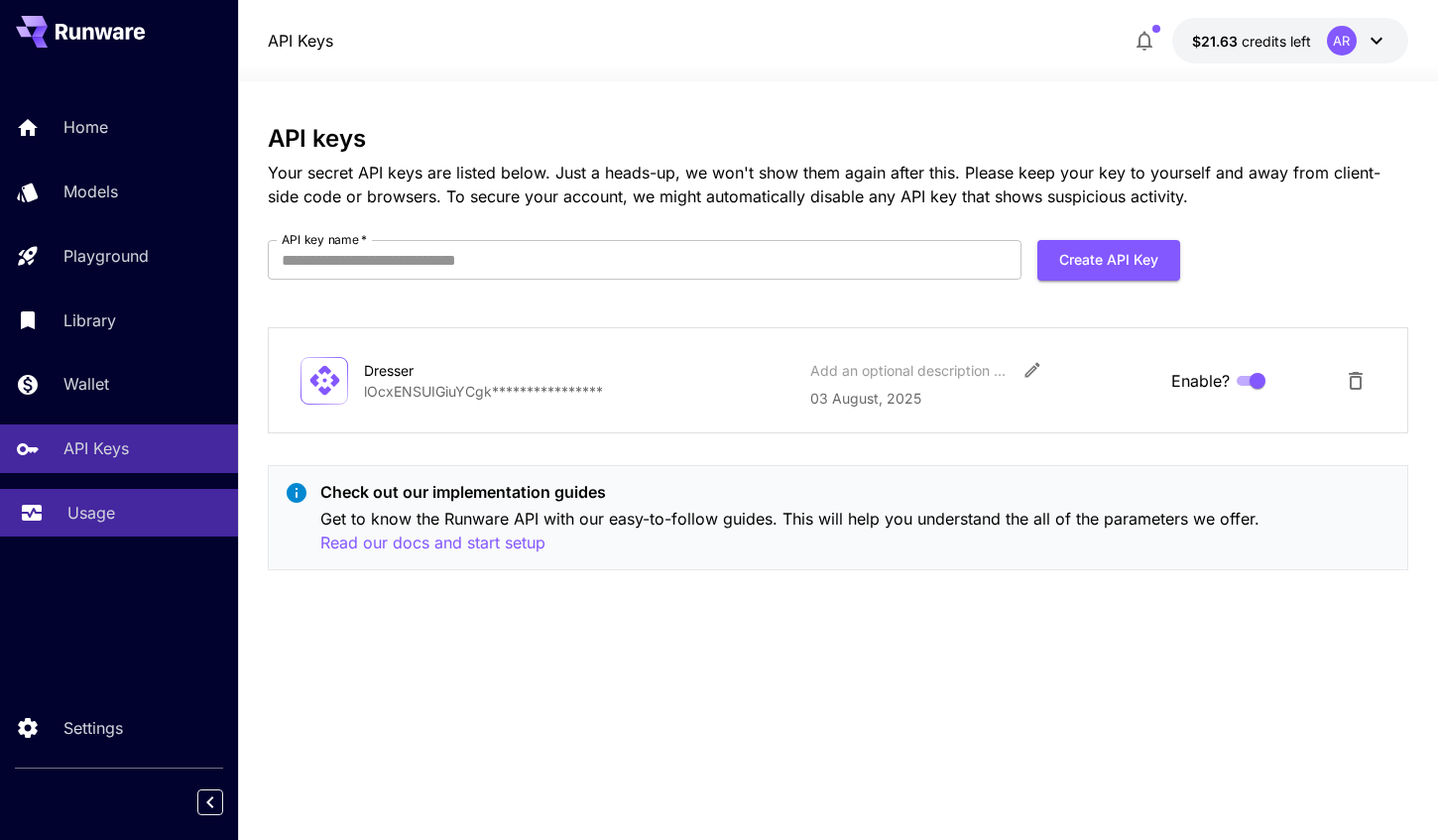 click on "Usage" at bounding box center (145, 513) 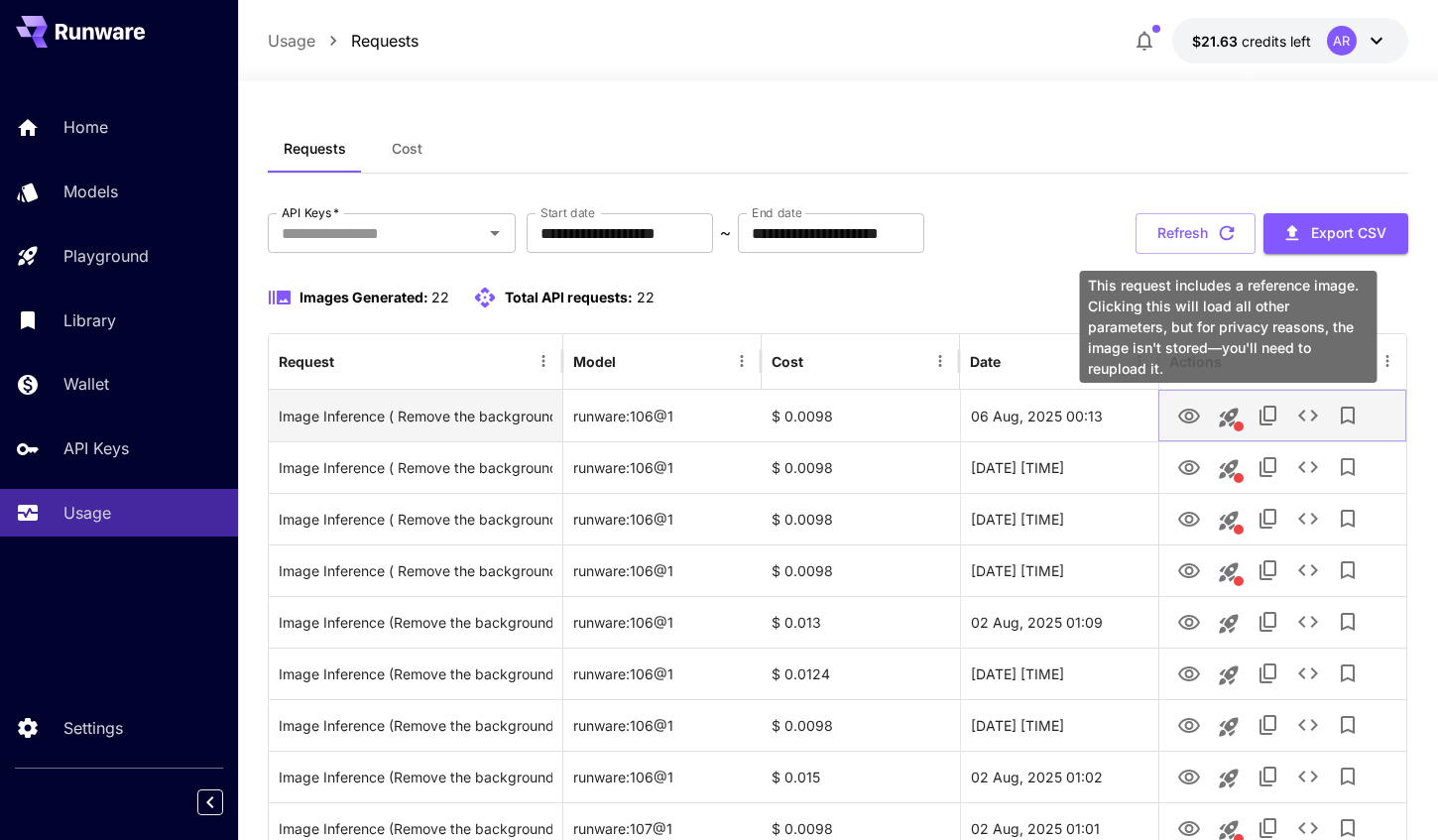 click at bounding box center (1229, 418) 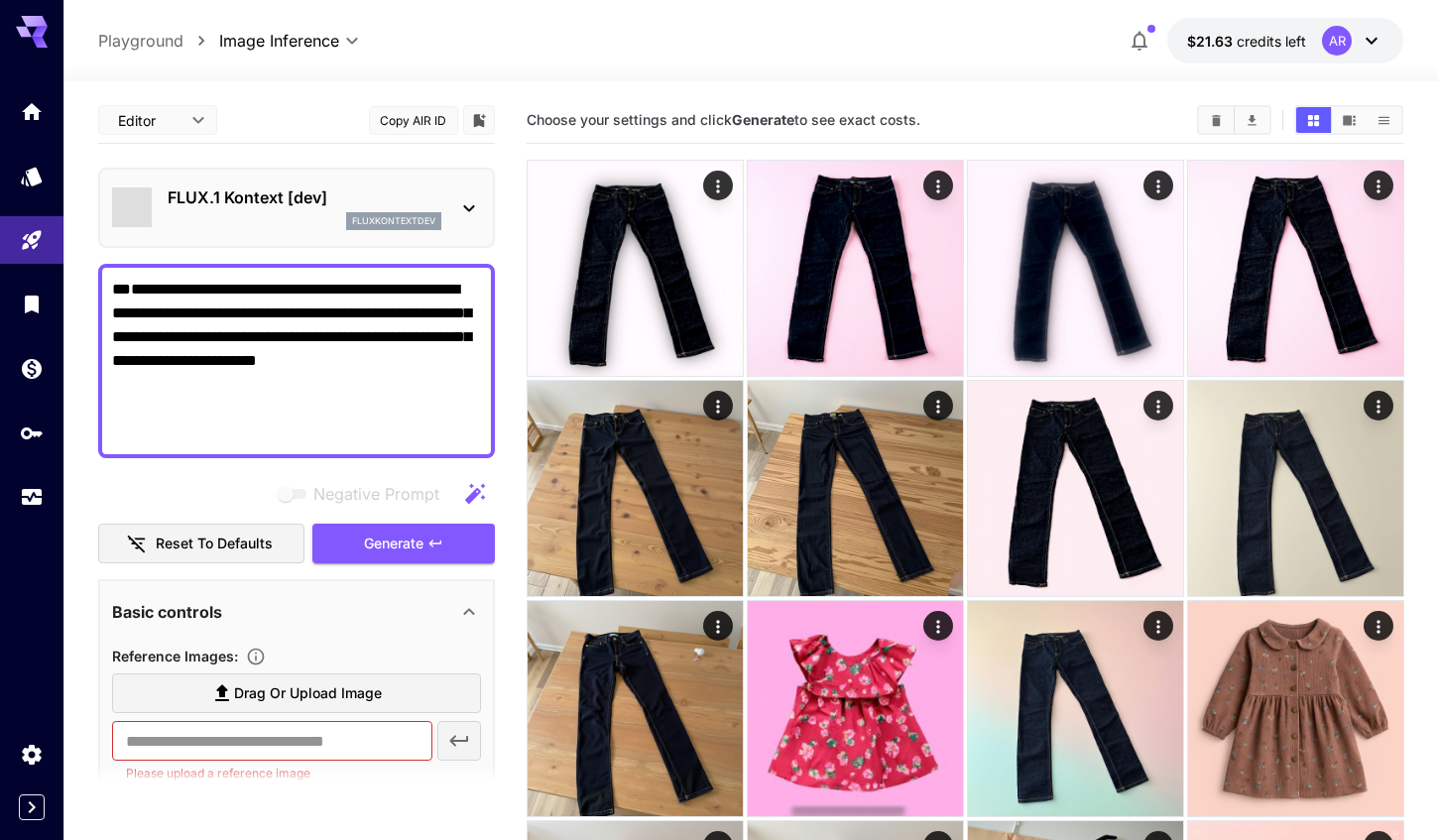 type on "*******" 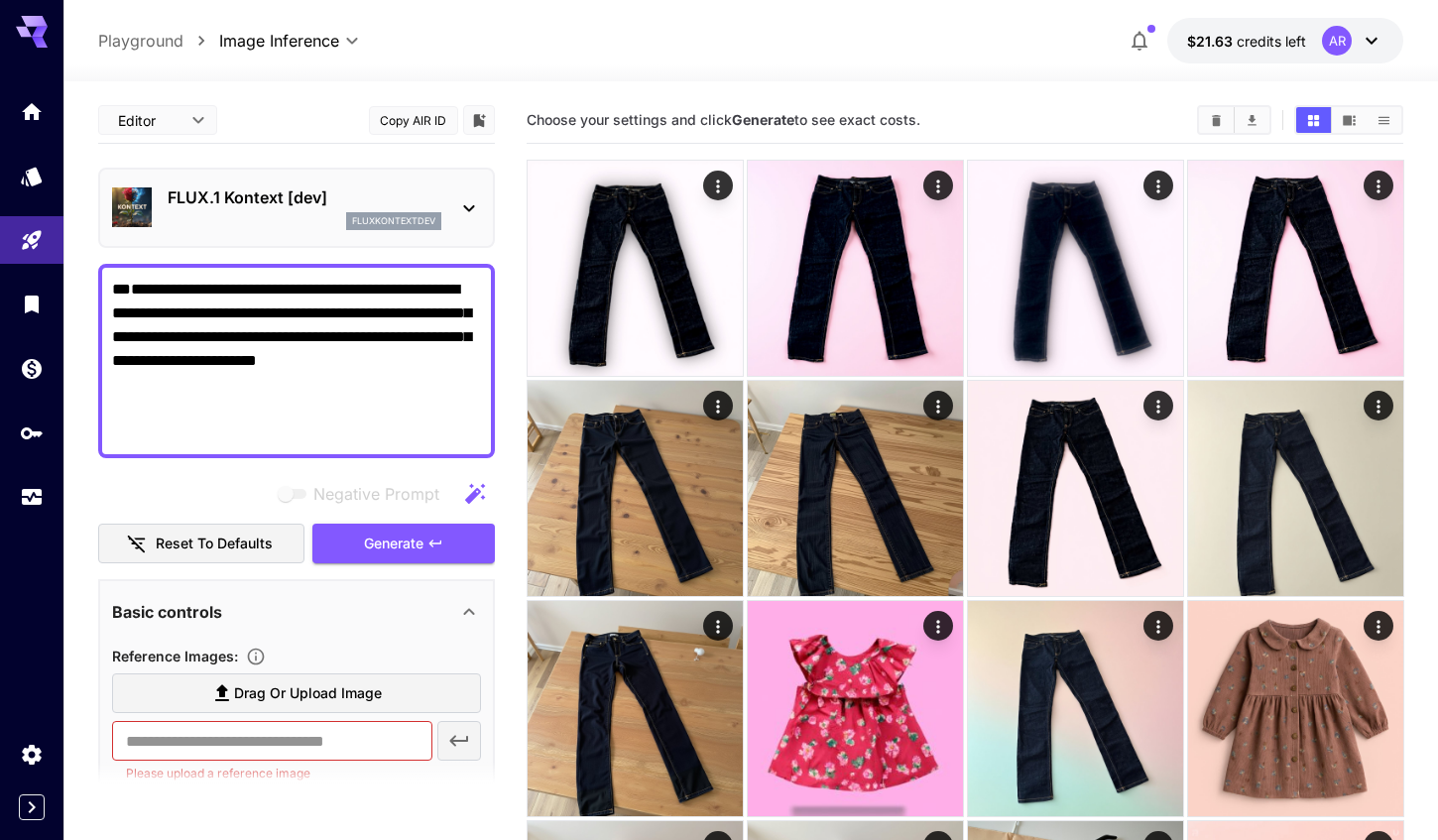 click on "**********" at bounding box center [297, 361] 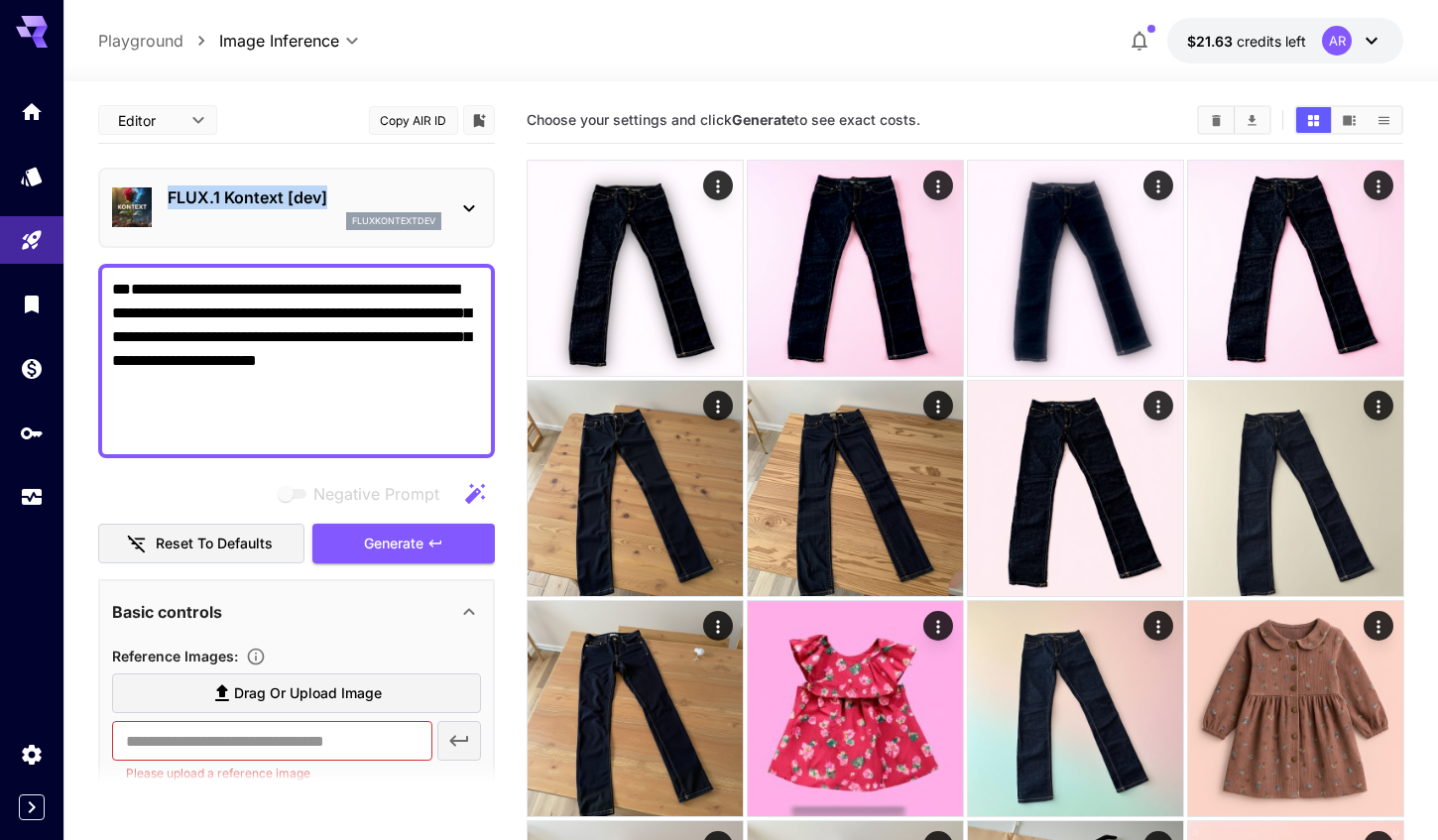 copy on "FLUX.1 Kontext [dev]" 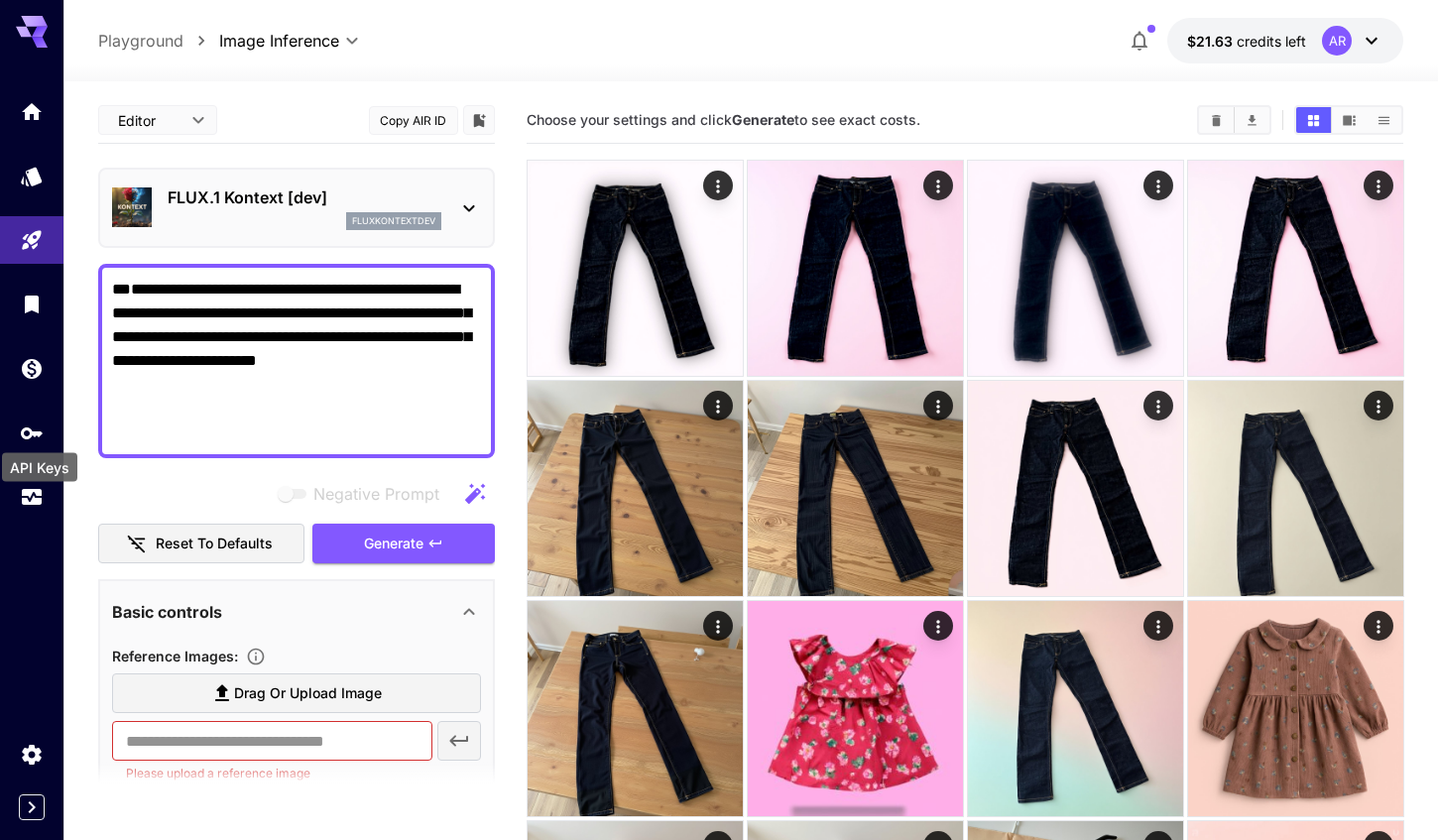 click on "API Keys" at bounding box center [40, 461] 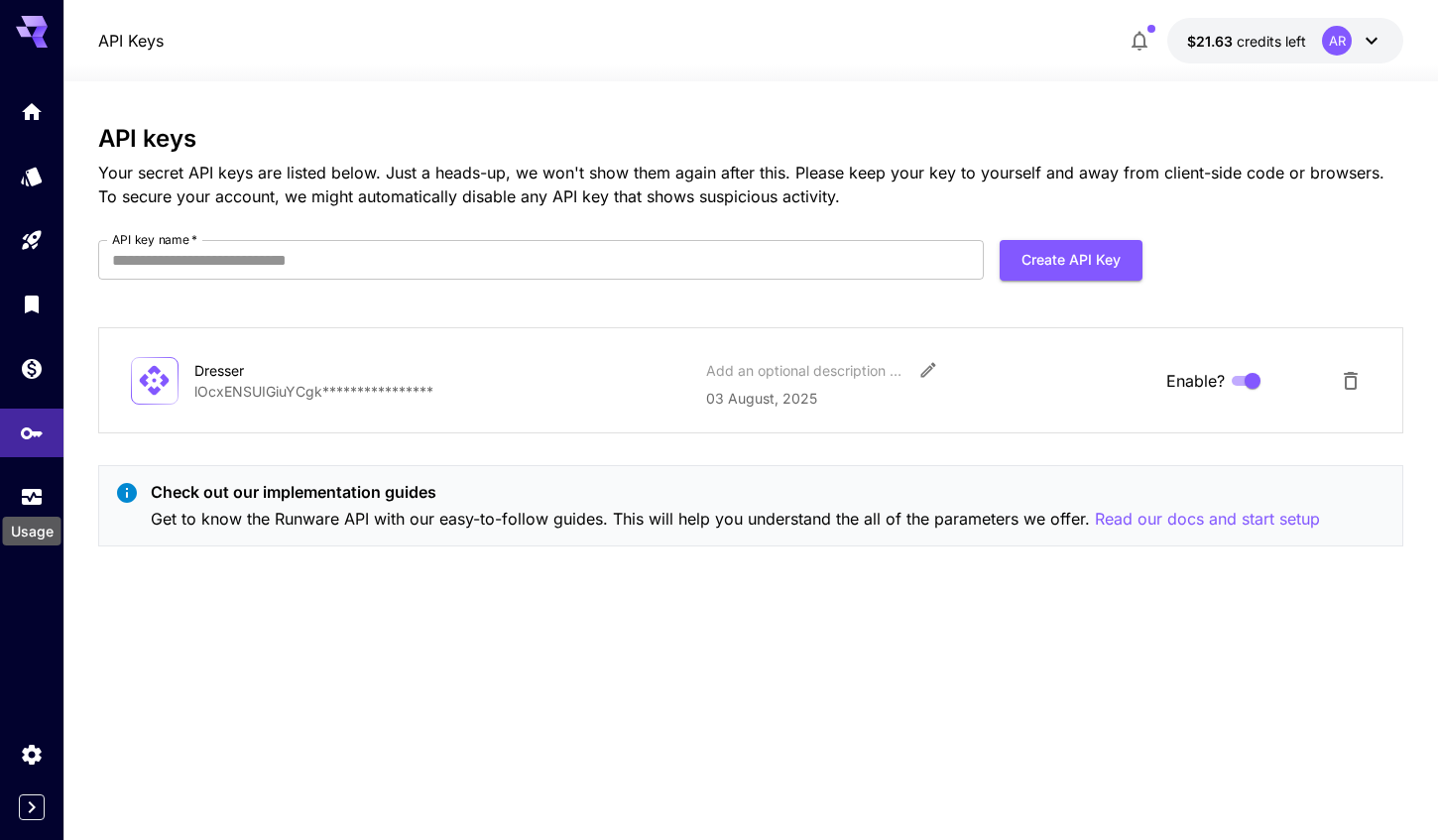 click on "Usage" at bounding box center [32, 525] 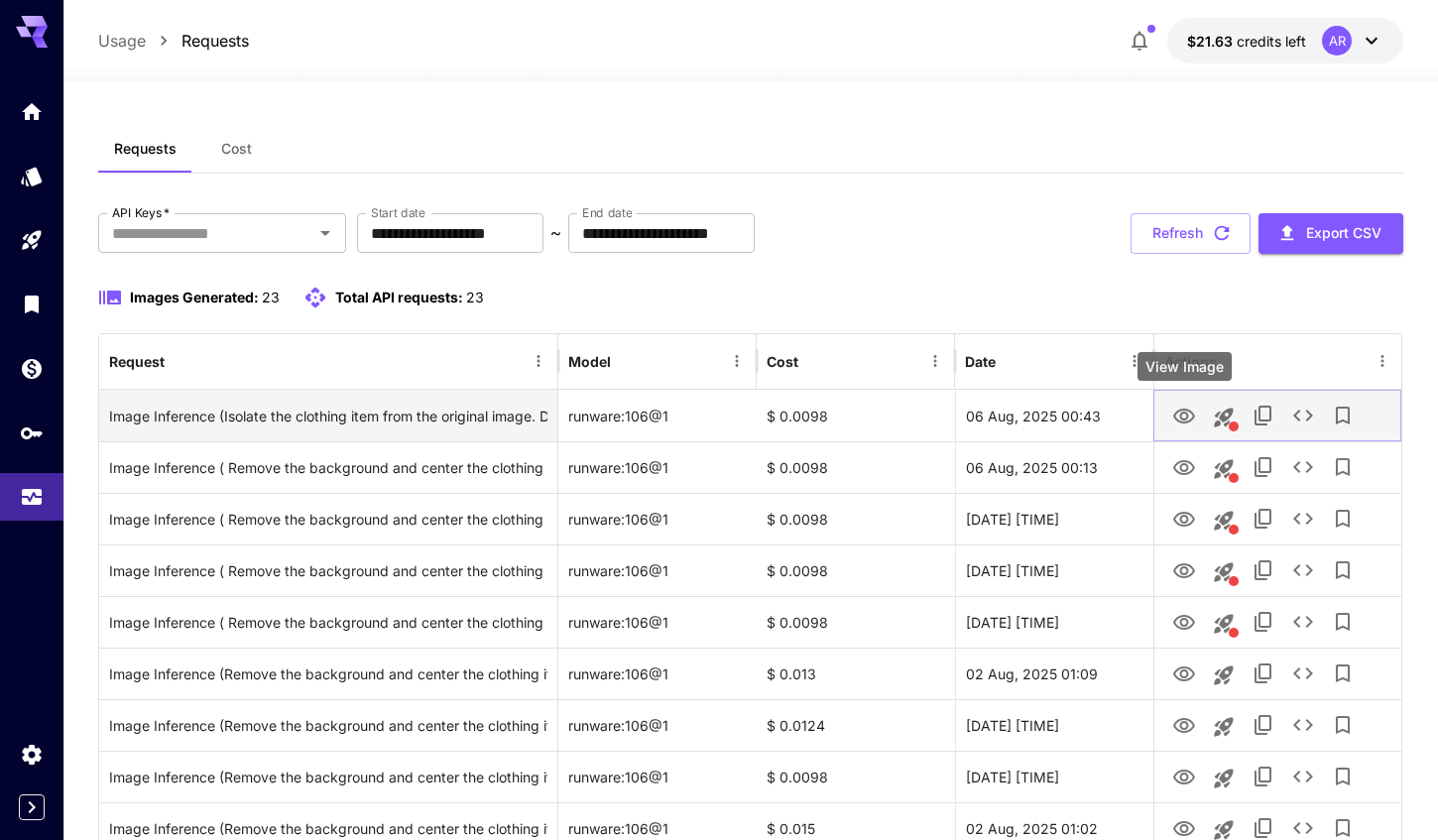 click 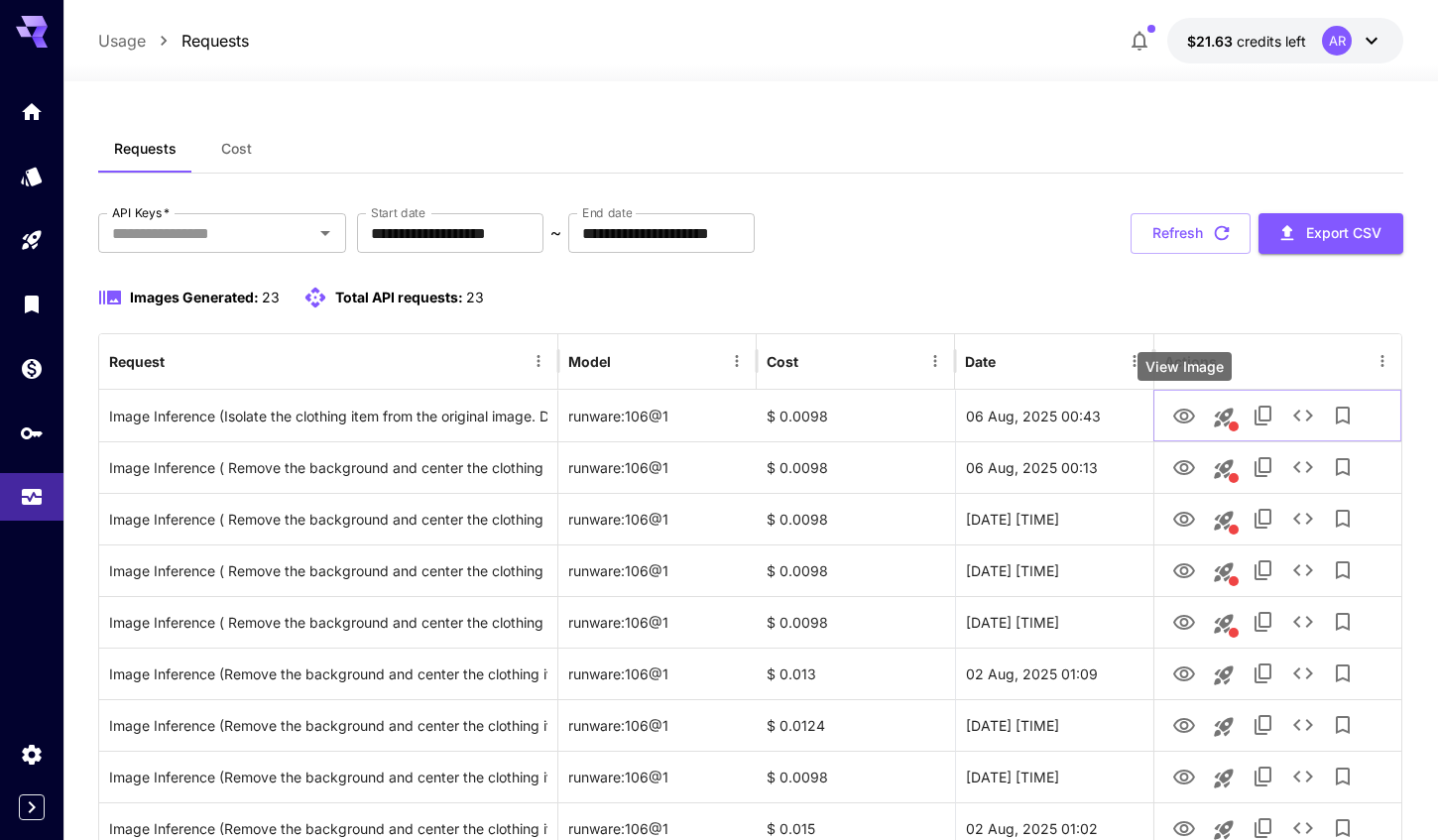 type 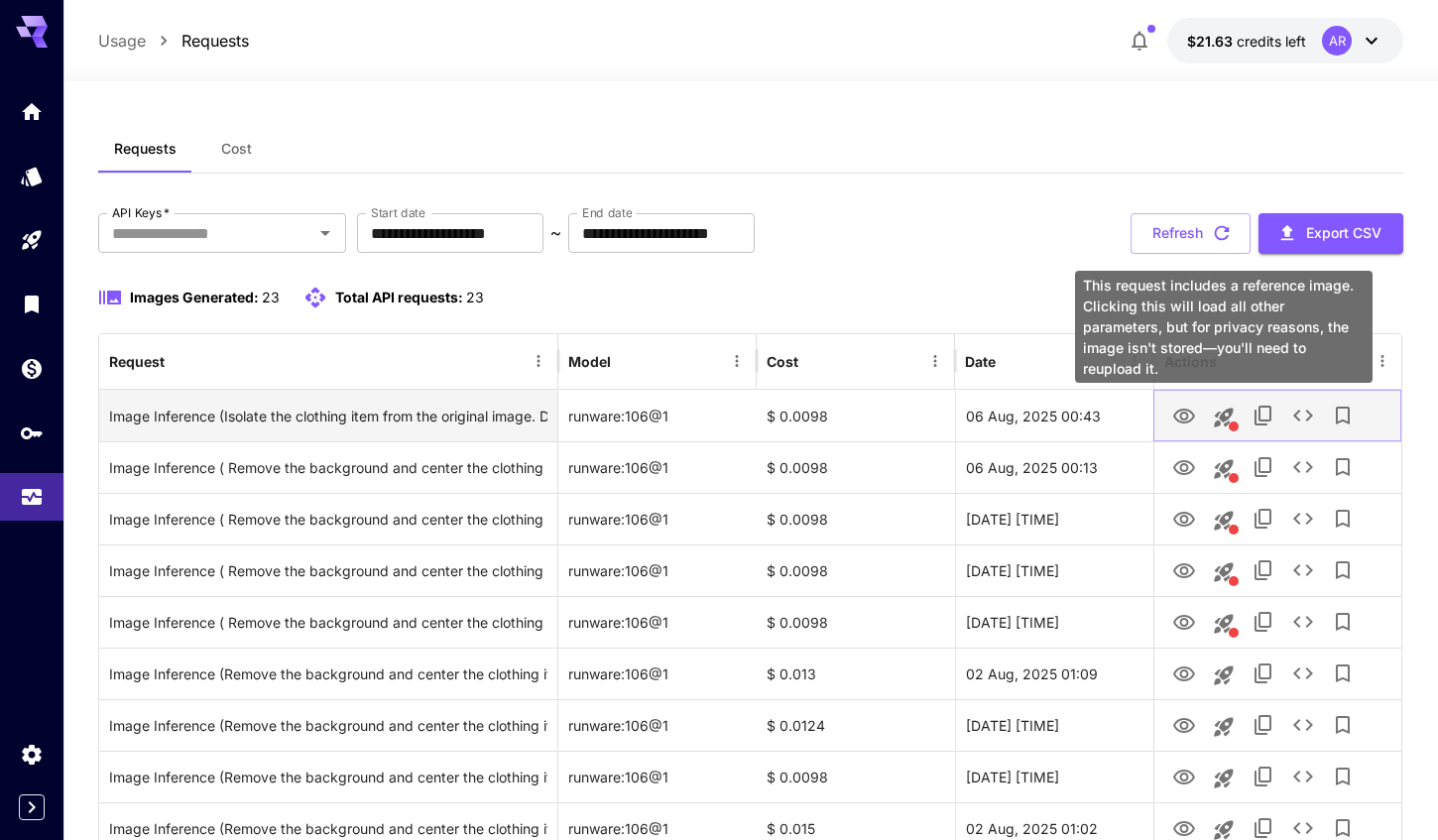 click 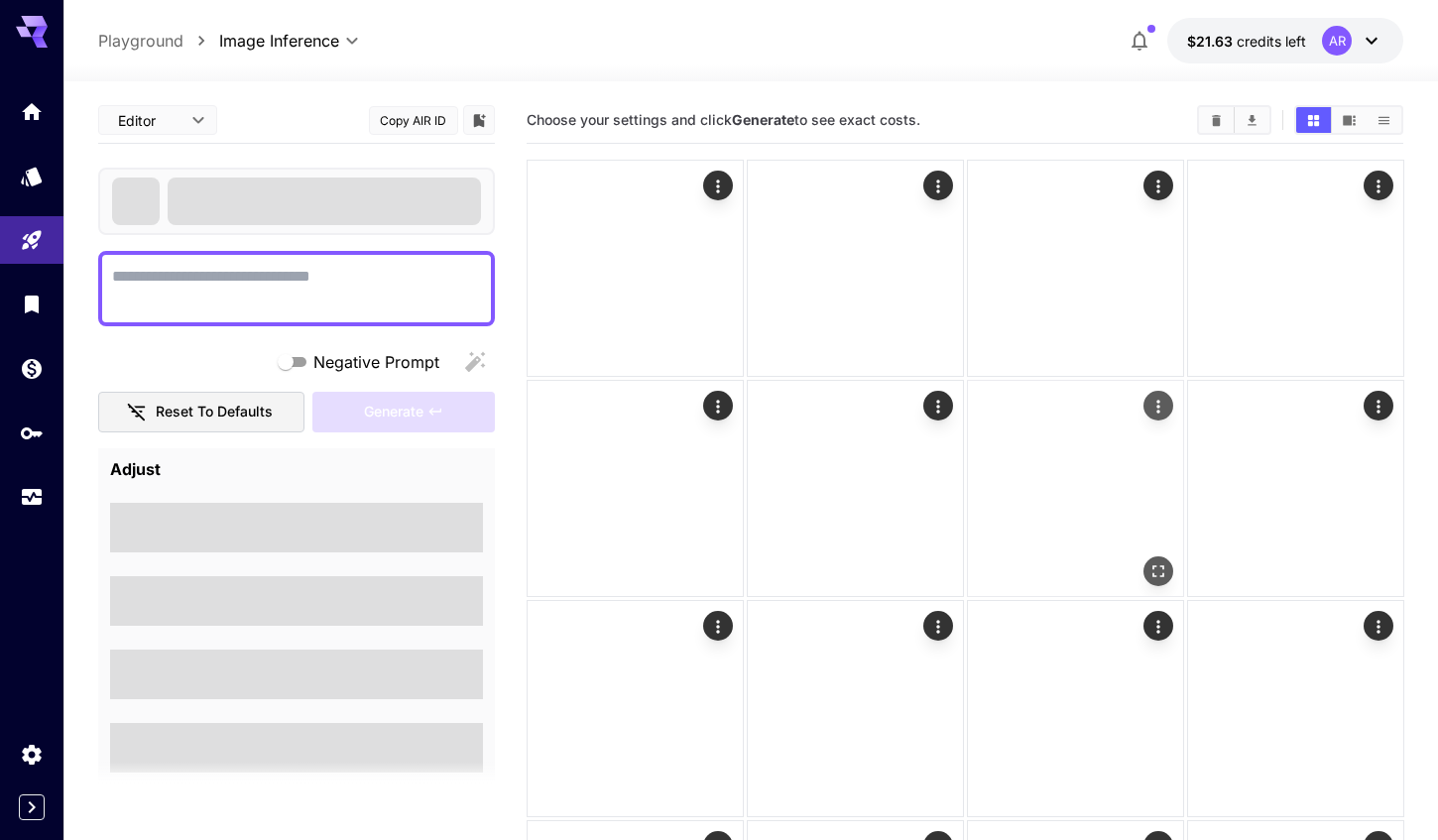 type on "**********" 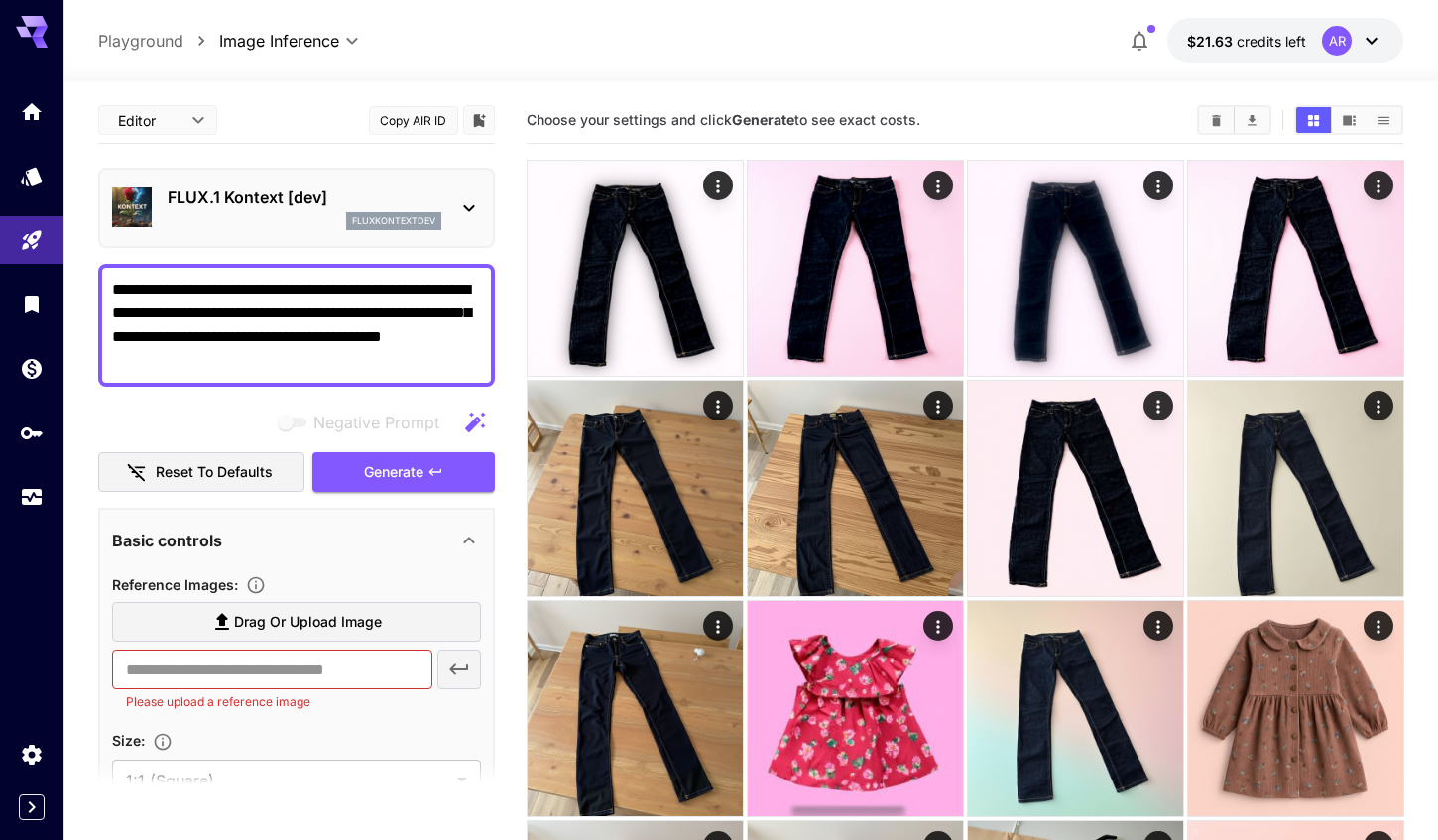 click 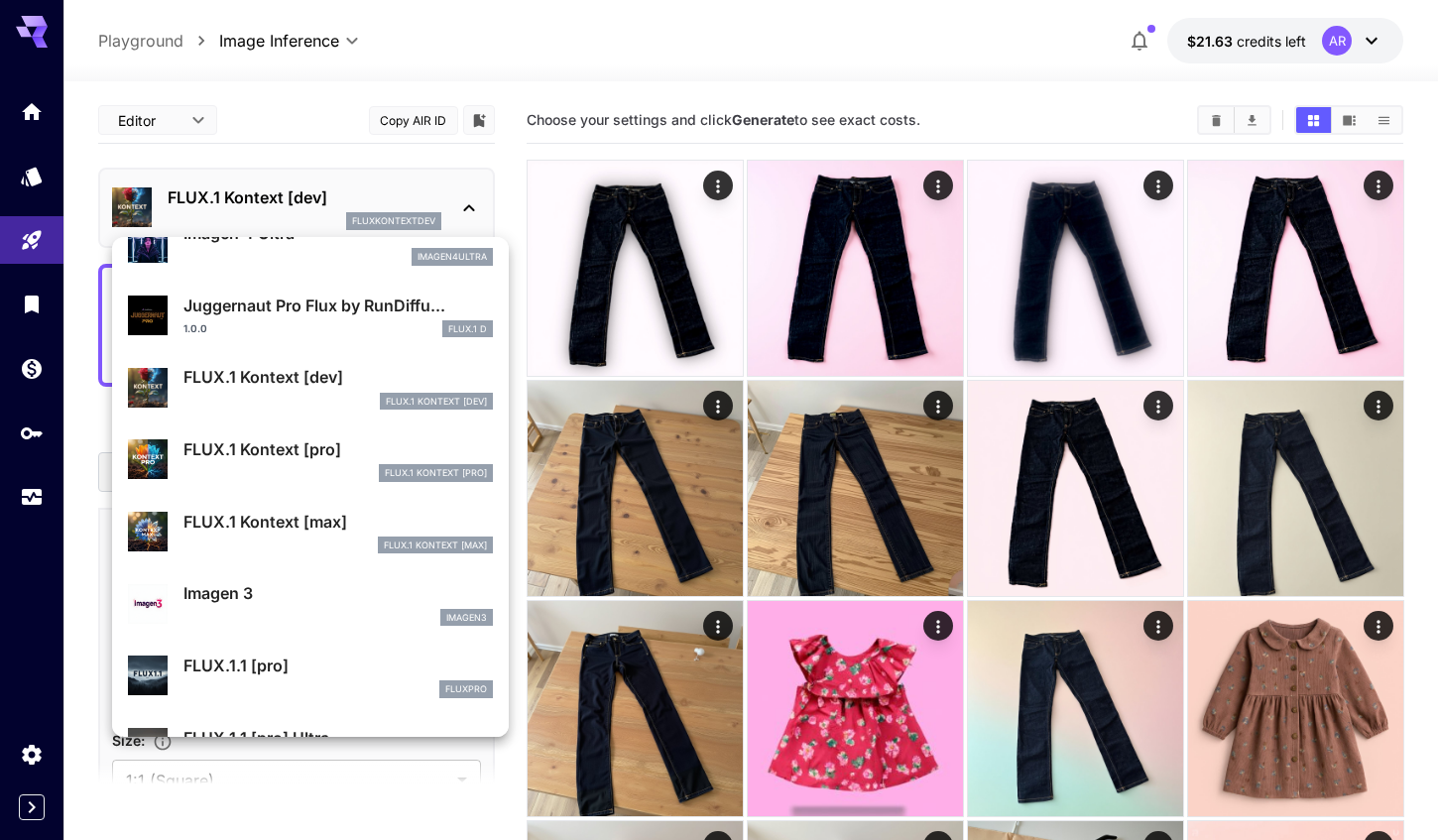 scroll, scrollTop: 673, scrollLeft: 0, axis: vertical 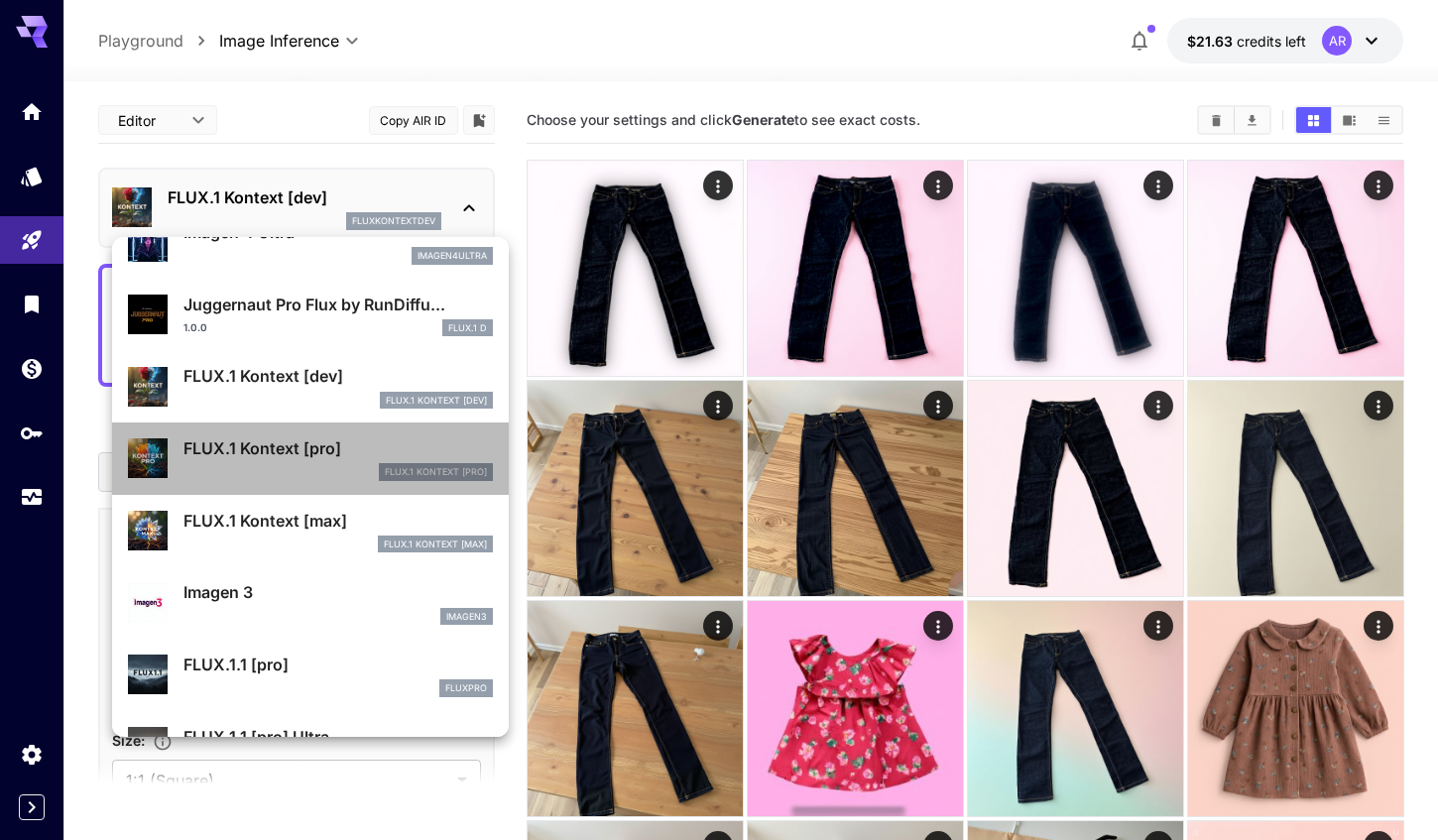 click on "FLUX.1 Kontext [pro]" at bounding box center (338, 448) 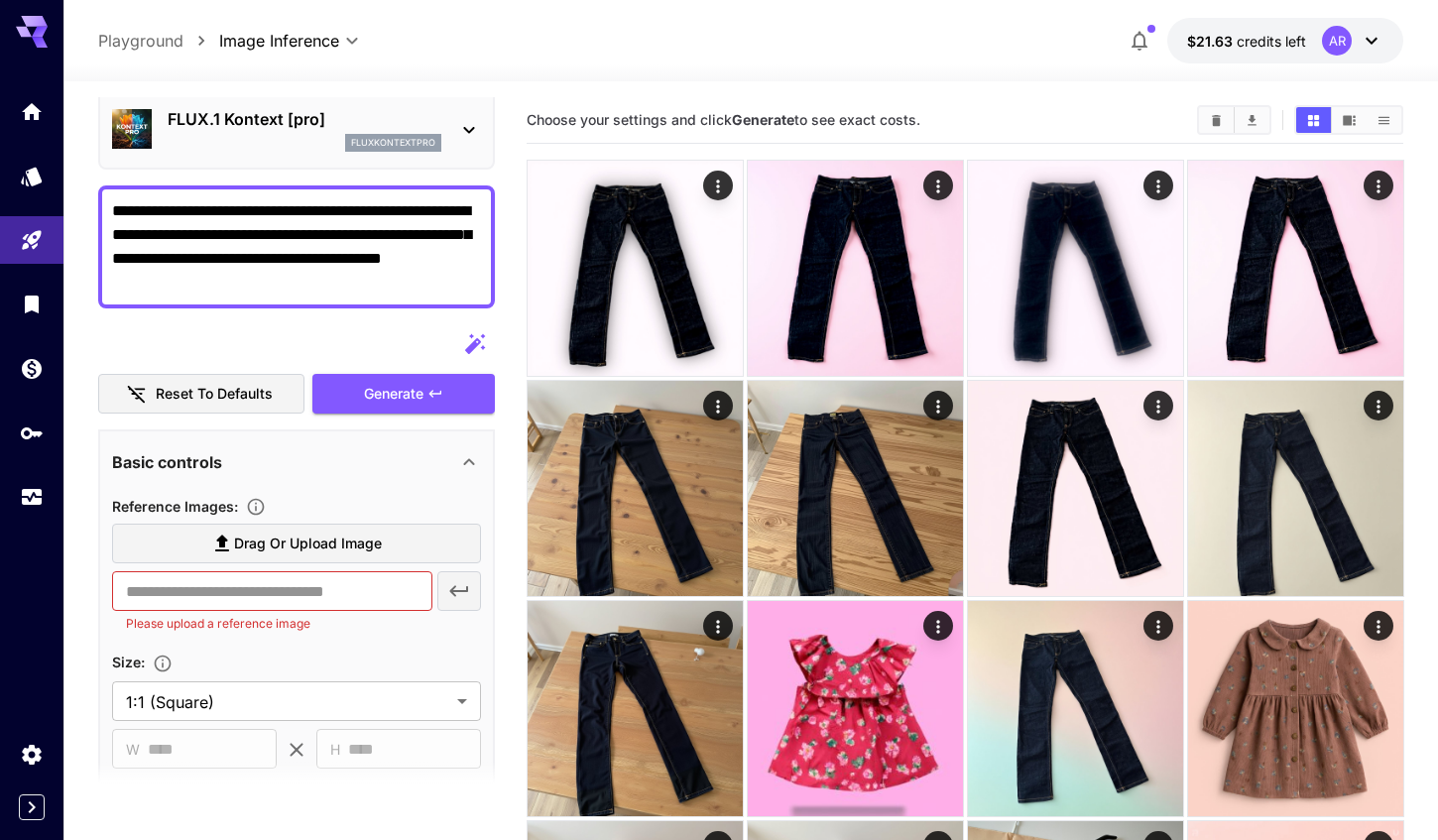 scroll, scrollTop: 84, scrollLeft: 0, axis: vertical 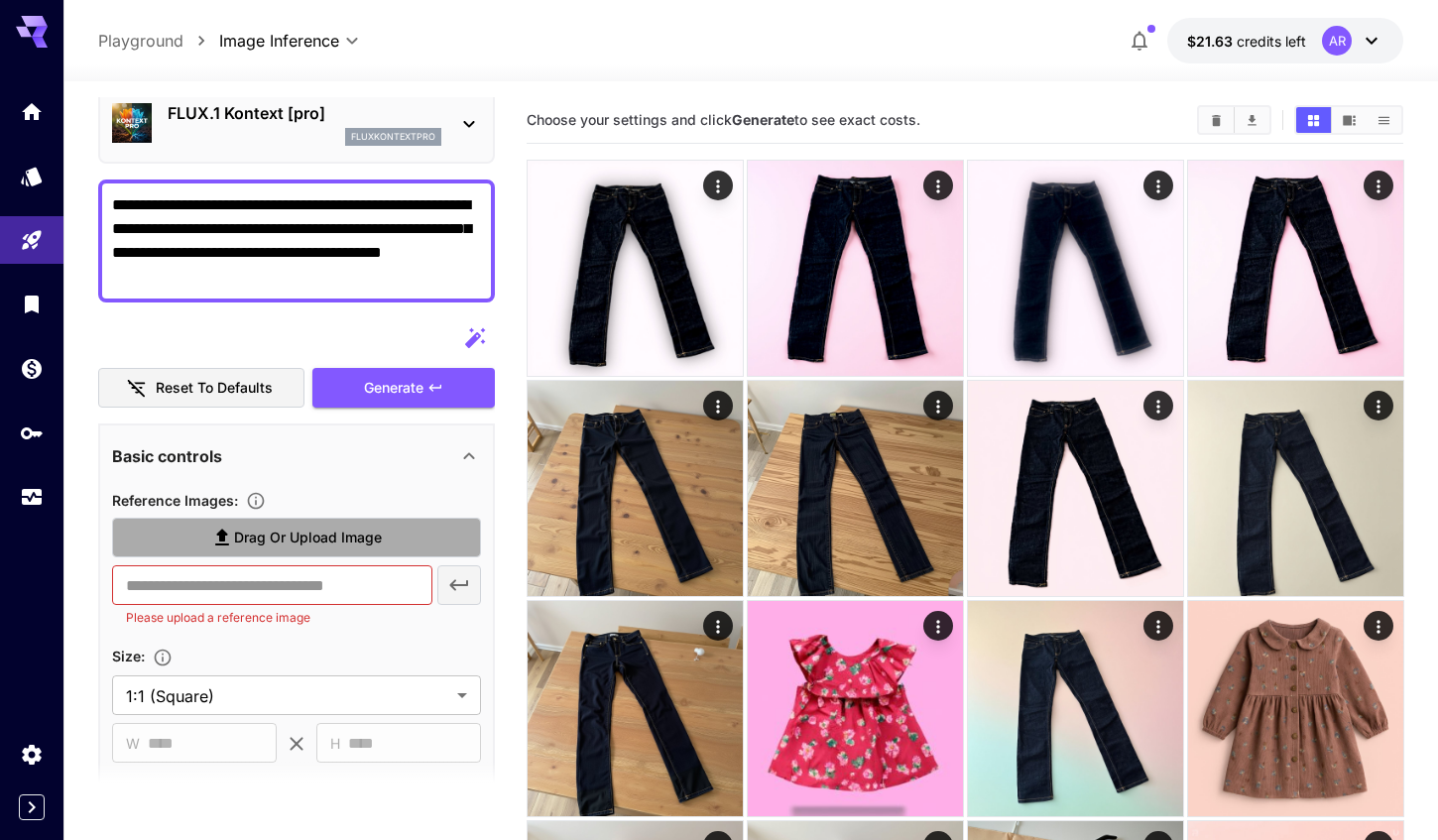 click on "Drag or upload image" at bounding box center [307, 538] 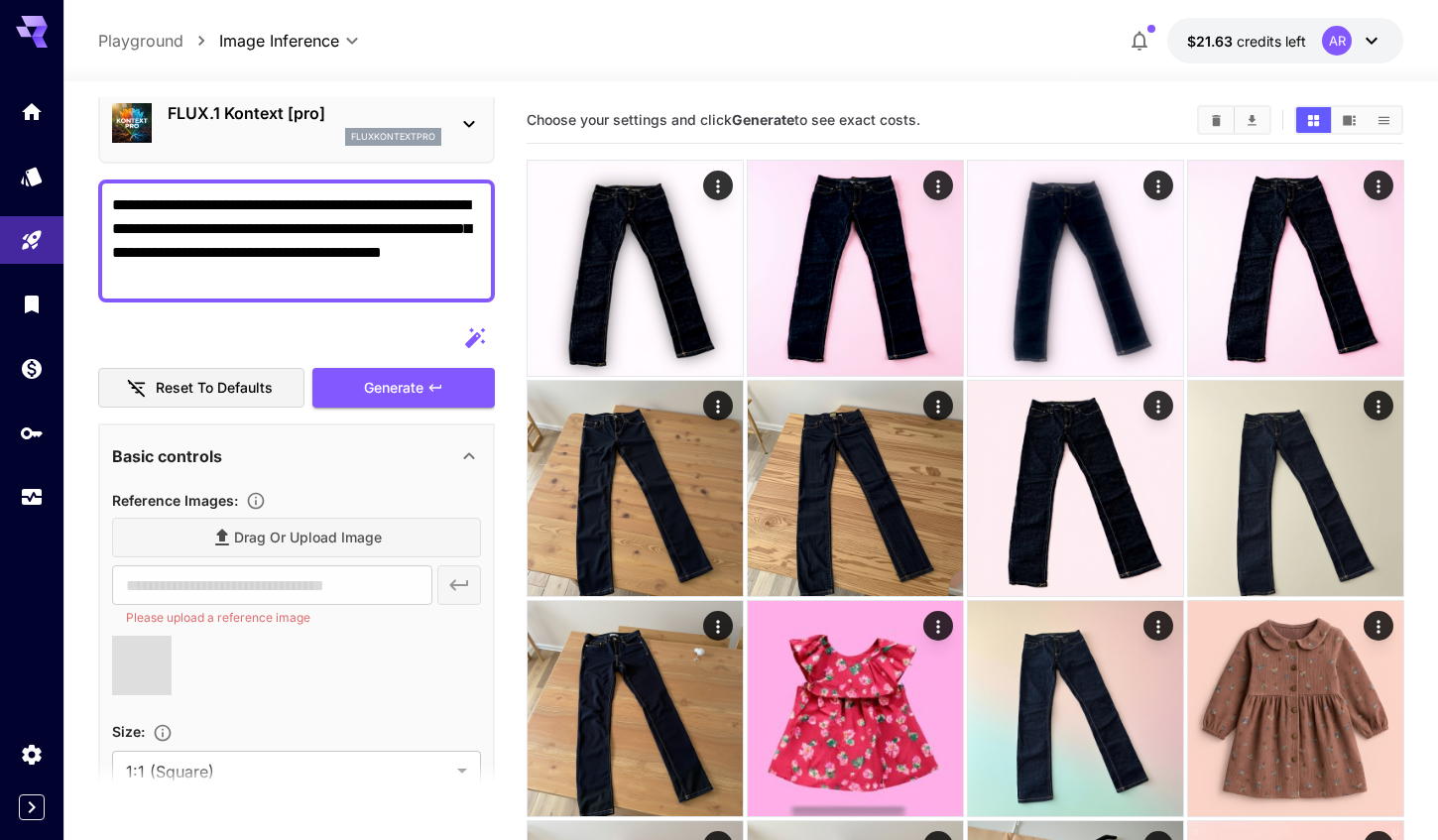 type on "**********" 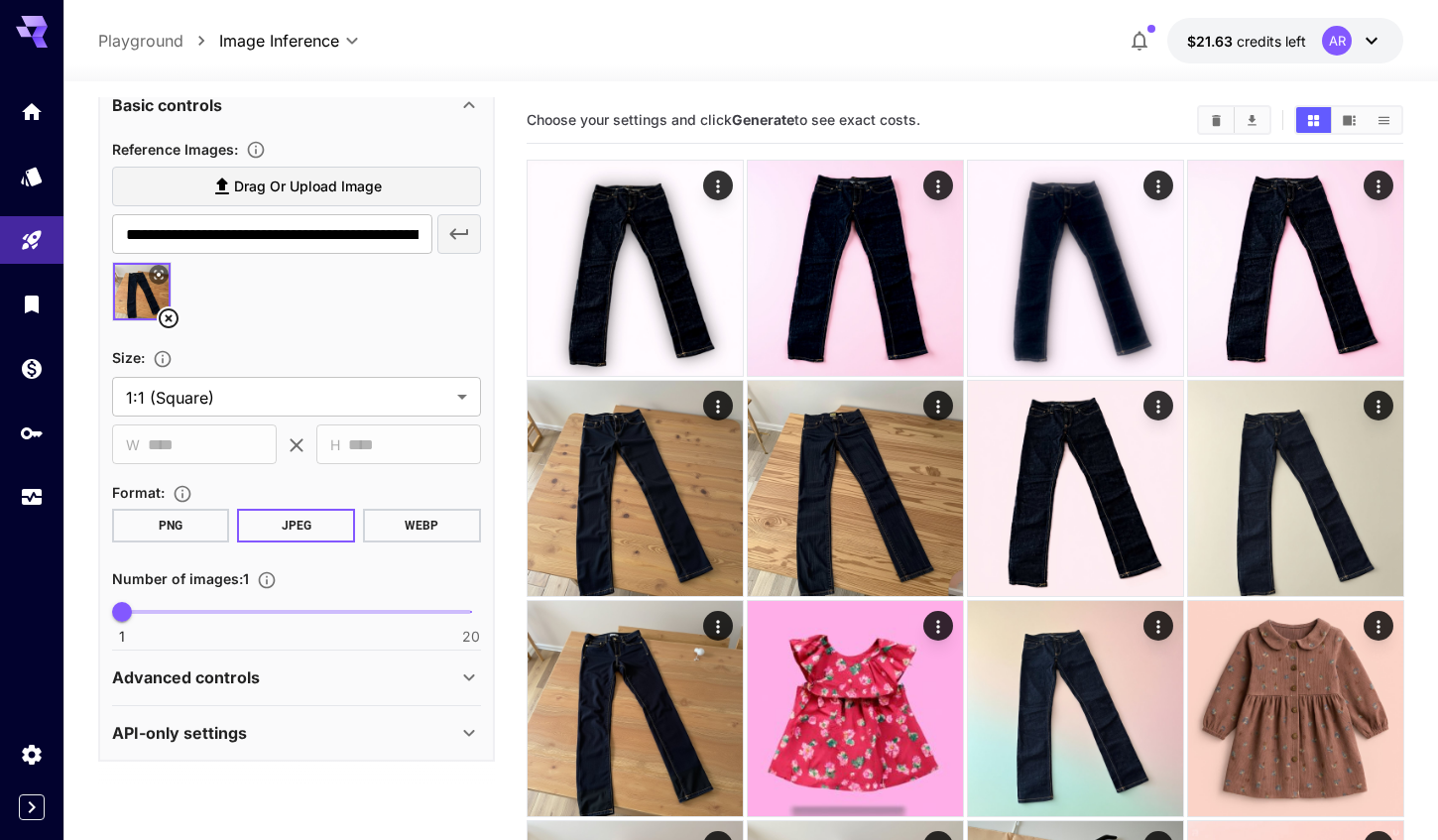 scroll, scrollTop: 434, scrollLeft: 0, axis: vertical 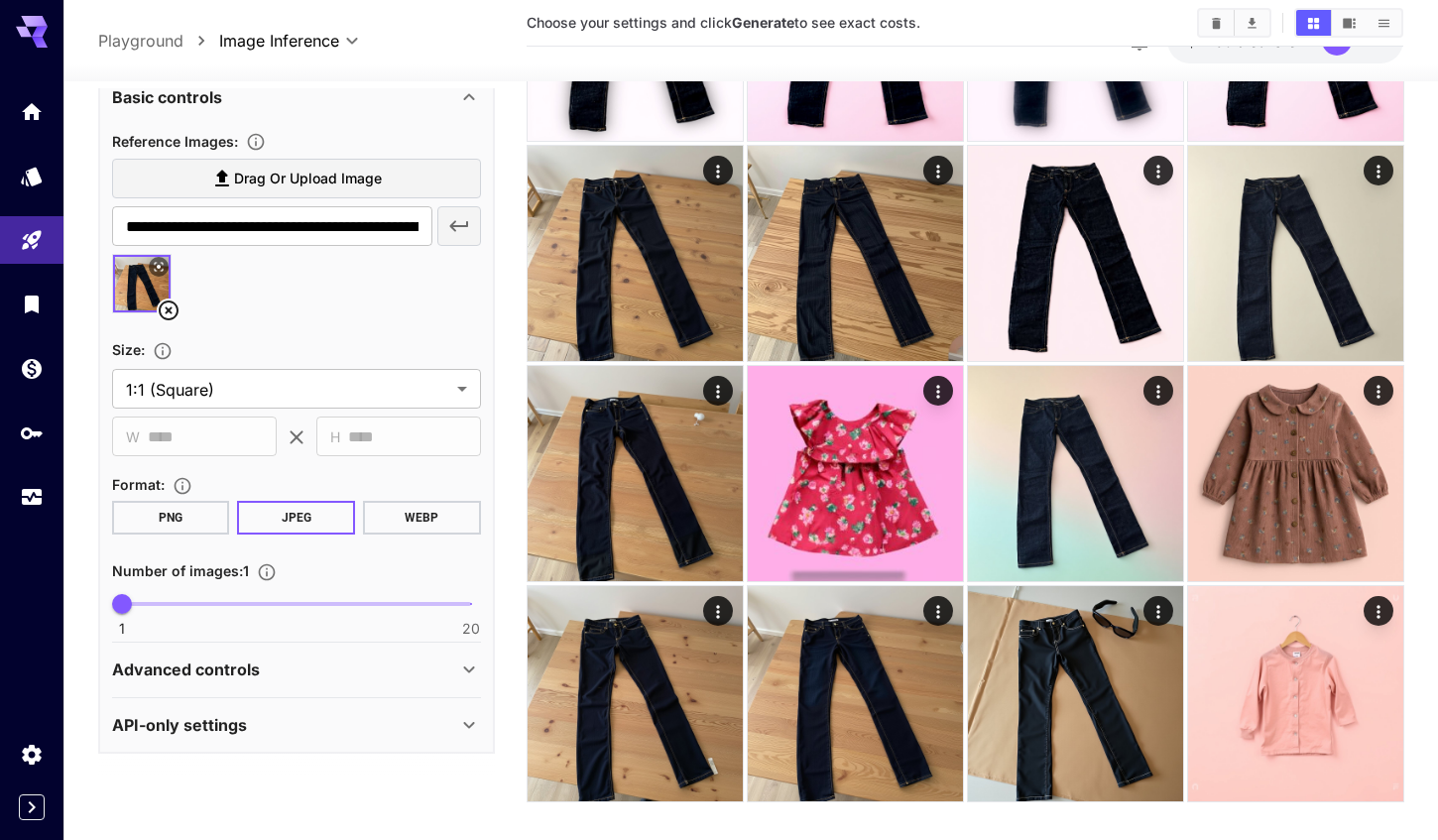 click on "Advanced controls" at bounding box center [285, 669] 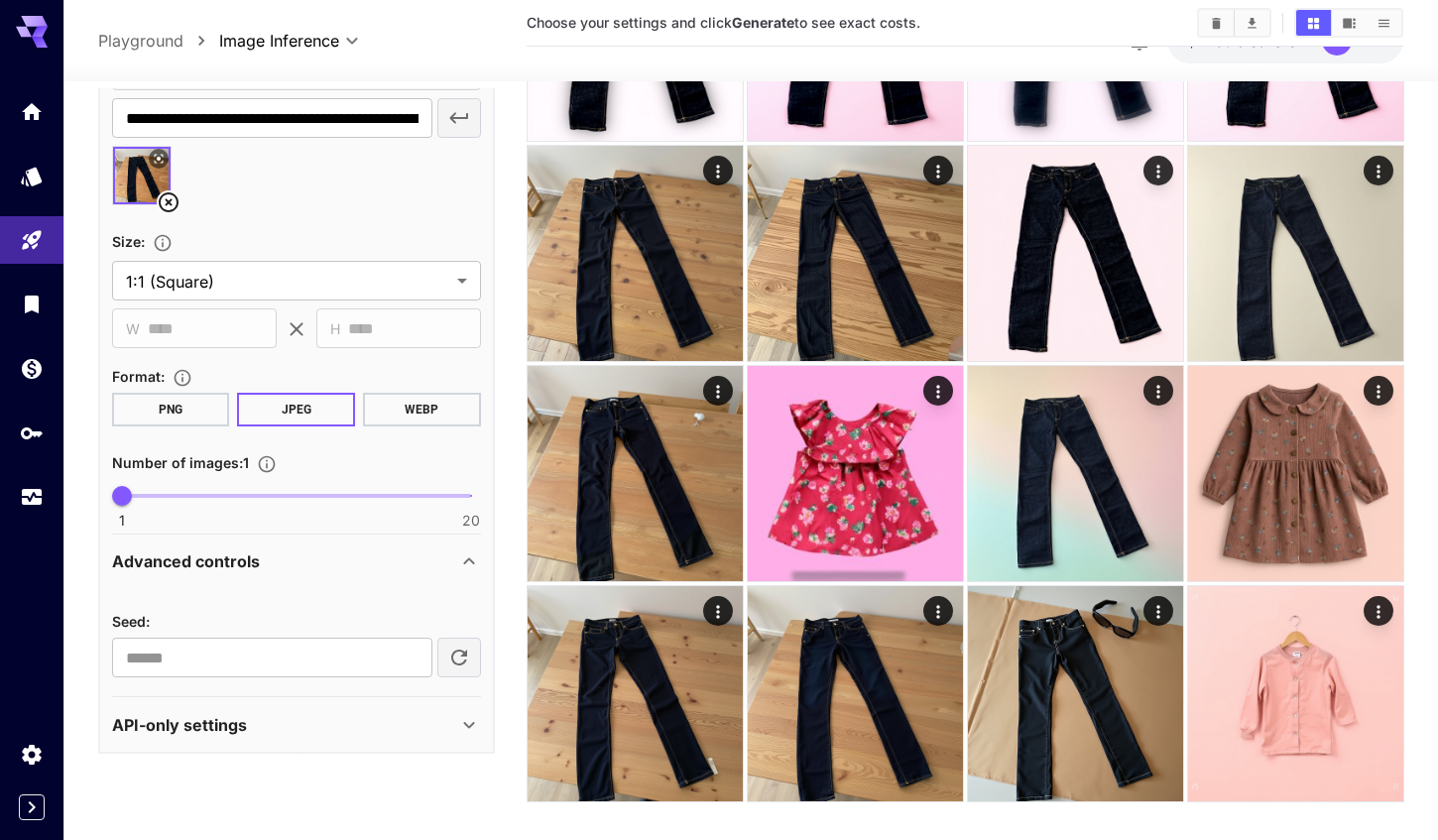scroll, scrollTop: 541, scrollLeft: 0, axis: vertical 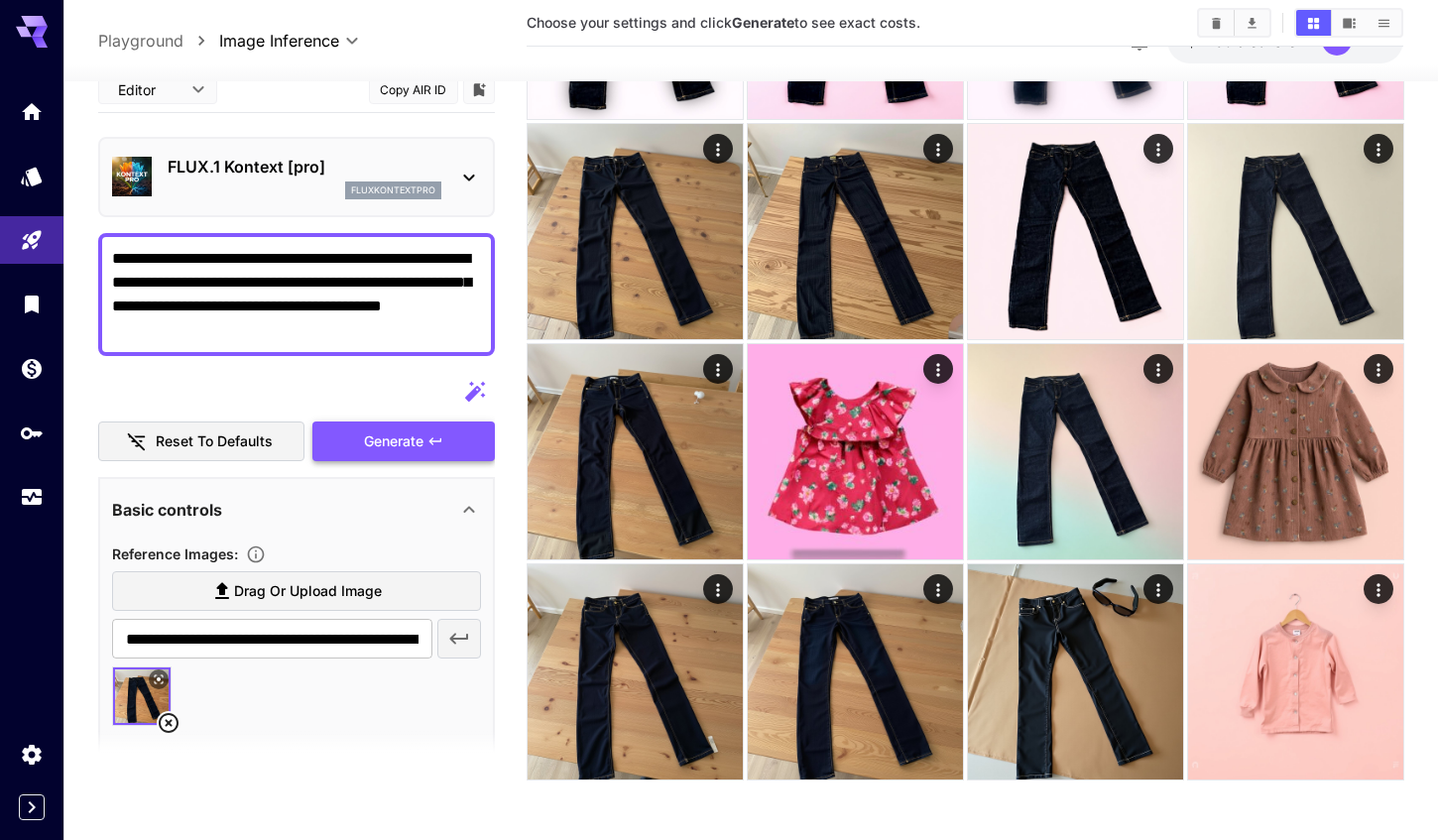 click on "Reset to defaults Generate" at bounding box center [297, 416] 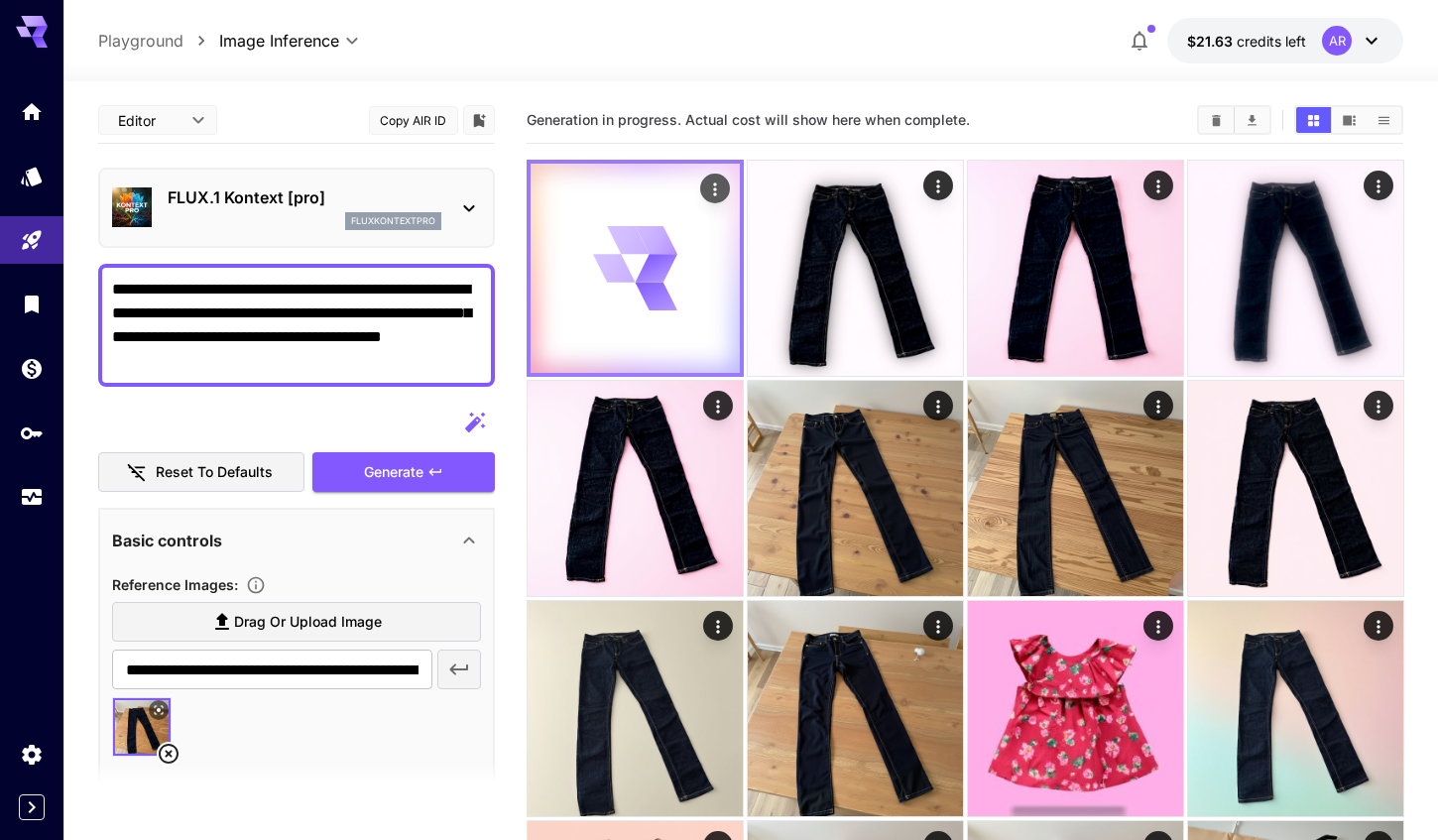 scroll, scrollTop: 0, scrollLeft: 0, axis: both 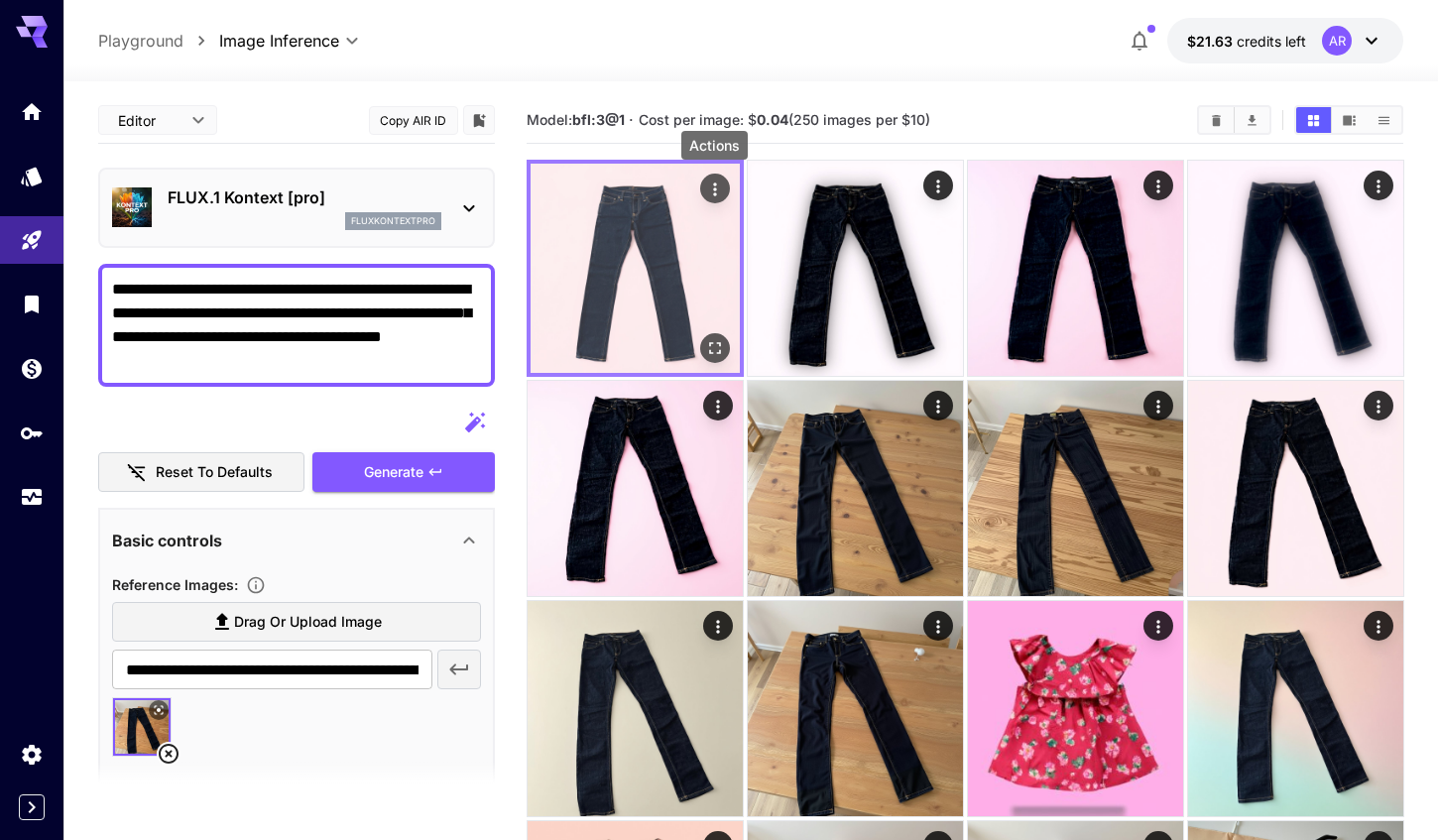 click 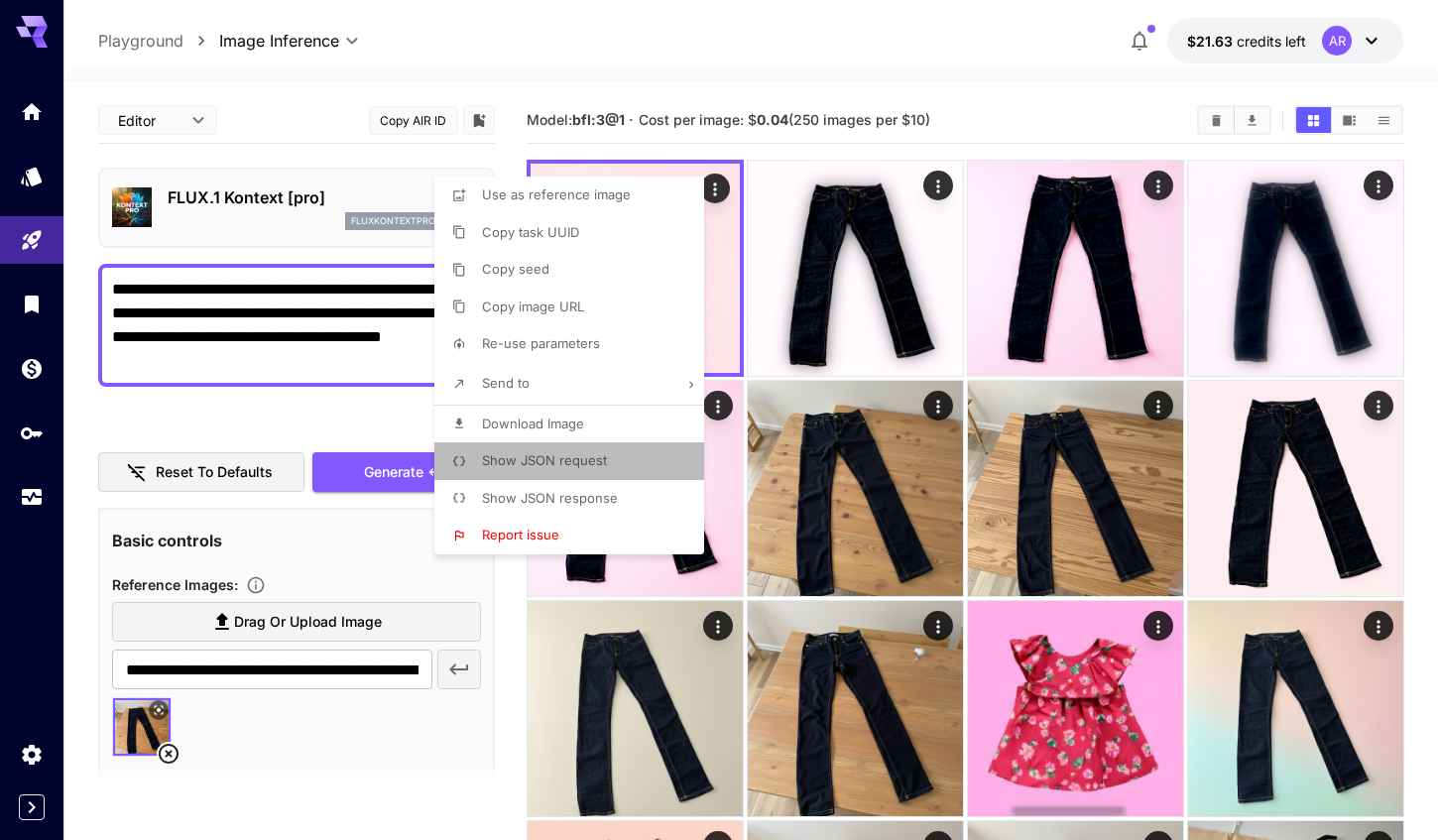 click on "Show JSON request" at bounding box center [575, 461] 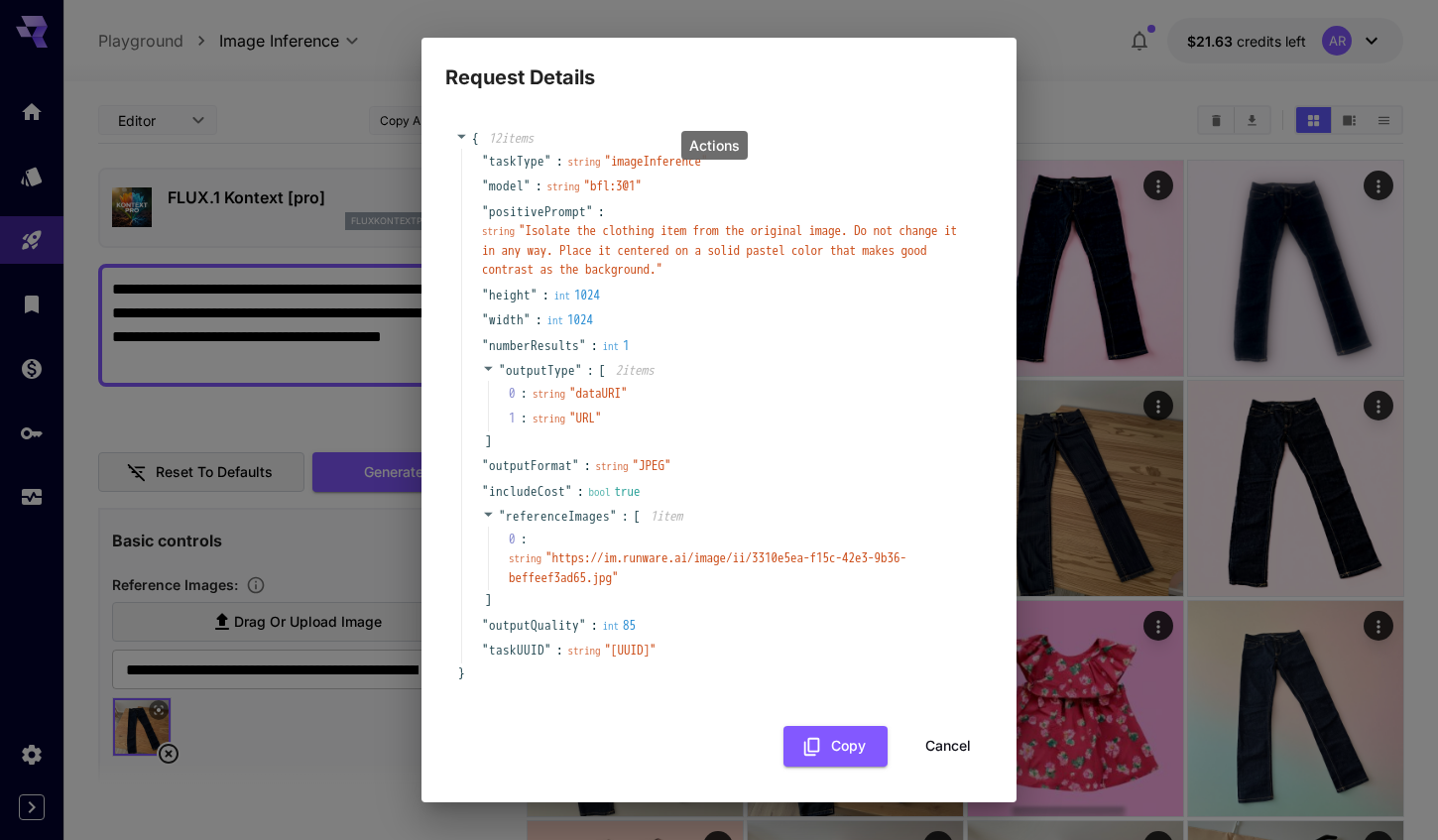 click on "" Isolate the clothing item from the original image. Do not change it in any way. Place it centered on a solid pastel color that makes good contrast as the background. "" at bounding box center [719, 250] 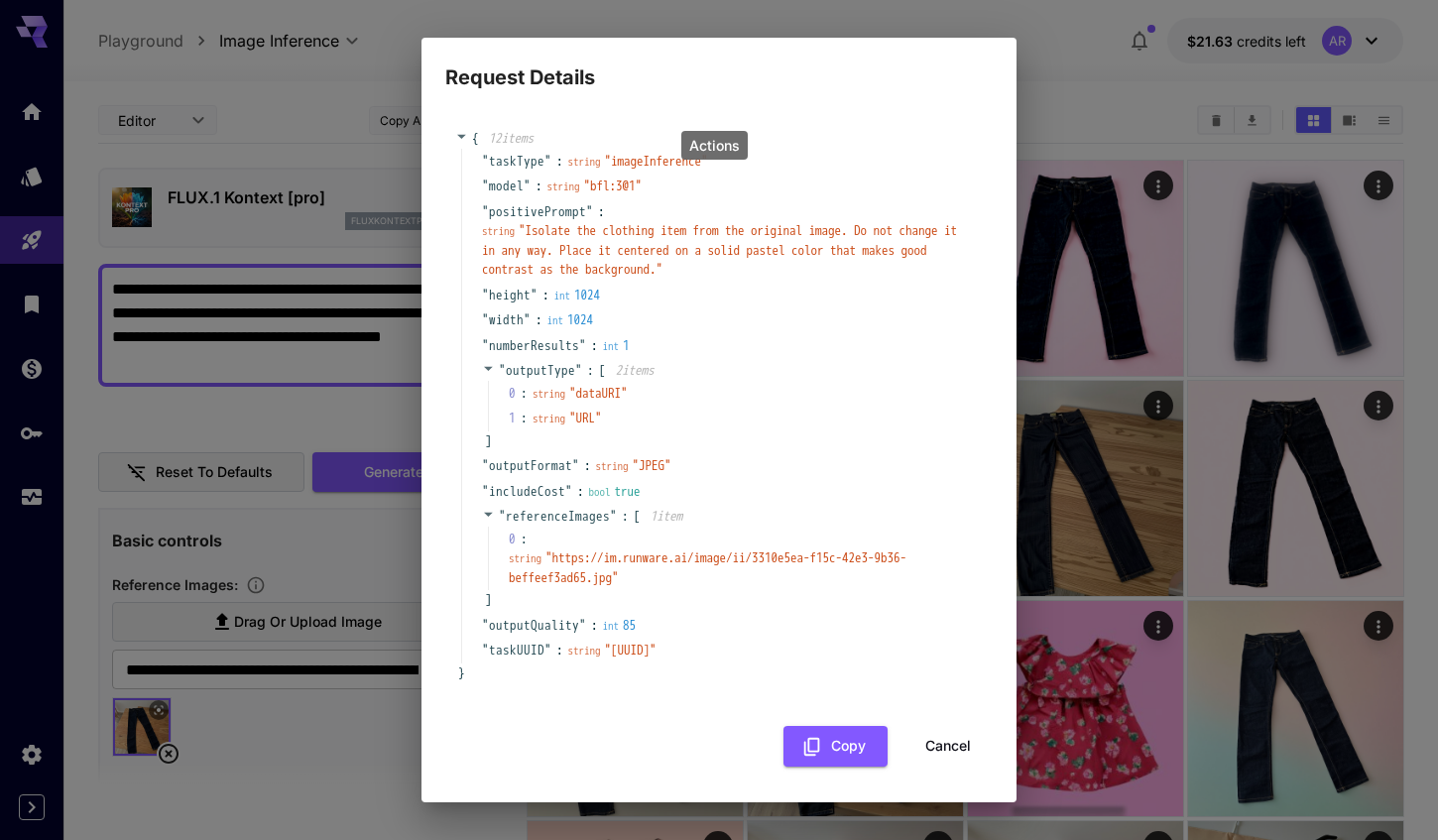click on "" bfl:[NUMBER]@[NUMBER] "" at bounding box center [613, 185] 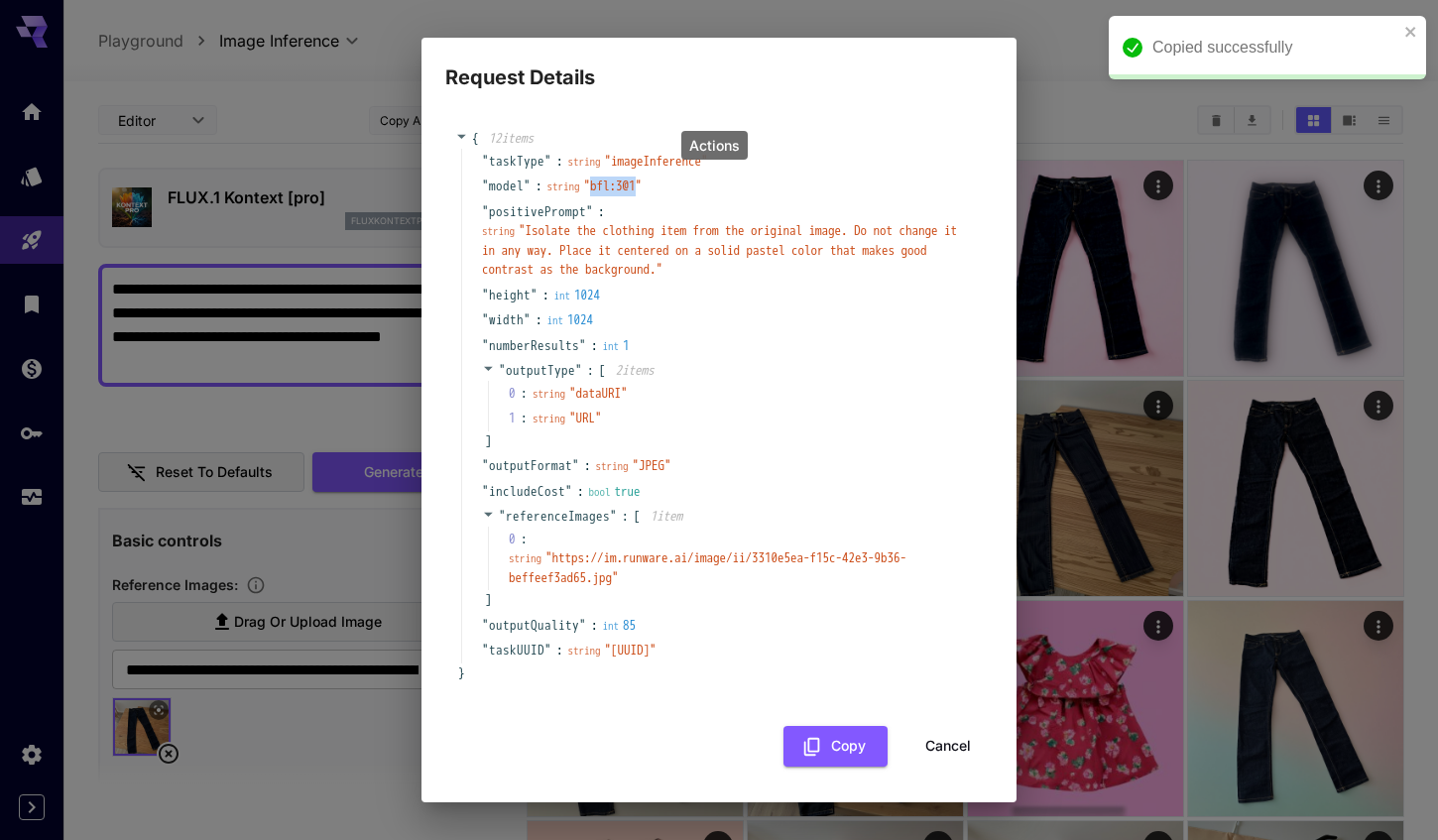 drag, startPoint x: 617, startPoint y: 192, endPoint x: 657, endPoint y: 192, distance: 40 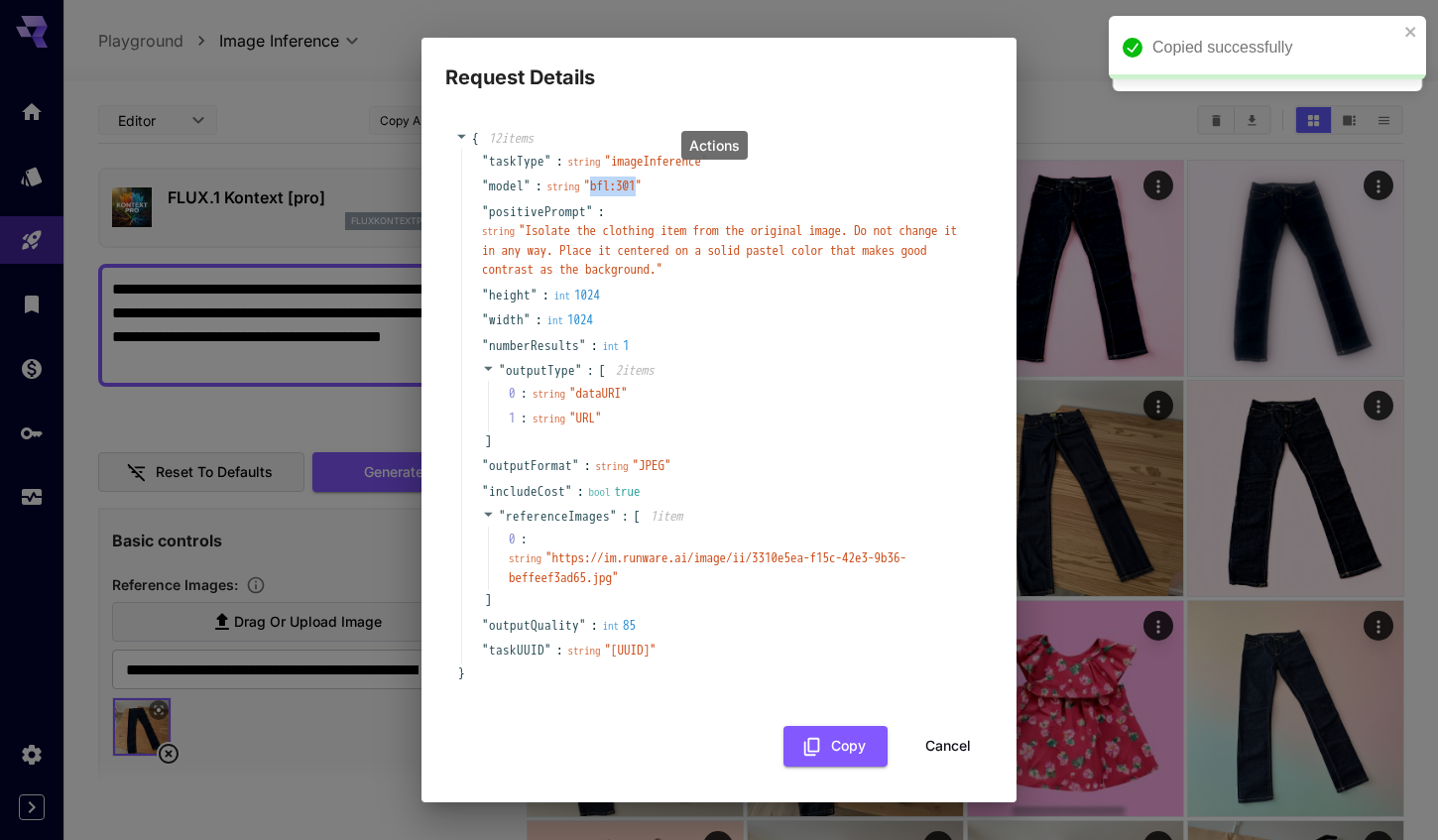 copy on "bfl:3@1" 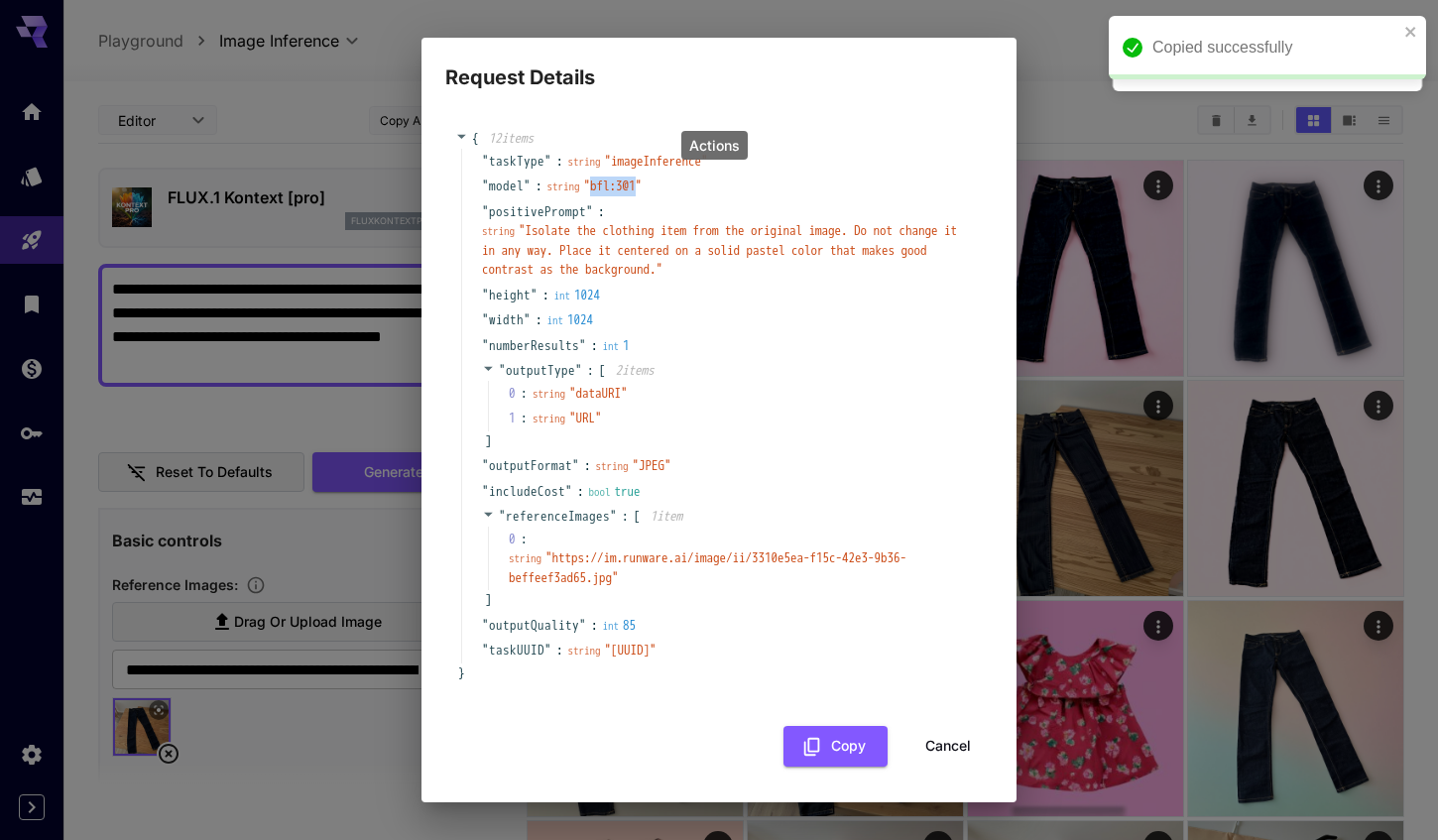 click on "Cancel" at bounding box center (948, 746) 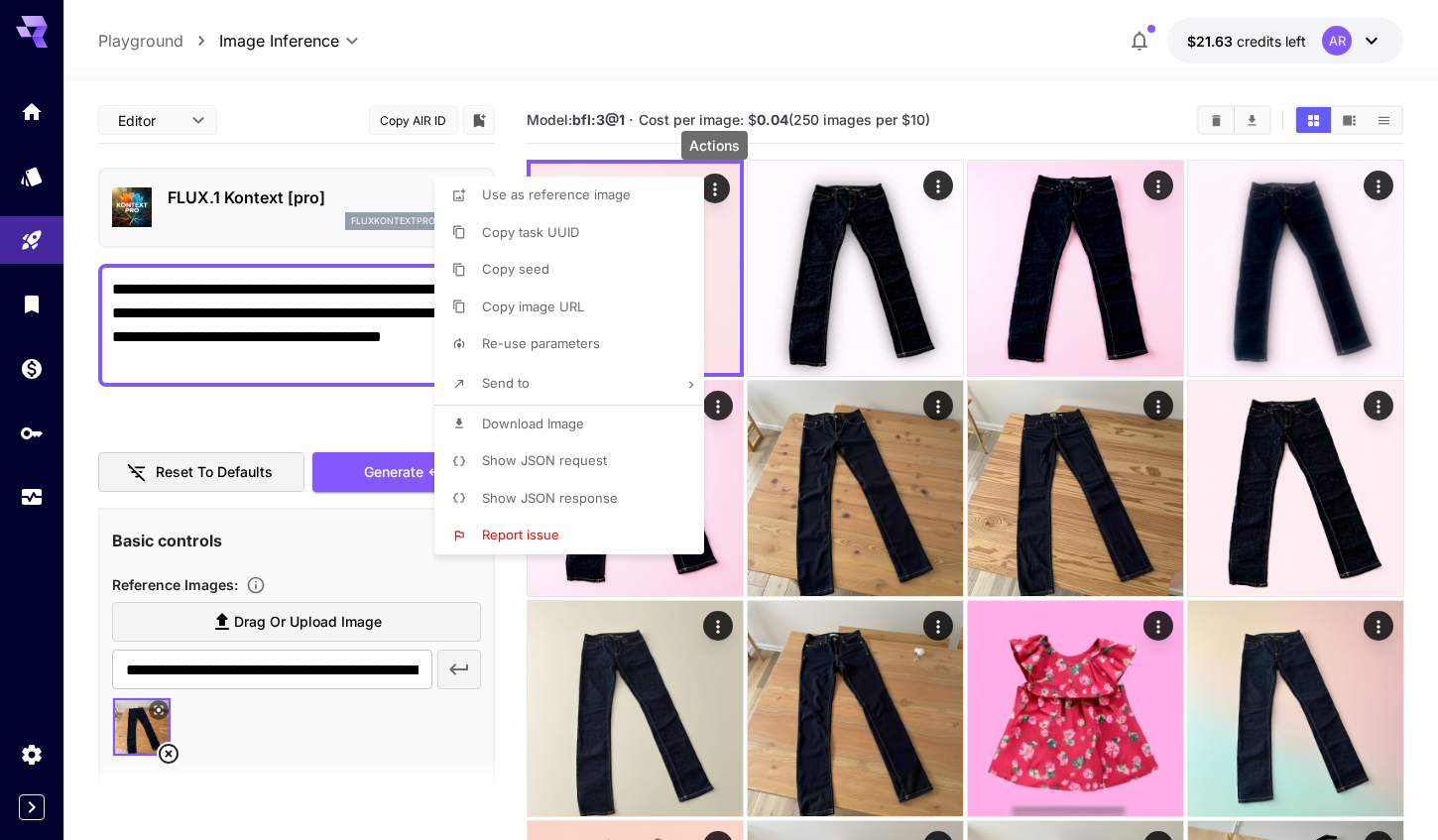 click at bounding box center [719, 420] 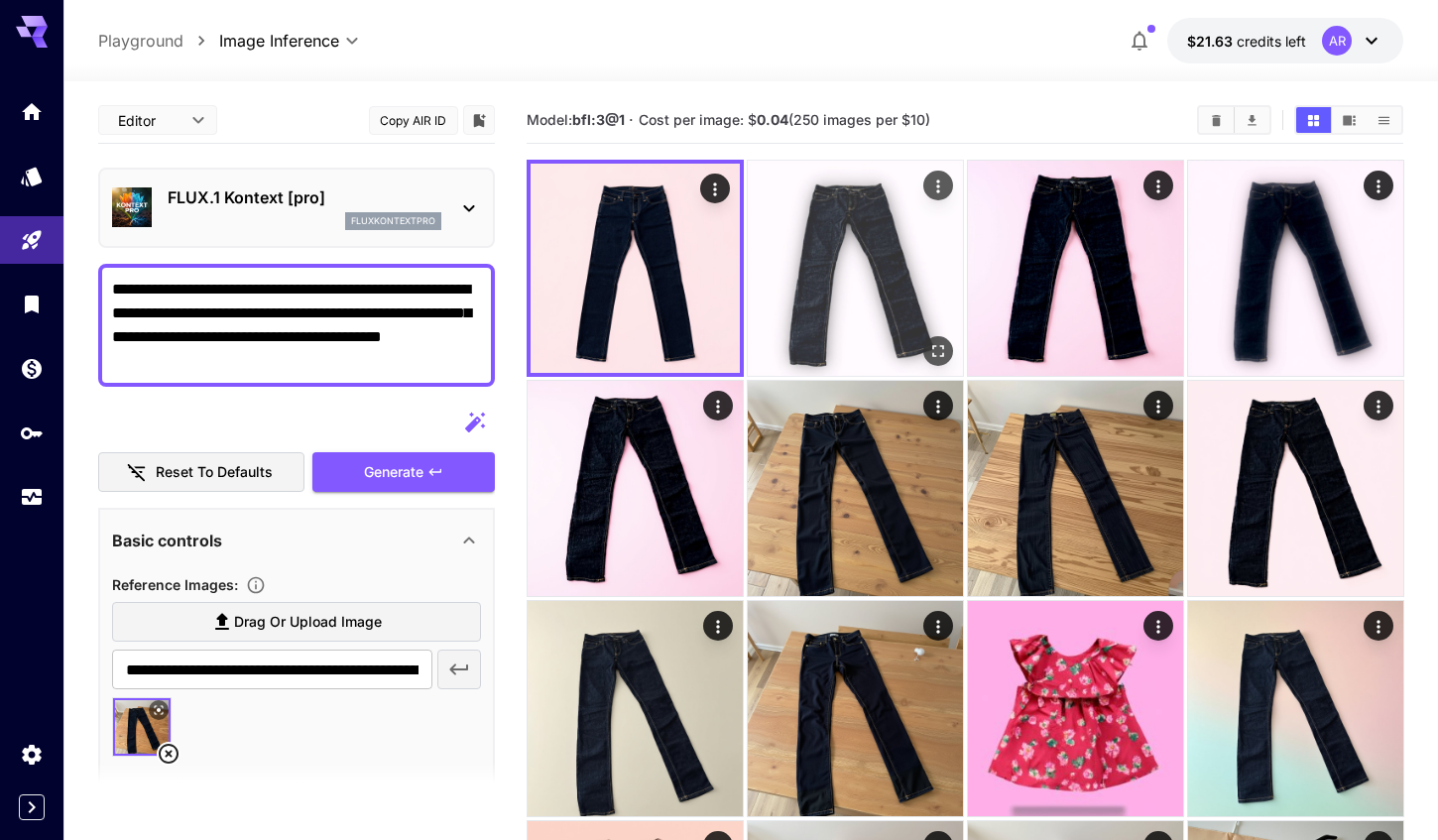 click at bounding box center [855, 268] 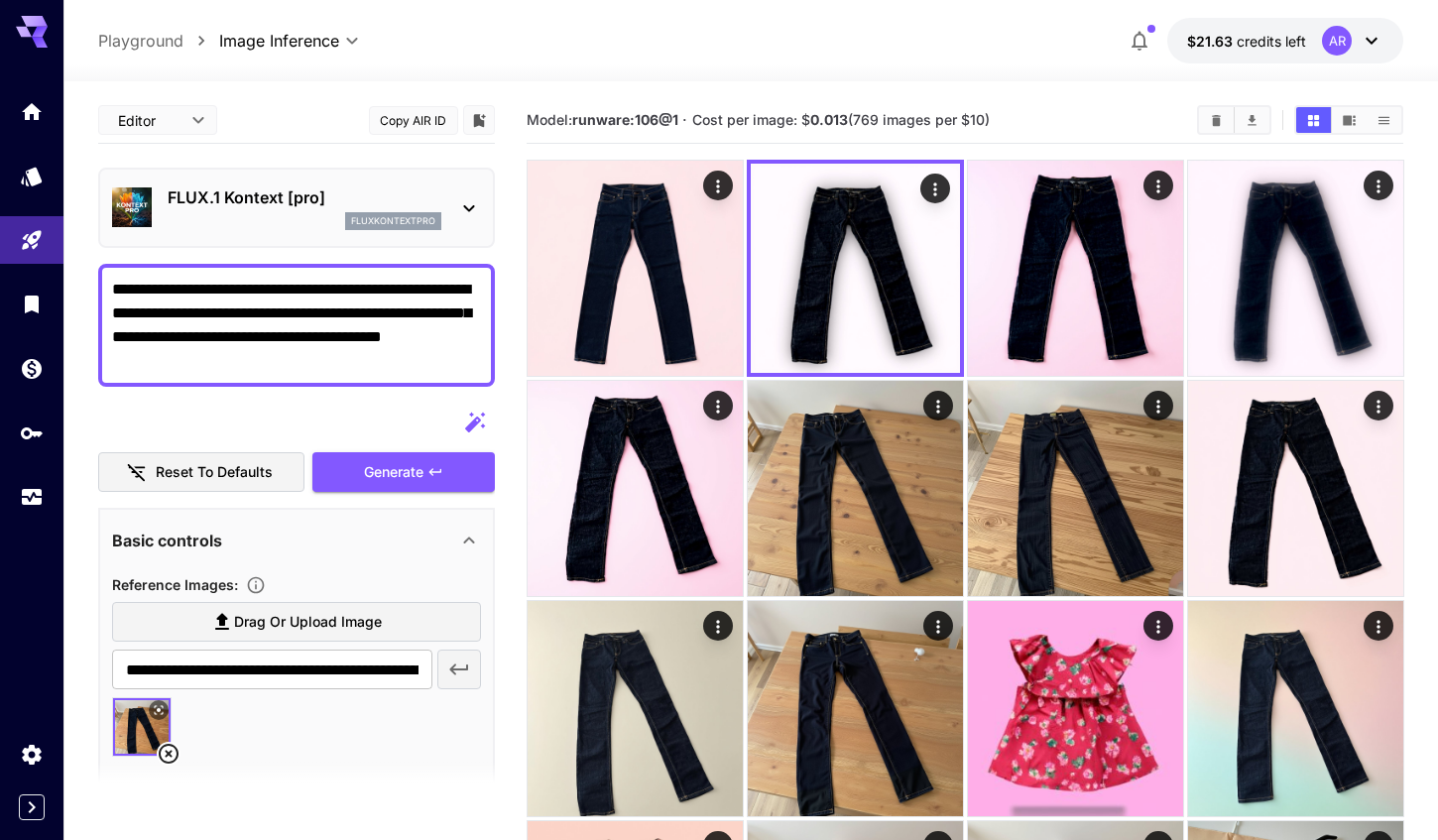 click 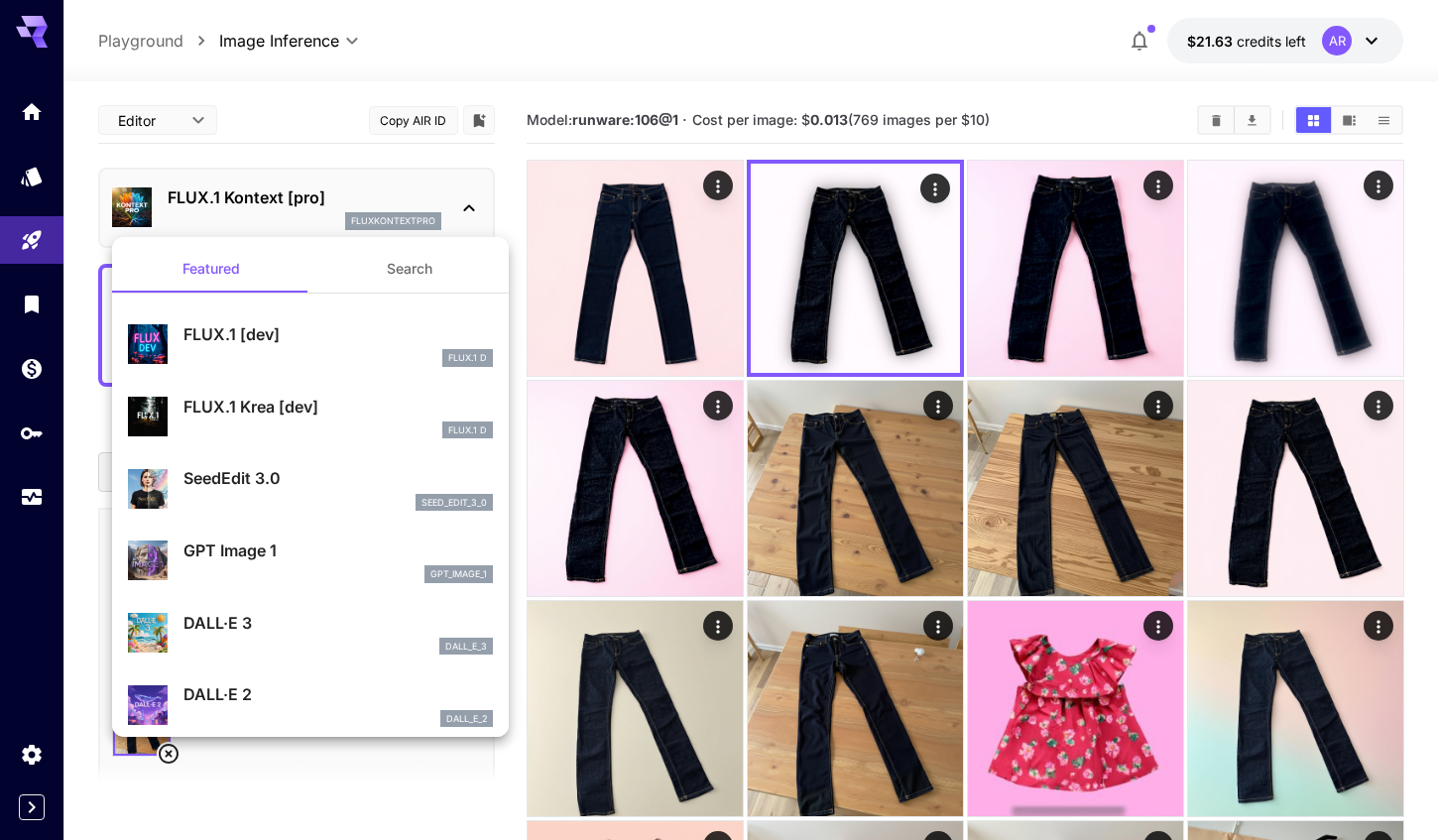 click at bounding box center [719, 420] 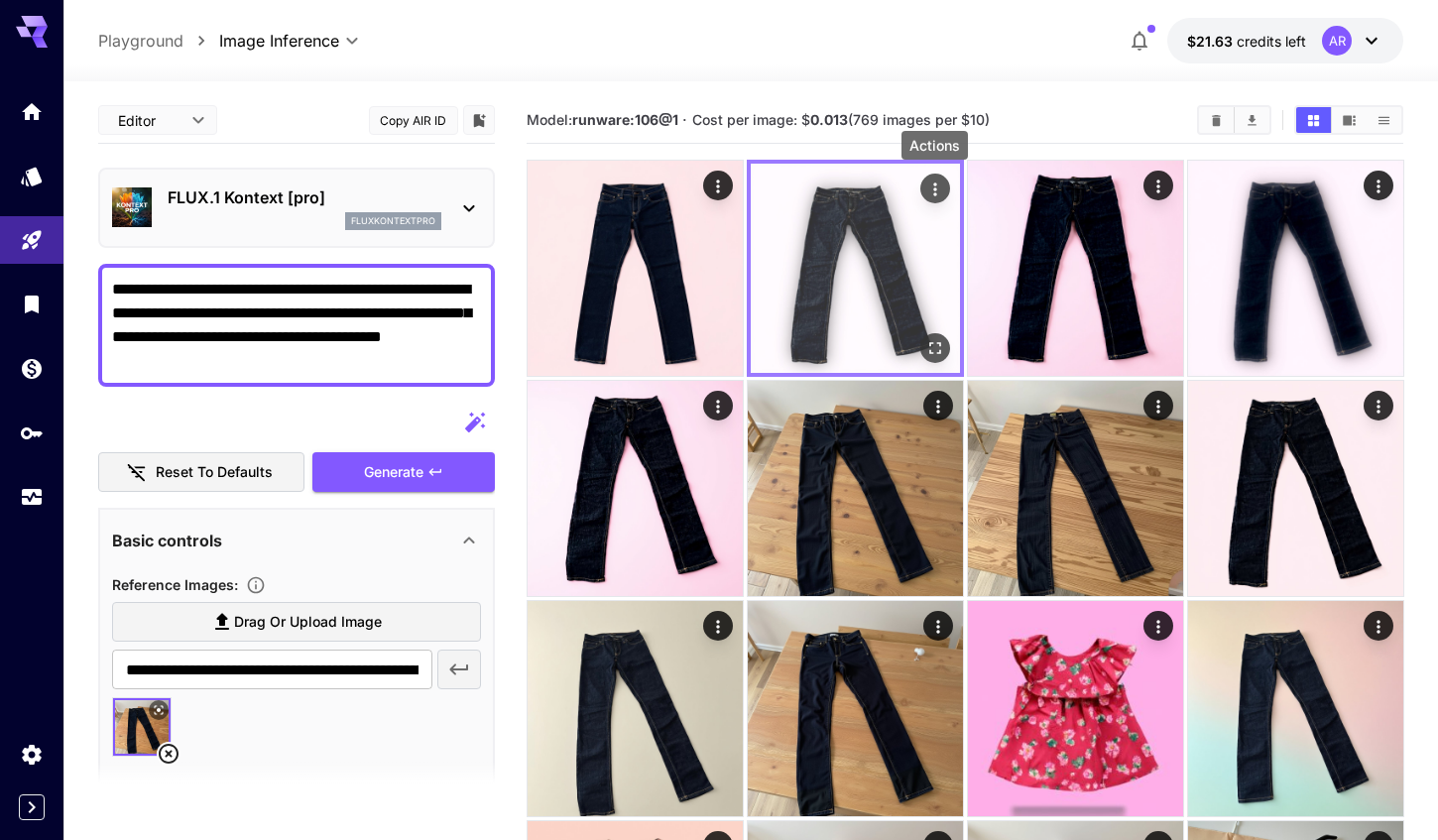 click 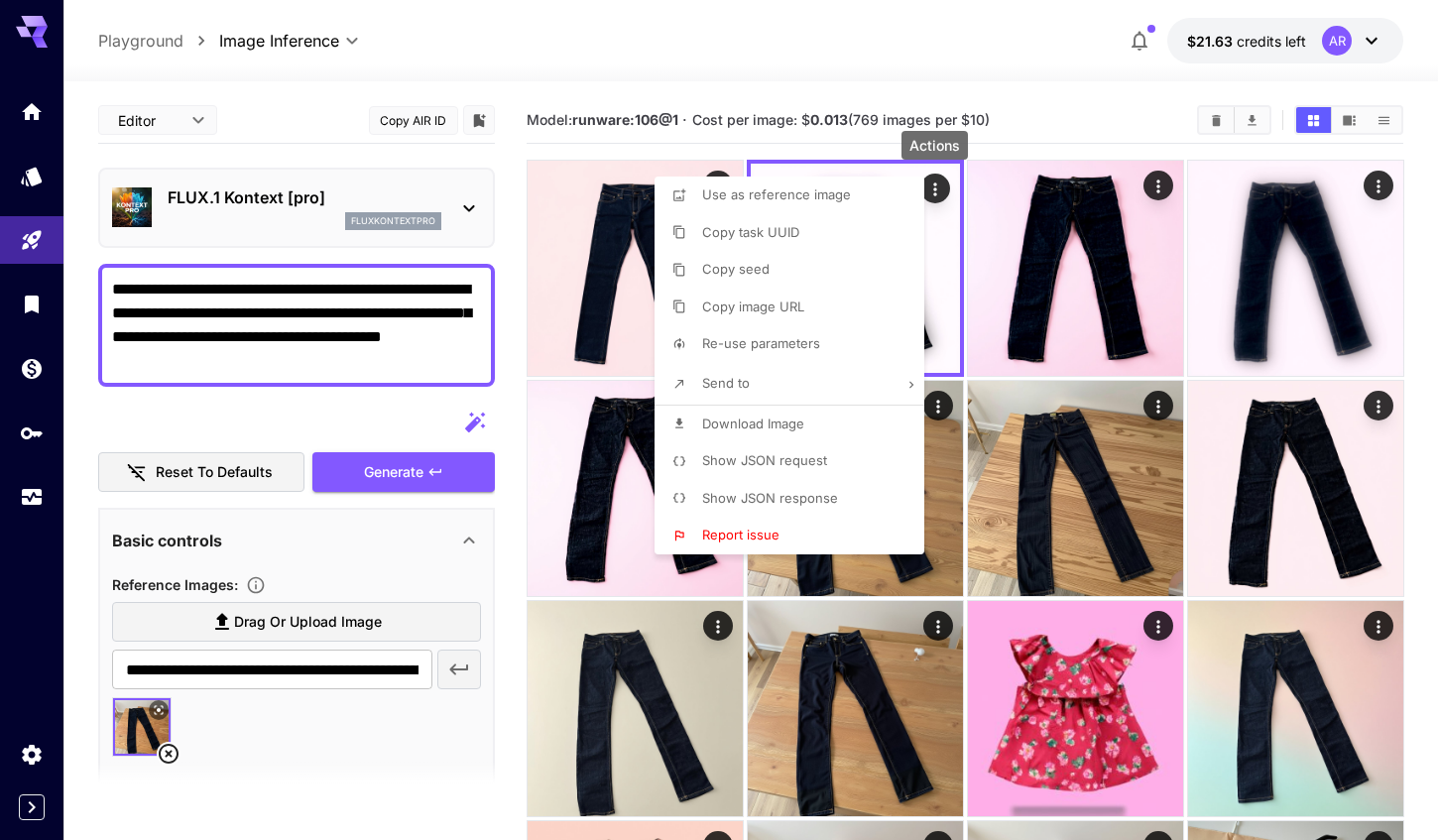 click at bounding box center (719, 420) 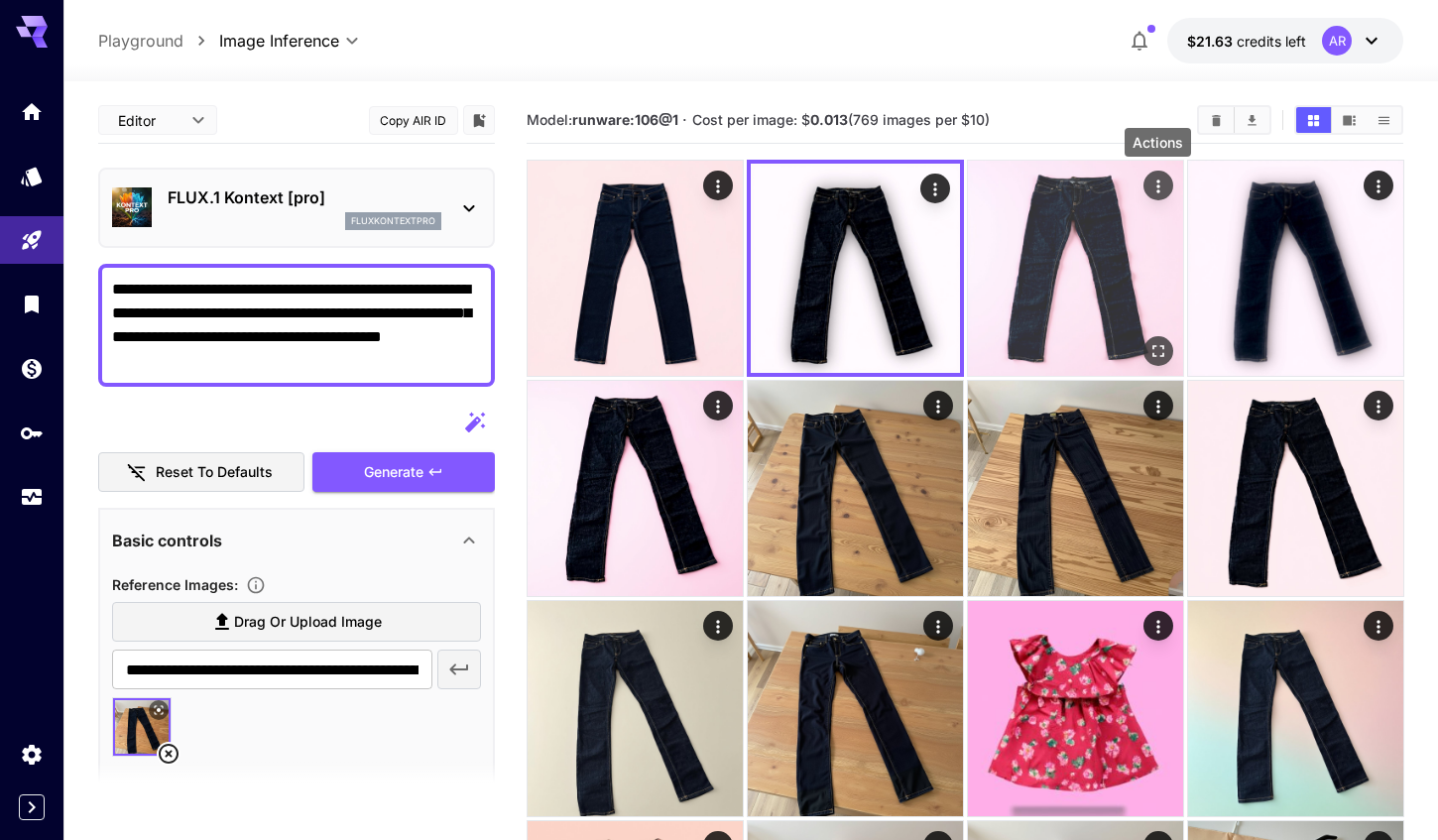 click 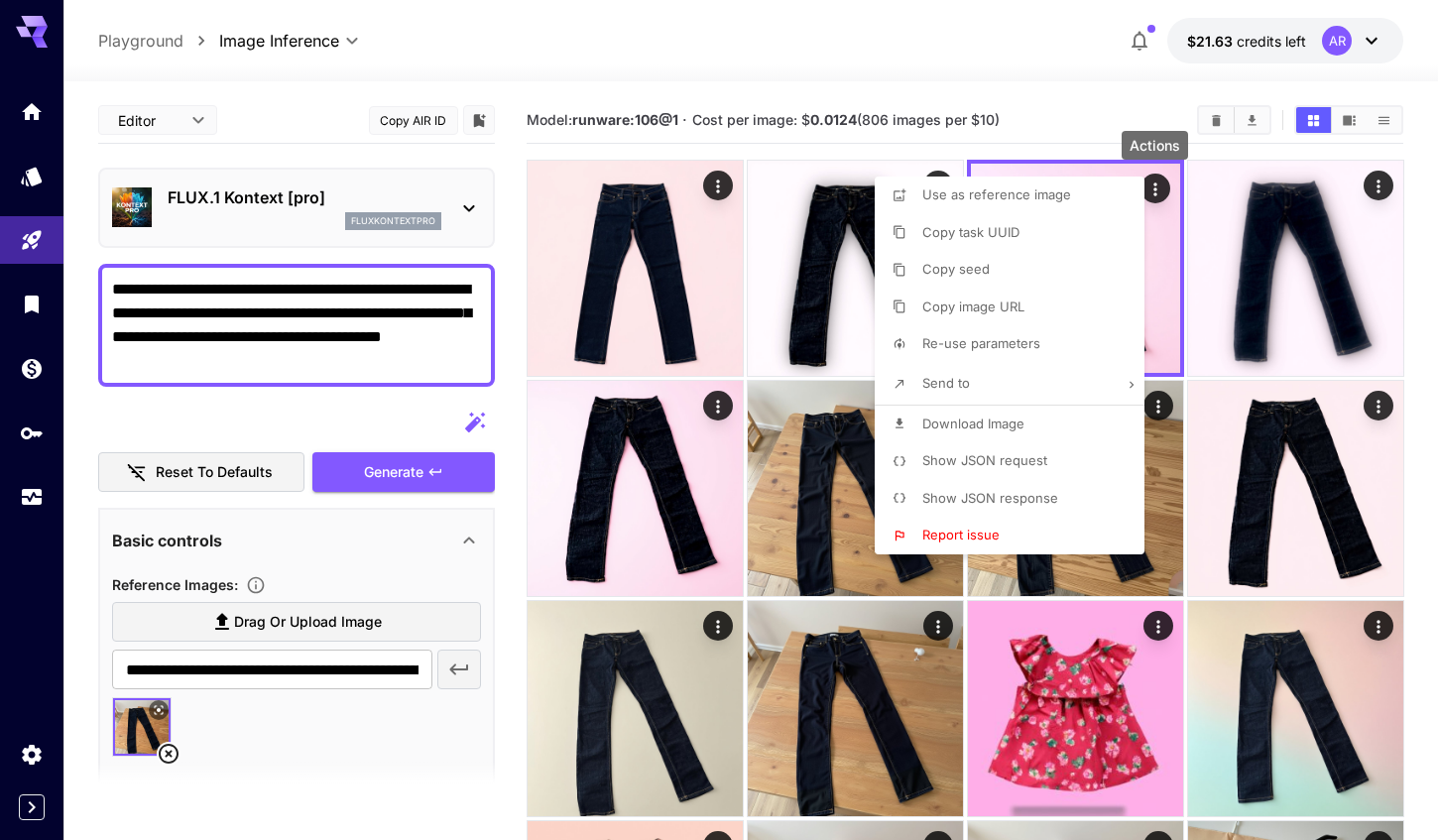 click on "Re-use parameters" at bounding box center (981, 343) 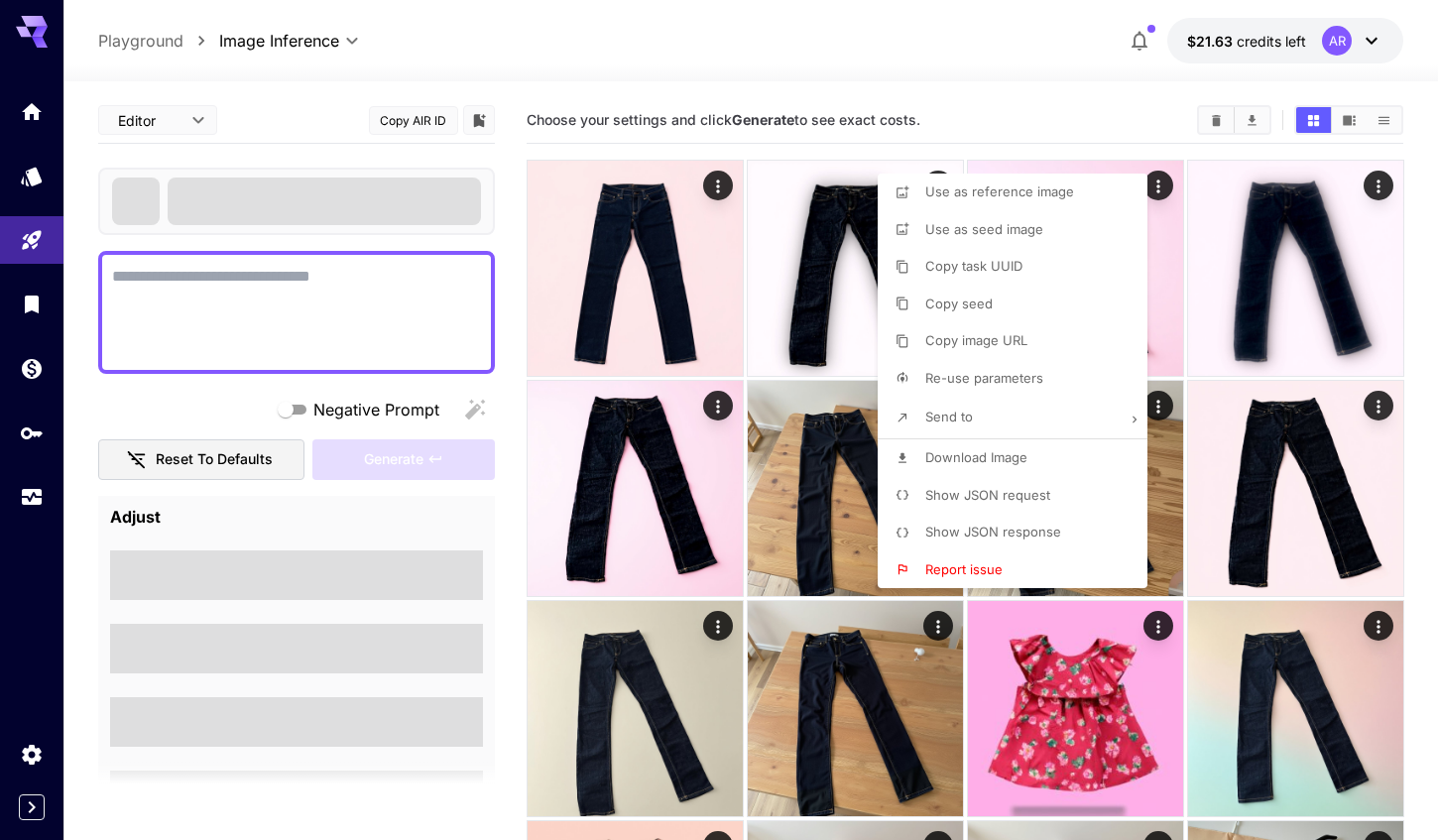 type on "**********" 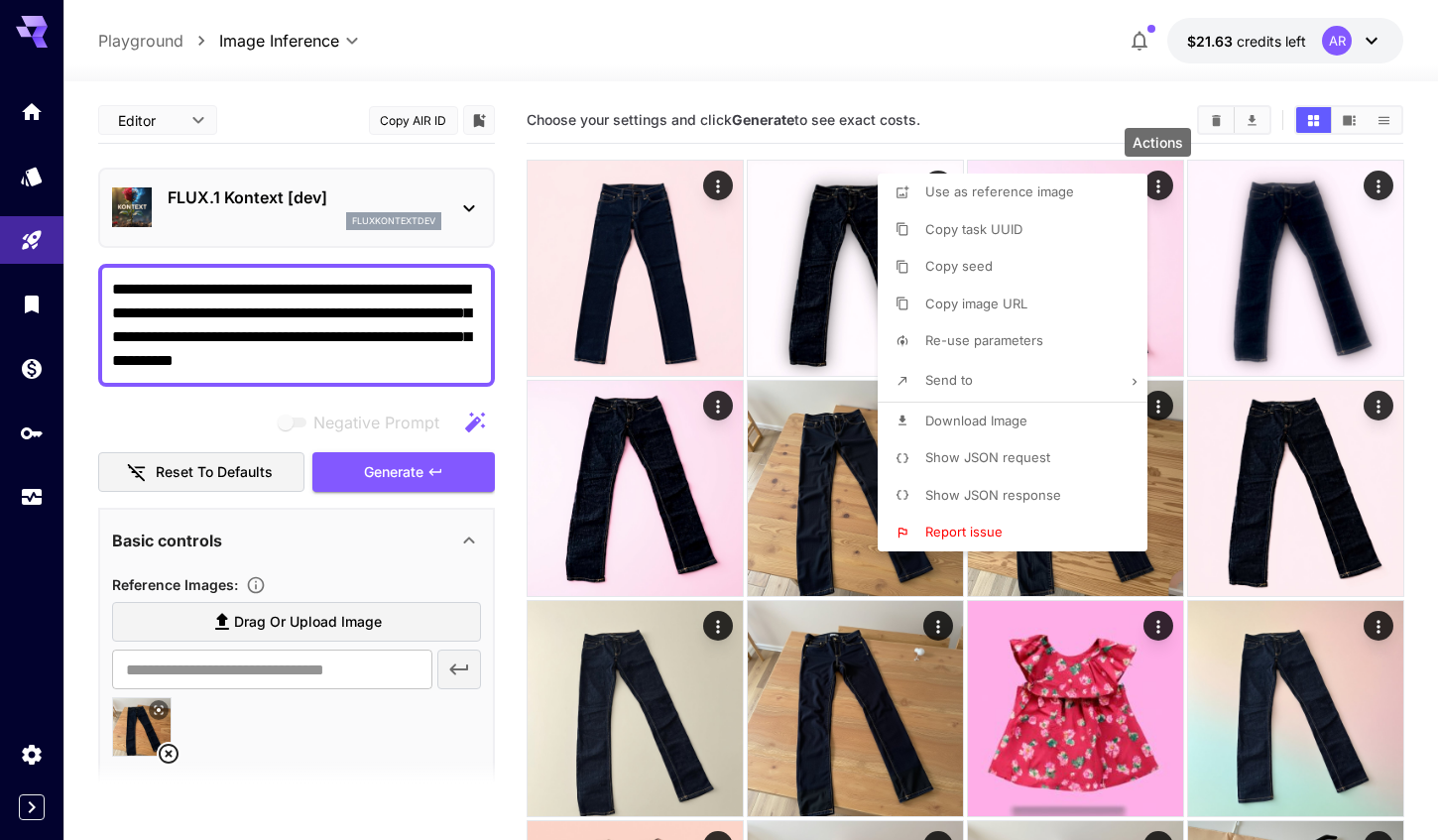 click at bounding box center (719, 420) 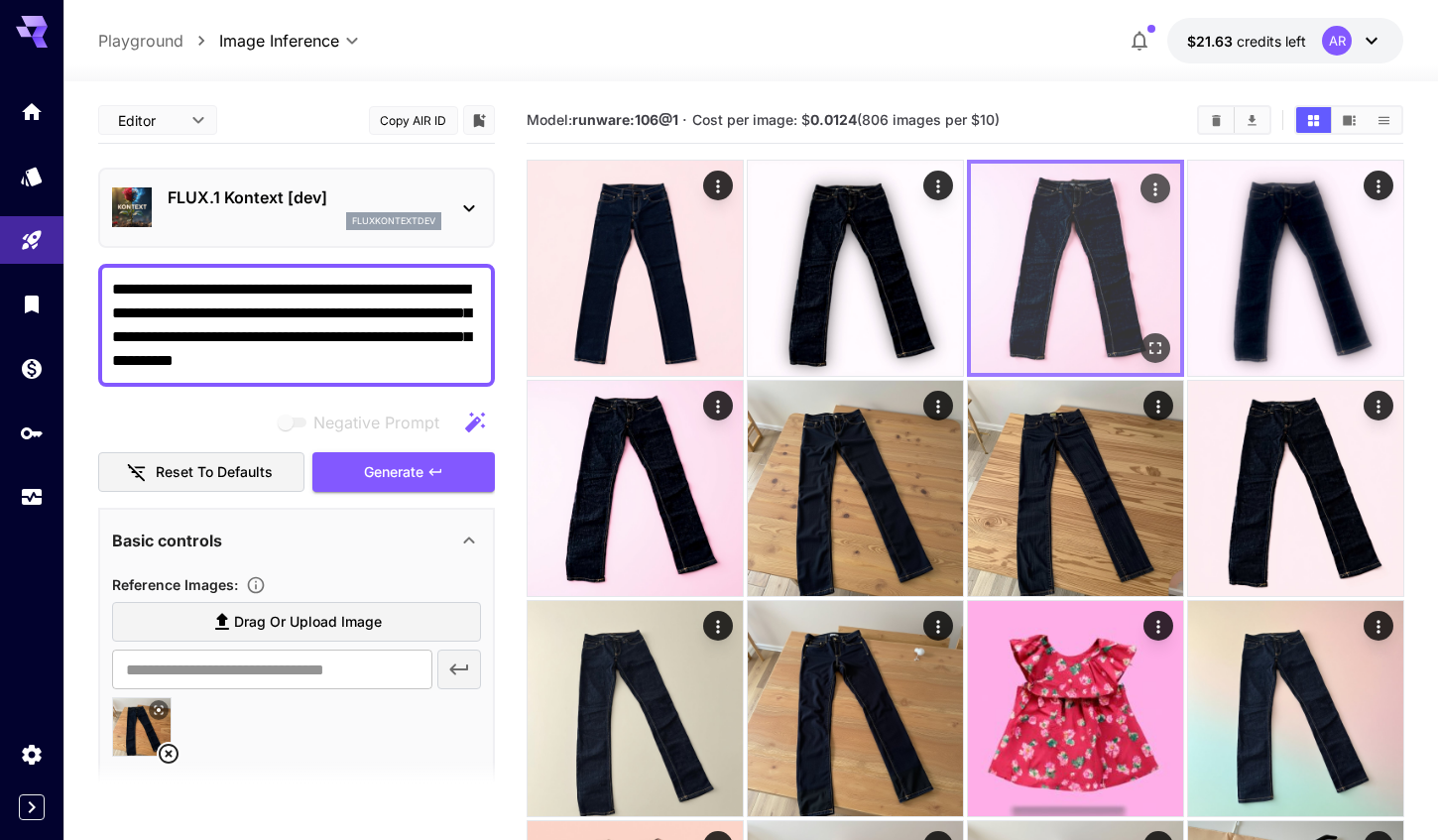 click 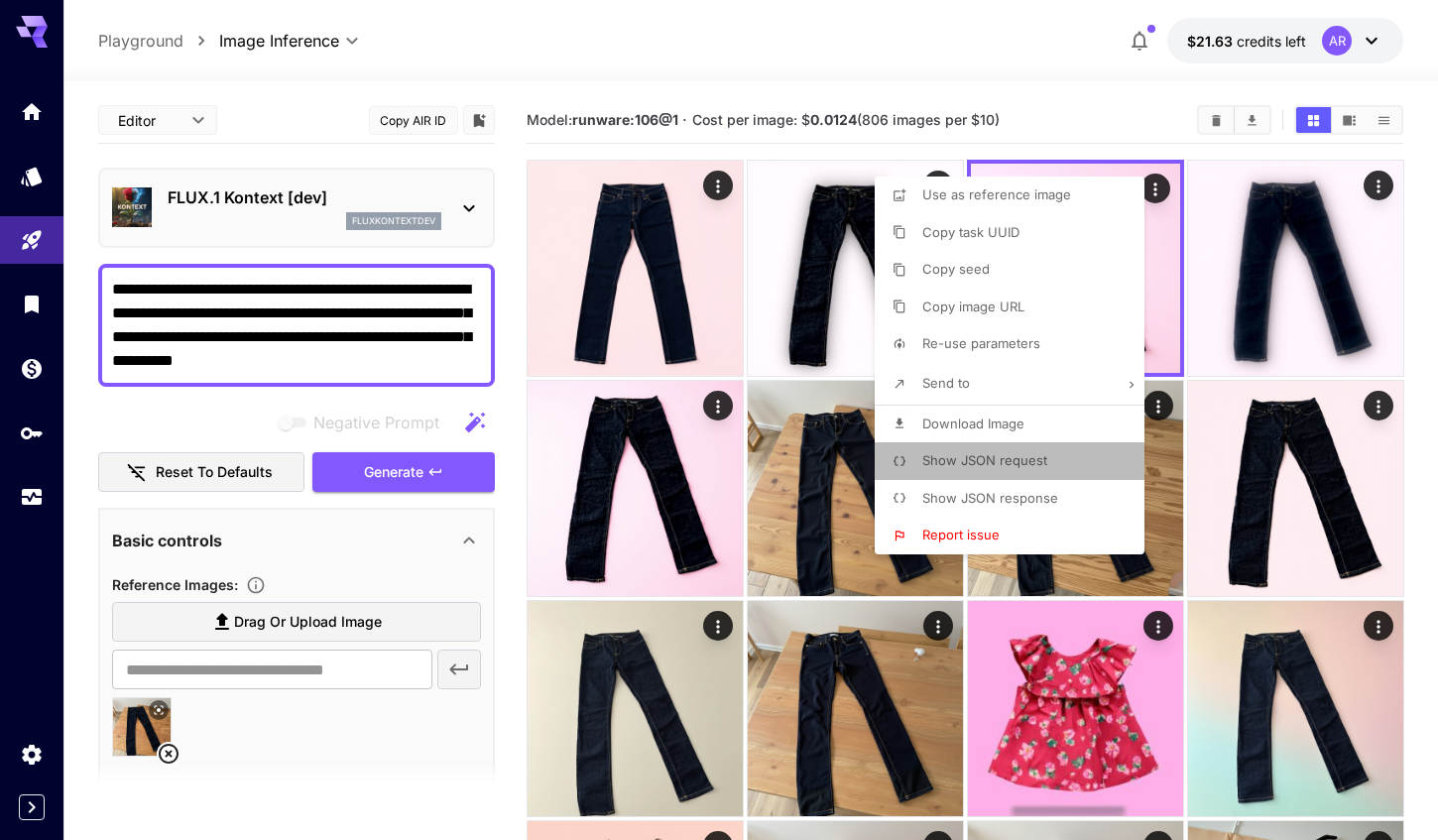 click on "Show JSON request" at bounding box center [985, 460] 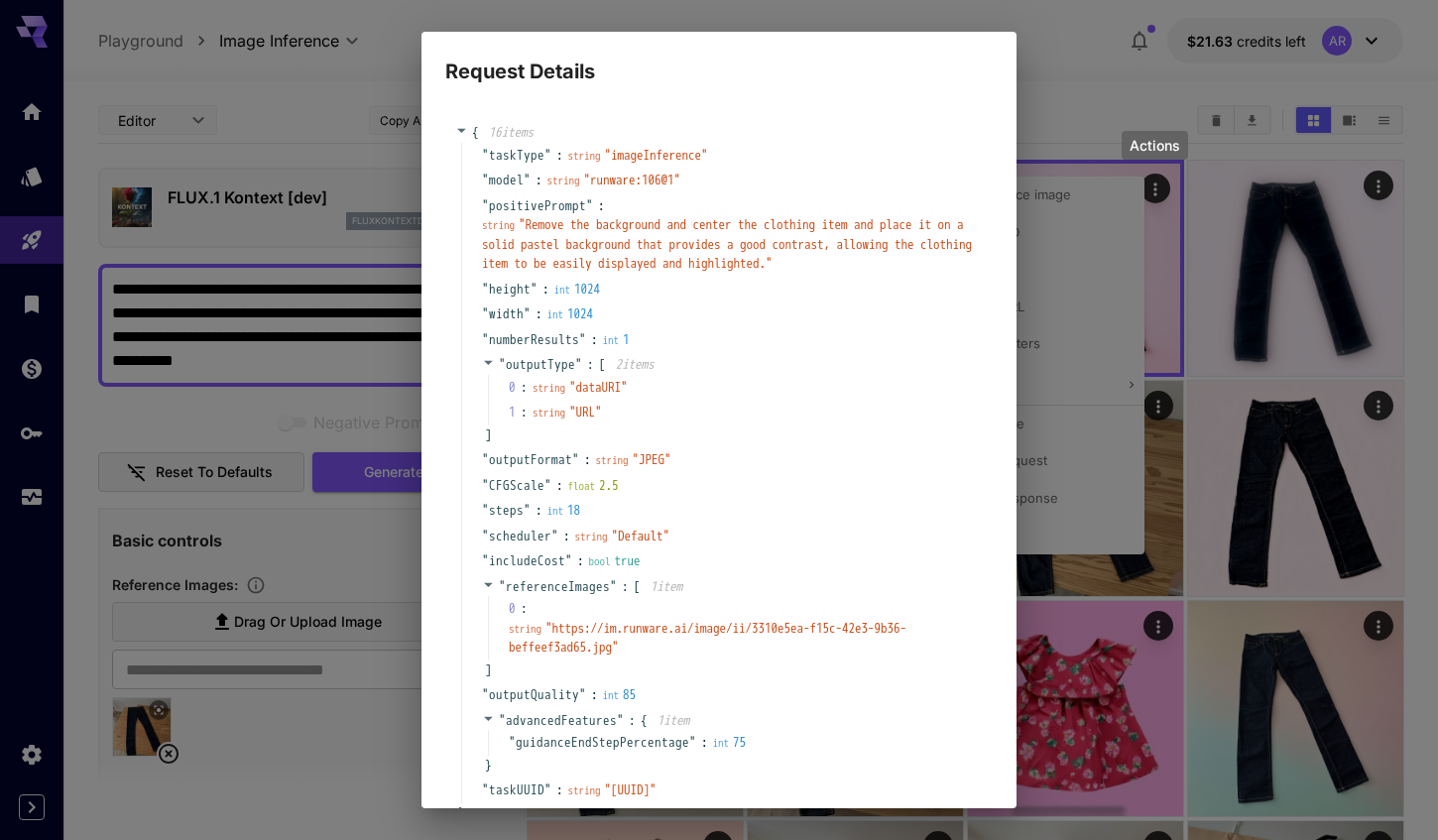scroll, scrollTop: -1, scrollLeft: 0, axis: vertical 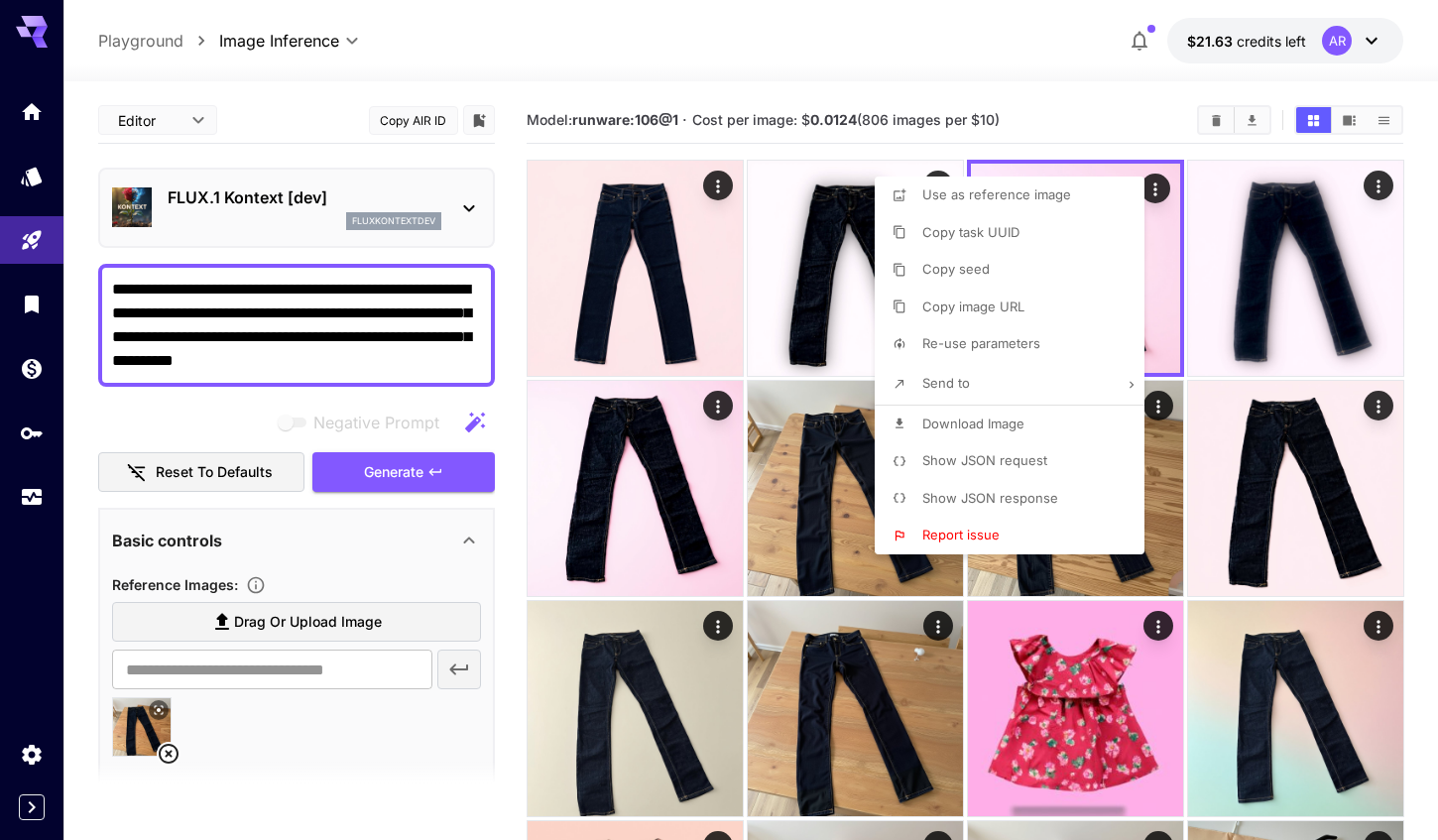 type 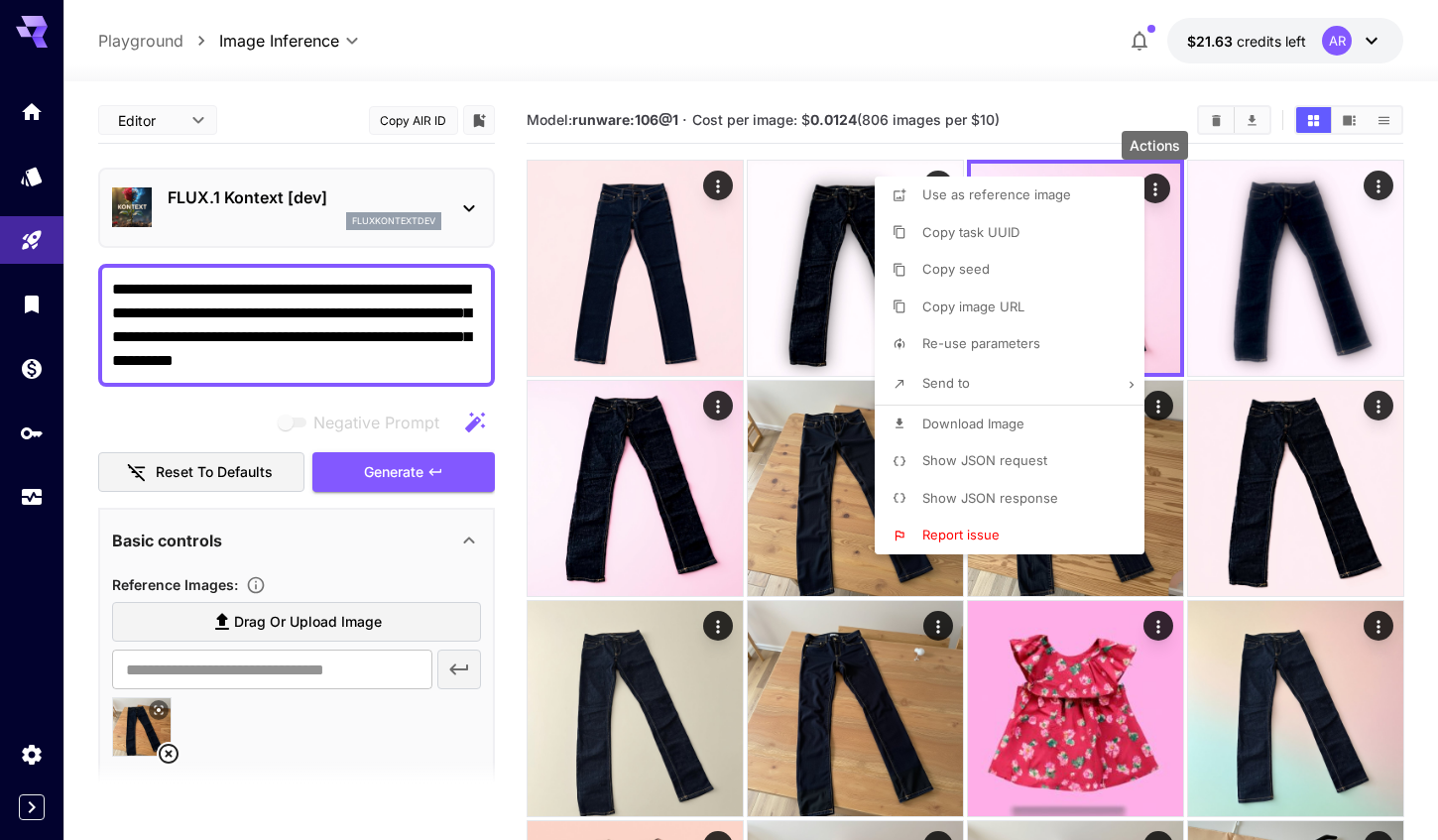 click at bounding box center [719, 420] 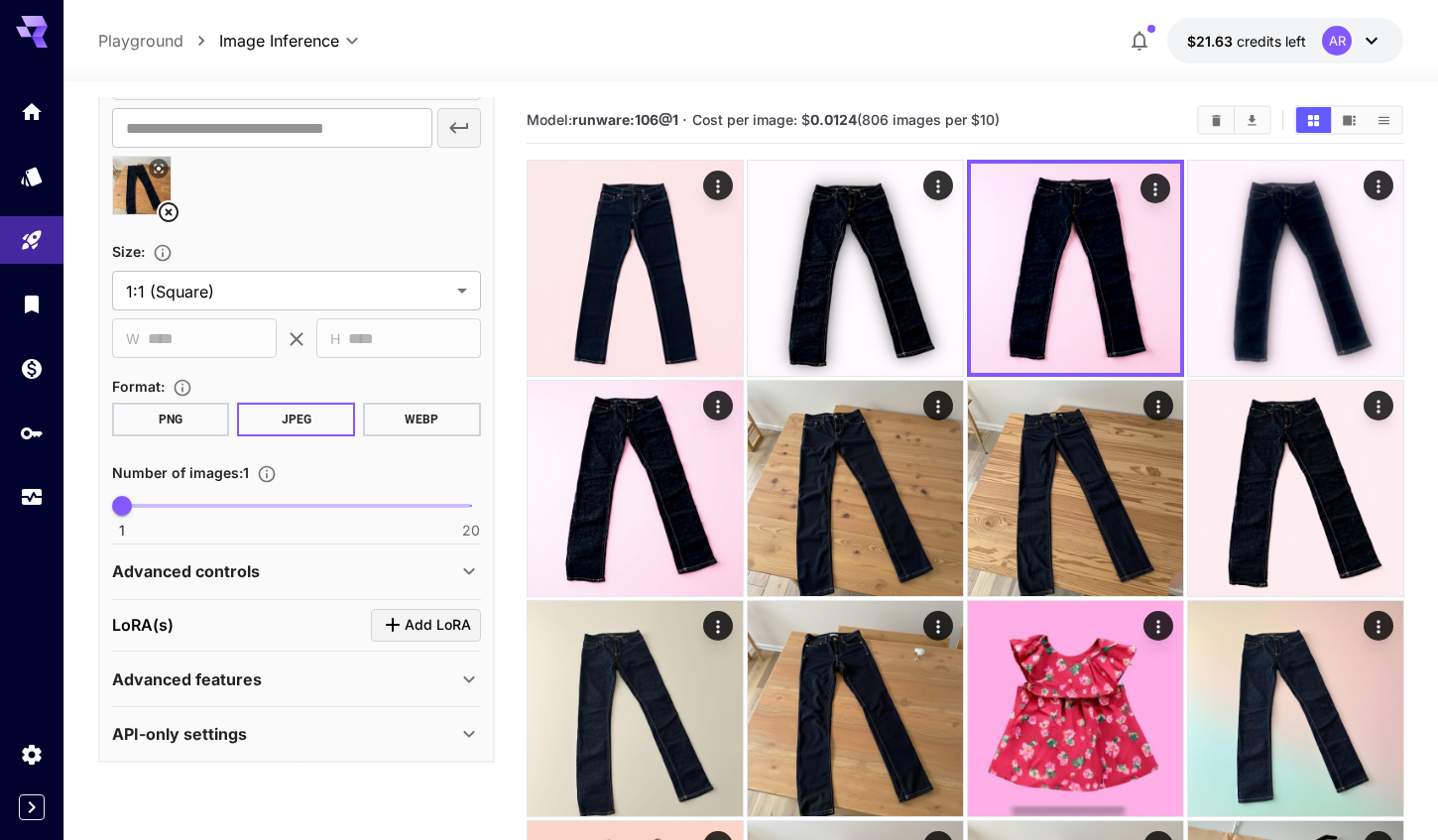 scroll, scrollTop: 540, scrollLeft: 0, axis: vertical 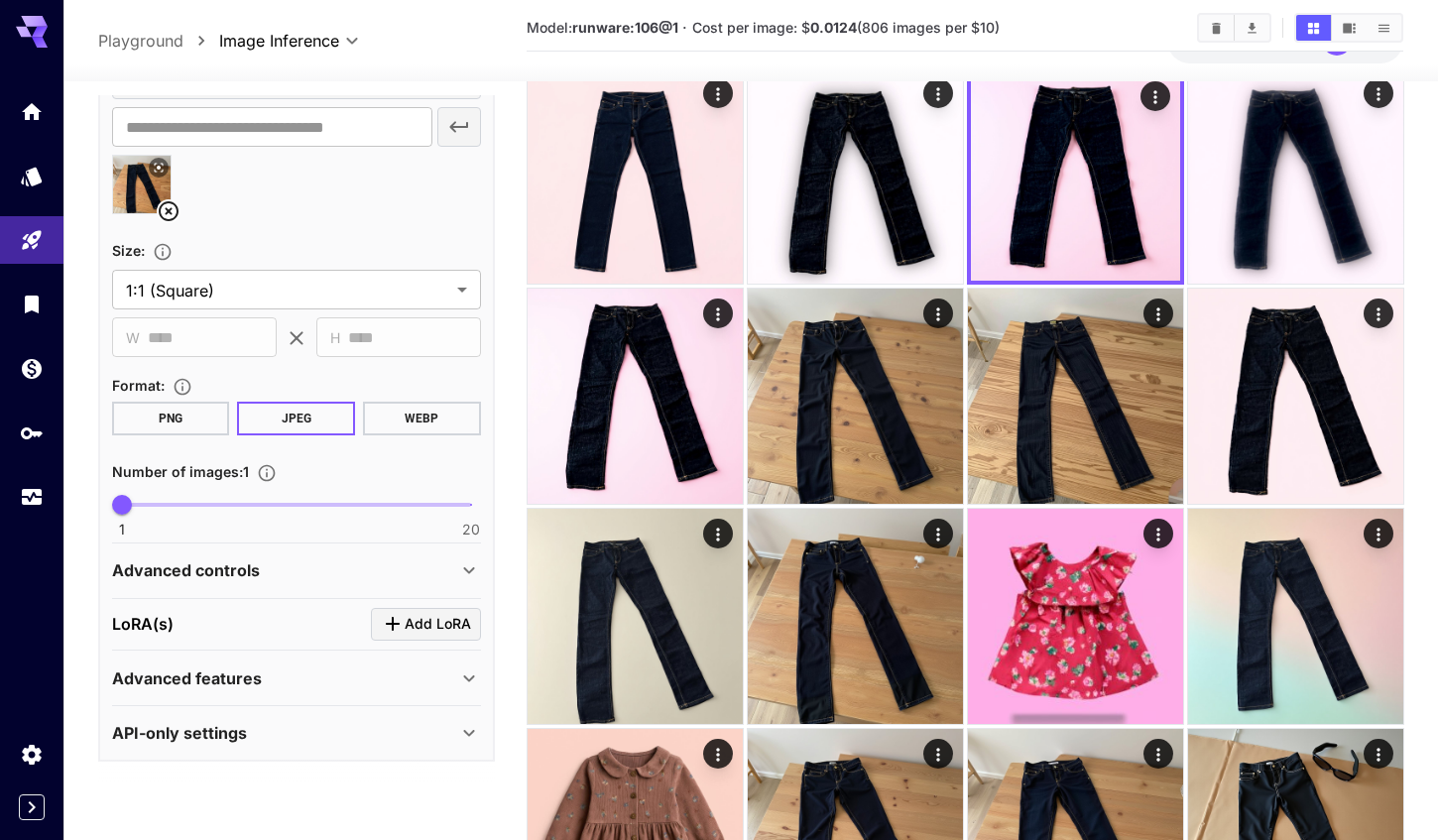 click on "Advanced controls" at bounding box center (285, 570) 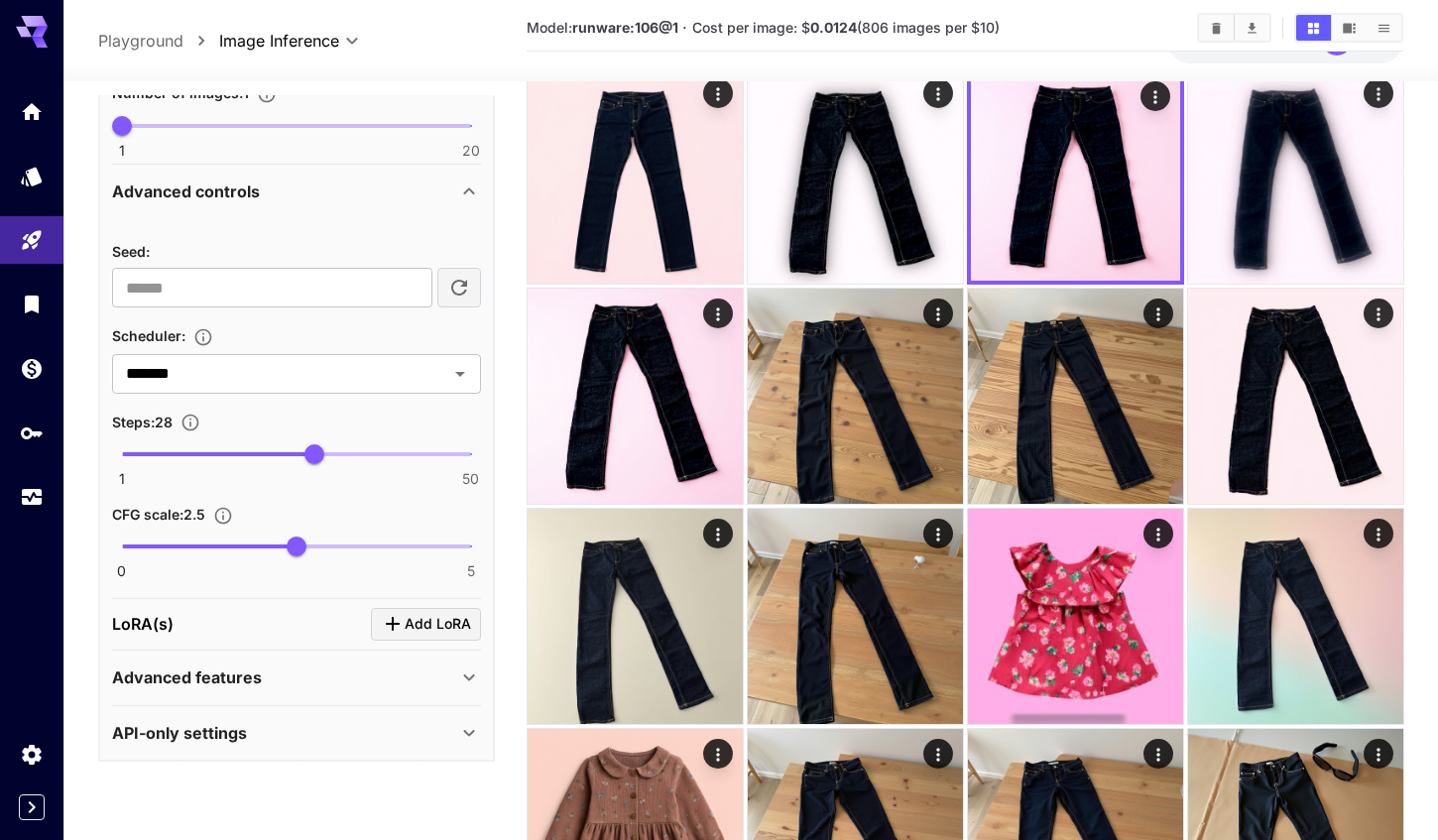 click on "Advanced features" at bounding box center [285, 677] 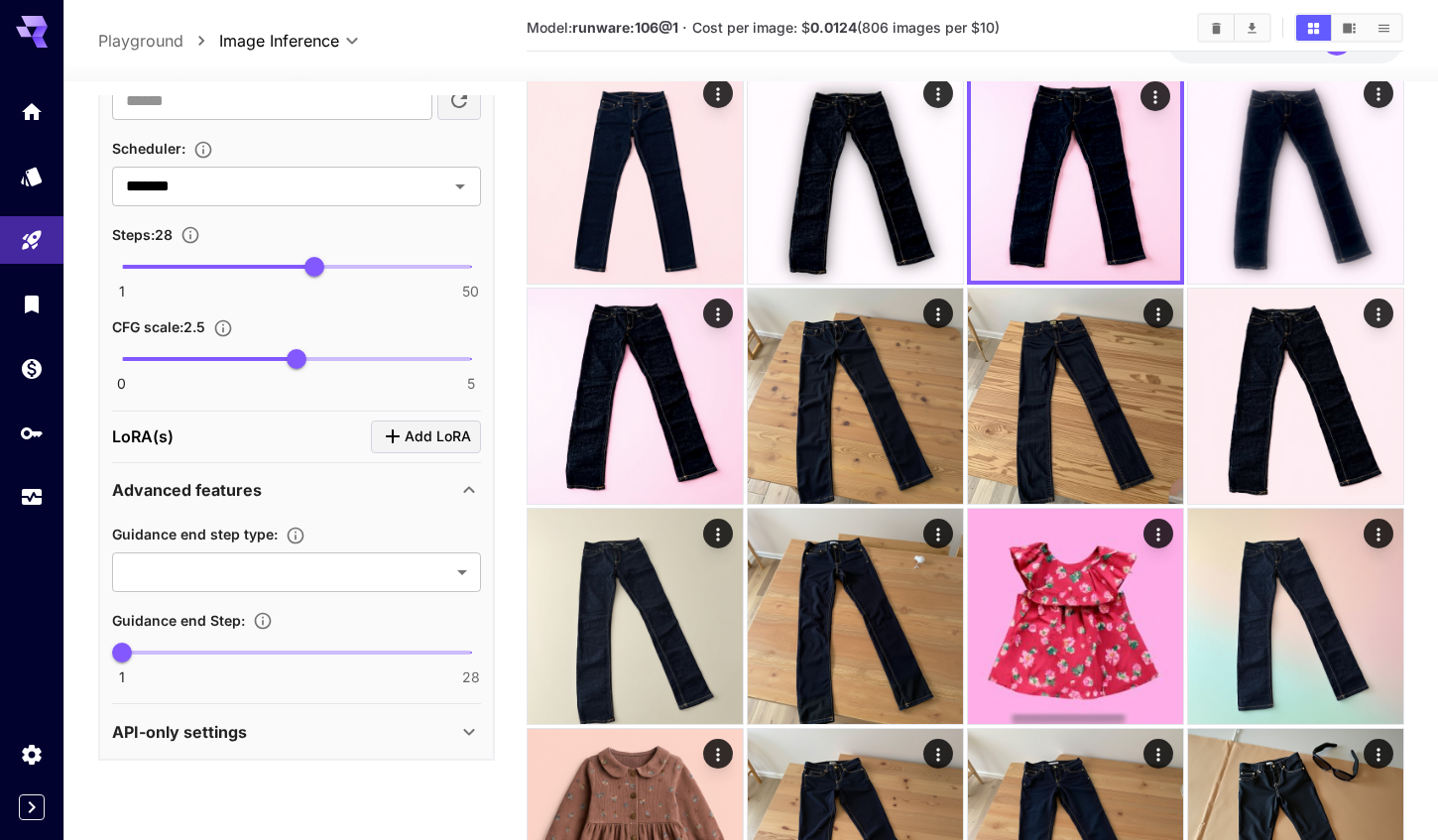 scroll, scrollTop: 1106, scrollLeft: 0, axis: vertical 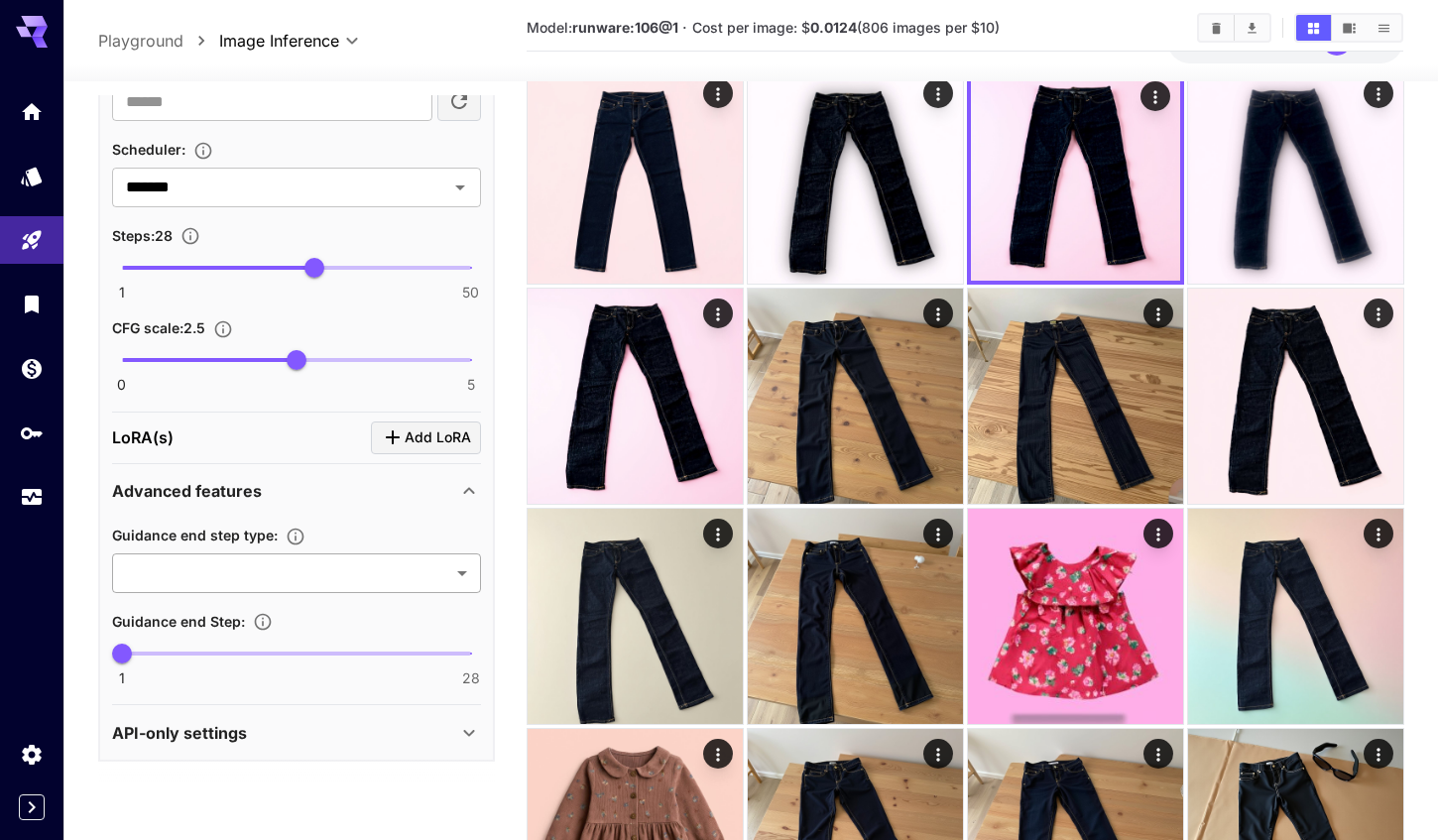 click on "**********" at bounding box center [719, 566] 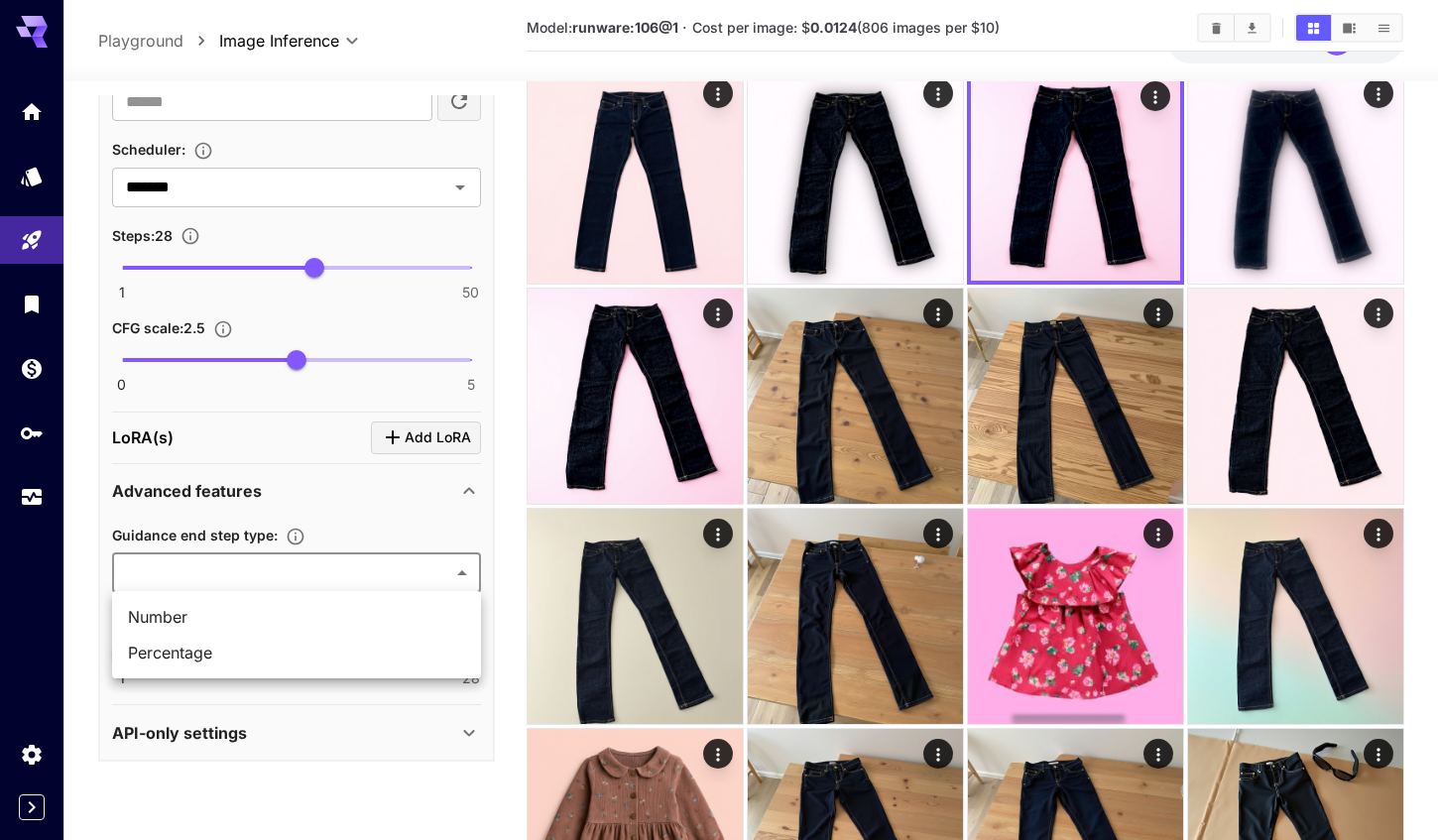 click at bounding box center [719, 420] 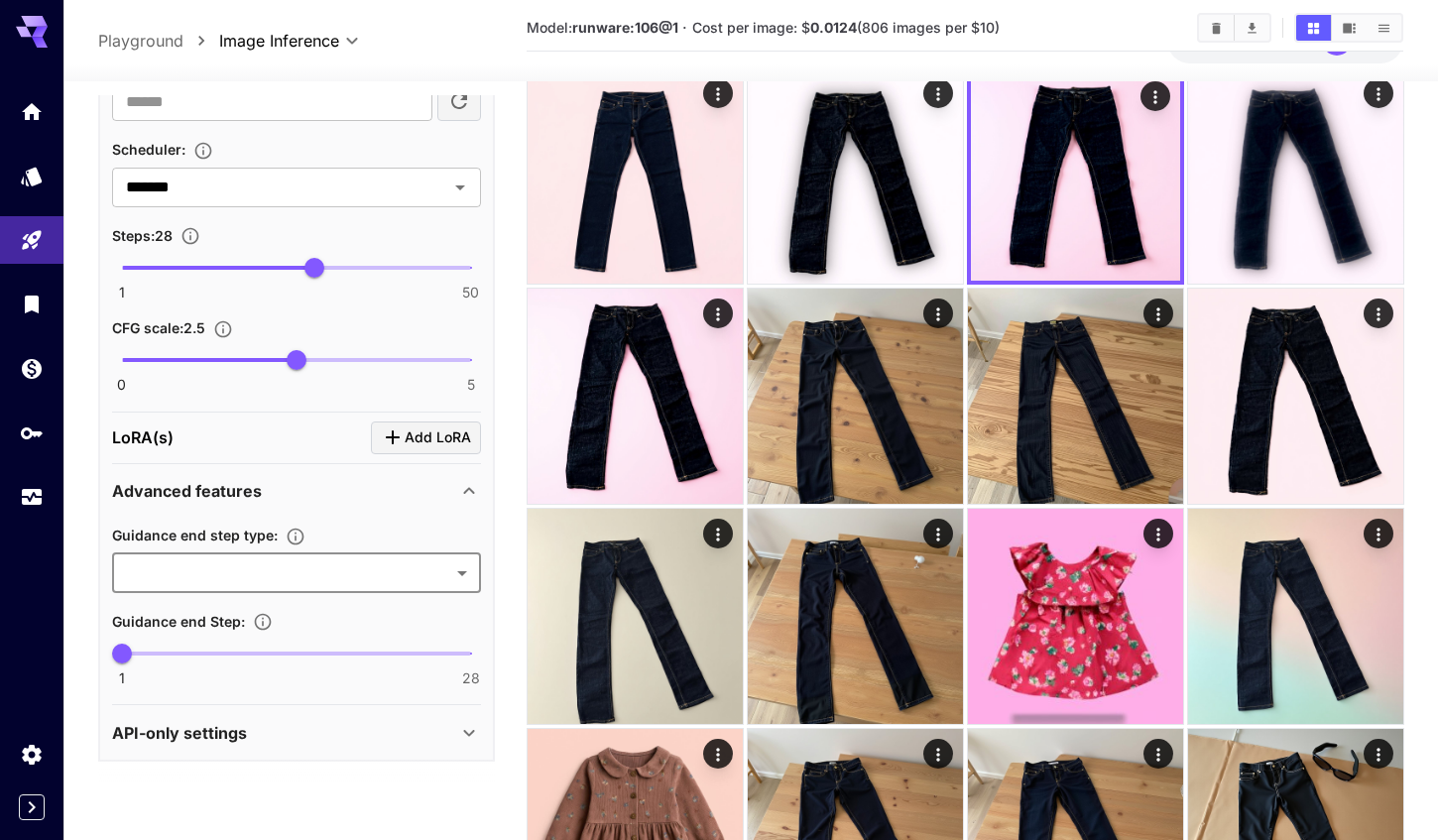 click 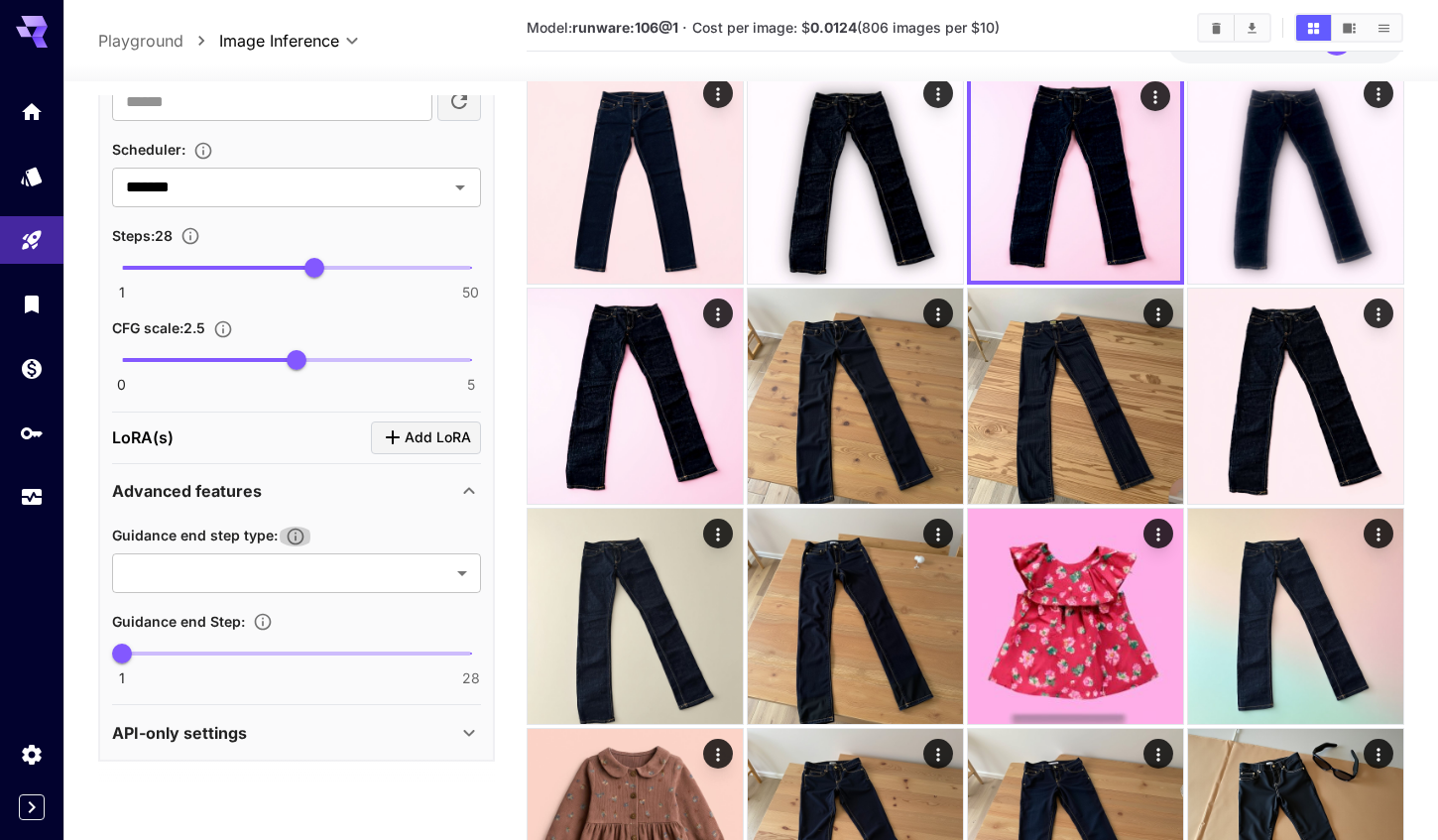 click 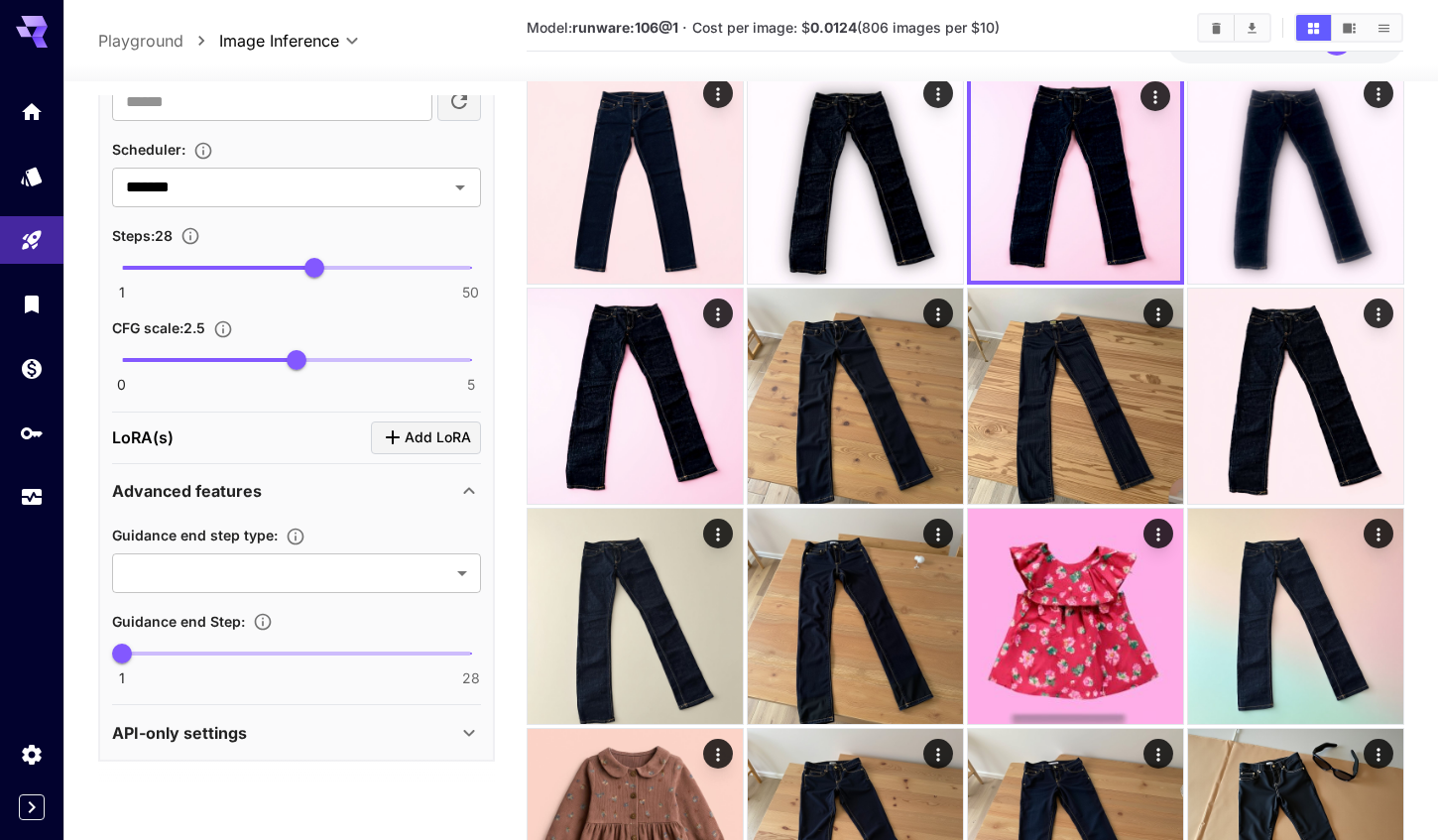 click 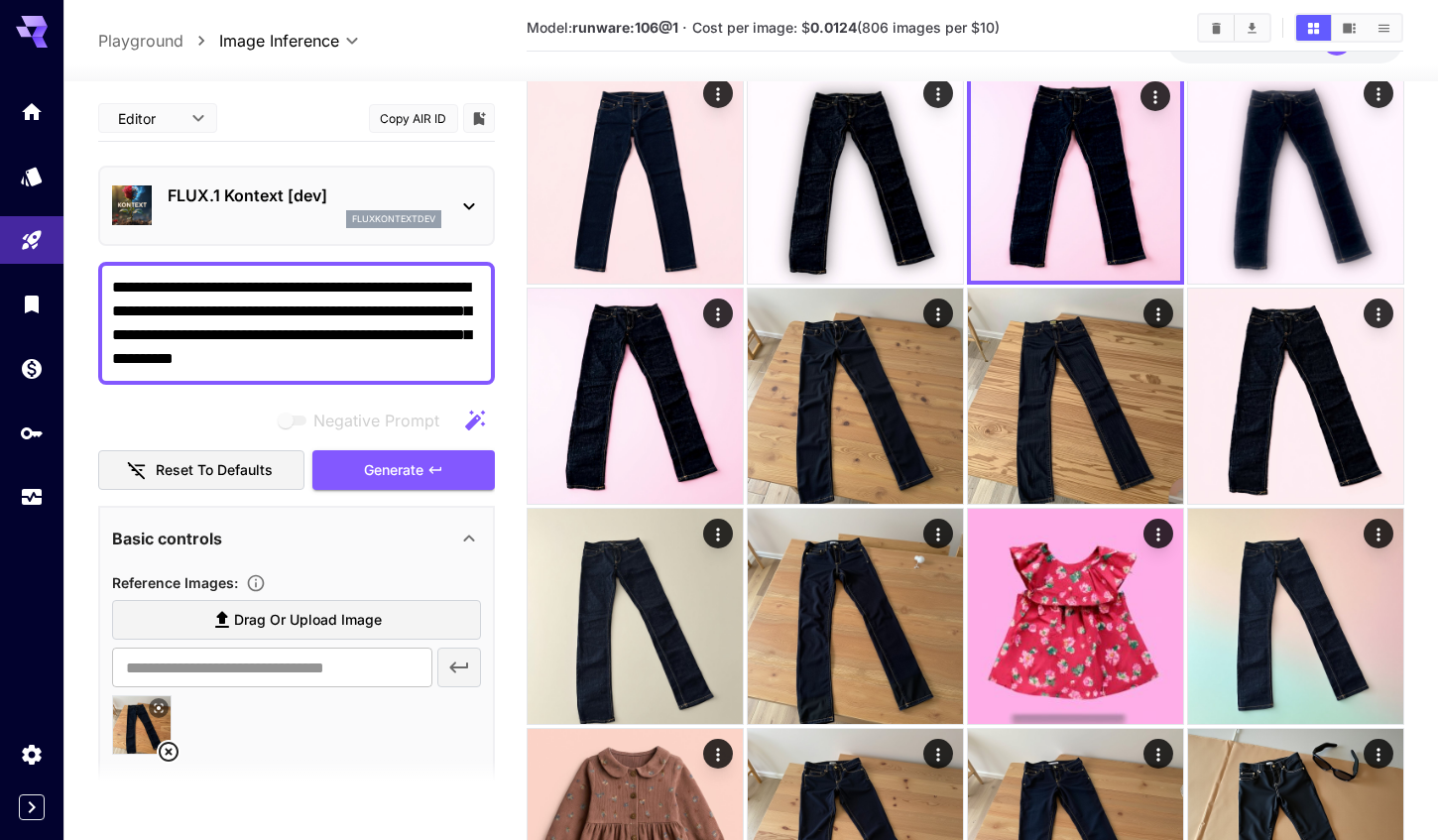 scroll, scrollTop: 0, scrollLeft: 0, axis: both 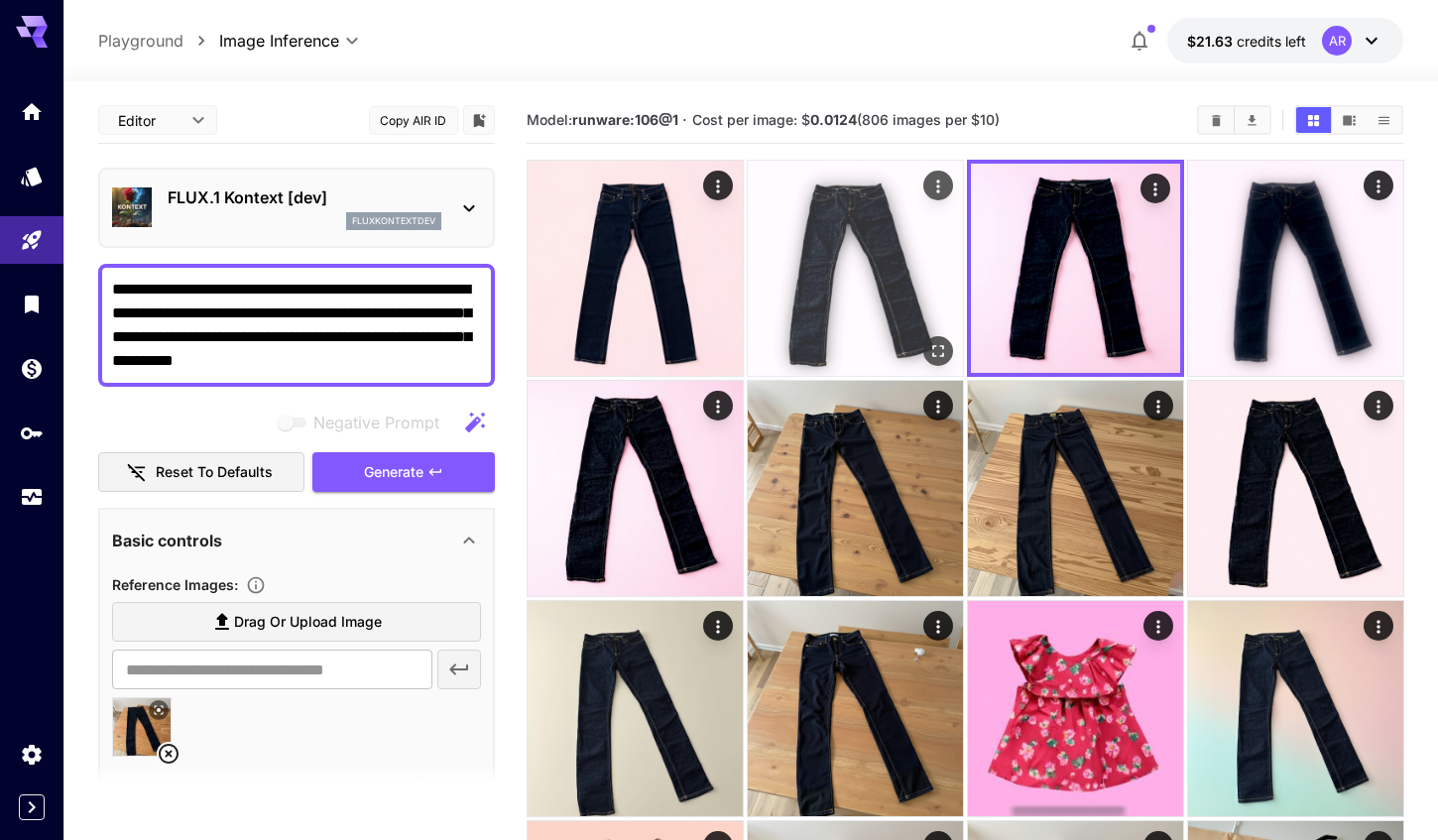 click at bounding box center [855, 268] 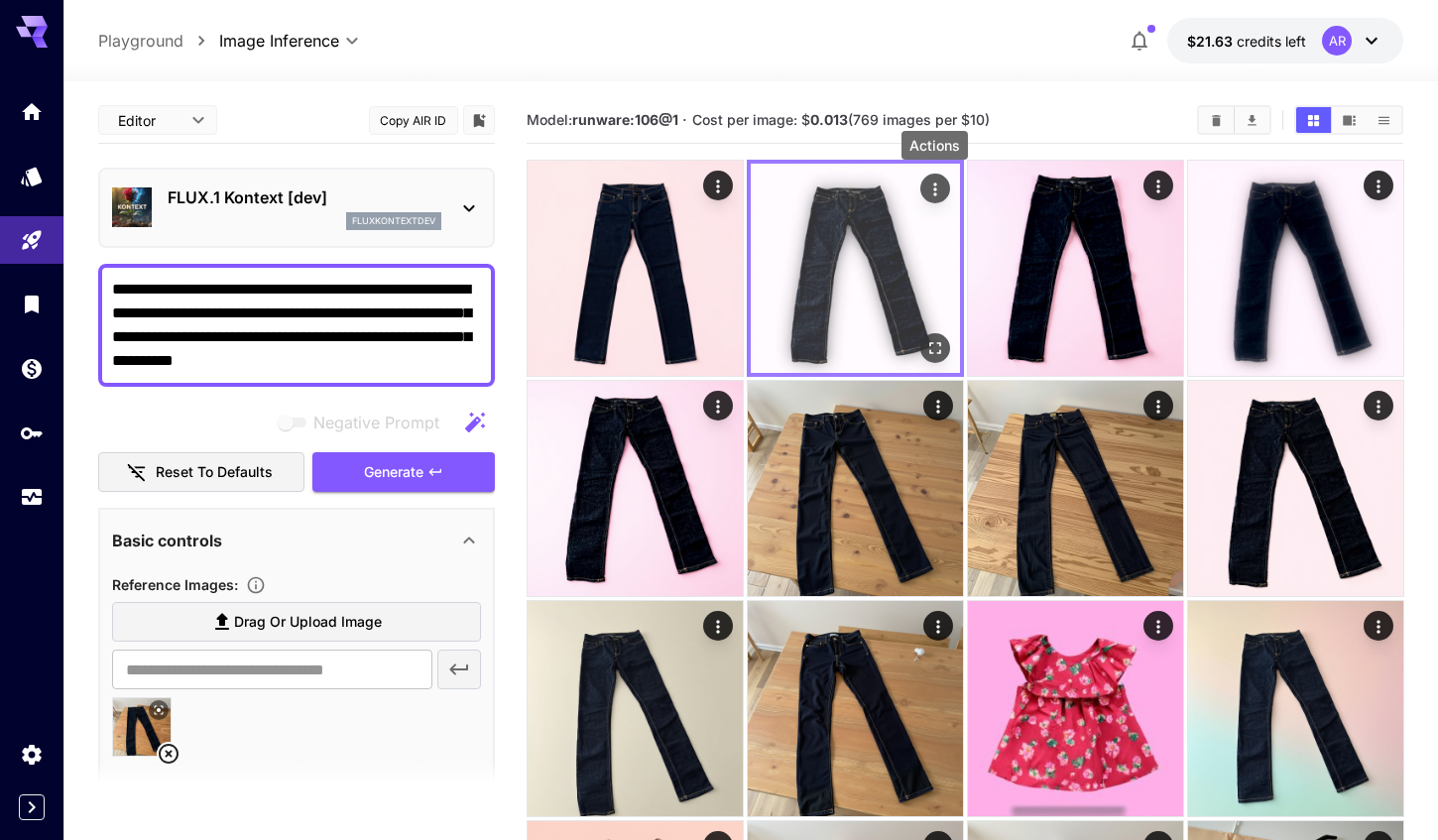 click 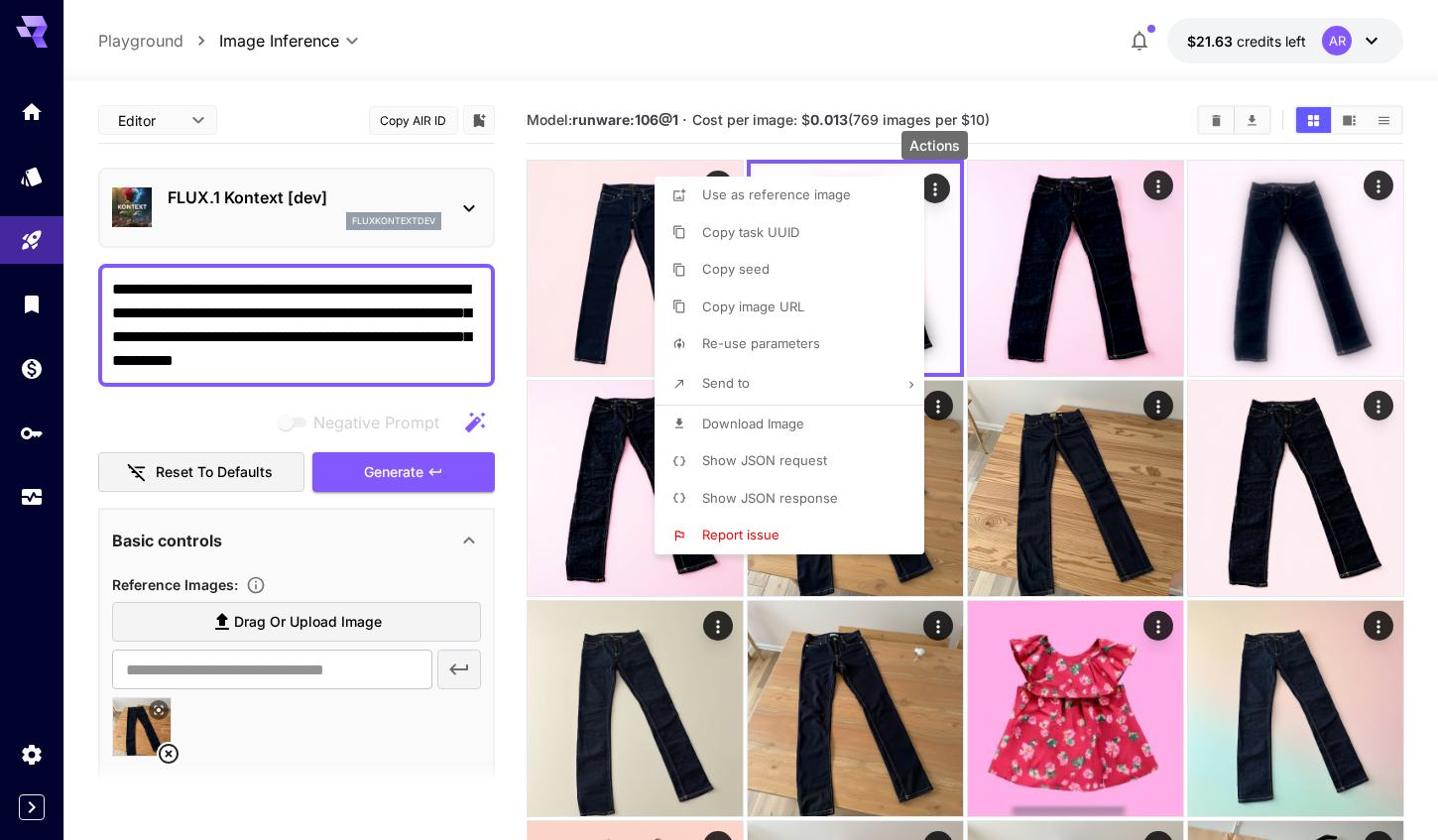 click on "Re-use parameters" at bounding box center [761, 343] 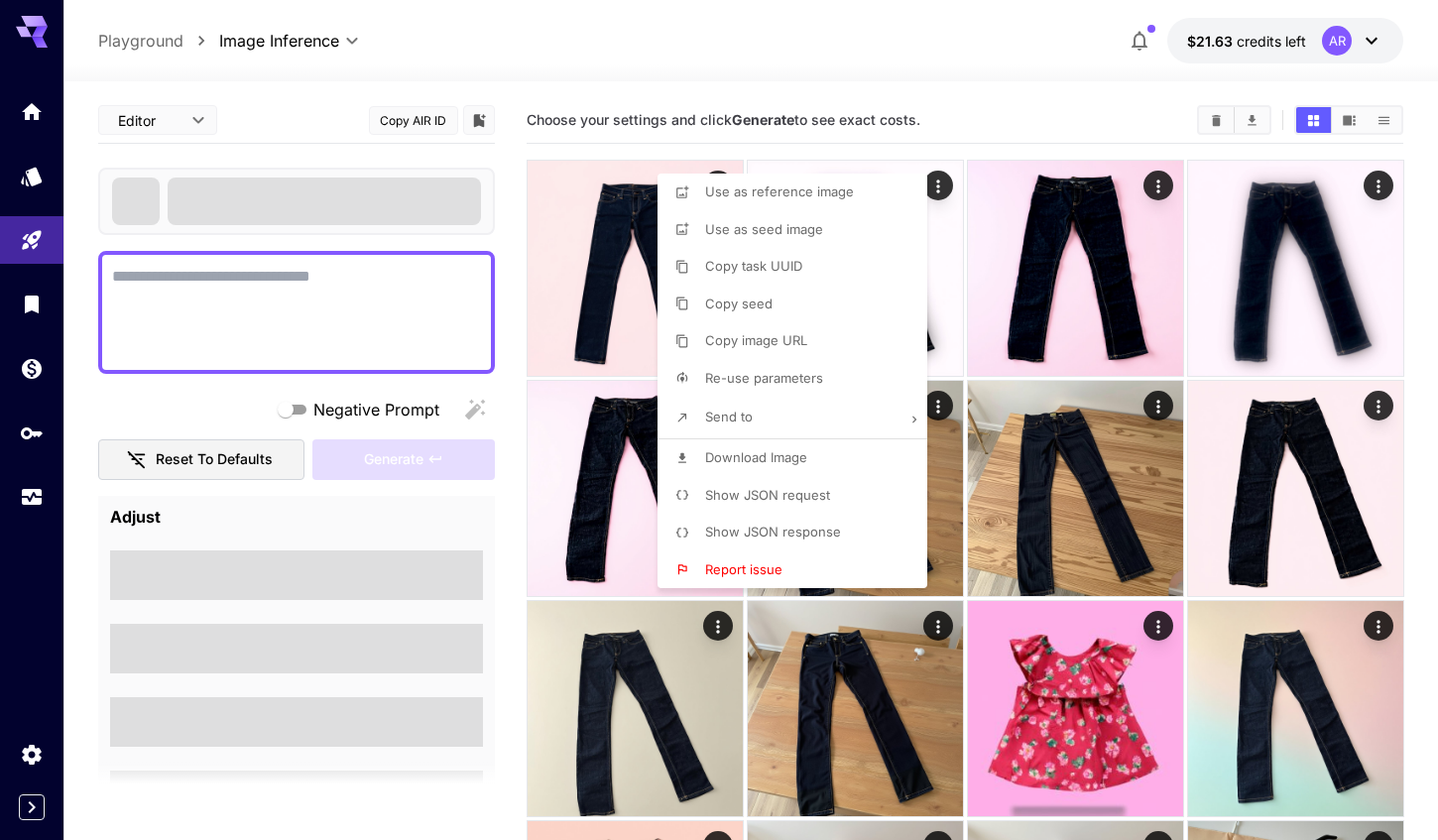 type on "**********" 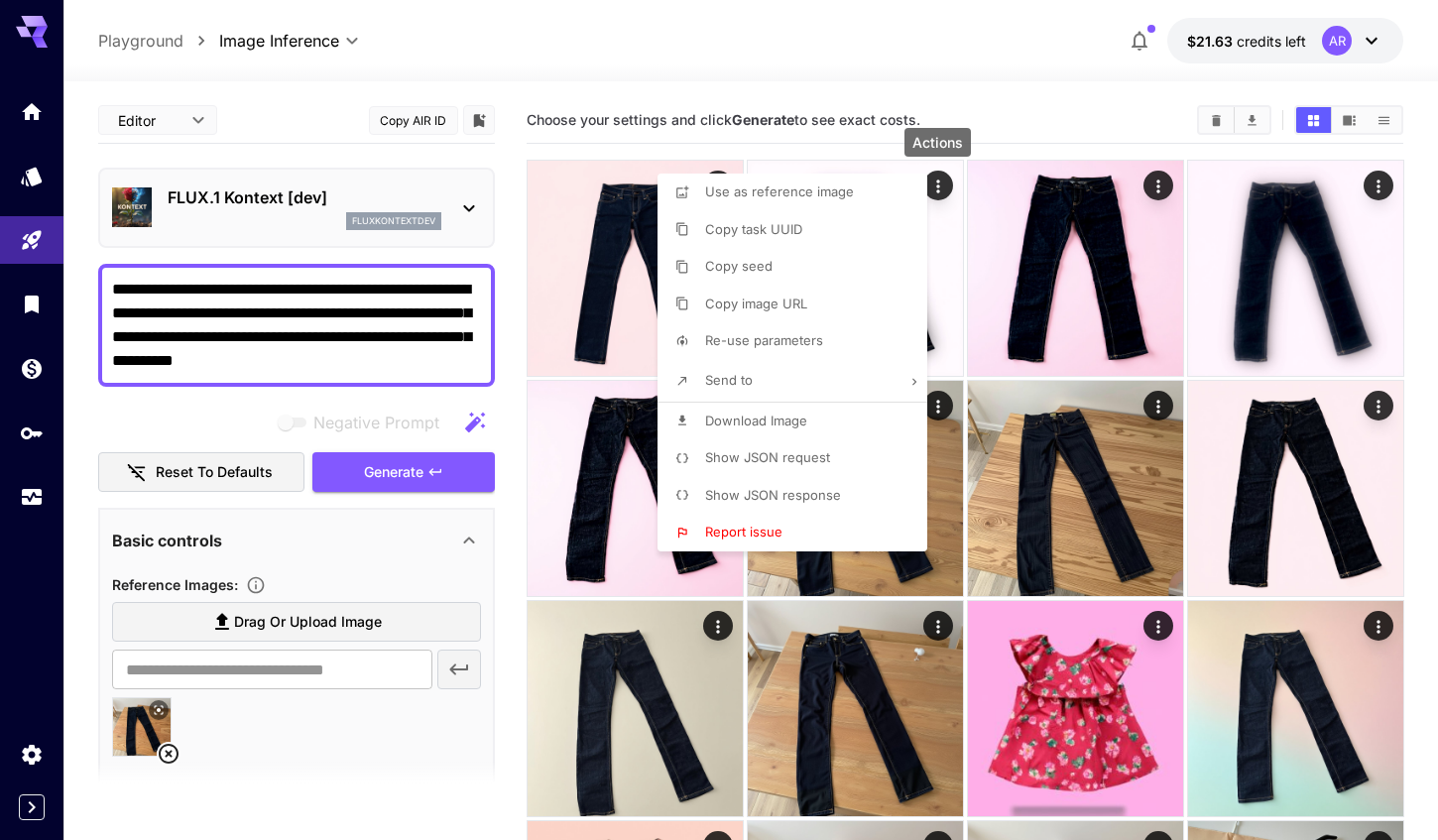click at bounding box center [719, 420] 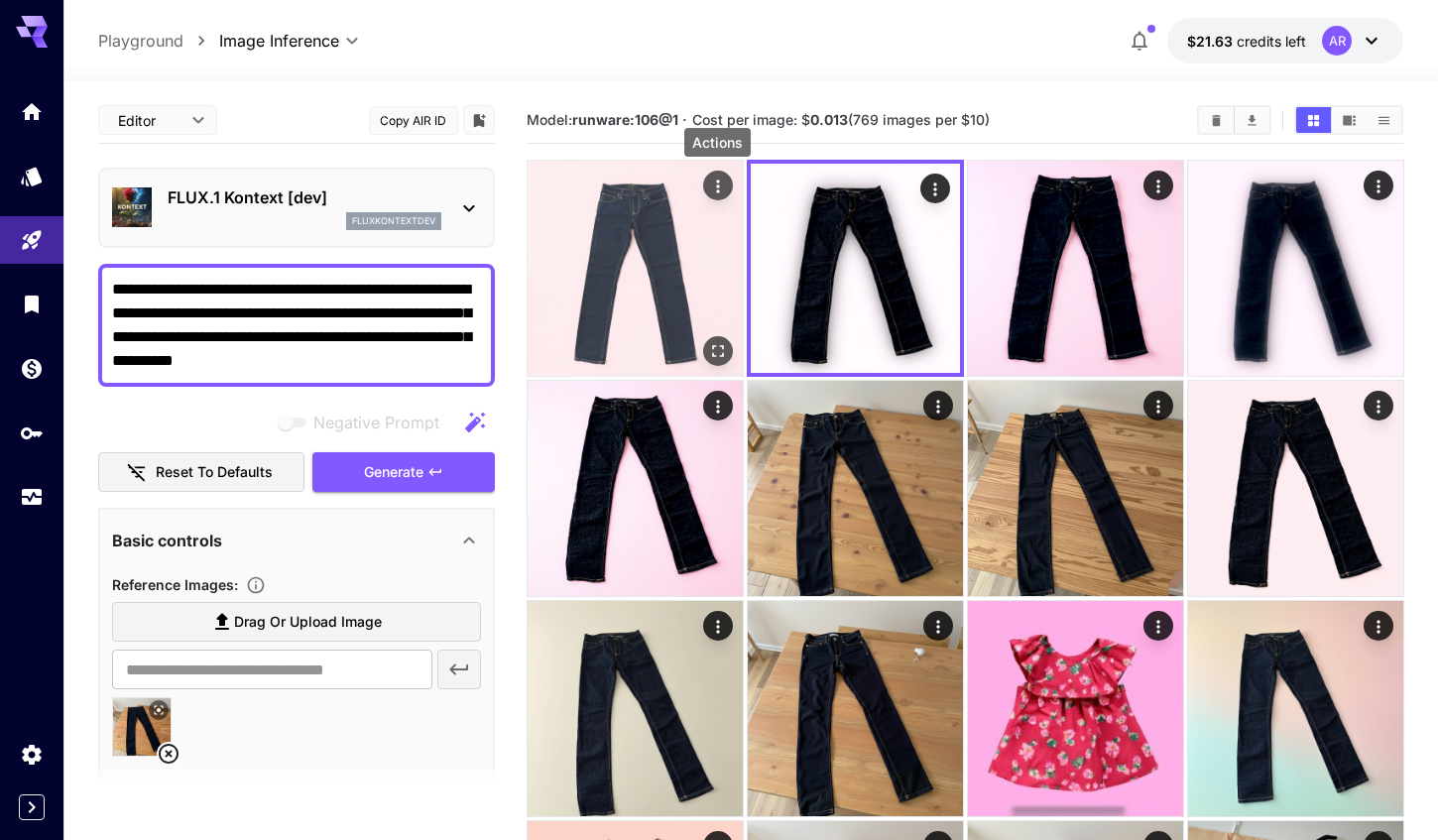 click 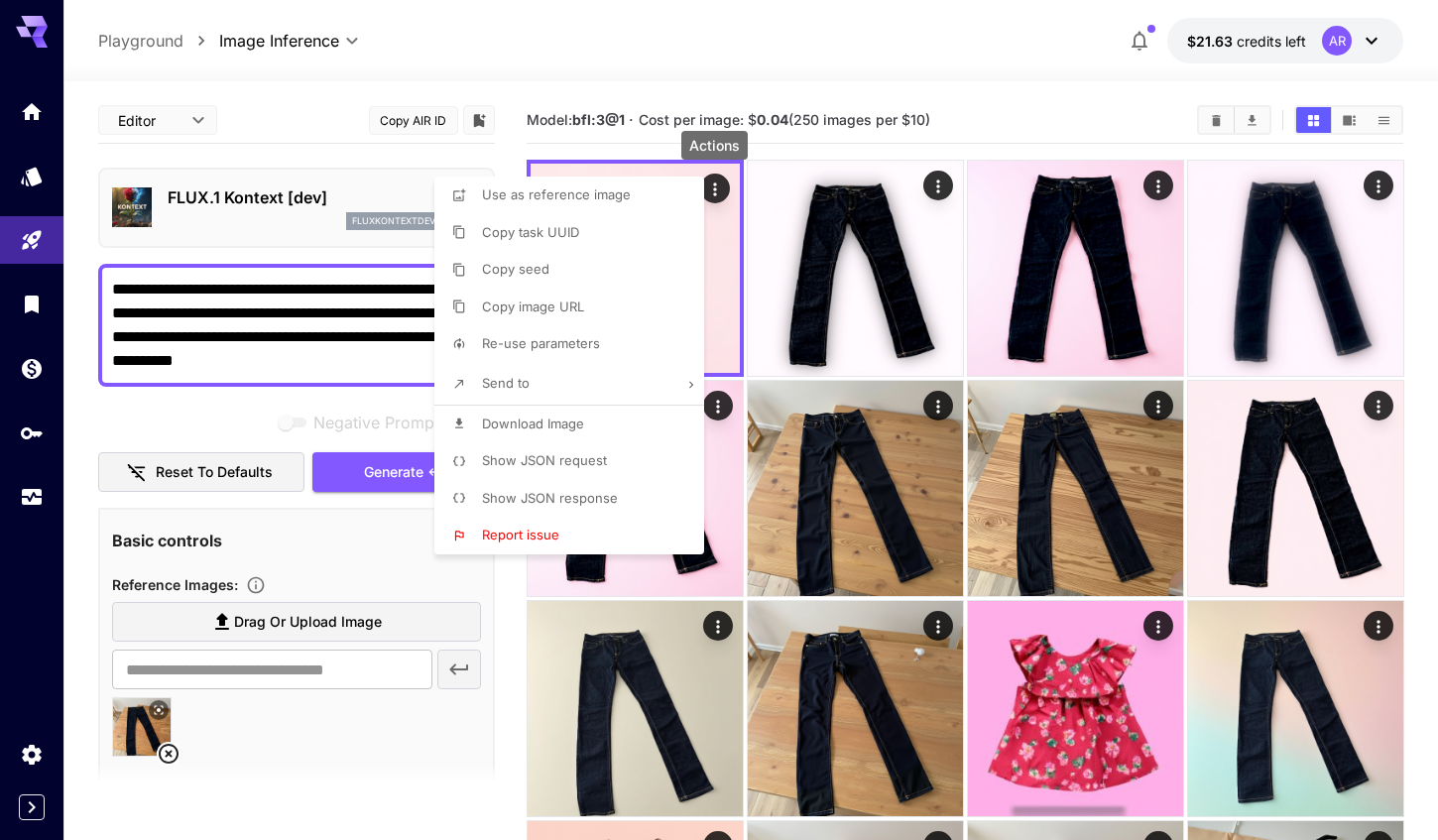 click on "Re-use parameters" at bounding box center (575, 344) 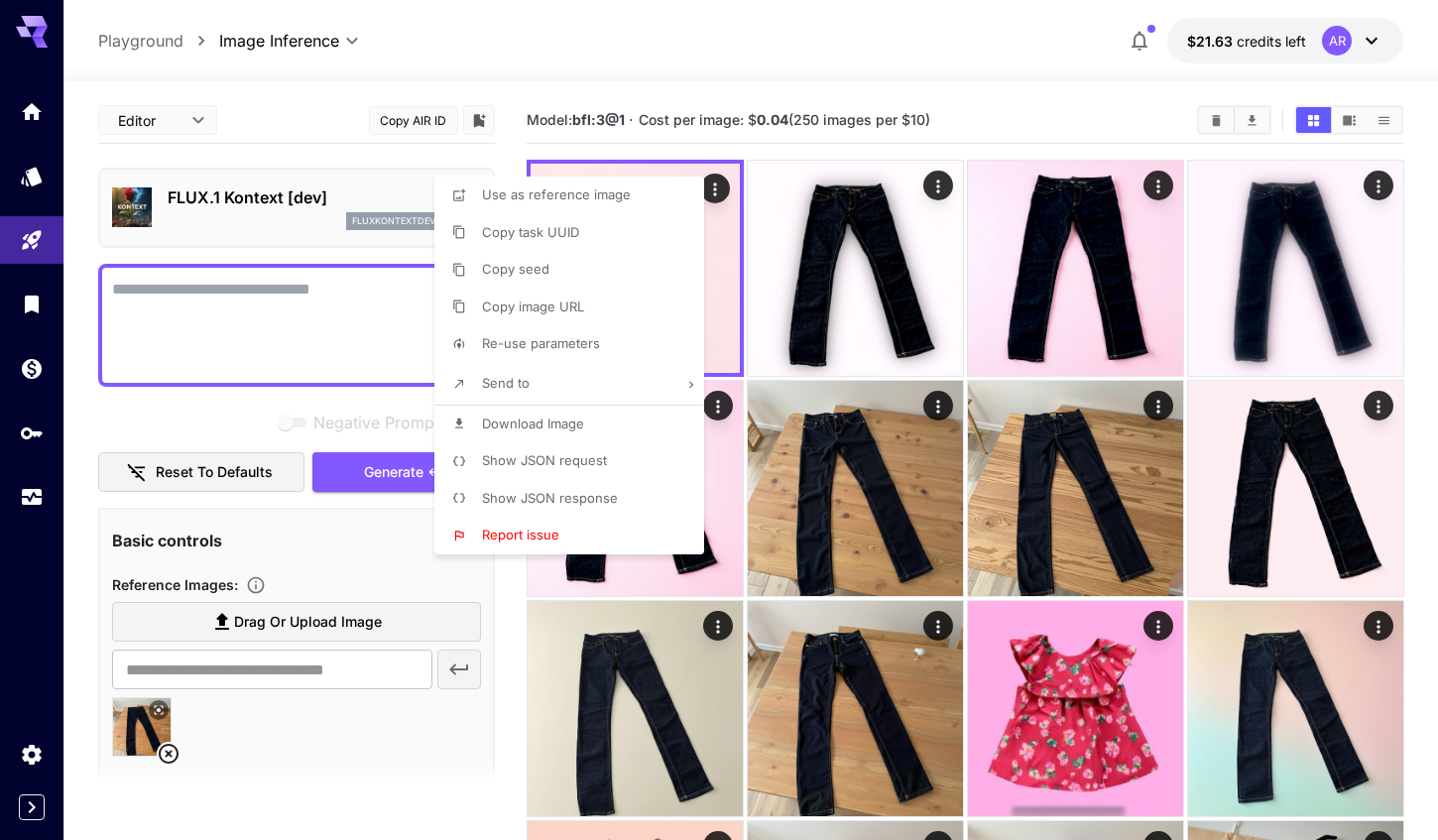 type on "**********" 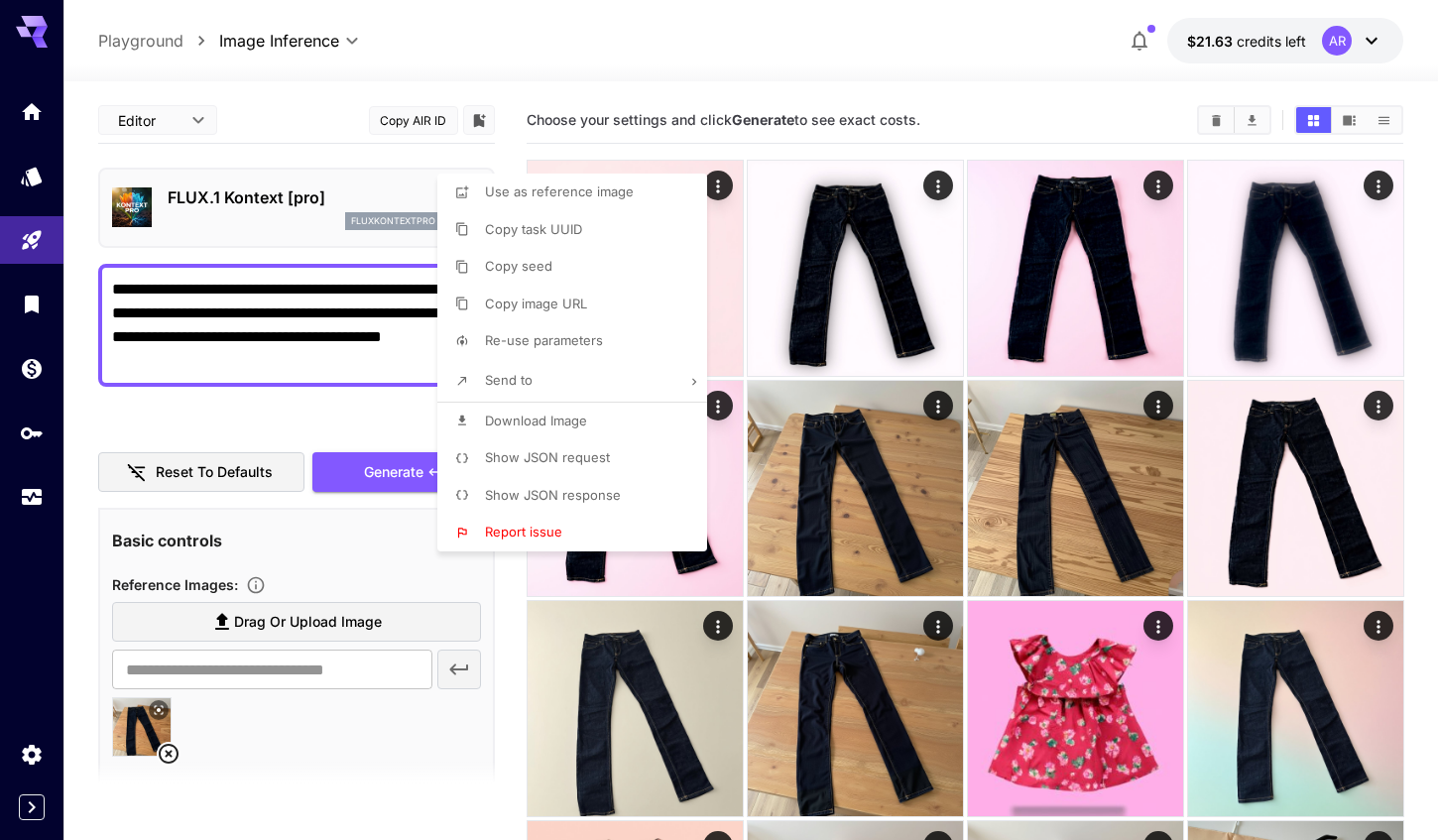 click at bounding box center (719, 420) 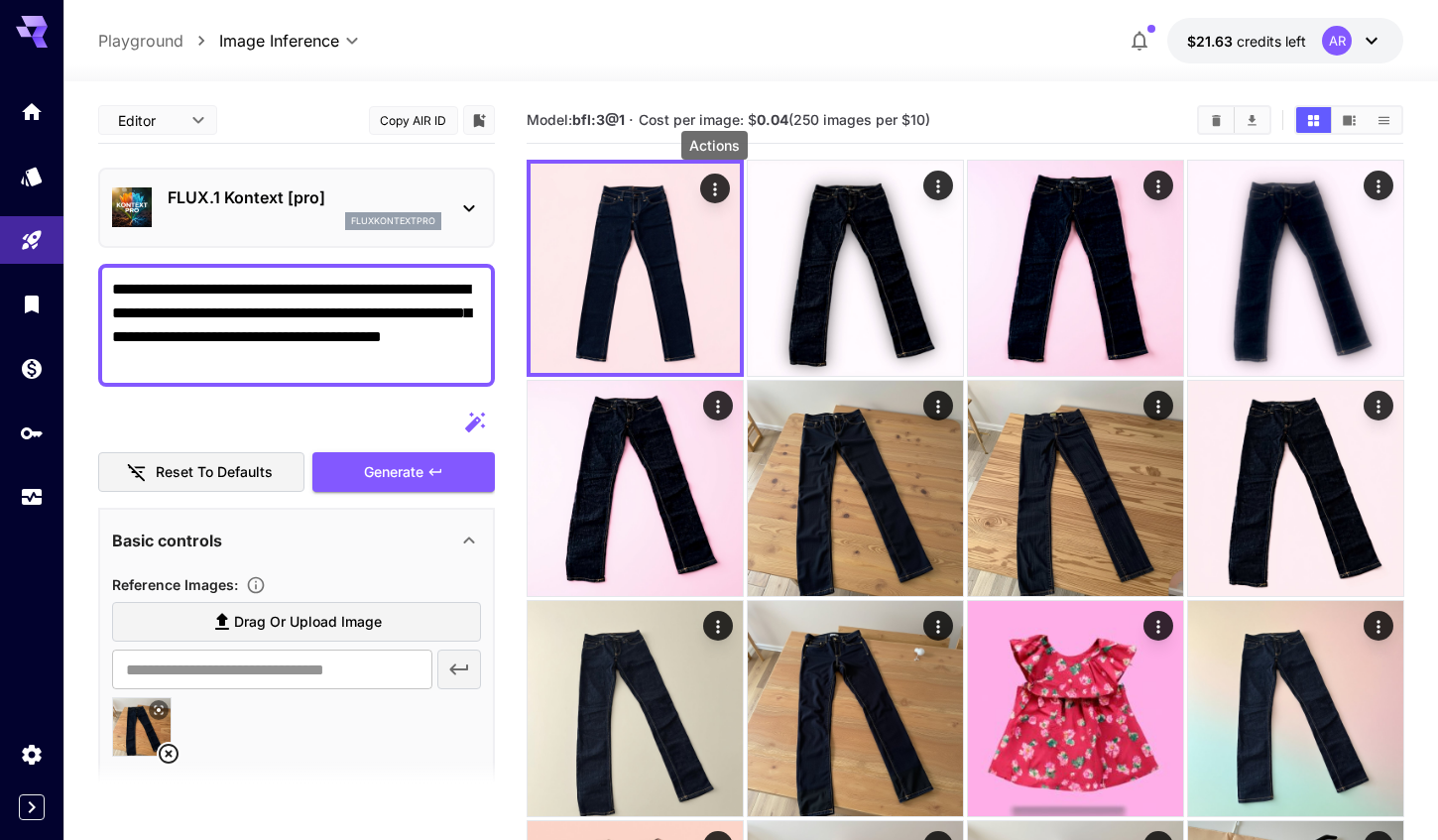 click on "FLUX.1 Kontext [pro]" at bounding box center [304, 197] 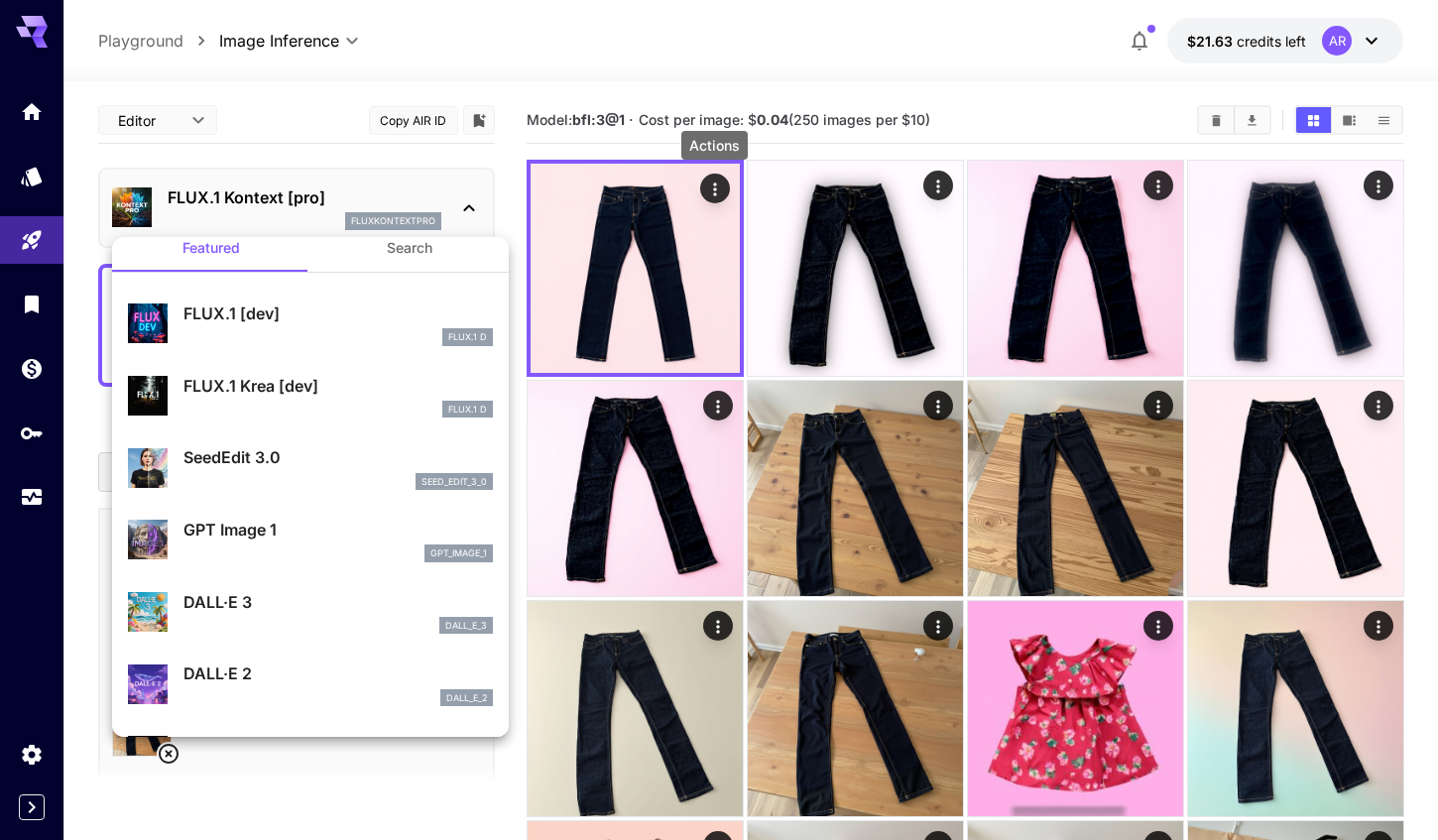 scroll, scrollTop: 29, scrollLeft: 0, axis: vertical 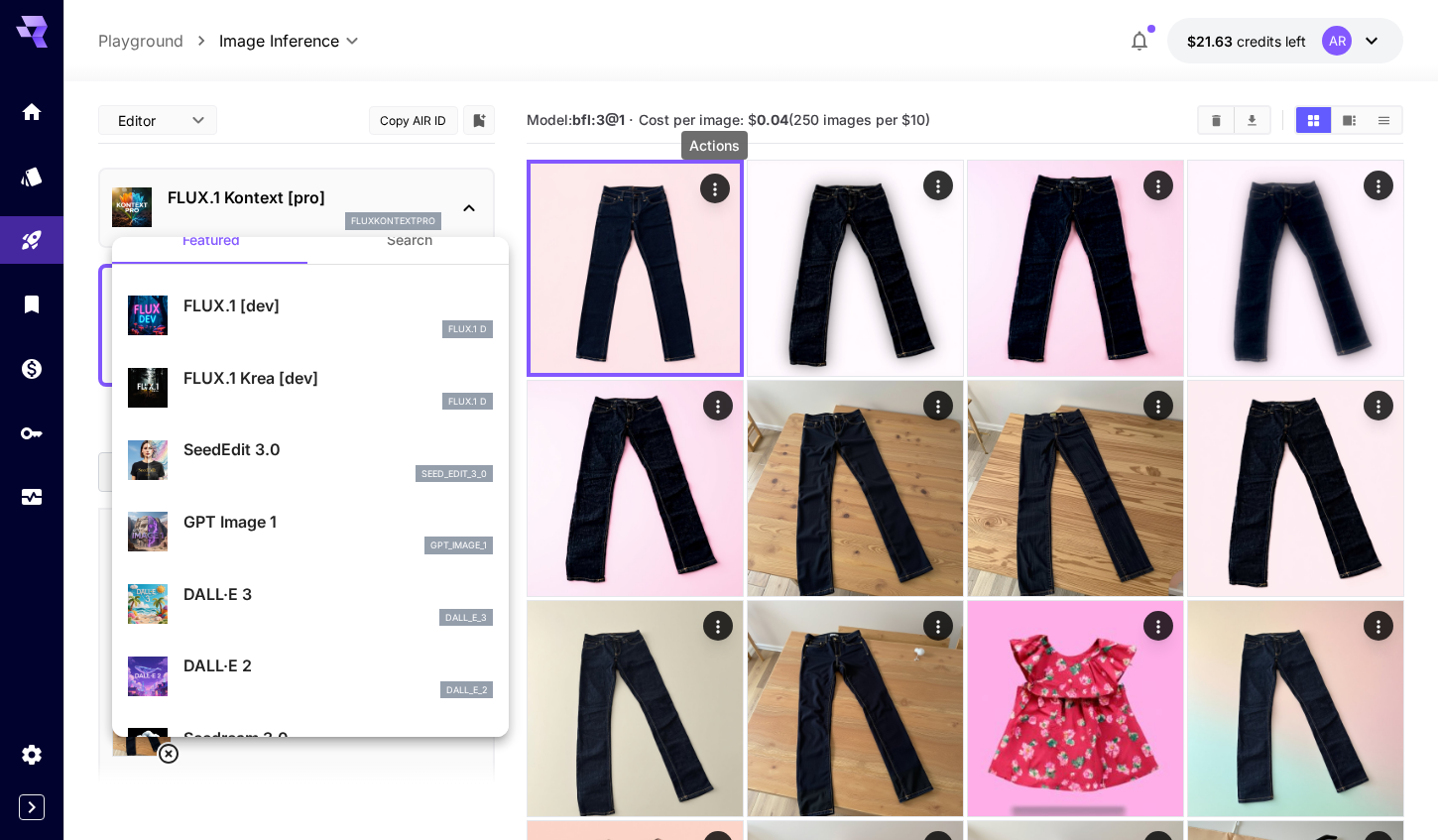 click on "Search" at bounding box center [410, 240] 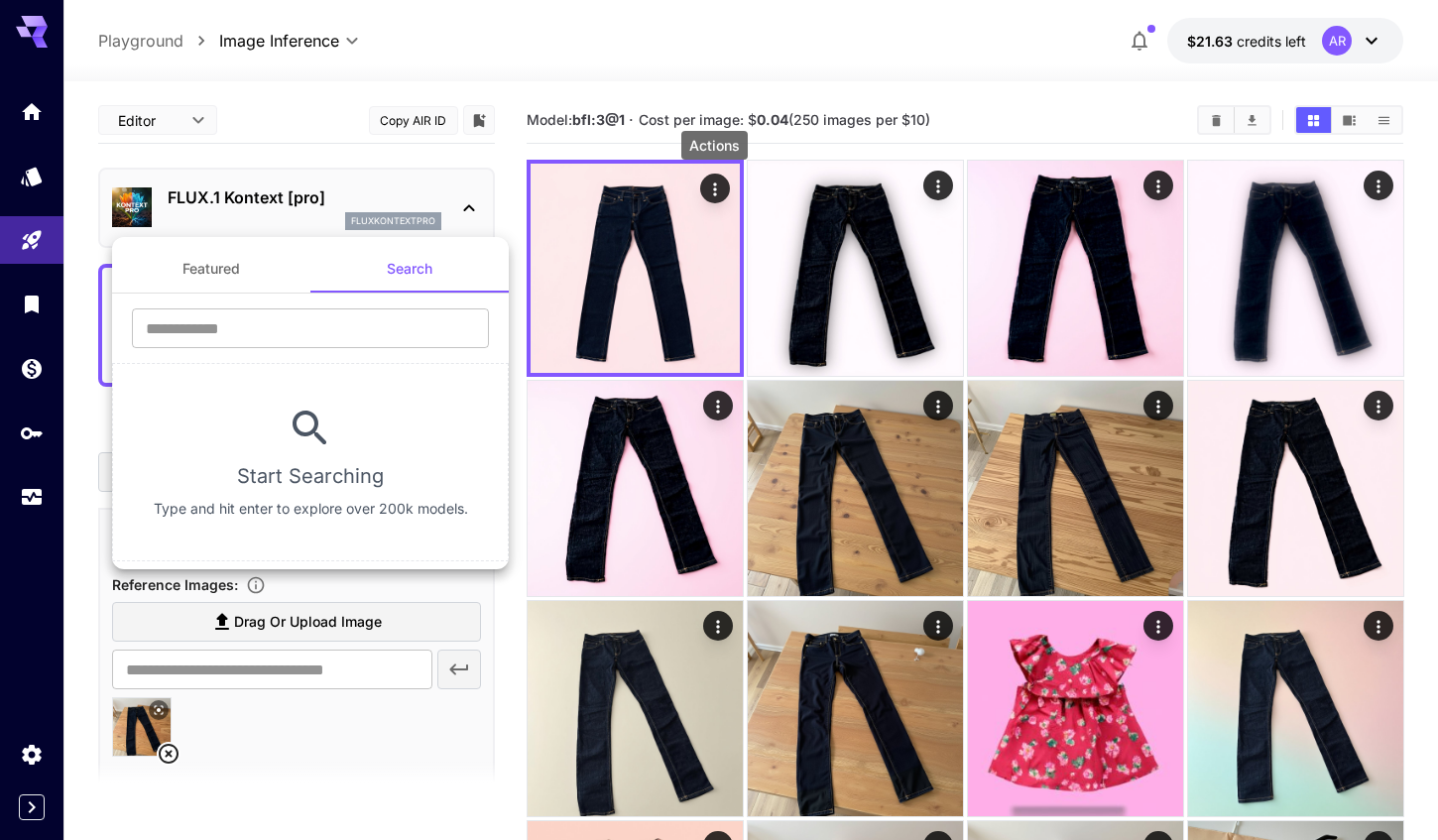 scroll, scrollTop: 0, scrollLeft: 0, axis: both 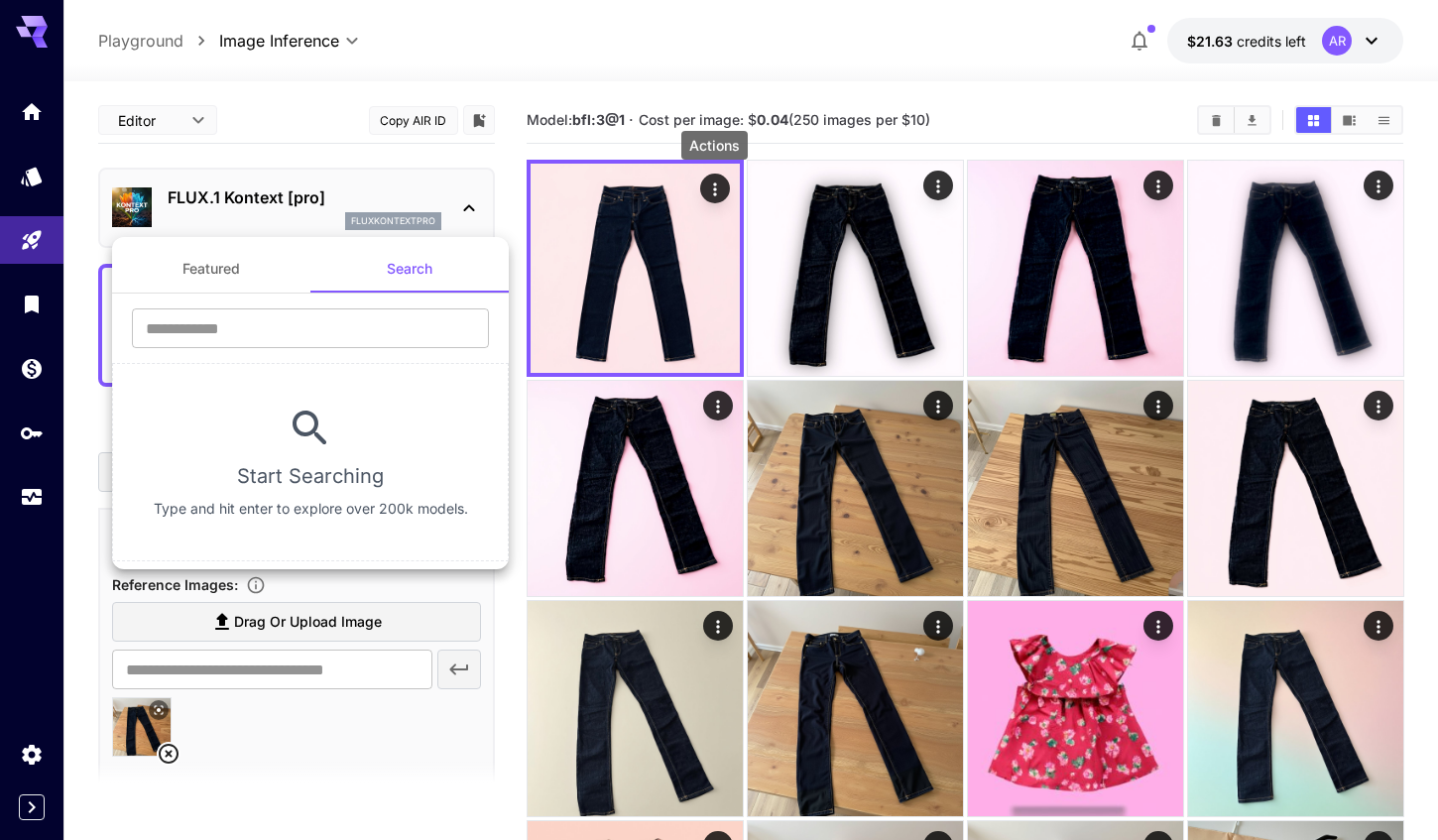 click on "Featured" at bounding box center (211, 269) 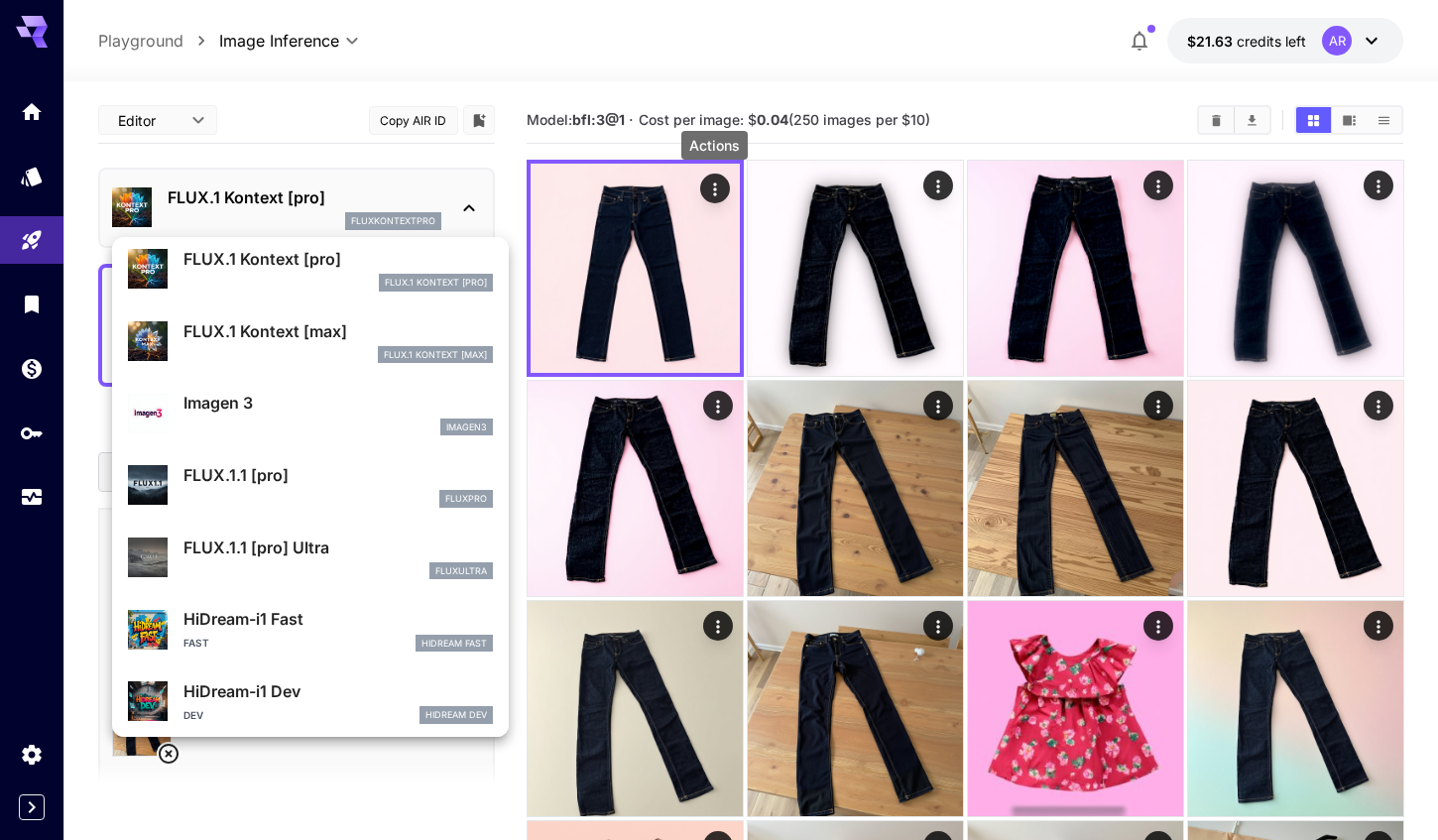 scroll, scrollTop: 862, scrollLeft: 0, axis: vertical 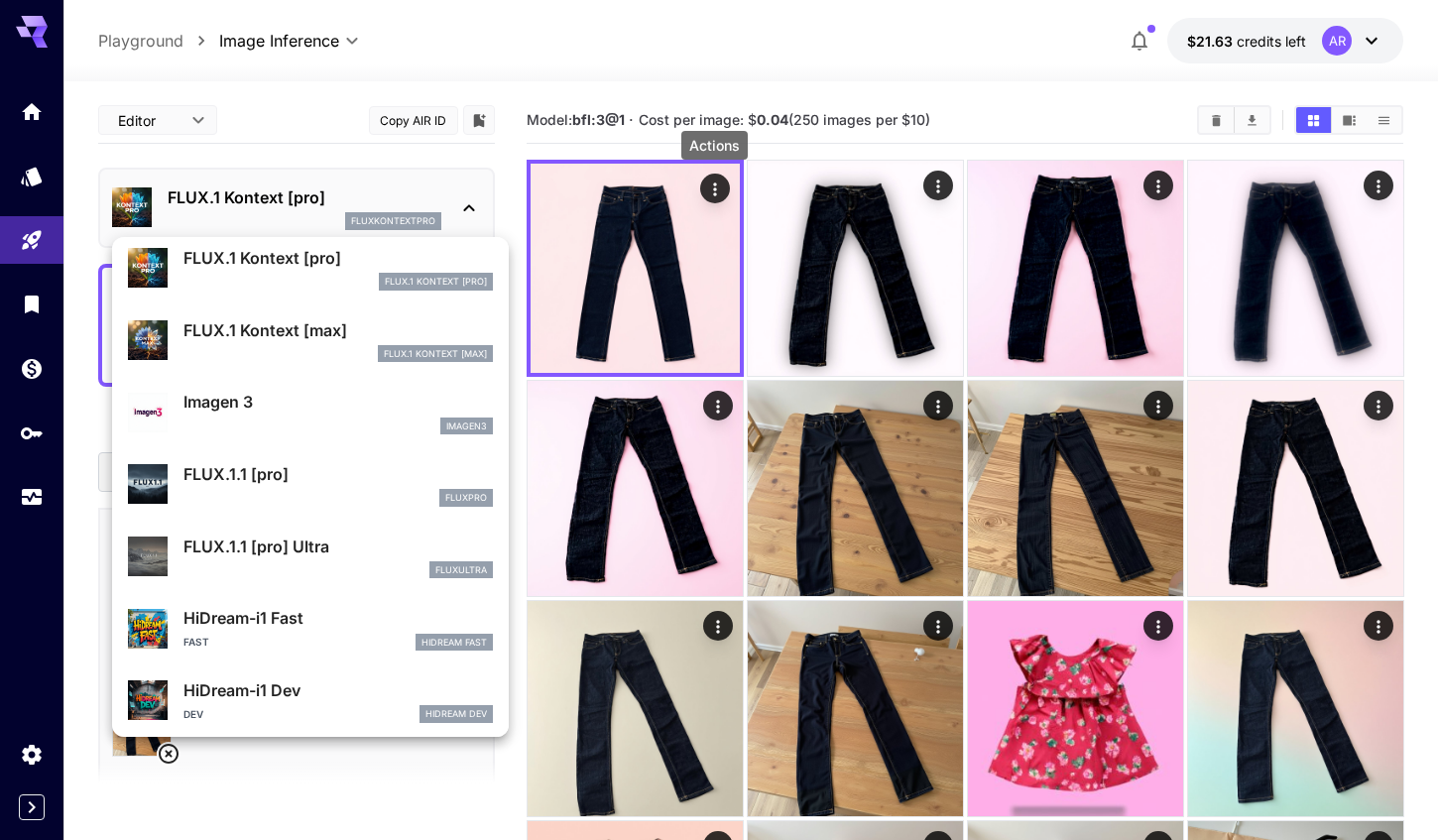 click at bounding box center [719, 420] 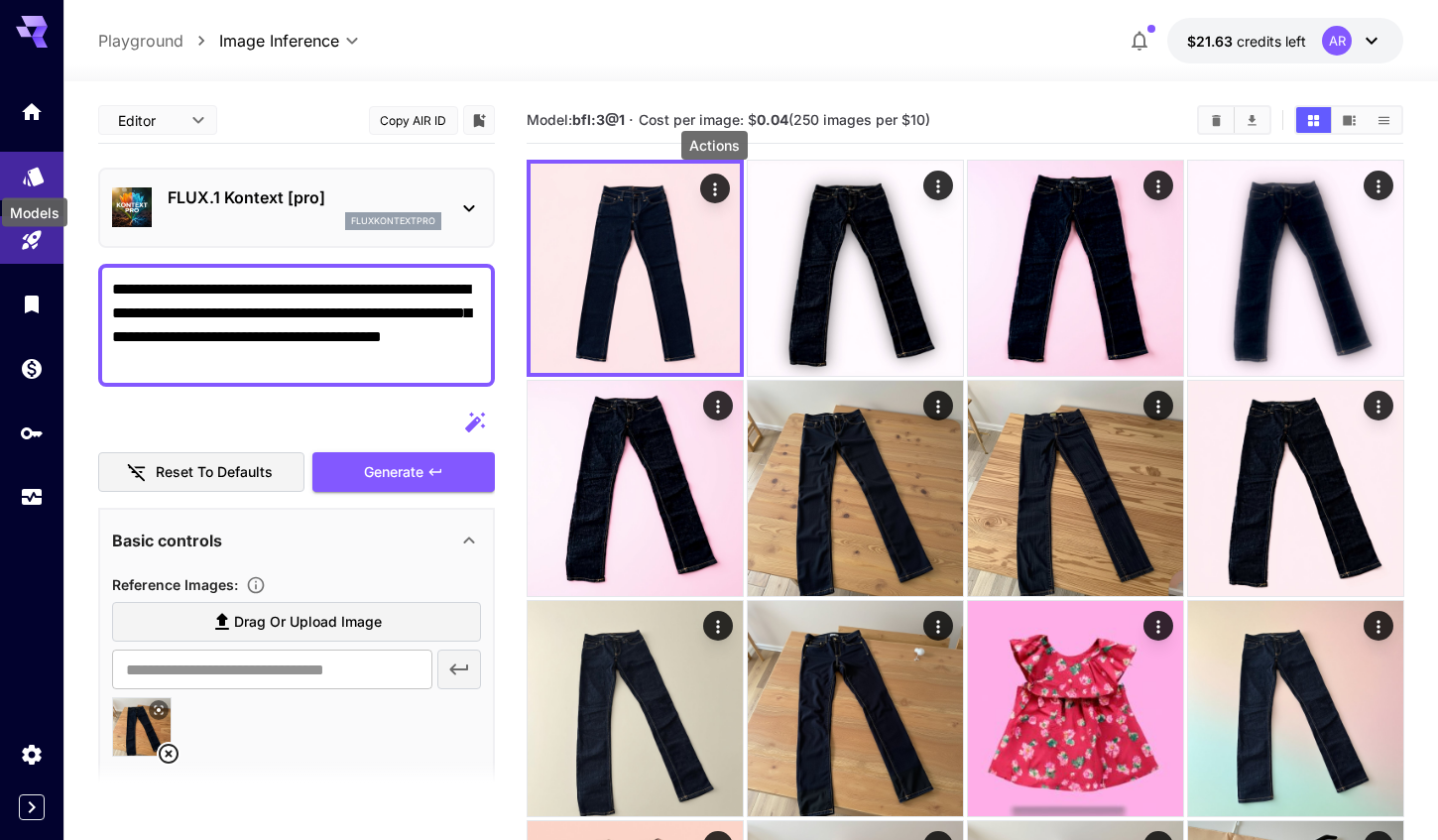 click 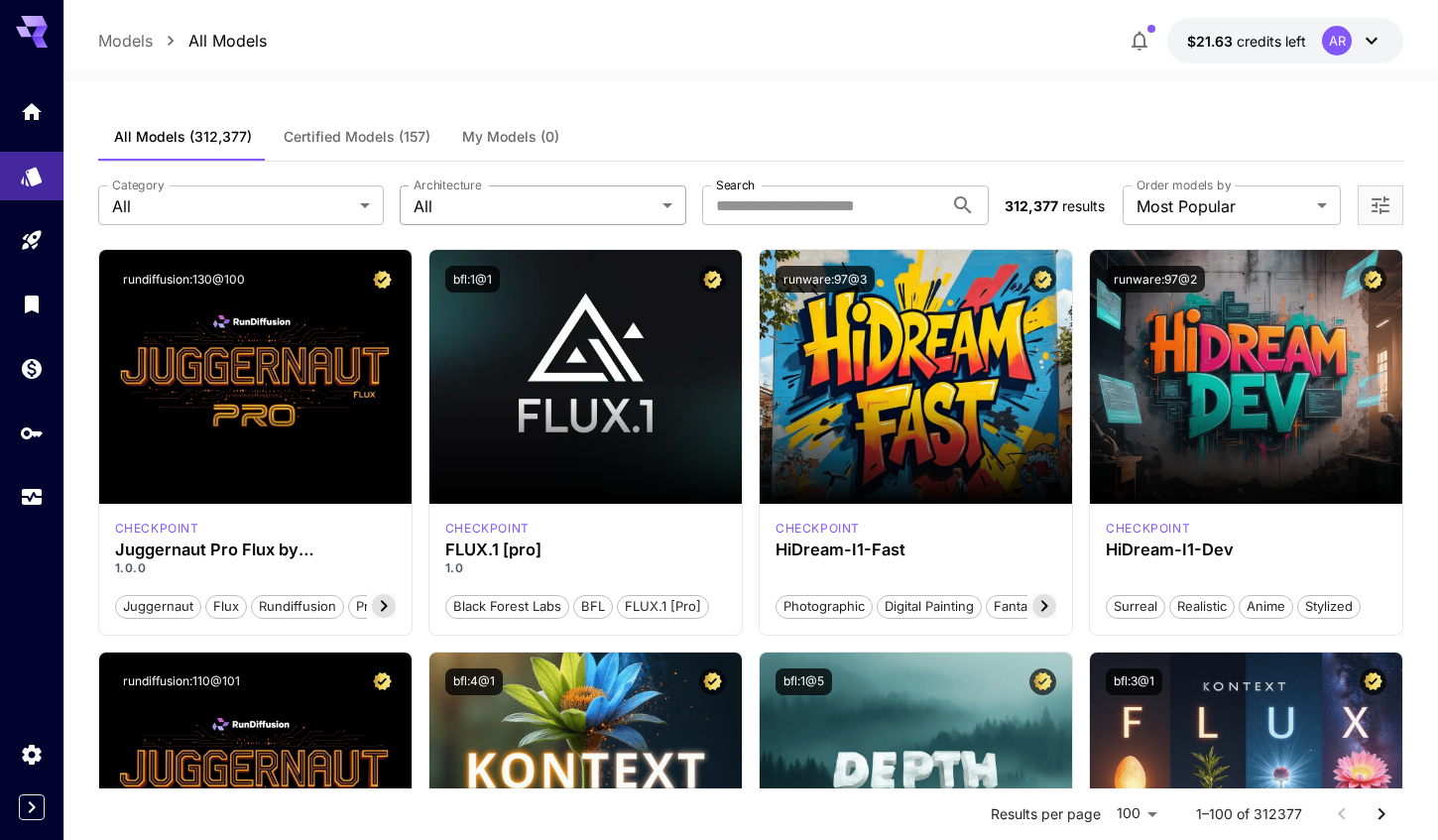 click on "**********" at bounding box center [719, 9474] 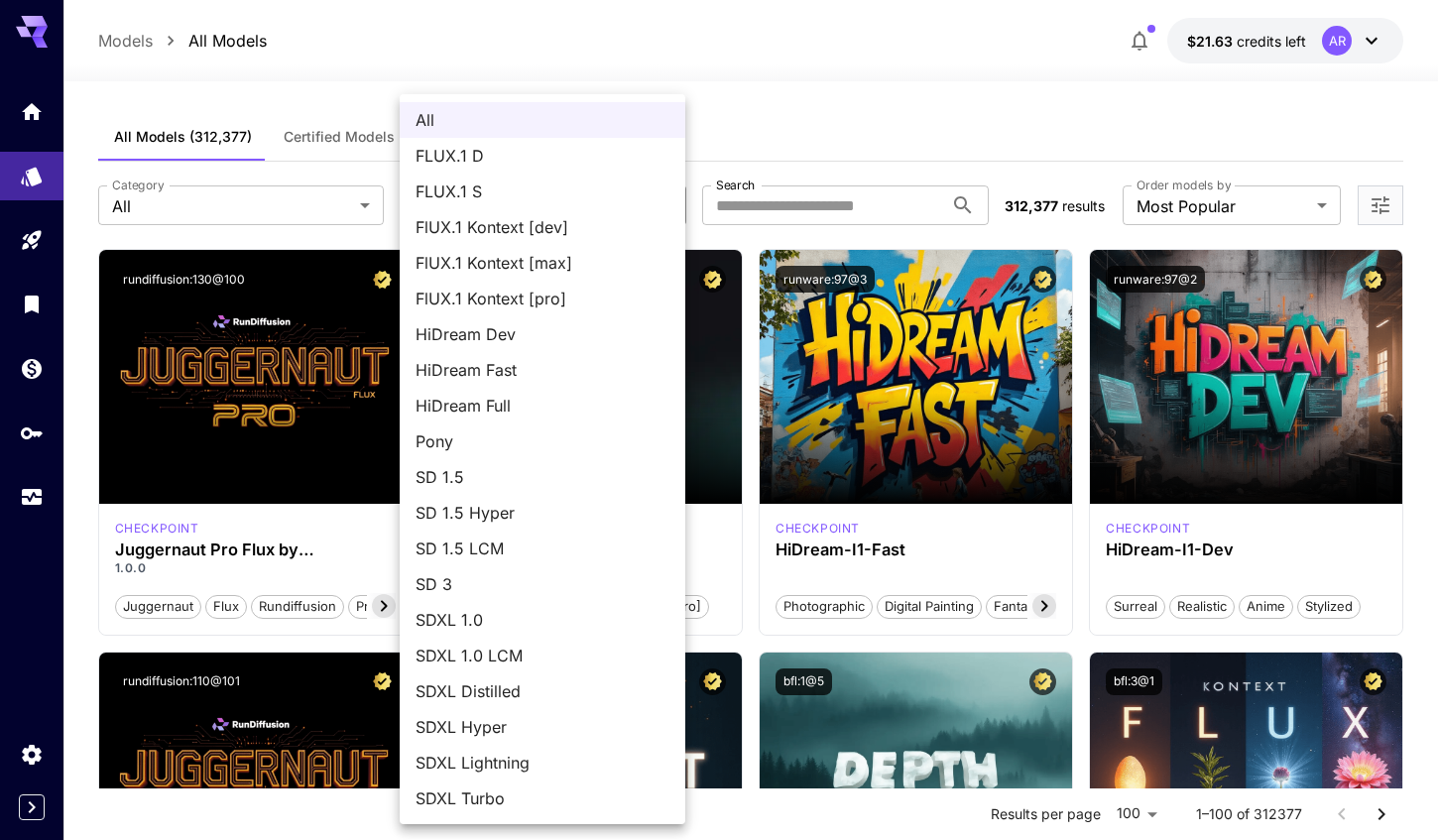 click at bounding box center (719, 420) 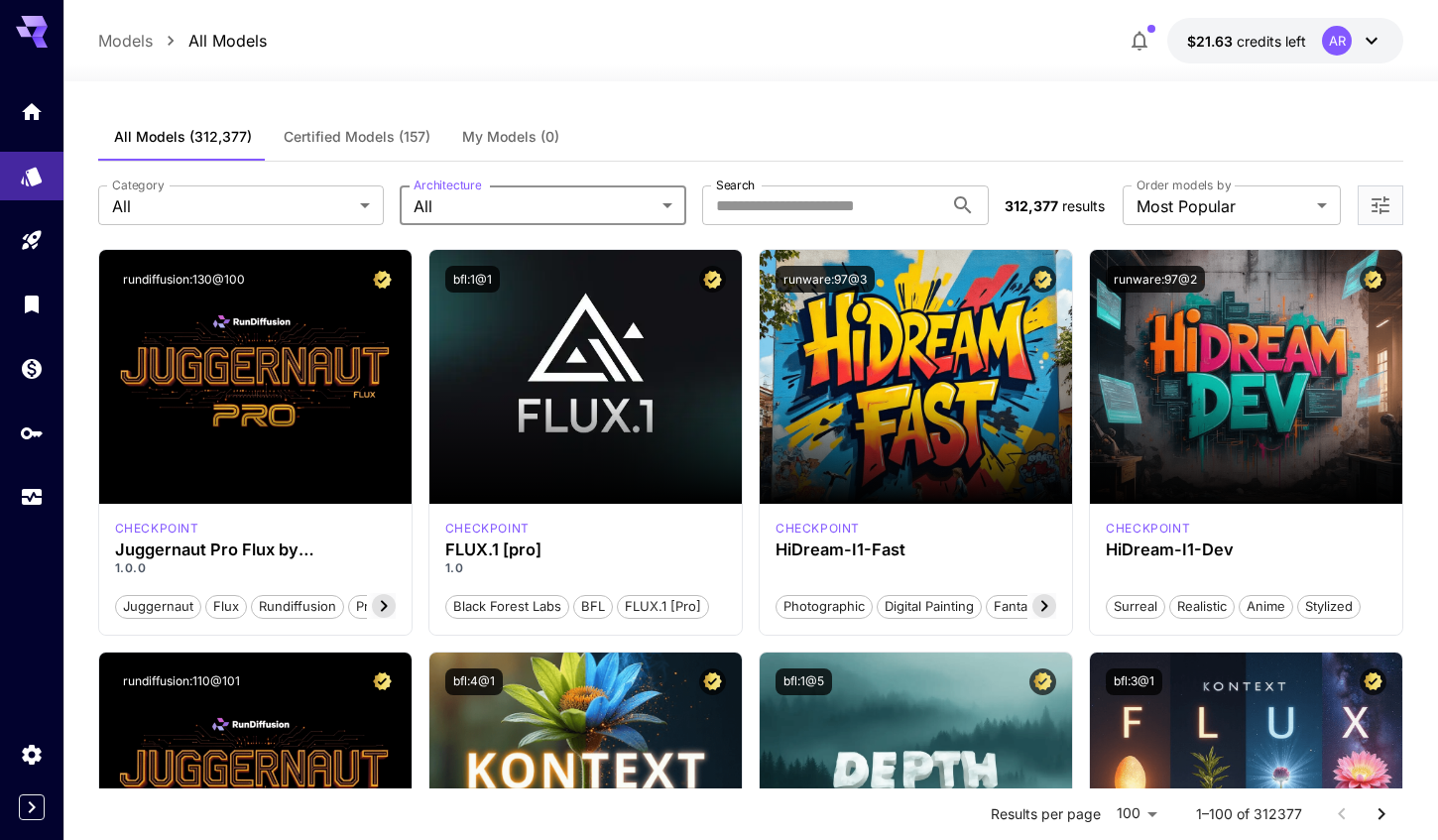 click on "All FLUX.1 D FLUX.1 S FlUX.1 Kontext [dev] FlUX.1 Kontext [max] FlUX.1 Kontext [pro] HiDream Dev HiDream Fast HiDream Full Pony SD 1.5 SD 1.5 Hyper SD 1.5 LCM SD 3 SDXL 1.0 SDXL 1.0 LCM SDXL Distilled SDXL Hyper SDXL Lightning SDXL Turbo" at bounding box center (719, 420) 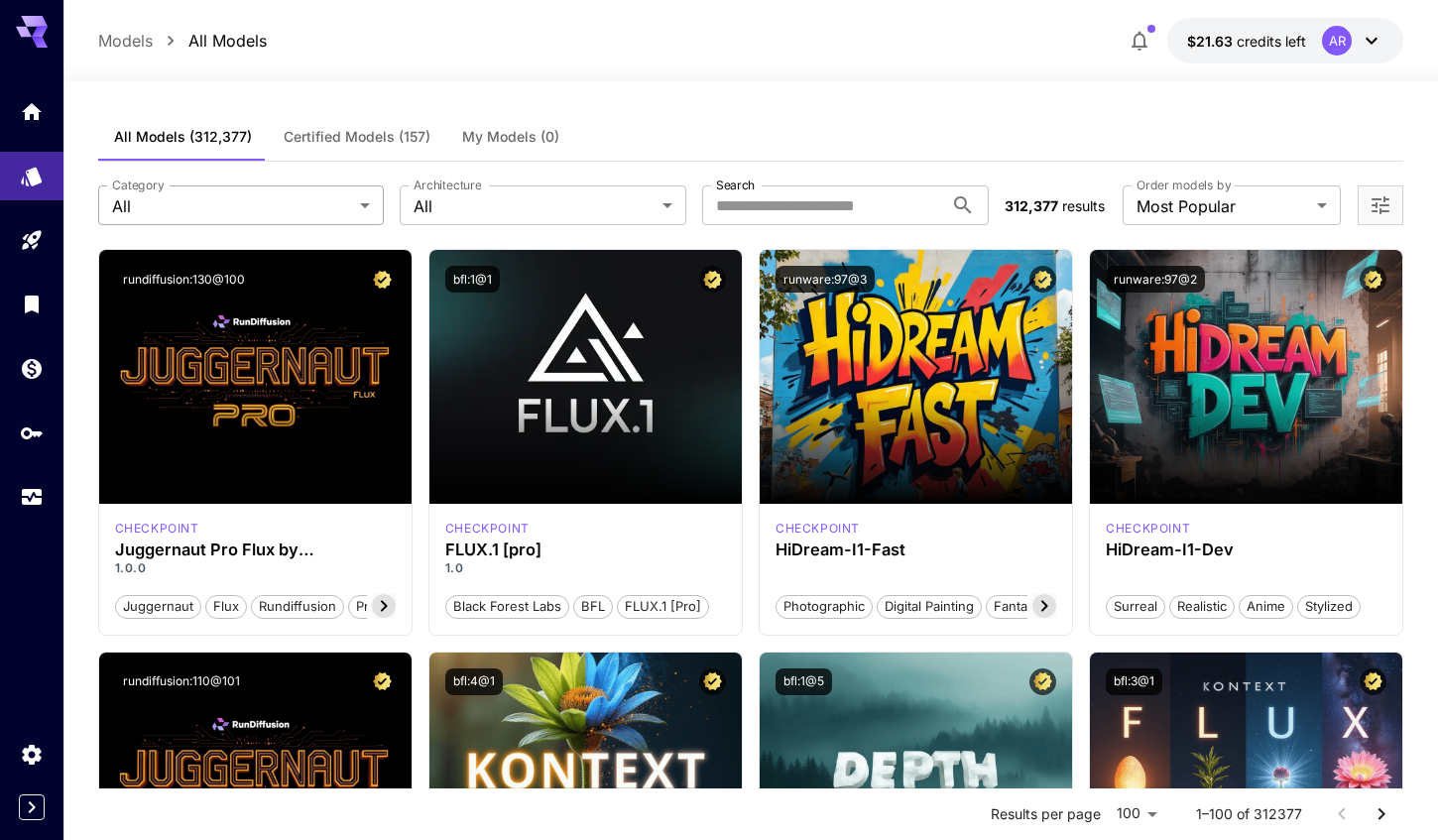 click on "**********" at bounding box center (719, 9474) 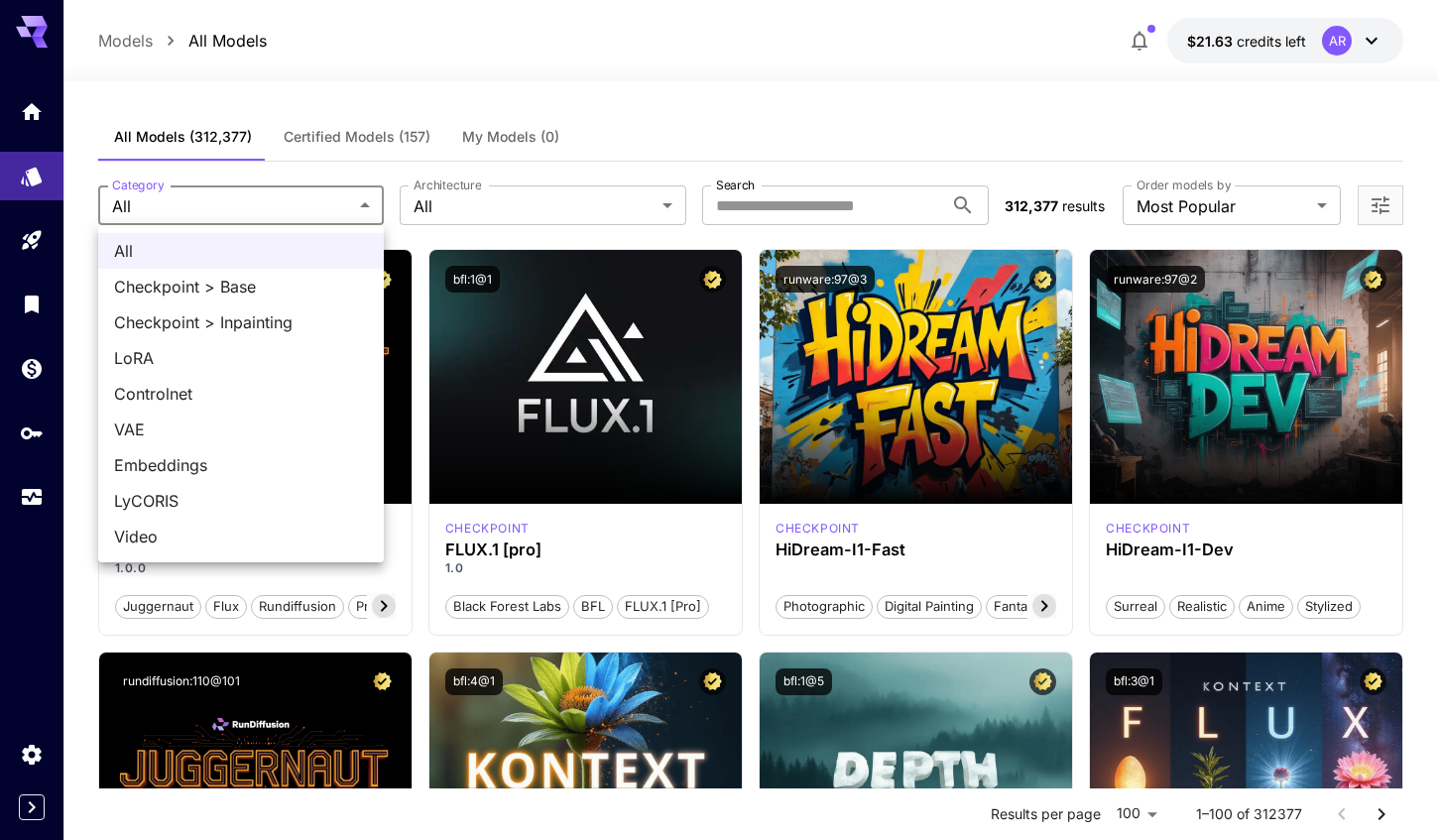 click at bounding box center (719, 420) 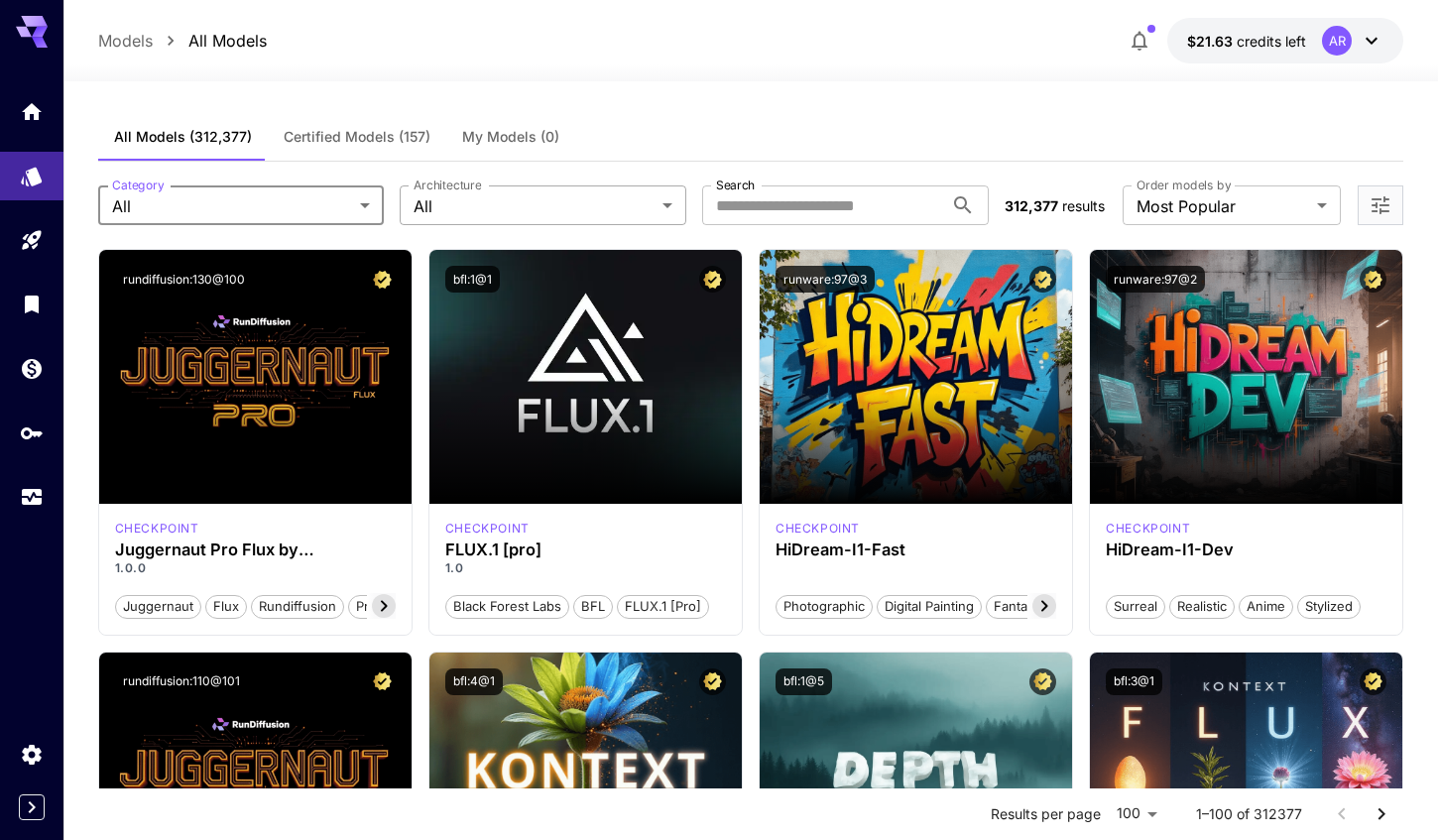 click on "**********" at bounding box center (719, 9474) 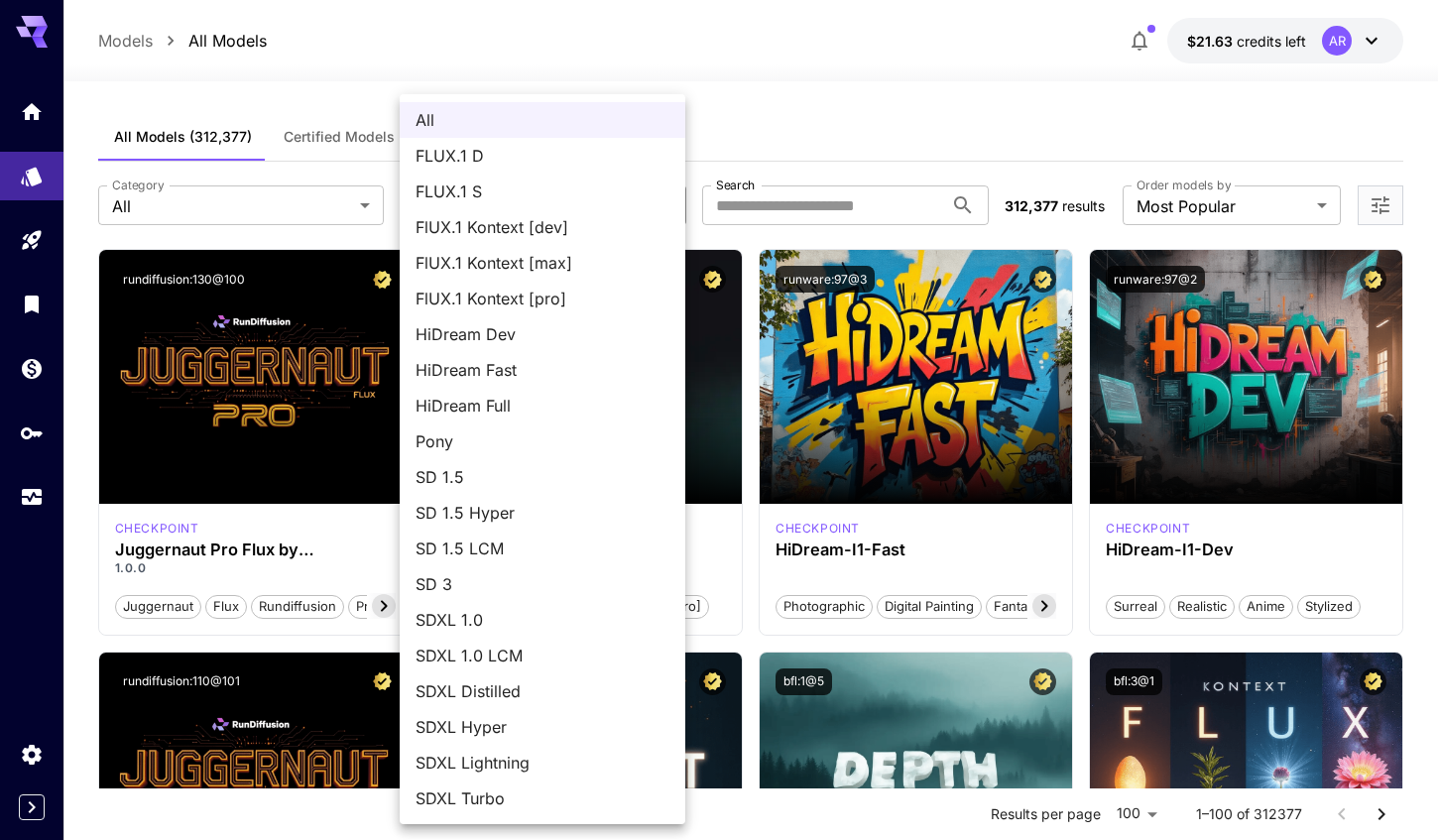 click at bounding box center [719, 420] 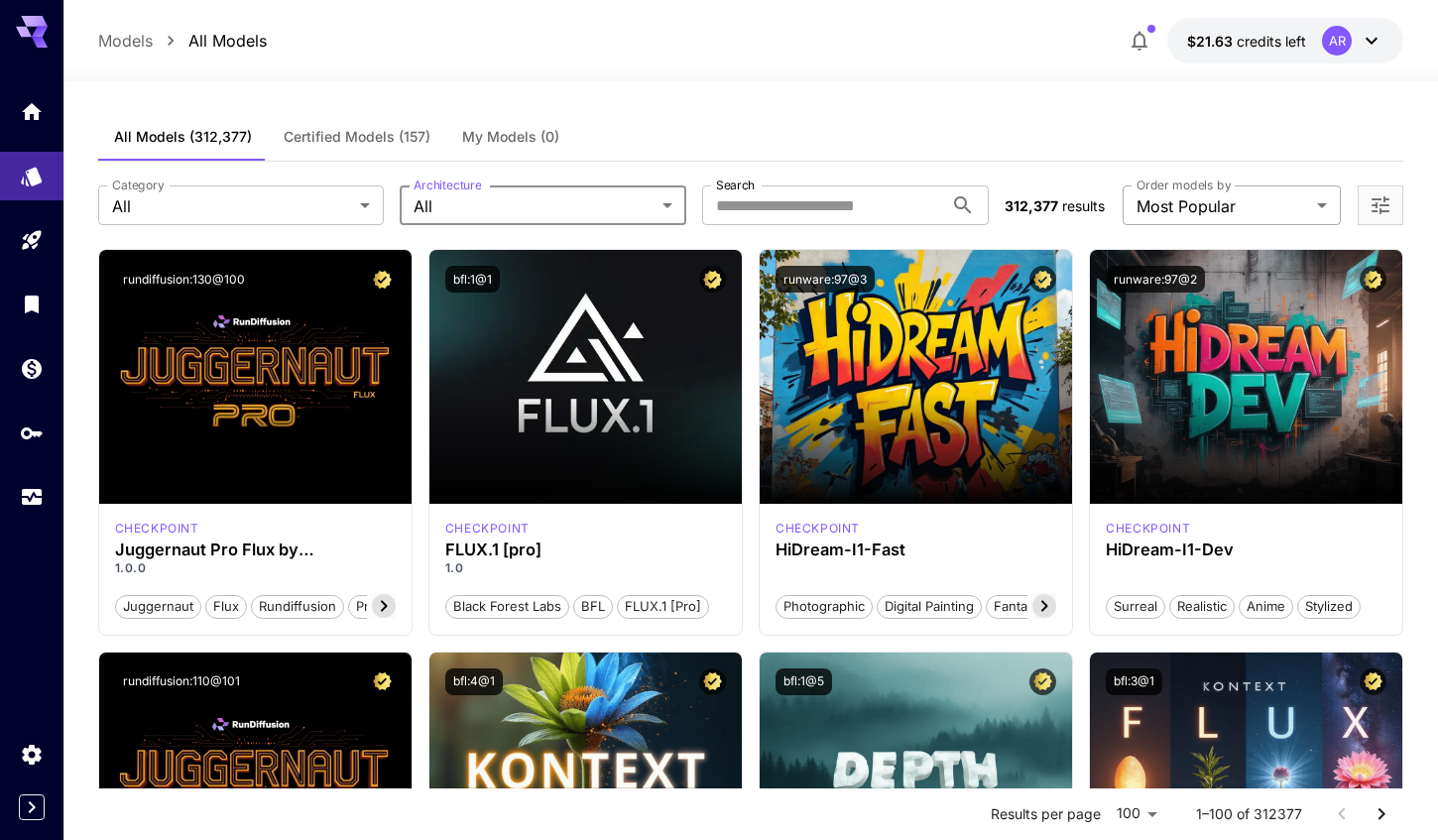 click on "**********" at bounding box center (719, 9474) 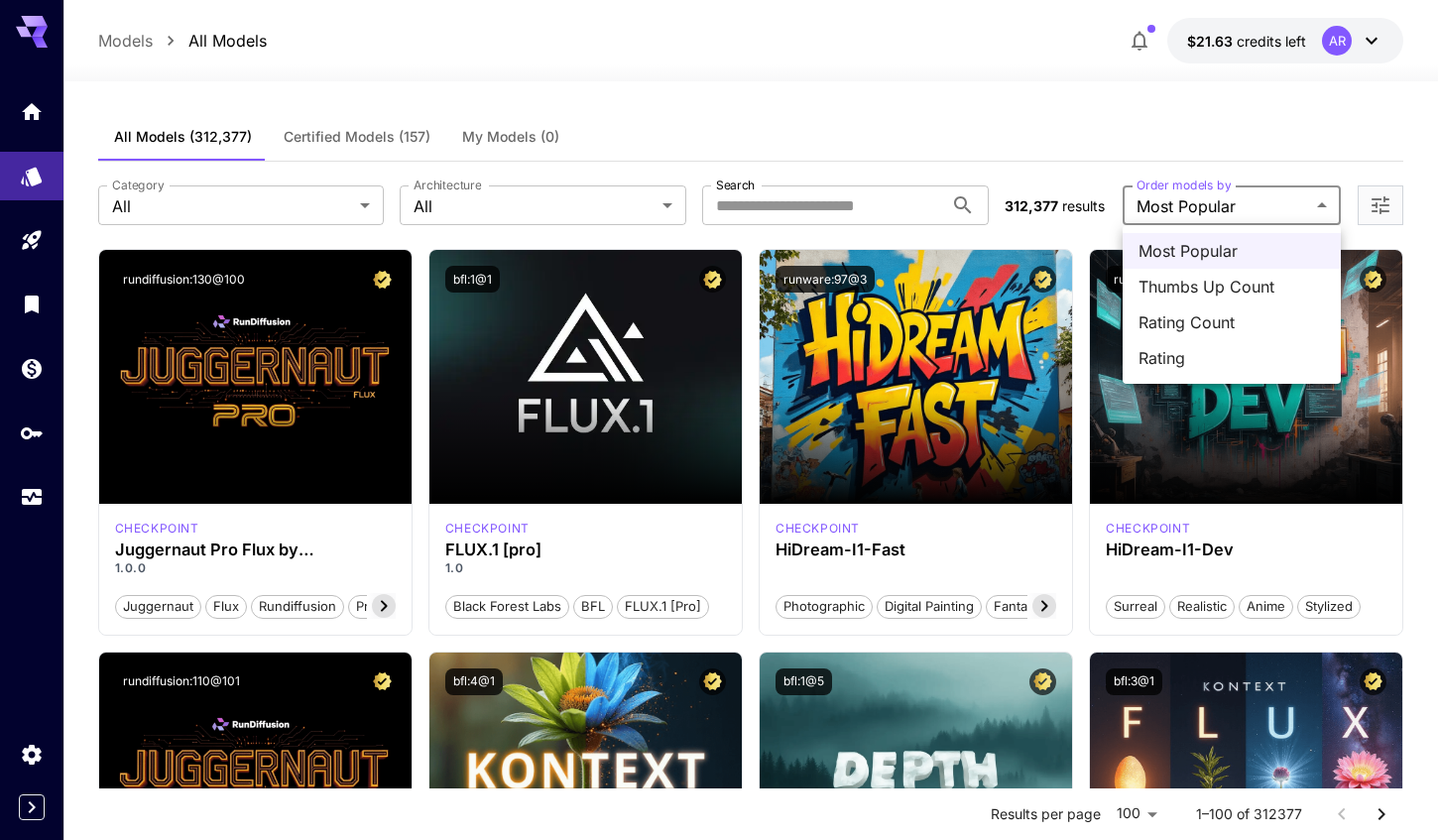 click on "Thumbs Up Count" at bounding box center [1232, 287] 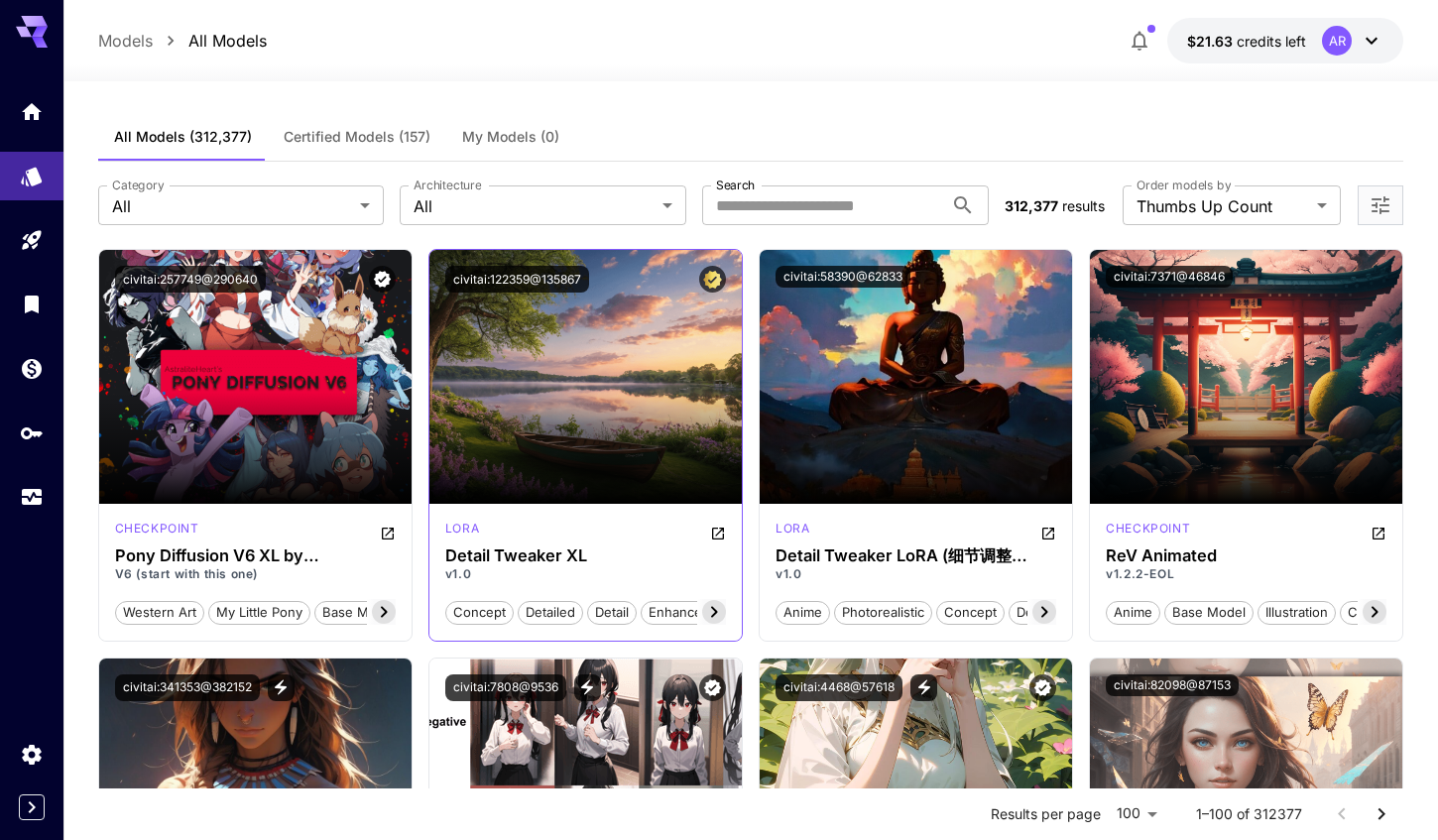 click 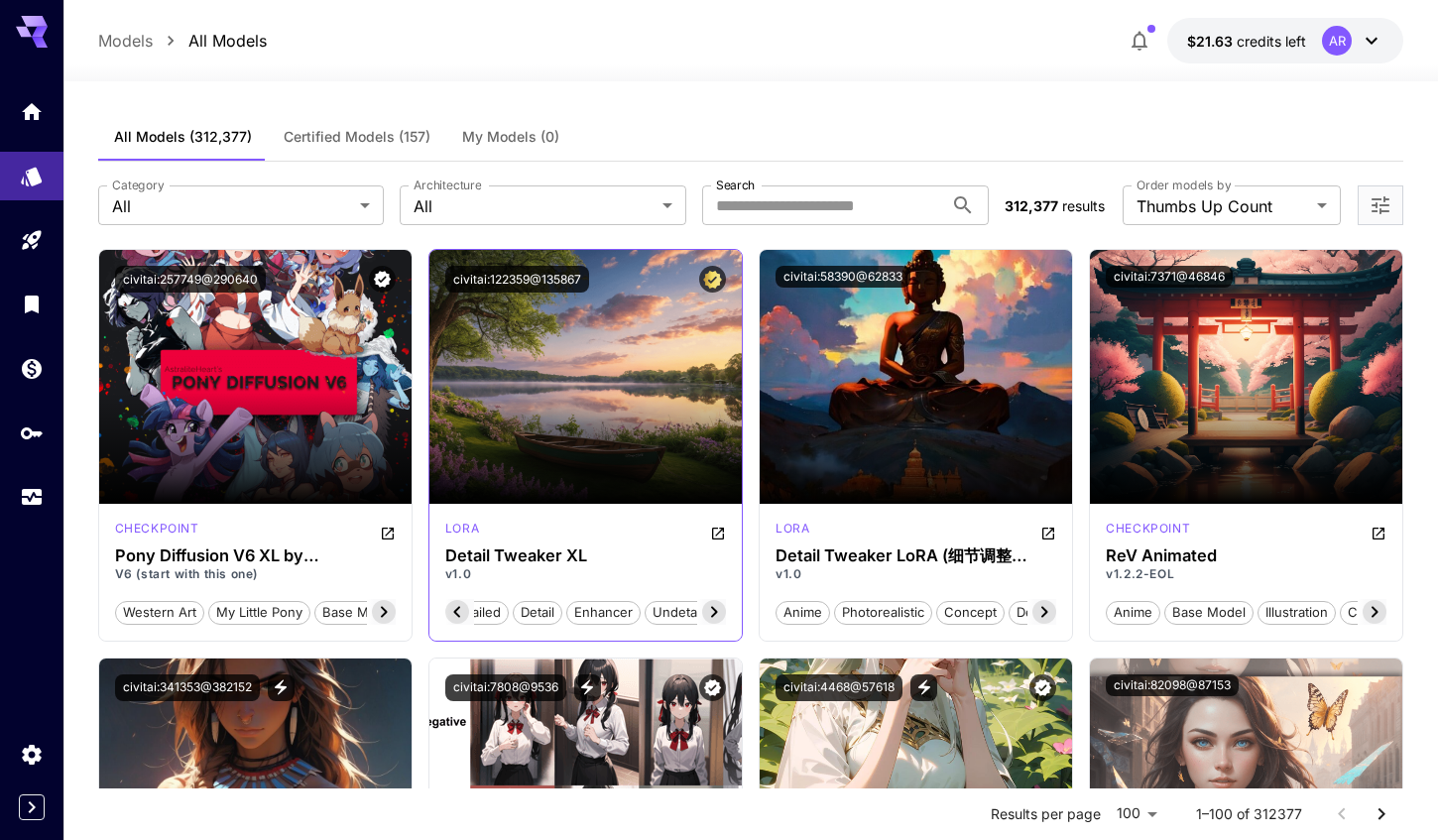 click 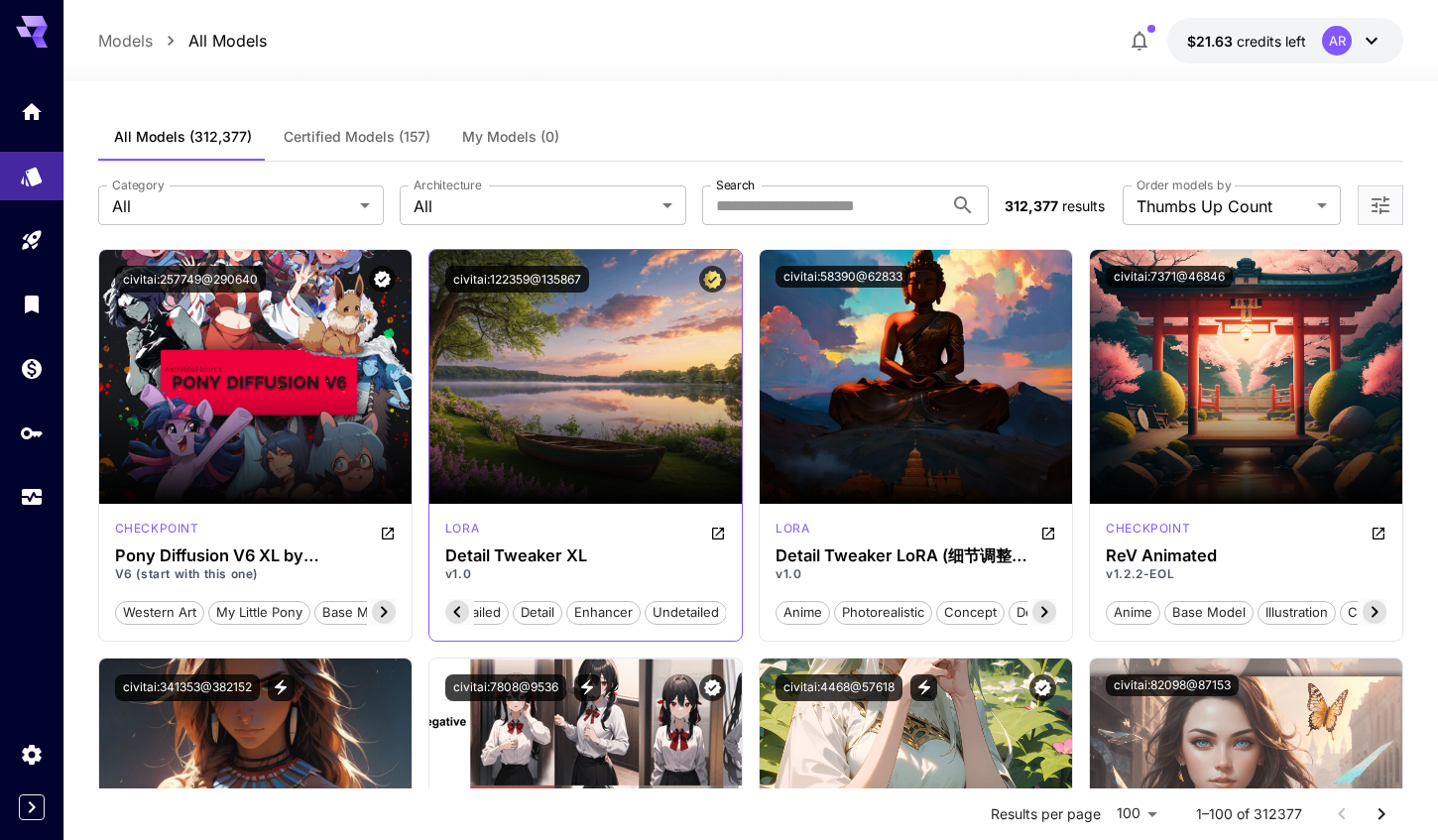 click on "undetailed" at bounding box center [685, 613] 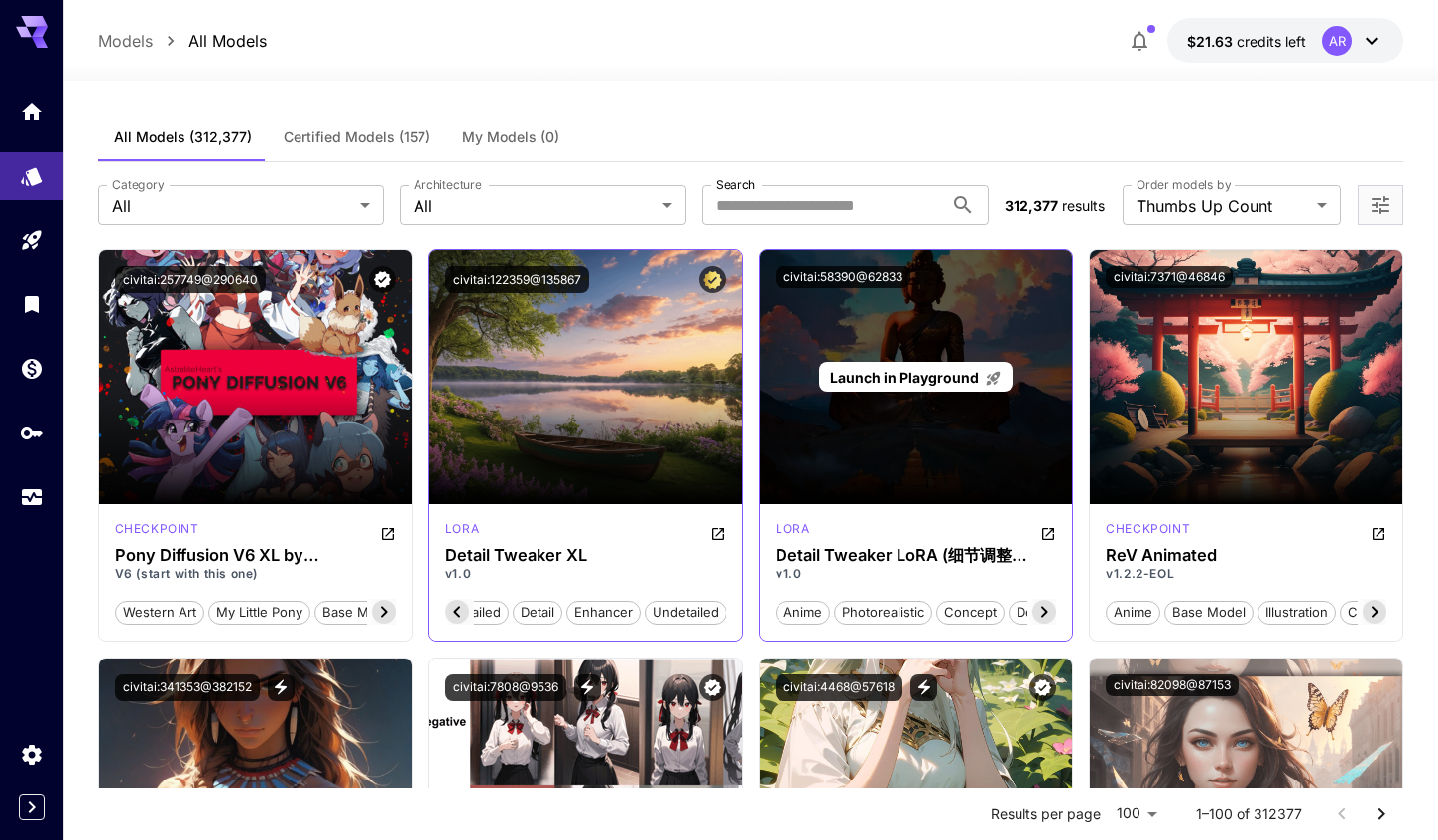 scroll, scrollTop: 0, scrollLeft: 0, axis: both 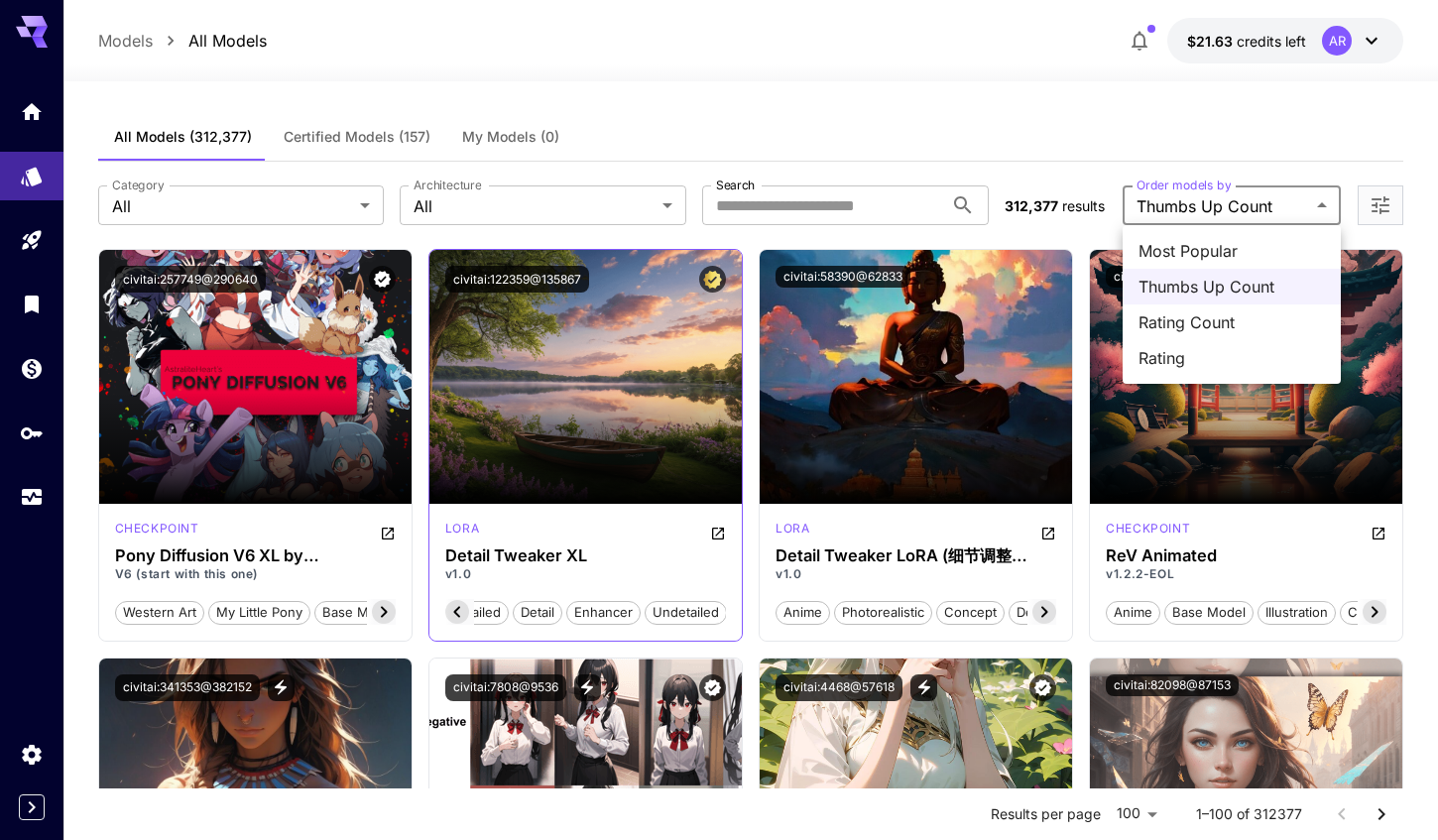click on "**********" at bounding box center [719, 8685] 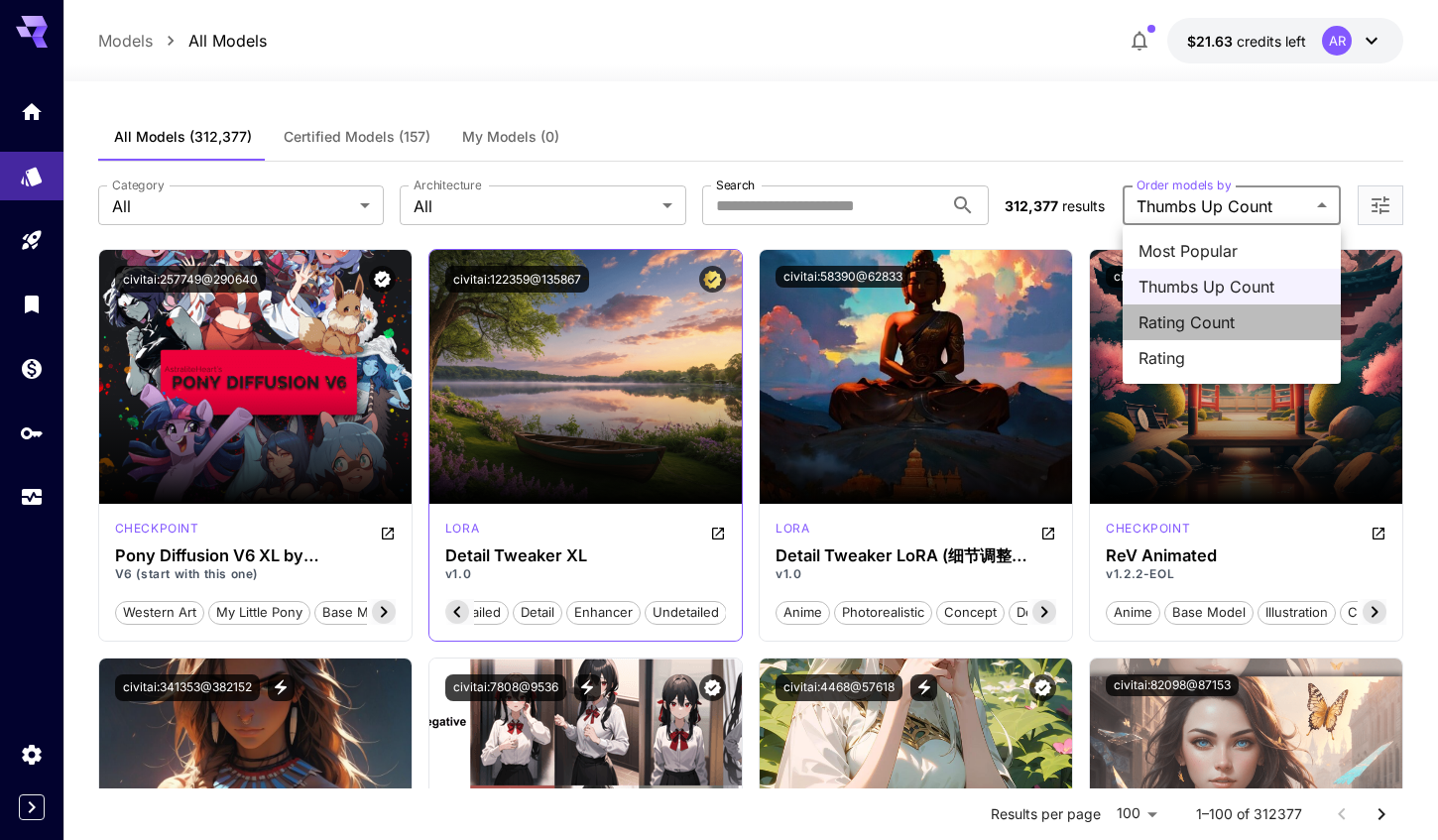 click on "Rating Count" at bounding box center (1232, 322) 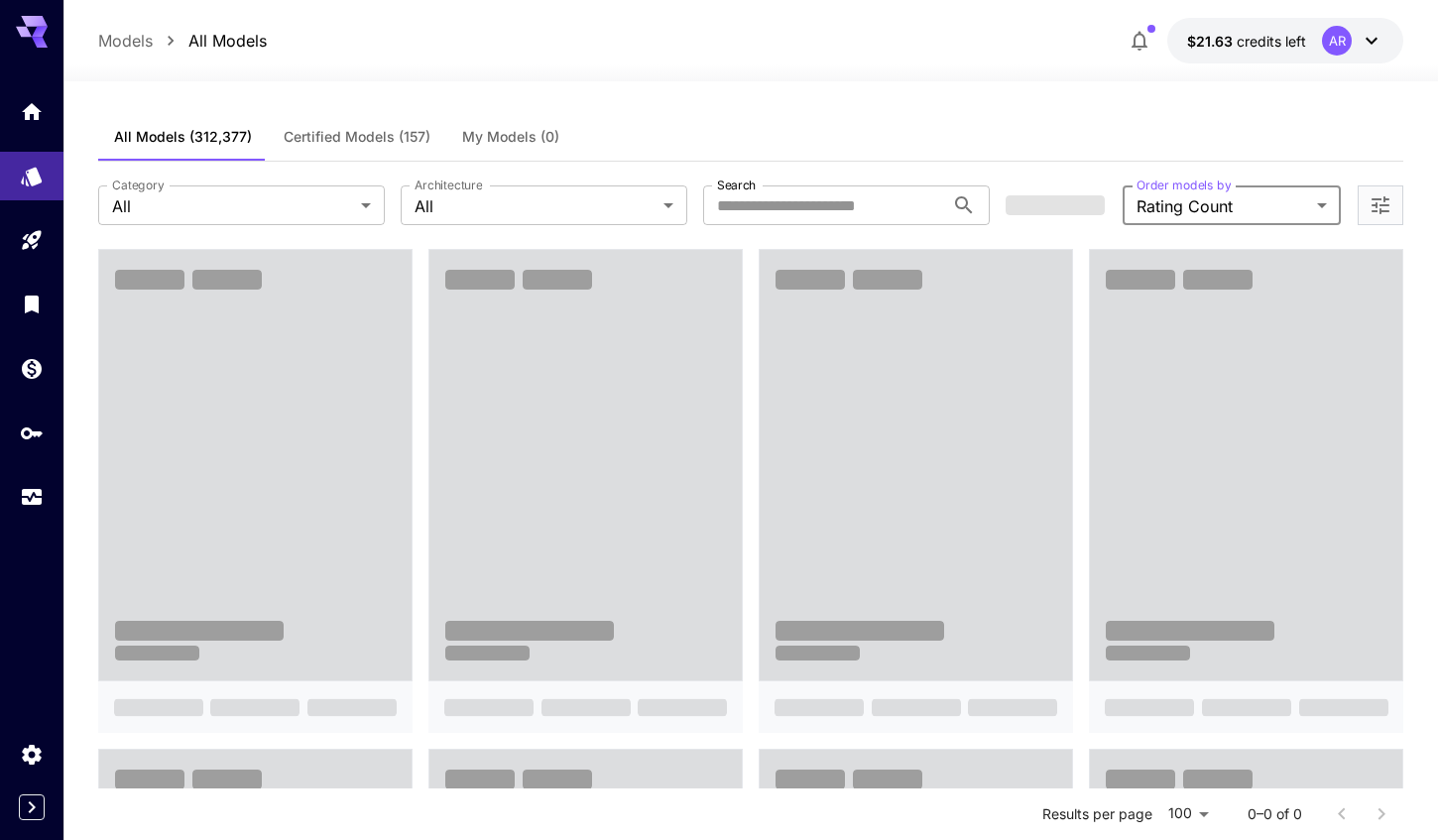 click on "**********" at bounding box center (719, 1421) 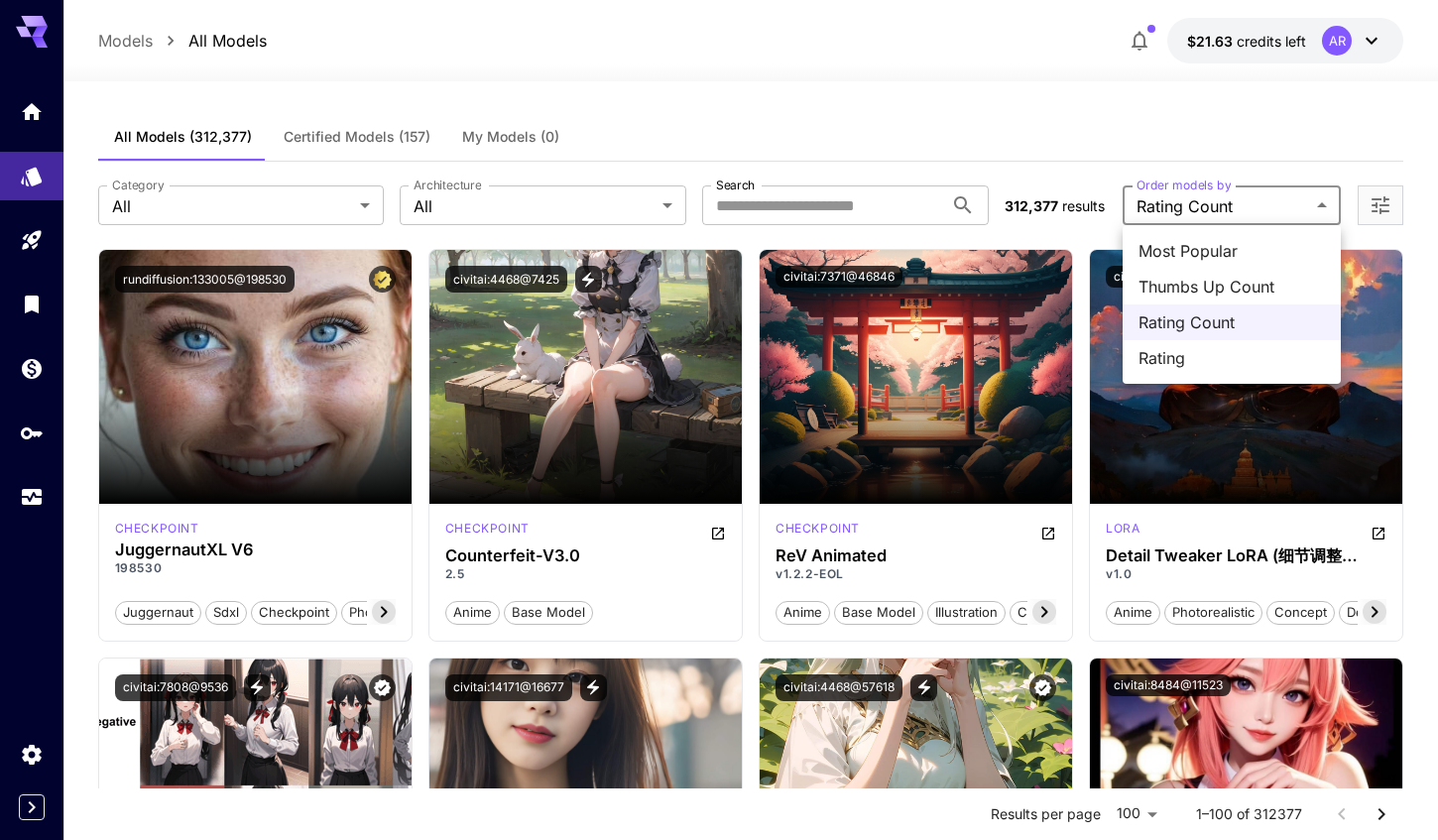 click on "Rating" at bounding box center [1232, 358] 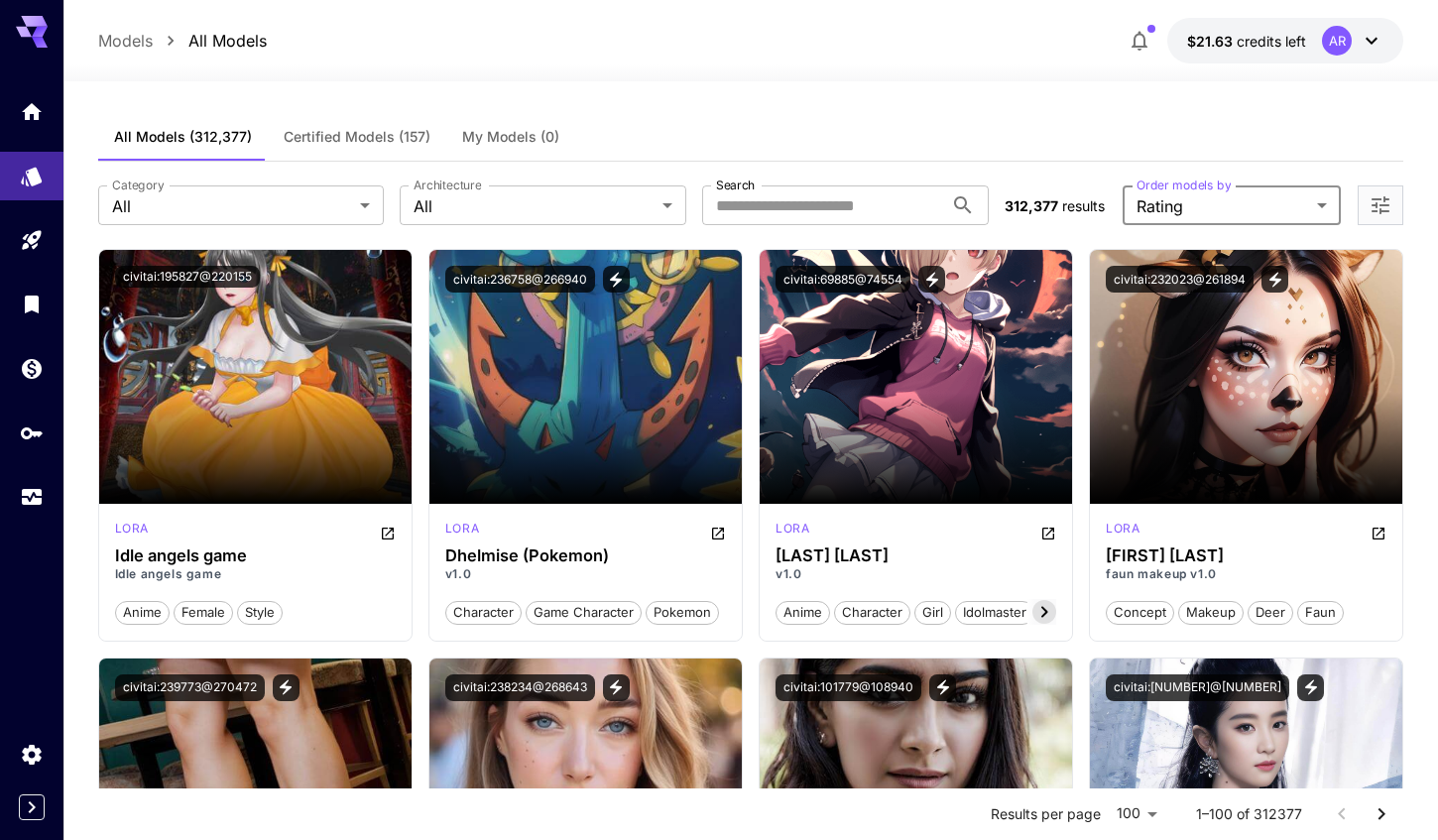 scroll, scrollTop: 0, scrollLeft: 0, axis: both 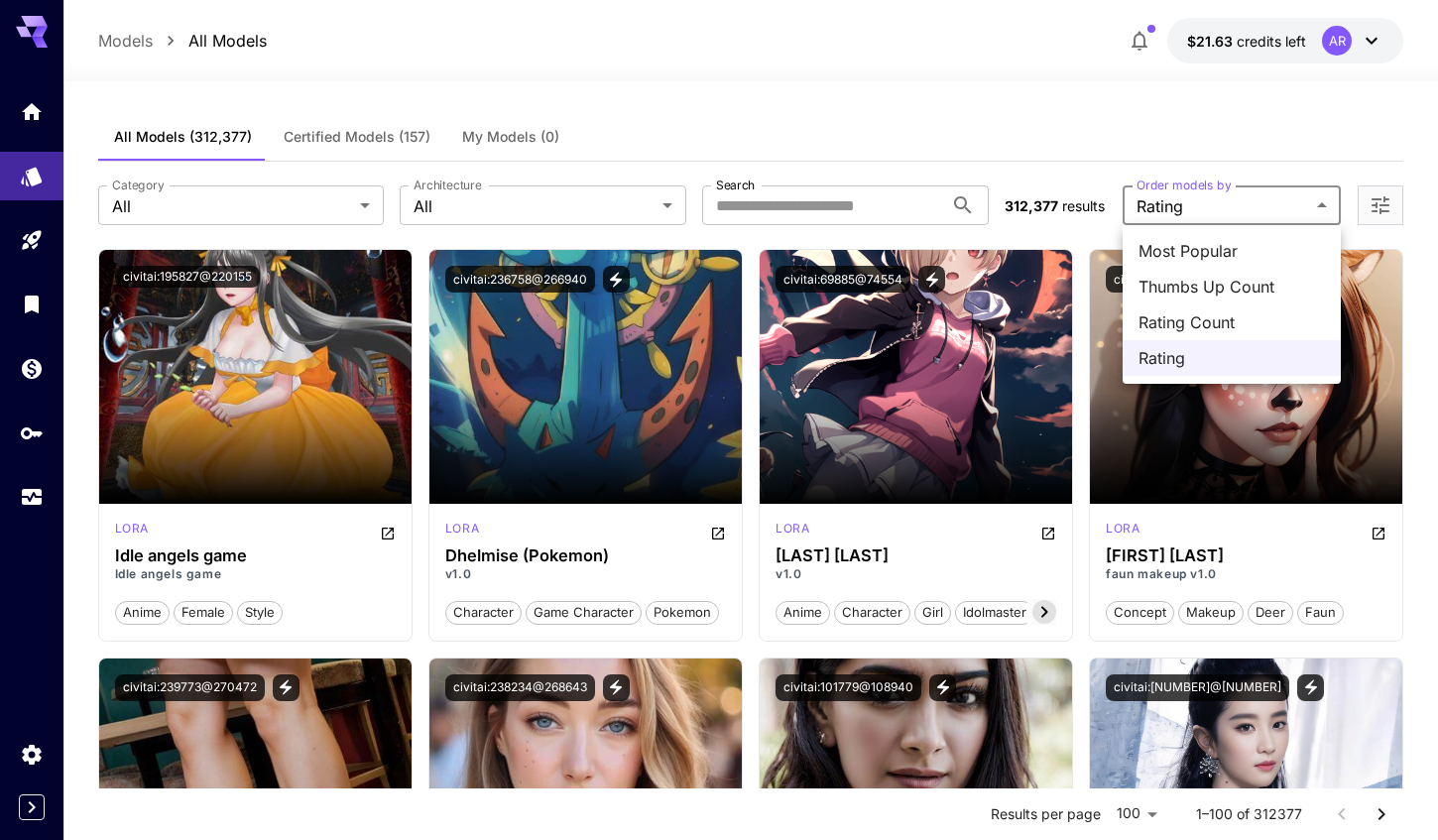 click on "Models All Models $21.63 credits left AR All Models (312,377) Certified Models (157) My Models (0) Category All *** Category Architecture All *** Architecture Search Search 312,377 results Order models by Rating ****** Order models by Launch in Playground civitai:195827@220155 lora Idle angels game Idle angels game anime female style Launch in Playground civitai:236758@266940 lora Dhelmise (Pokemon) v1.0 character game character pokemon Launch in Playground civitai:69885@74554 lora Koume Shirasaka Idolmaster v1.0 anime character girl idolmaster cinderella girls game Launch in Playground civitai:232023@261894 lora Faun Makeup faun makeup v1.0 concept makeup deer faun Launch in Playground civitai:239773@270472 lora No-show Socks LoRa v1.0 clothing socks Launch in Playground civitai:238234@268643 lora Penny Lane - S.I. newest Sun Goddess v1.0 celebrity Launch in Playground civitai:101779@108940 lora Sonam Kapoor (lora) v1.0 bollywood indian celeb celebrity indian women sonam kapoor sonam lora Sci-Fi" at bounding box center (719, 5880) 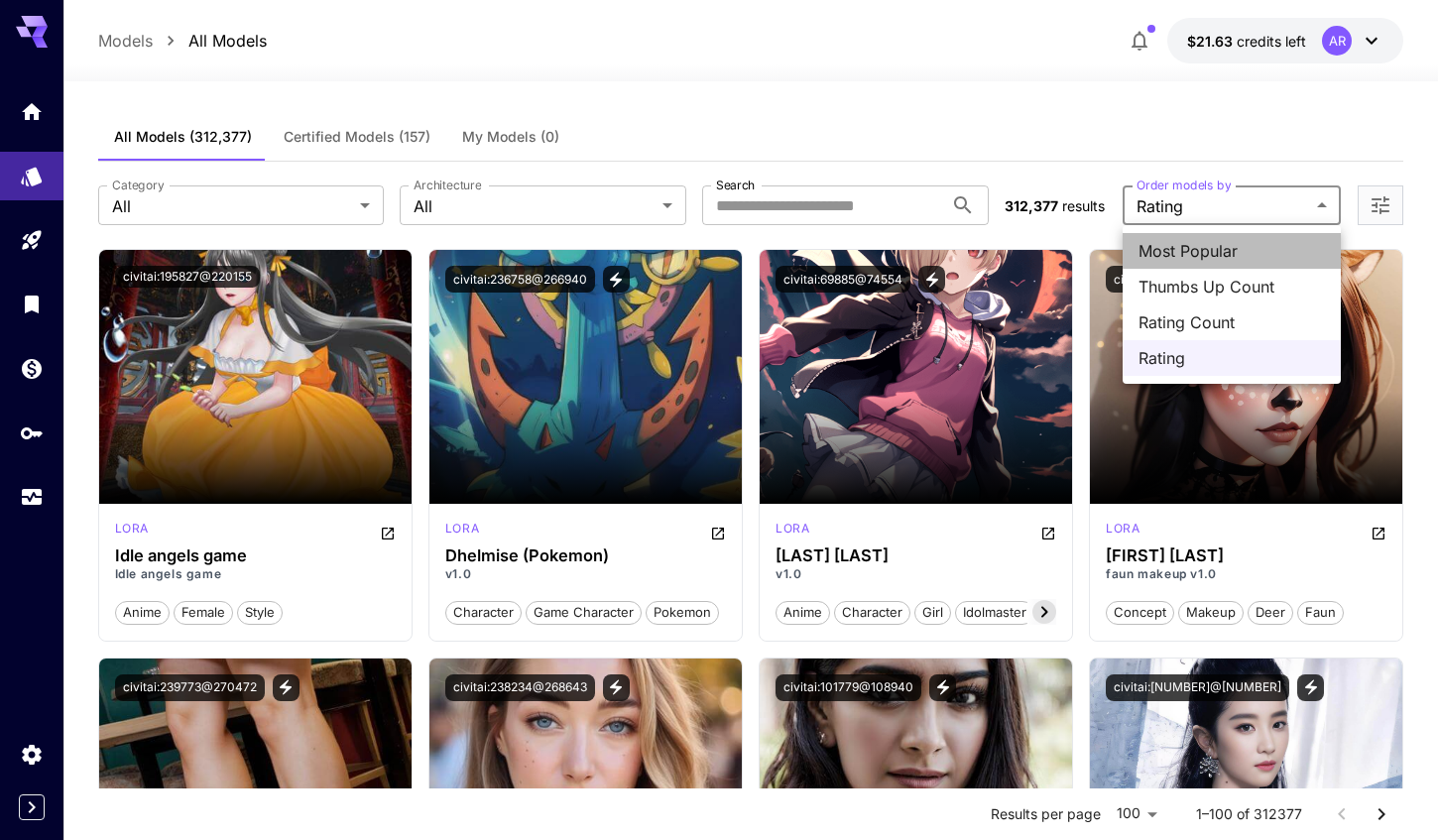 click on "Most Popular" at bounding box center (1232, 251) 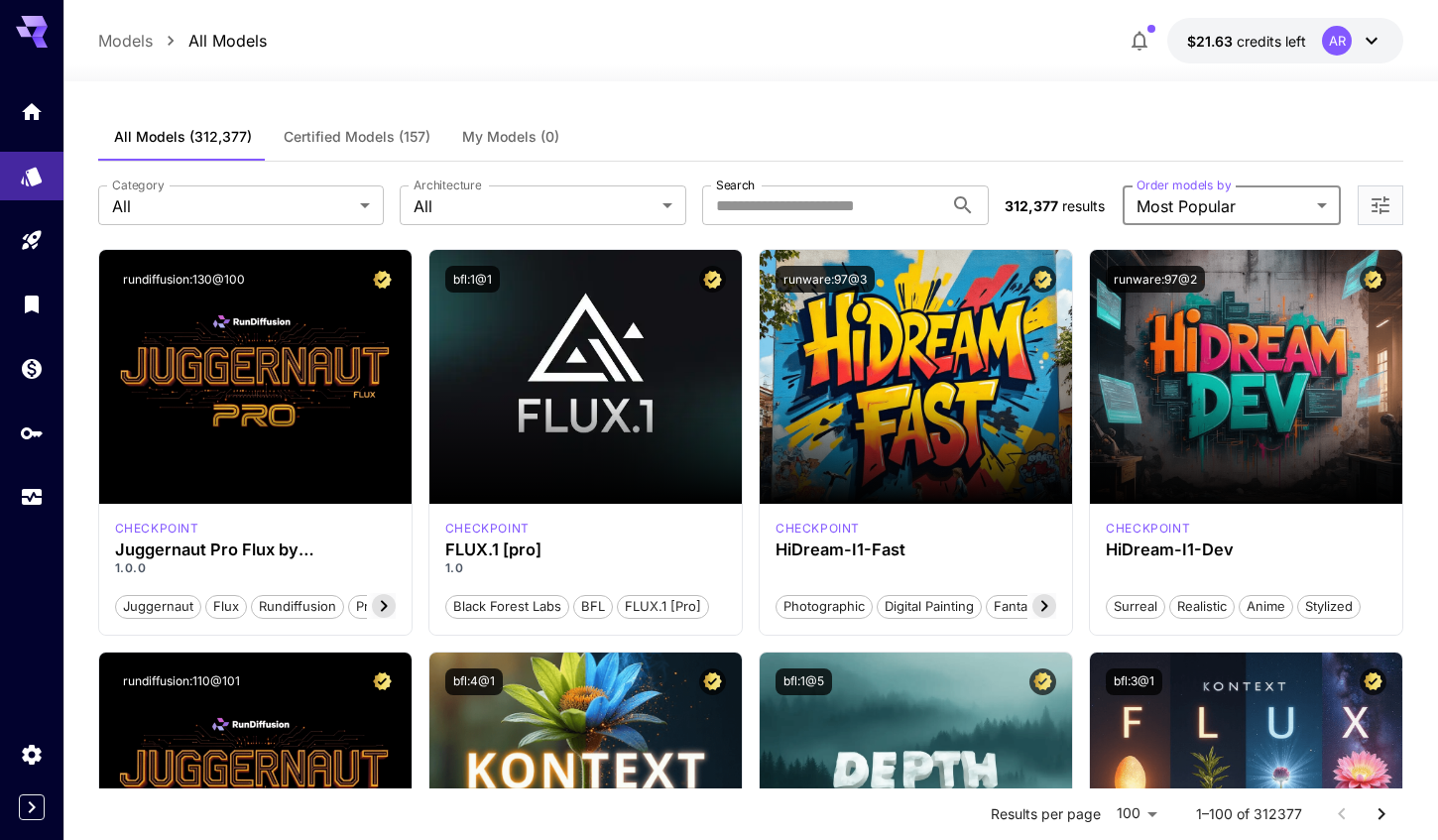 click on "Certified Models (157)" at bounding box center [357, 137] 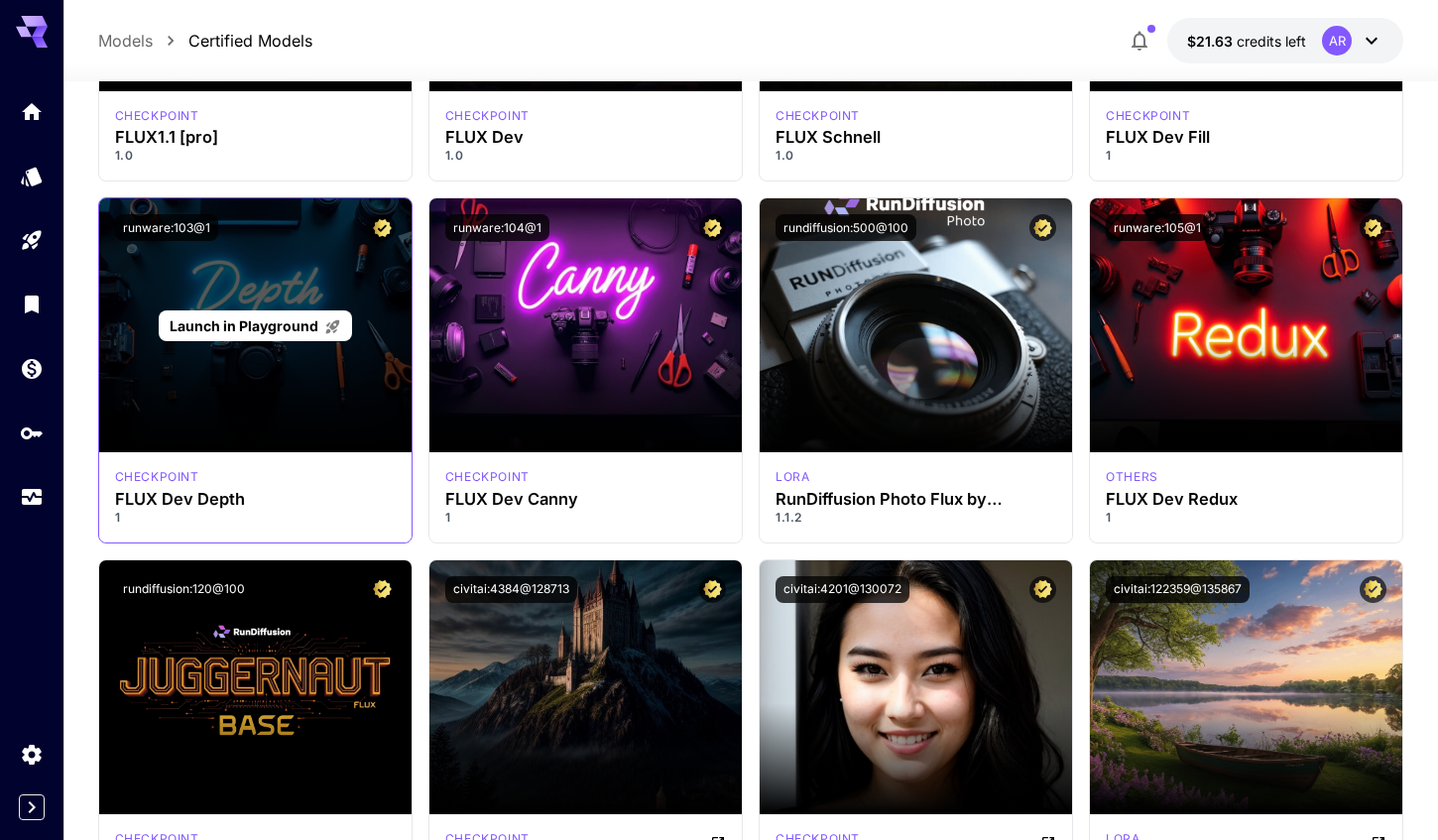 scroll, scrollTop: 1462, scrollLeft: 0, axis: vertical 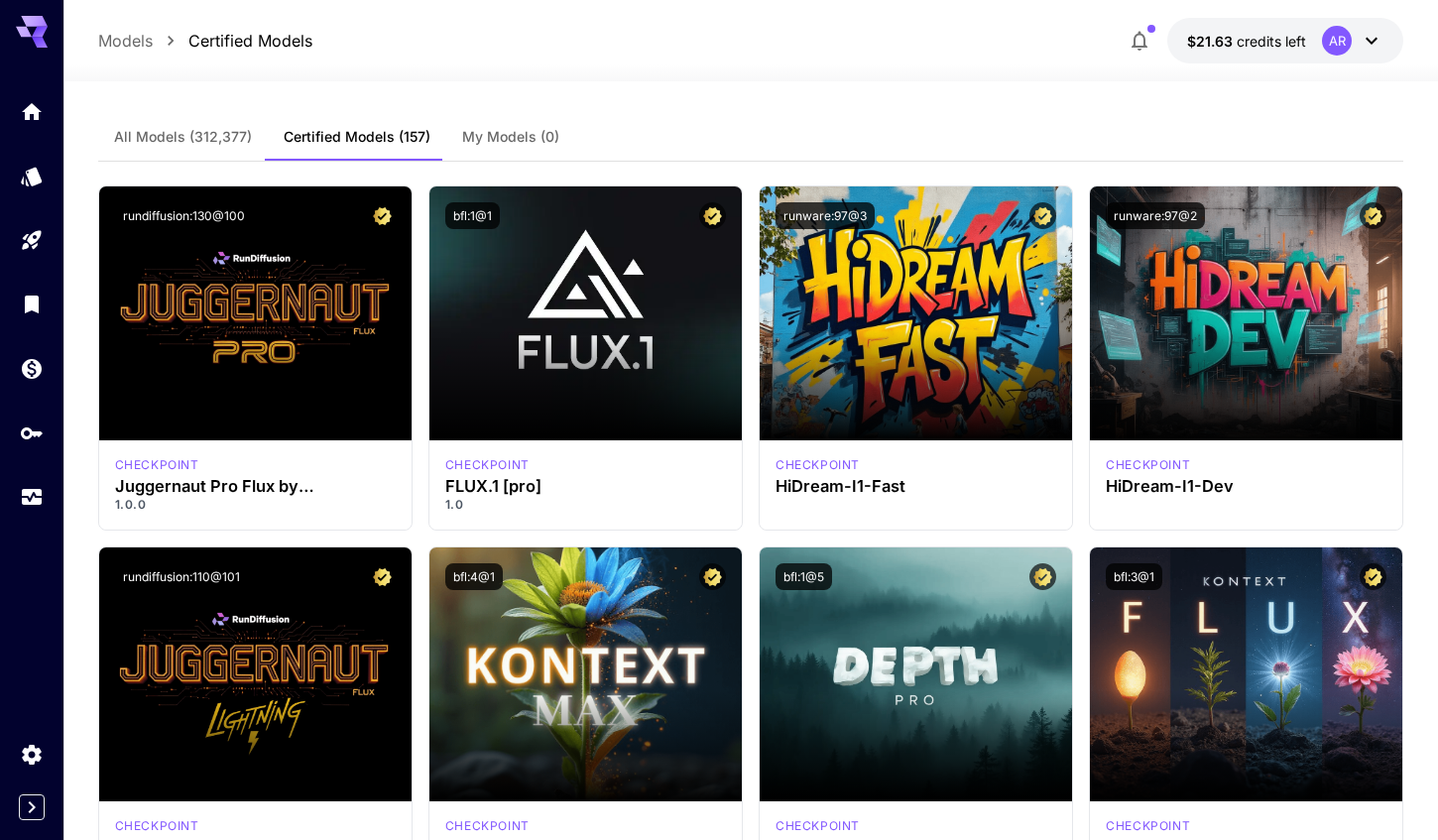 click on "All Models (312,377)" at bounding box center (182, 137) 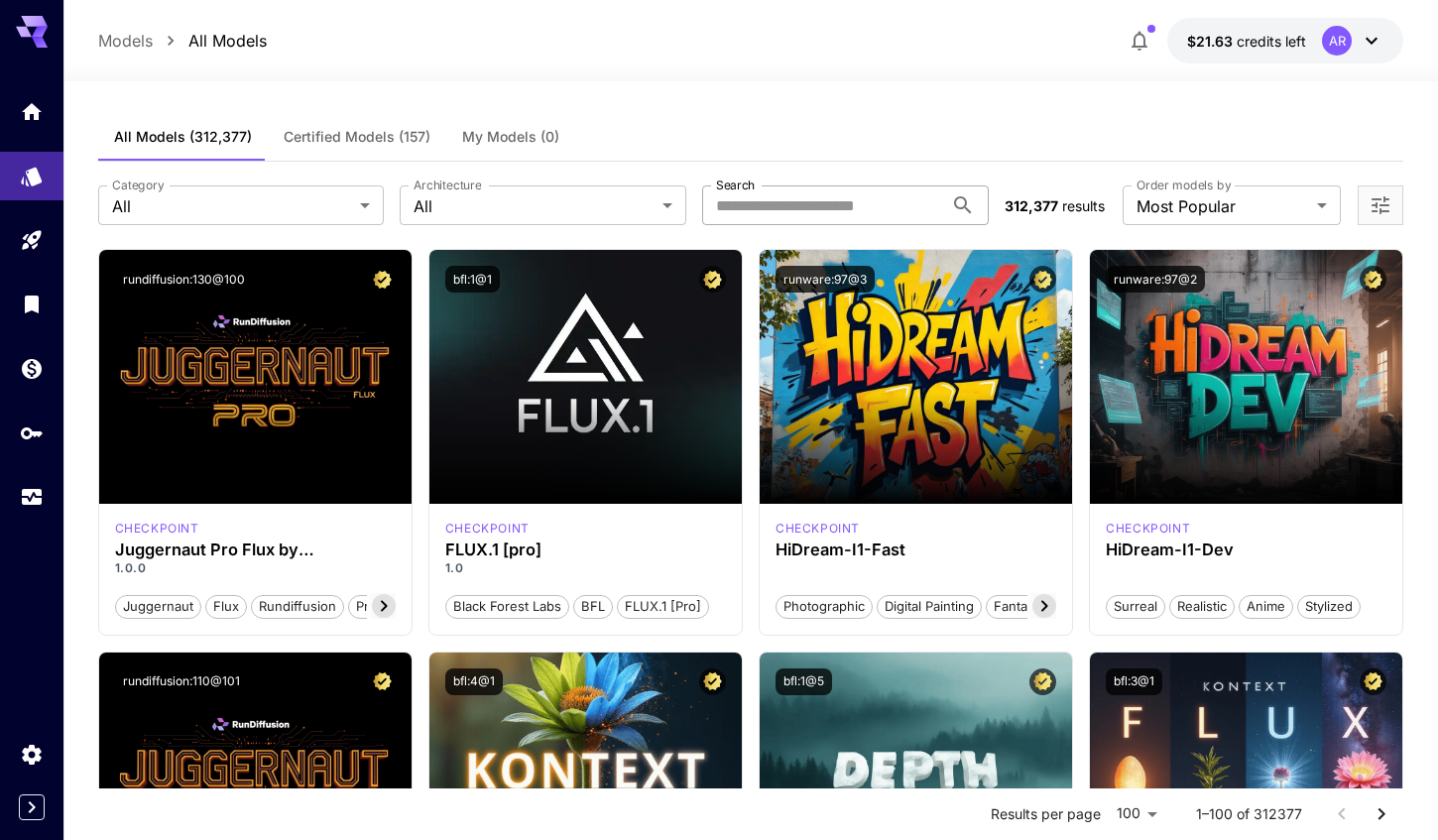 click on "Search" at bounding box center [822, 205] 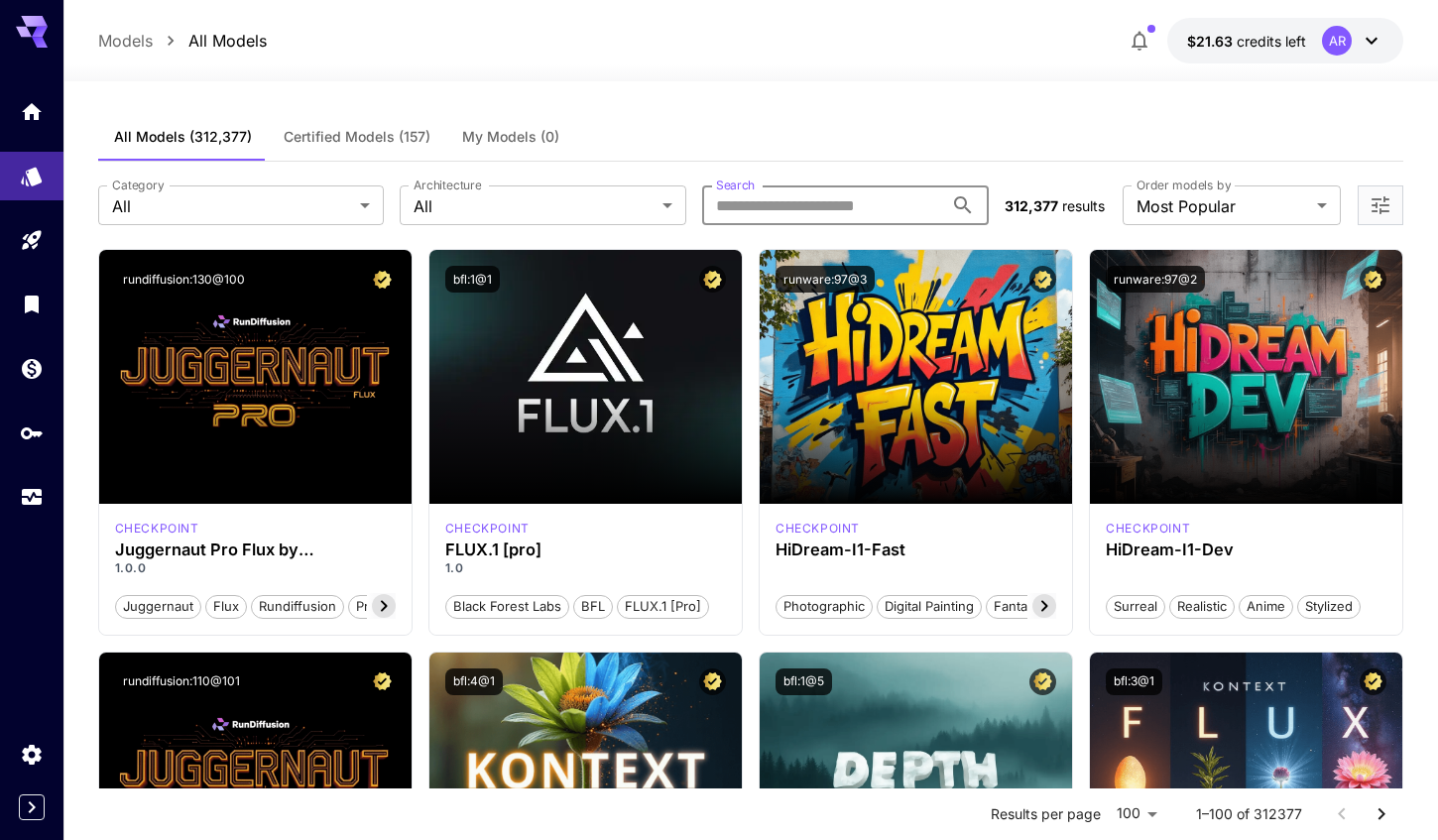 paste on "**********" 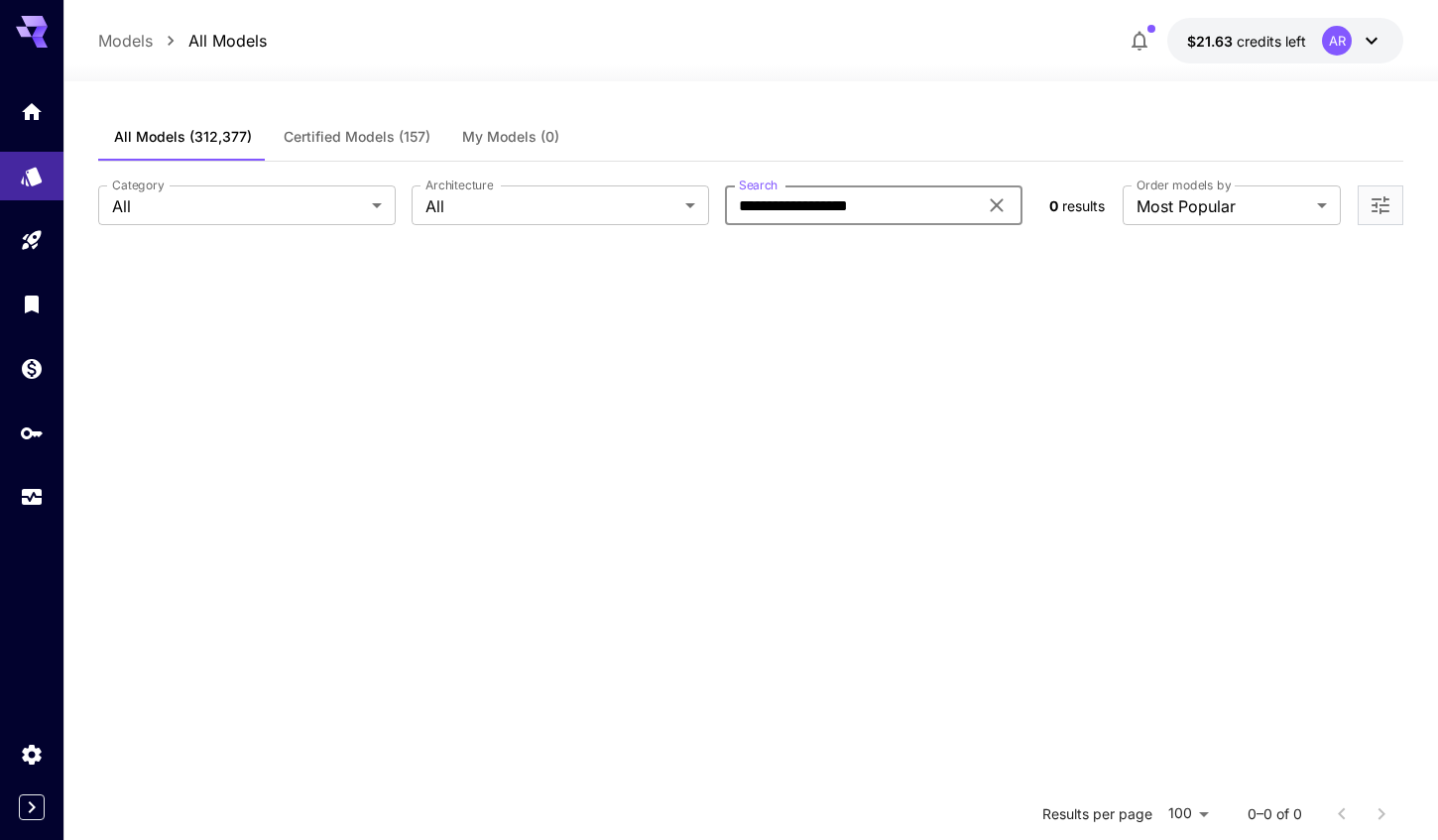 click on "**********" at bounding box center [851, 205] 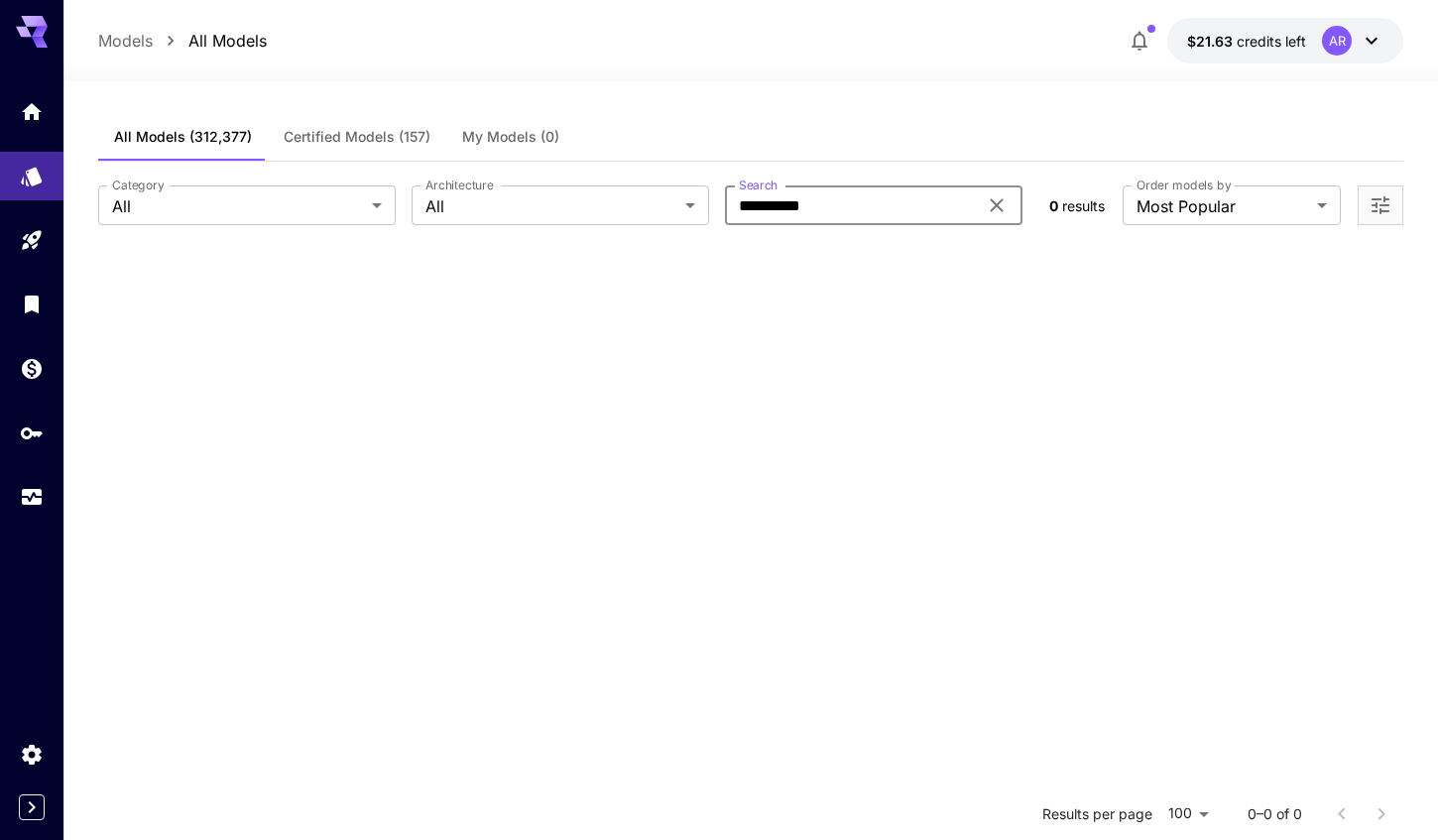 type on "**********" 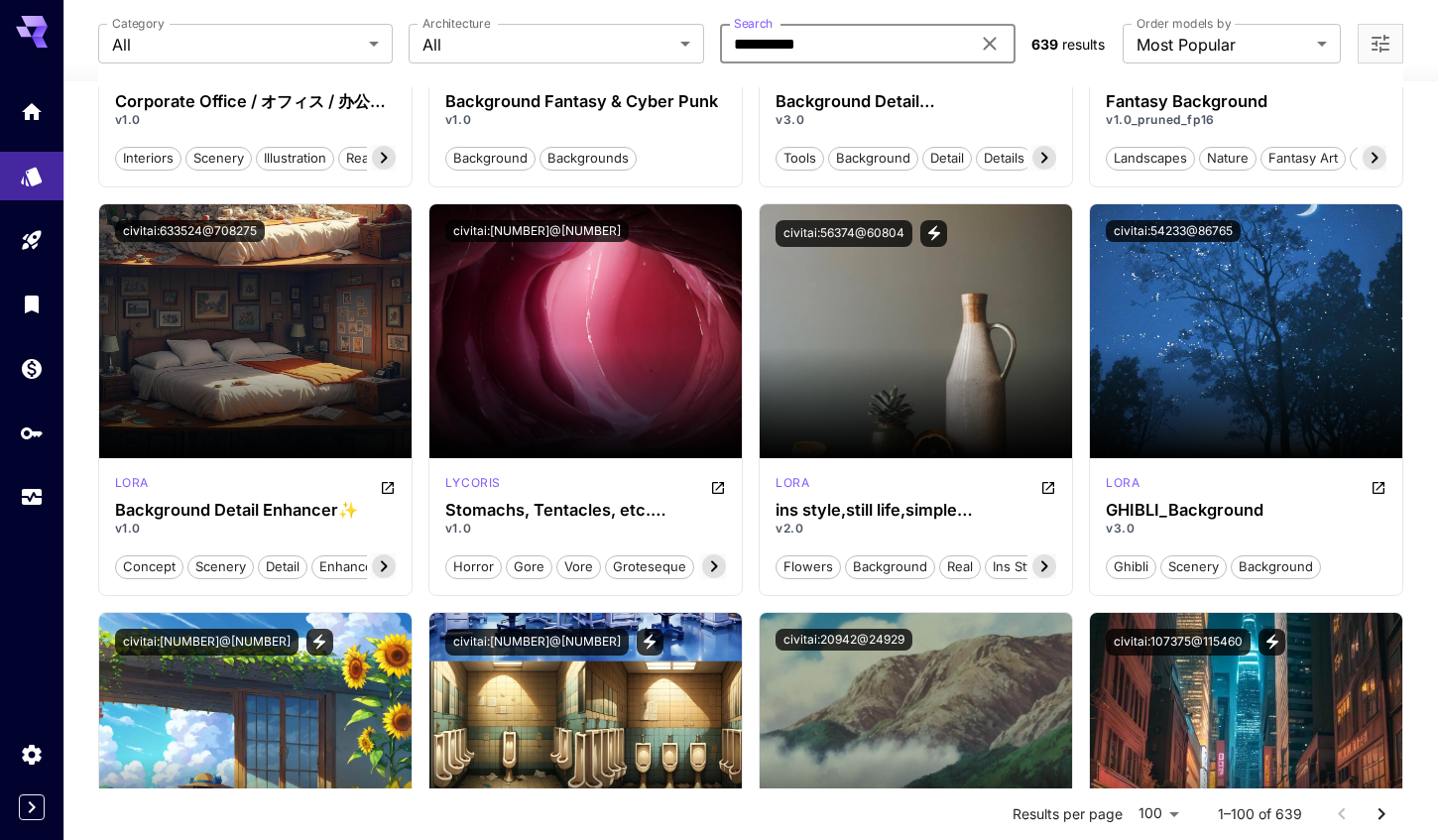scroll, scrollTop: 866, scrollLeft: 0, axis: vertical 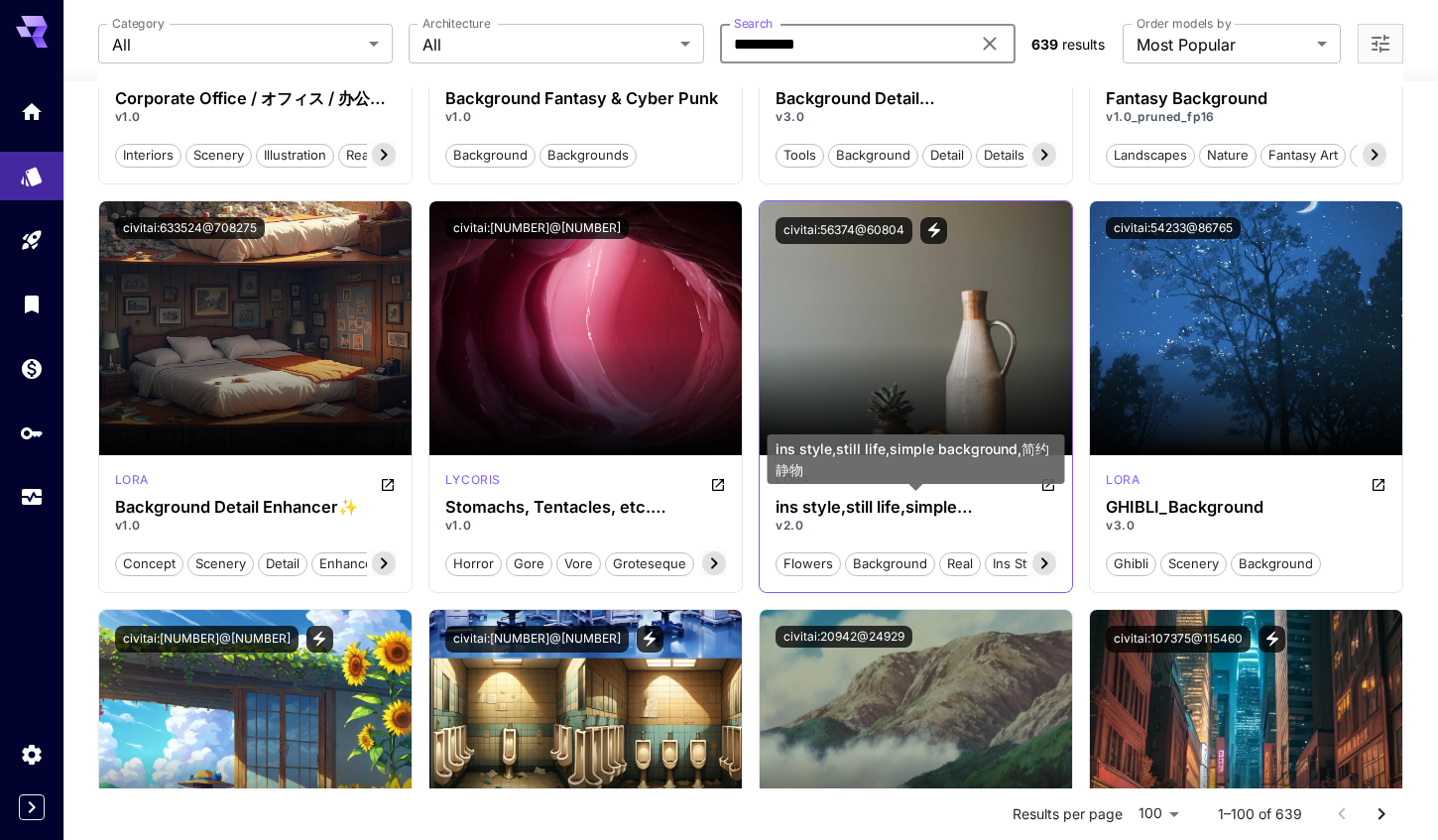 click on "ins style,still life,simple background,简约静物" at bounding box center (915, 507) 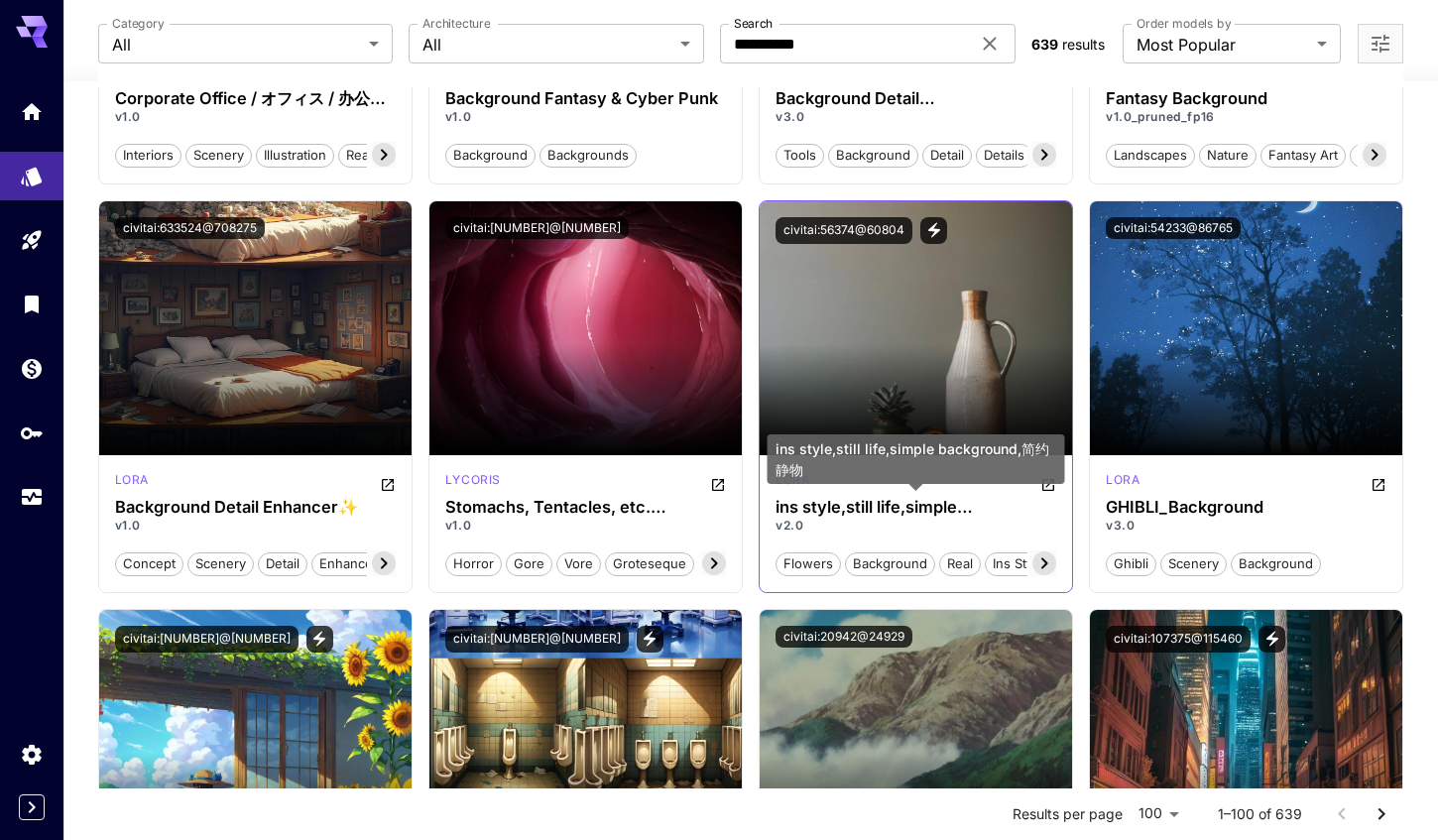 click on "ins style,still life,simple background,简约静物" at bounding box center [915, 507] 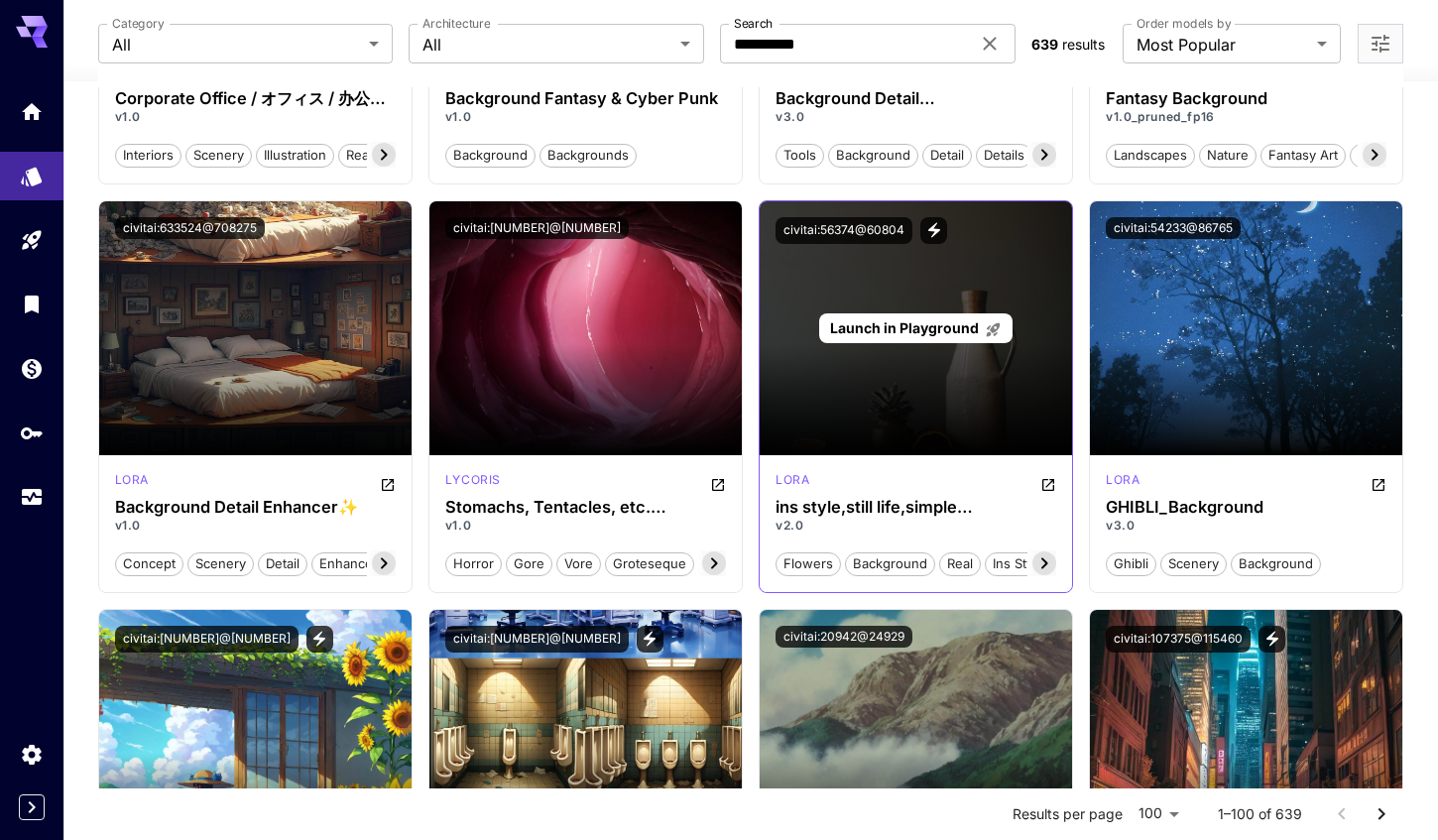 click on "Launch in Playground" at bounding box center (915, 328) 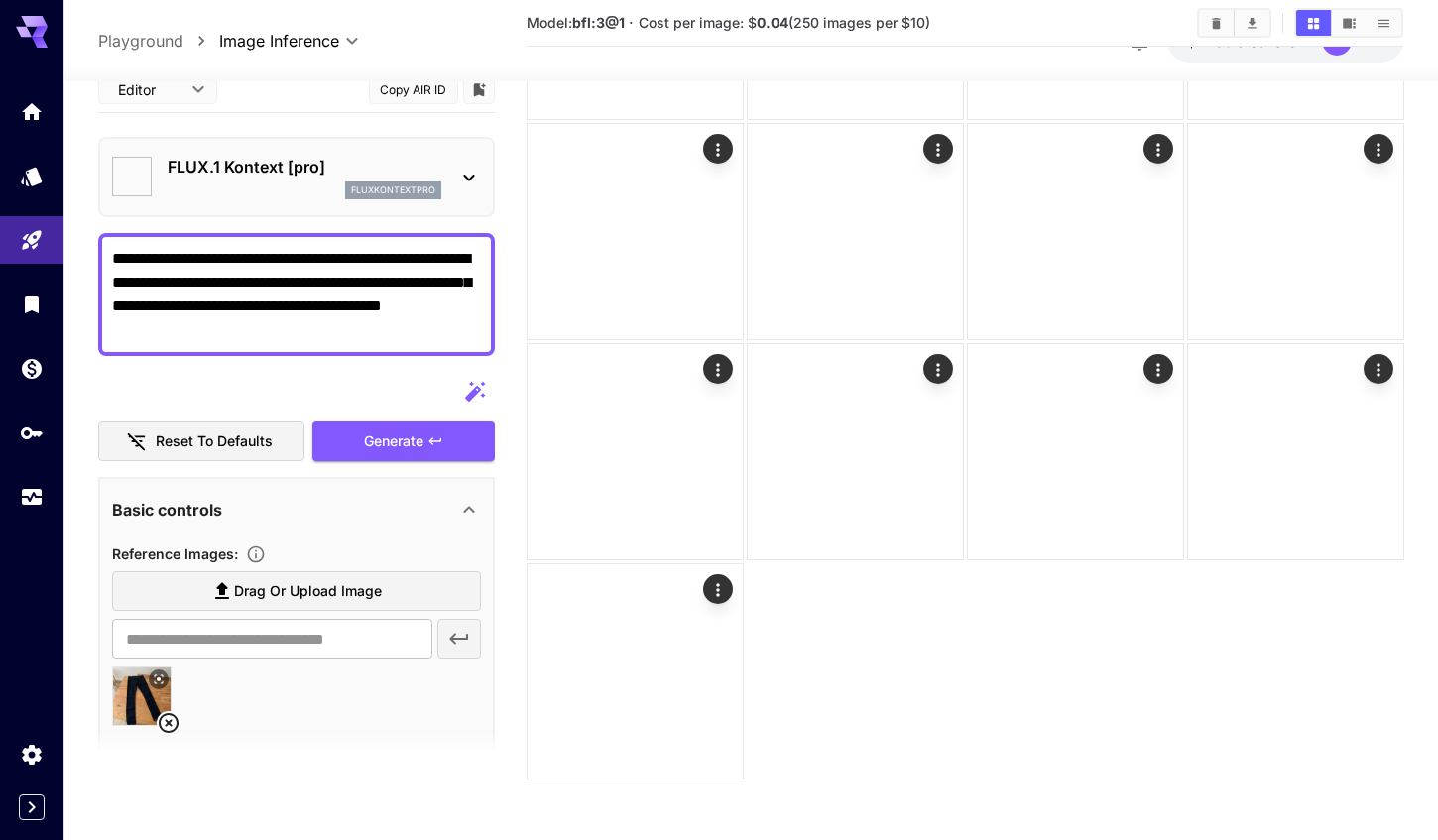 type on "**********" 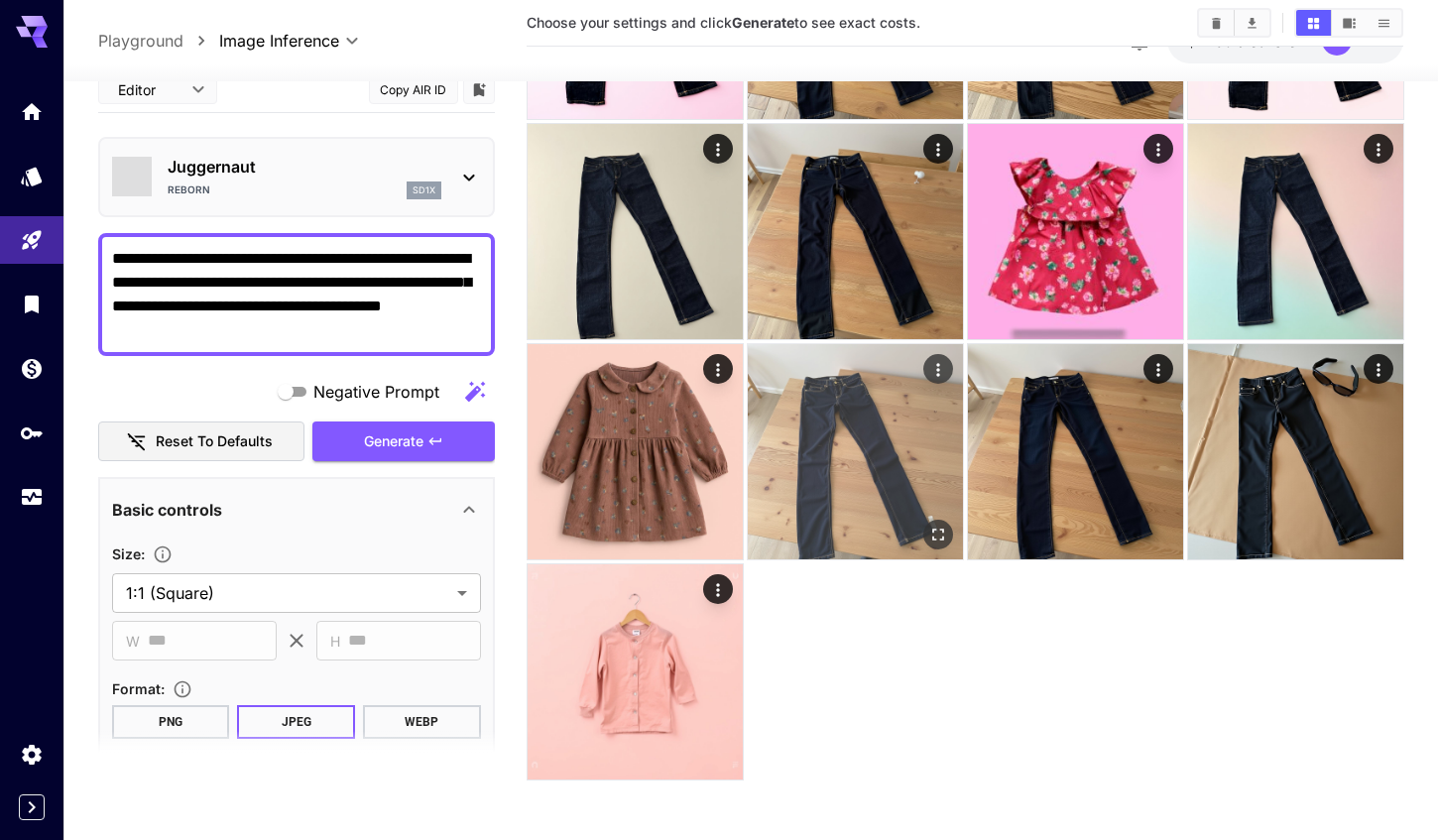 scroll, scrollTop: 477, scrollLeft: 0, axis: vertical 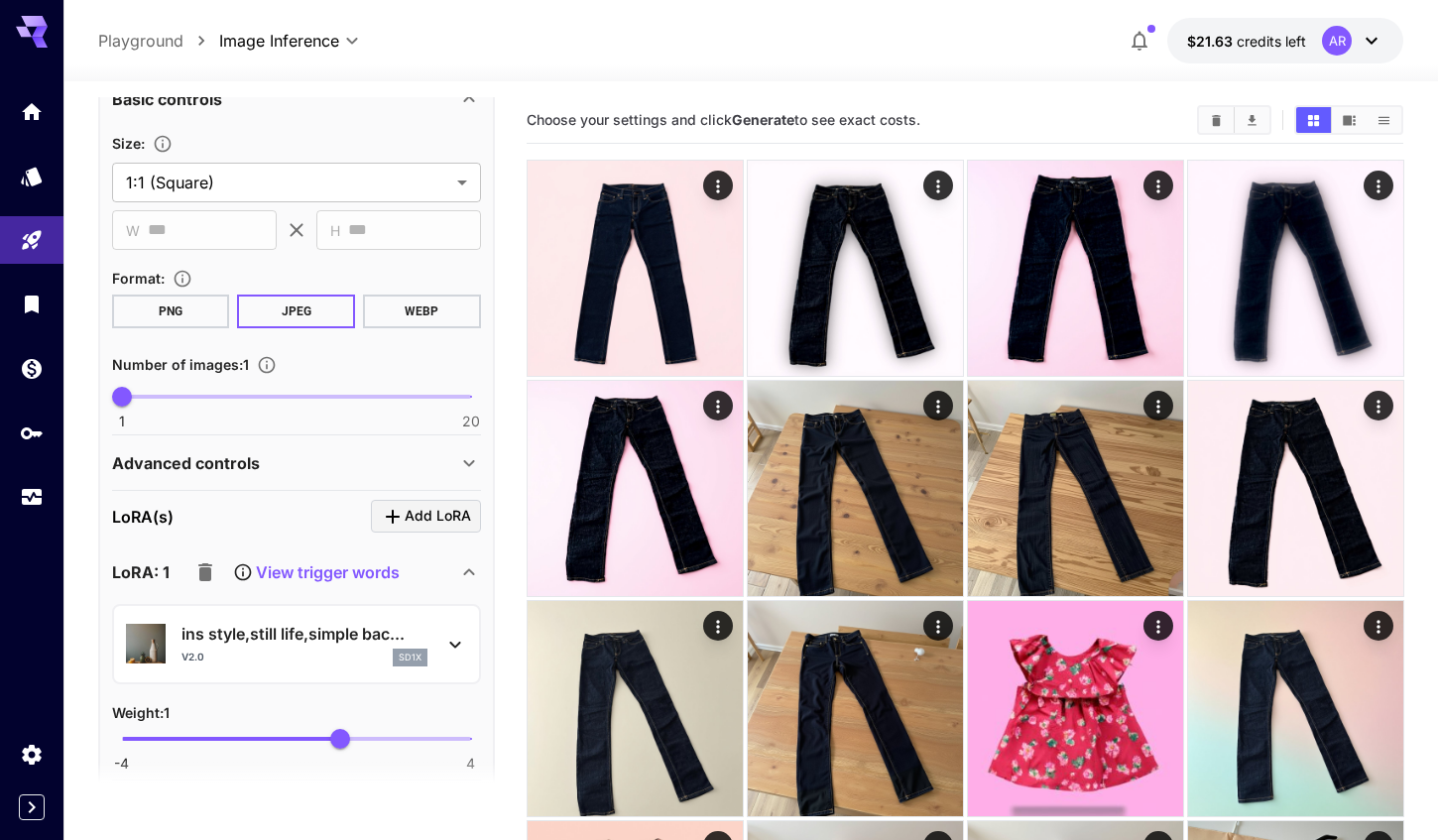 click on "Advanced controls" at bounding box center [285, 463] 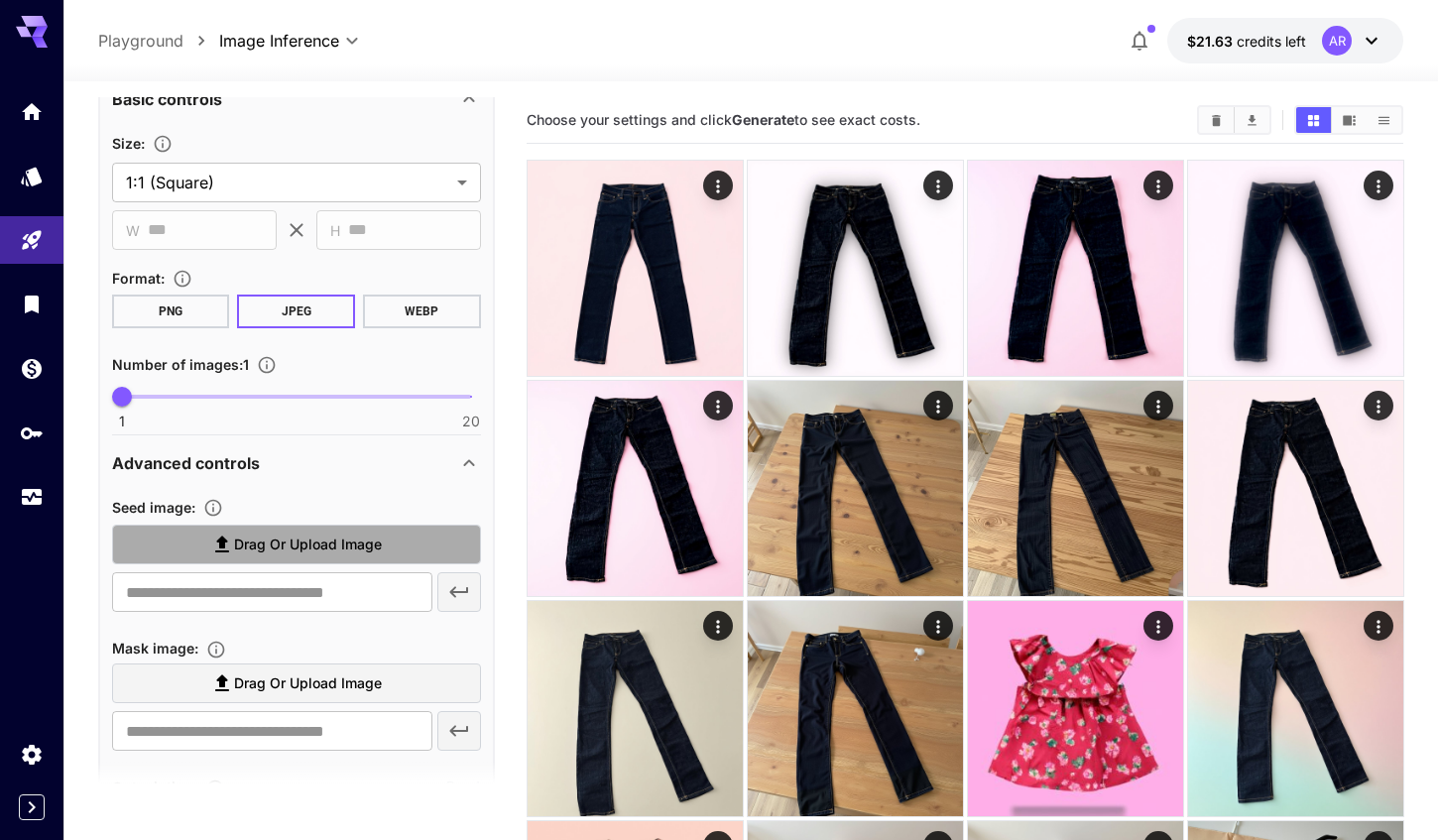 click on "Drag or upload image" at bounding box center (307, 544) 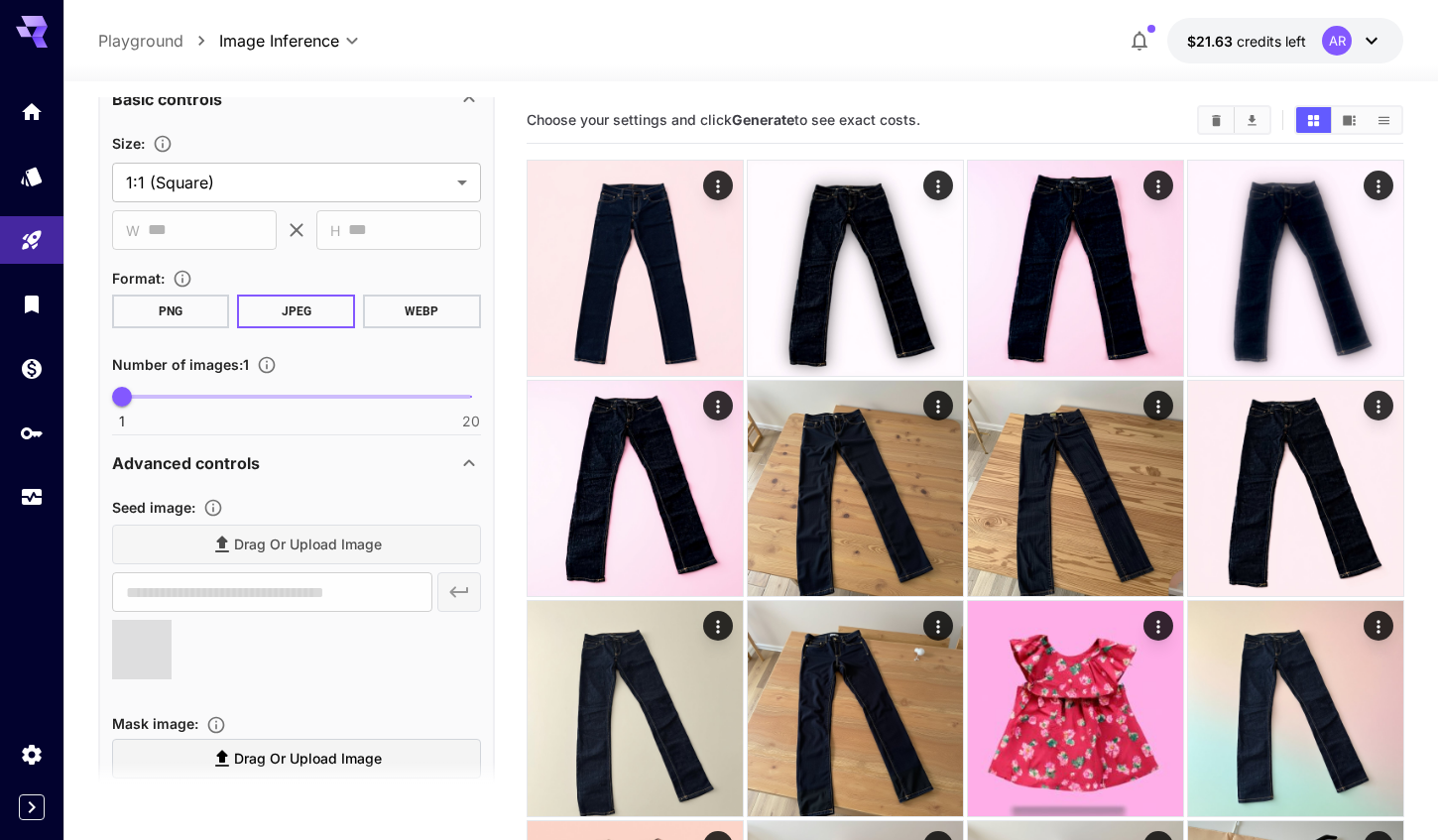 type on "**********" 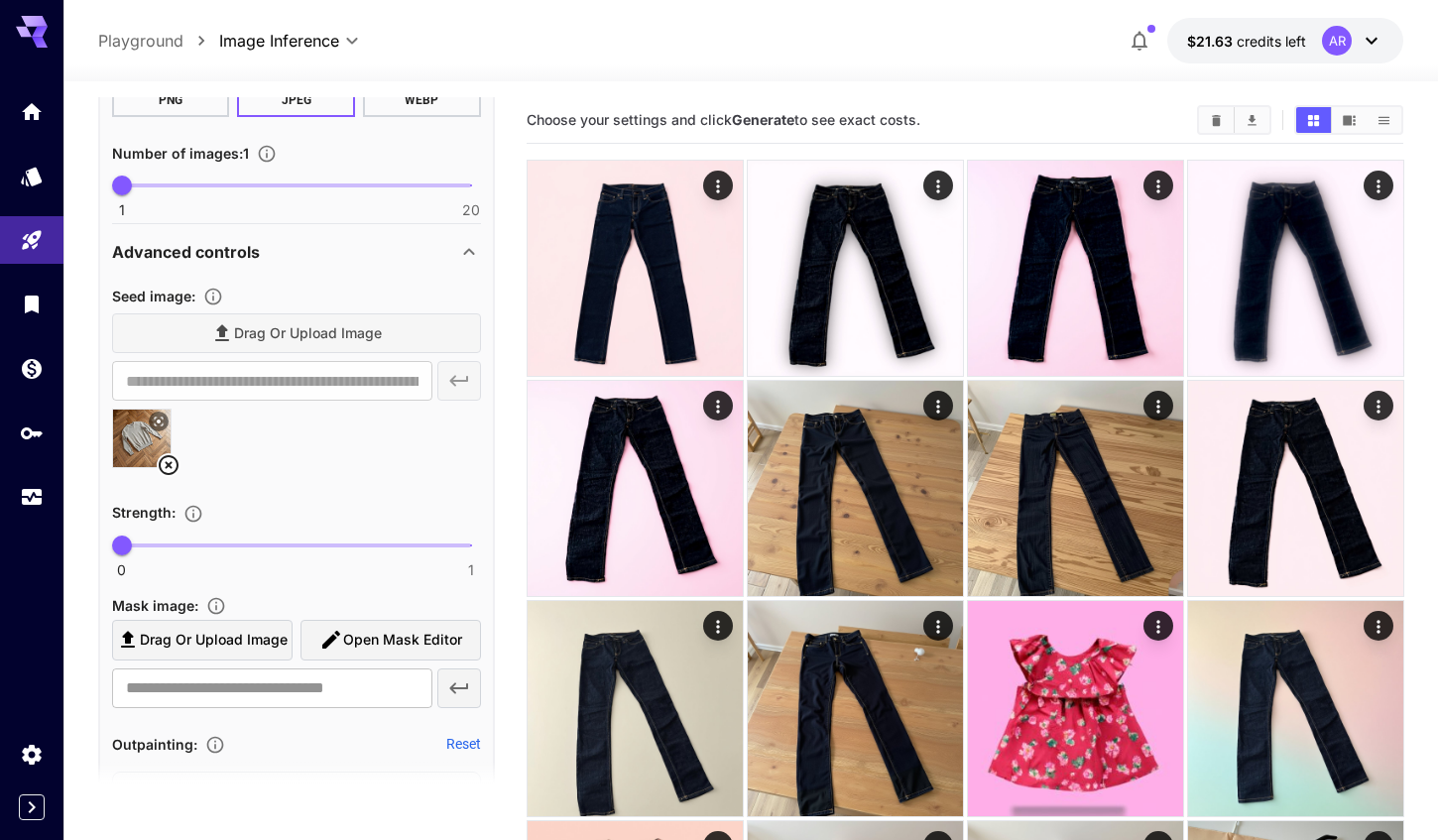 scroll, scrollTop: 655, scrollLeft: 0, axis: vertical 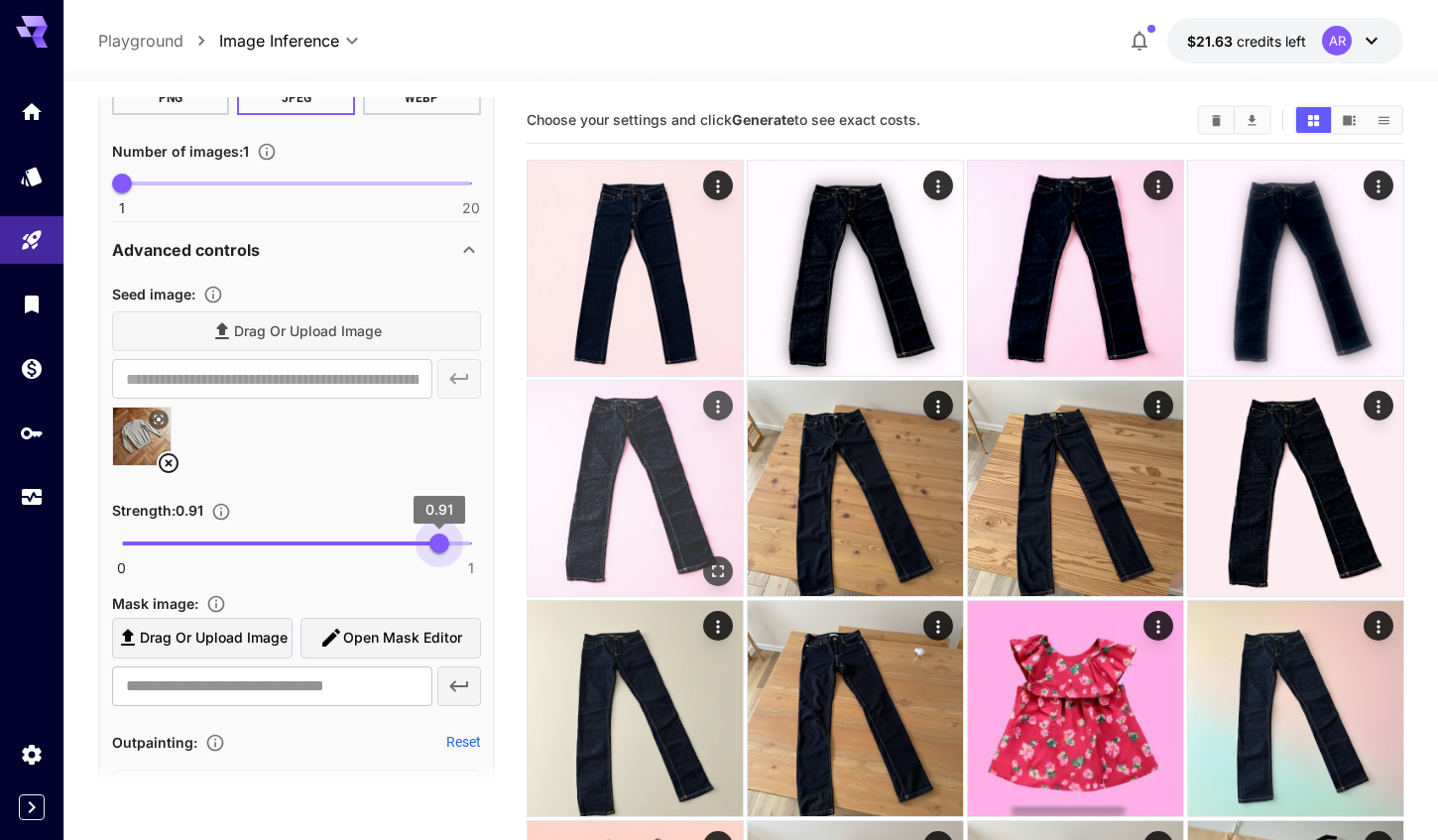 type on "*" 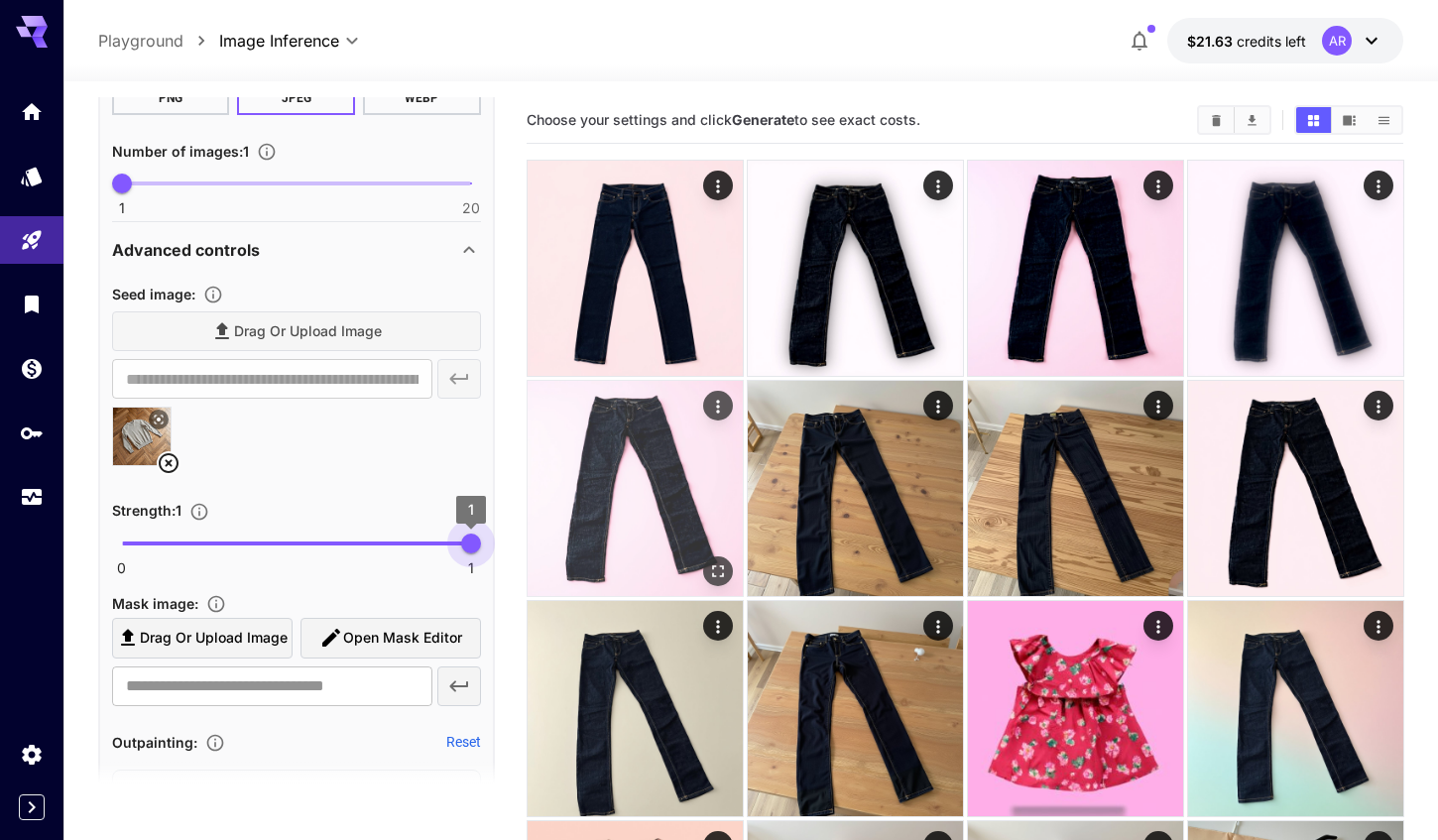 drag, startPoint x: 119, startPoint y: 537, endPoint x: 536, endPoint y: 538, distance: 417.0012 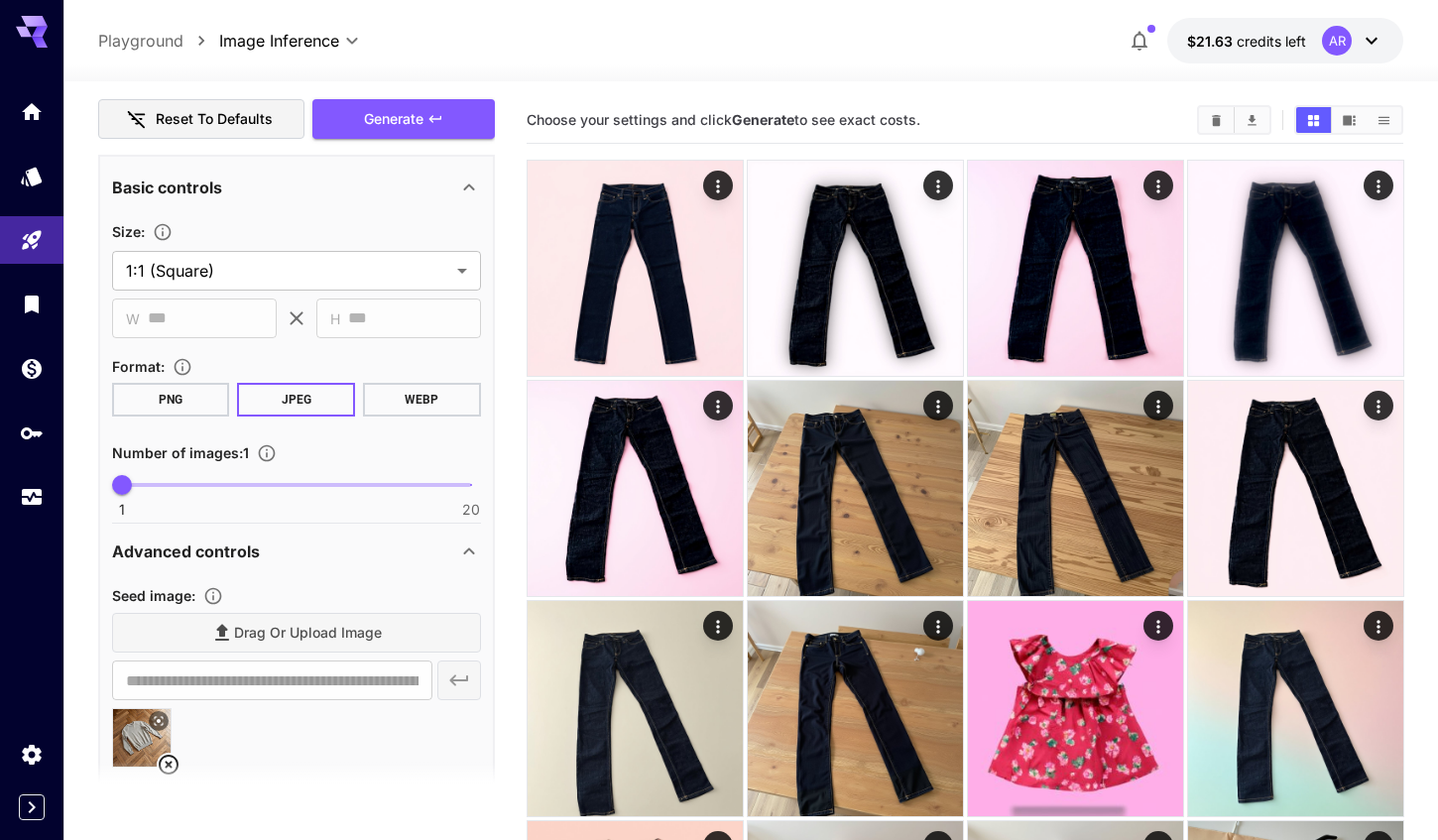 scroll, scrollTop: 50, scrollLeft: 0, axis: vertical 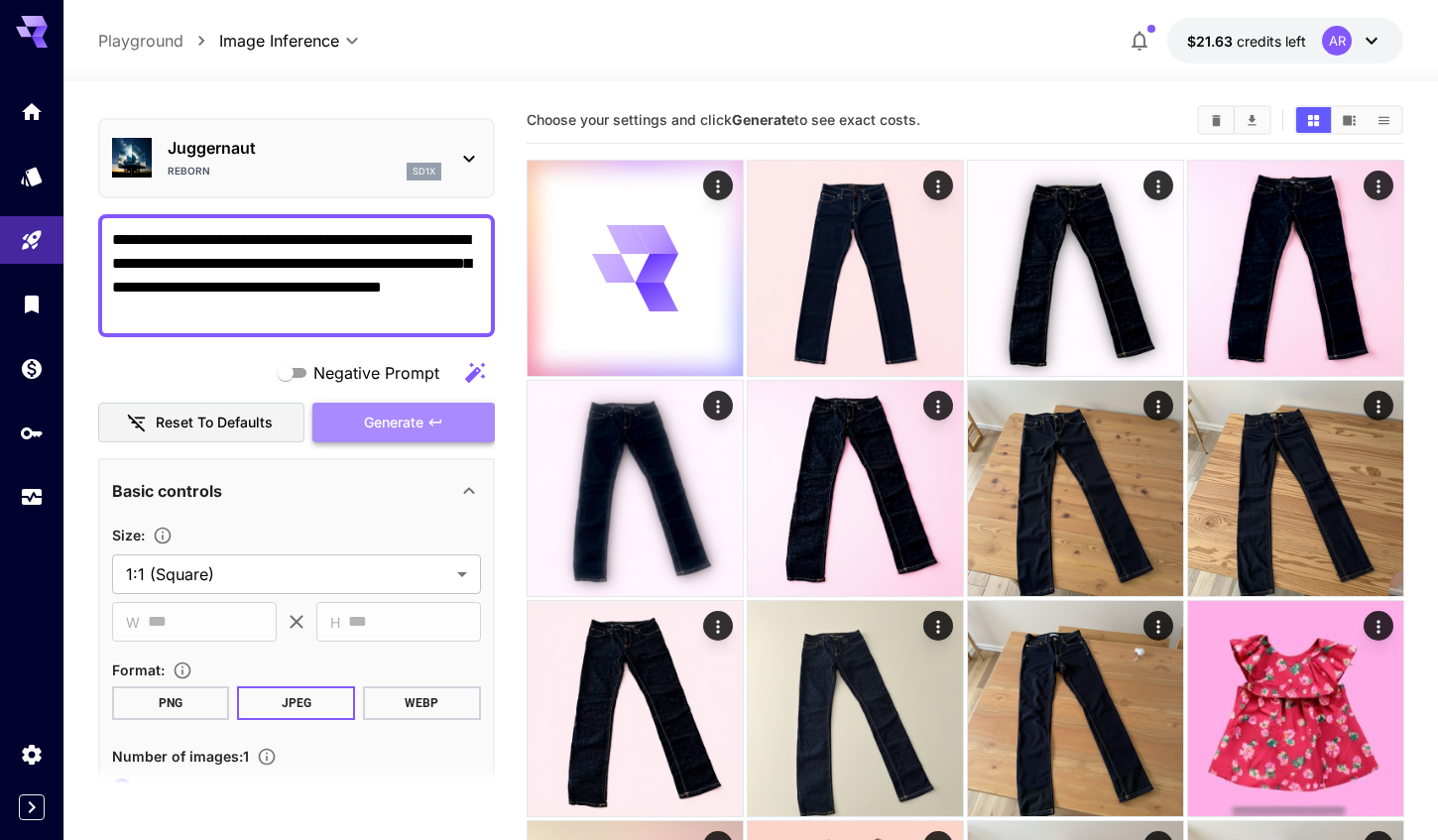 click on "Generate" at bounding box center [394, 422] 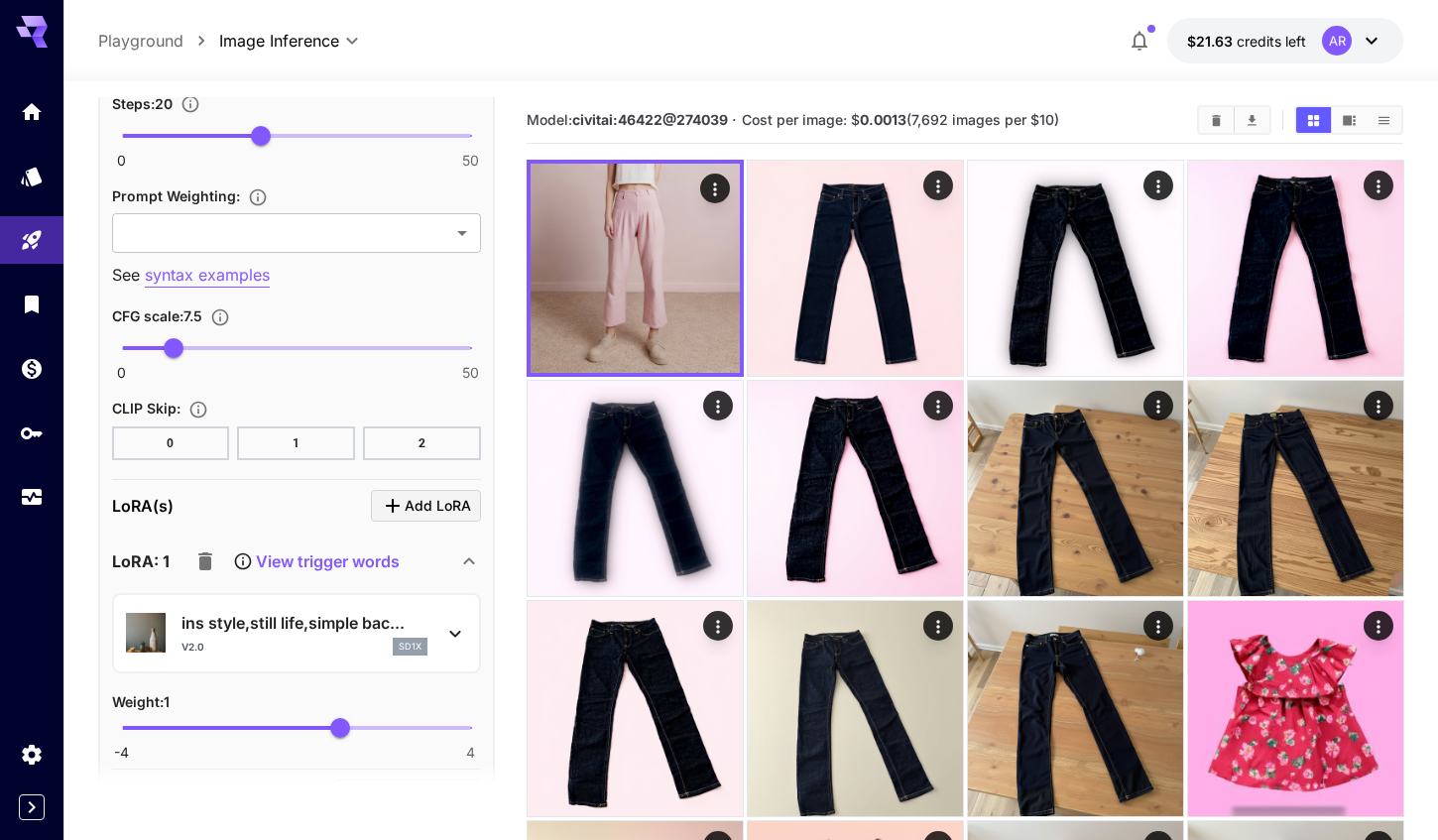 scroll, scrollTop: 1573, scrollLeft: 0, axis: vertical 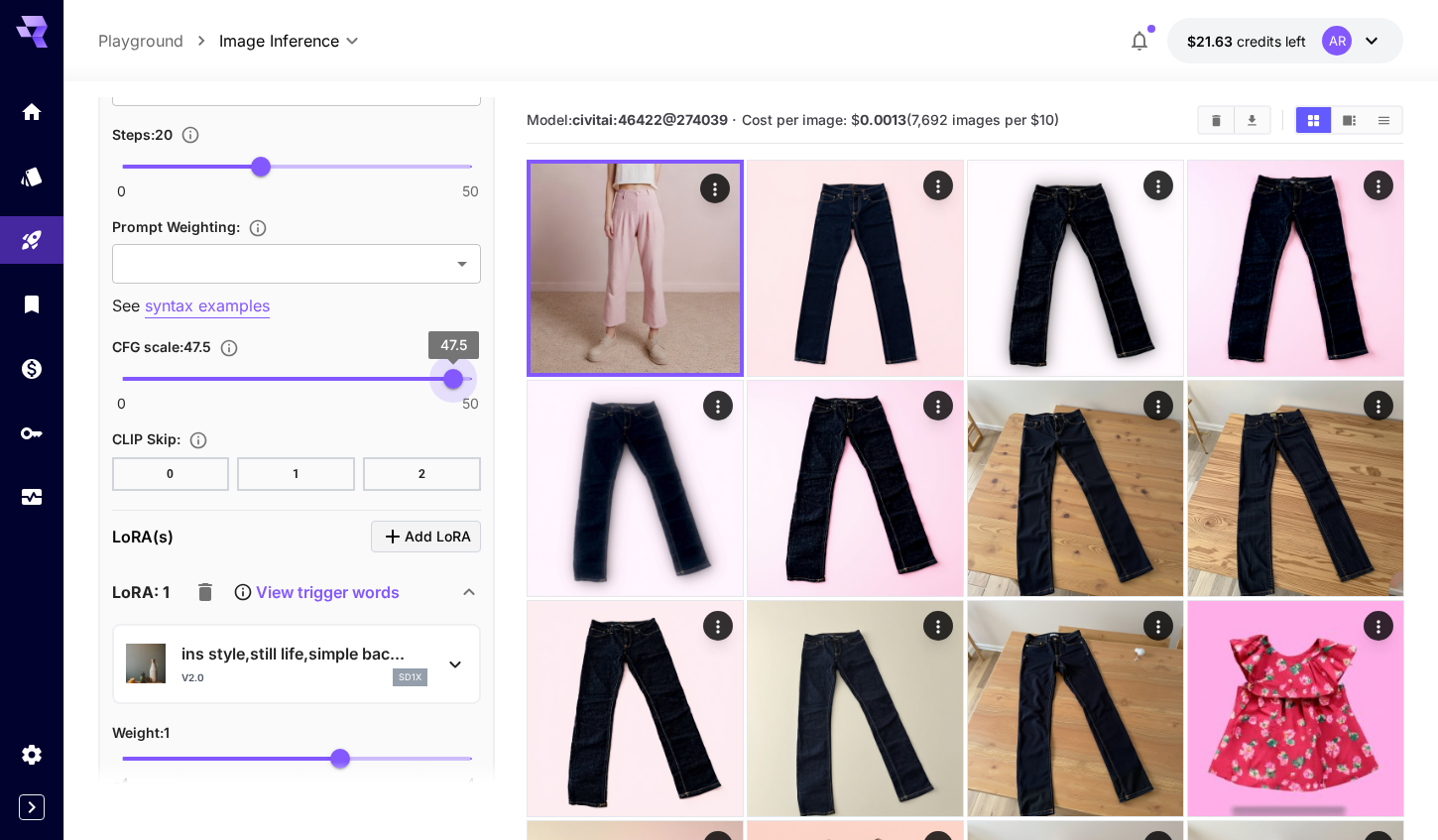type on "**" 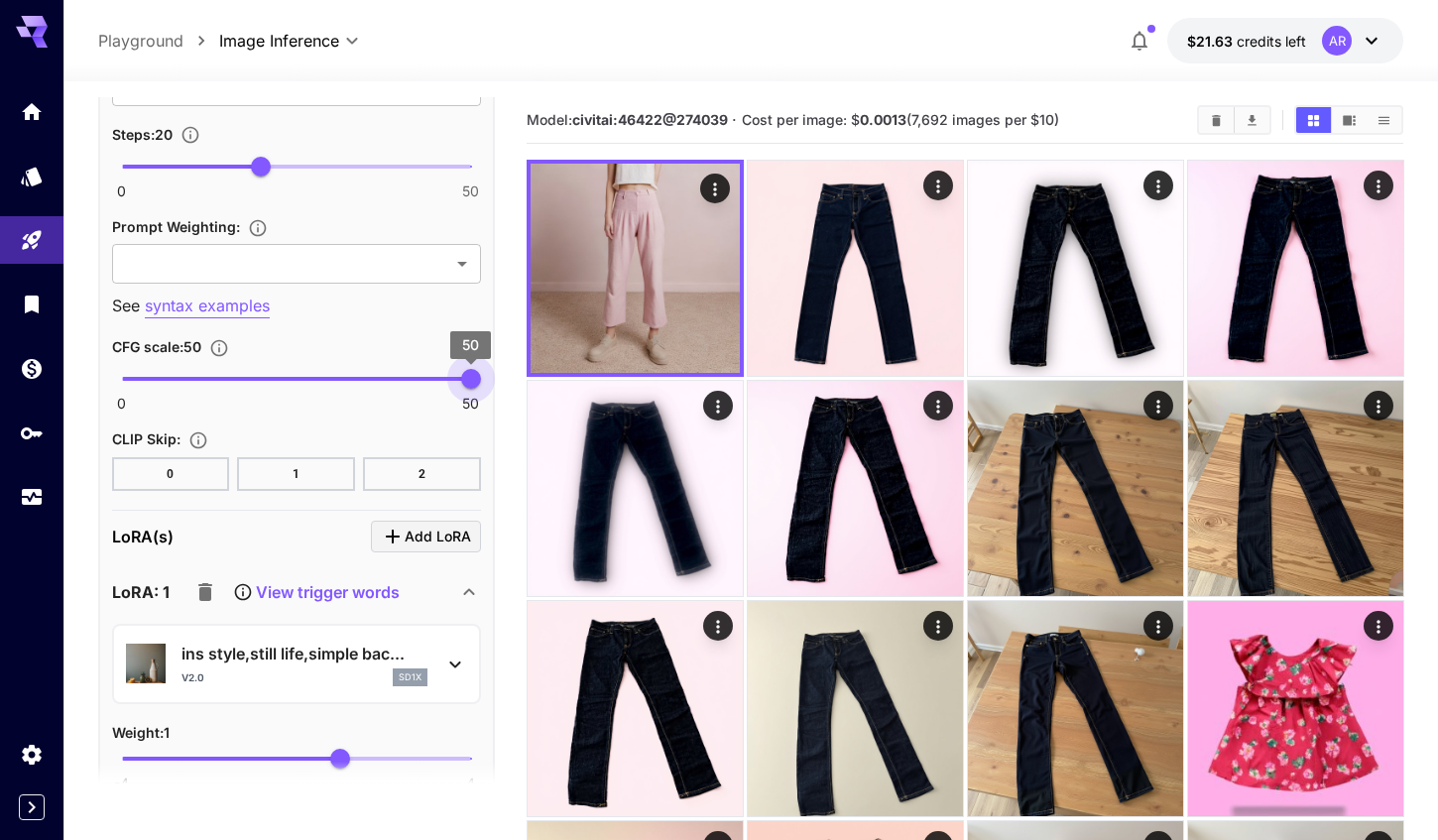 drag, startPoint x: 179, startPoint y: 369, endPoint x: 481, endPoint y: 377, distance: 302.1059 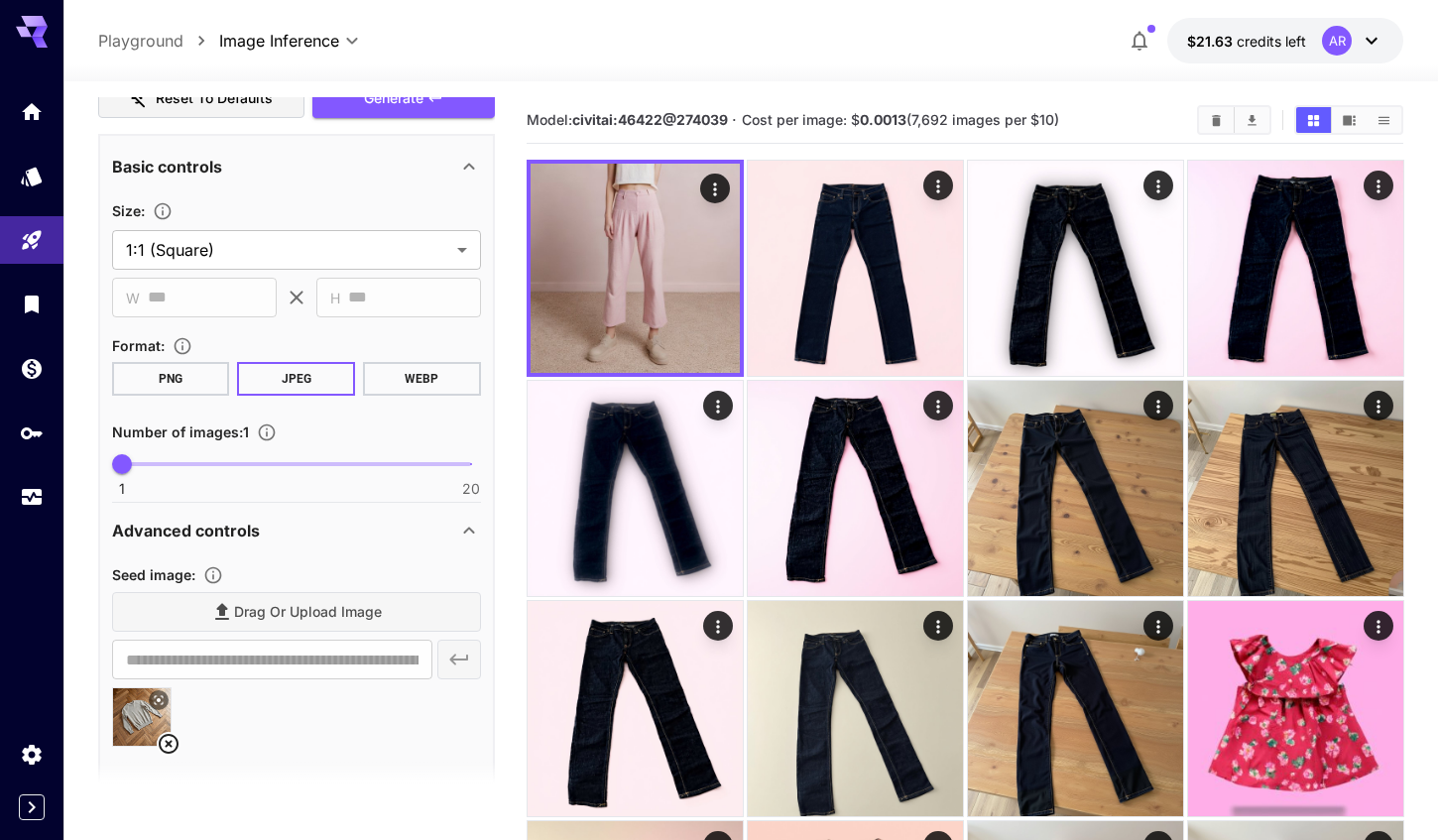 scroll, scrollTop: 276, scrollLeft: 0, axis: vertical 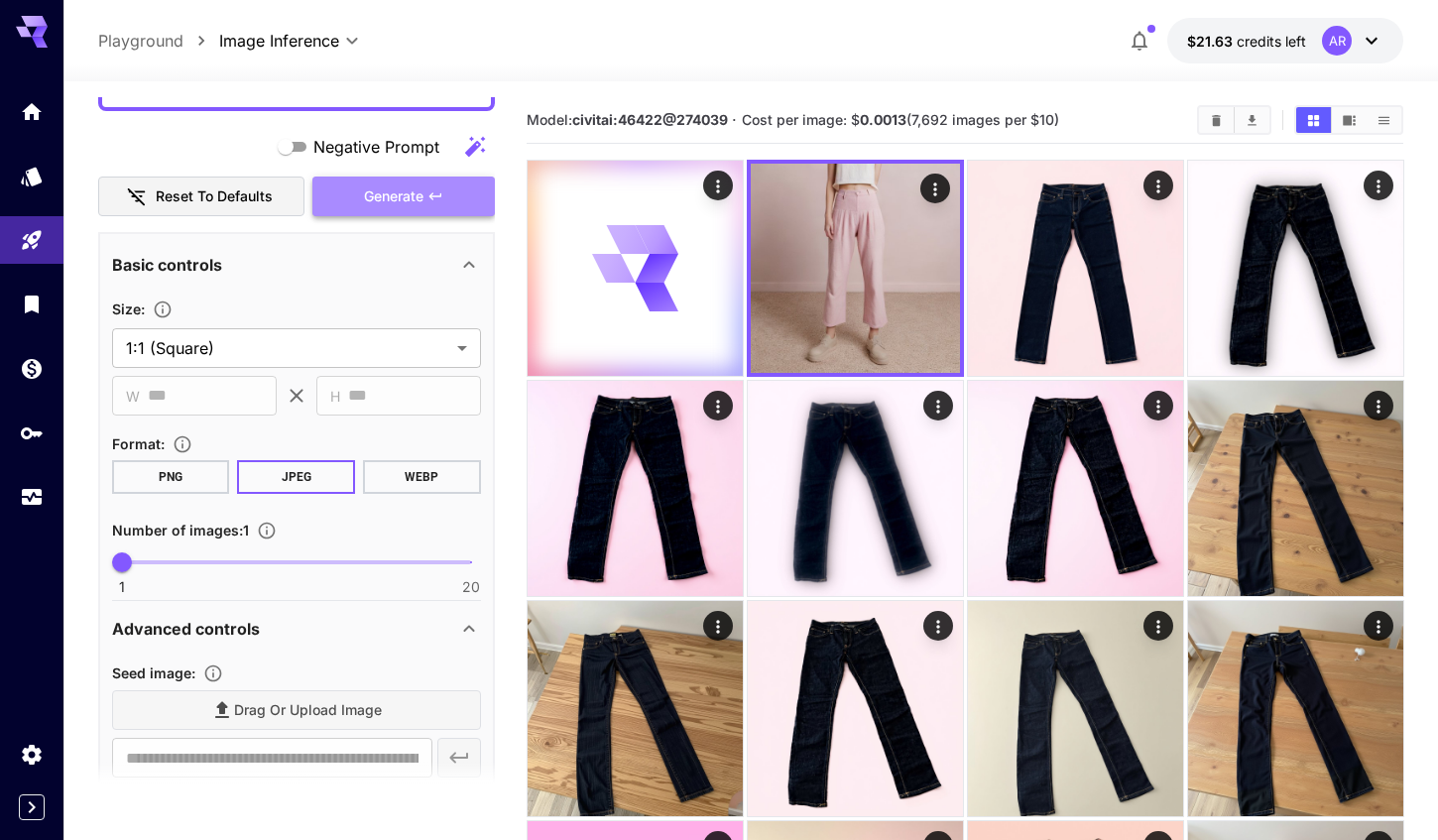 click on "Generate" at bounding box center (404, 196) 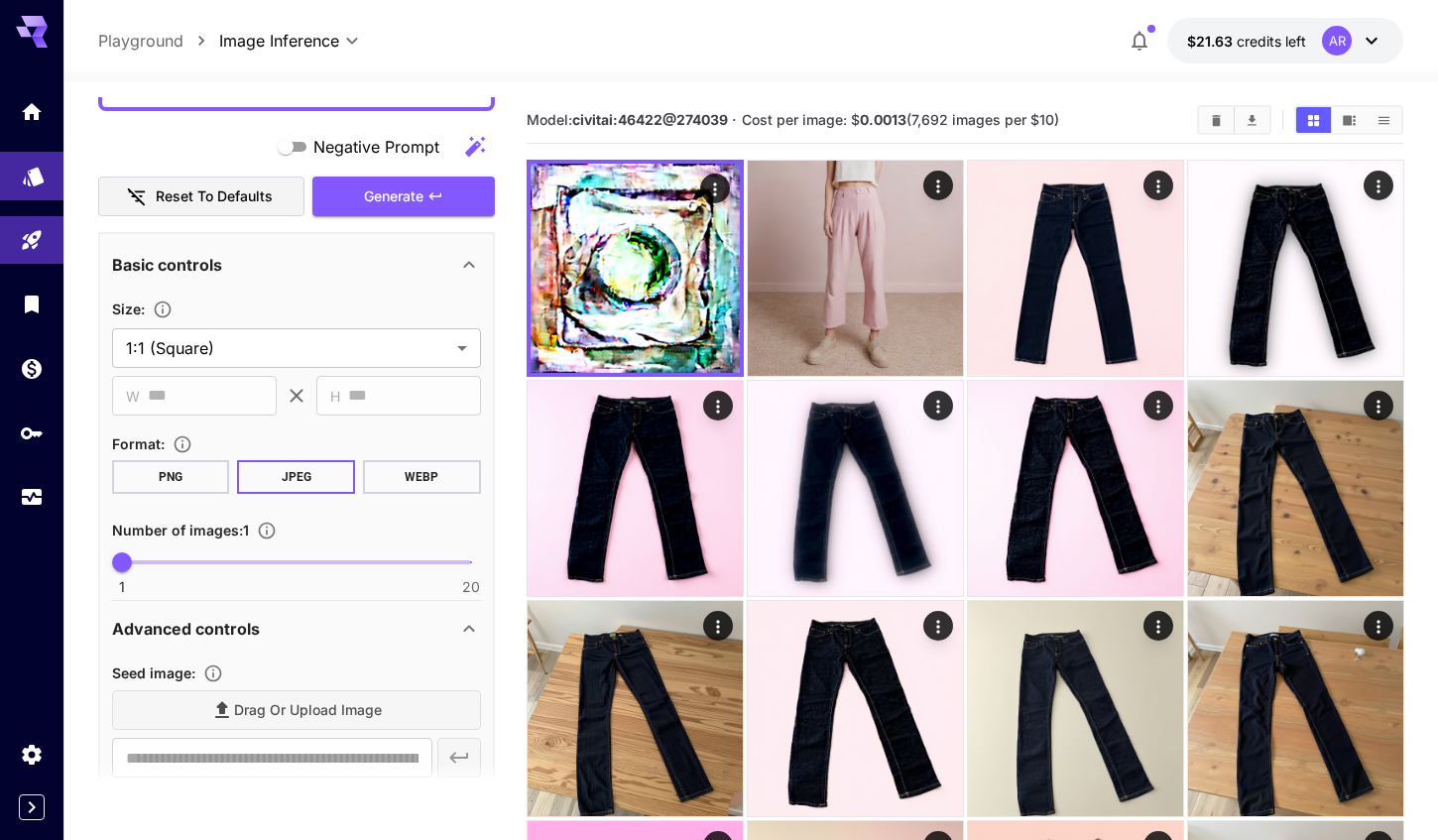 click at bounding box center (32, 176) 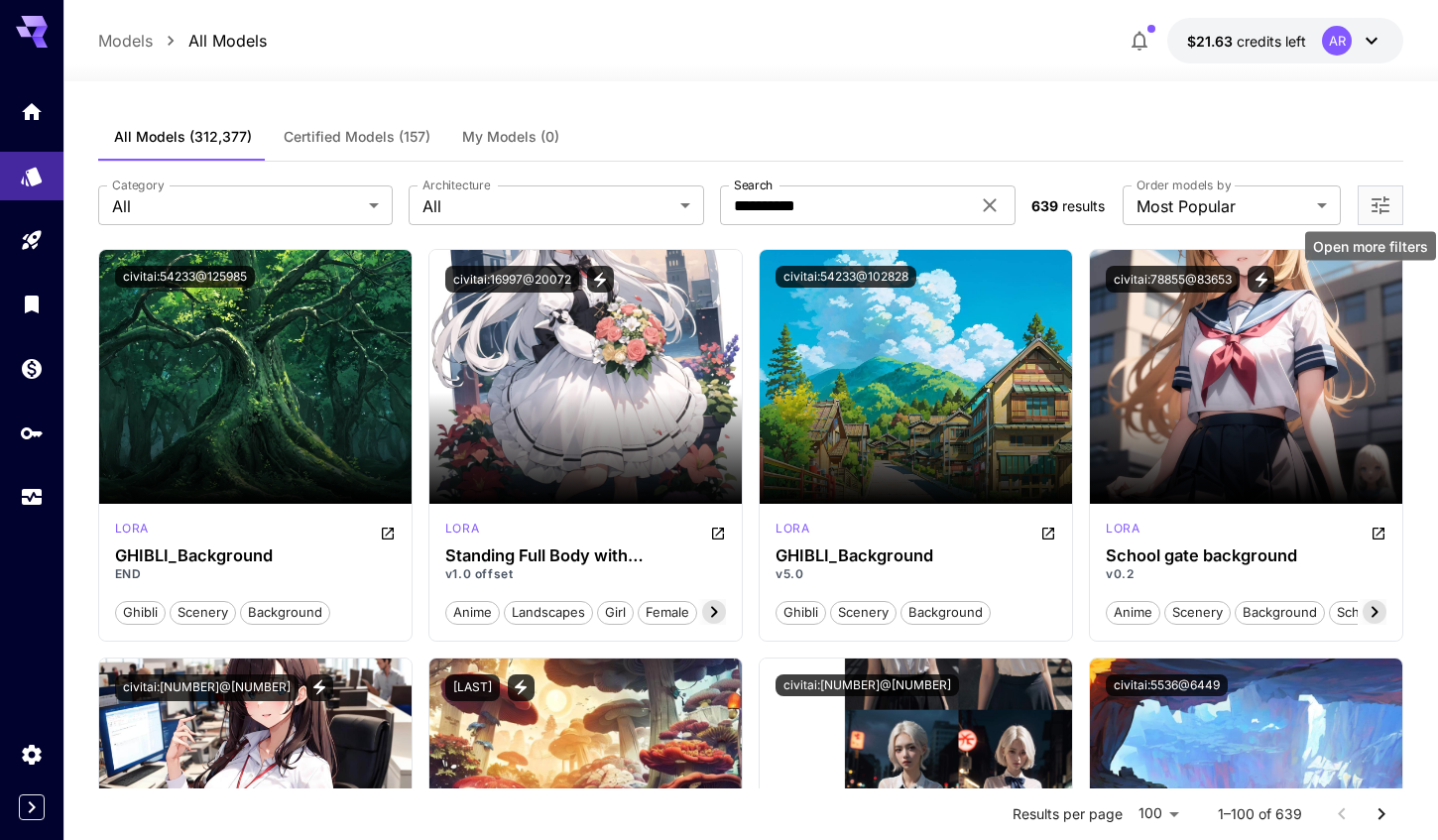 click 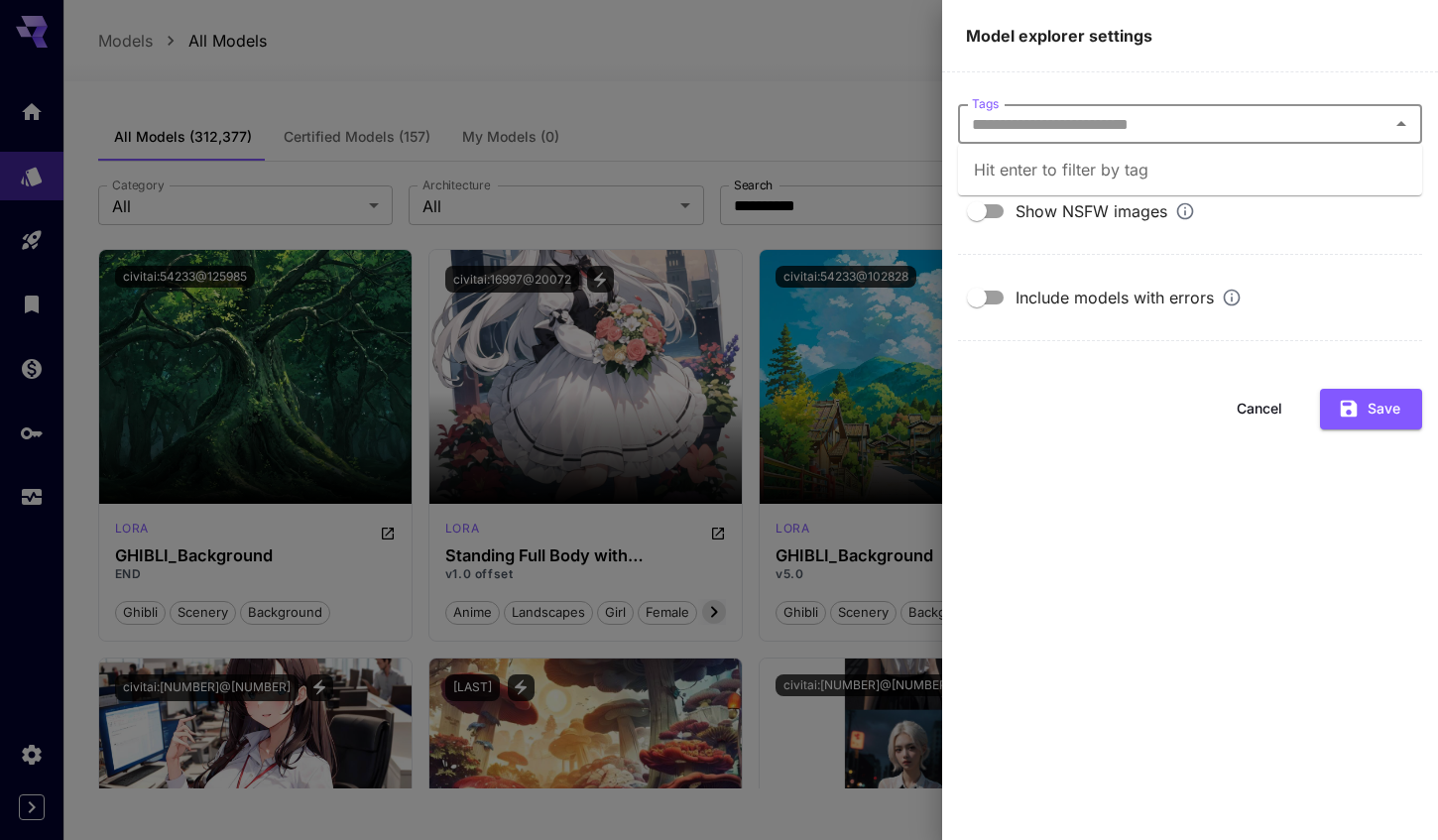 click on "Tags" at bounding box center (1173, 124) 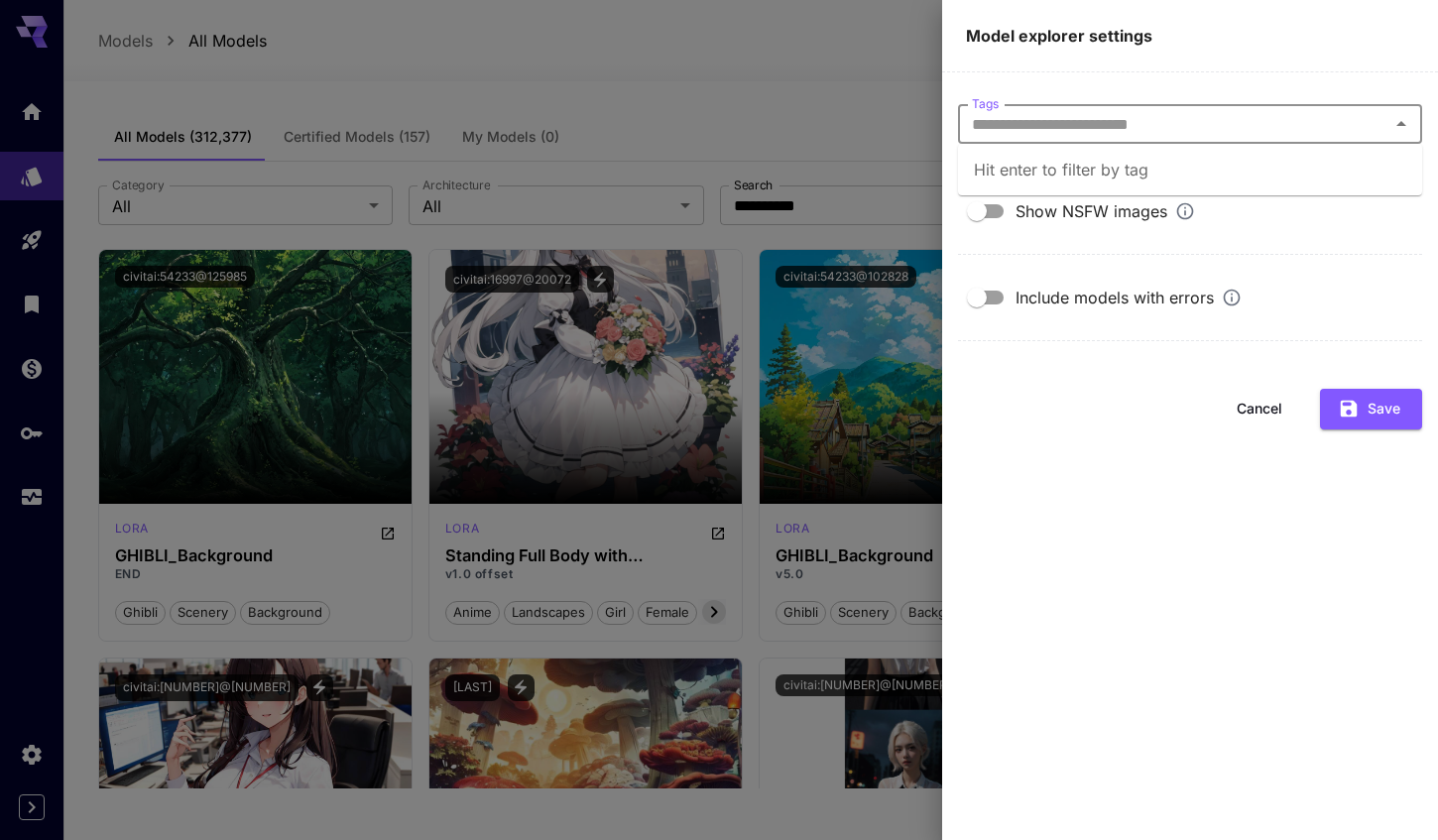 click on "Cancel" at bounding box center (1259, 409) 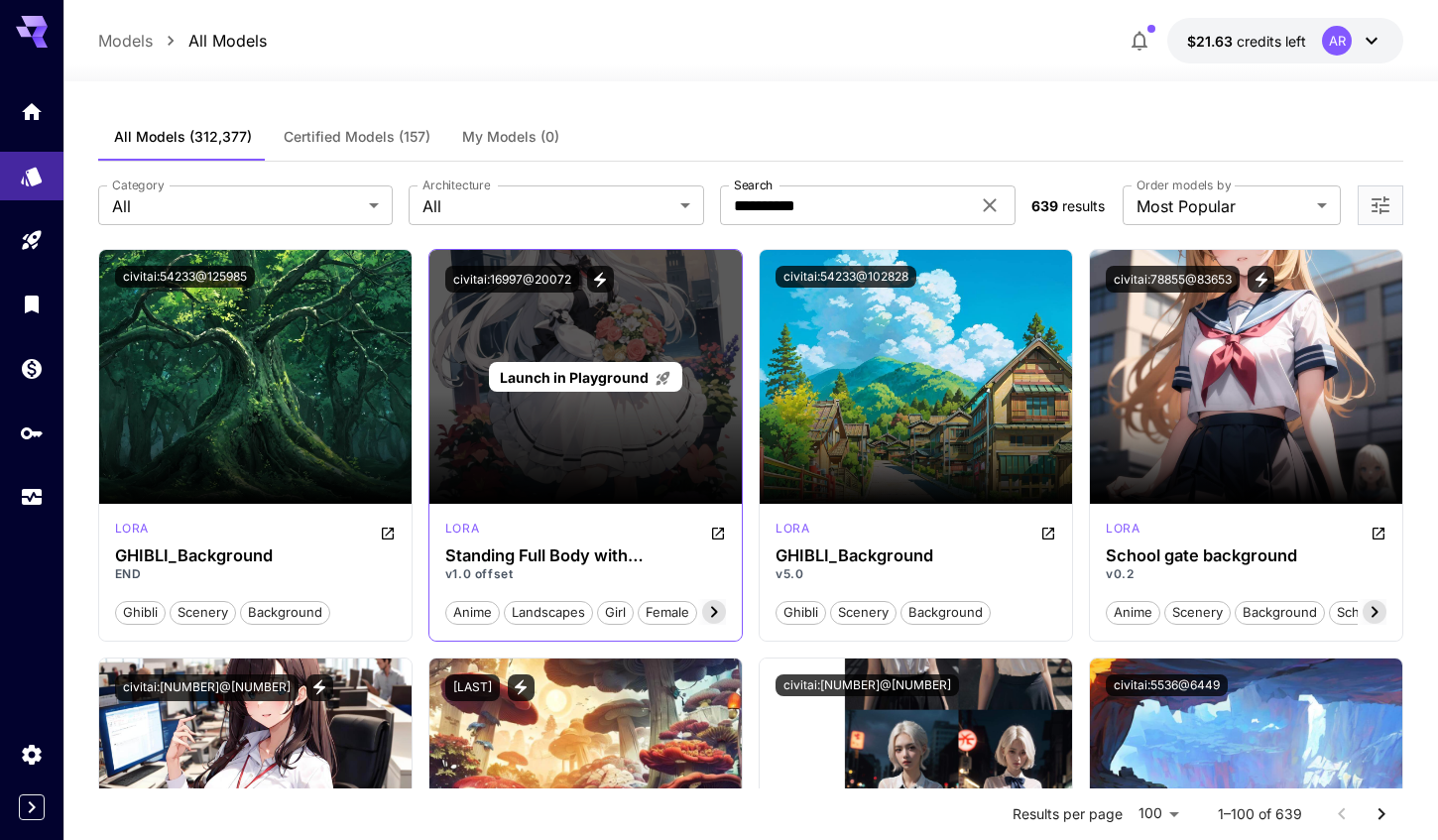 scroll, scrollTop: 2, scrollLeft: 0, axis: vertical 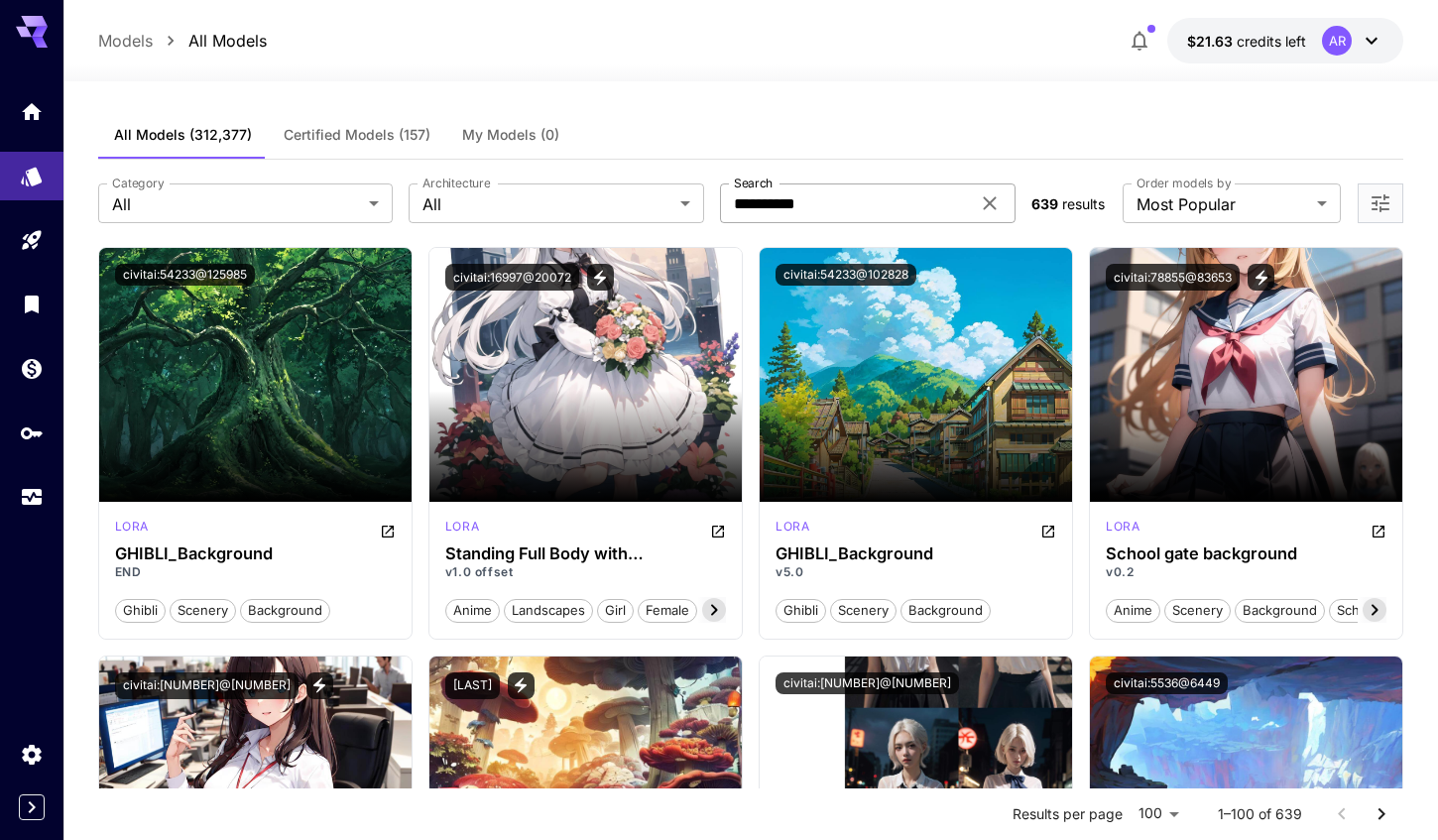 click on "**********" at bounding box center (845, 203) 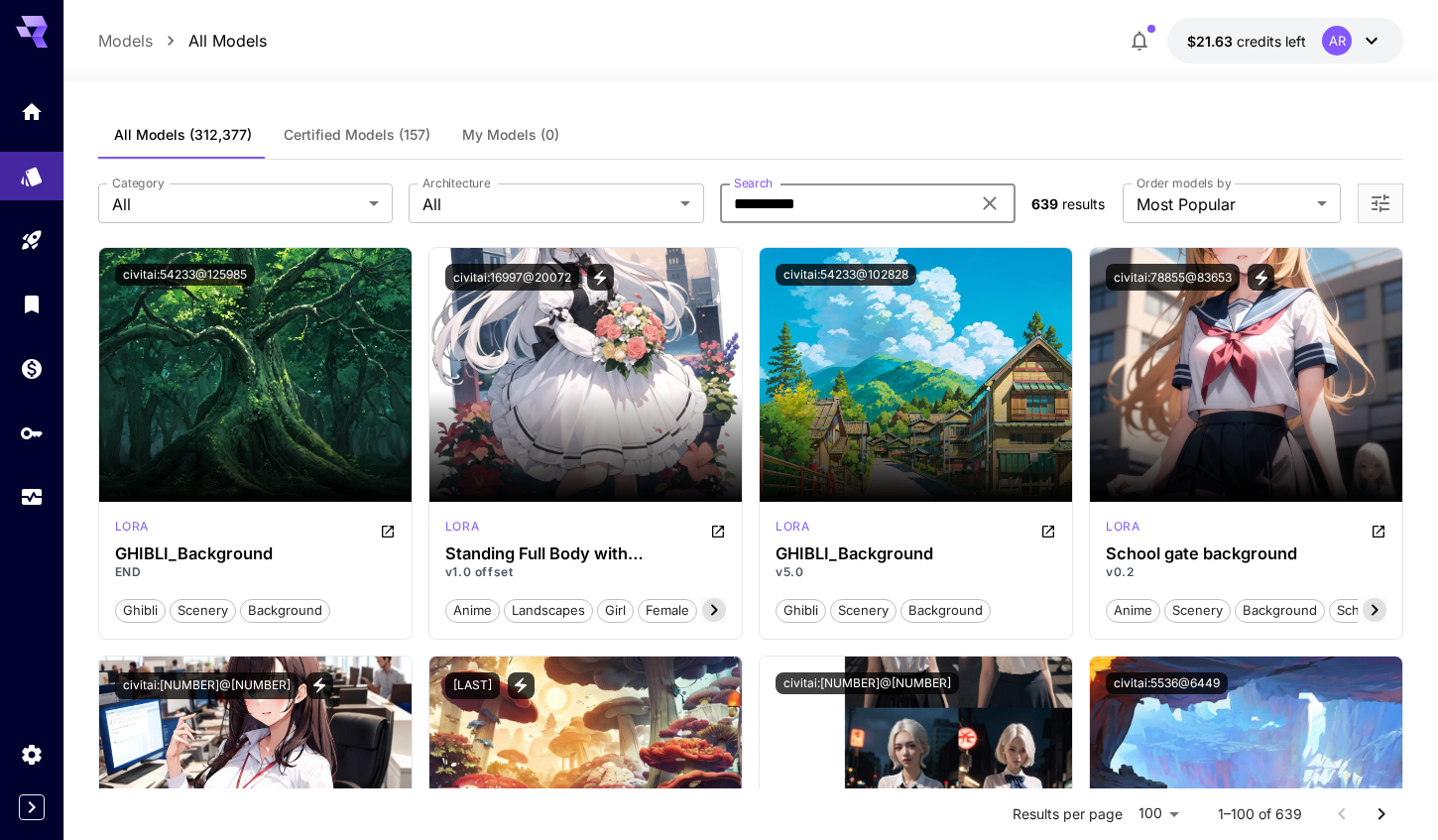click on "Certified Models (157)" at bounding box center [357, 135] 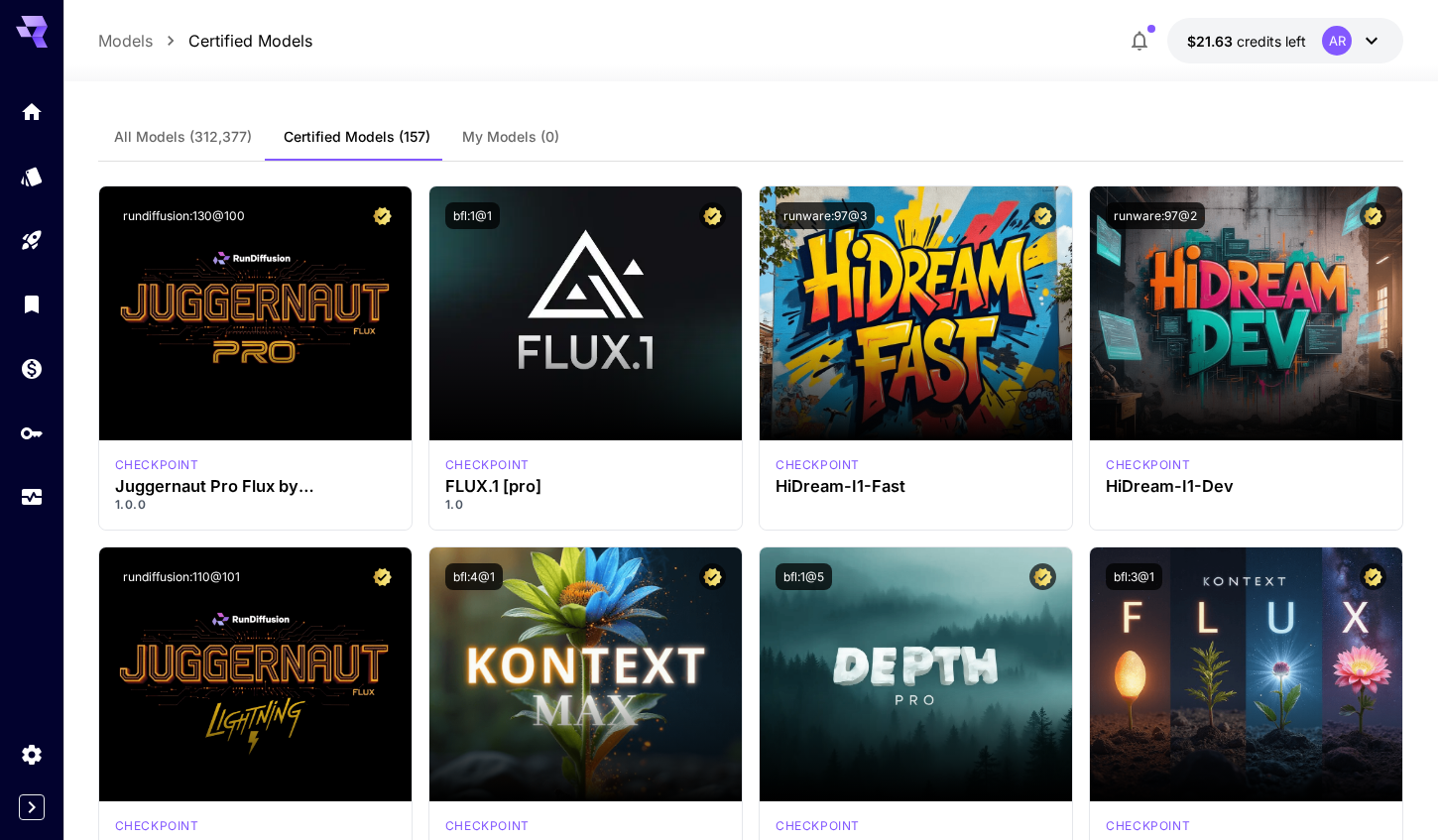 scroll, scrollTop: 0, scrollLeft: 0, axis: both 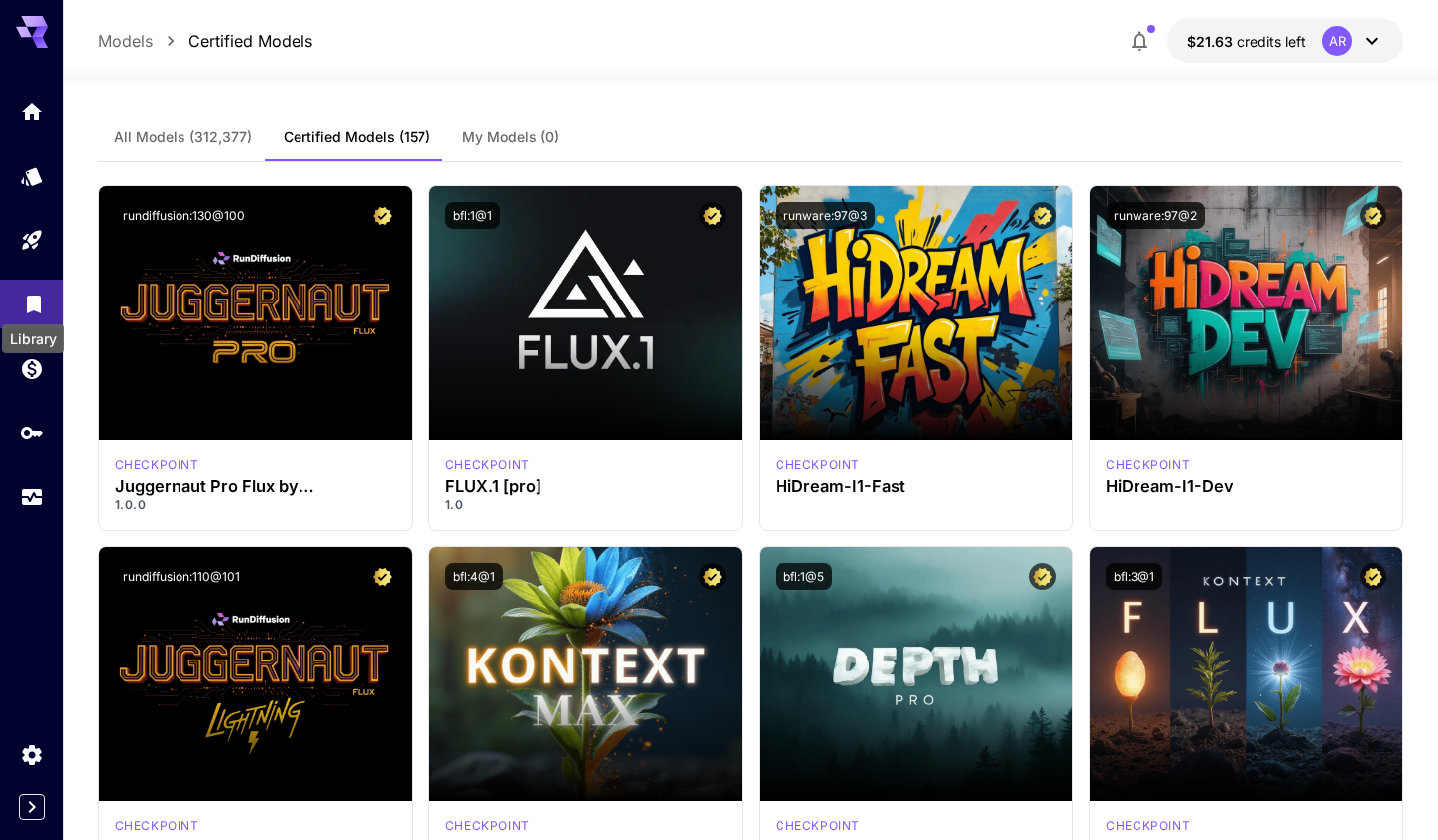 click 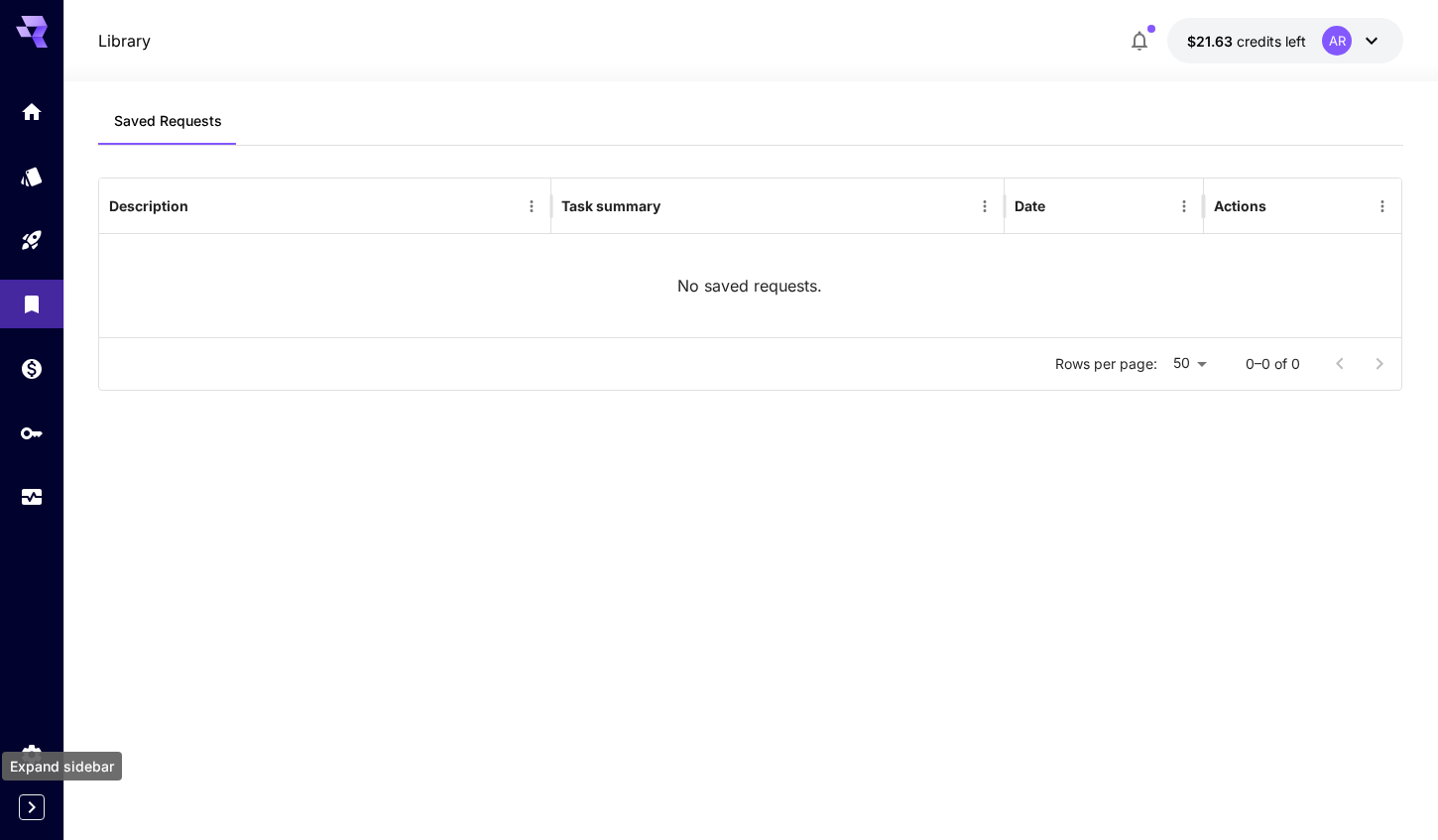 click 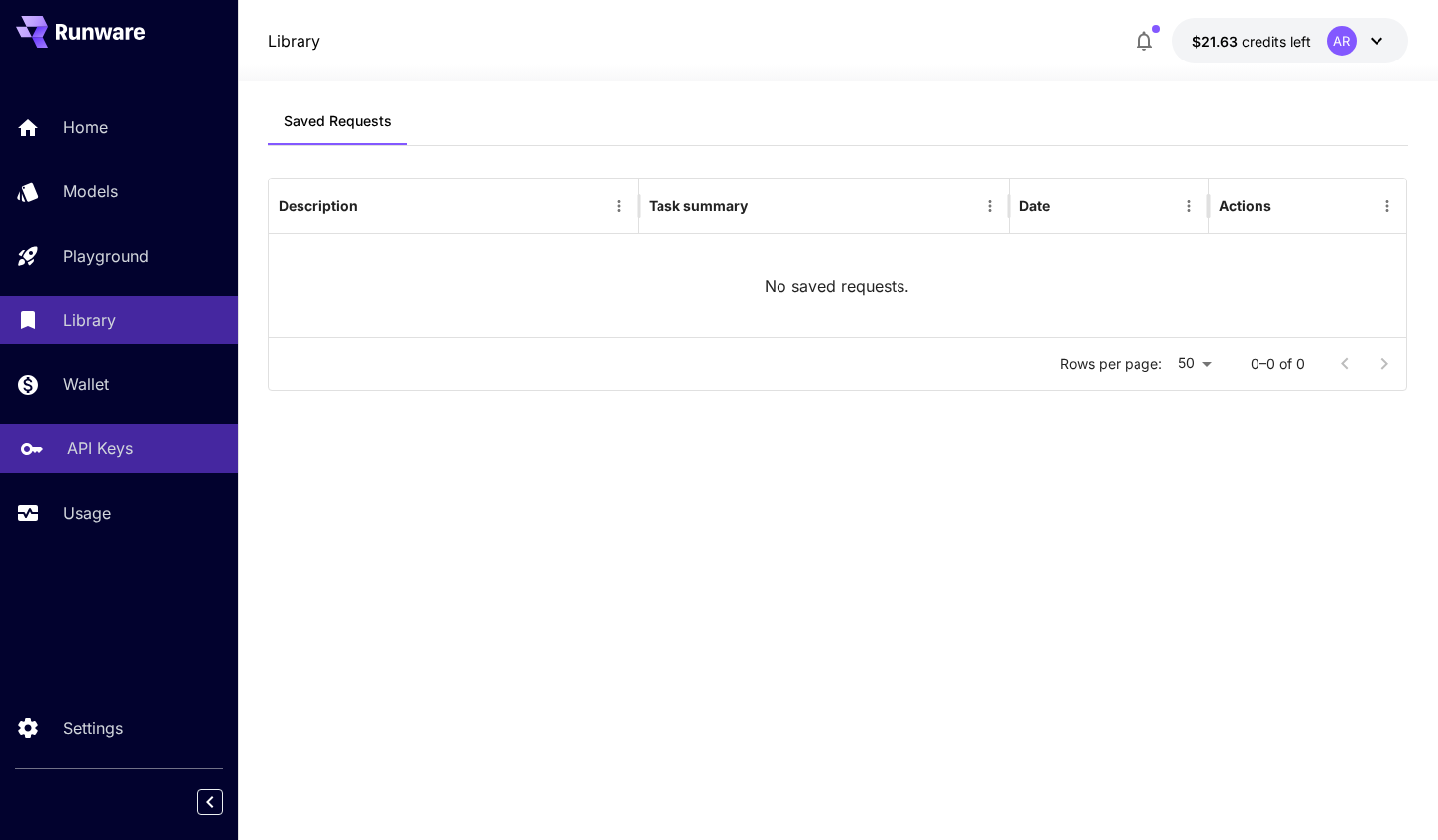 click on "API Keys" at bounding box center [145, 448] 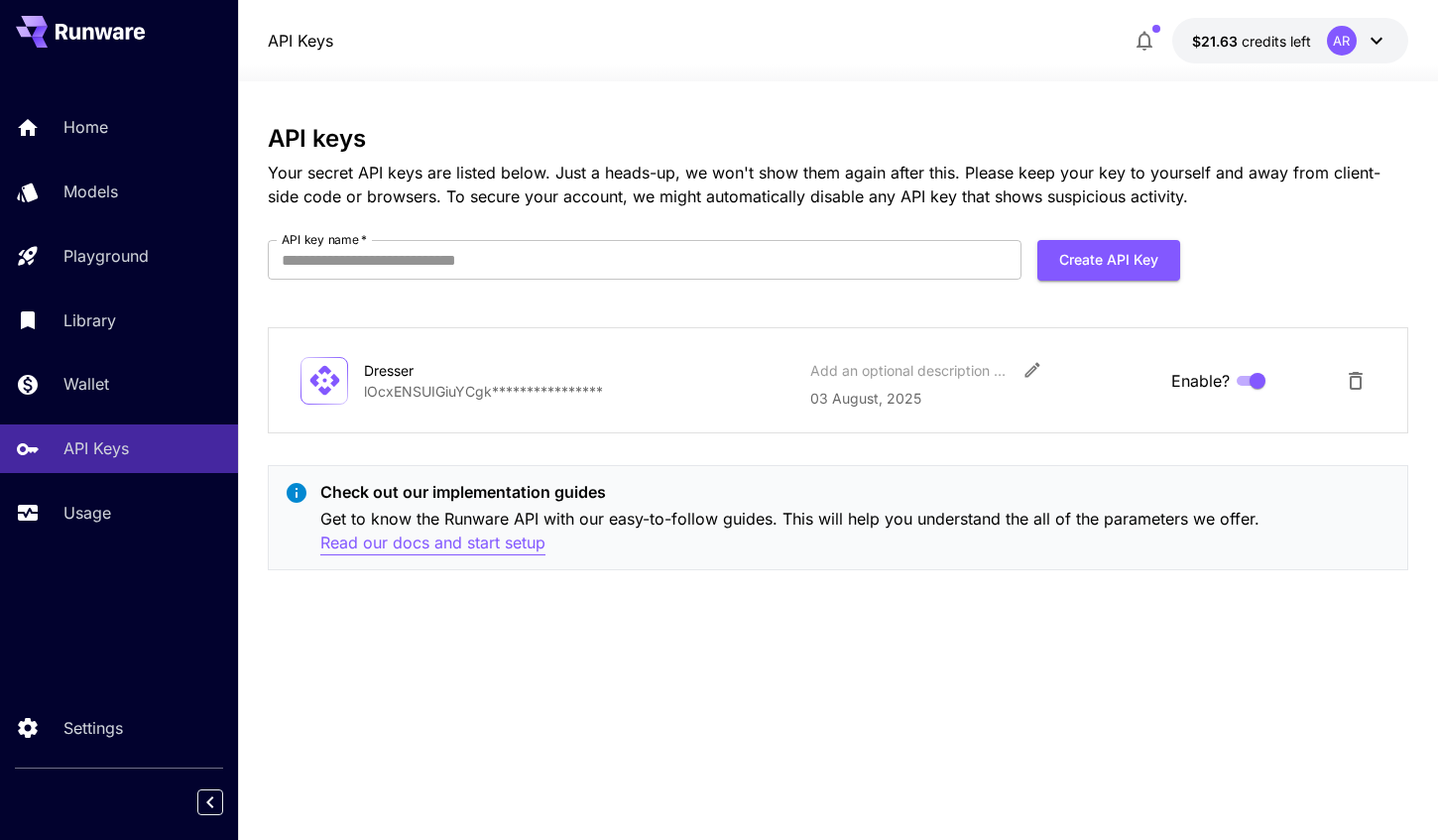 click on "Read our docs and start setup" at bounding box center (432, 542) 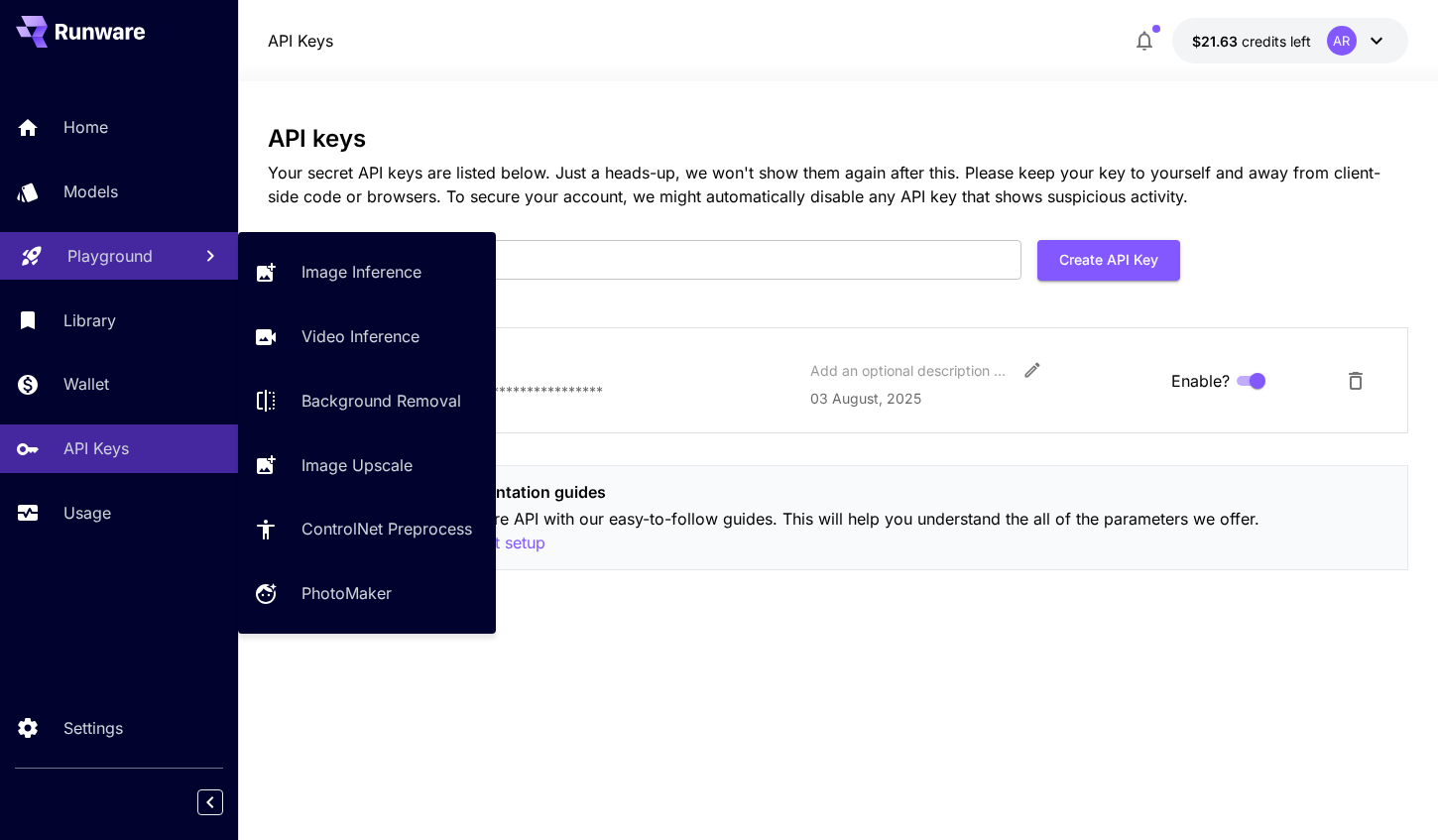 click on "Playground" at bounding box center (119, 256) 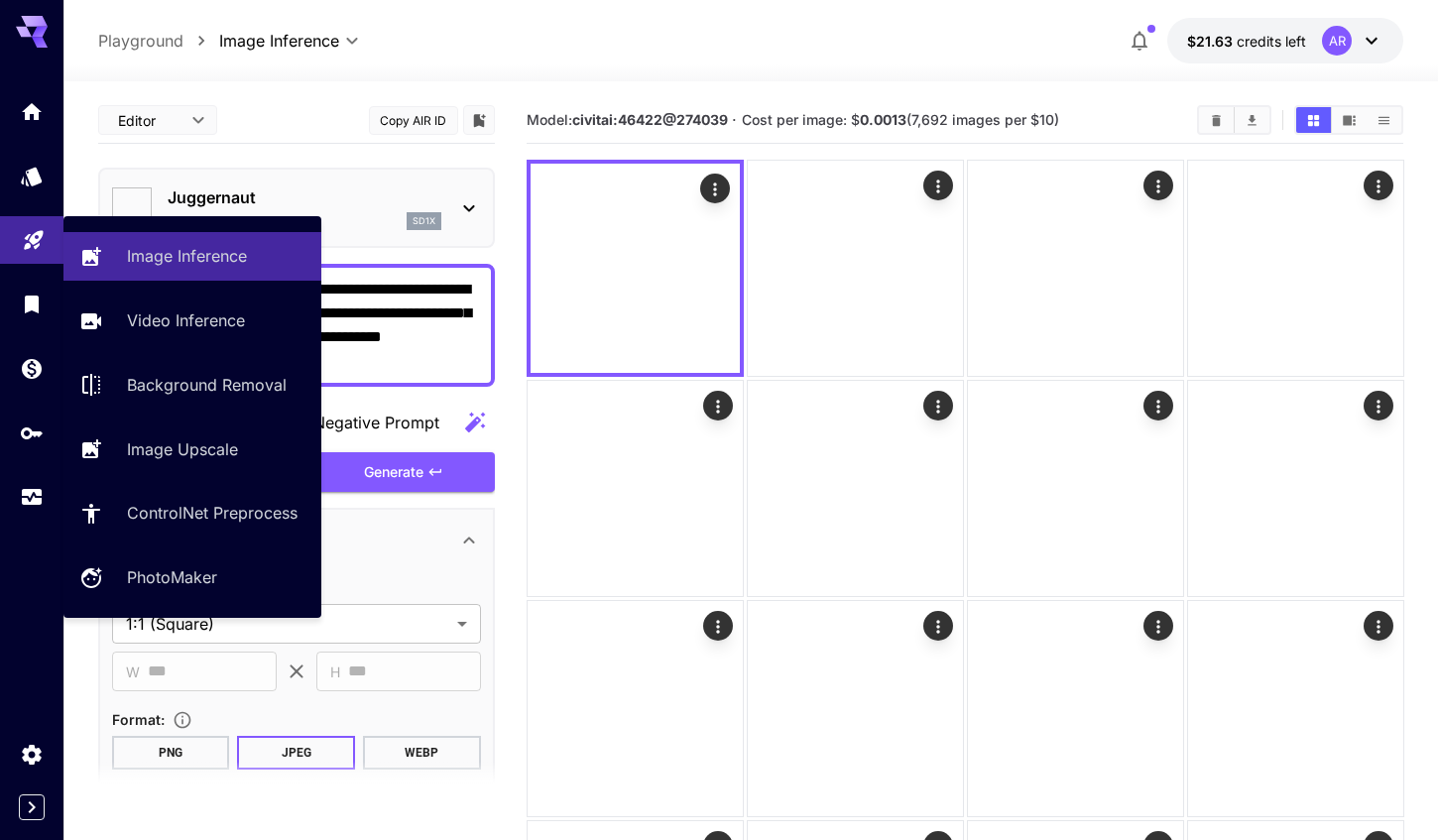 type on "**********" 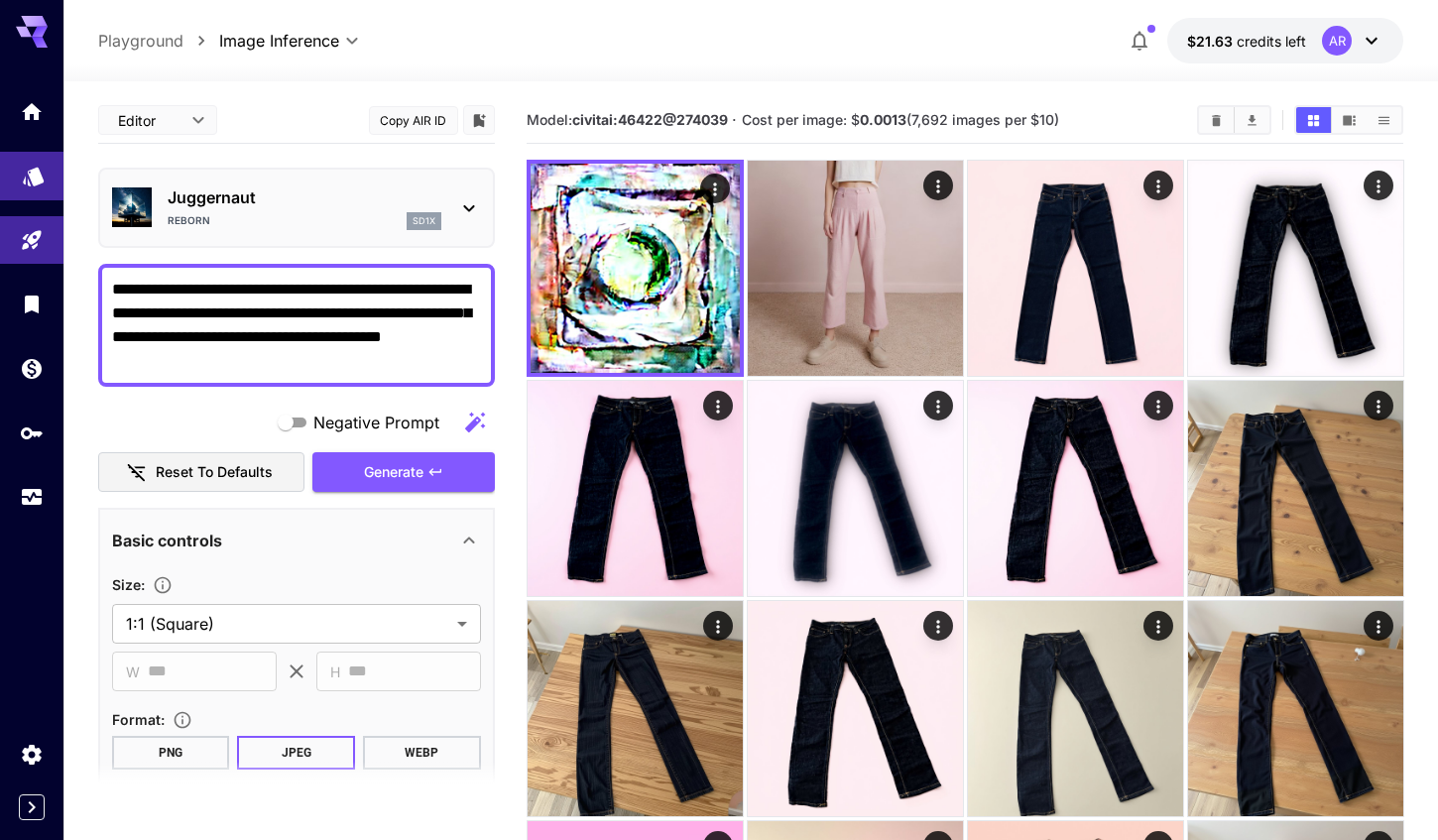 click 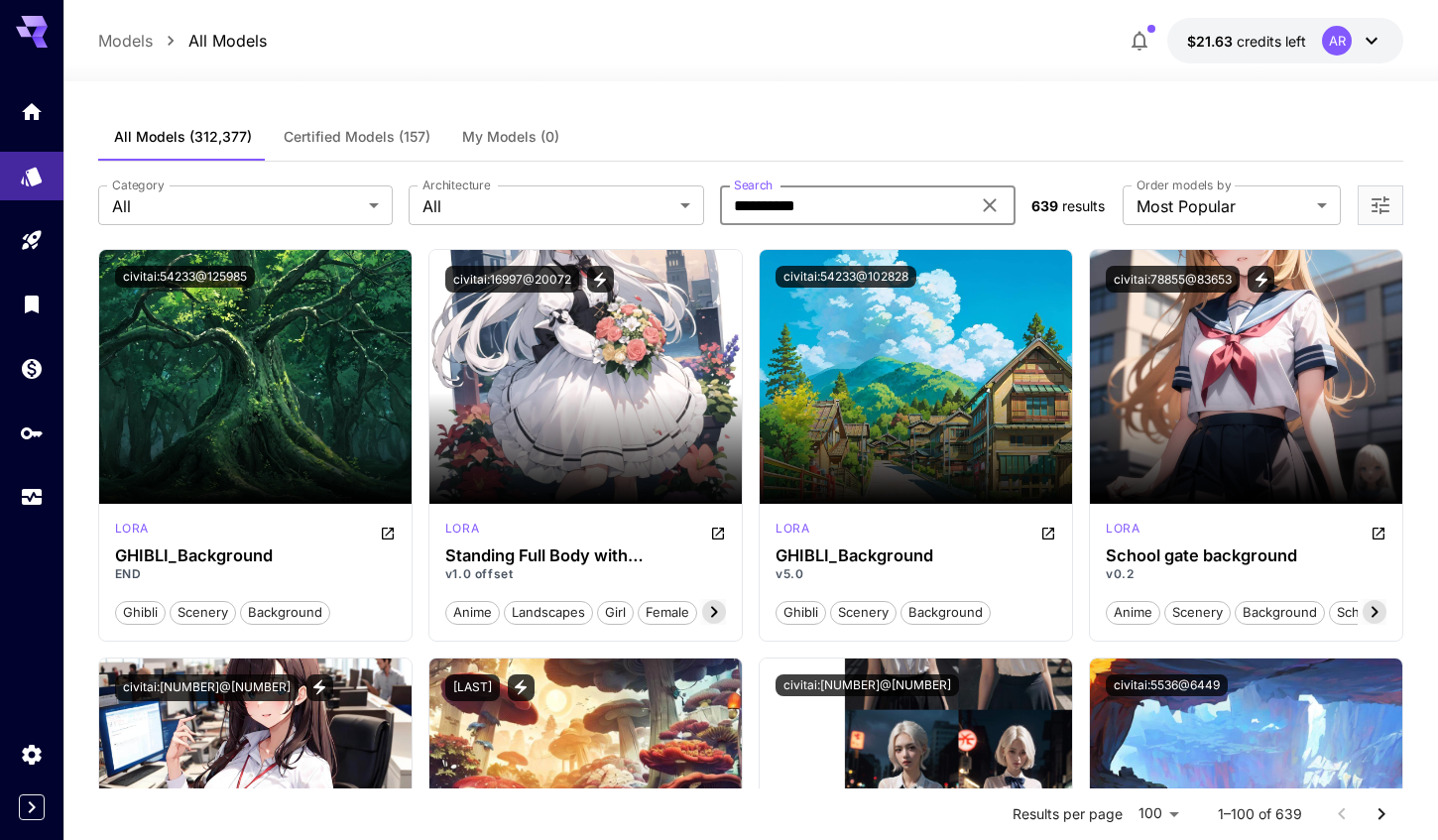 click on "**********" at bounding box center (845, 205) 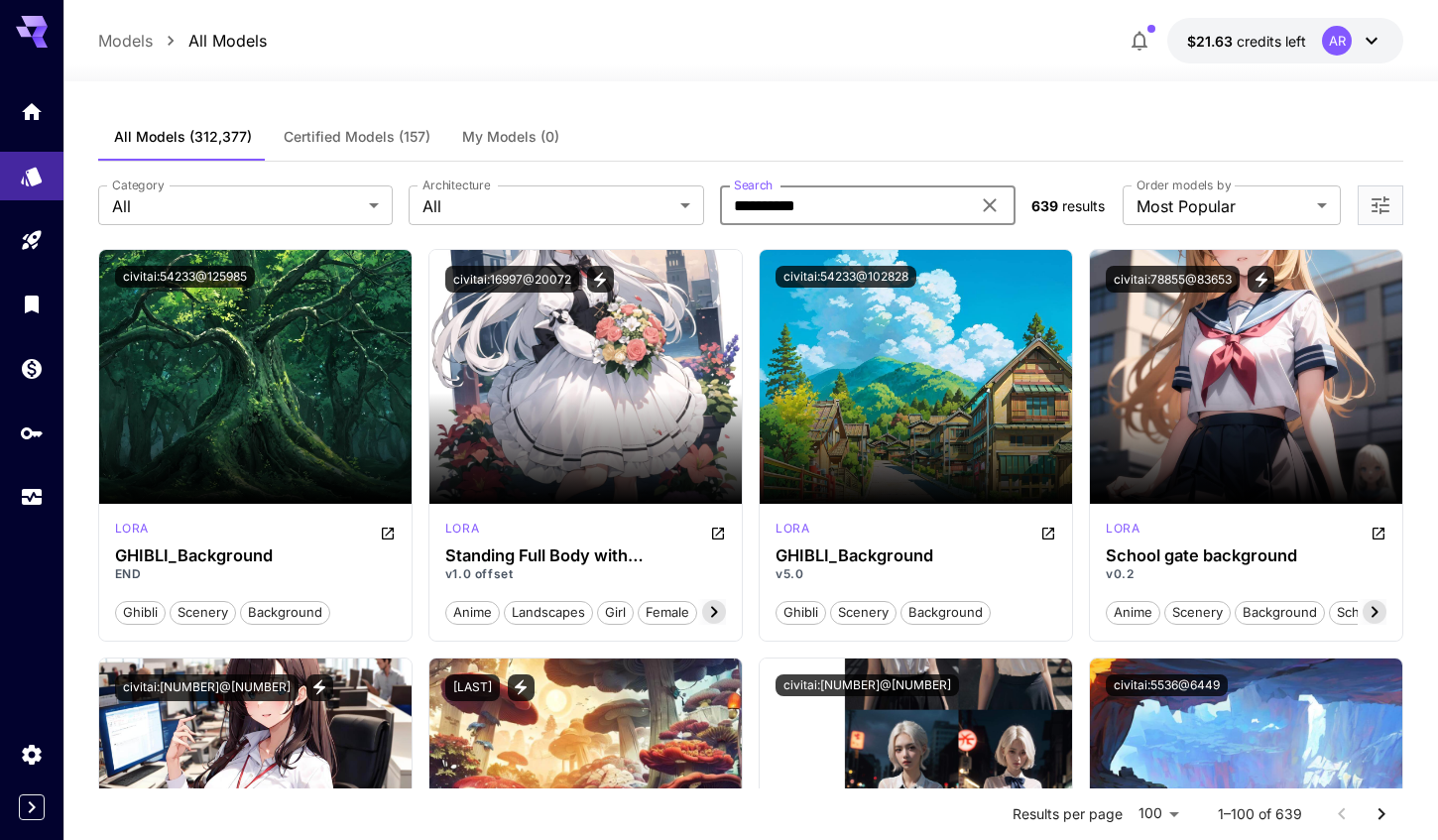 paste on "**********" 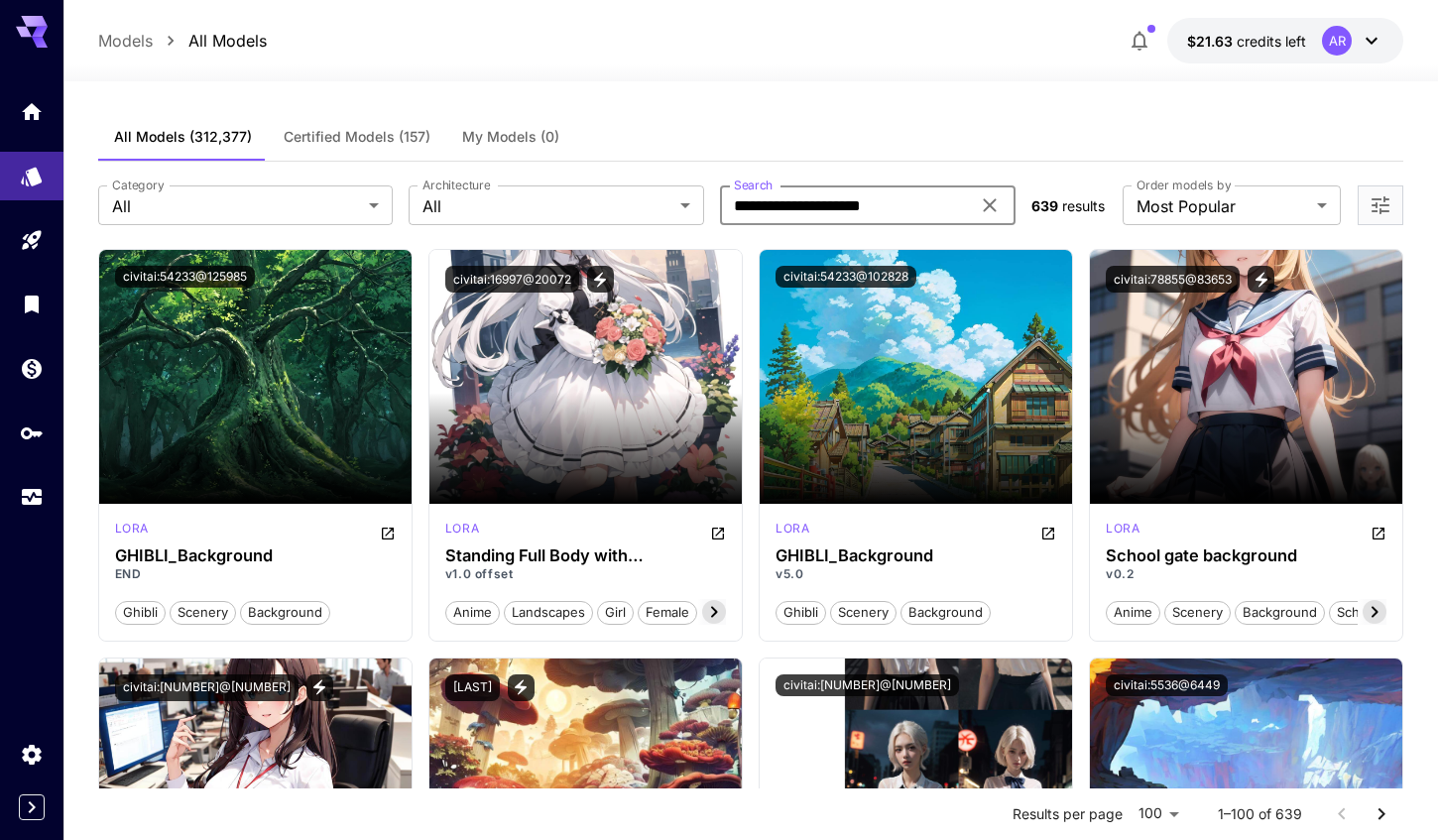 type on "**********" 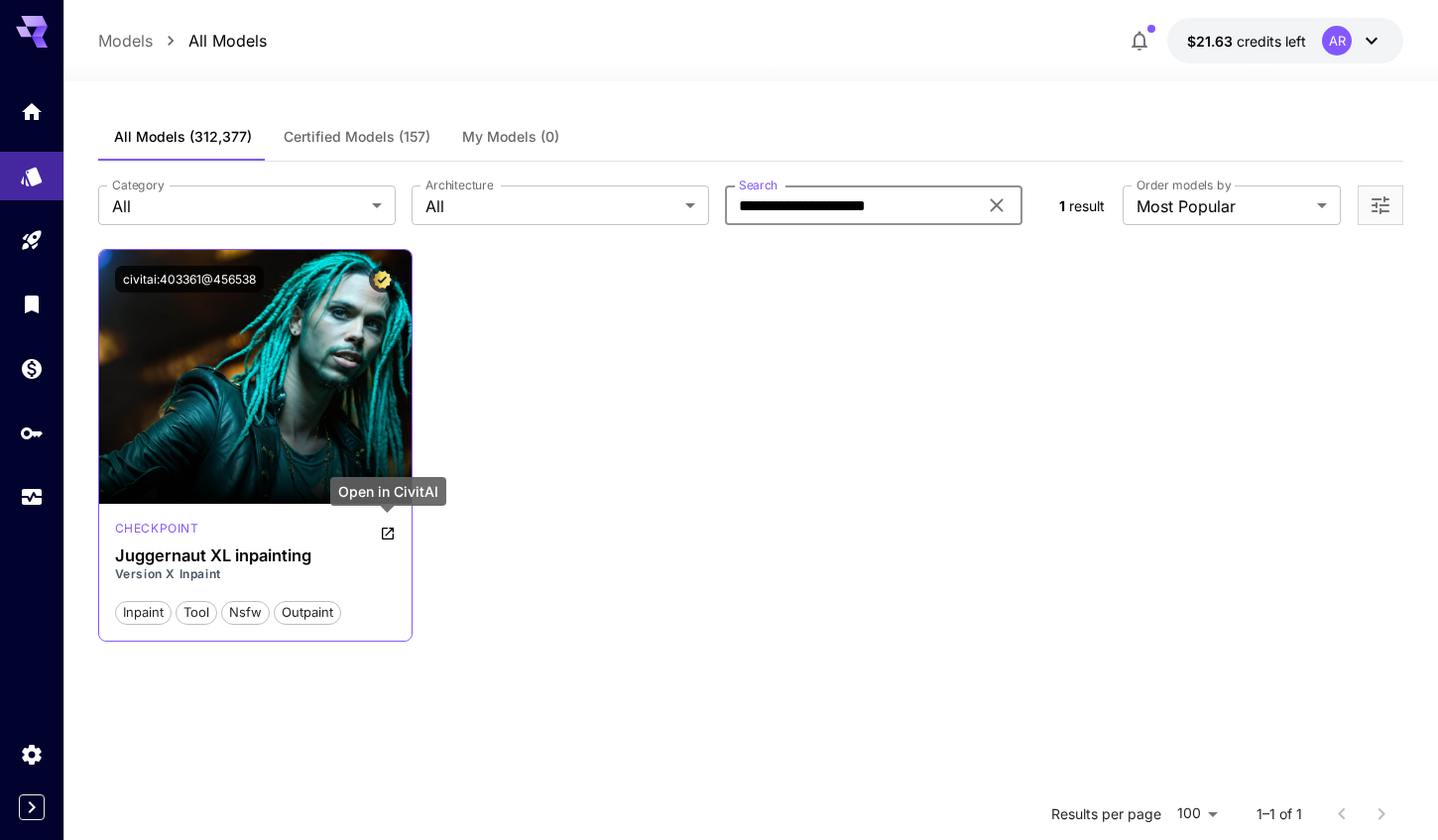 click 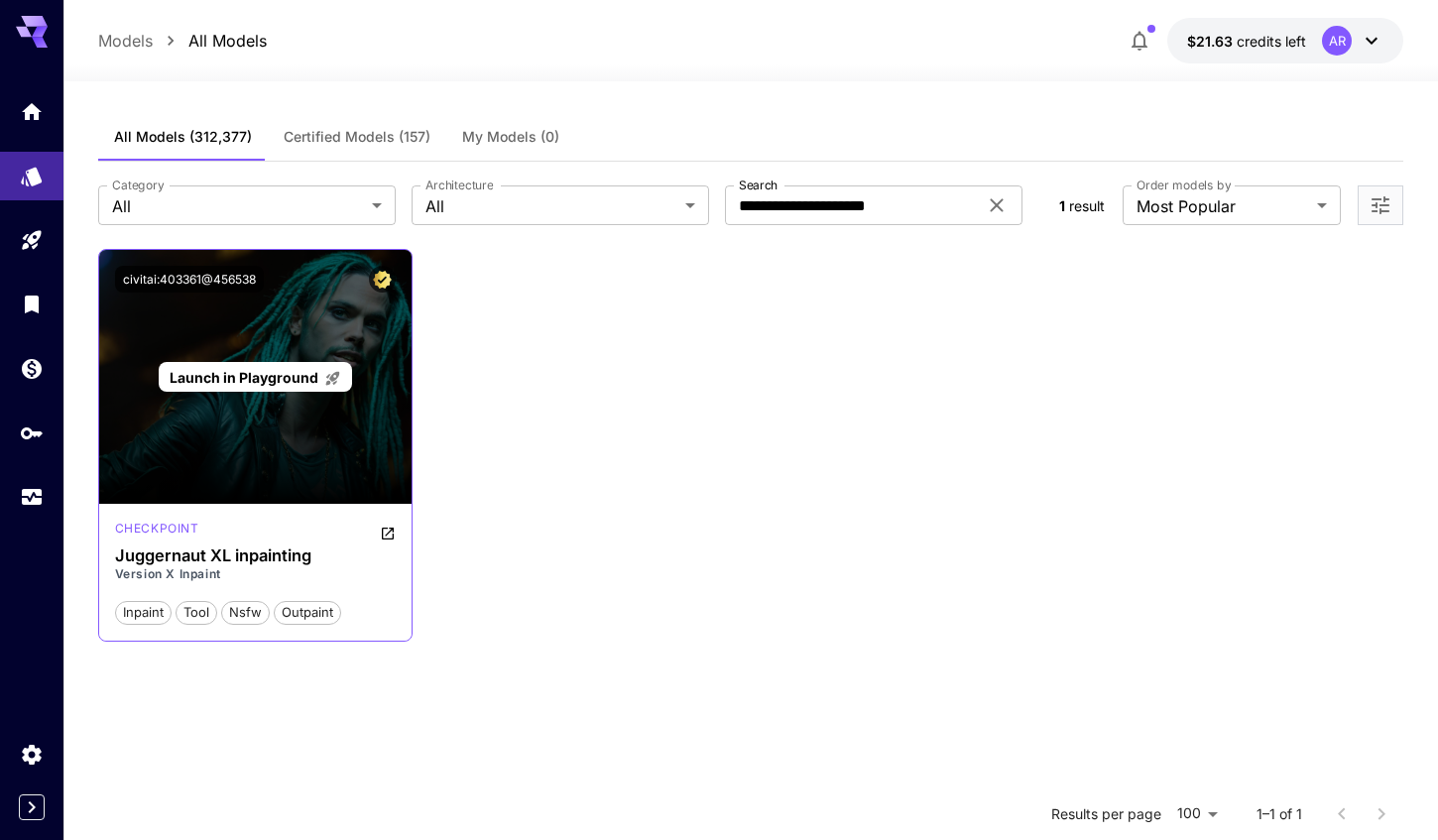 click on "Launch in Playground" at bounding box center [255, 377] 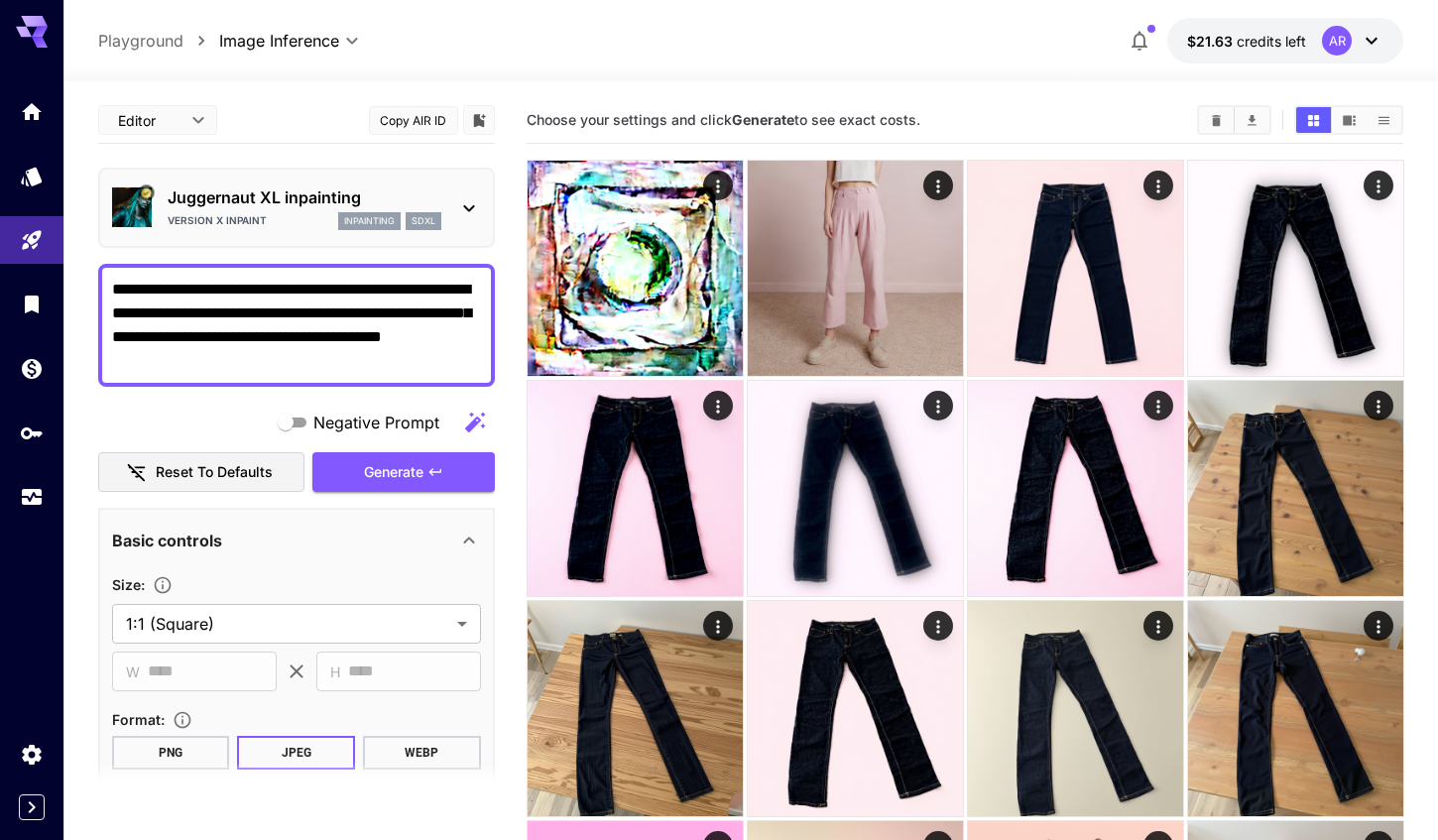 scroll, scrollTop: 0, scrollLeft: 0, axis: both 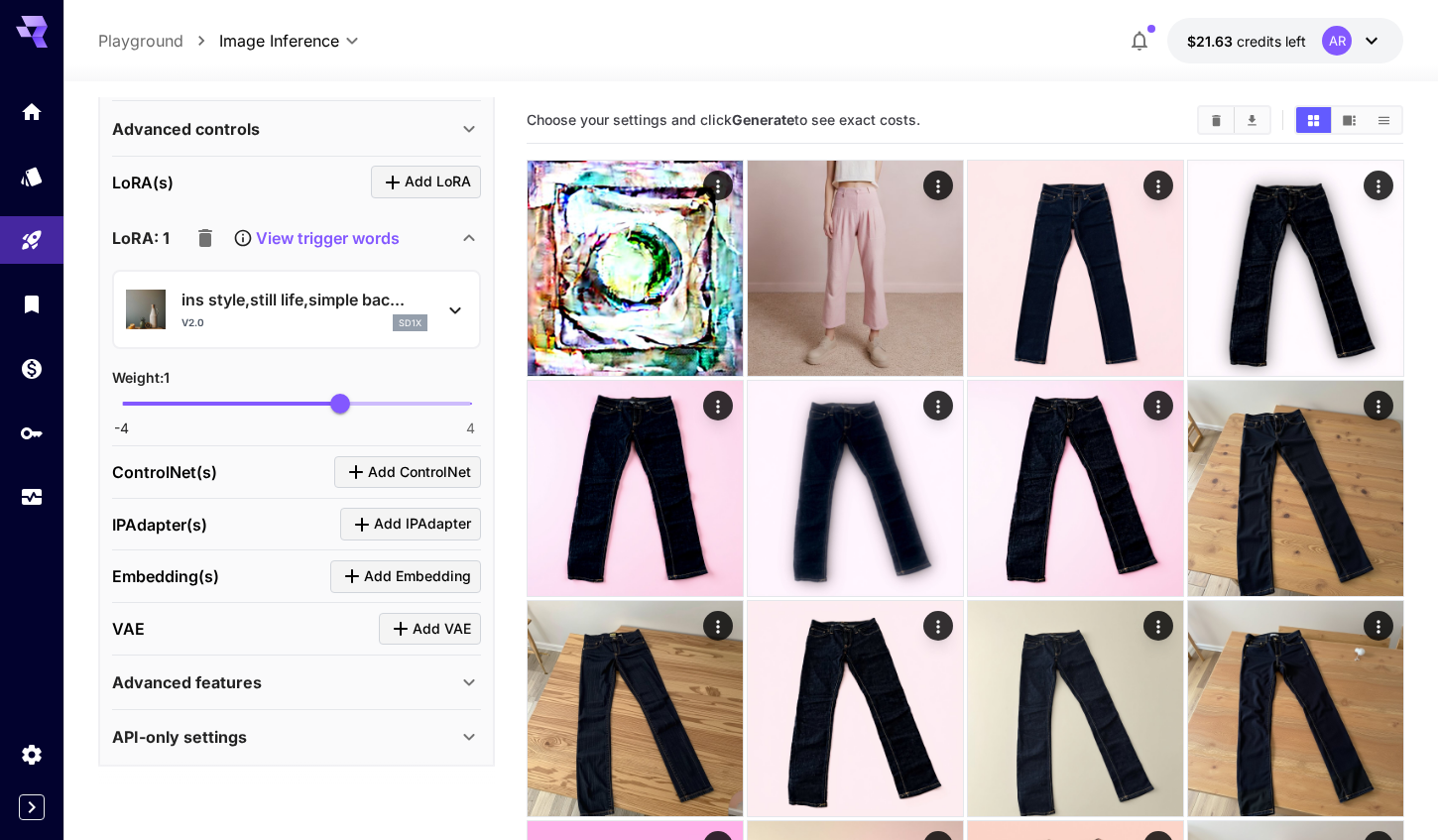 click 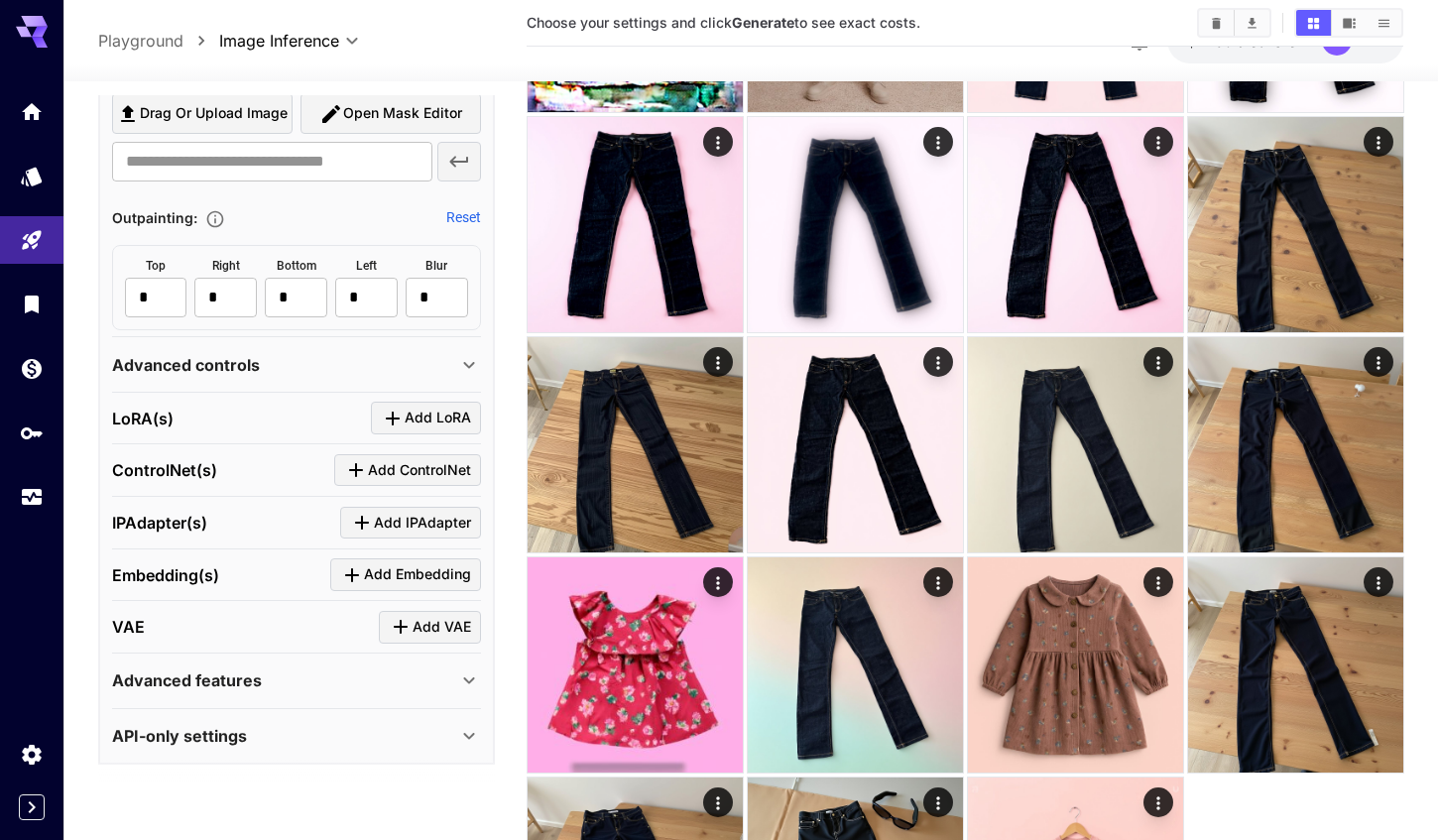 scroll, scrollTop: 268, scrollLeft: 0, axis: vertical 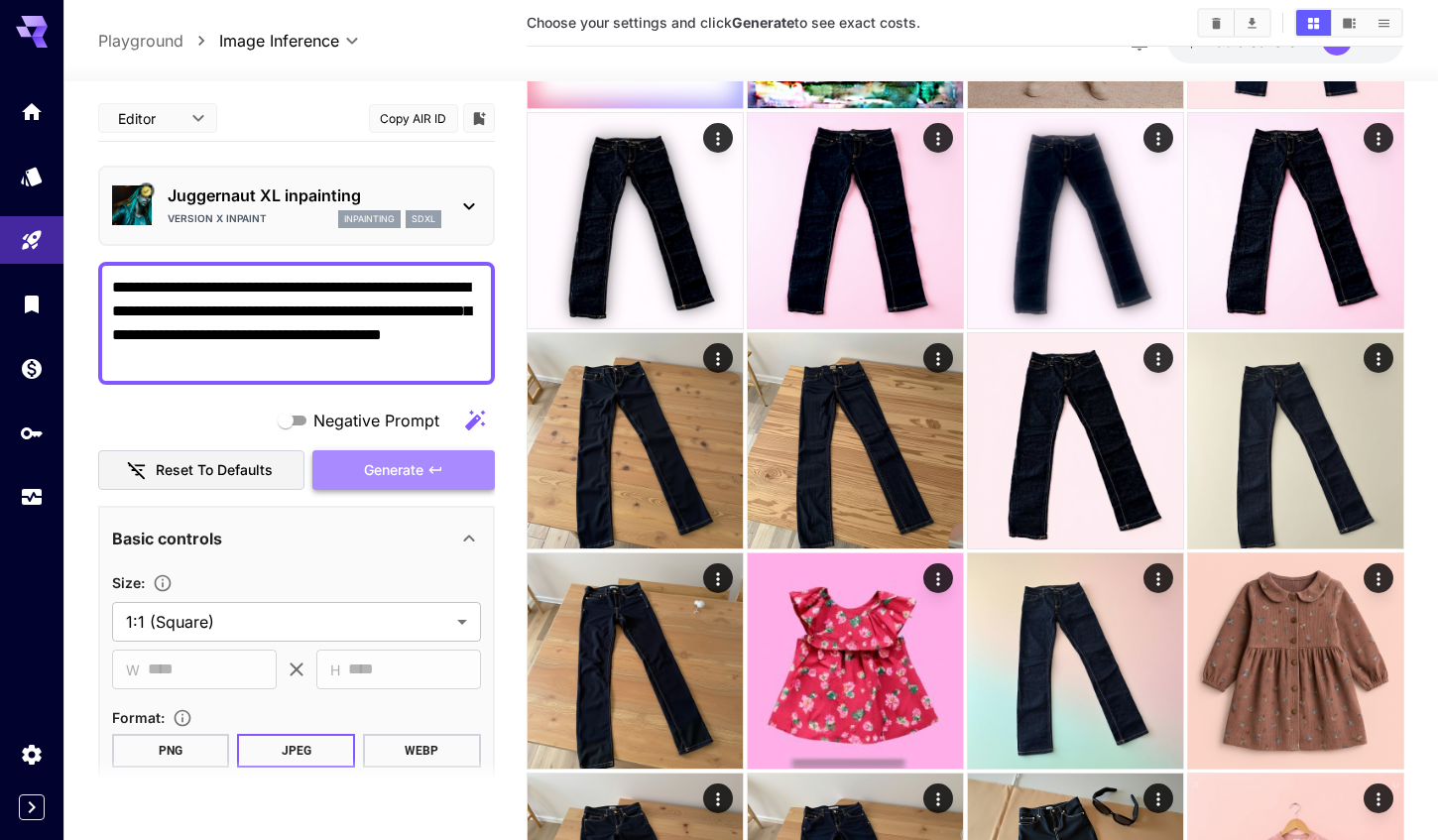 click on "Generate" at bounding box center [394, 470] 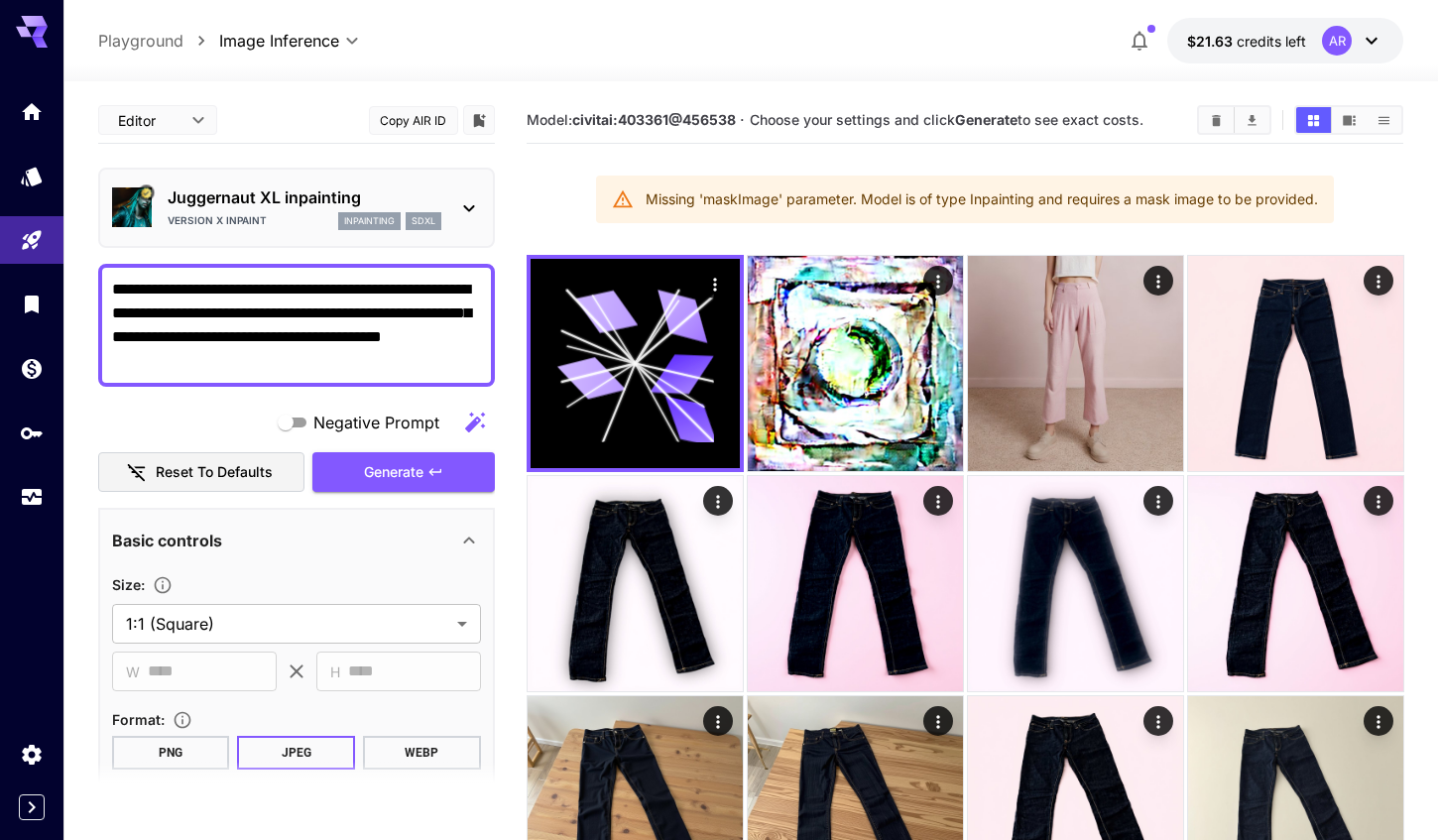 scroll, scrollTop: 0, scrollLeft: 0, axis: both 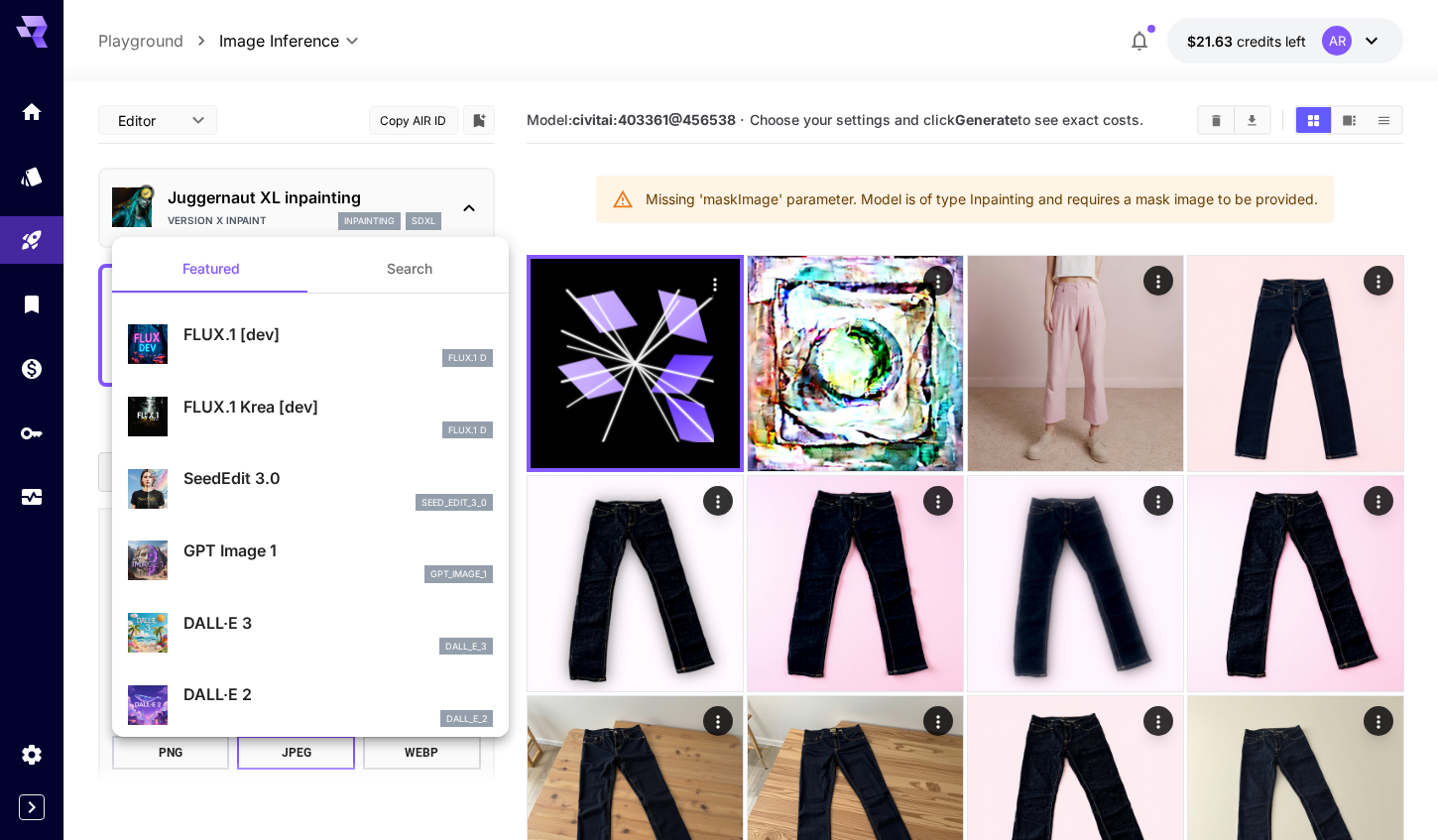 click on "Search" at bounding box center [410, 269] 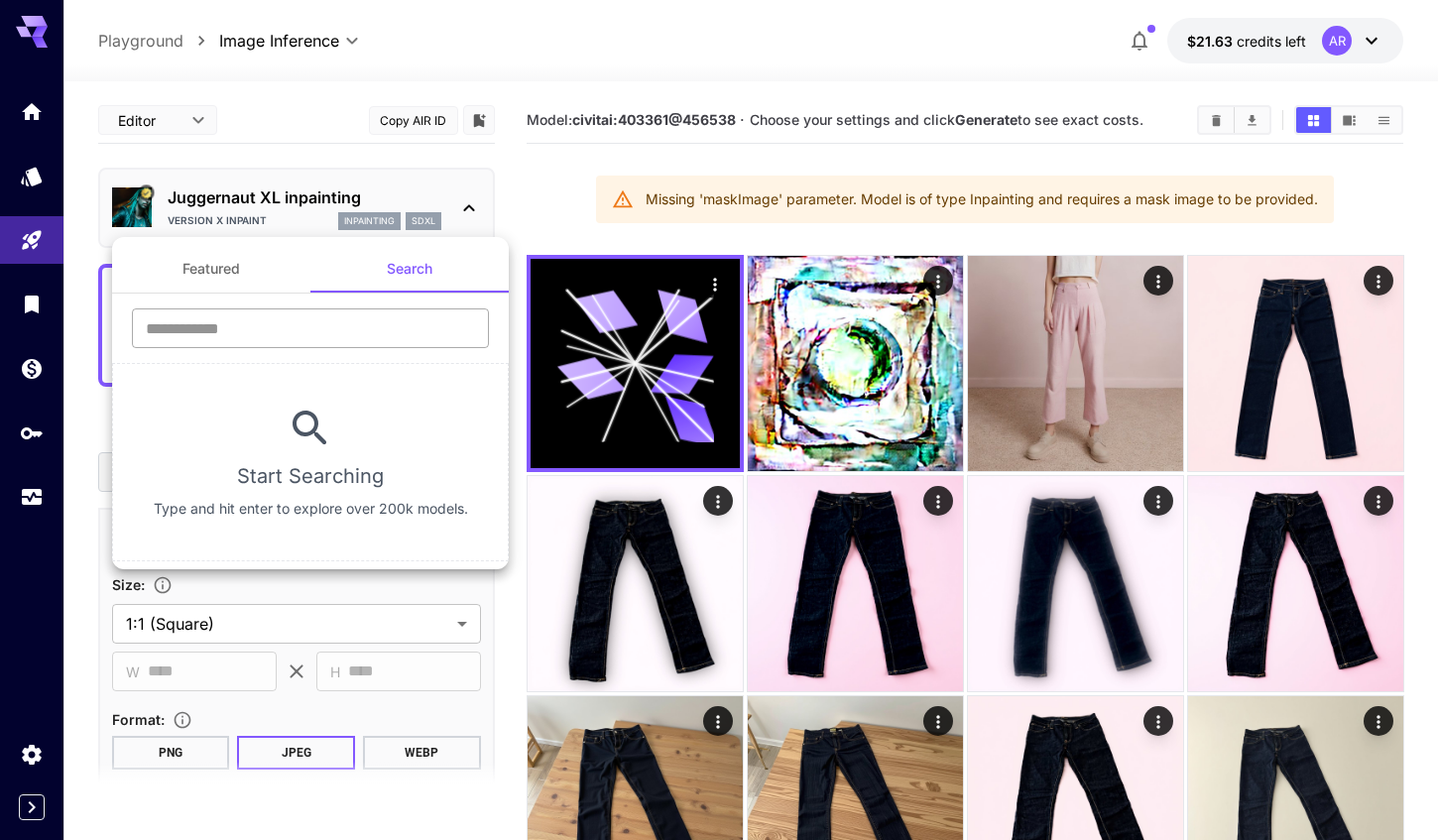 type 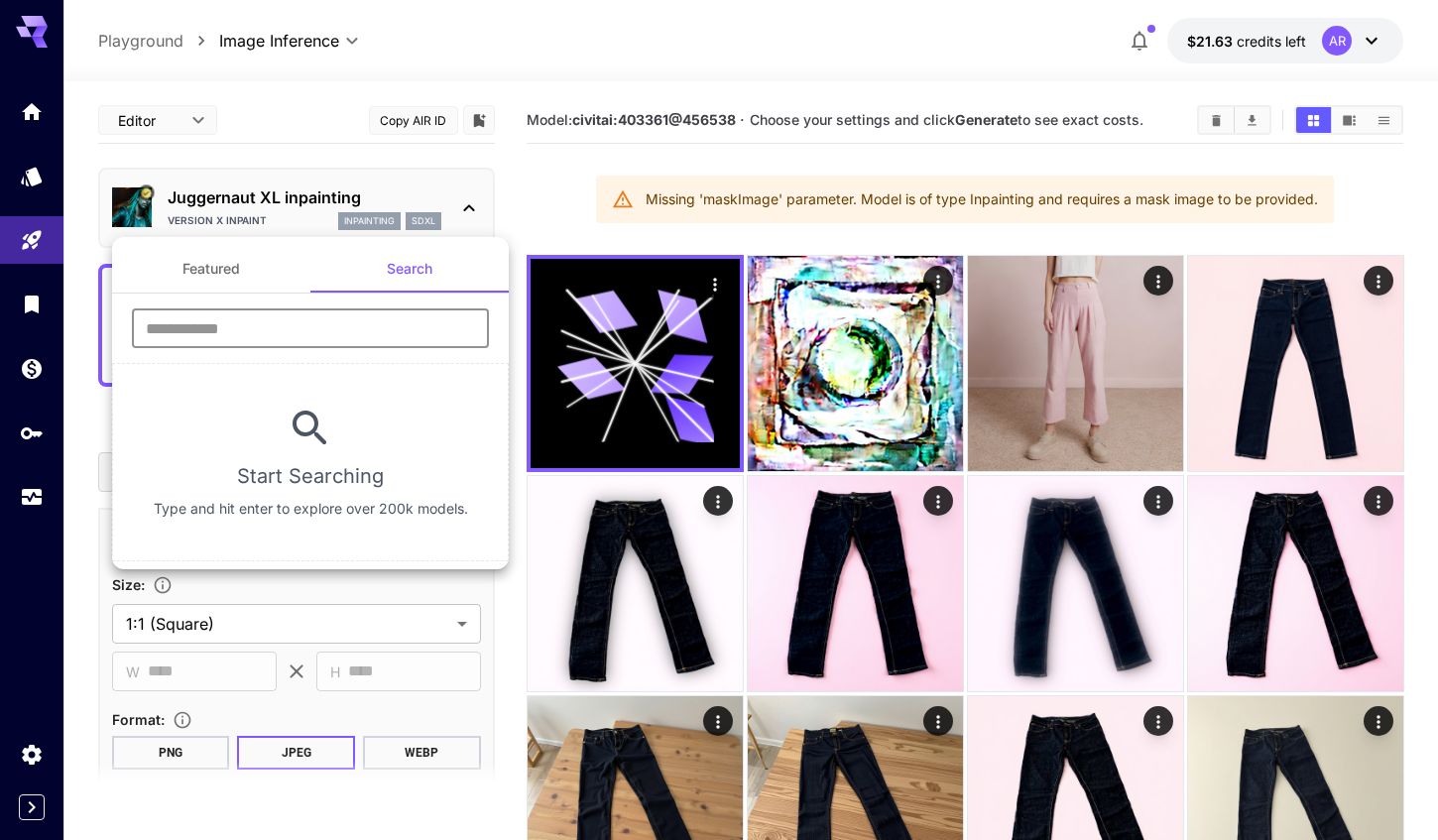 click at bounding box center (310, 328) 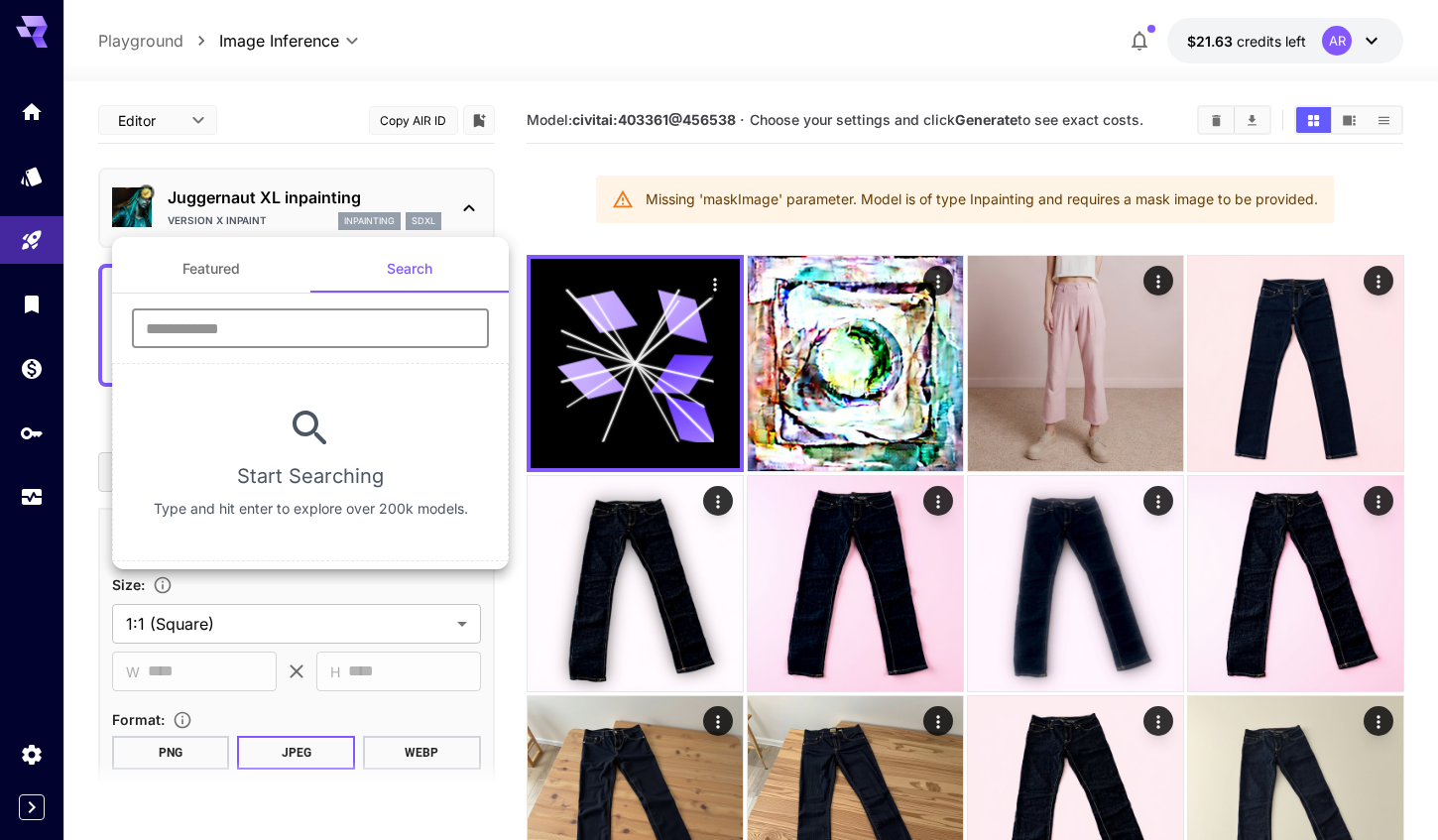 paste on "*********" 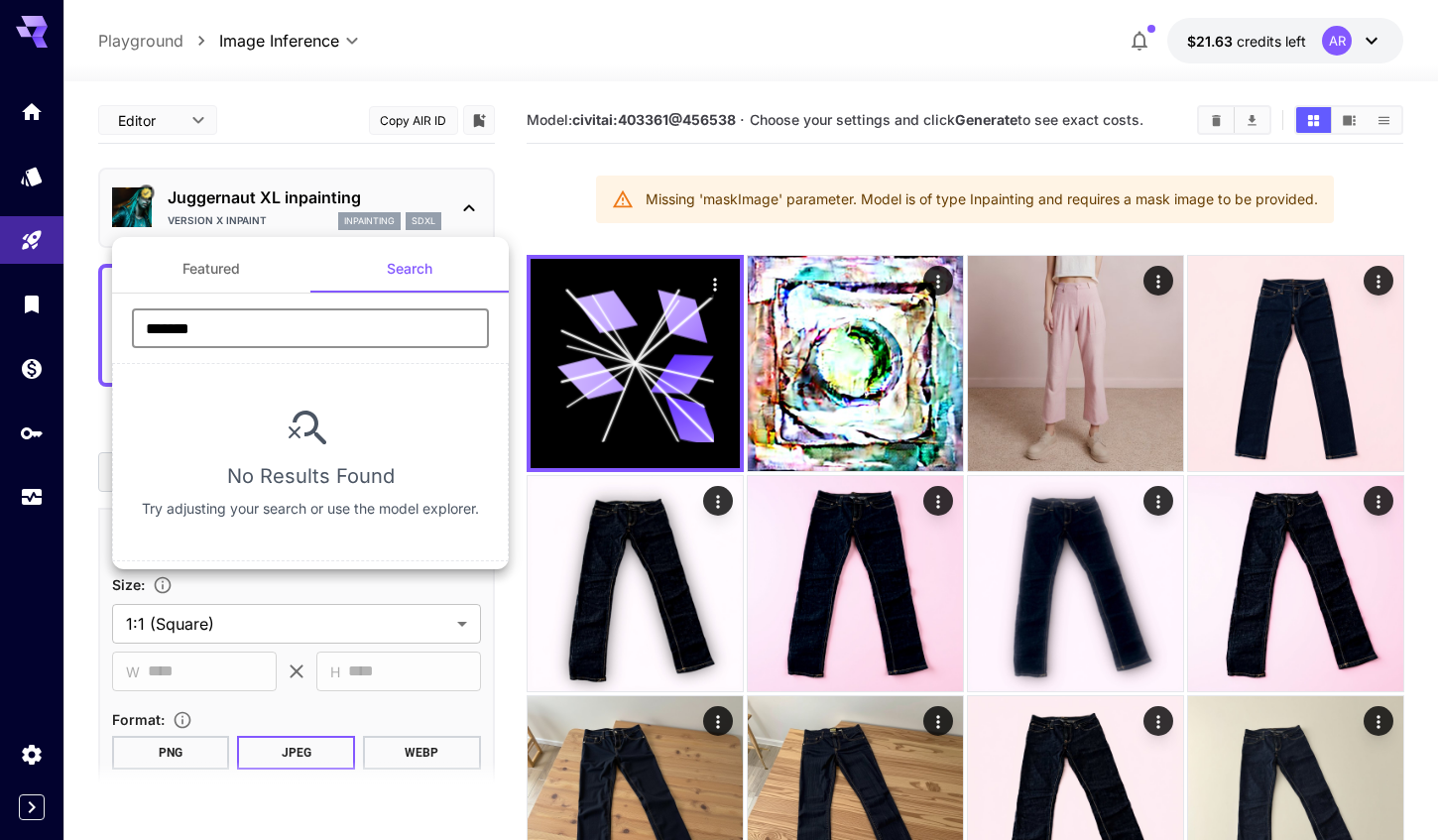 type on "*******" 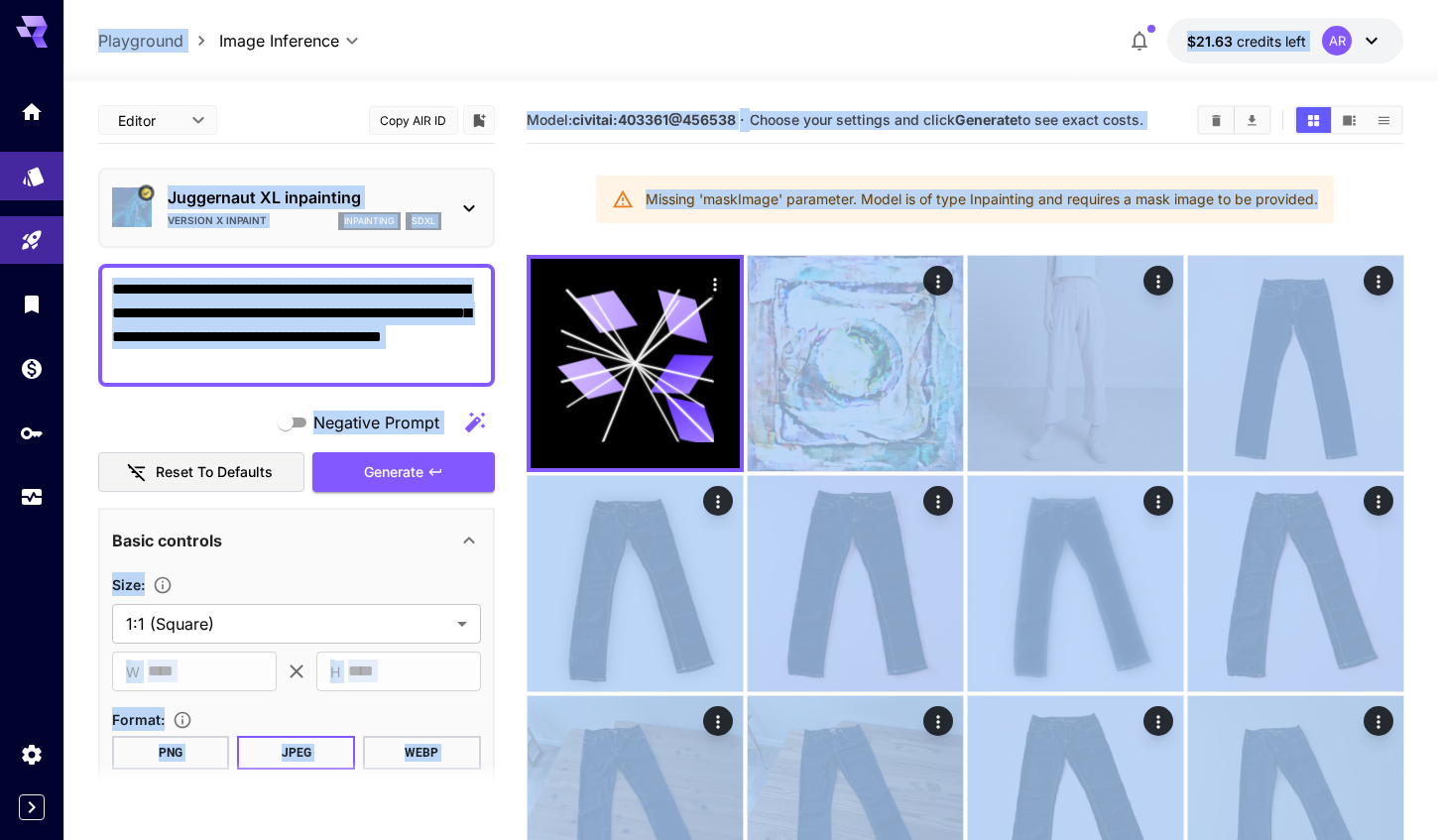 click at bounding box center [32, 176] 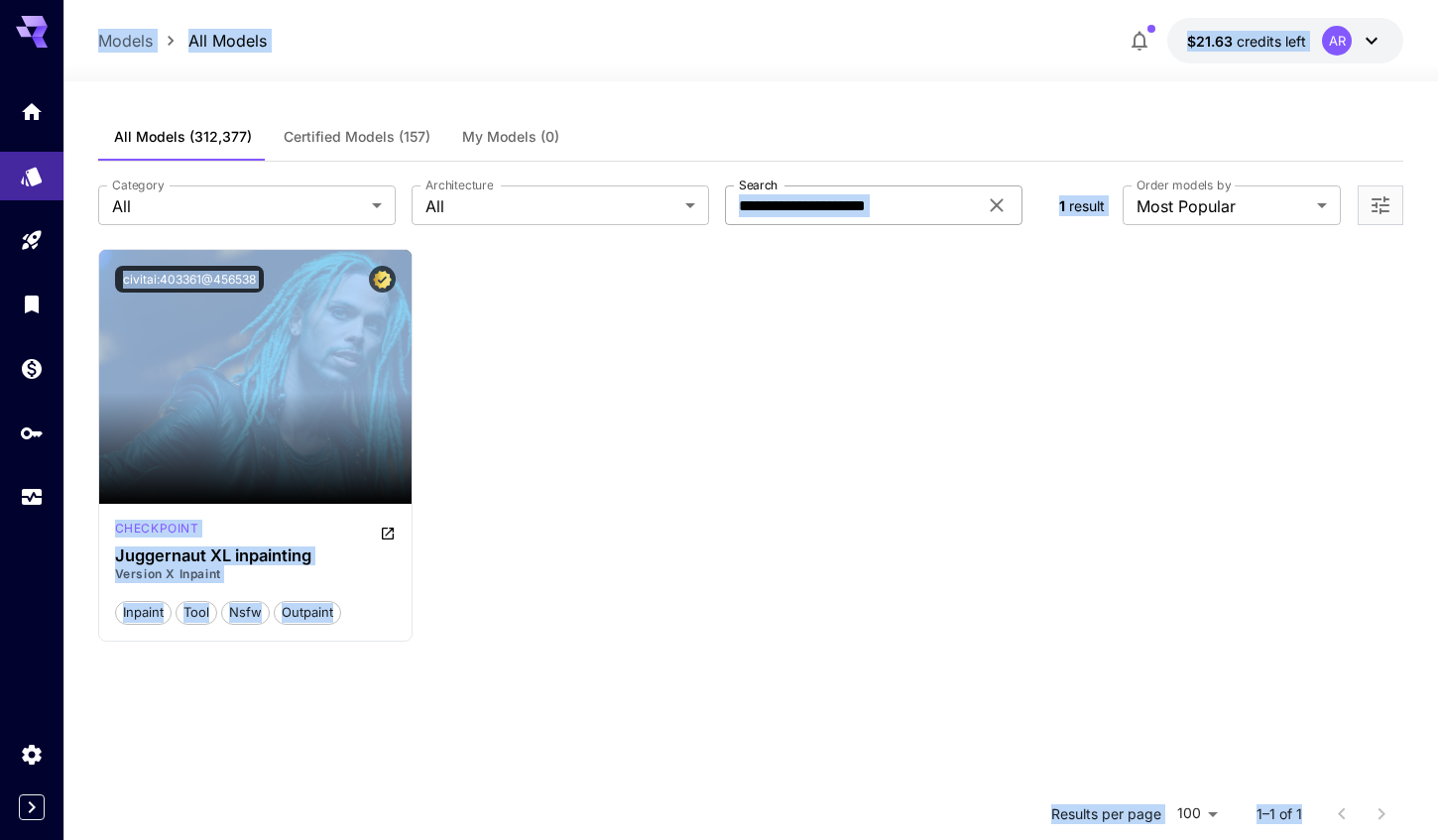click on "**********" at bounding box center [851, 205] 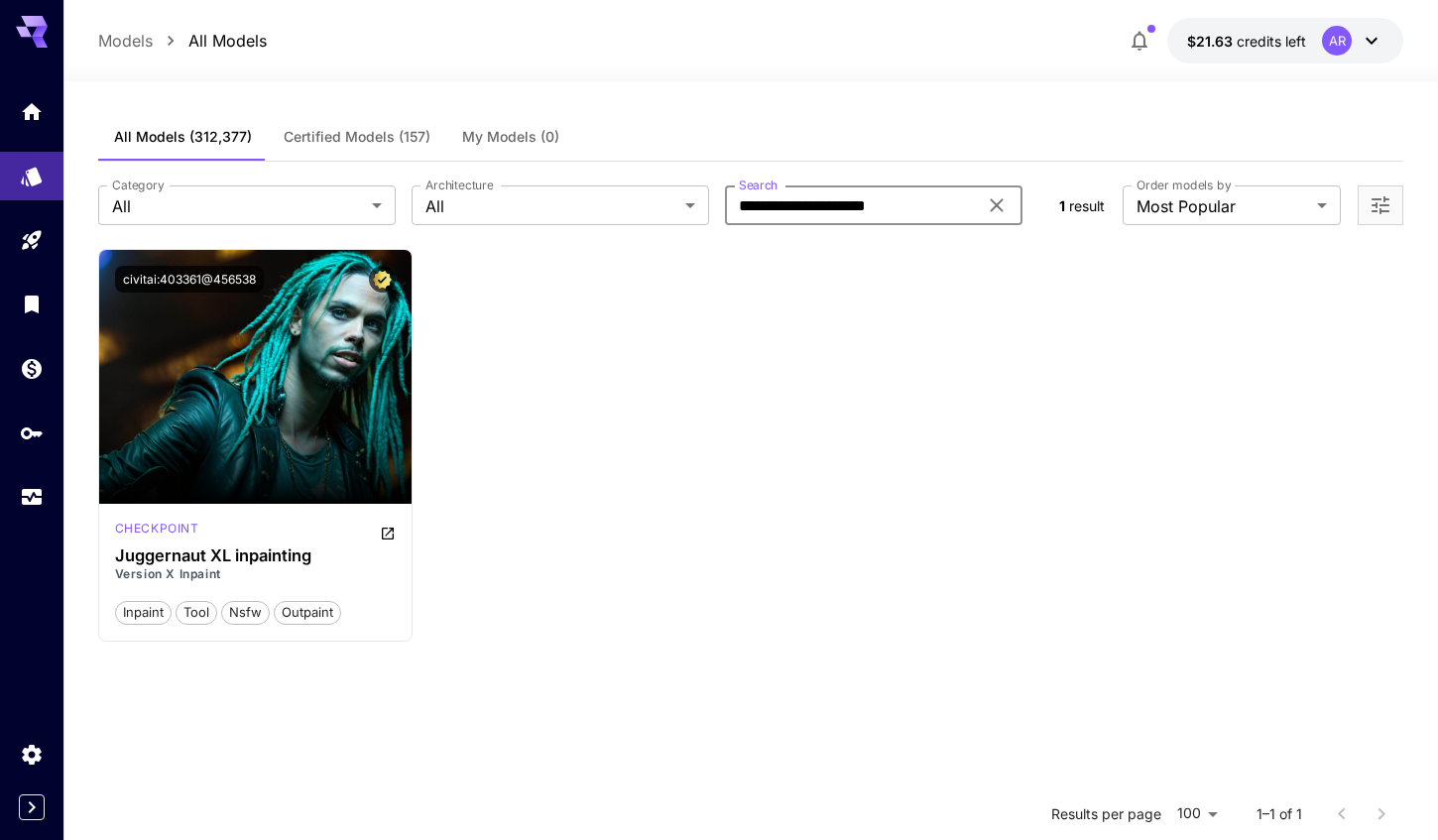 click on "**********" at bounding box center (851, 205) 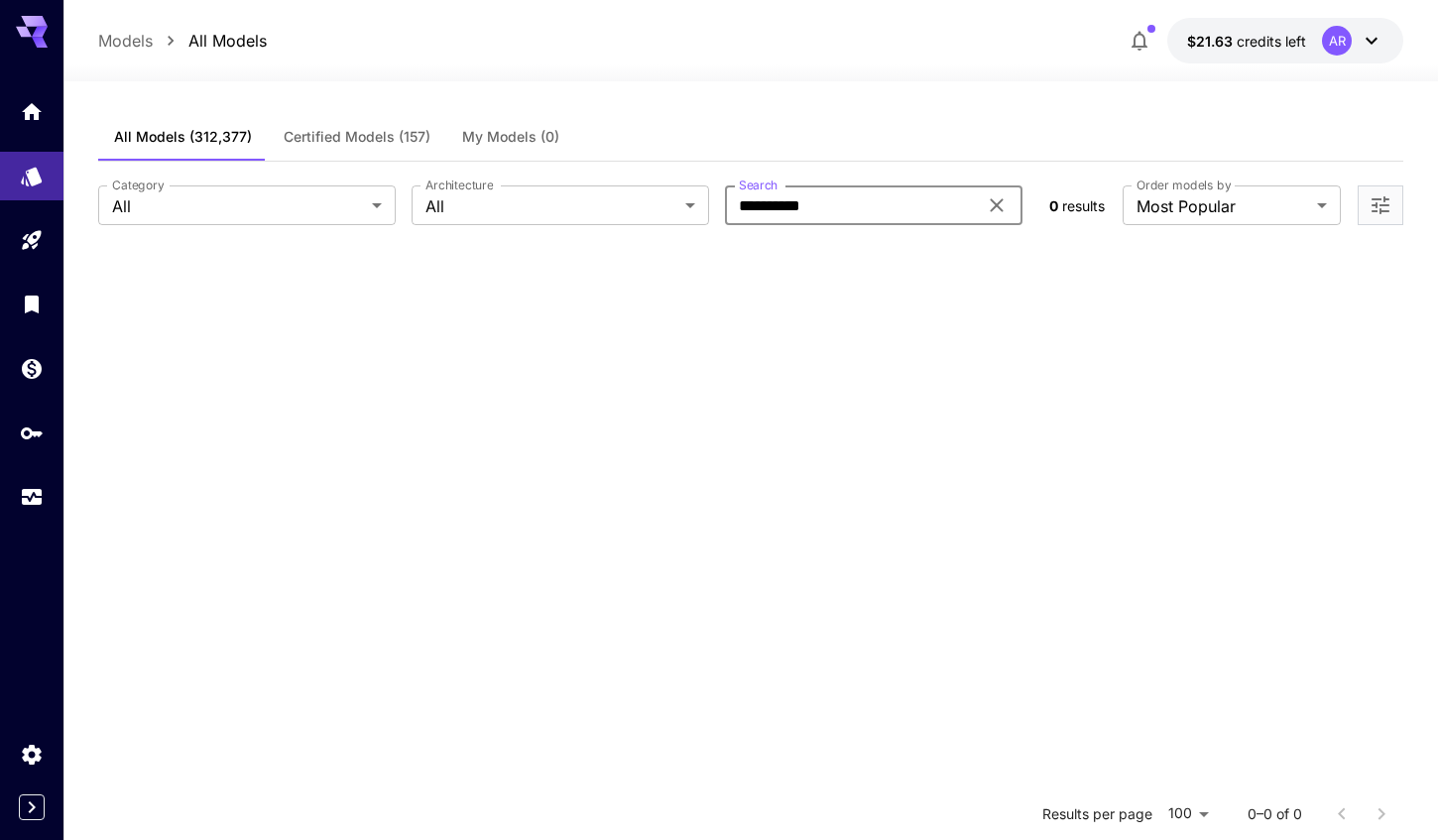 type on "*********" 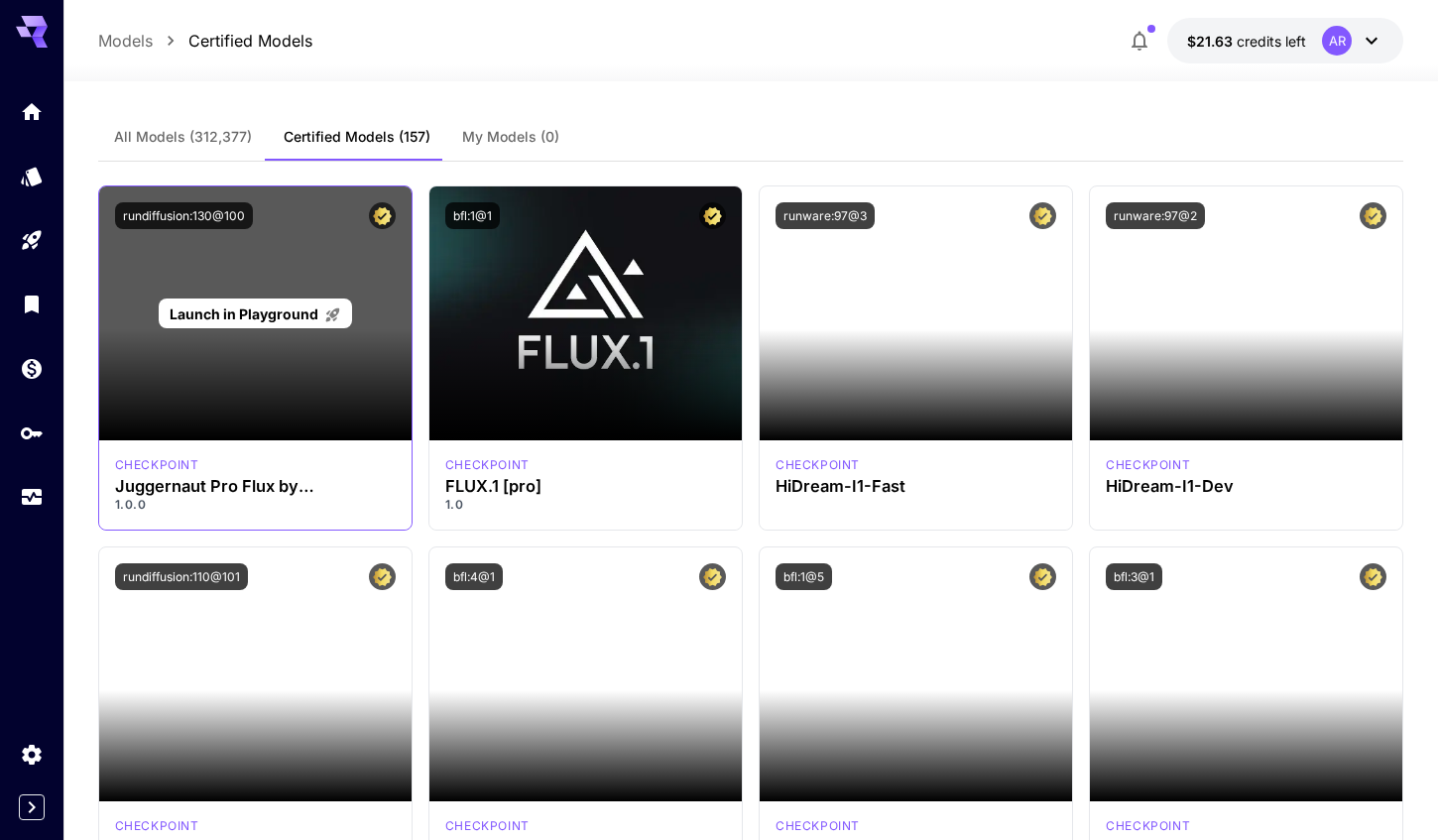 scroll, scrollTop: 0, scrollLeft: 0, axis: both 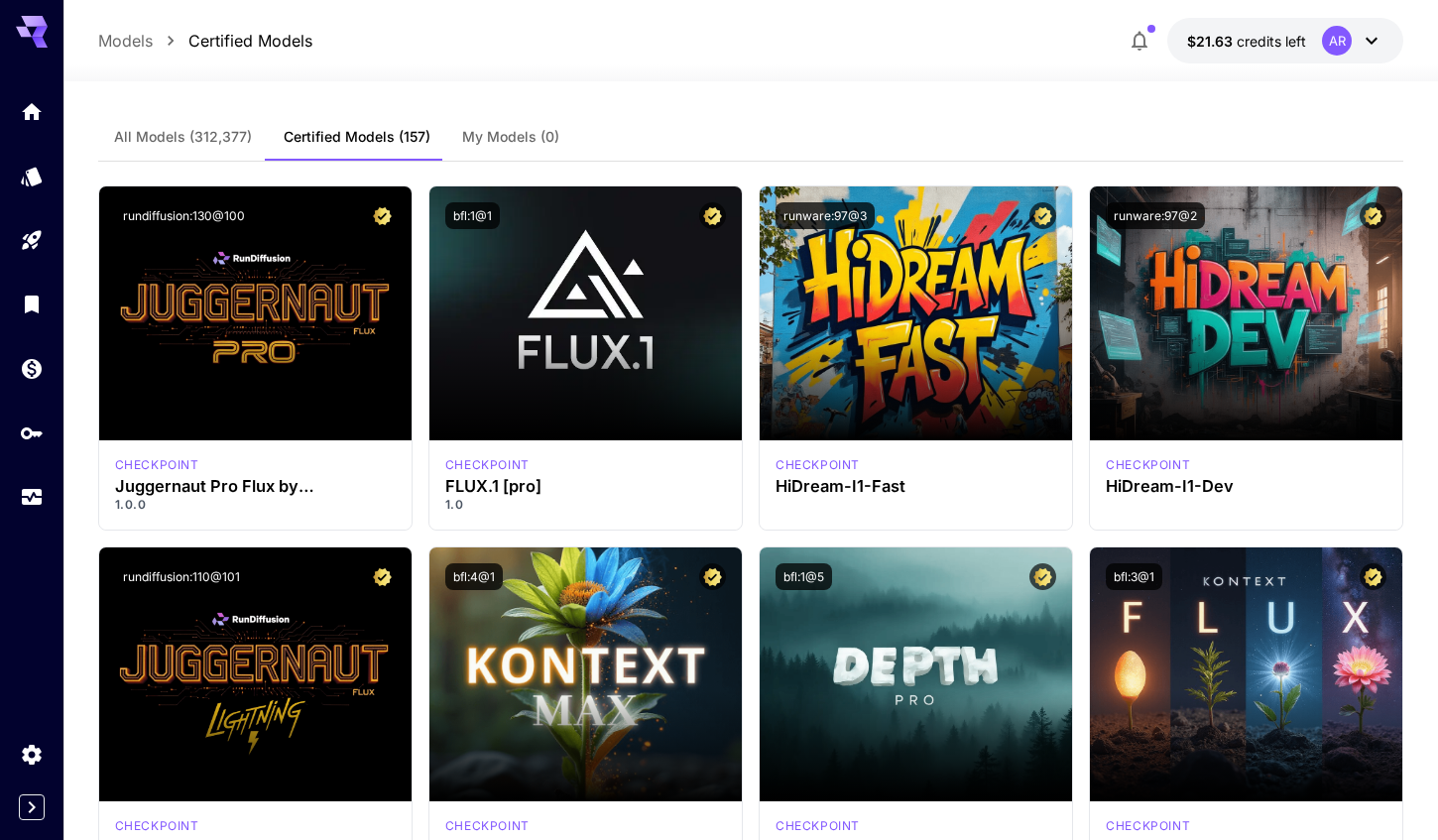 click on "All Models (312,377)" at bounding box center (182, 137) 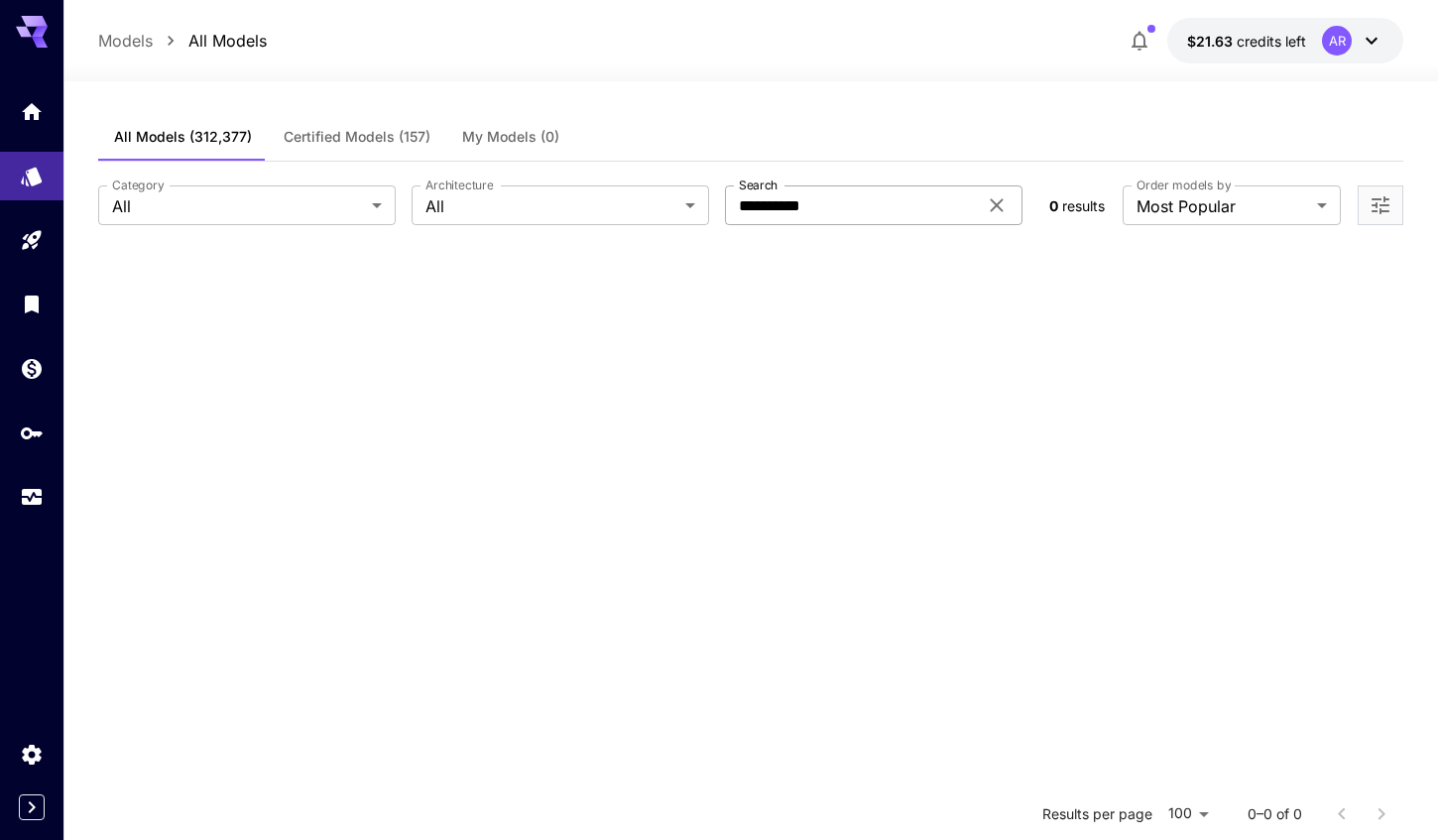 click on "*********" at bounding box center [851, 205] 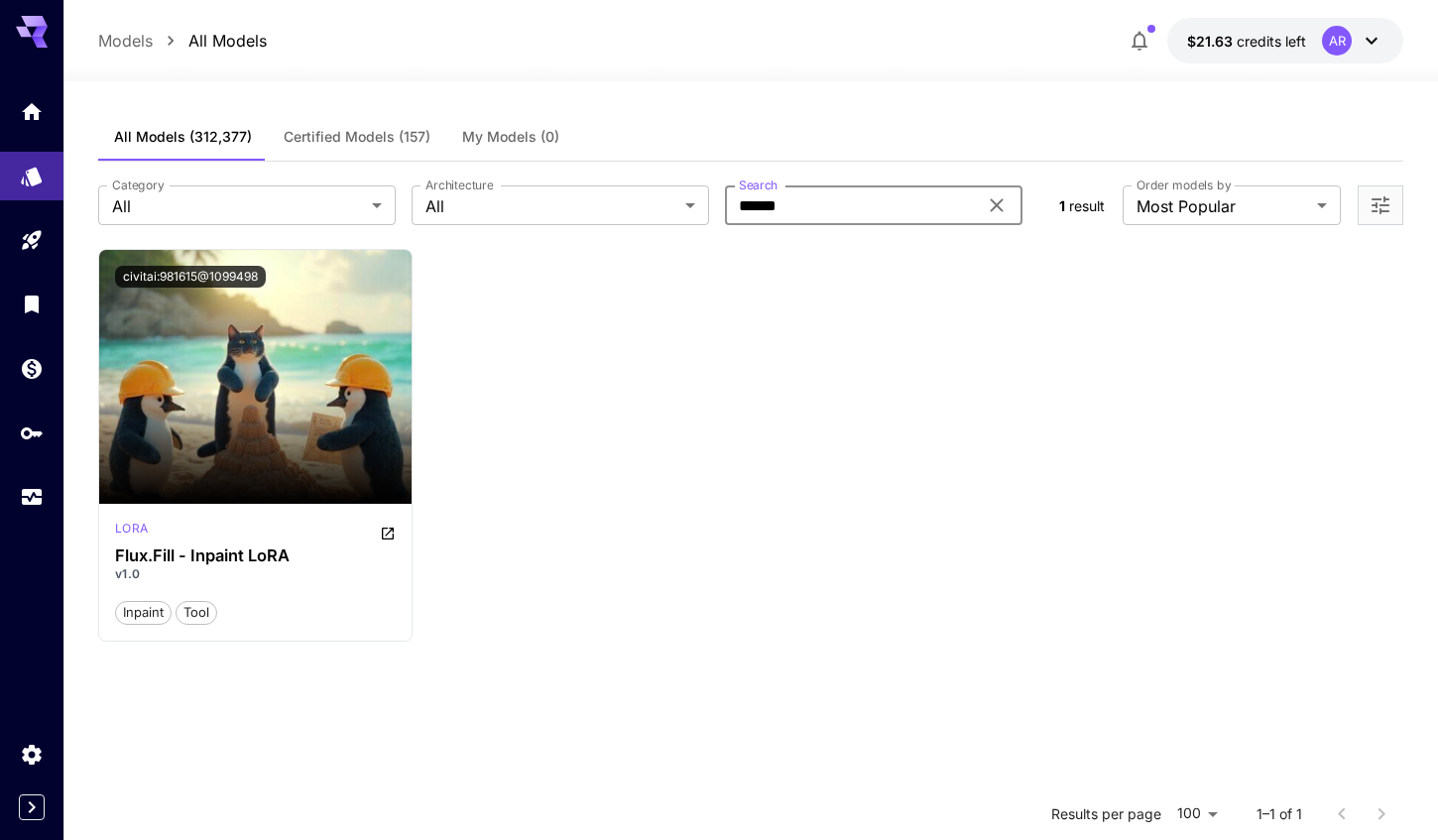drag, startPoint x: 786, startPoint y: 207, endPoint x: 842, endPoint y: 207, distance: 56 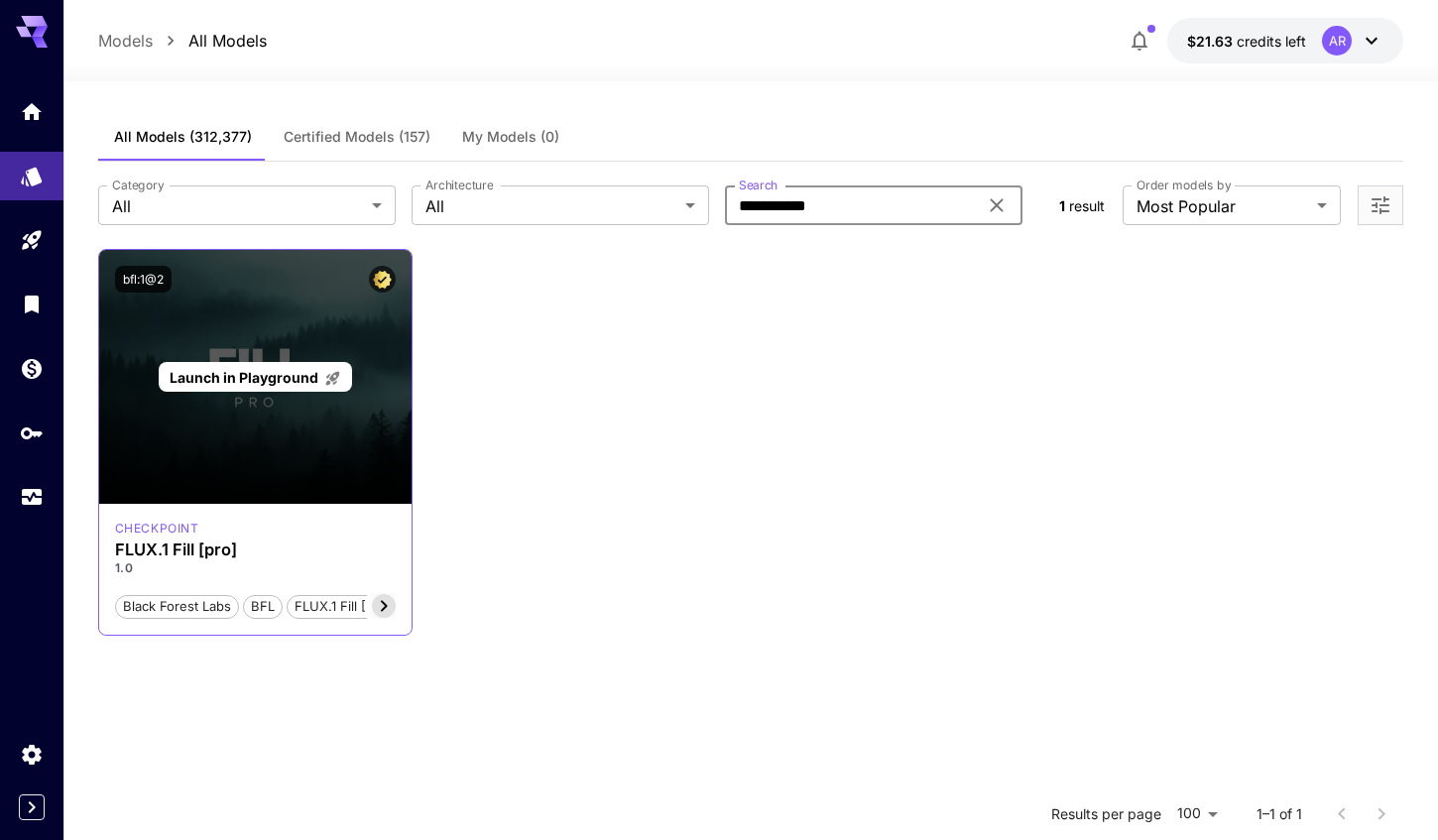type on "**********" 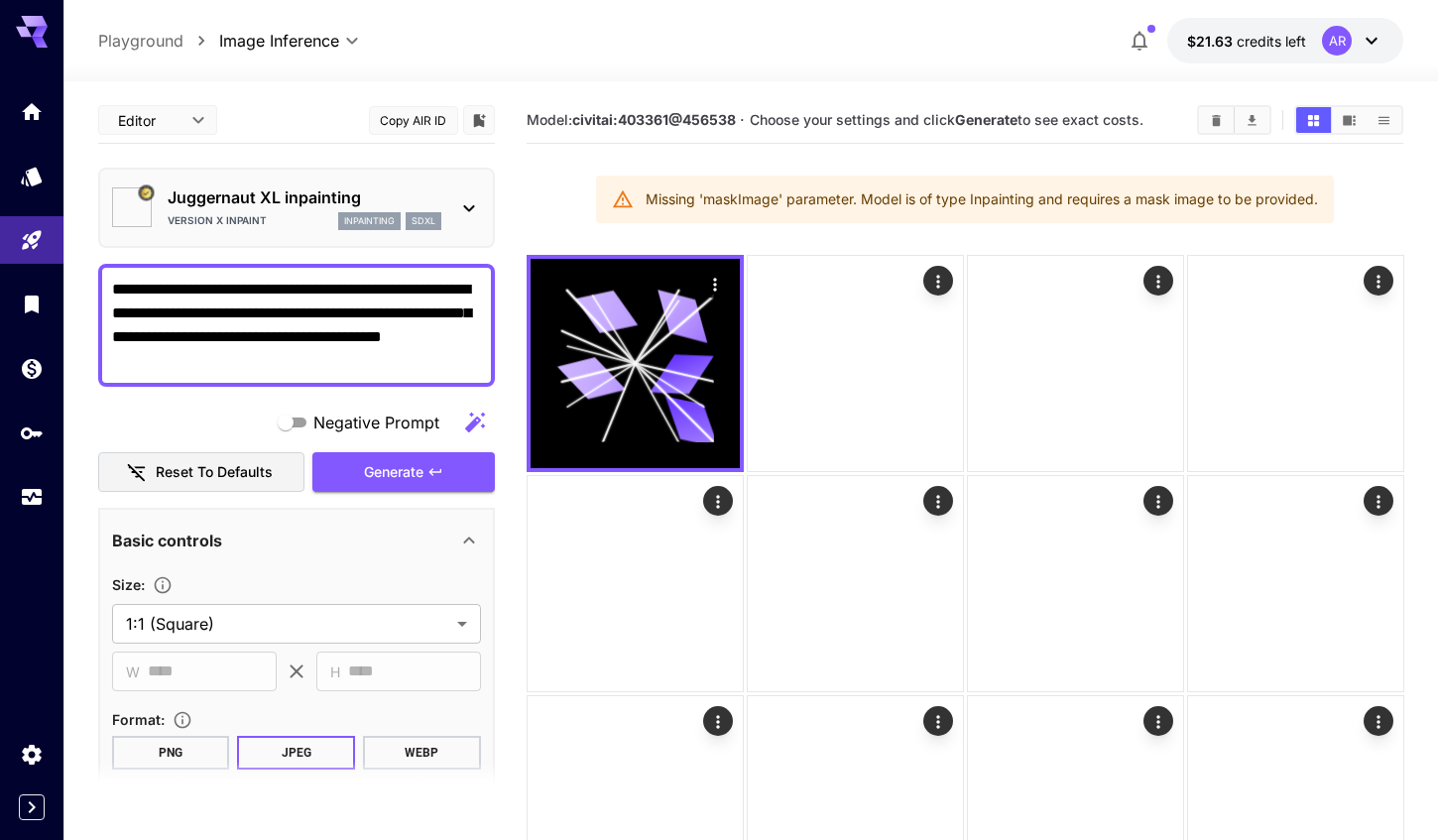 type on "**********" 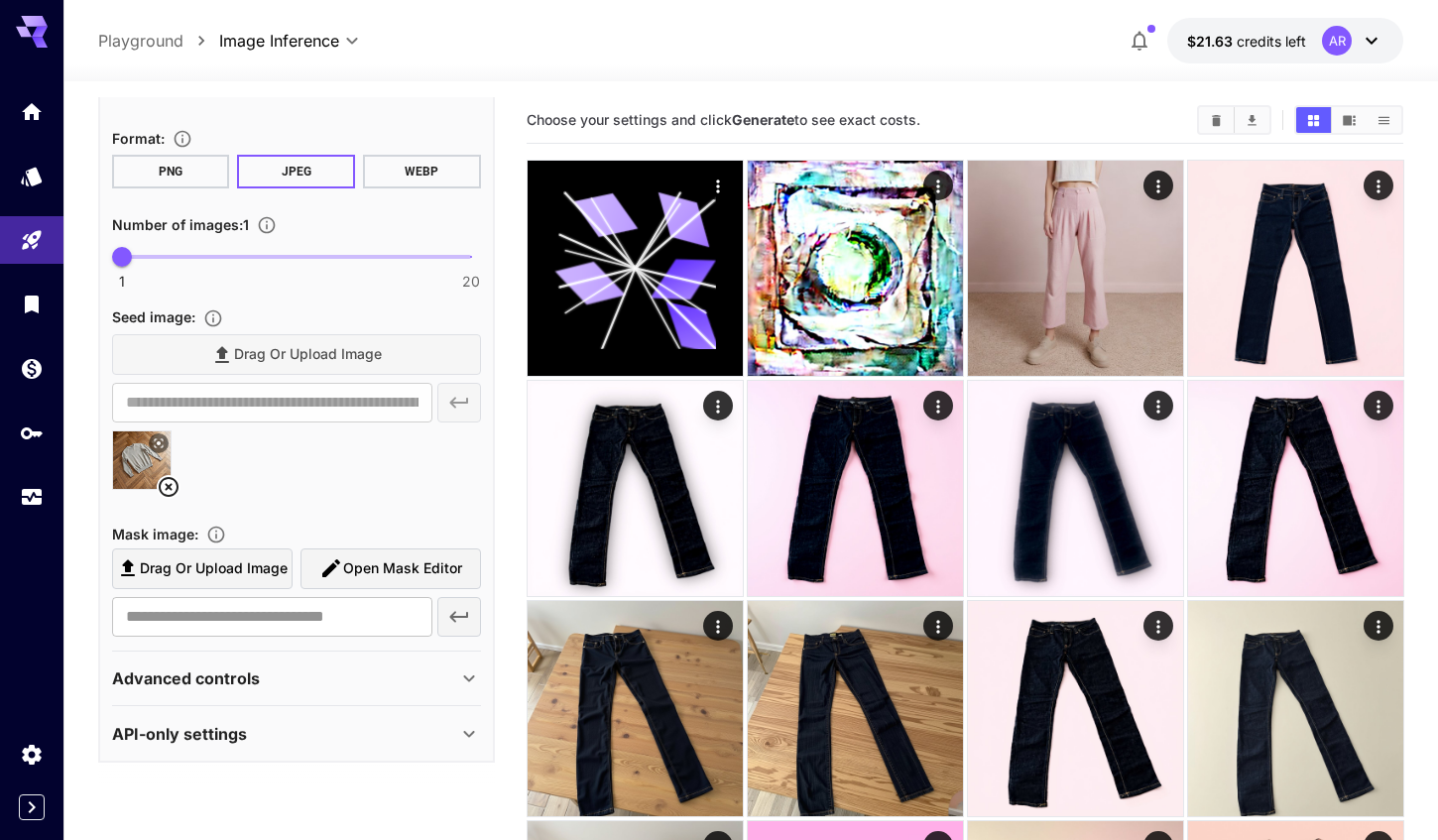 scroll, scrollTop: 461, scrollLeft: 0, axis: vertical 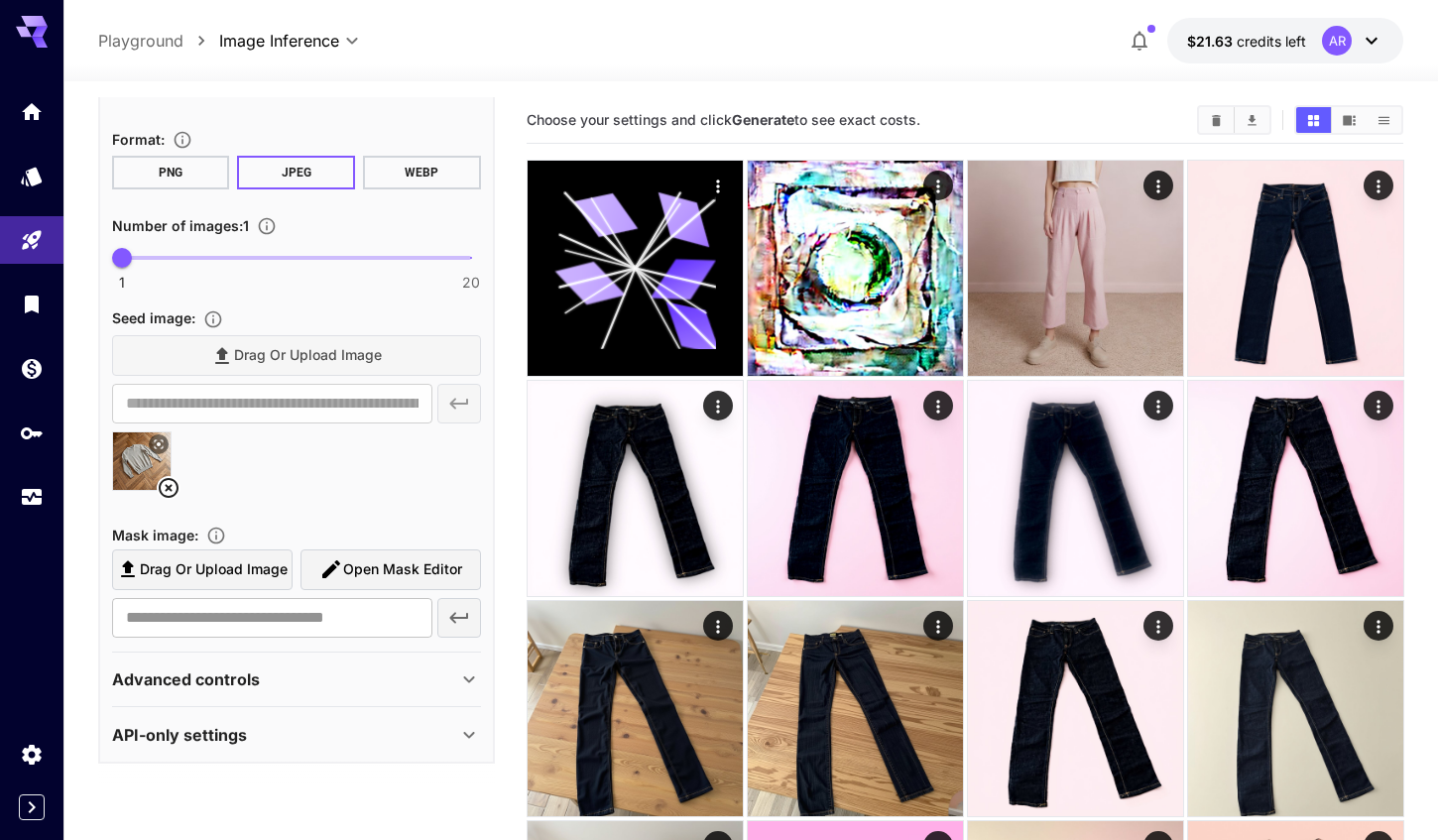 click on "Advanced controls" at bounding box center (285, 679) 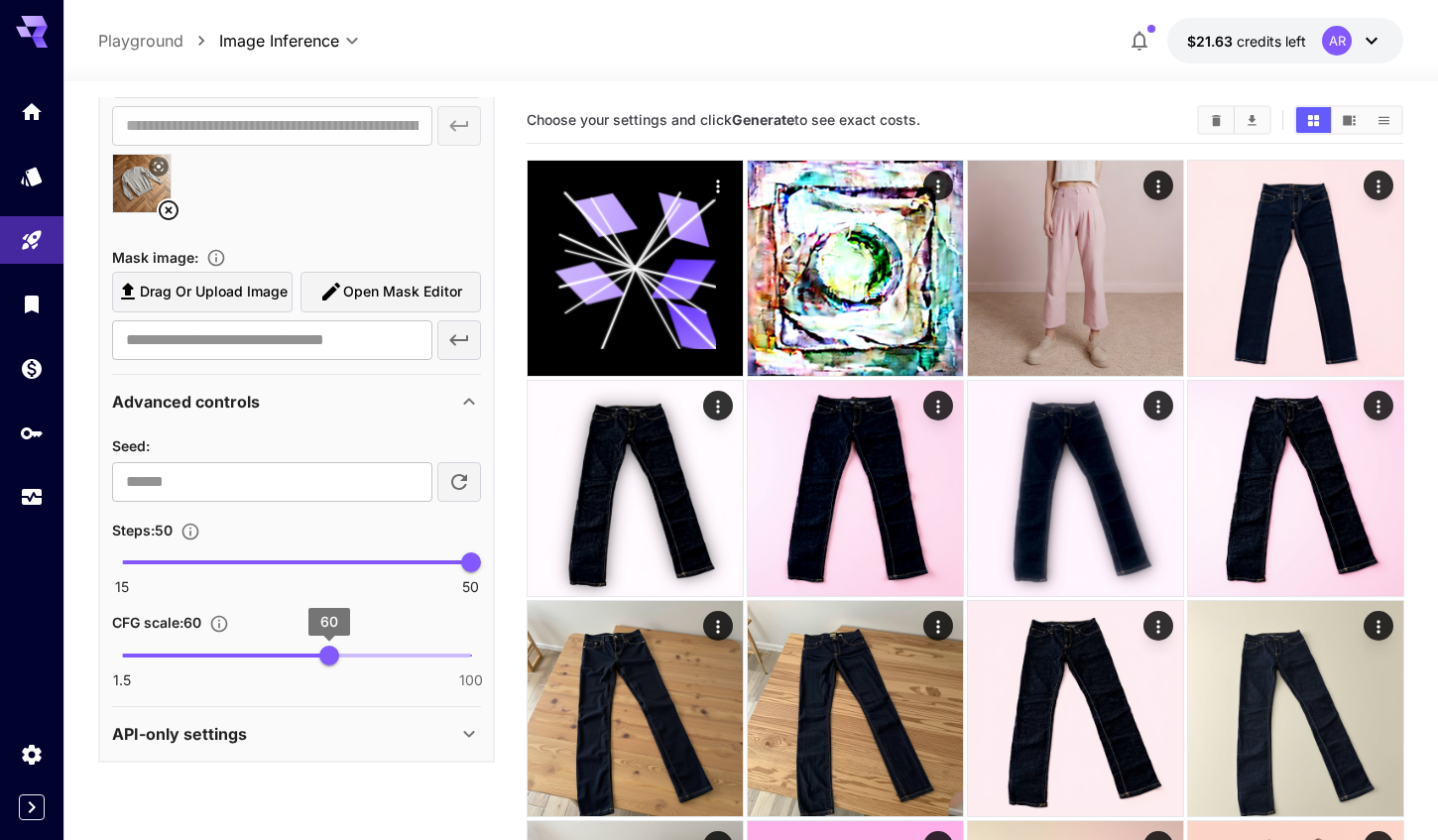 scroll, scrollTop: 738, scrollLeft: 0, axis: vertical 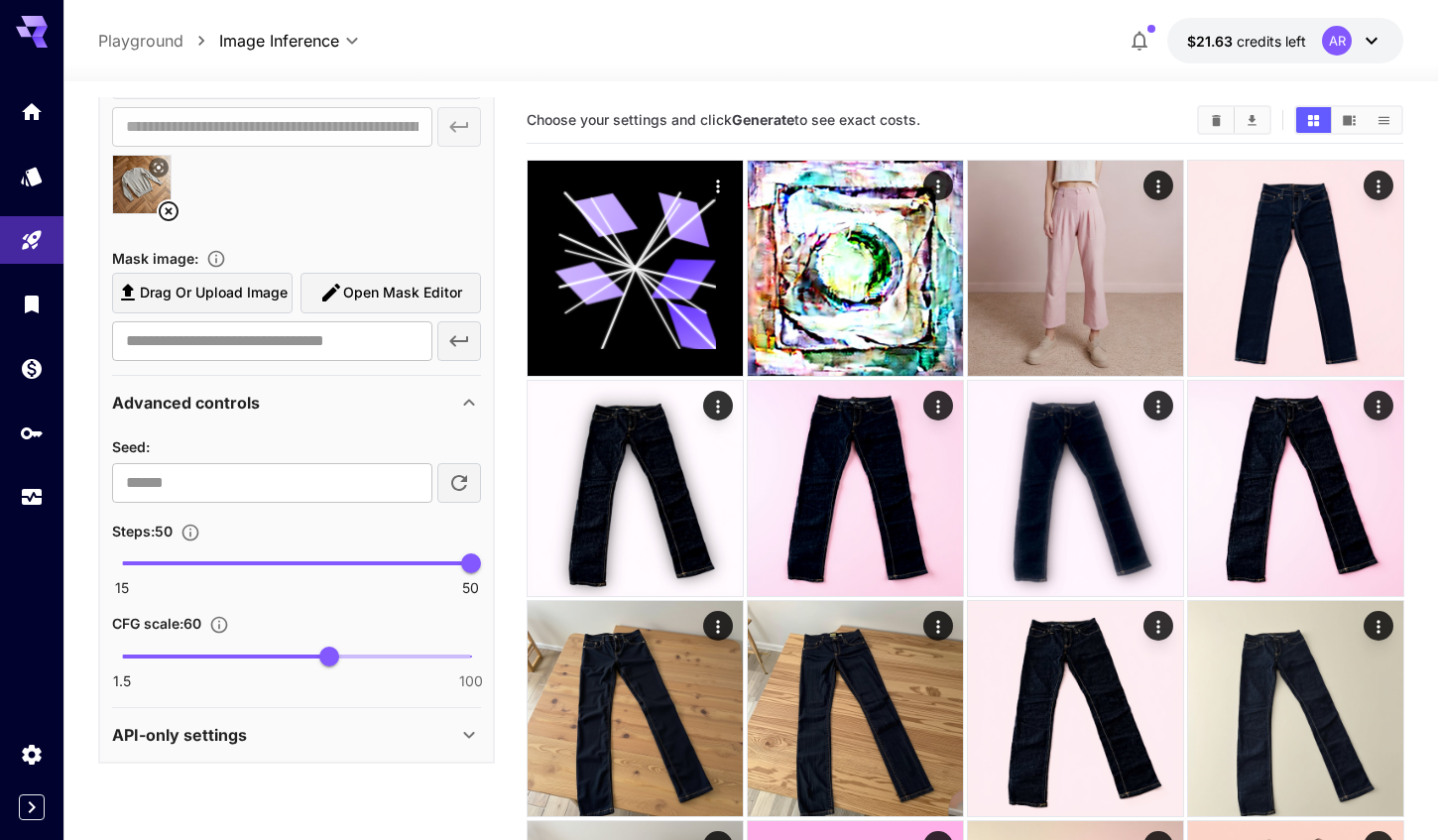 click on "Advanced controls" at bounding box center [285, 403] 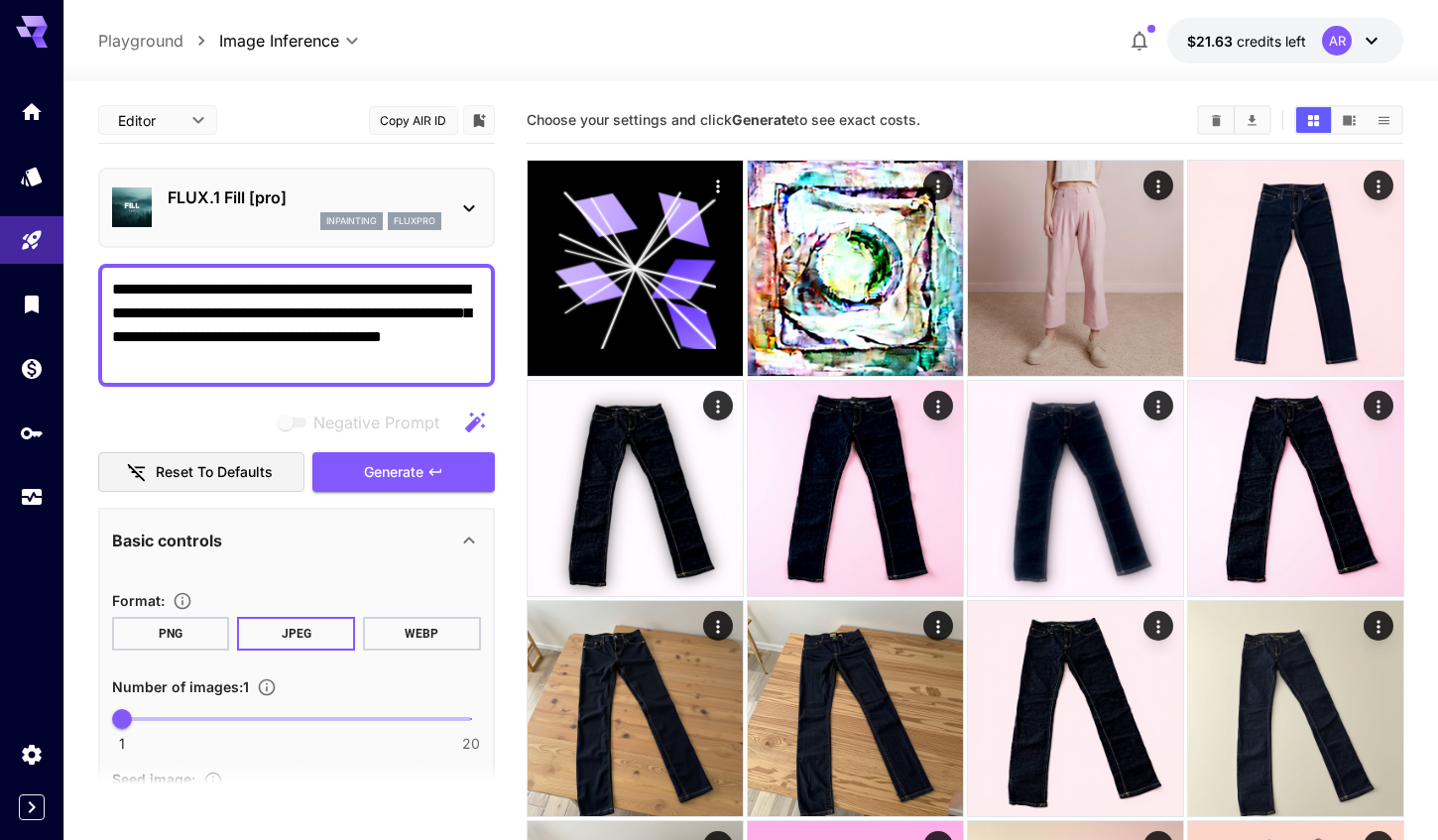 scroll, scrollTop: 0, scrollLeft: 0, axis: both 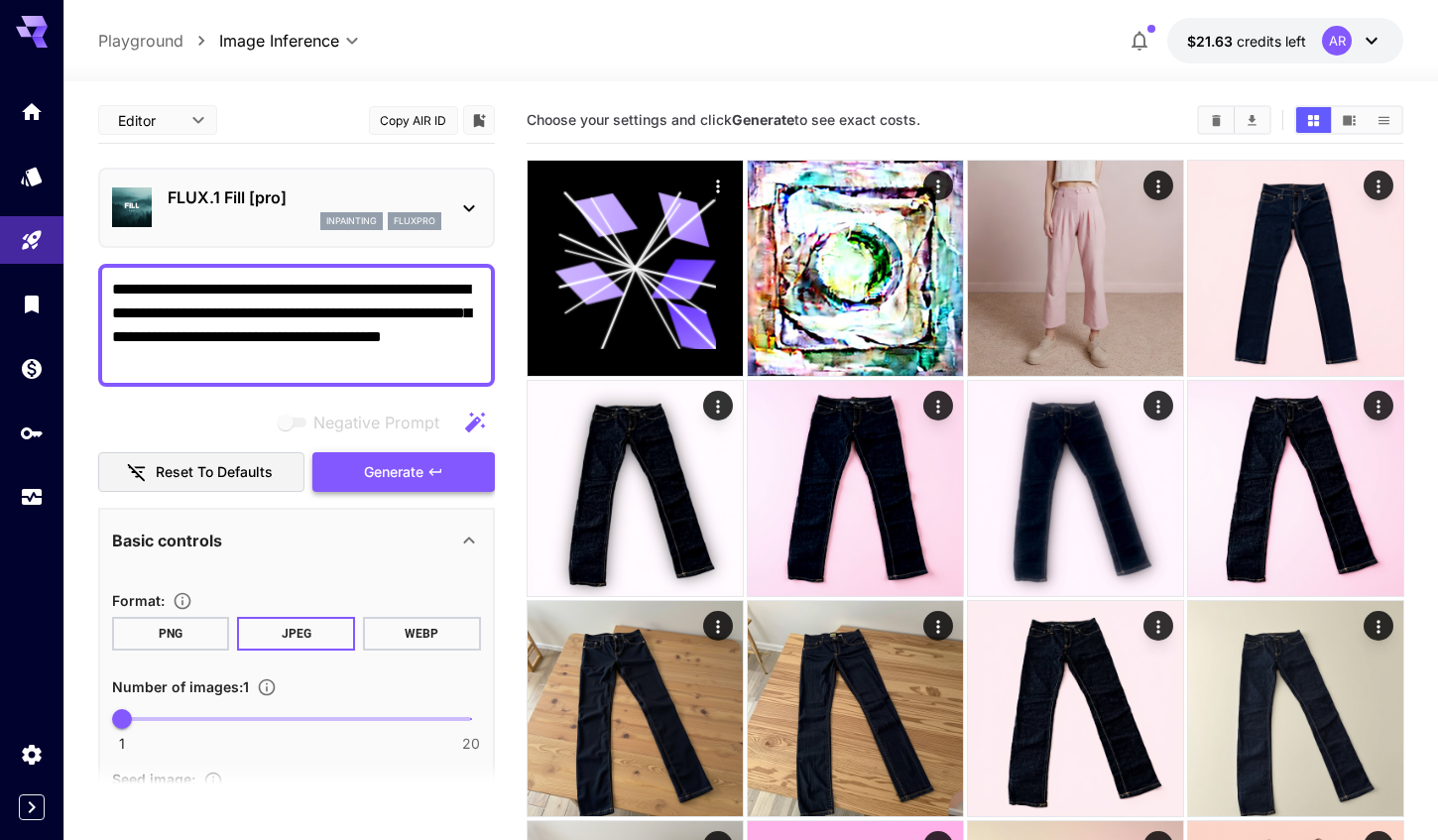 click on "Generate" at bounding box center [394, 472] 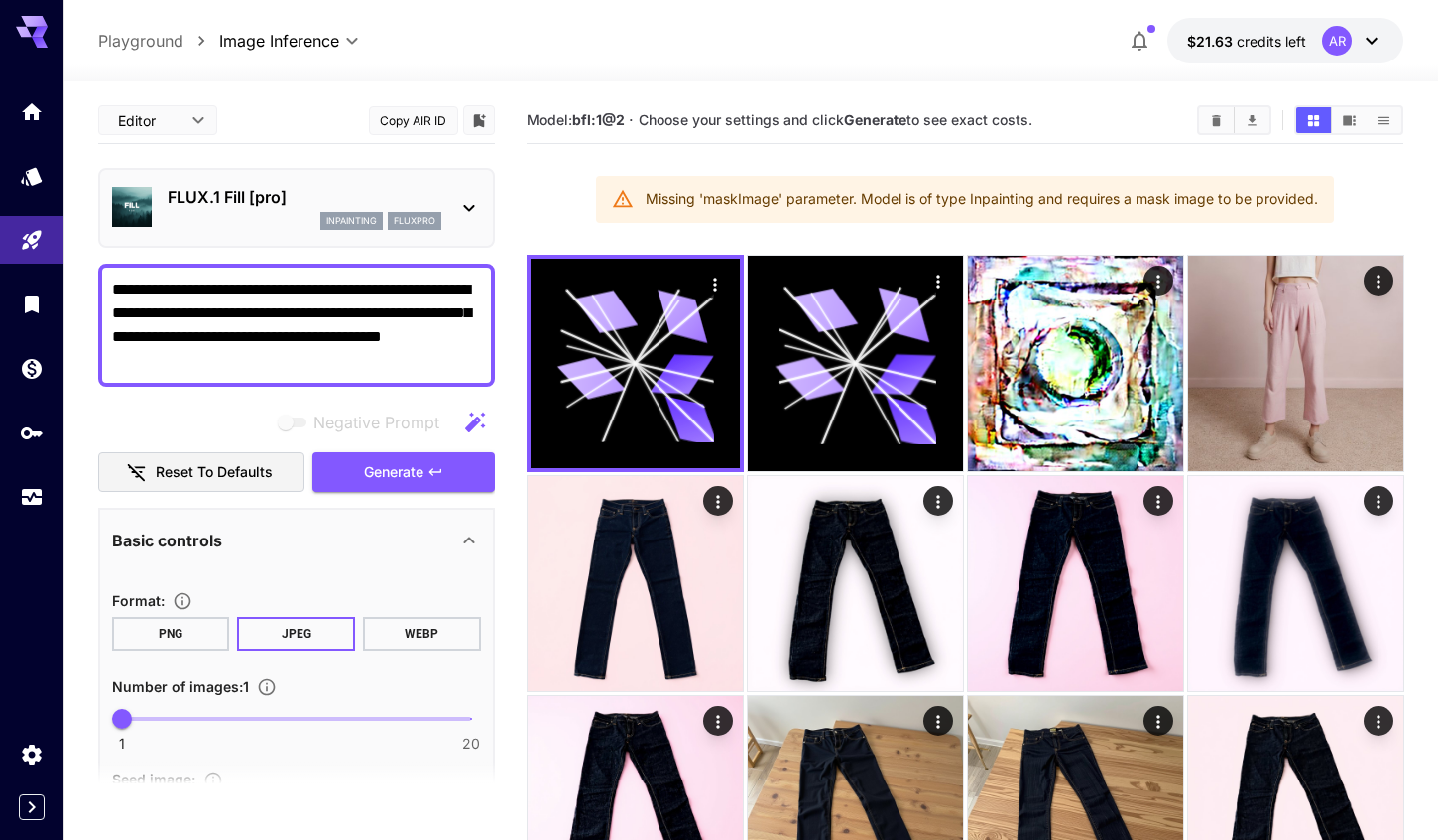 scroll, scrollTop: 0, scrollLeft: 0, axis: both 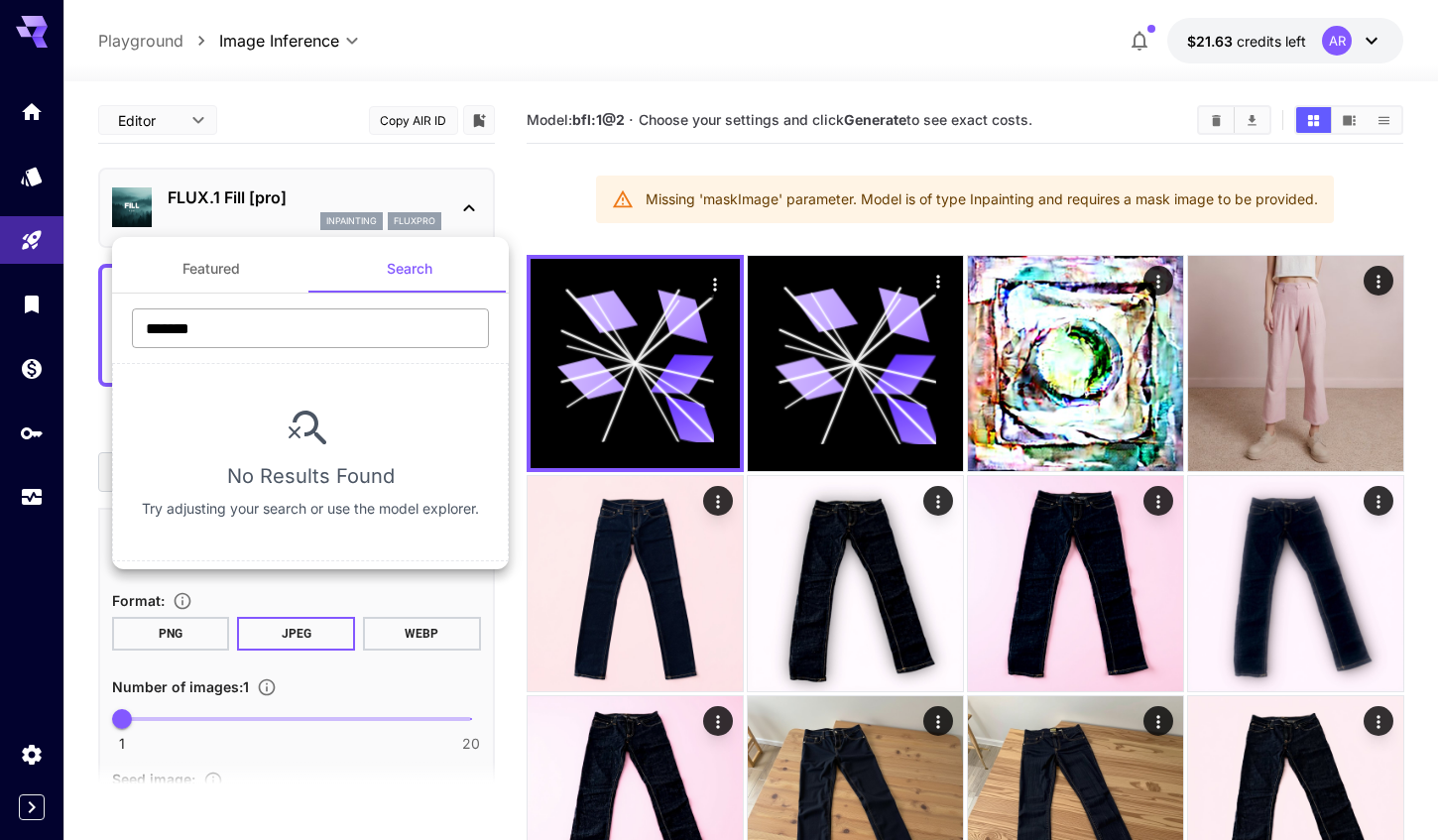 click on "*******" at bounding box center [310, 328] 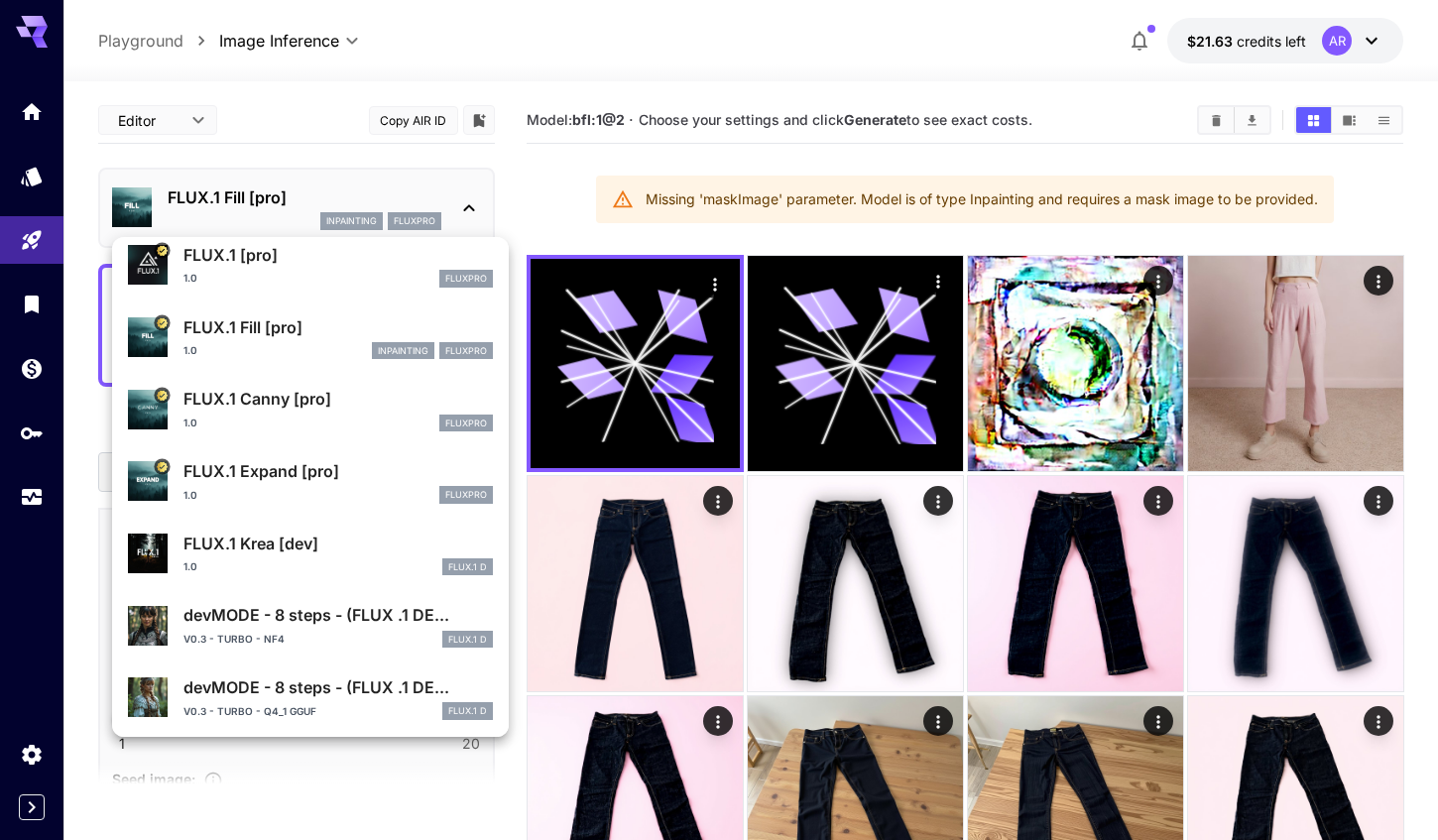 scroll, scrollTop: 635, scrollLeft: 0, axis: vertical 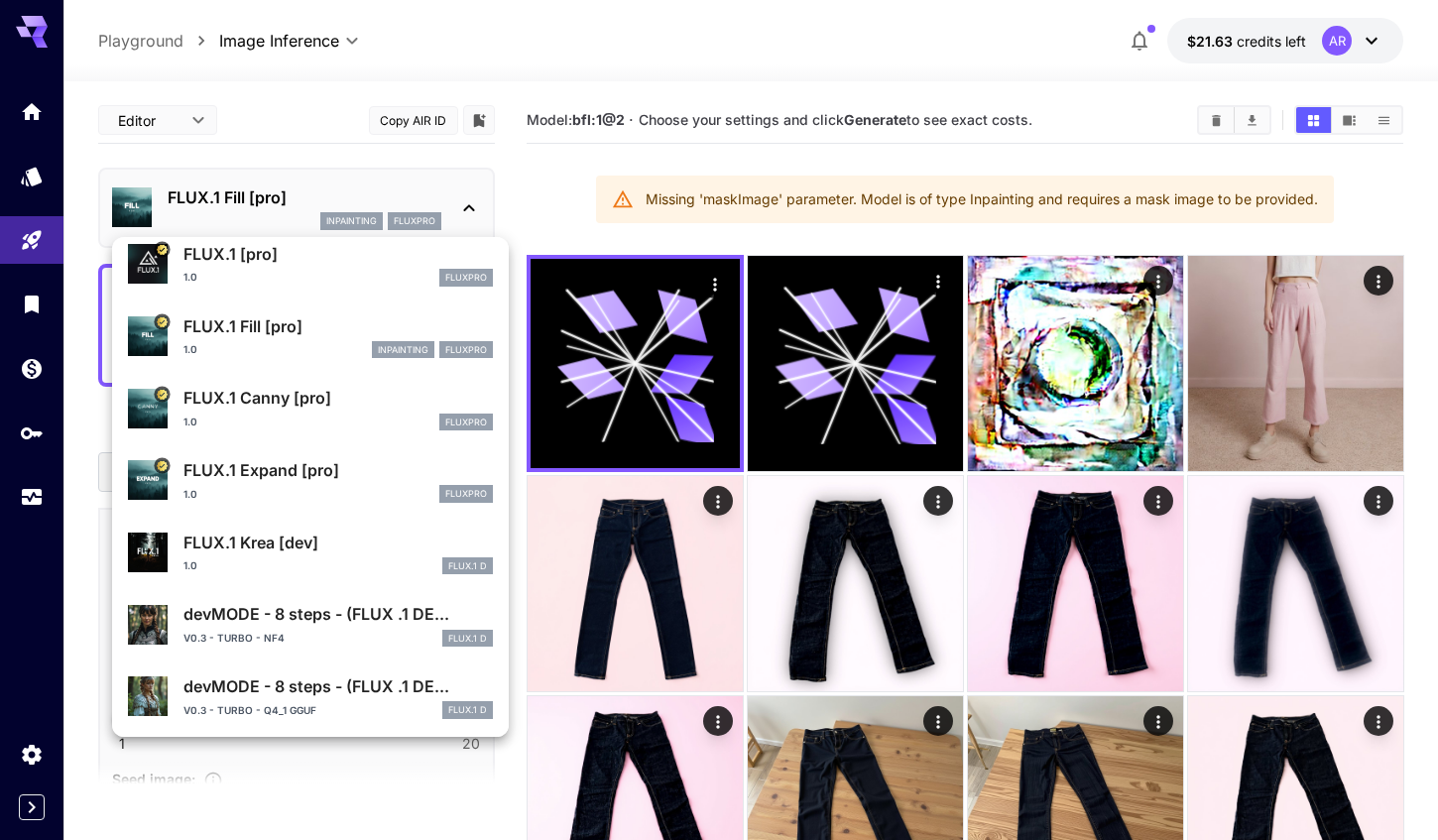 type on "******" 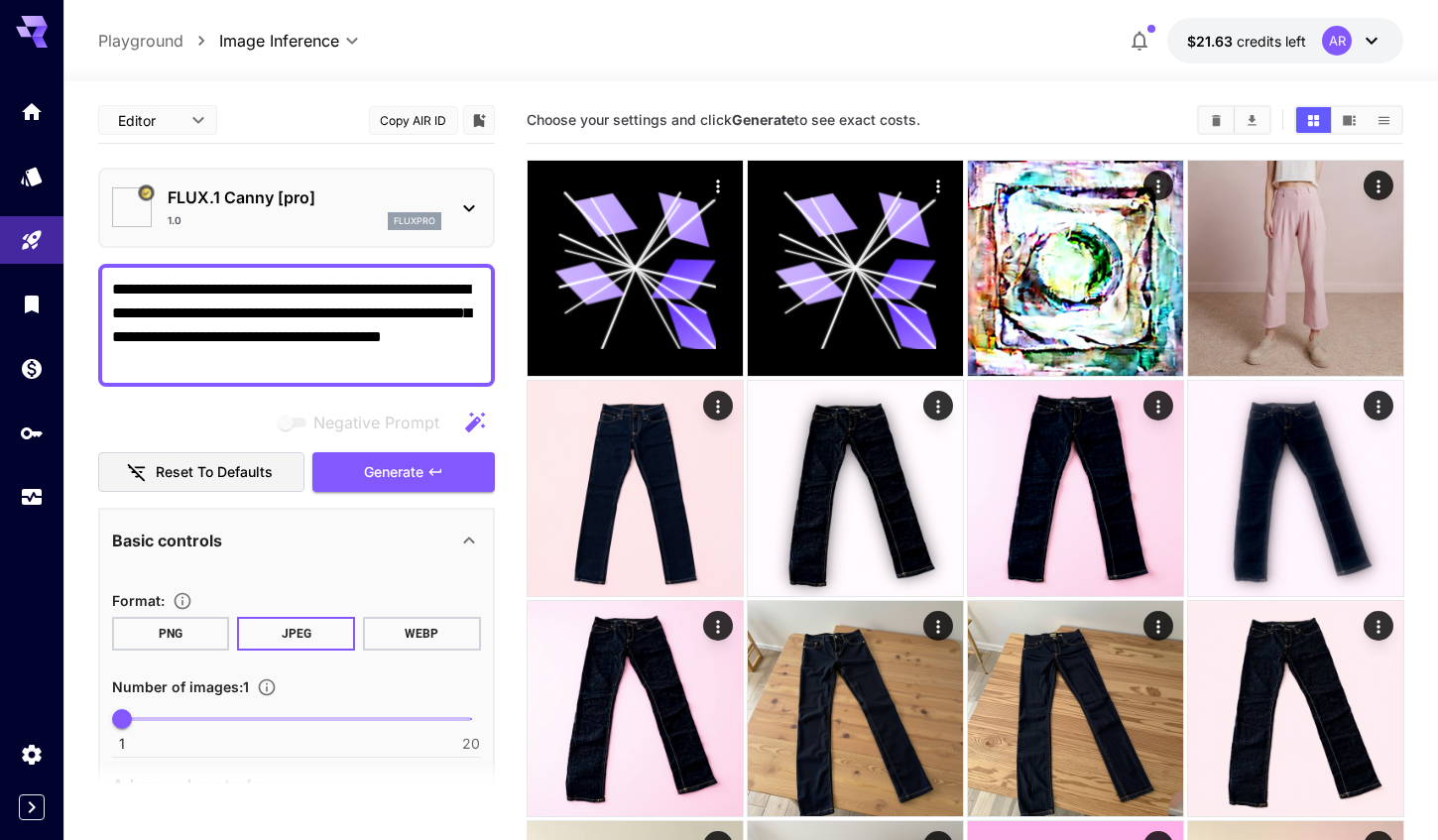 type on "**" 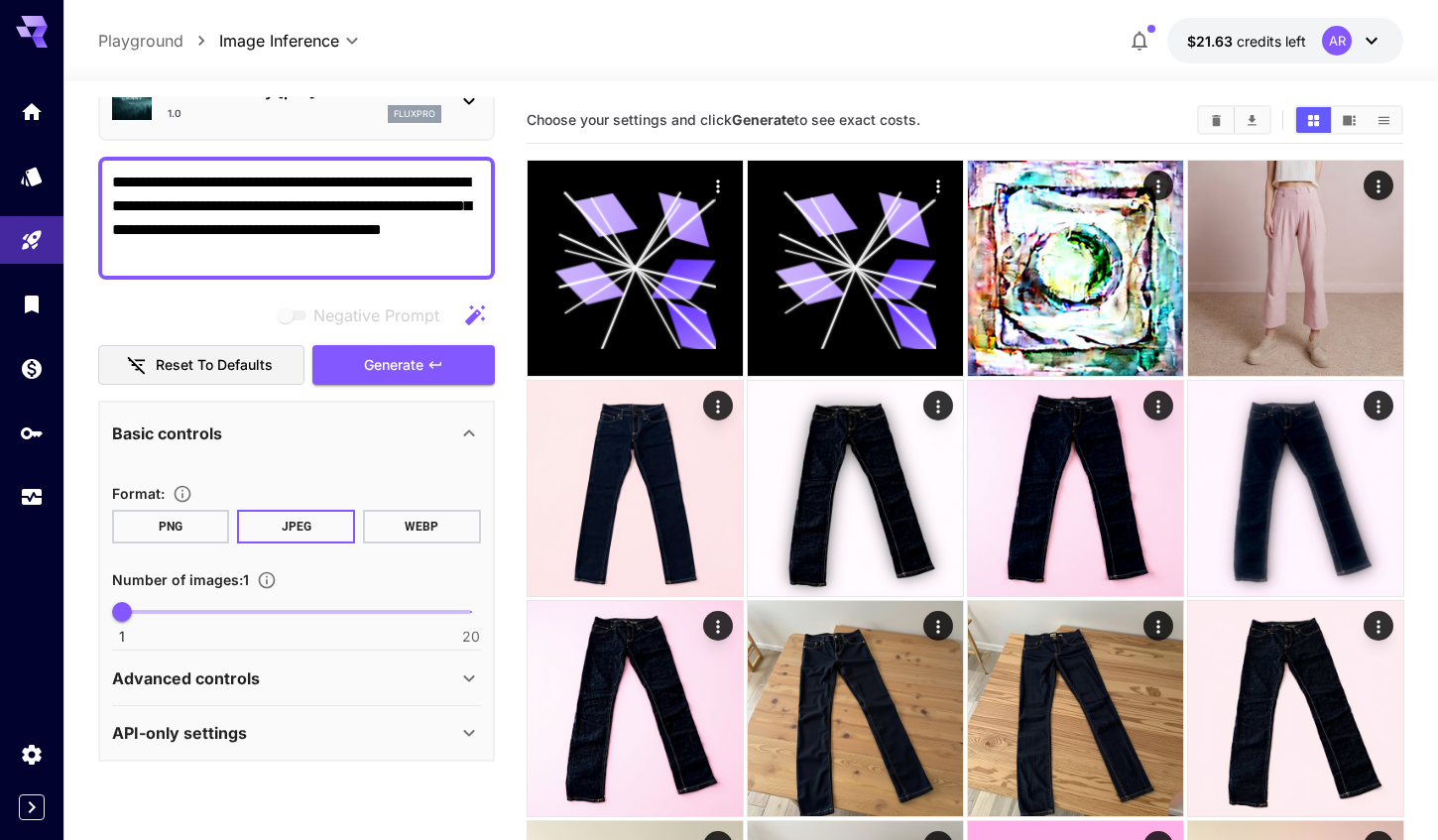 scroll, scrollTop: 106, scrollLeft: 0, axis: vertical 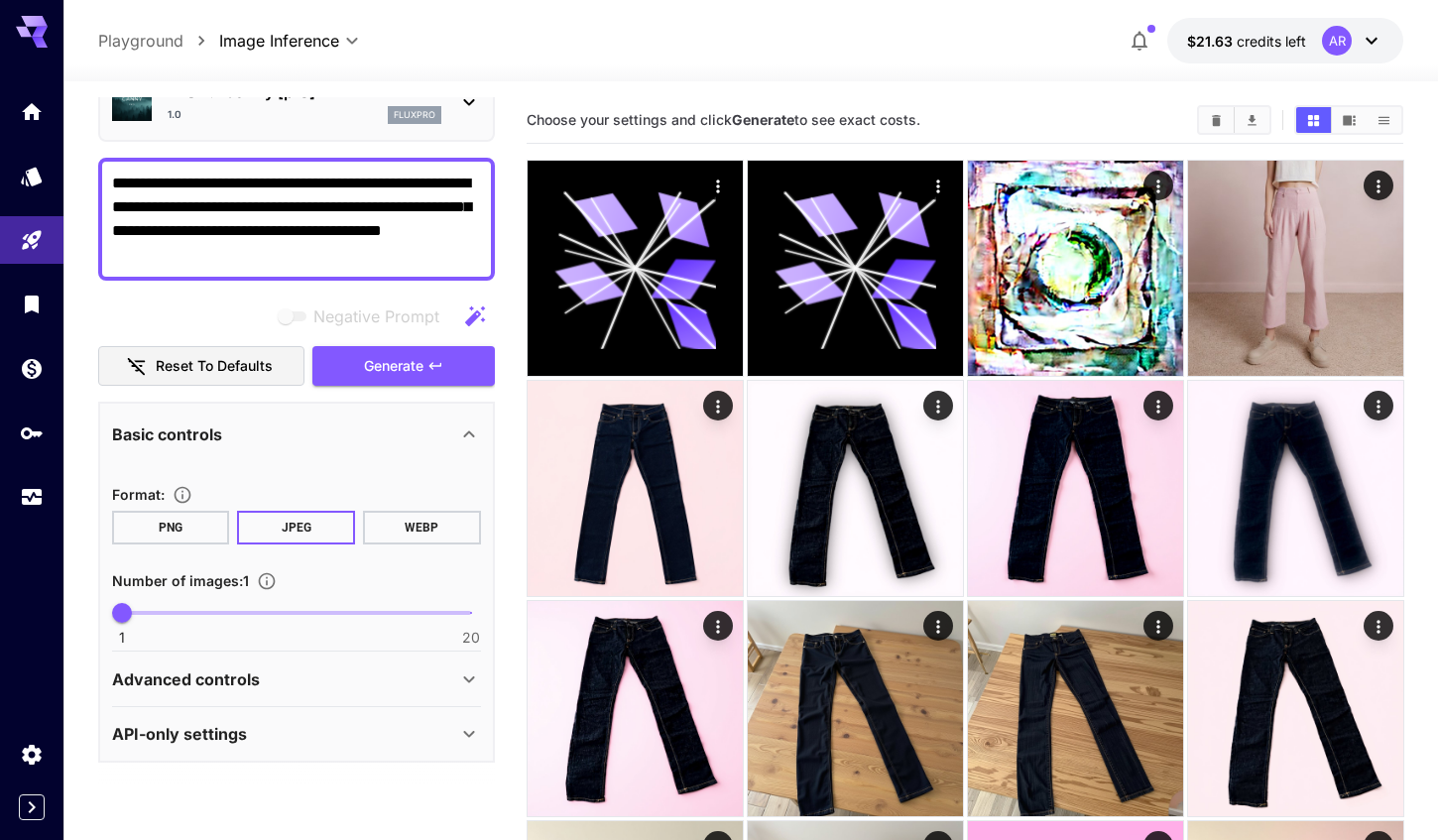 click on "Advanced controls" at bounding box center [285, 679] 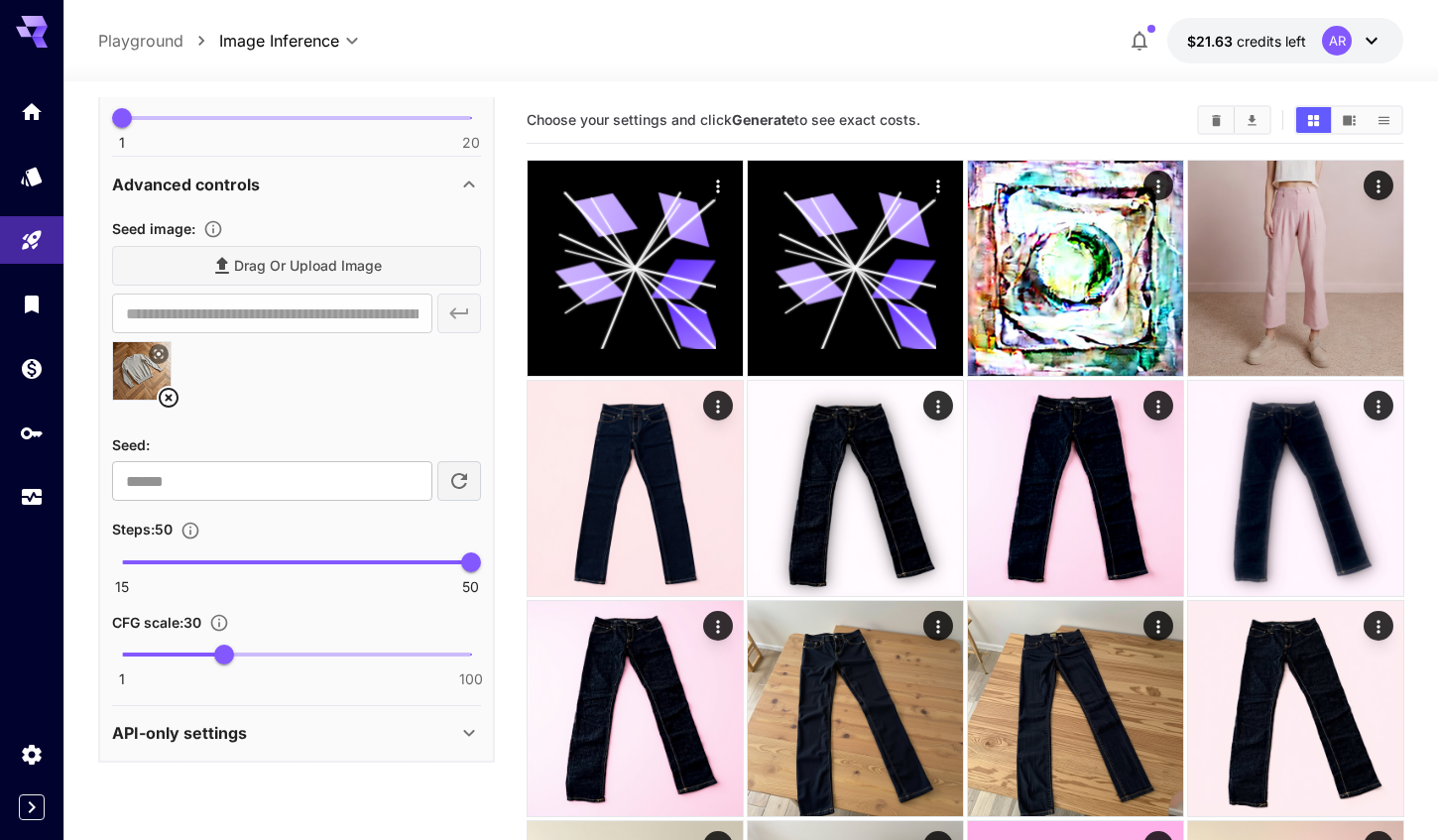 scroll, scrollTop: 600, scrollLeft: 0, axis: vertical 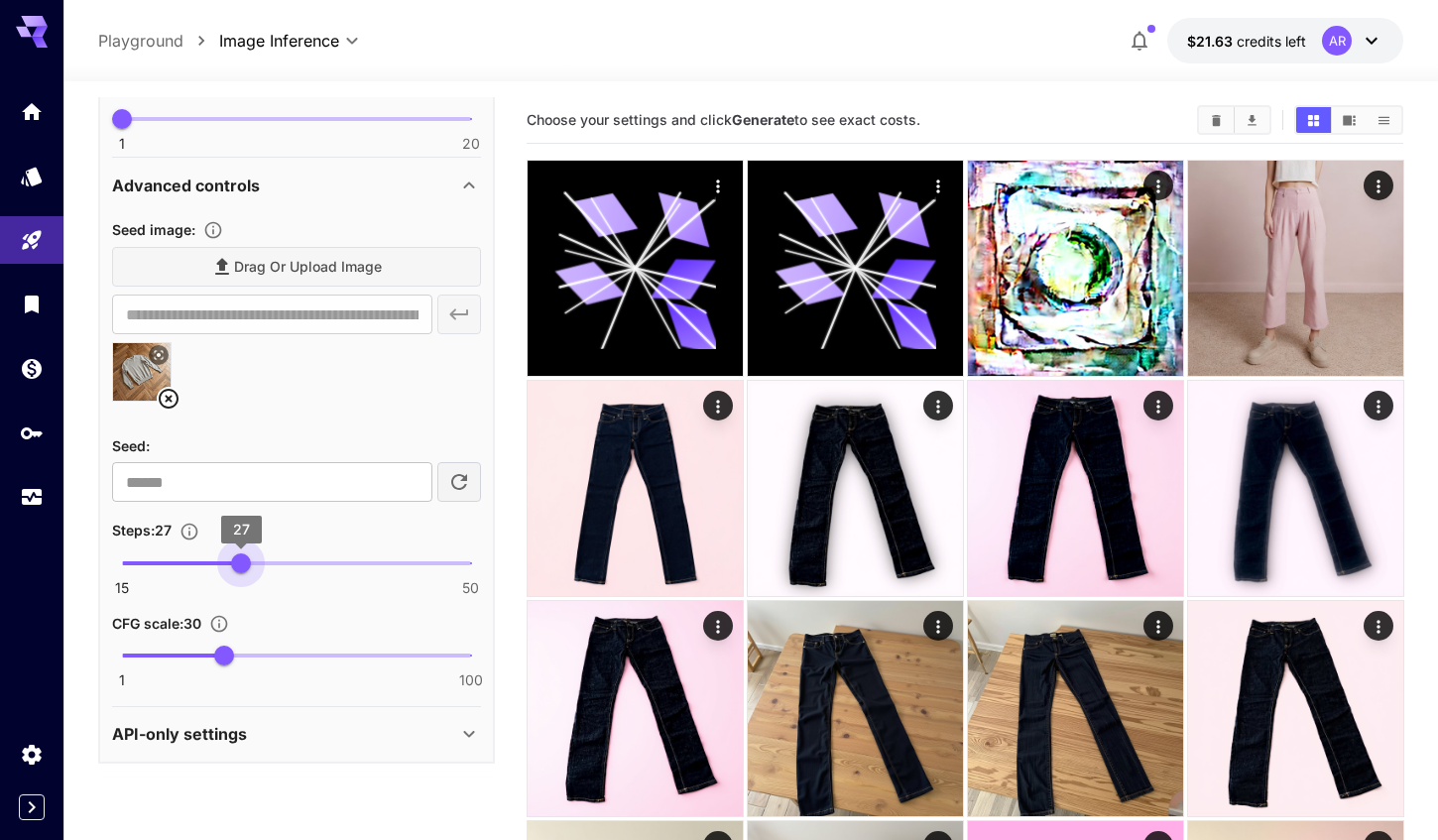 type on "**" 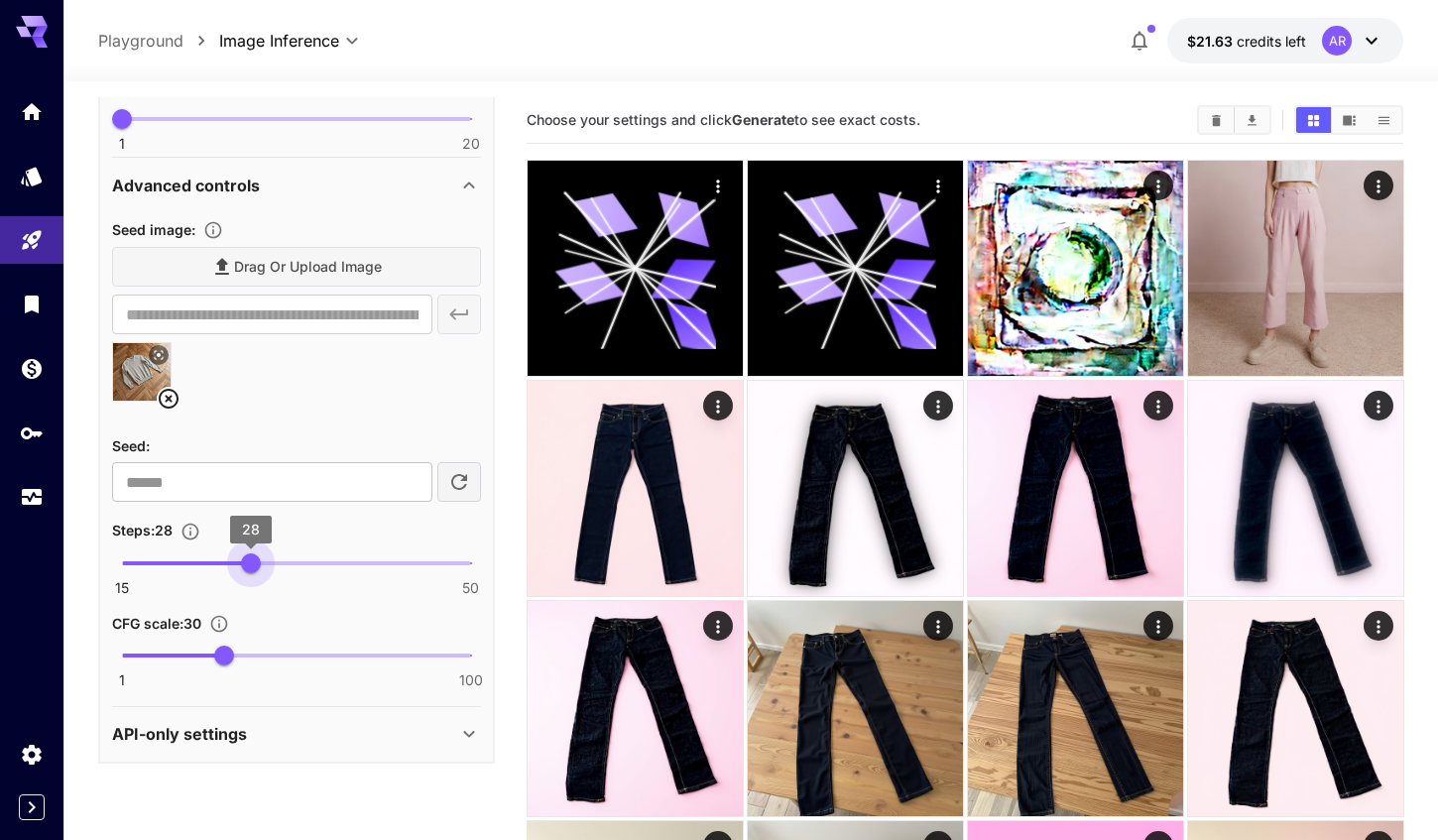 drag, startPoint x: 466, startPoint y: 558, endPoint x: 250, endPoint y: 569, distance: 216.27991 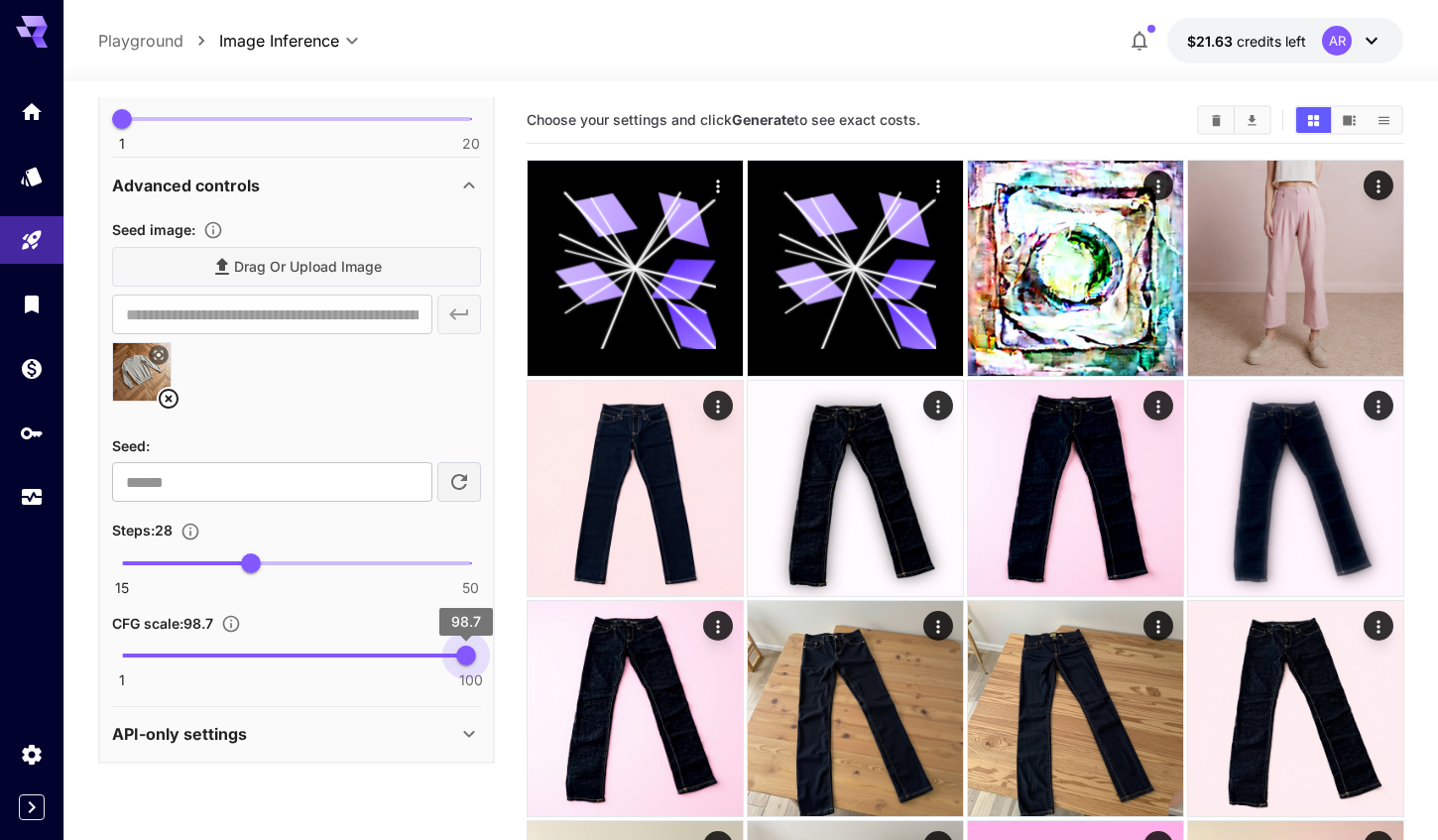 type on "***" 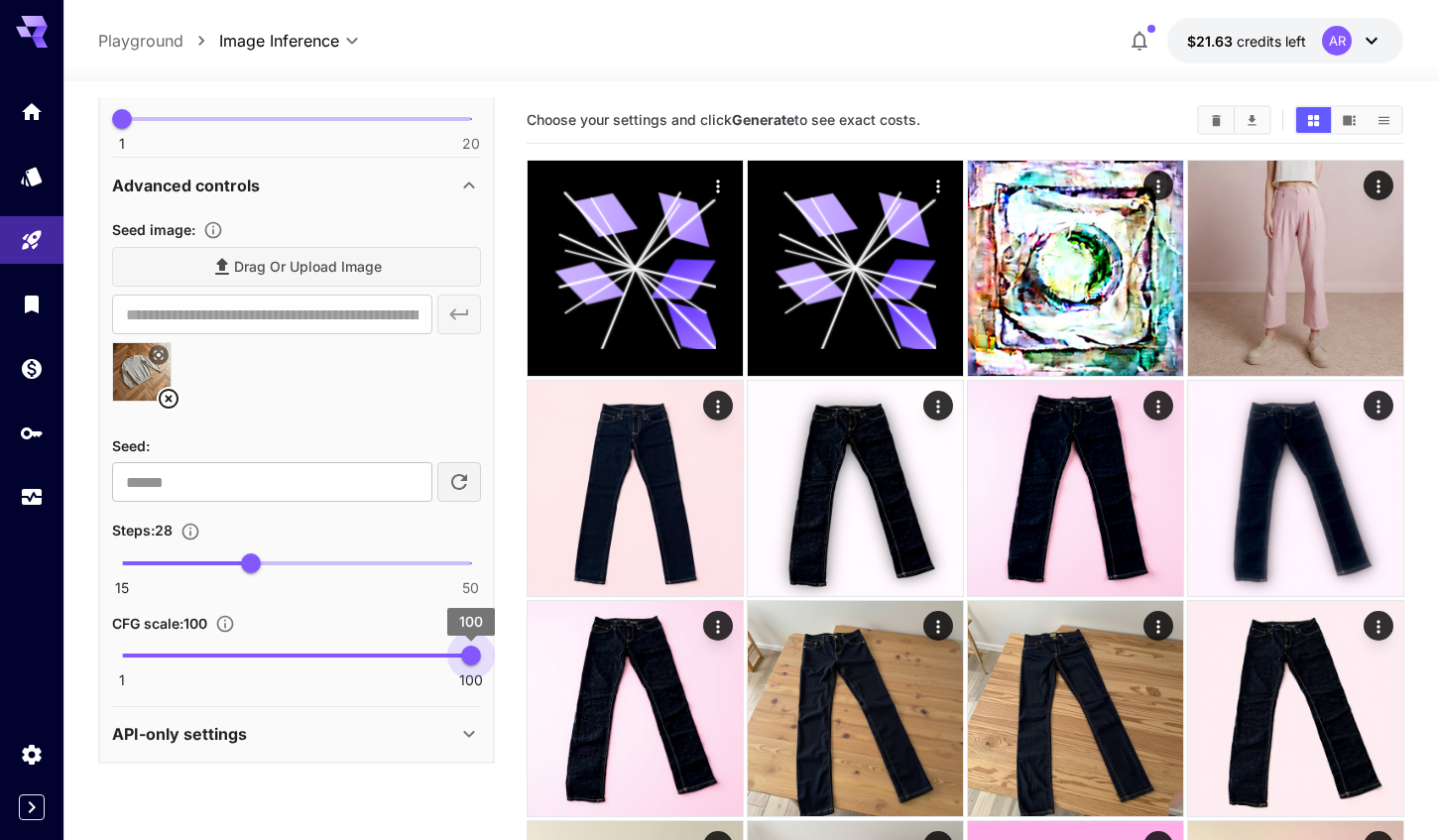 drag, startPoint x: 226, startPoint y: 655, endPoint x: 472, endPoint y: 660, distance: 246.05081 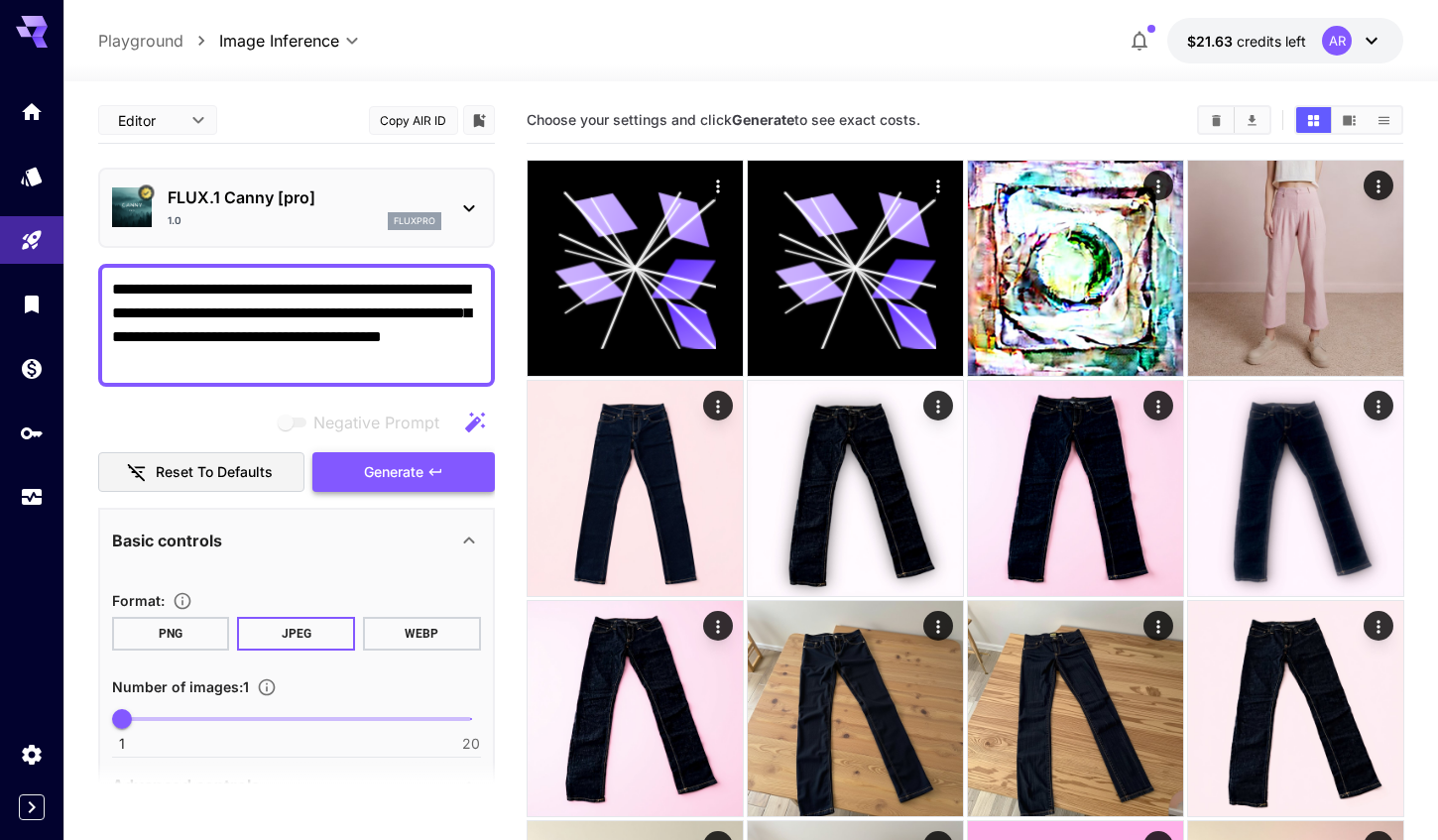 scroll, scrollTop: 0, scrollLeft: 0, axis: both 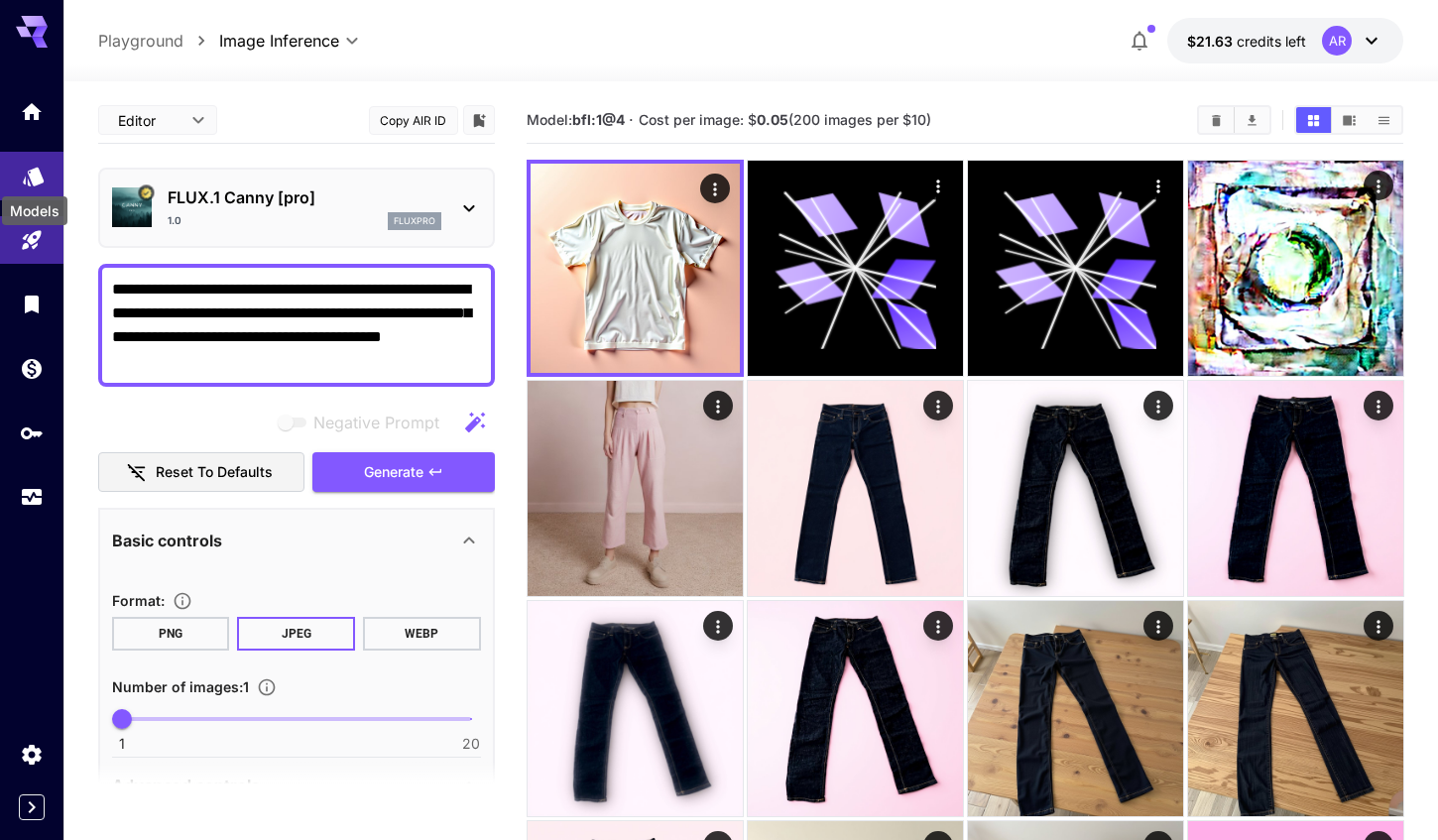 click 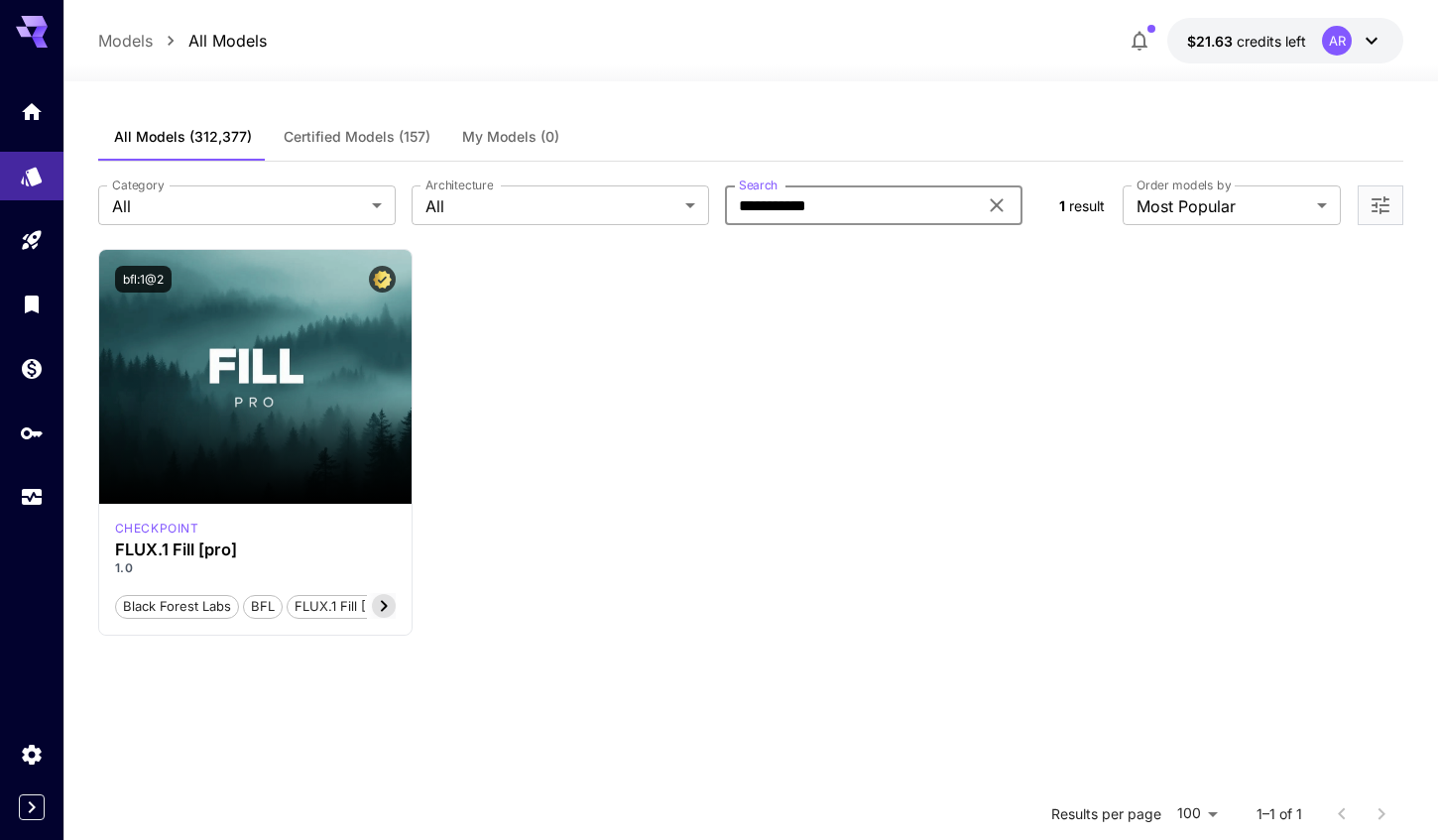drag, startPoint x: 789, startPoint y: 203, endPoint x: 862, endPoint y: 194, distance: 73.552702 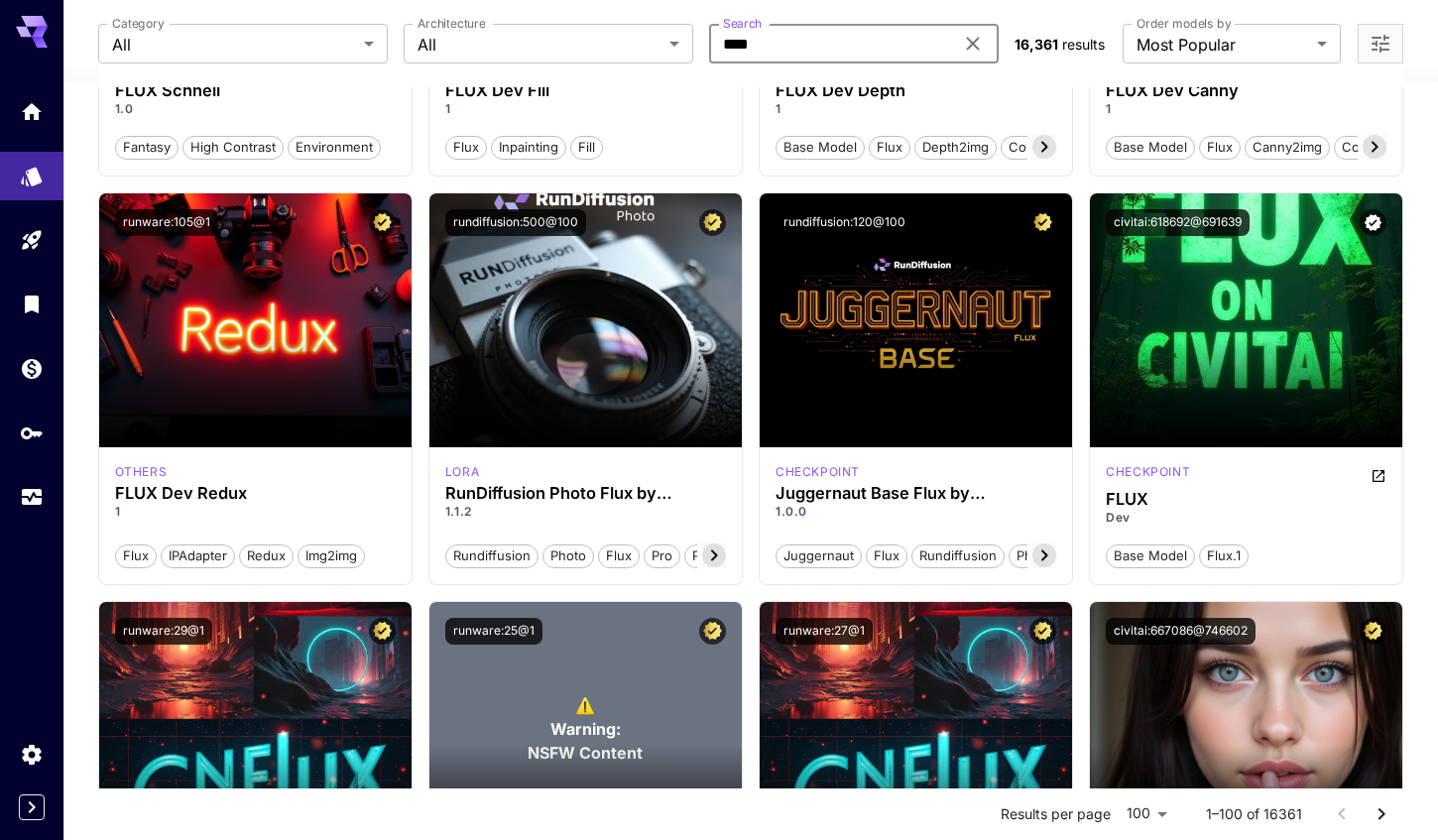 scroll, scrollTop: 1668, scrollLeft: 0, axis: vertical 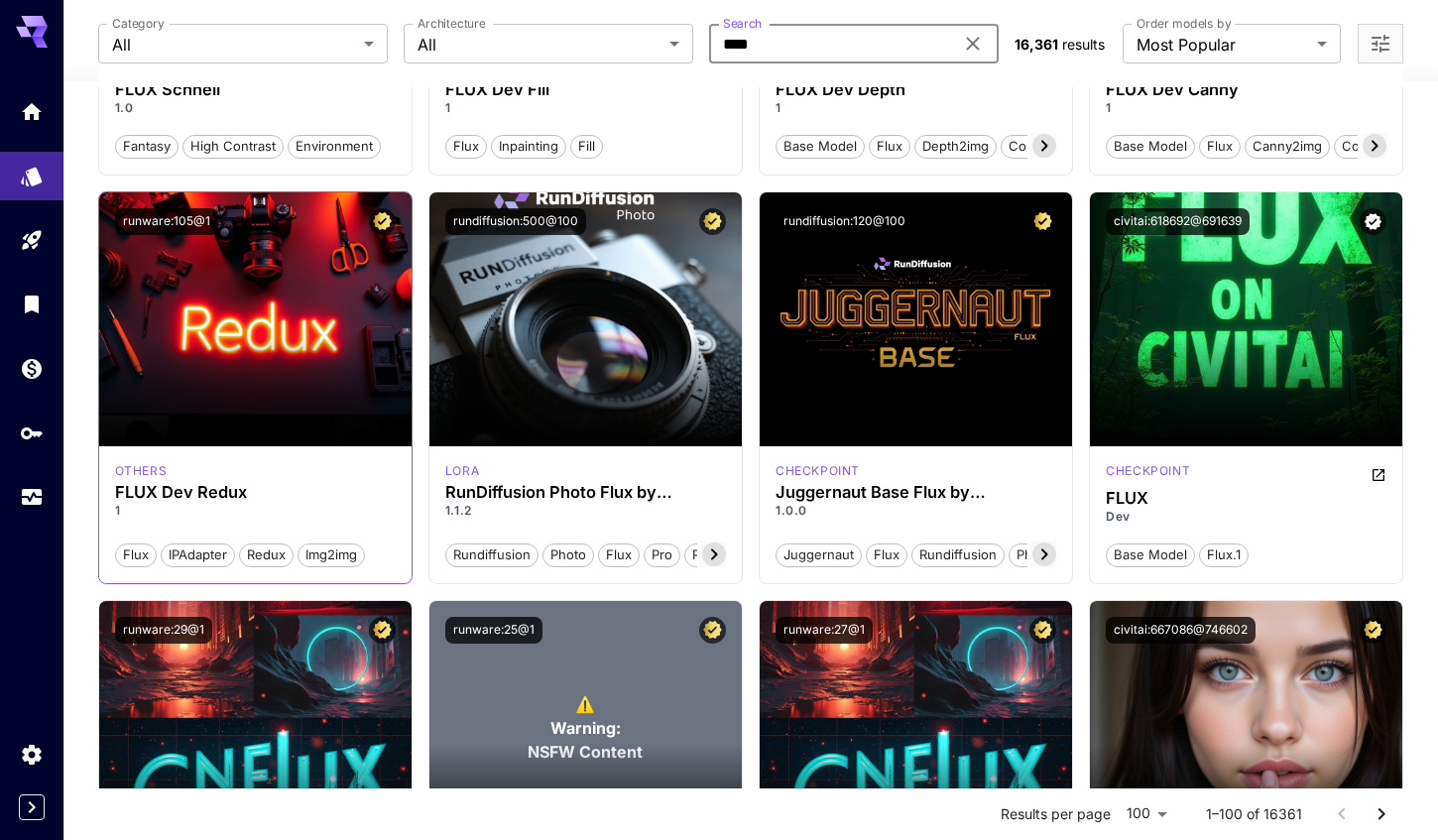 type on "****" 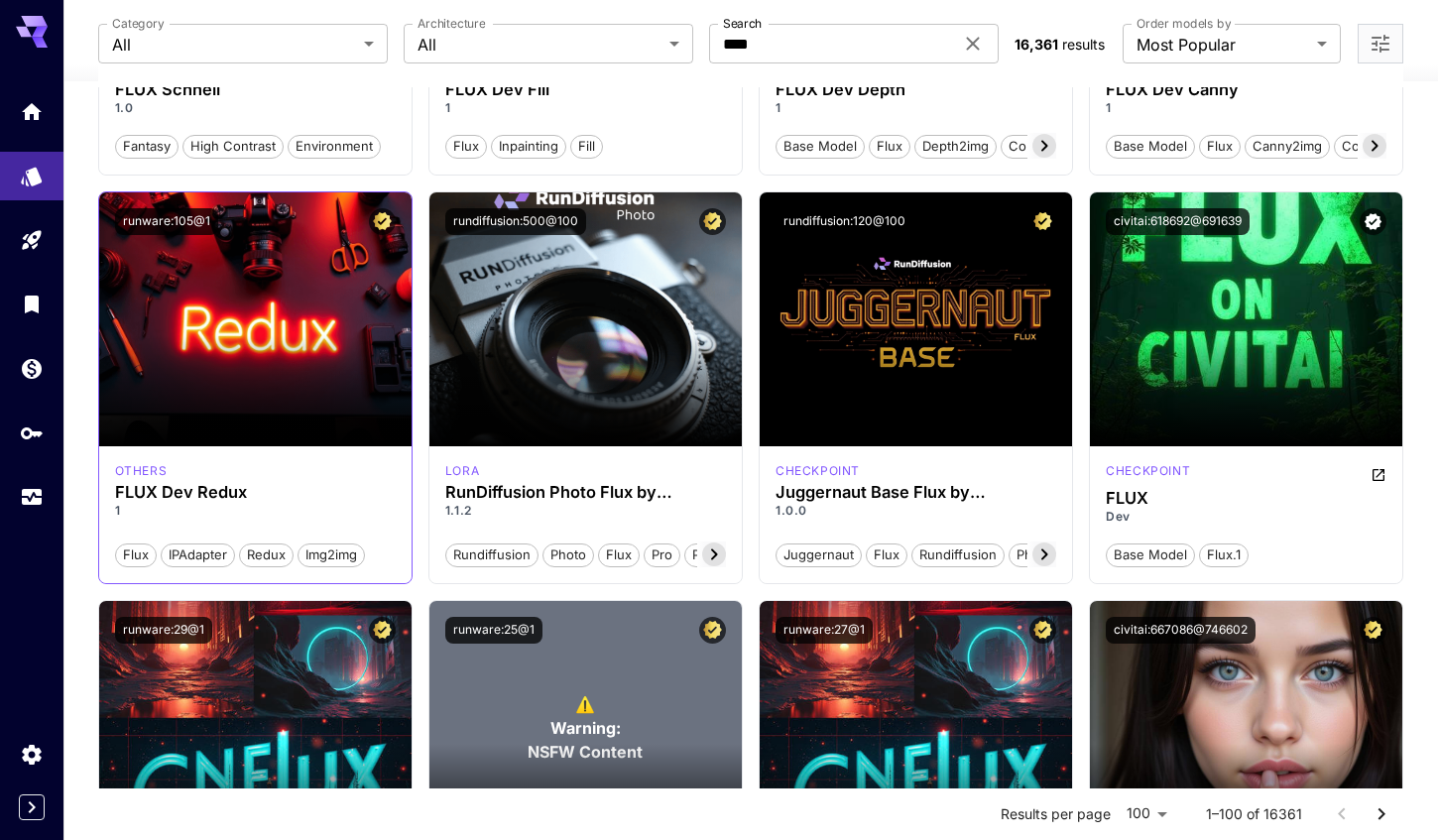 click at bounding box center (255, 391) 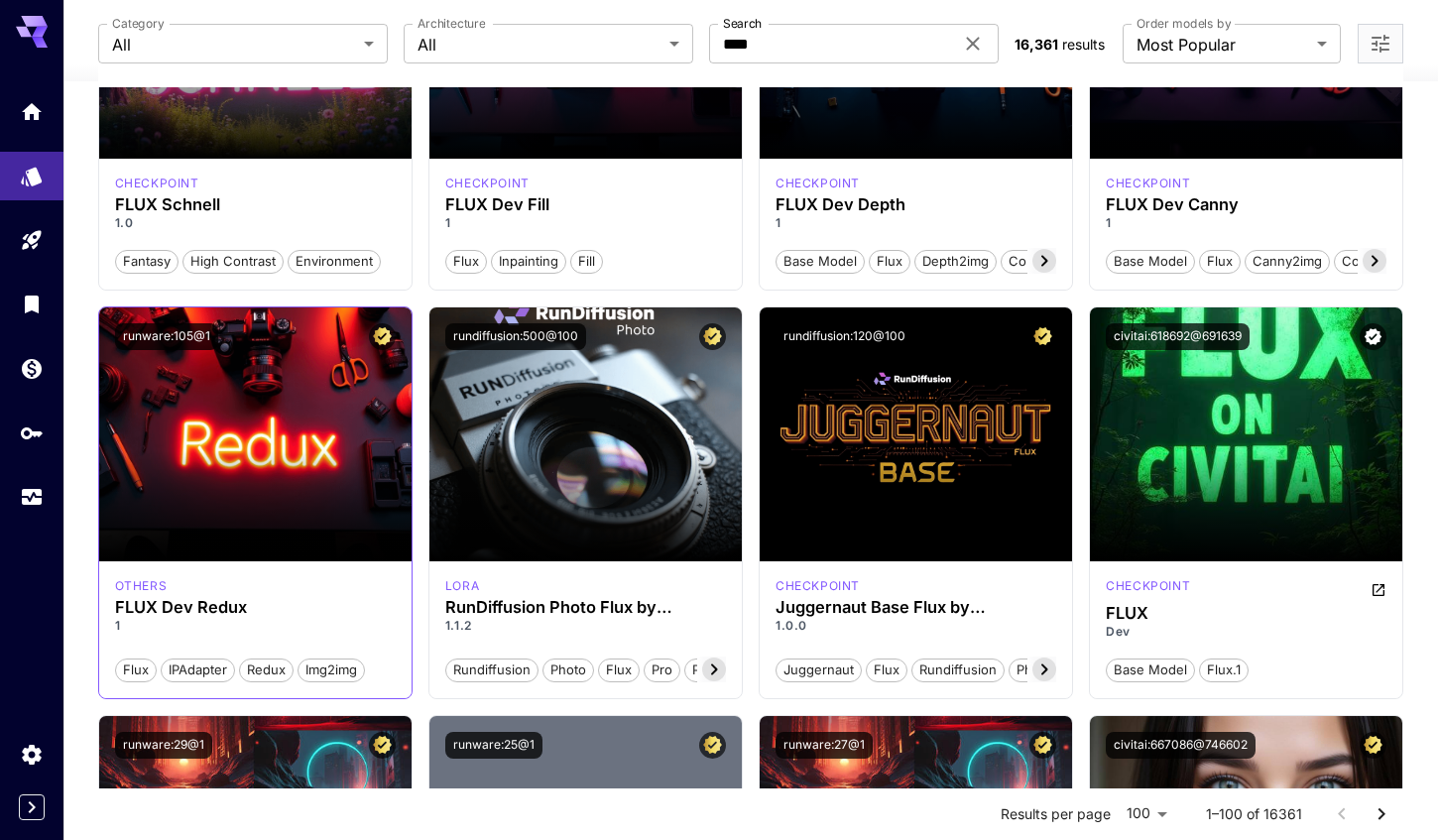 scroll, scrollTop: 1548, scrollLeft: 0, axis: vertical 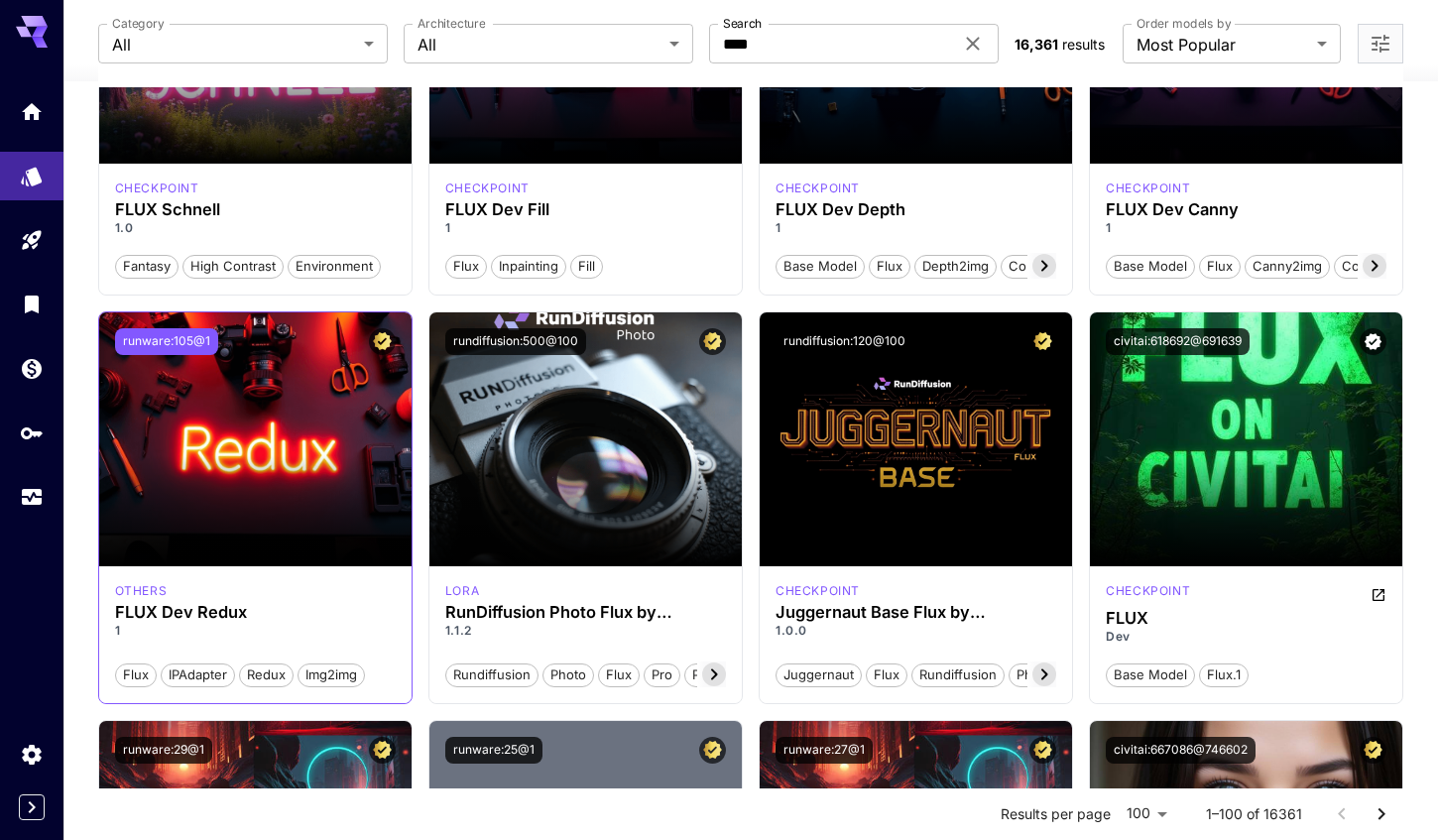 click on "runware:105@1" at bounding box center [167, 341] 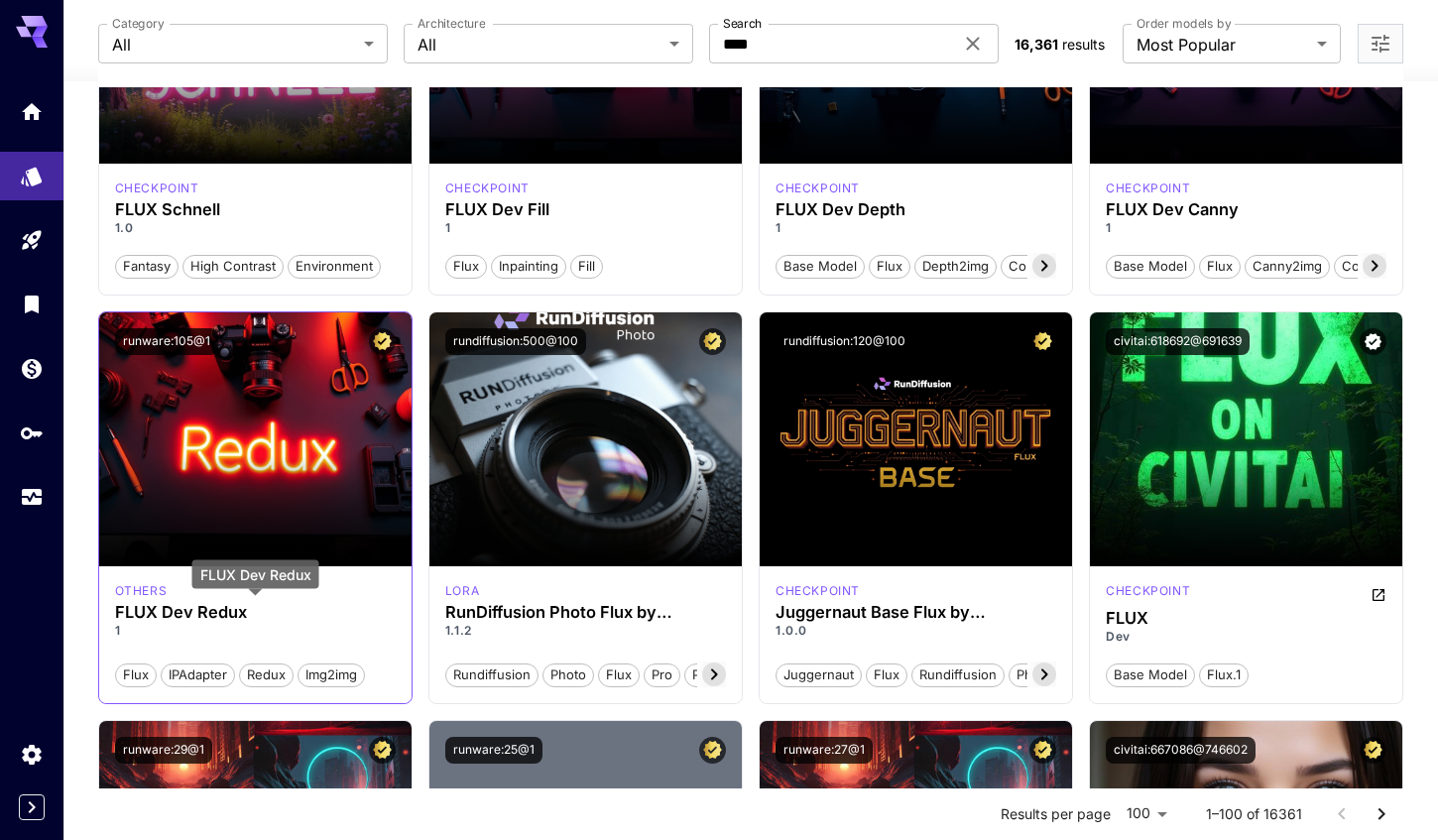 click on "FLUX Dev Redux" at bounding box center (255, 612) 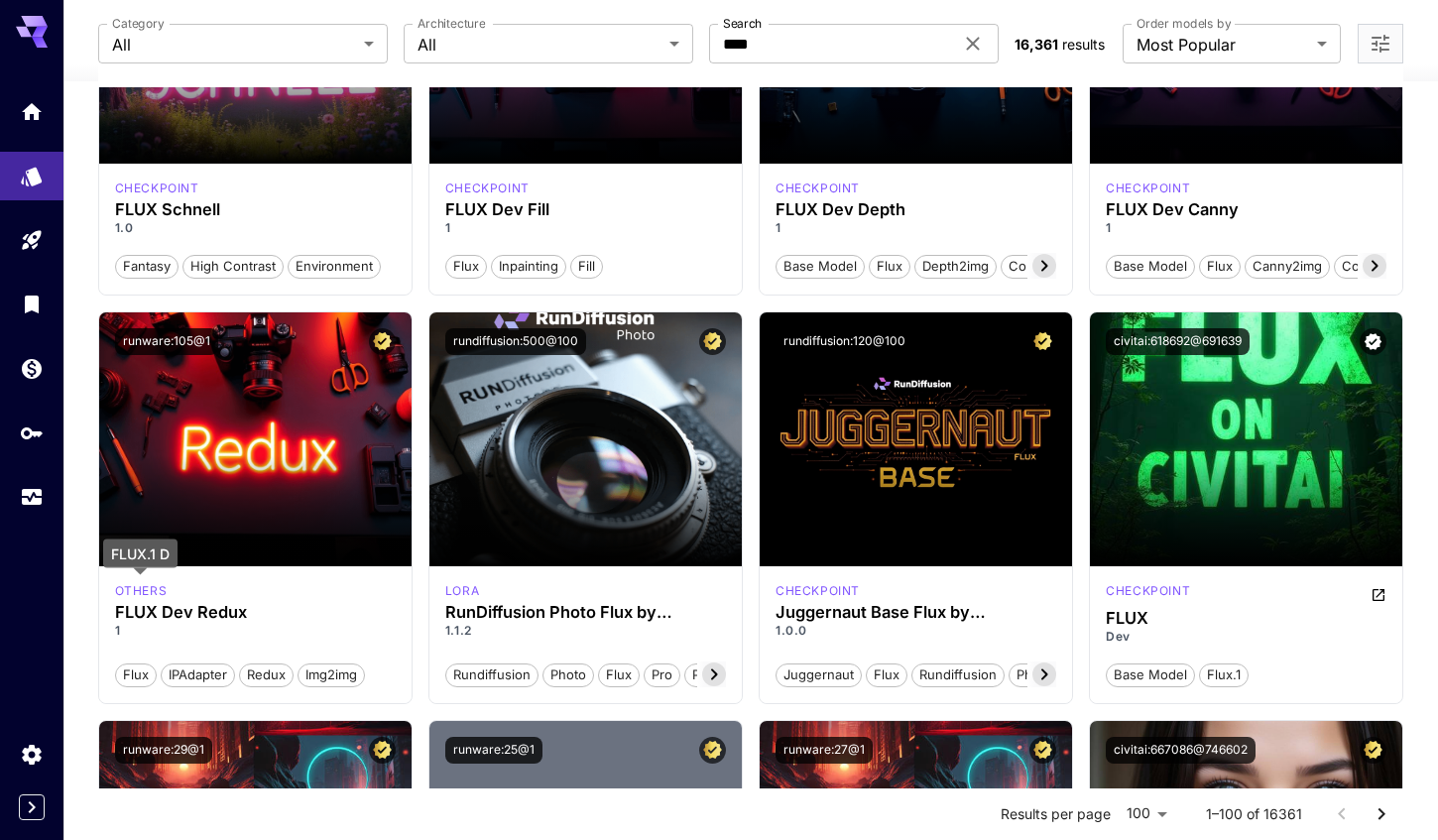 click on "FLUX.1 D" at bounding box center (140, 560) 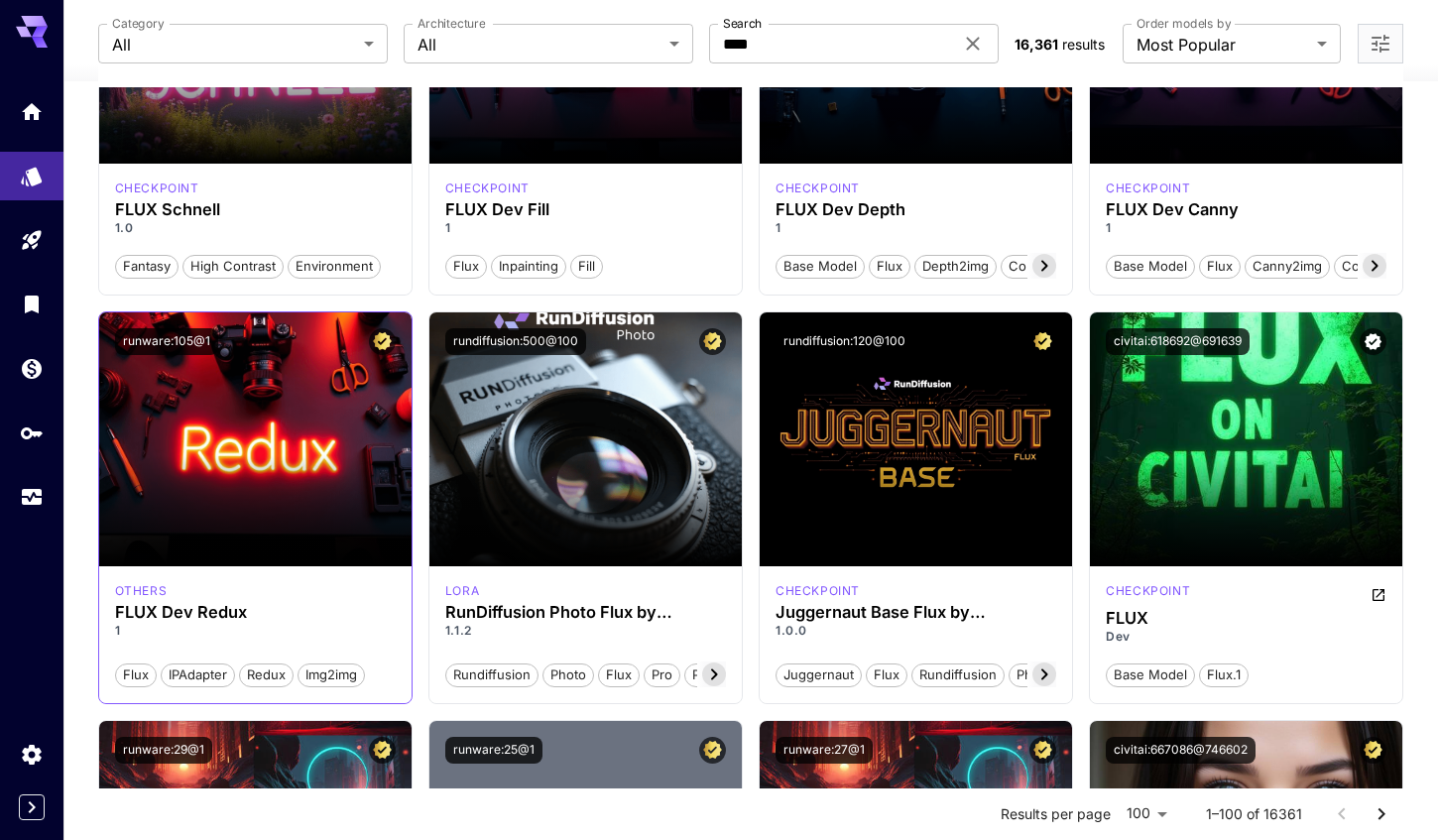 click at bounding box center [255, 511] 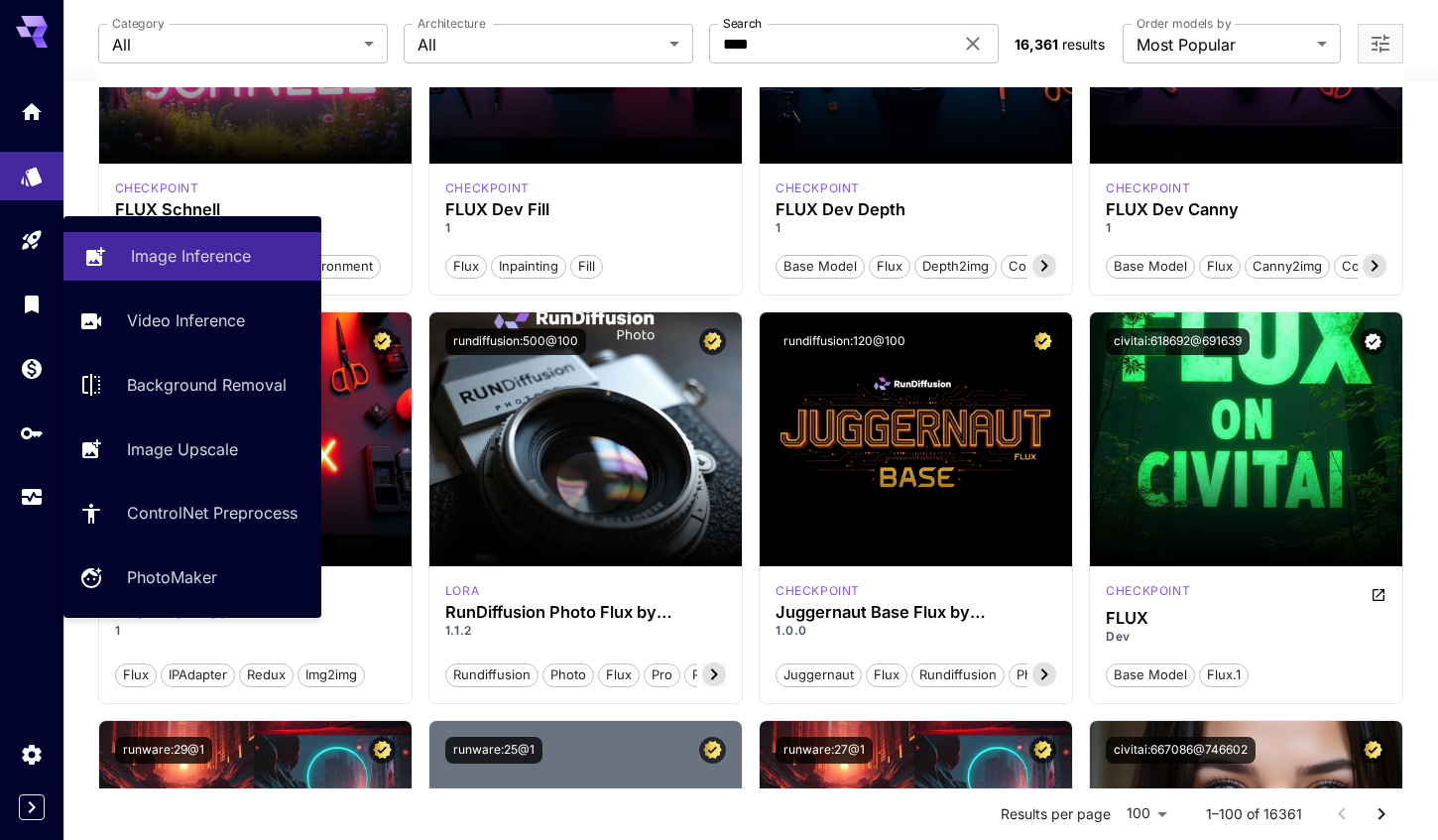 click on "Image Inference" at bounding box center (190, 256) 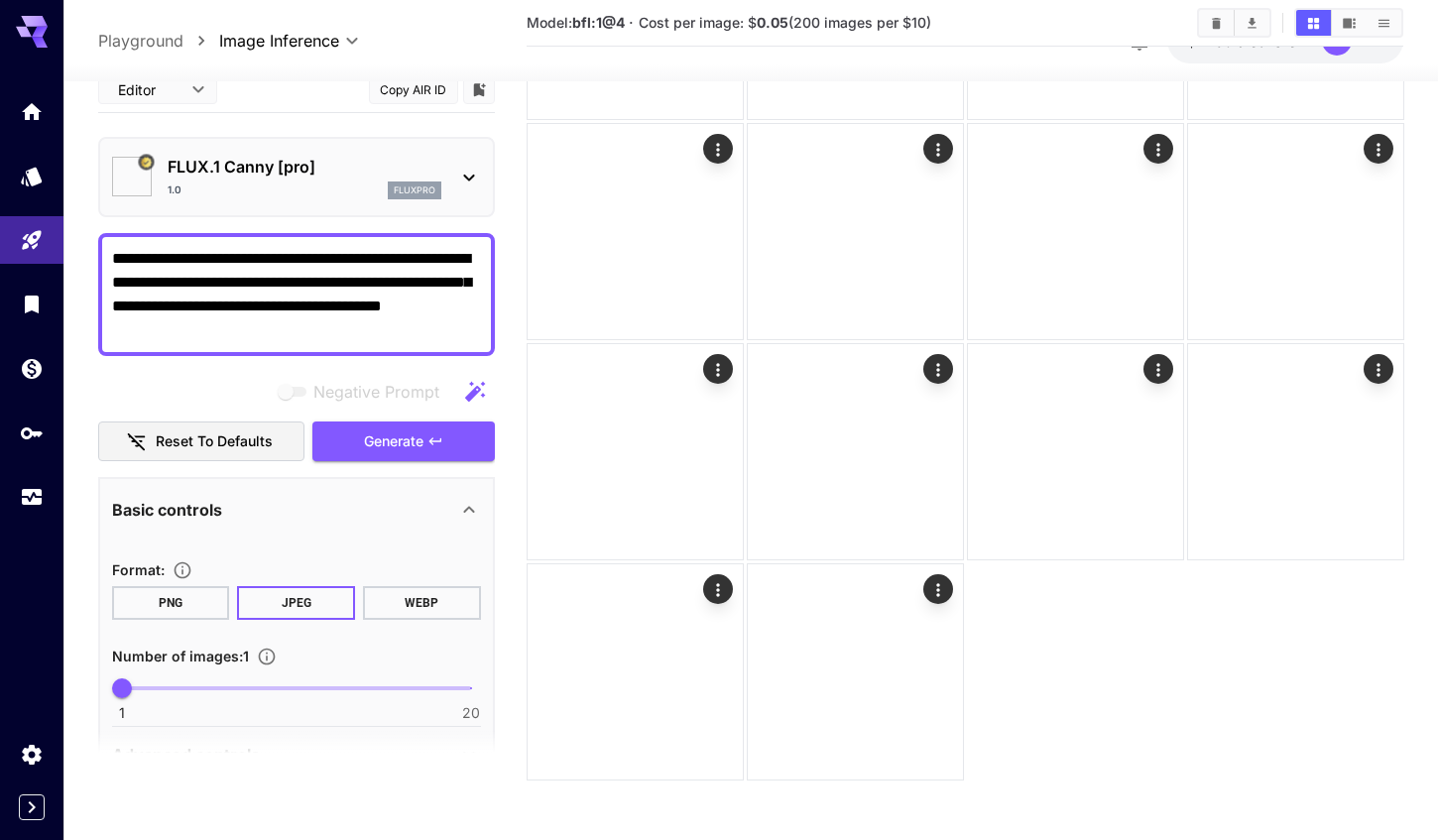 type on "**********" 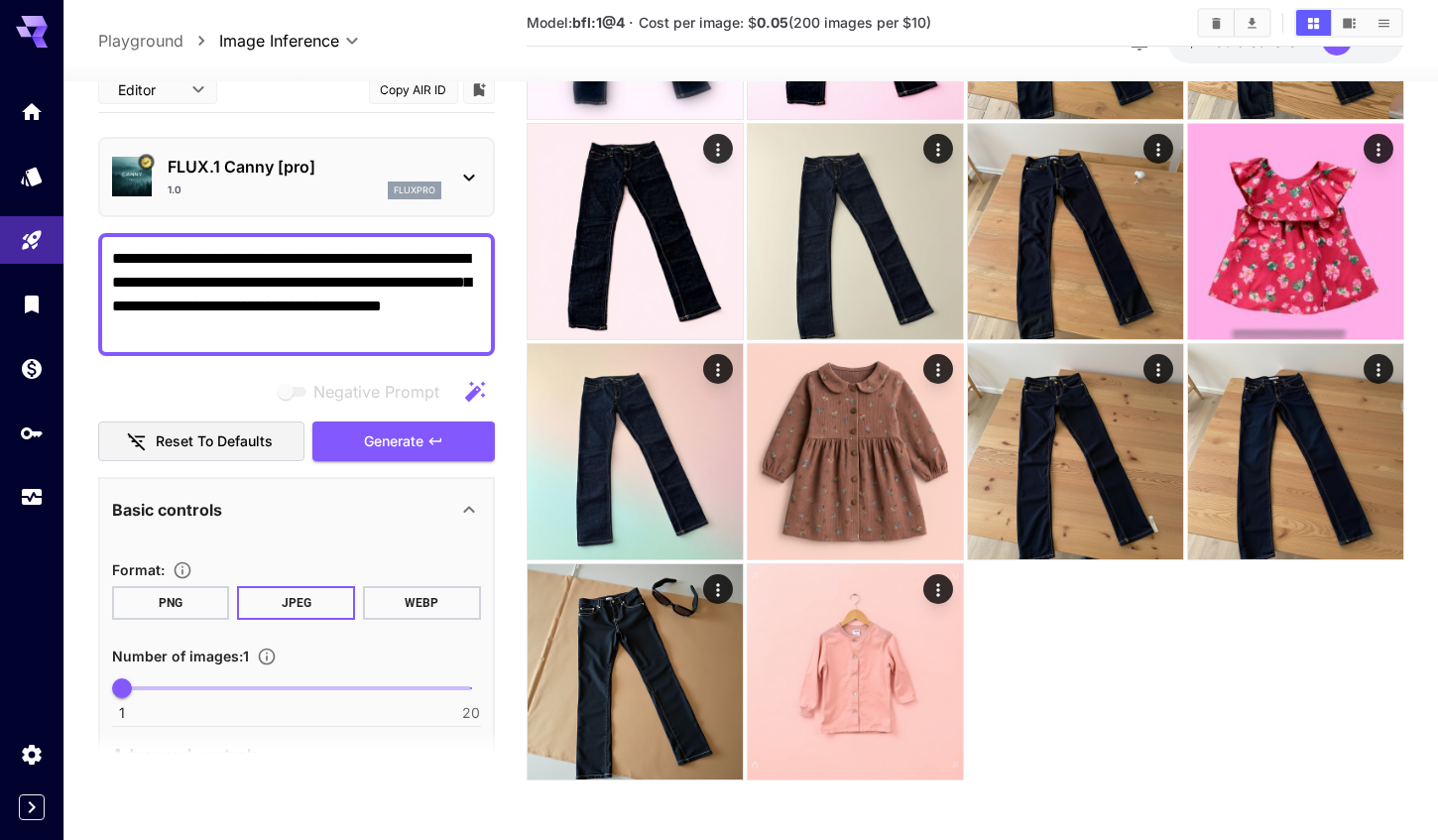 click on "1.0 fluxpro" at bounding box center [304, 190] 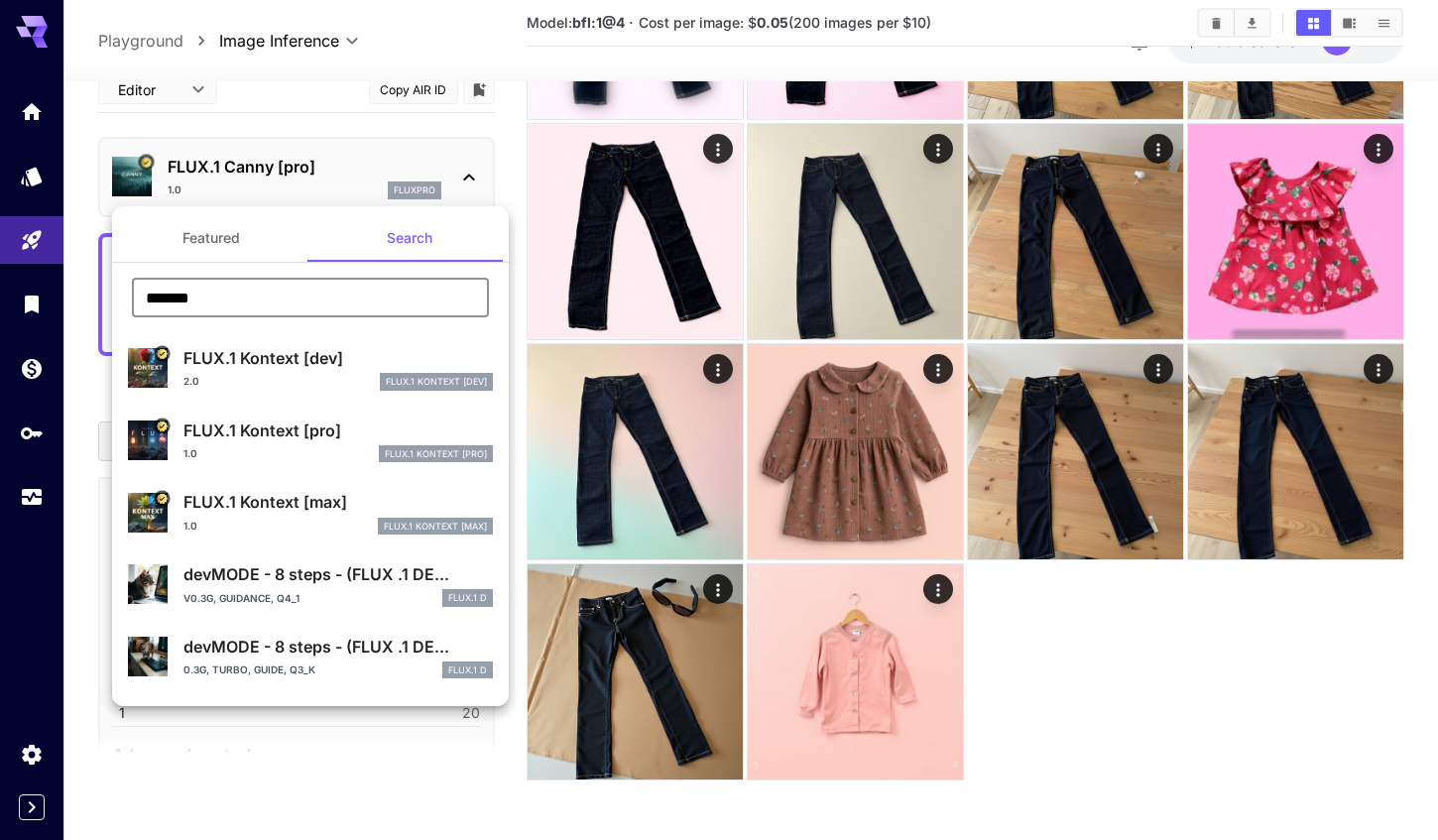 click on "******" at bounding box center [310, 298] 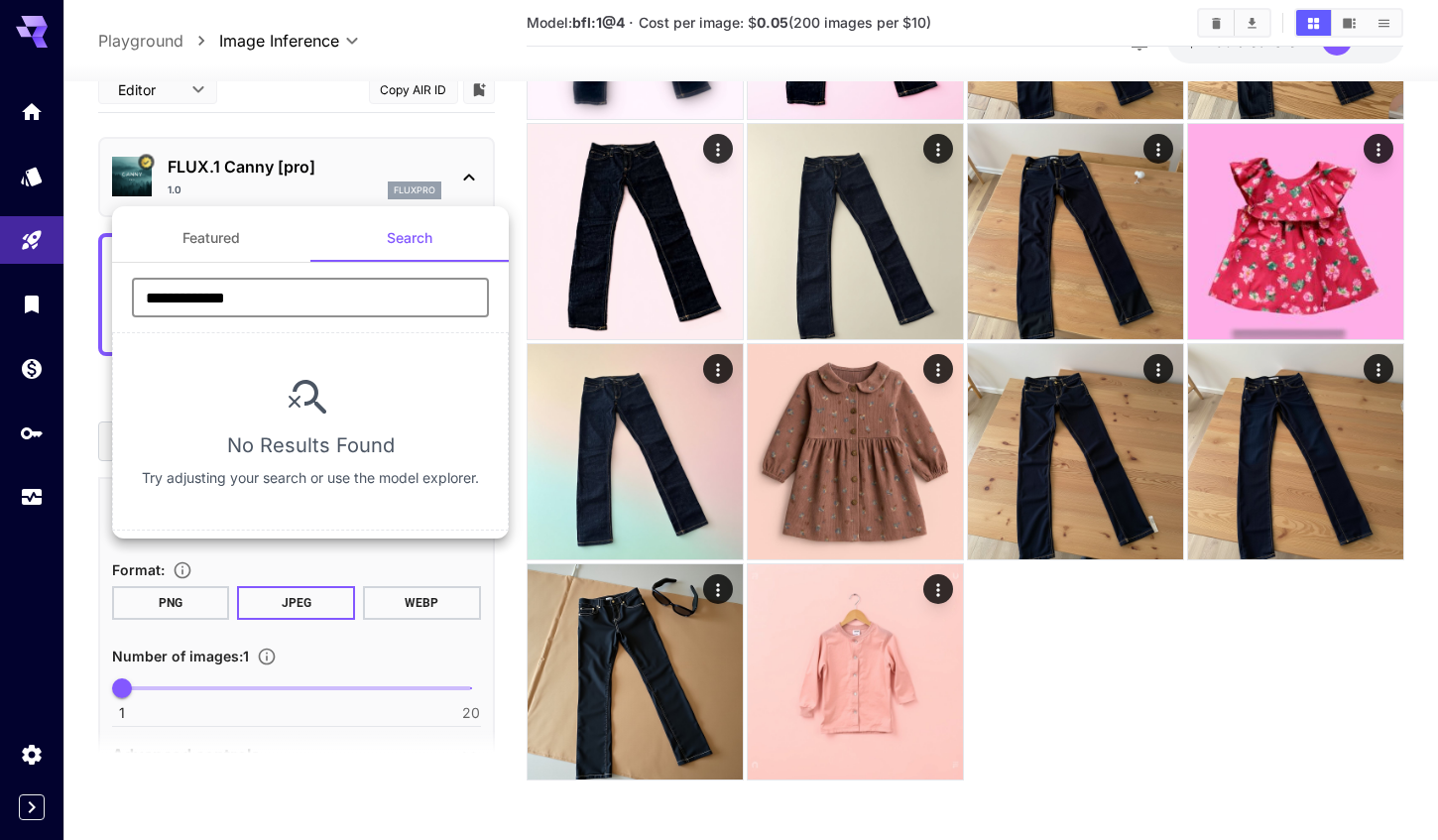 type on "**********" 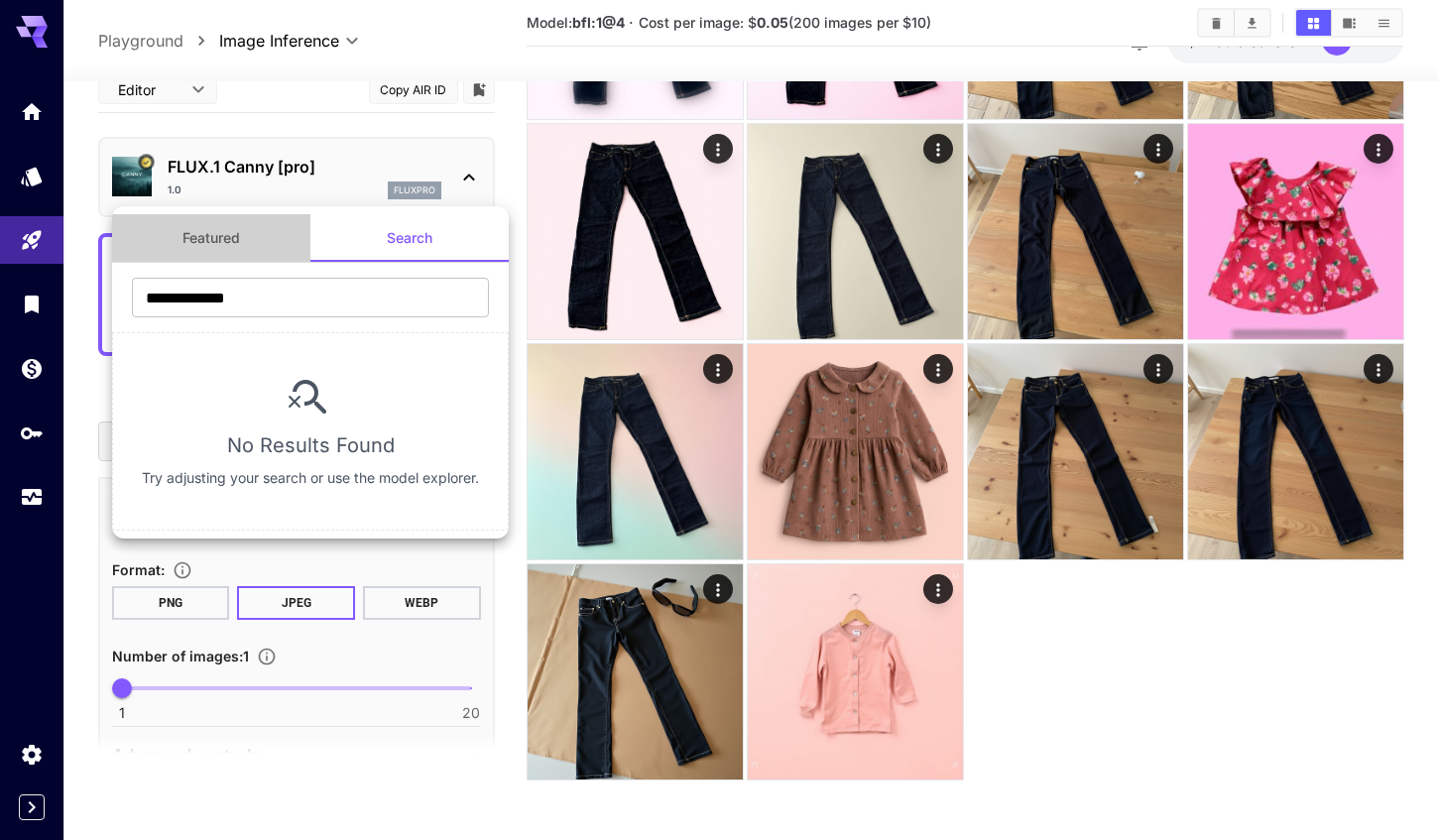 click on "Featured" at bounding box center [211, 238] 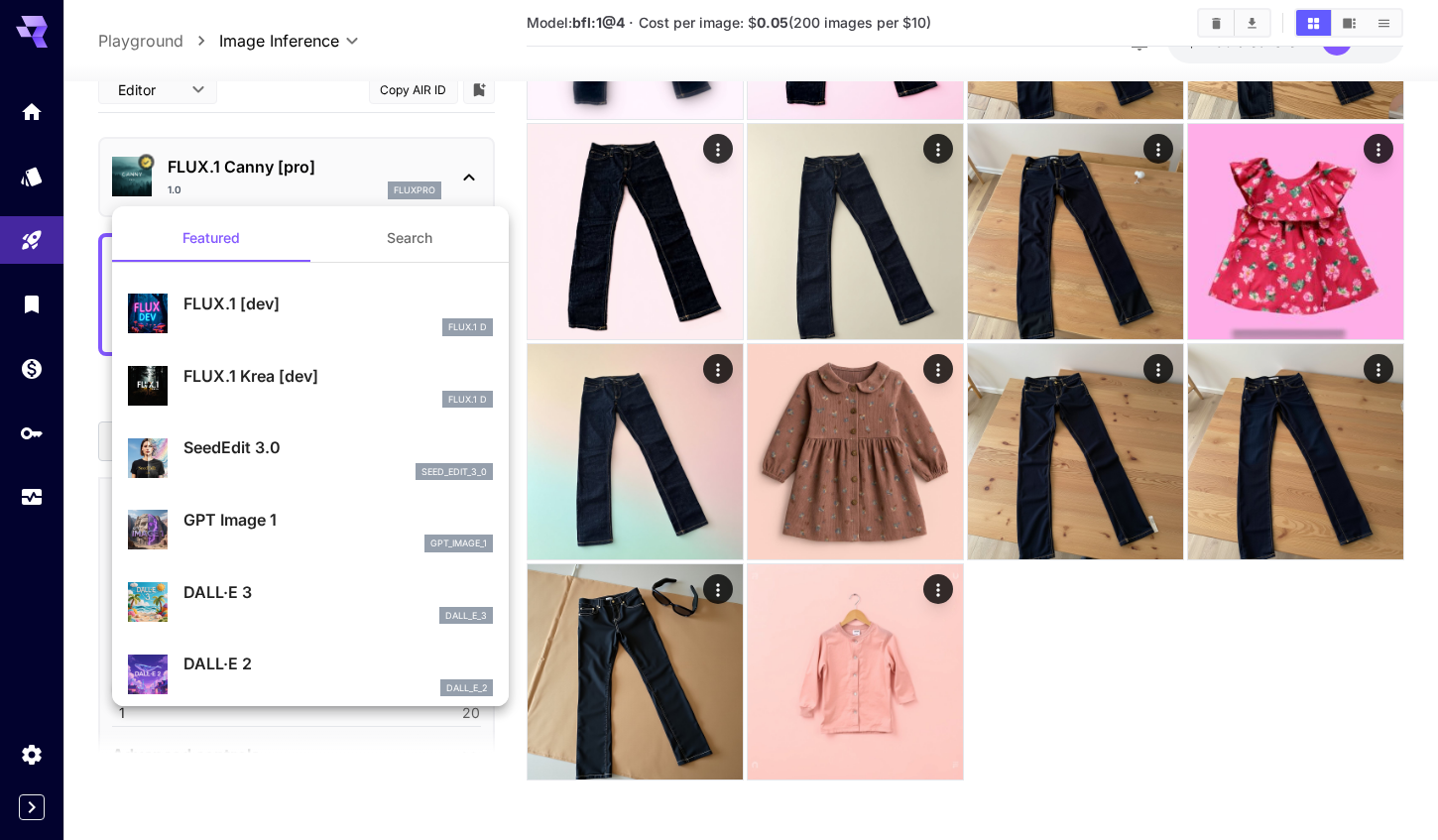 scroll, scrollTop: 0, scrollLeft: 0, axis: both 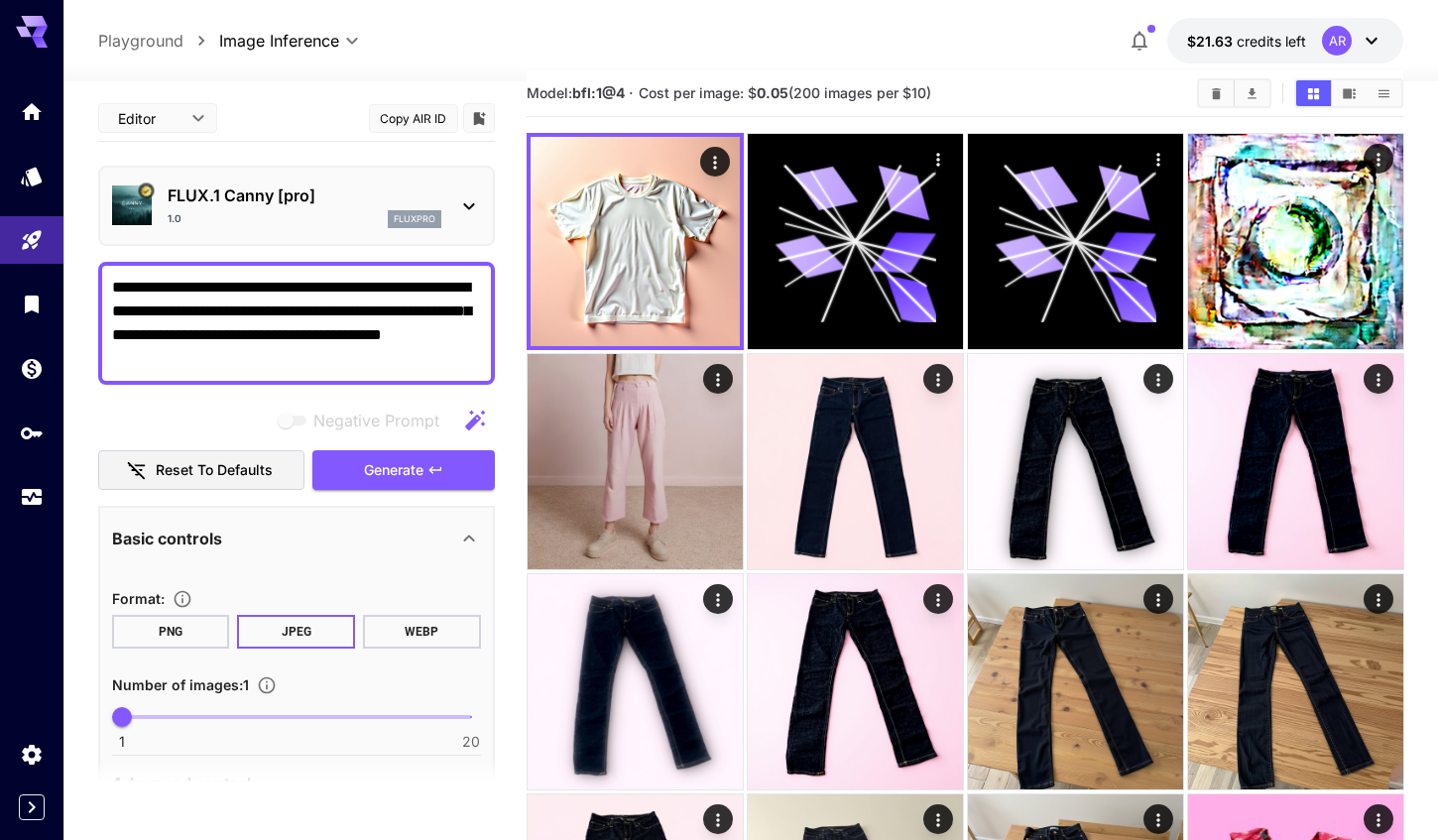 click on "**********" at bounding box center (751, 41) 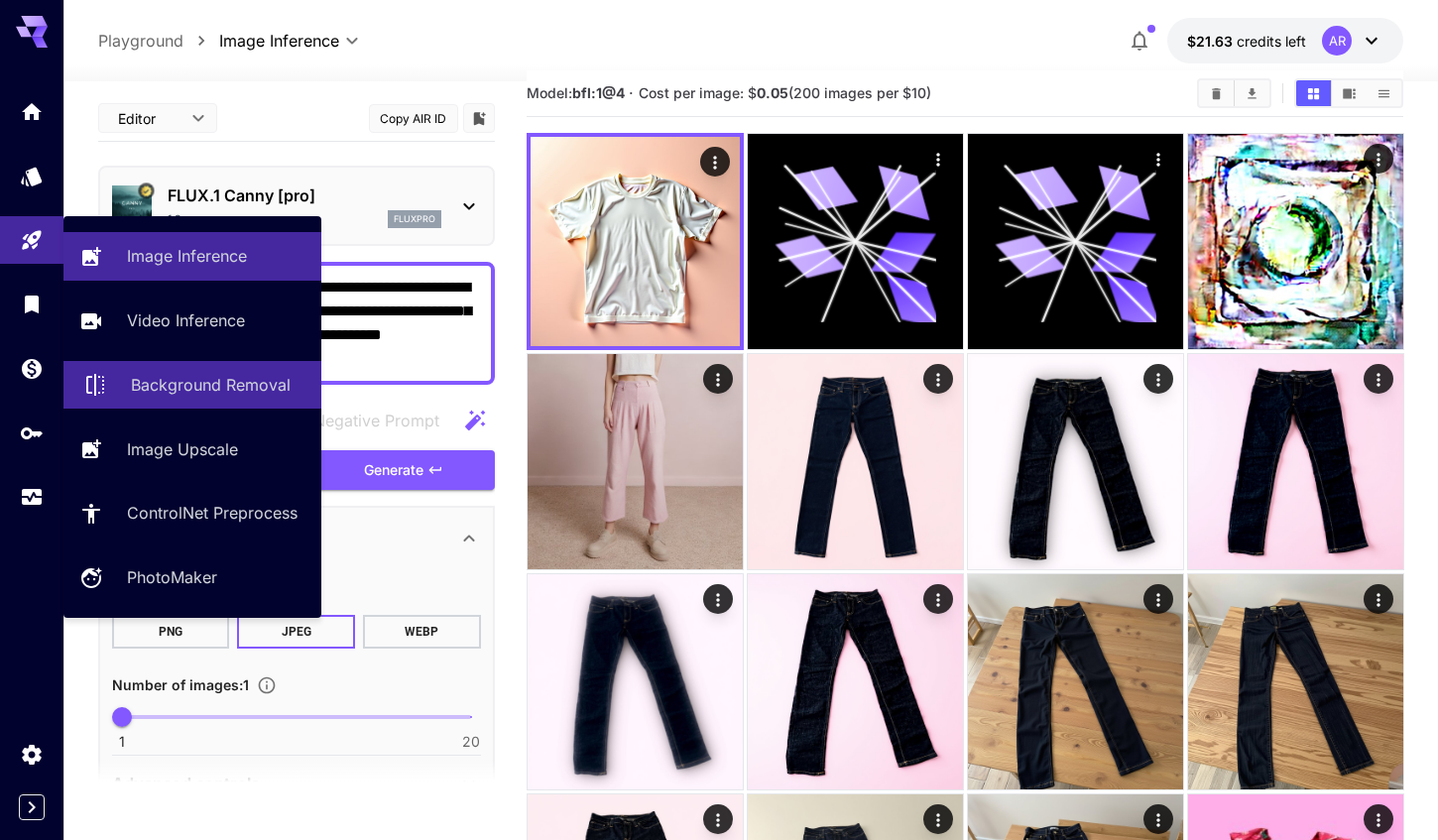 click on "Background Removal" at bounding box center [210, 385] 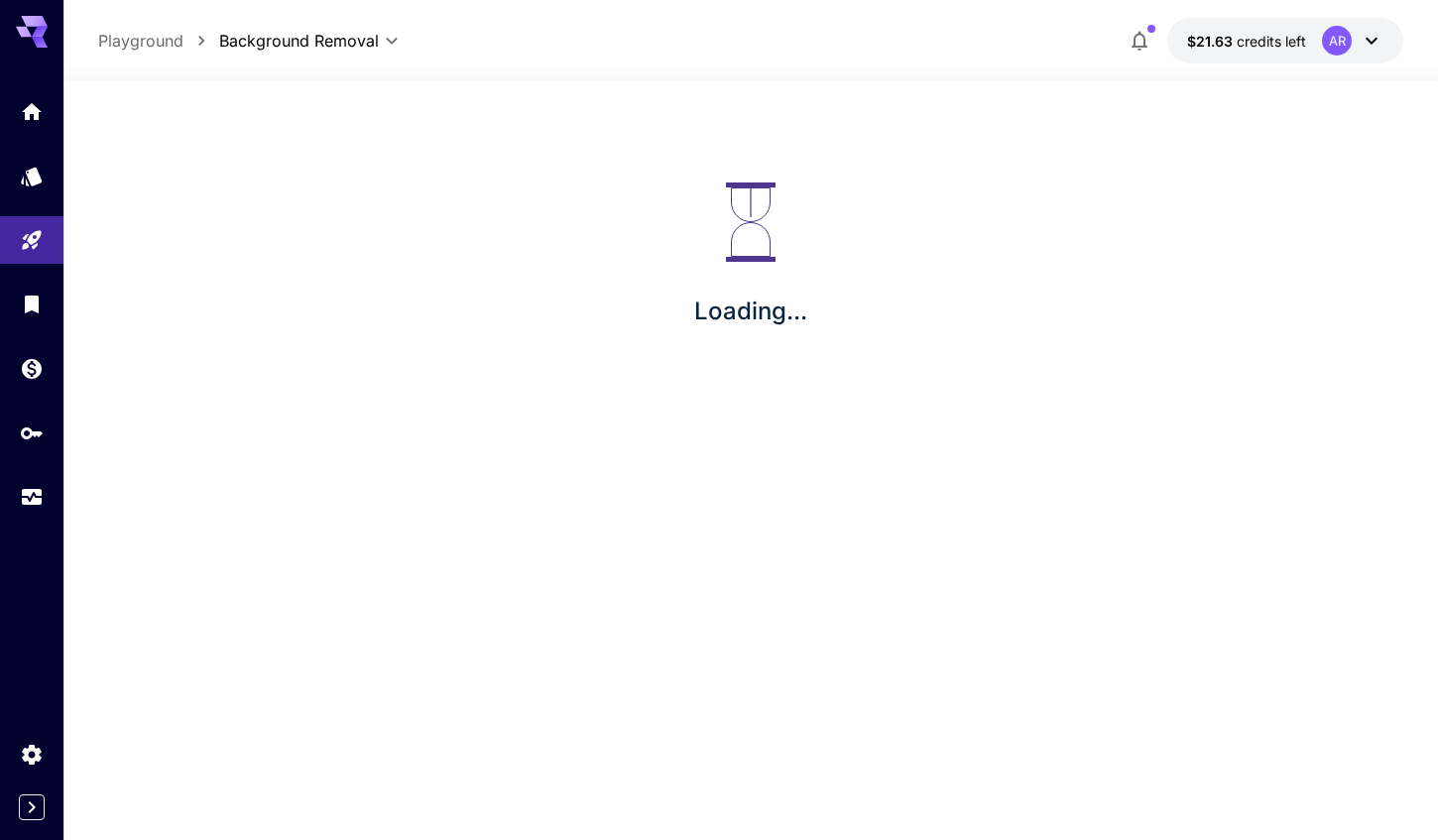 type on "**********" 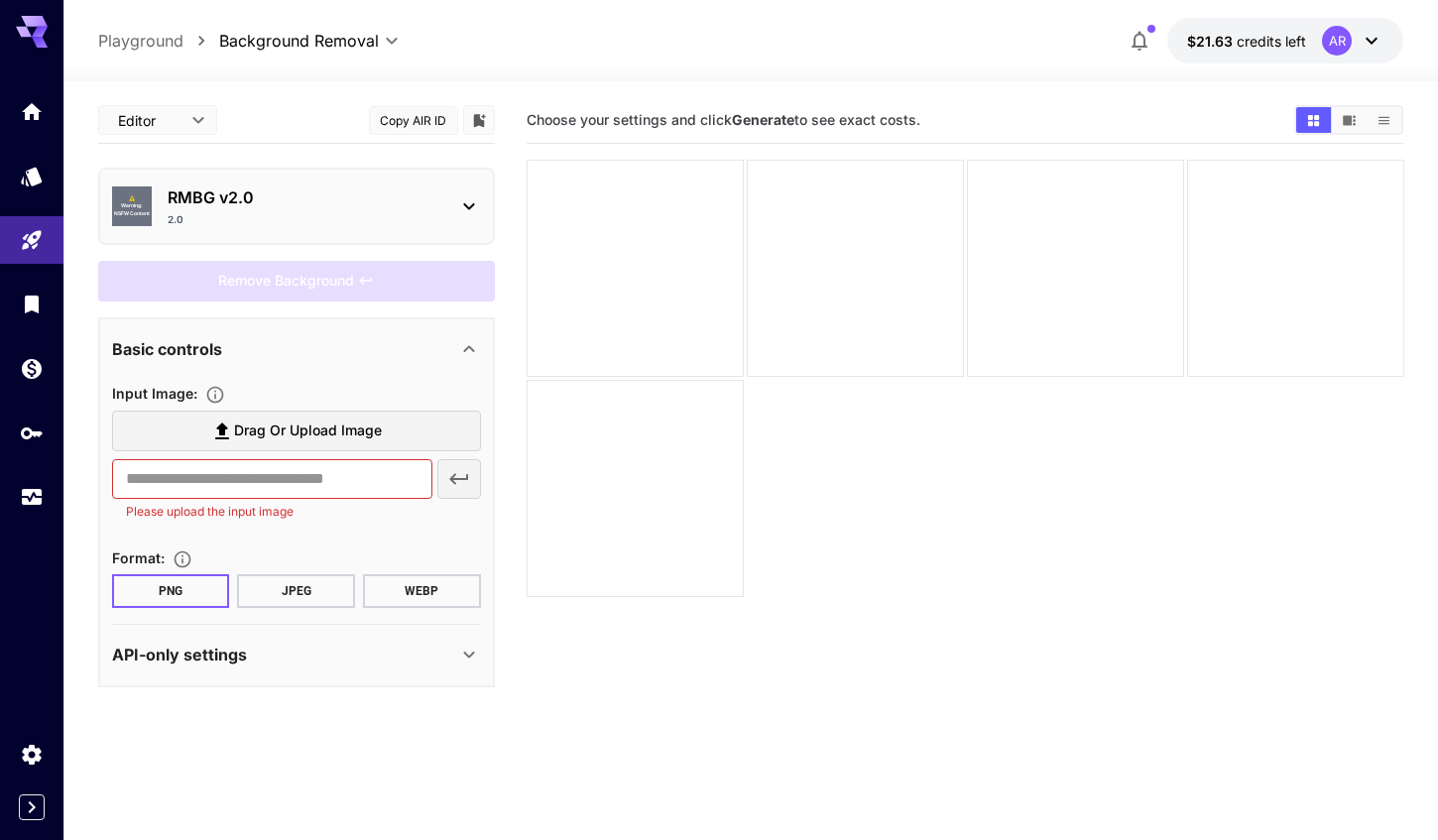 click on "RMBG v2.0" at bounding box center (304, 197) 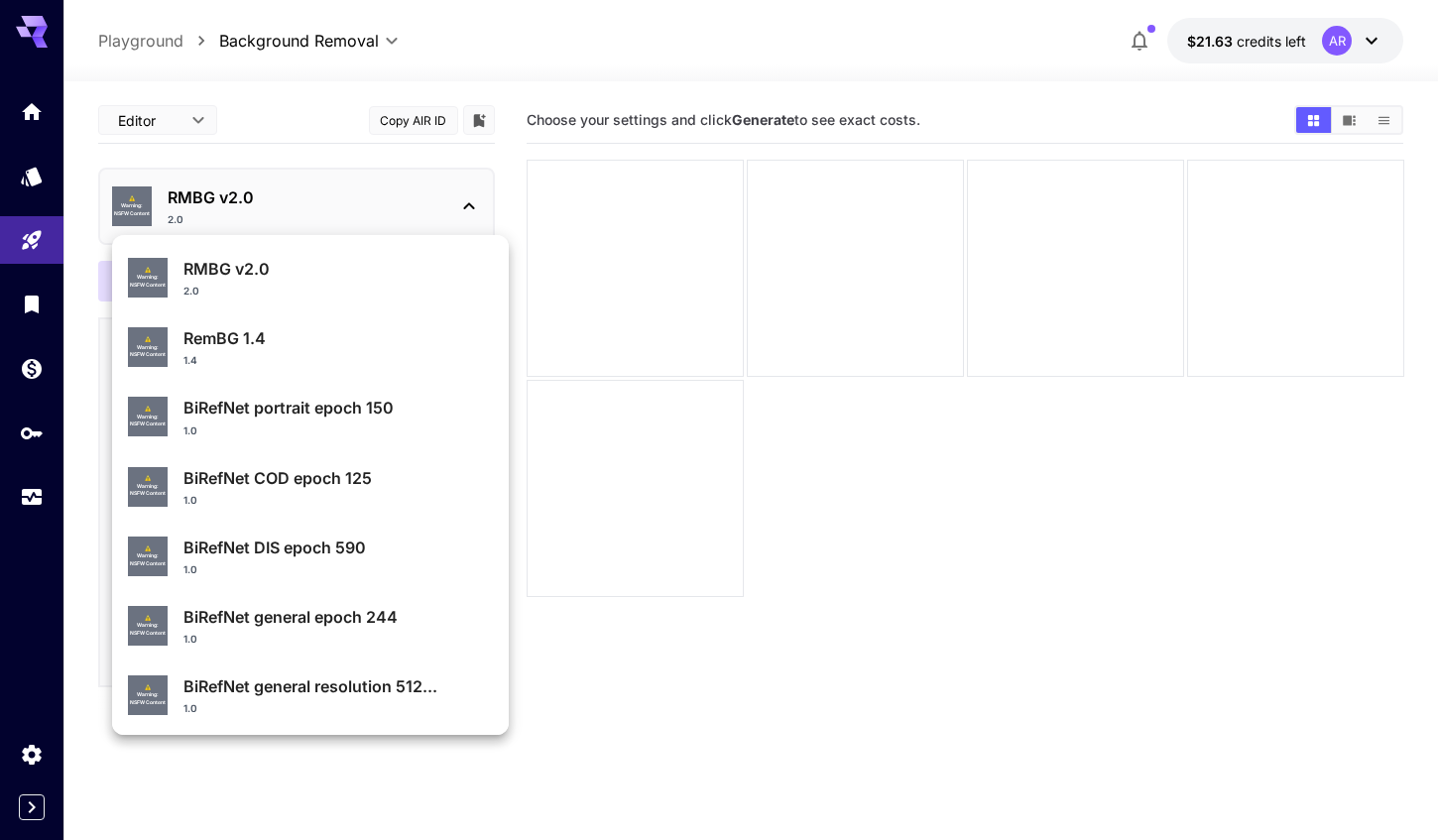 click on "RMBG v2.0" at bounding box center [338, 269] 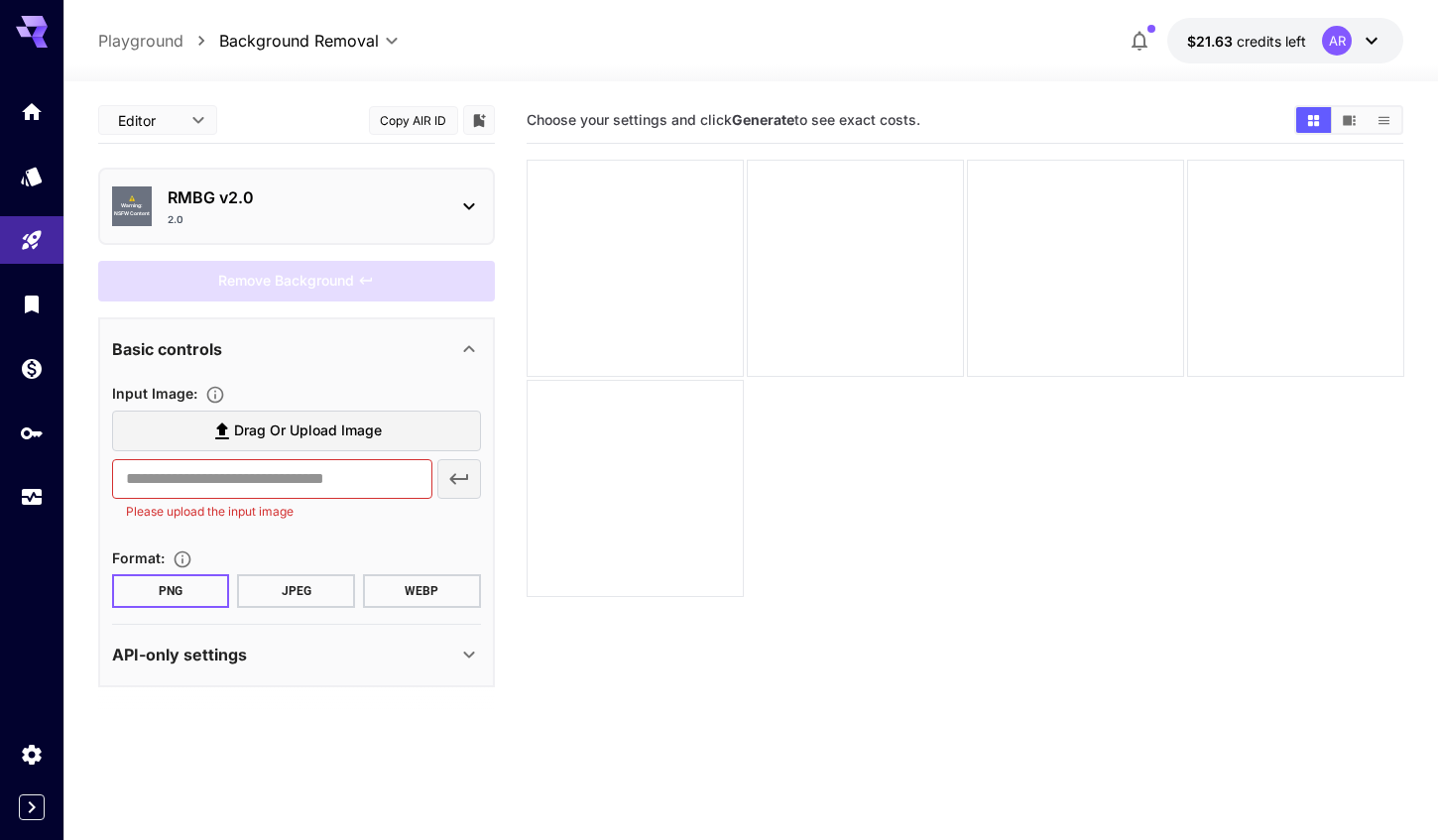 click on "RMBG v2.0 2.0" at bounding box center [304, 206] 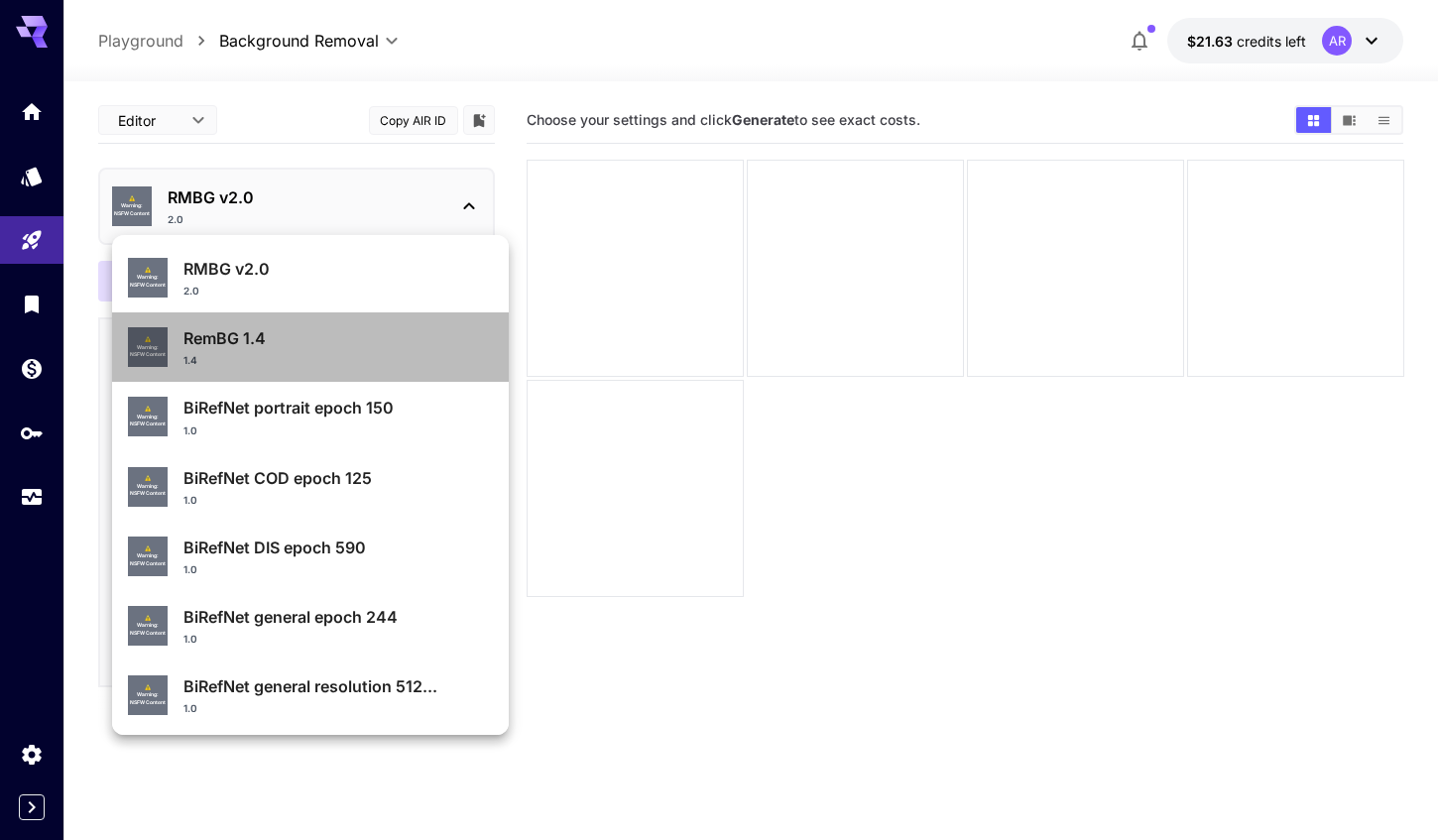 click on "RemBG 1.4" at bounding box center [338, 338] 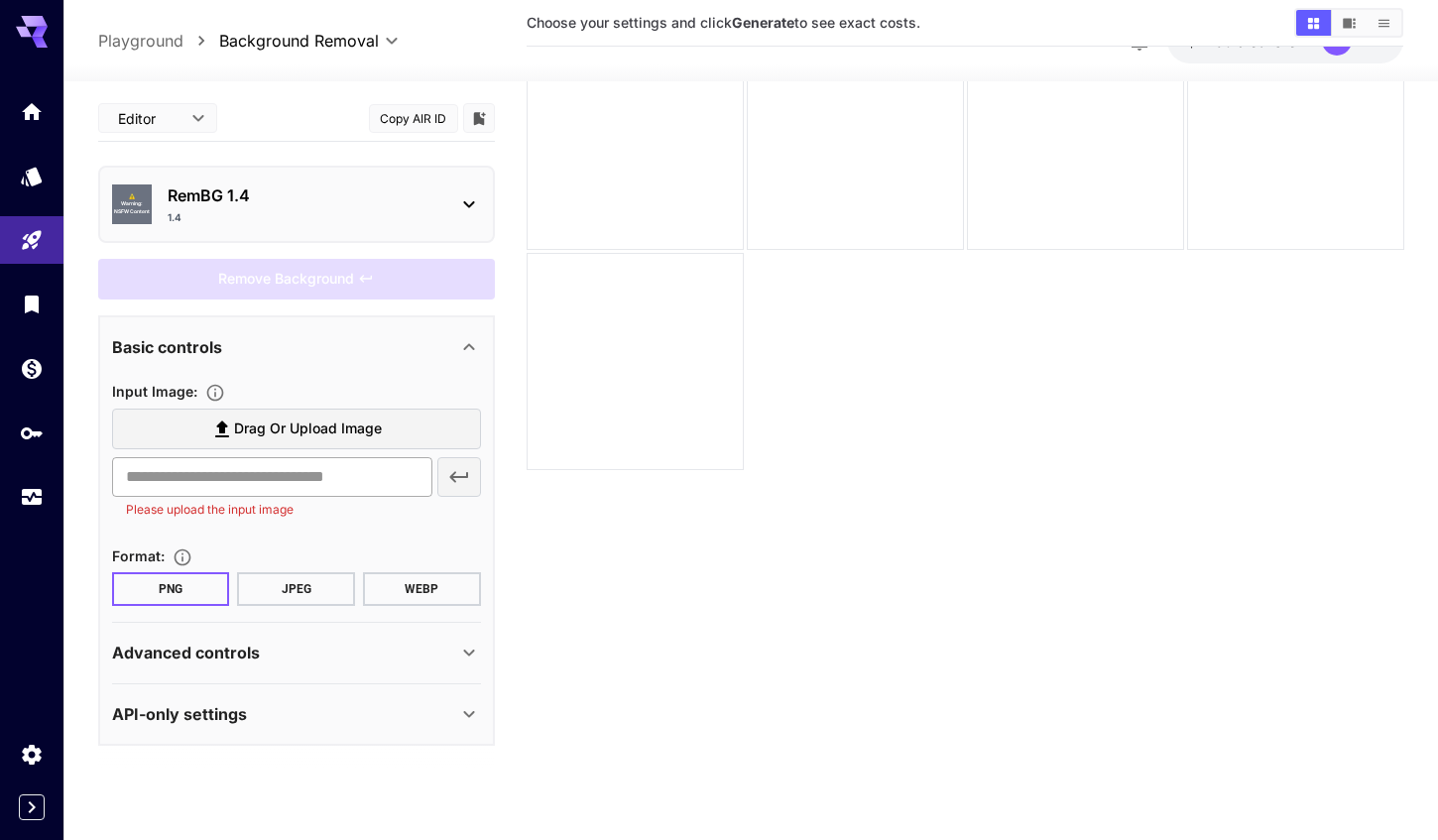scroll, scrollTop: 119, scrollLeft: 0, axis: vertical 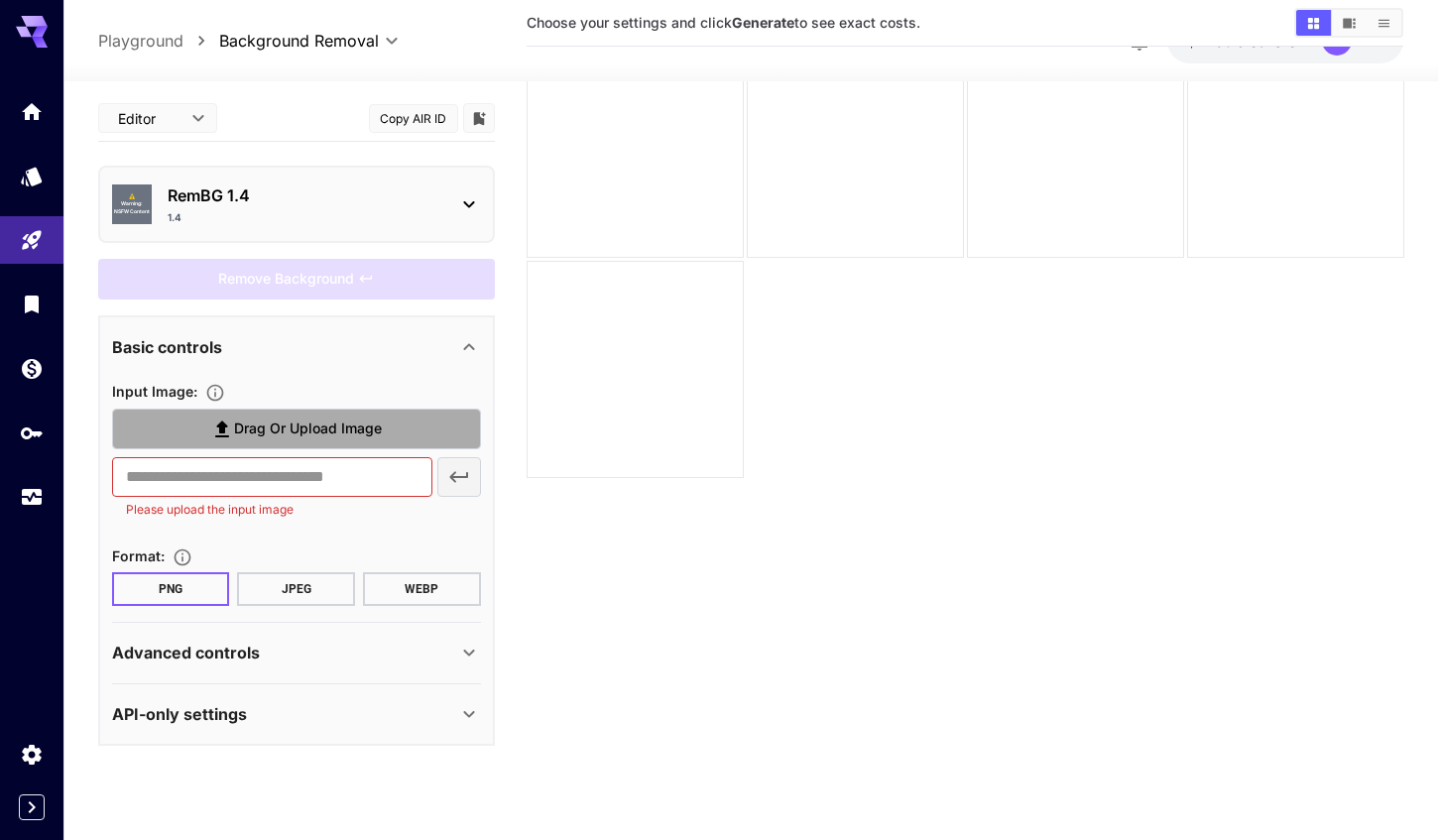 click on "Drag or upload image" at bounding box center (307, 428) 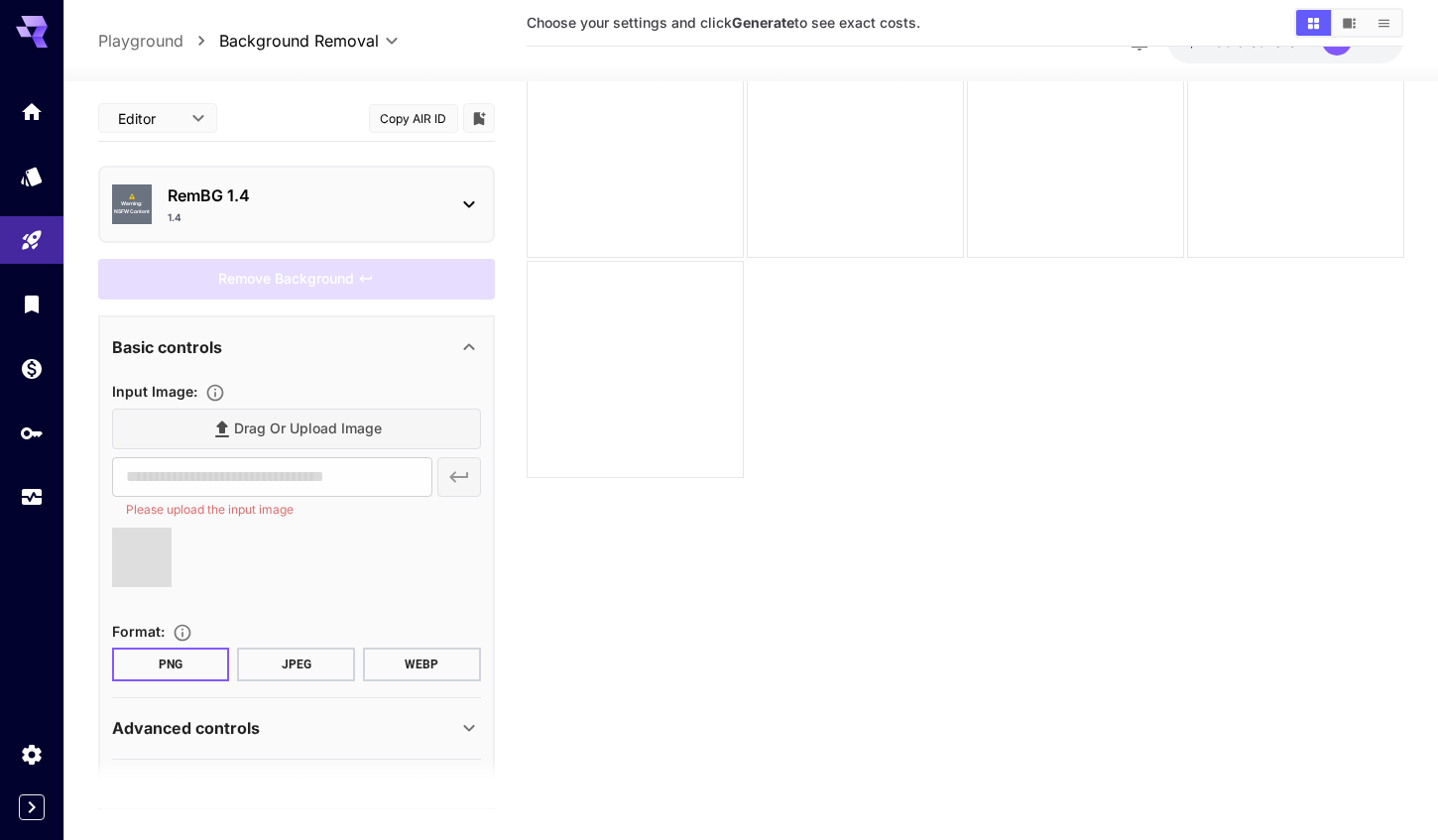 type on "**********" 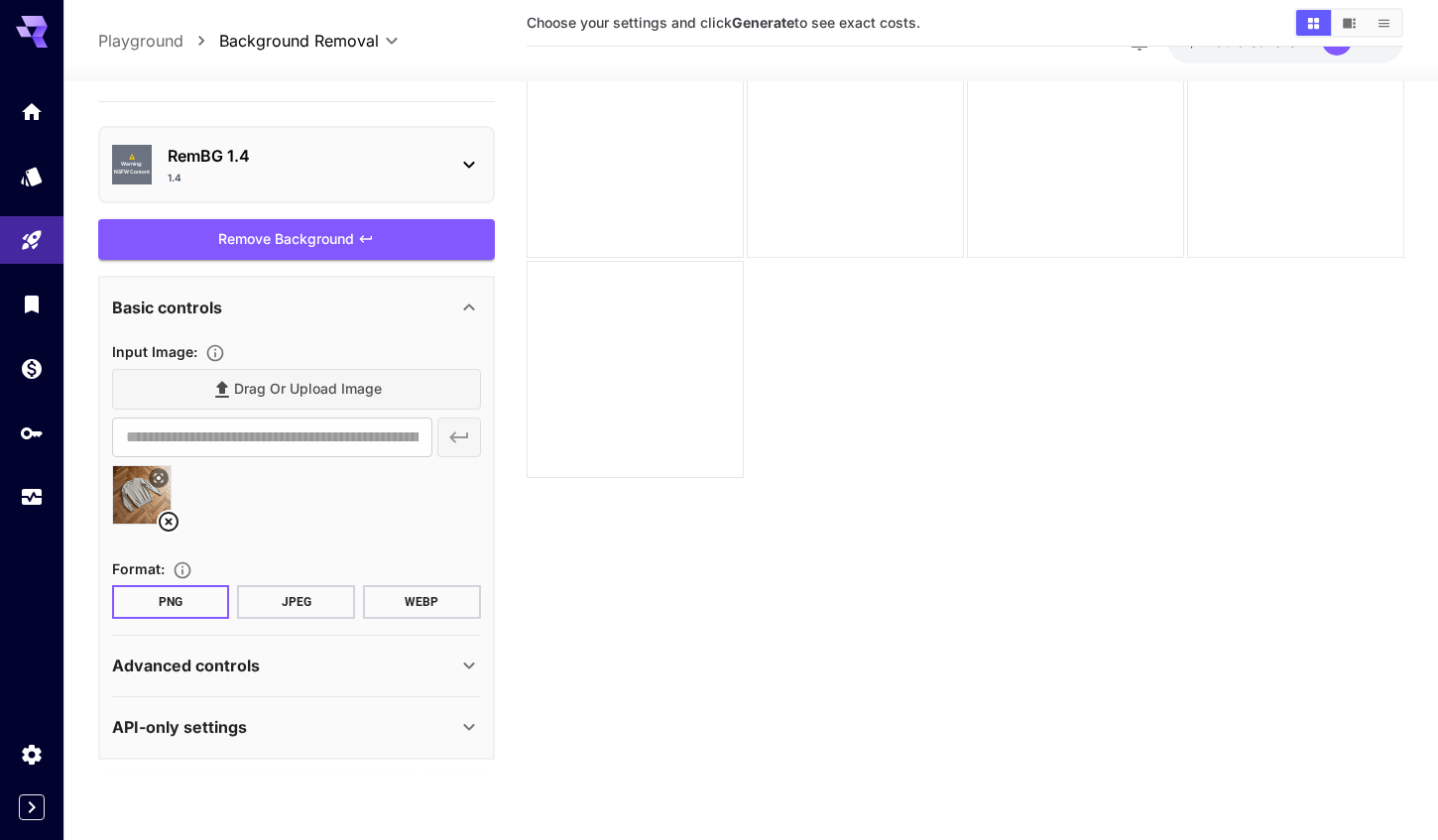 scroll, scrollTop: 39, scrollLeft: 0, axis: vertical 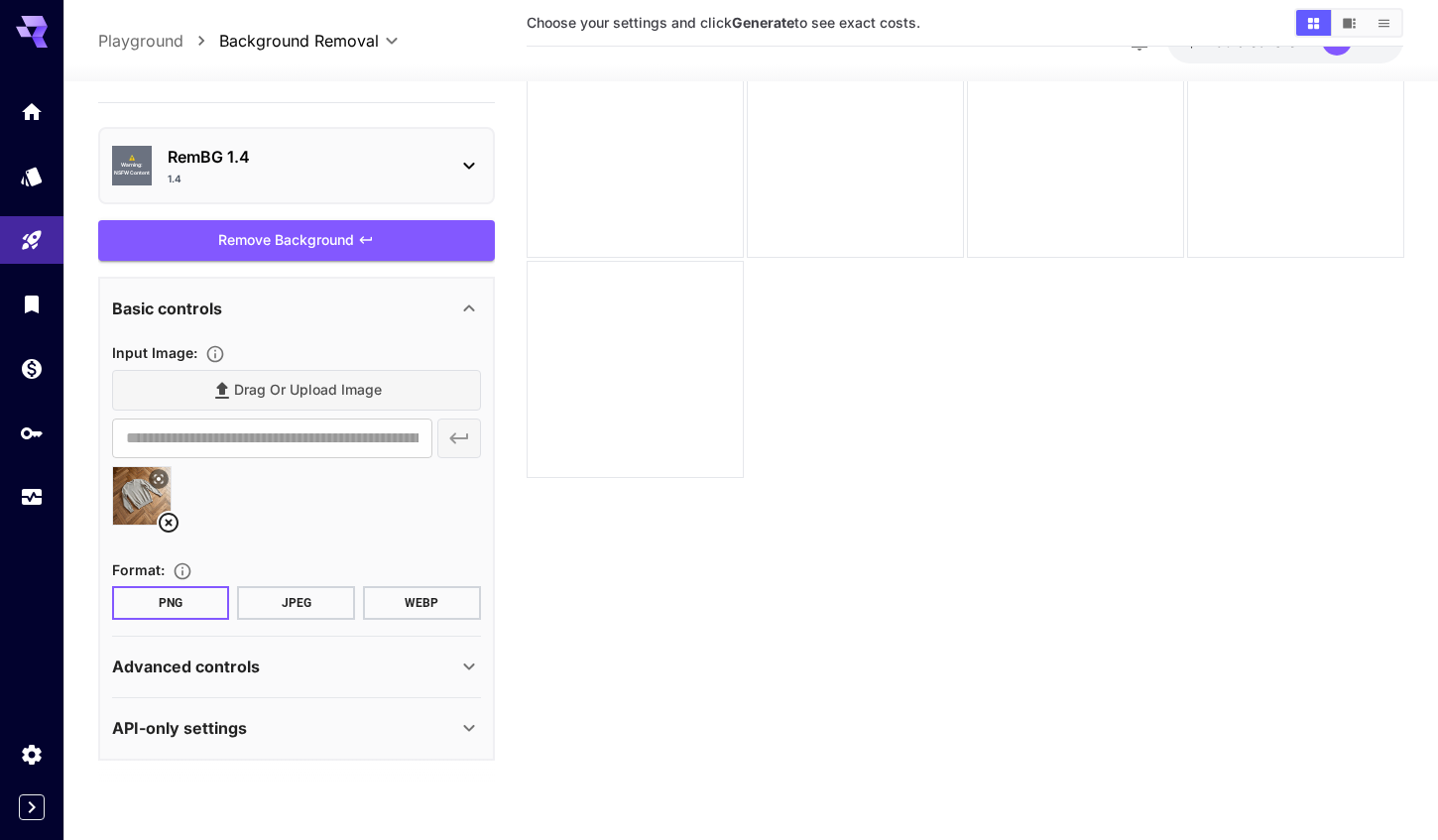 click on "JPEG" at bounding box center [296, 603] 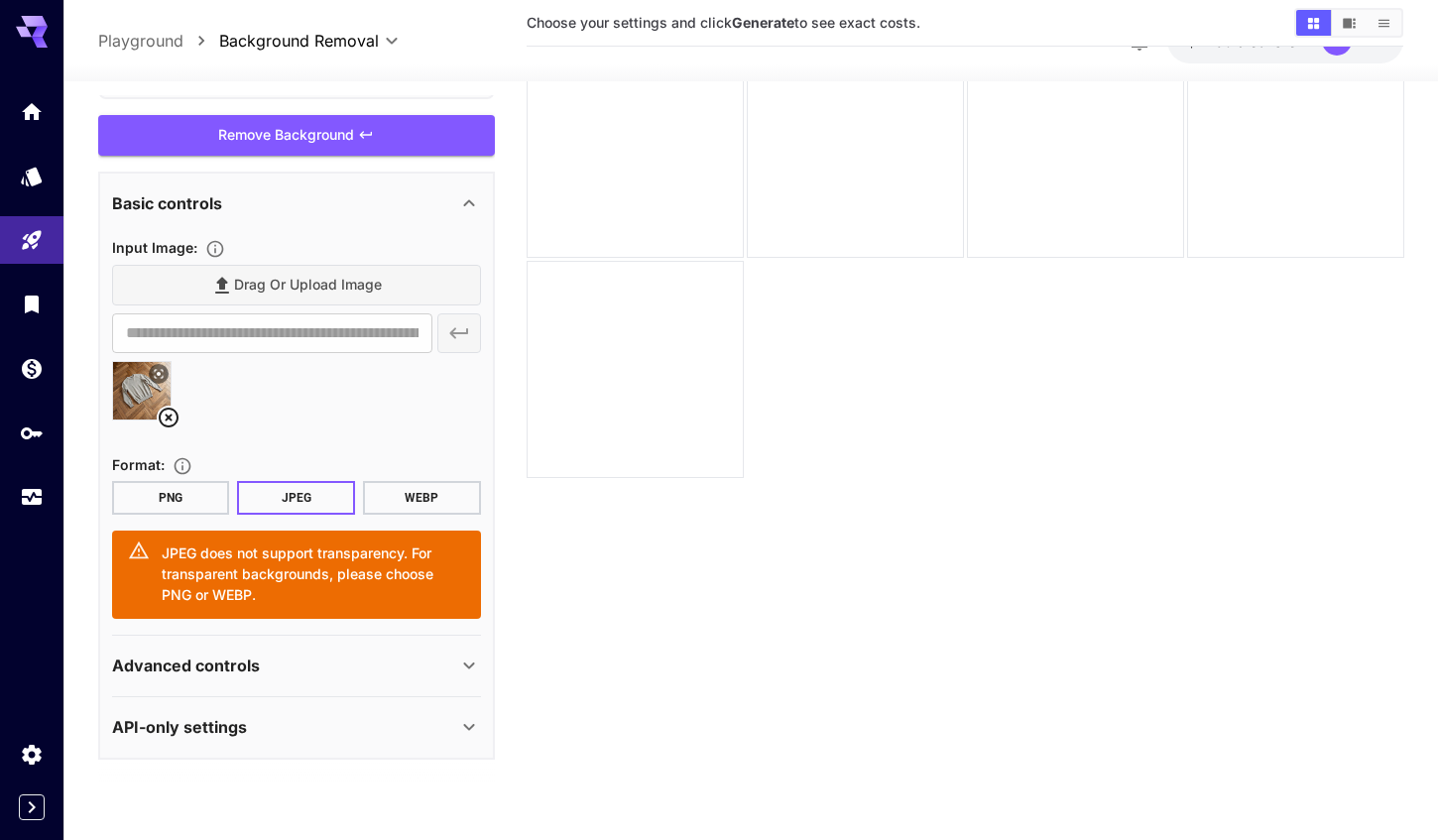 scroll, scrollTop: 143, scrollLeft: 0, axis: vertical 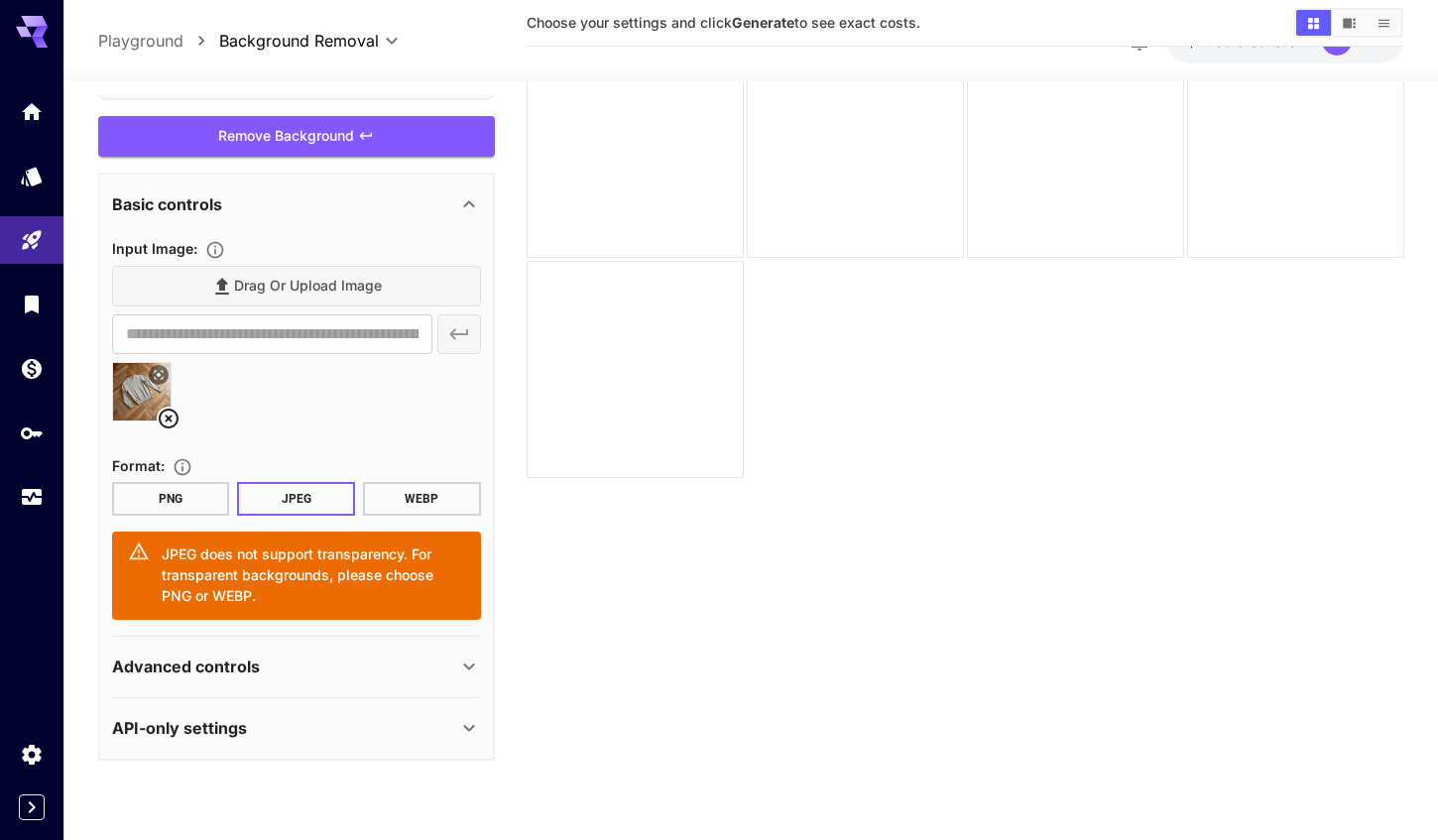 click on "Advanced controls" at bounding box center [285, 666] 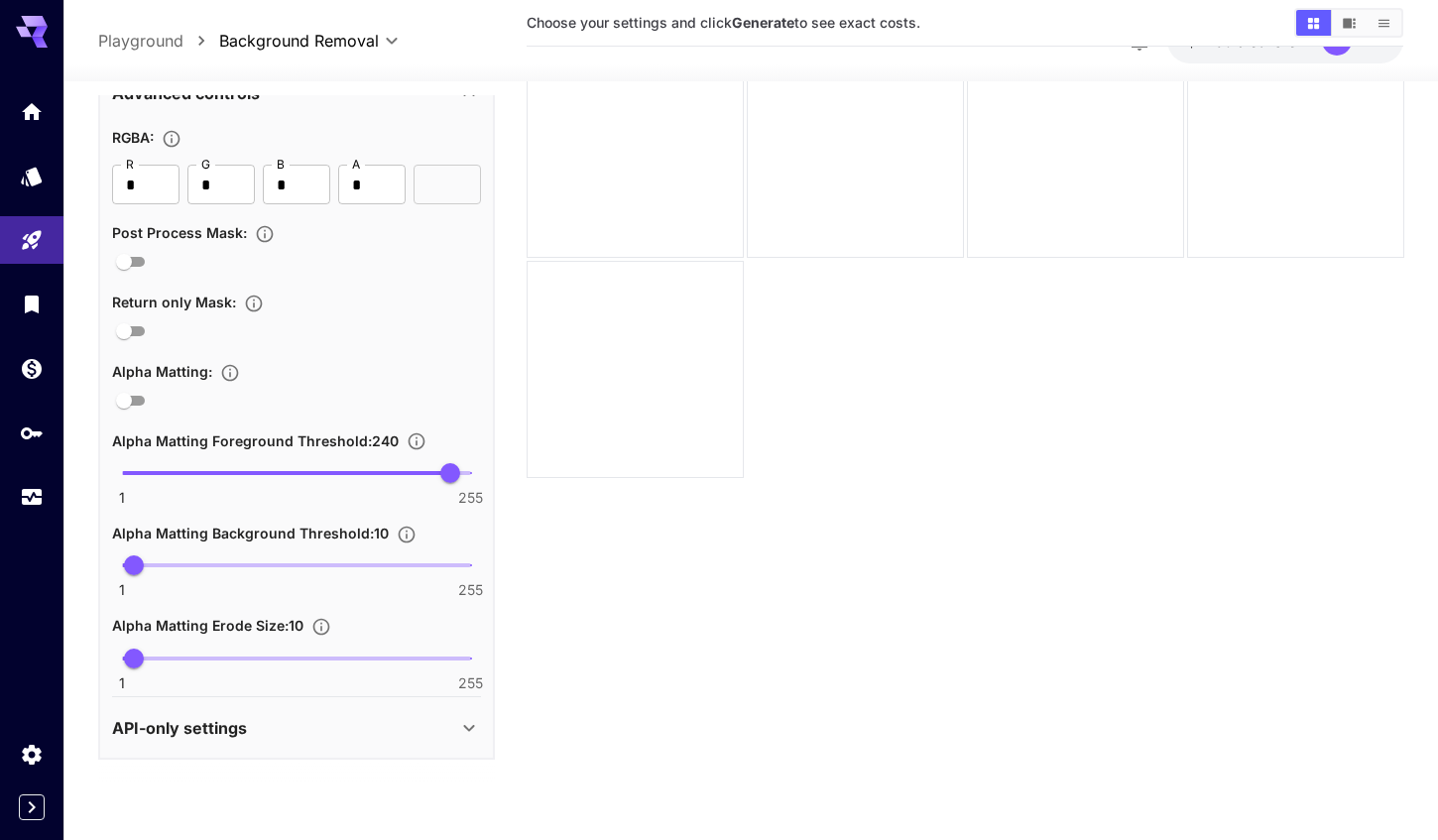 scroll, scrollTop: 715, scrollLeft: 0, axis: vertical 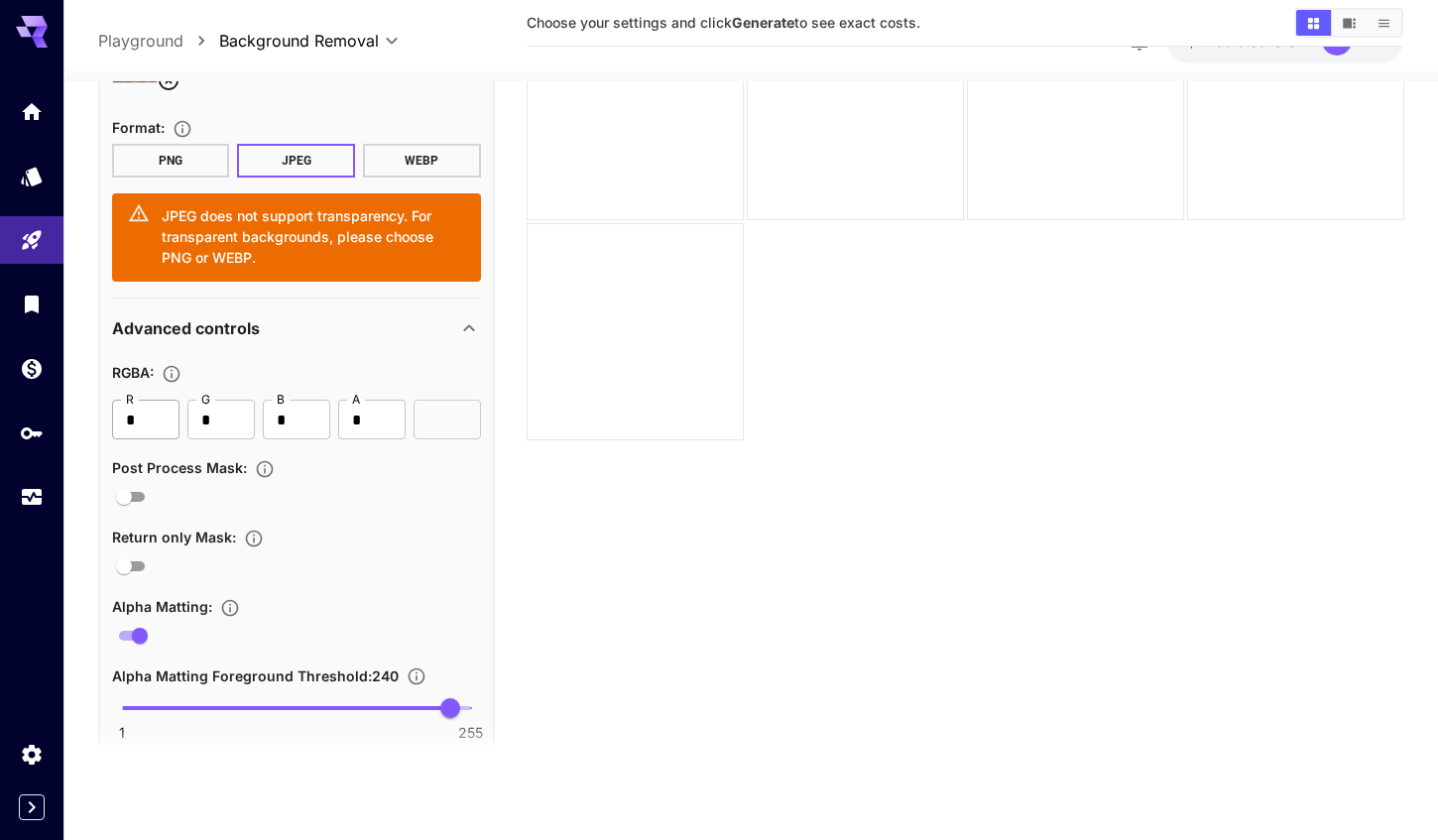 click on "*" at bounding box center [146, 420] 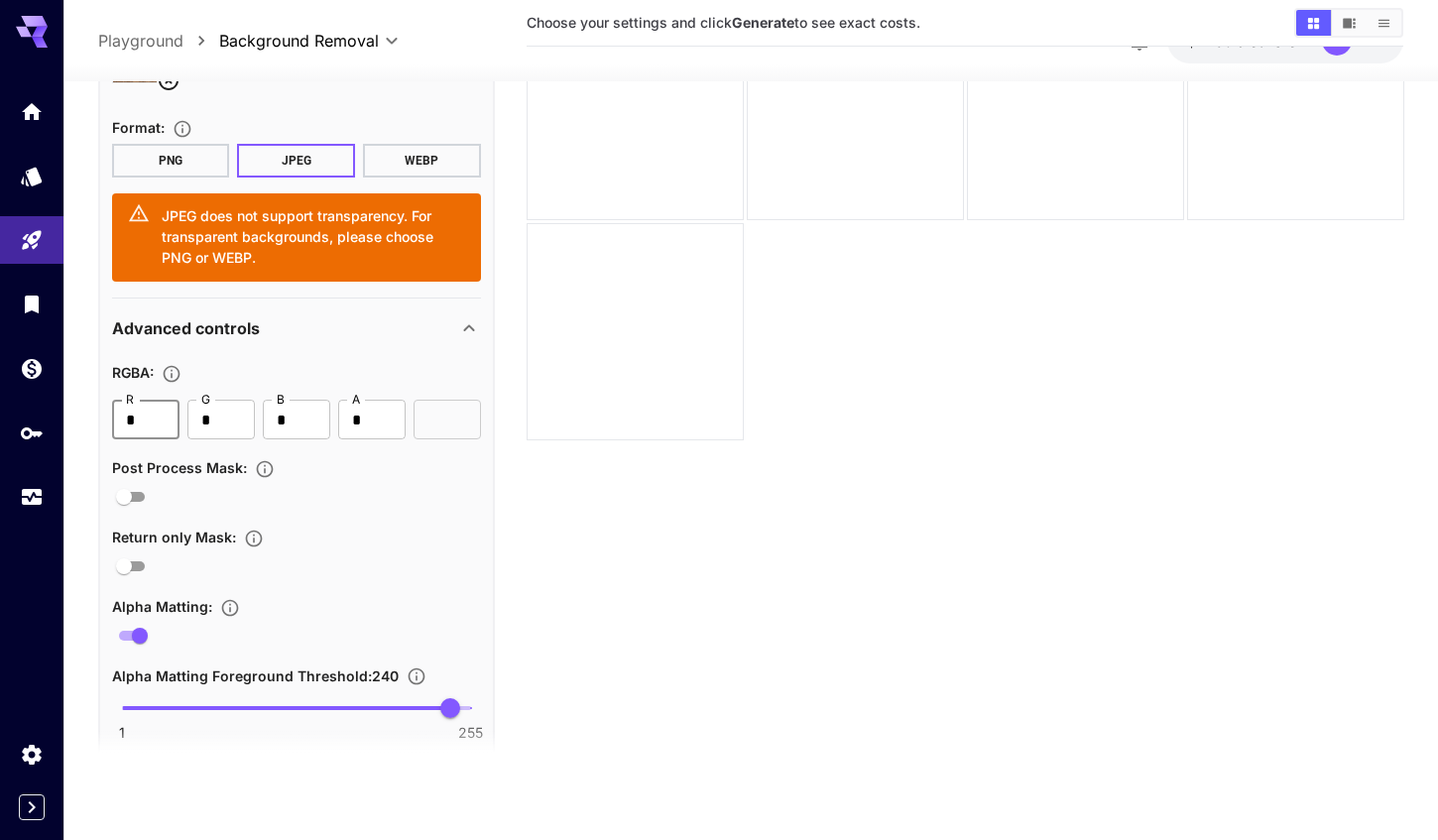 click on "*" at bounding box center (146, 420) 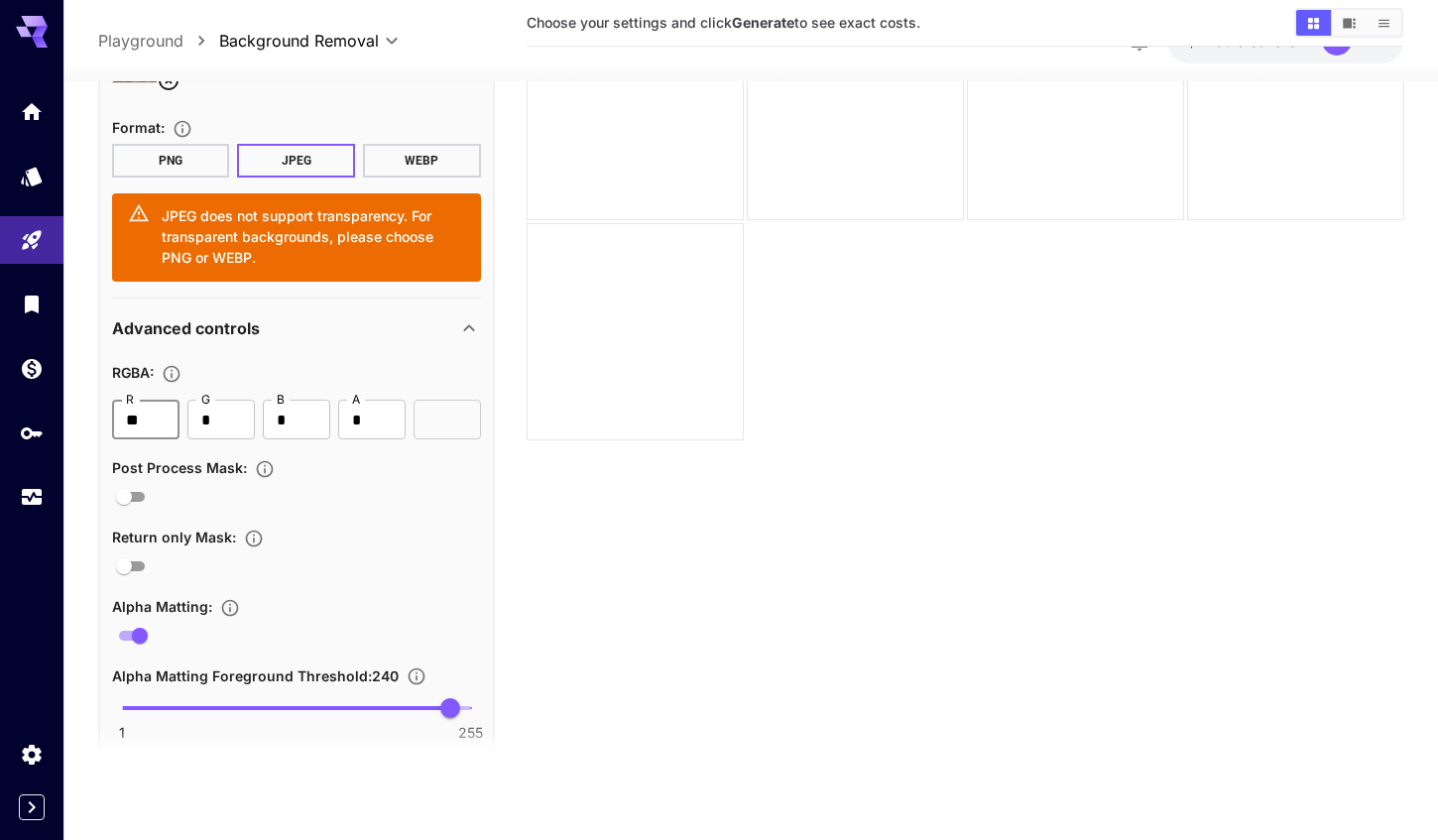 type on "***" 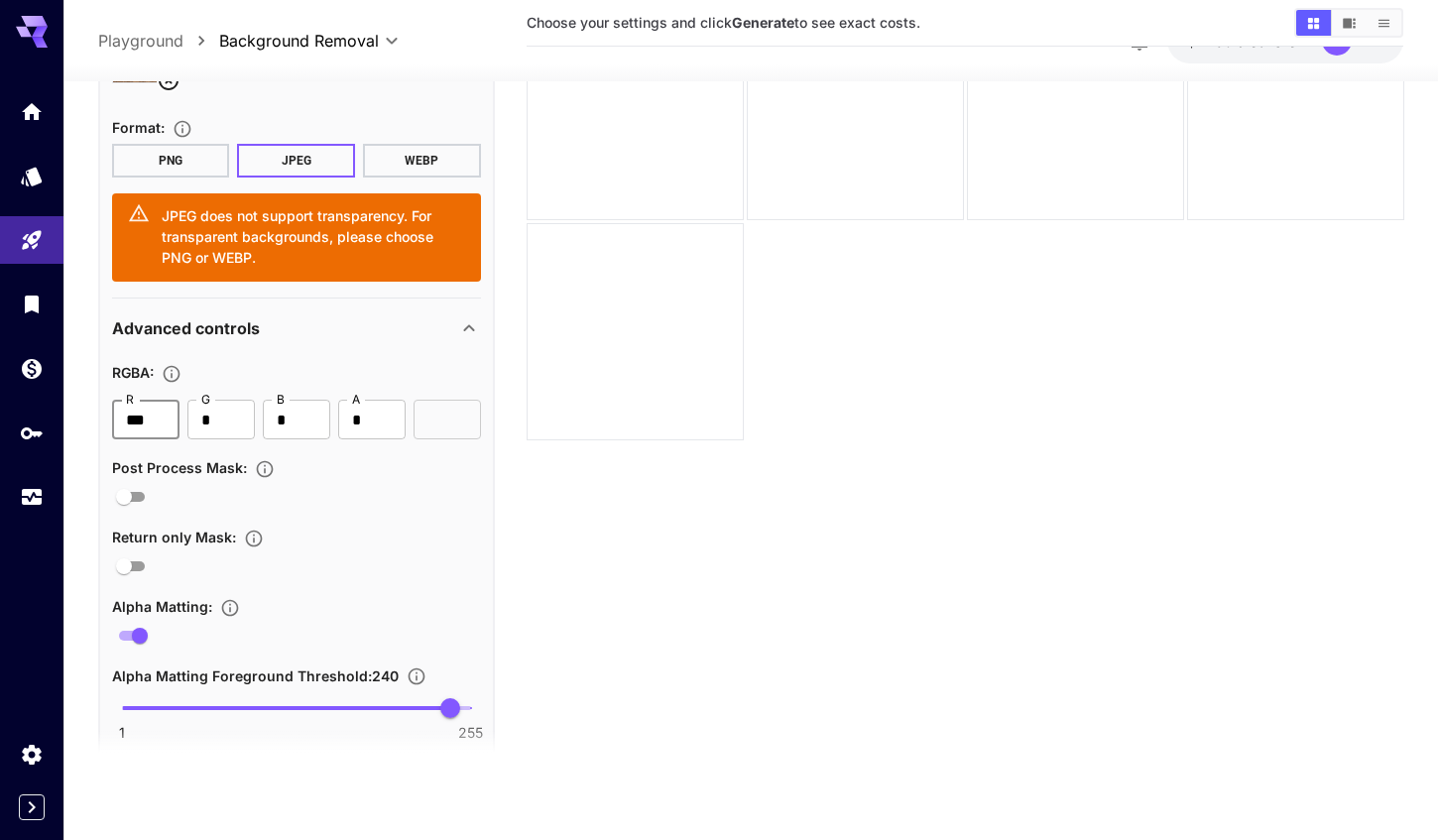 type on "***" 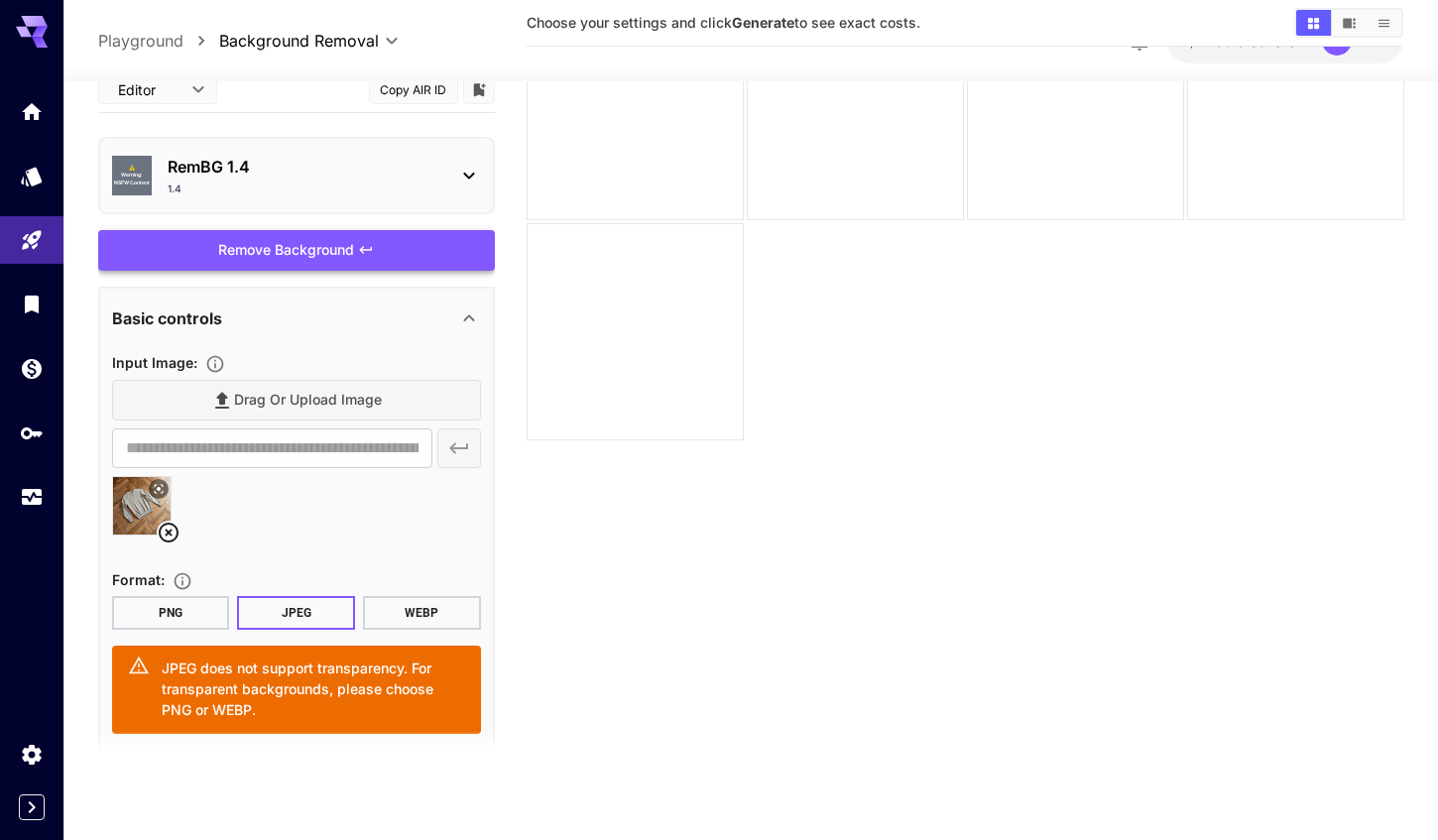 scroll, scrollTop: 0, scrollLeft: 0, axis: both 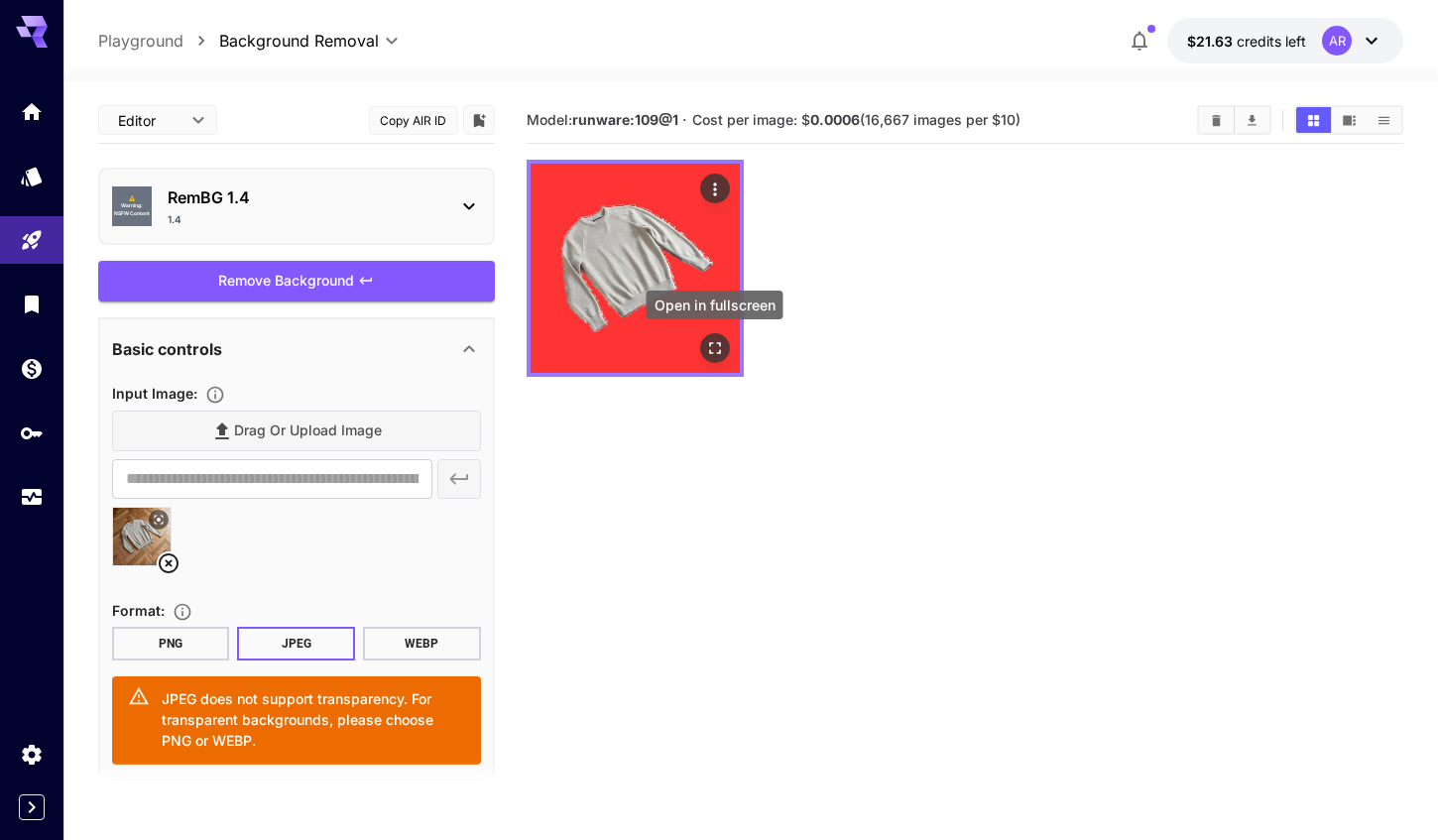 click 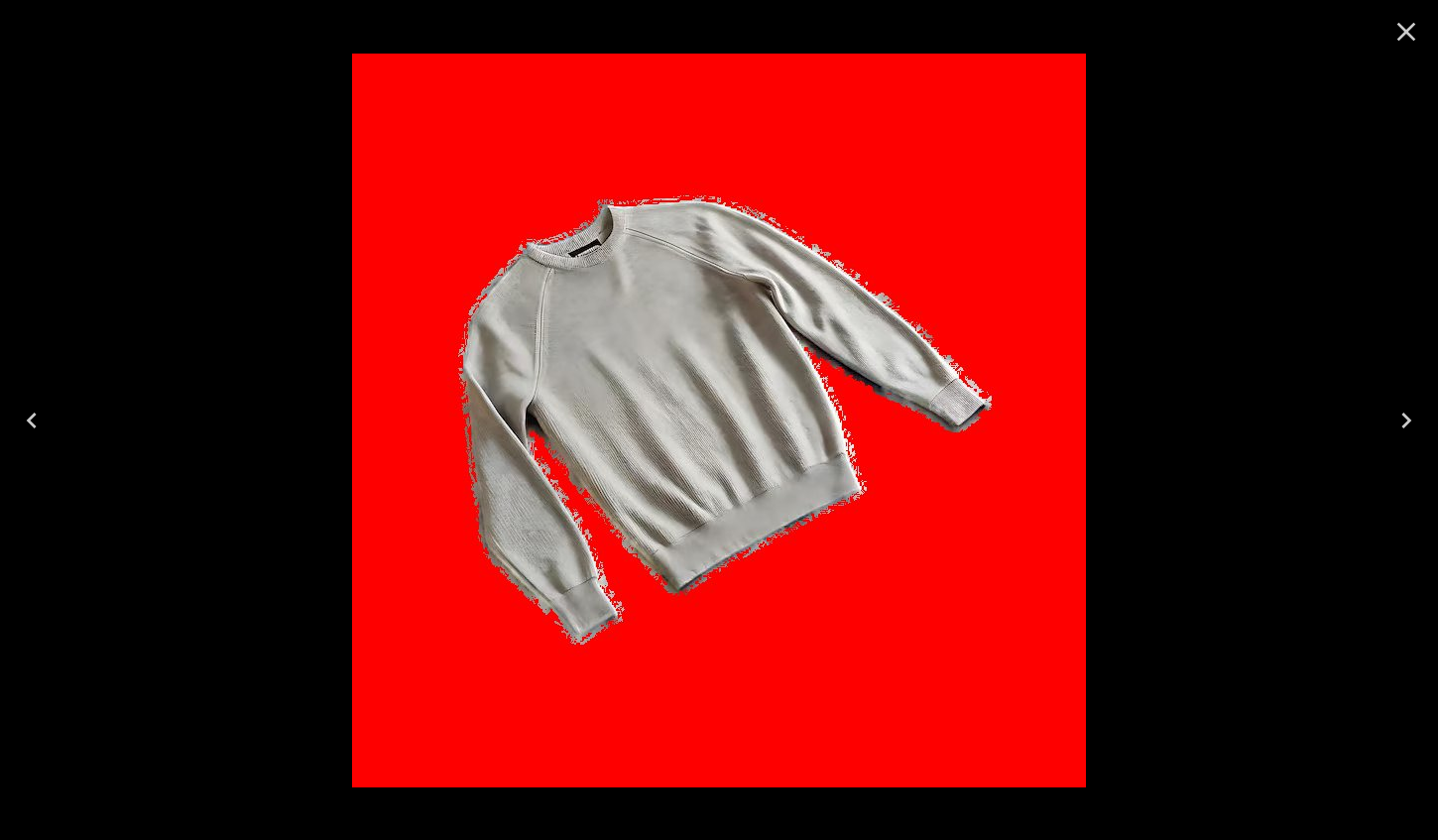 click at bounding box center (719, 420) 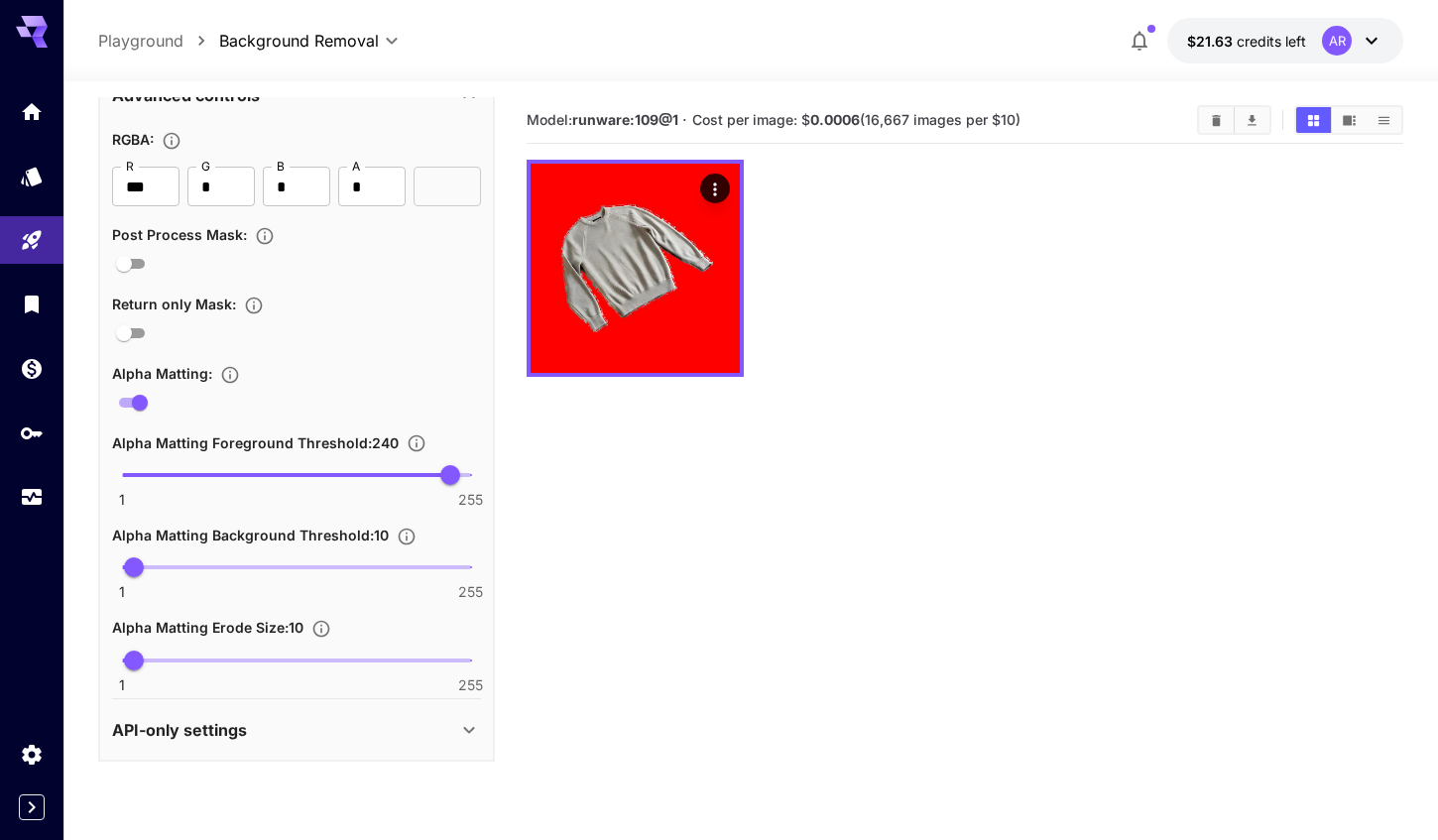 scroll, scrollTop: 715, scrollLeft: 0, axis: vertical 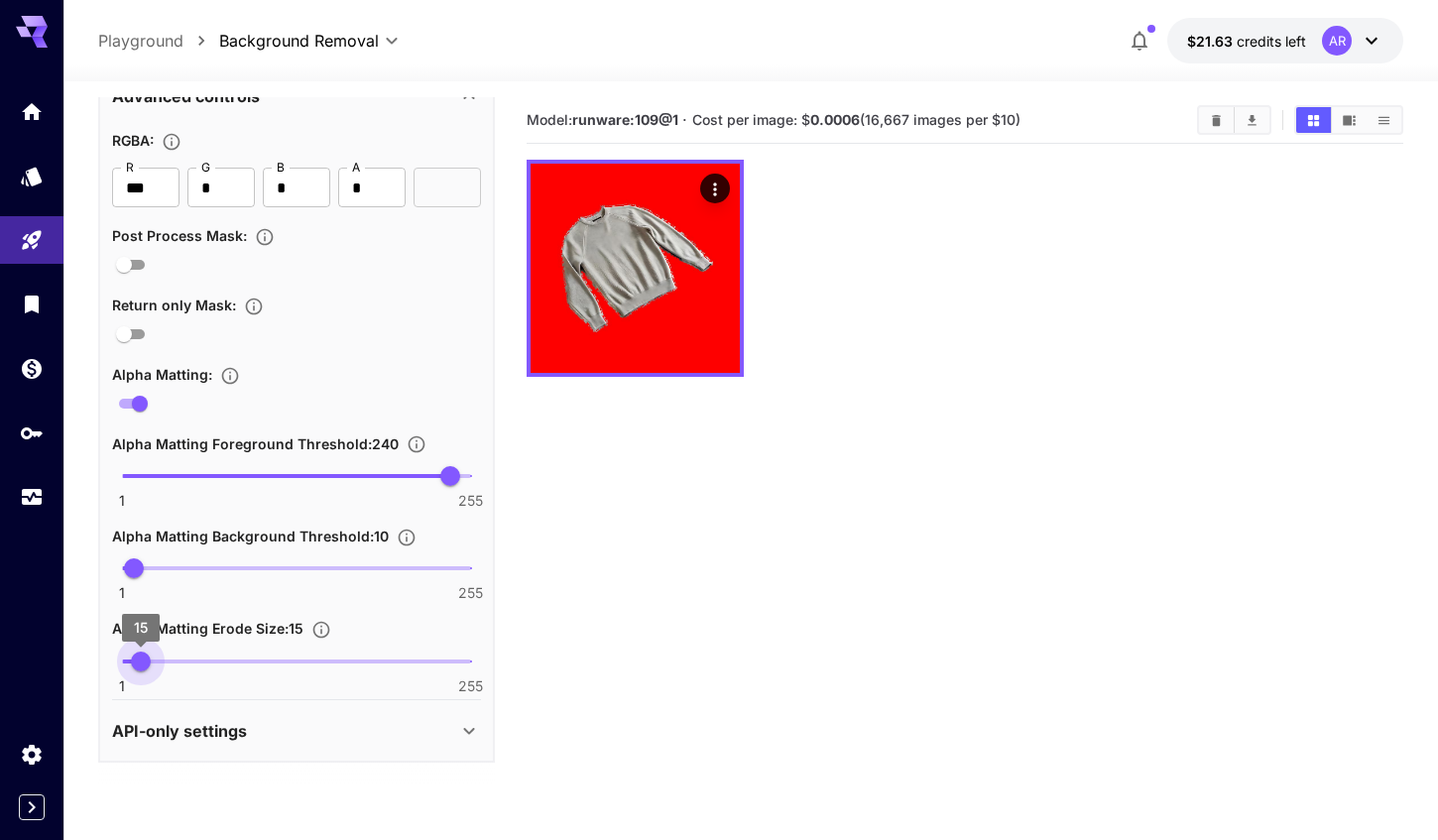 type on "***" 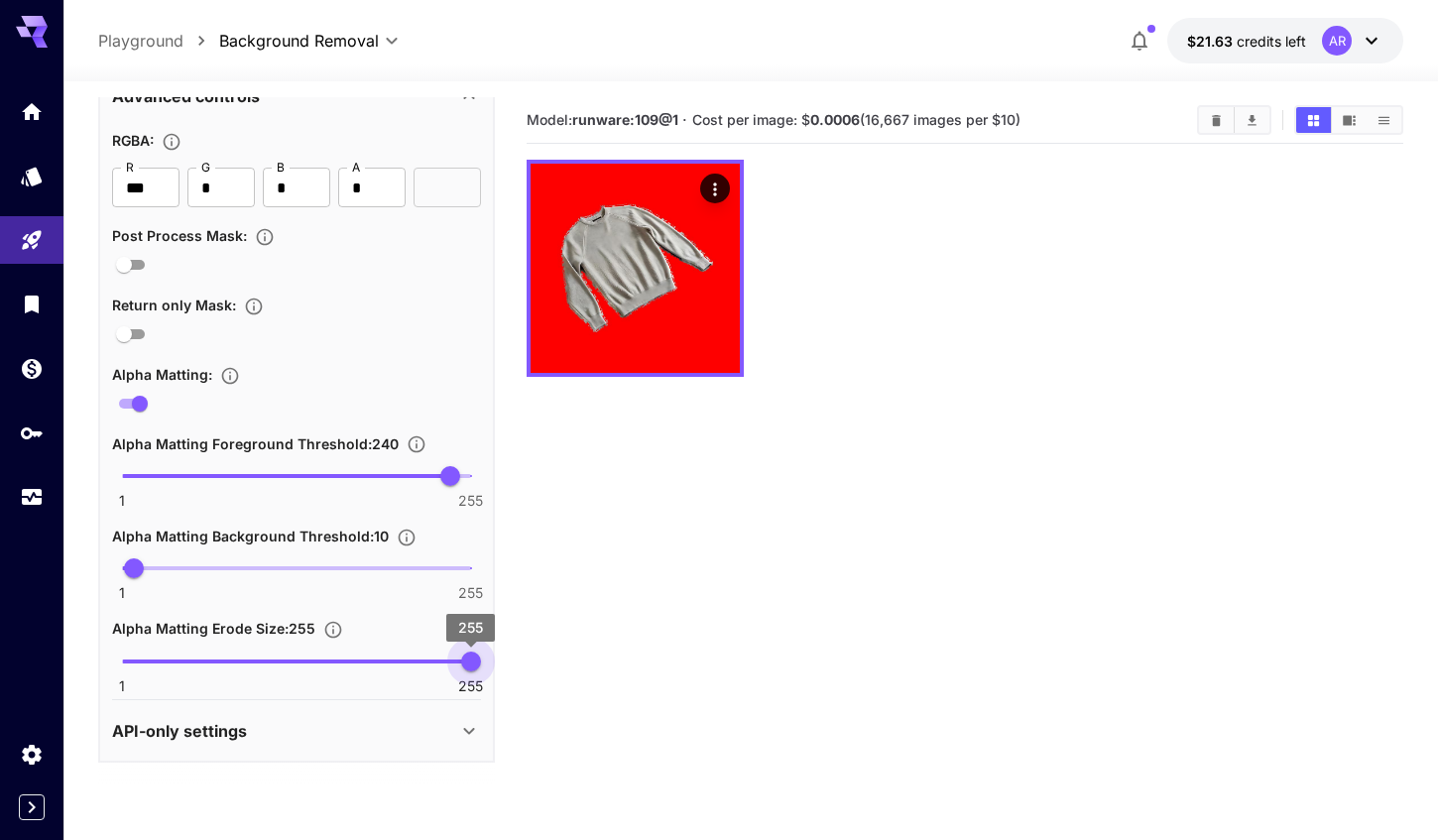 drag, startPoint x: 137, startPoint y: 660, endPoint x: 520, endPoint y: 659, distance: 383.0013 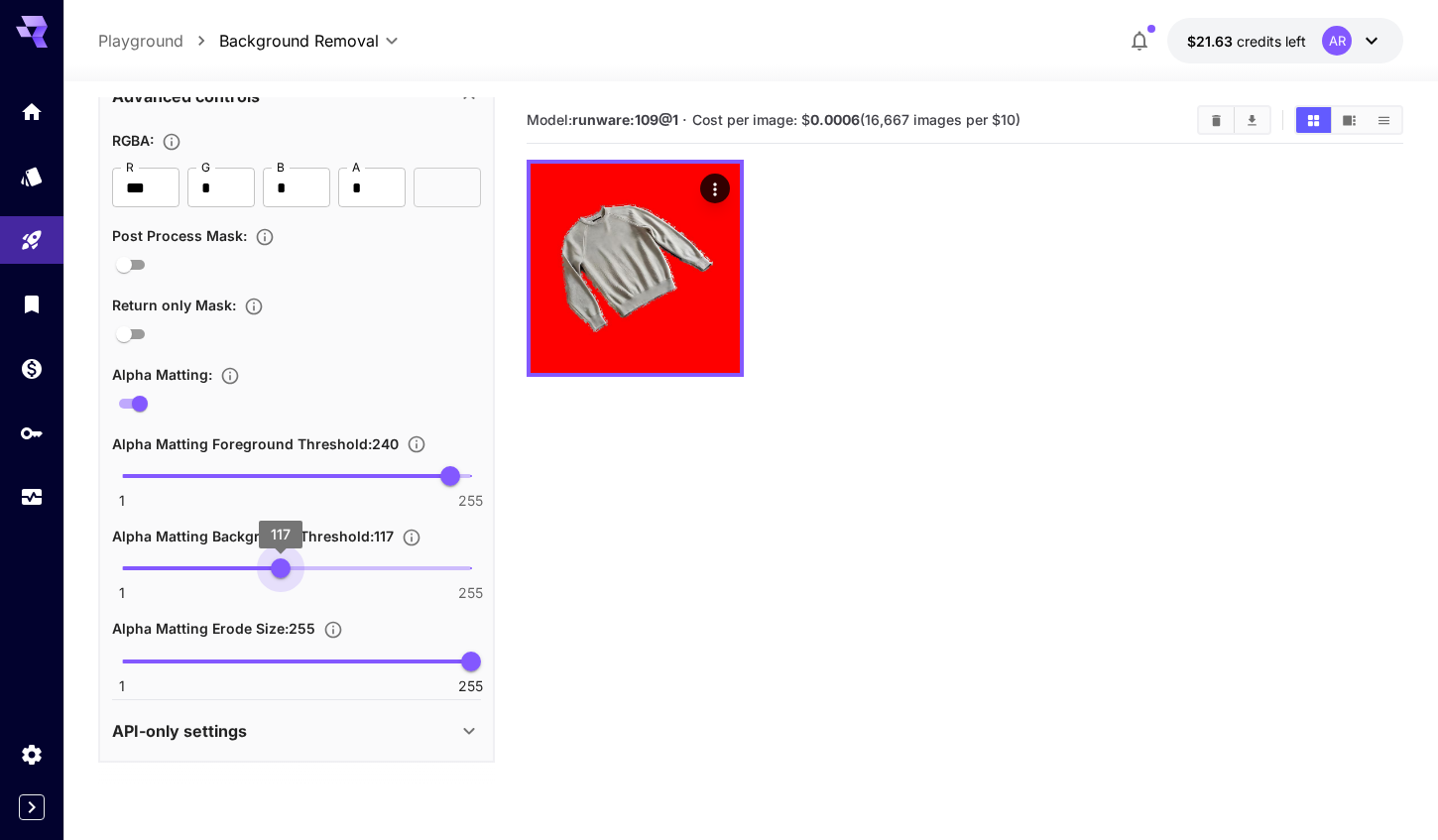 type on "***" 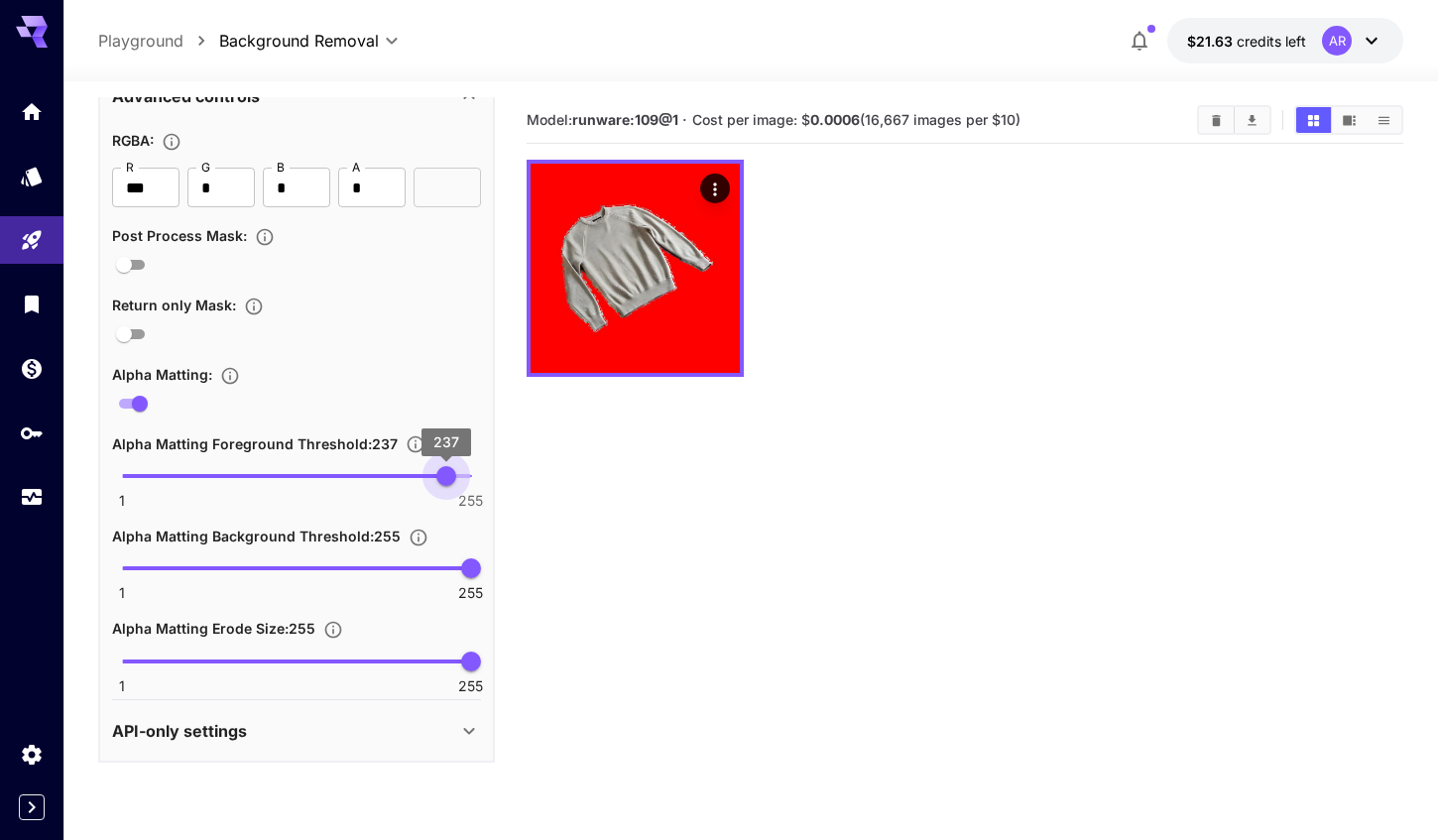 type on "***" 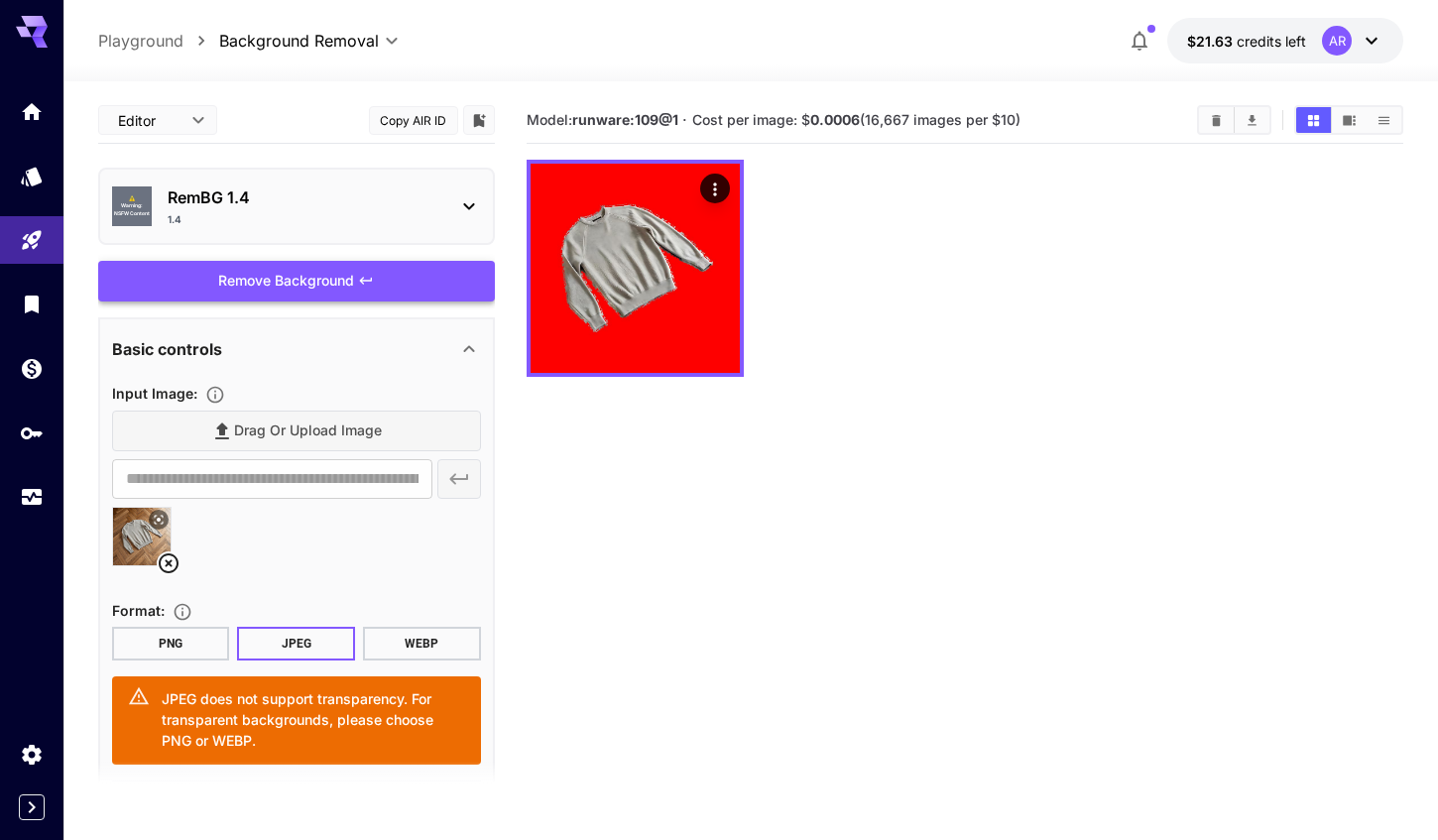 scroll, scrollTop: 0, scrollLeft: 0, axis: both 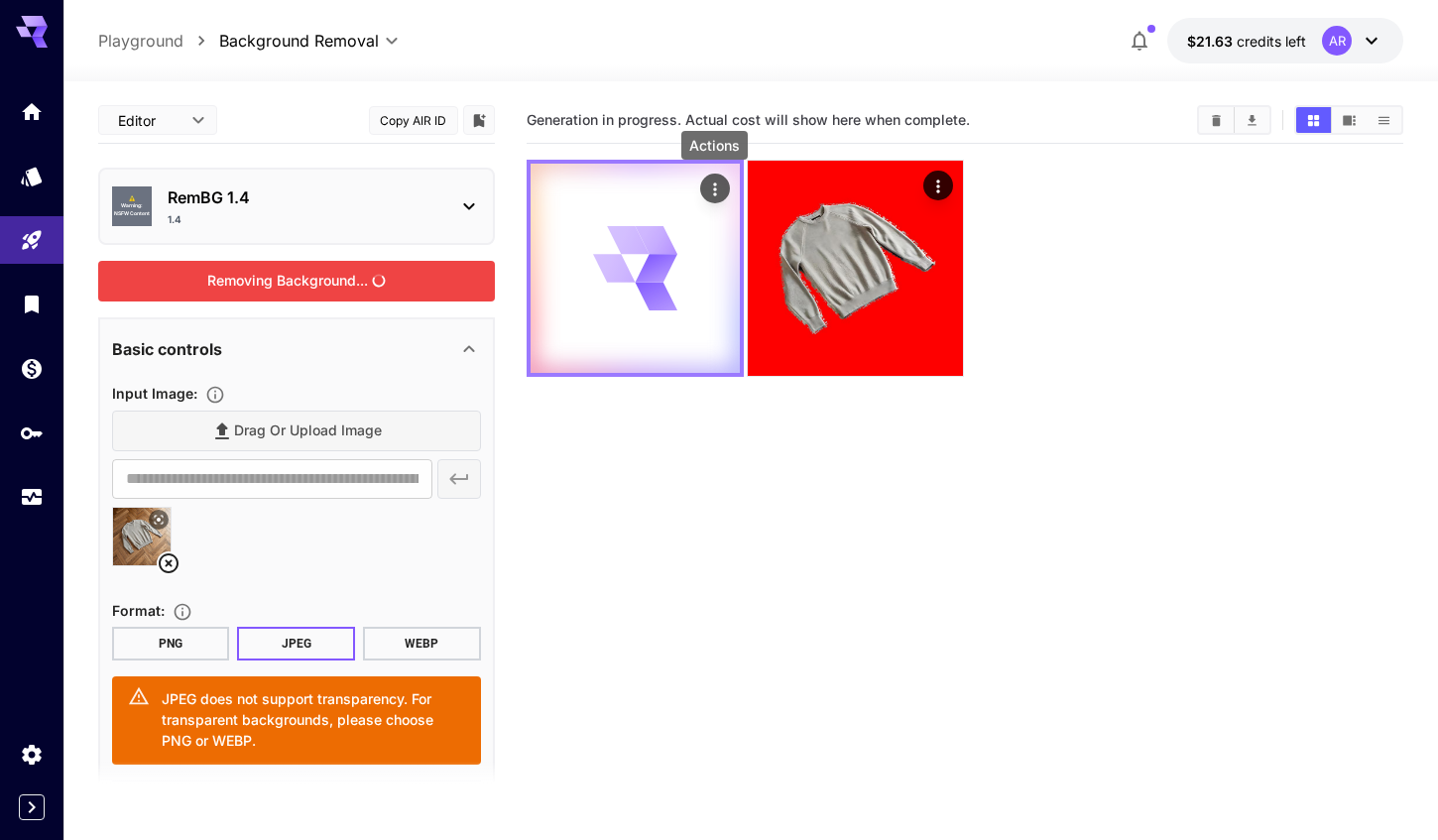 click 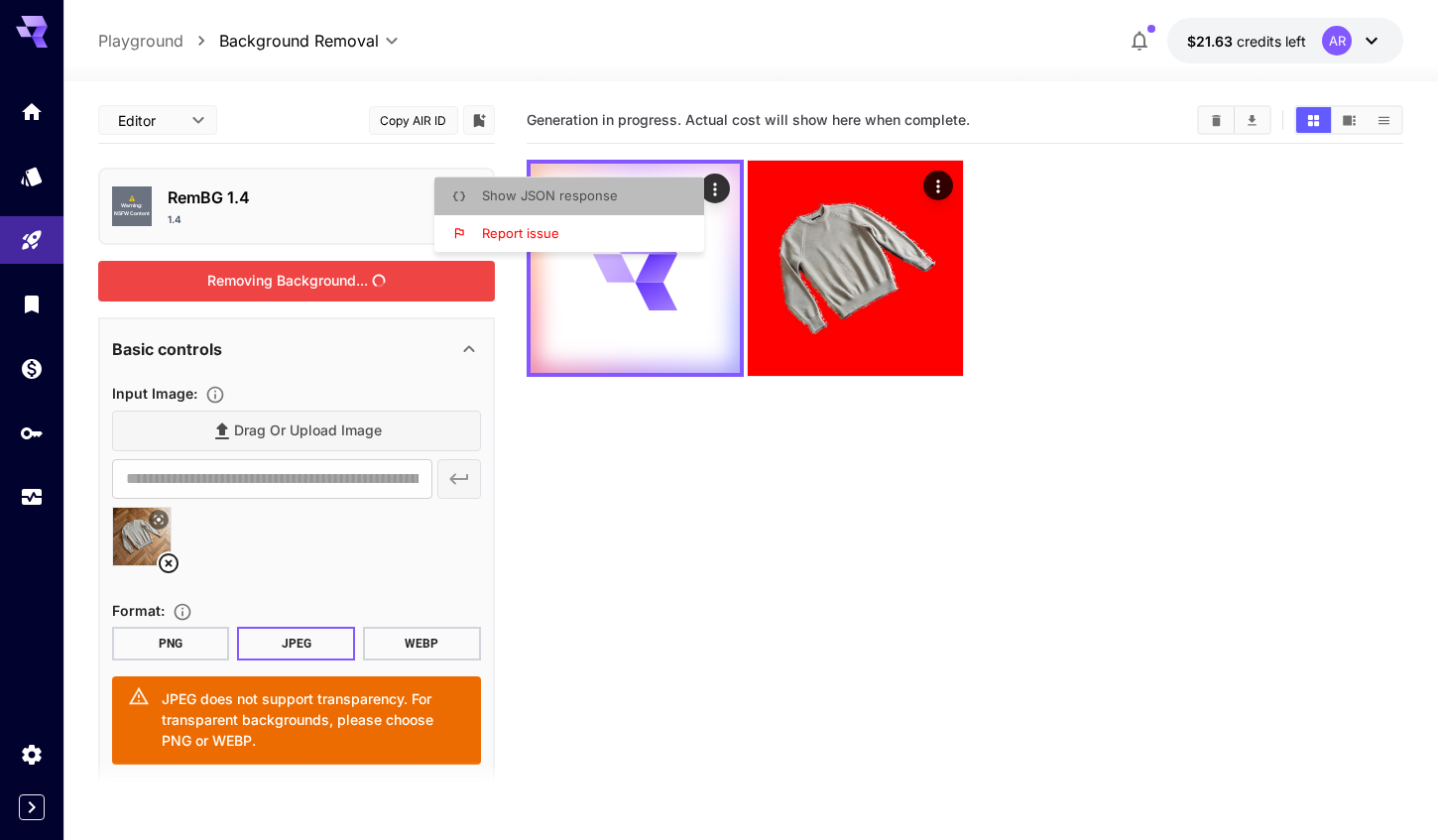 click on "Show JSON response" at bounding box center (575, 196) 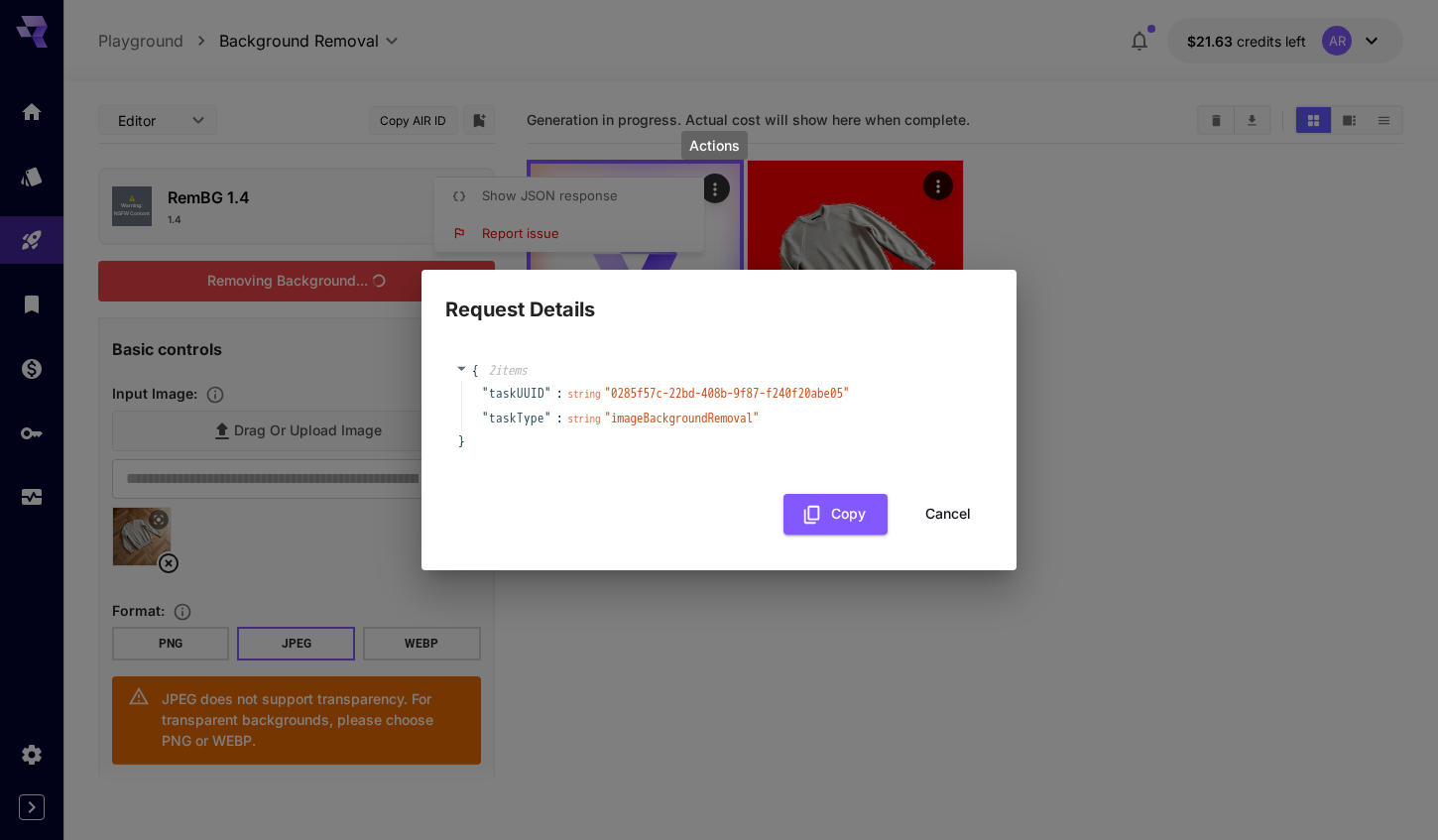 click on "Cancel" at bounding box center [948, 514] 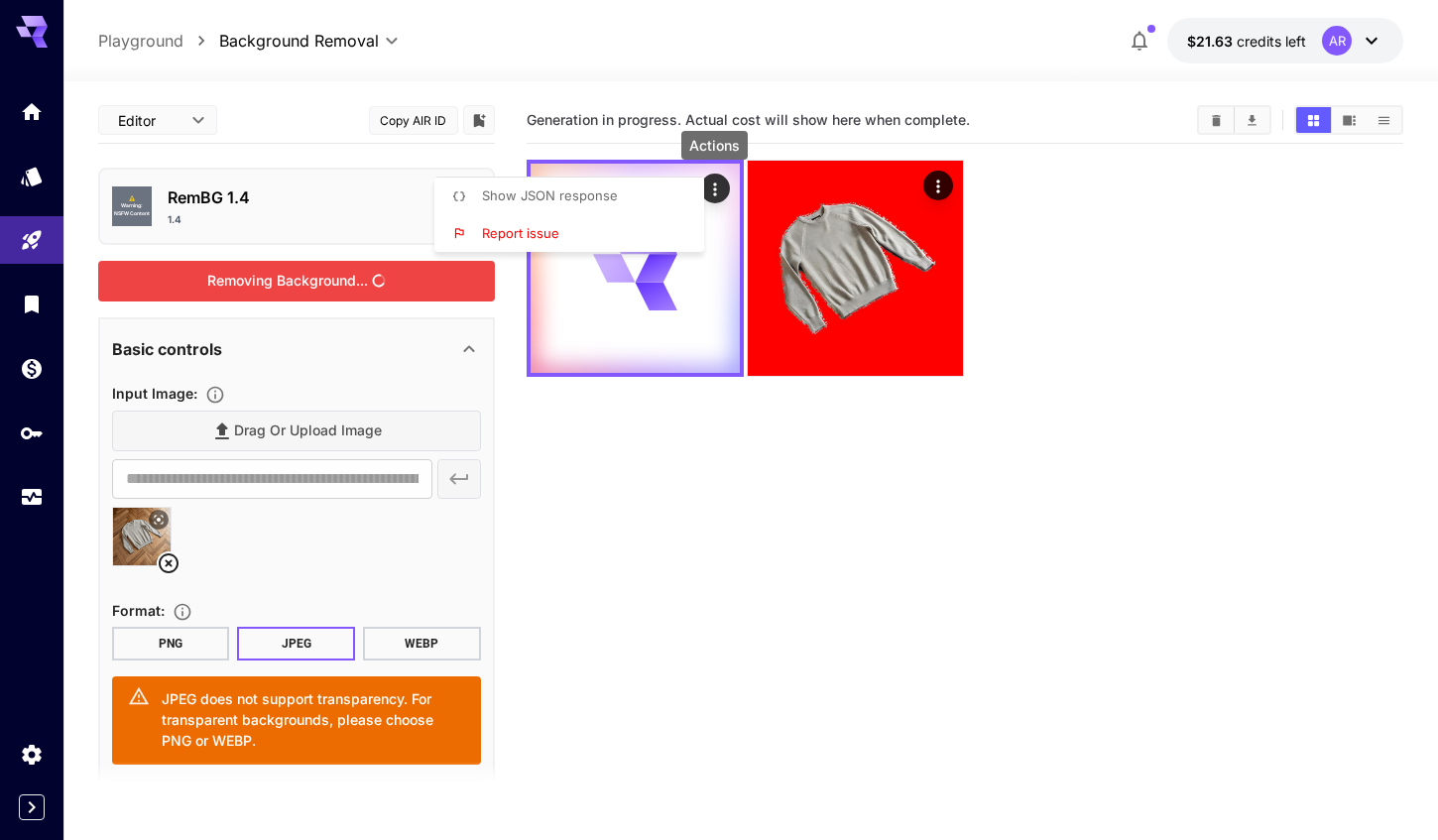 click on "Generation in progress. Actual cost will show here when complete." at bounding box center (965, 517) 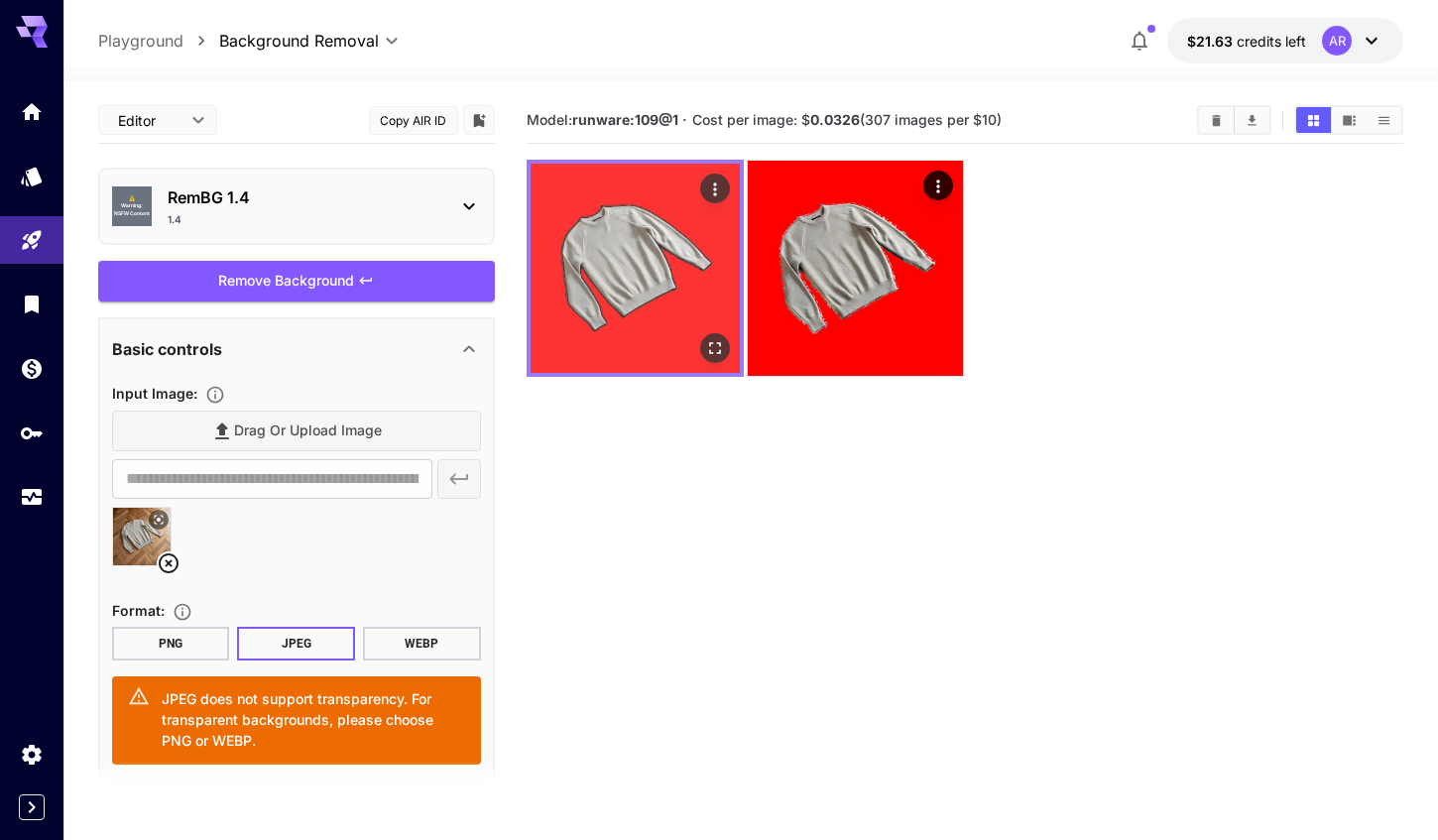 click at bounding box center [635, 268] 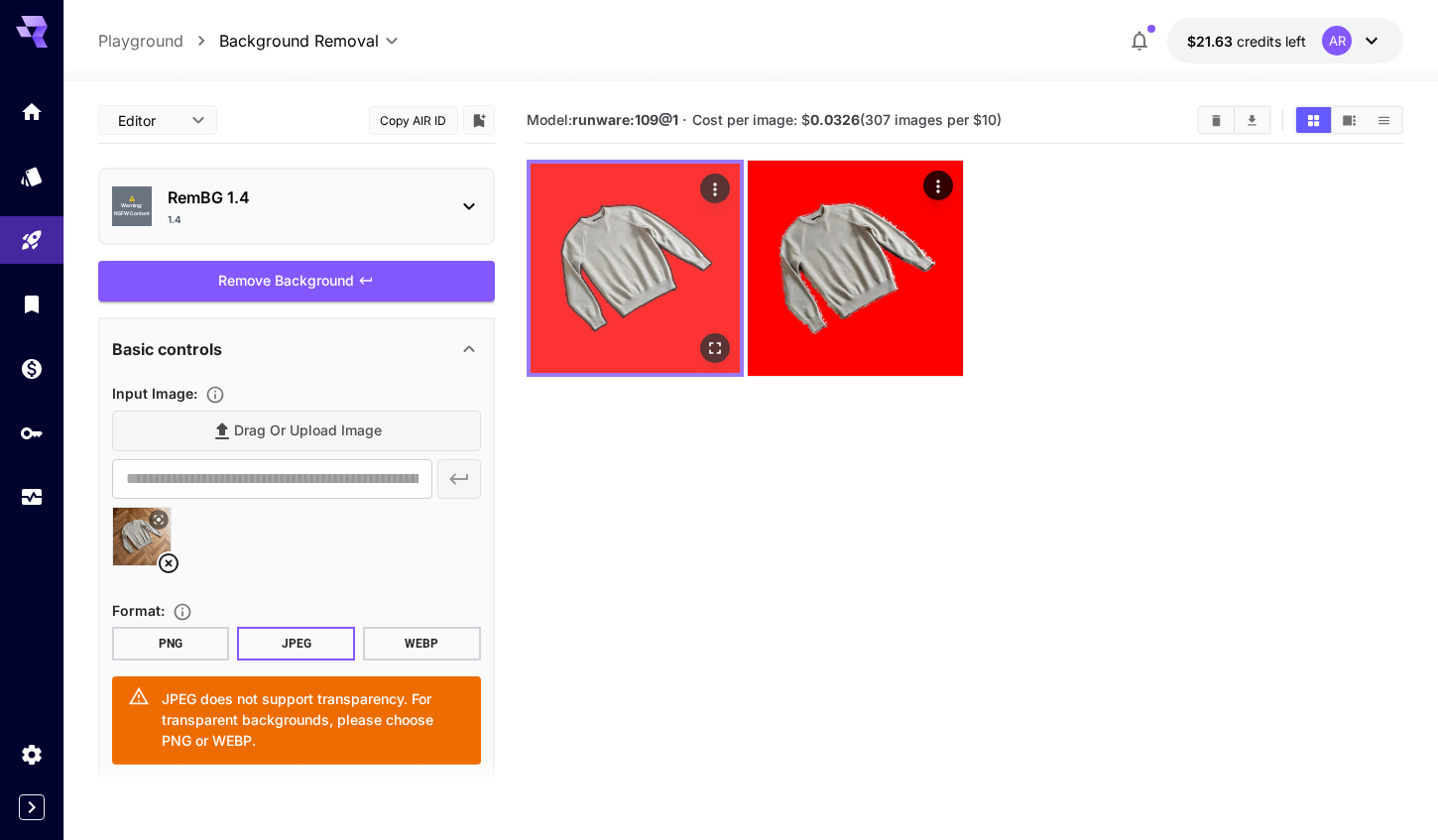 click 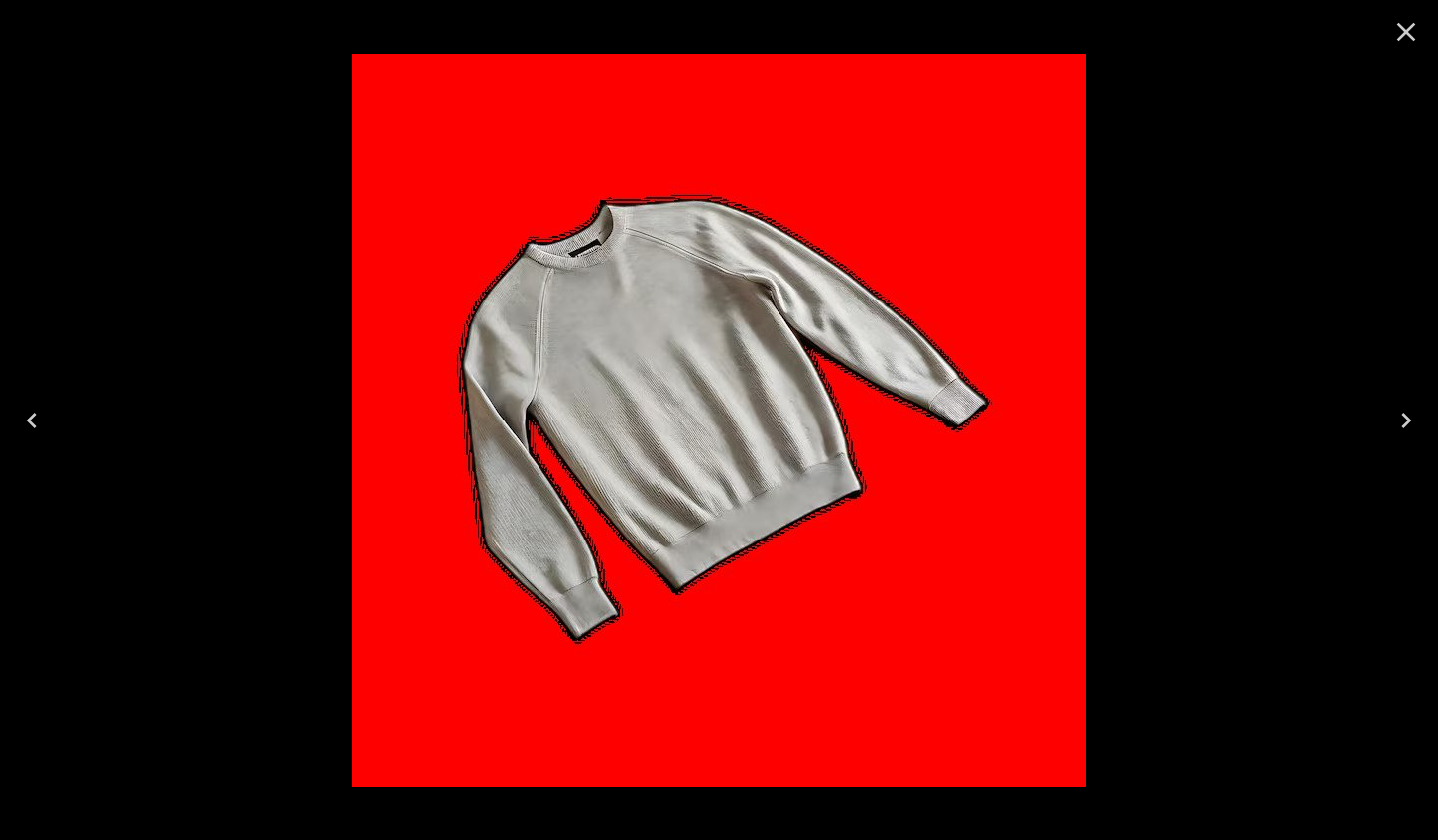 click at bounding box center (719, 420) 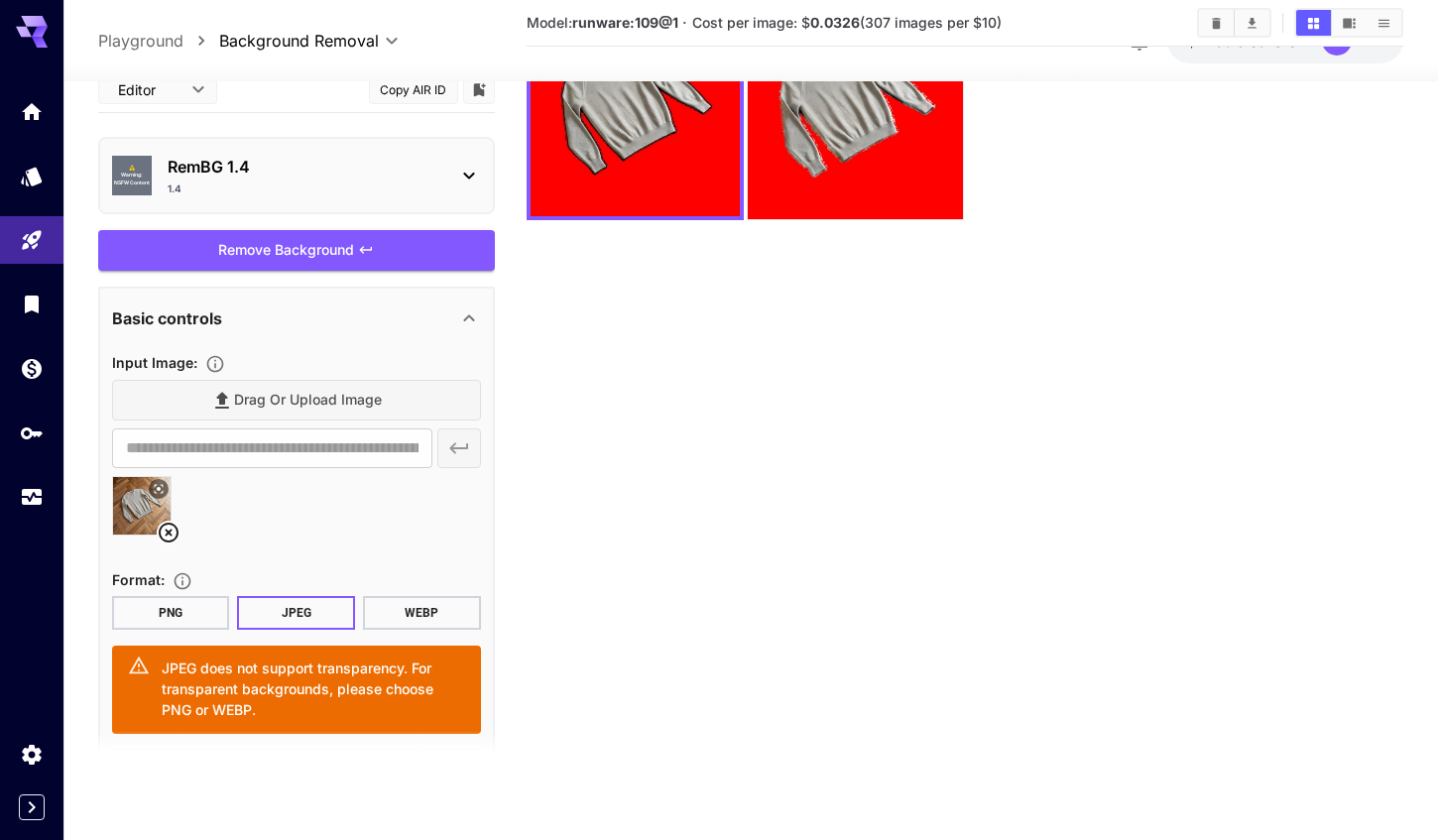scroll, scrollTop: 157, scrollLeft: 0, axis: vertical 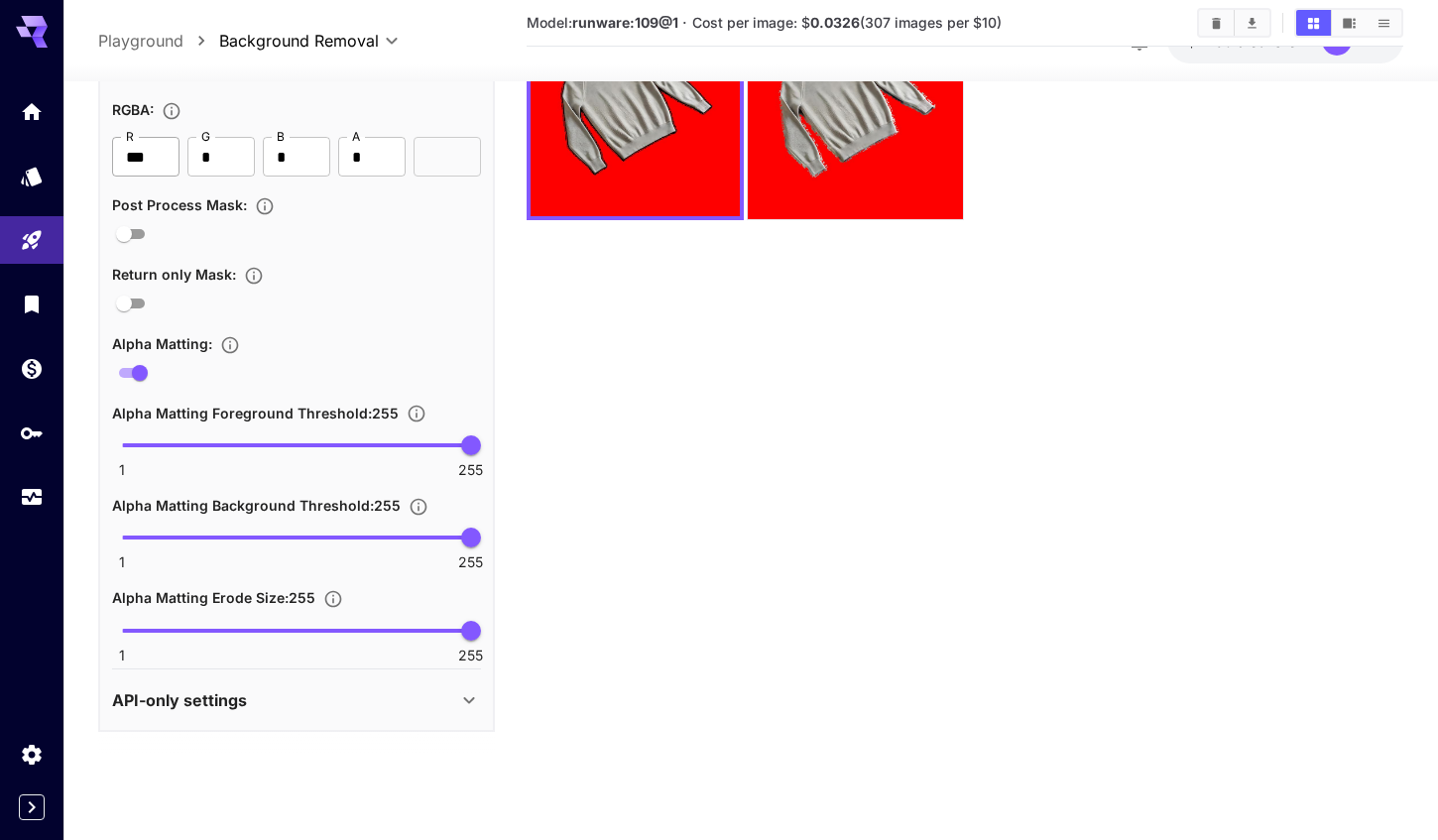 click on "***" at bounding box center (146, 157) 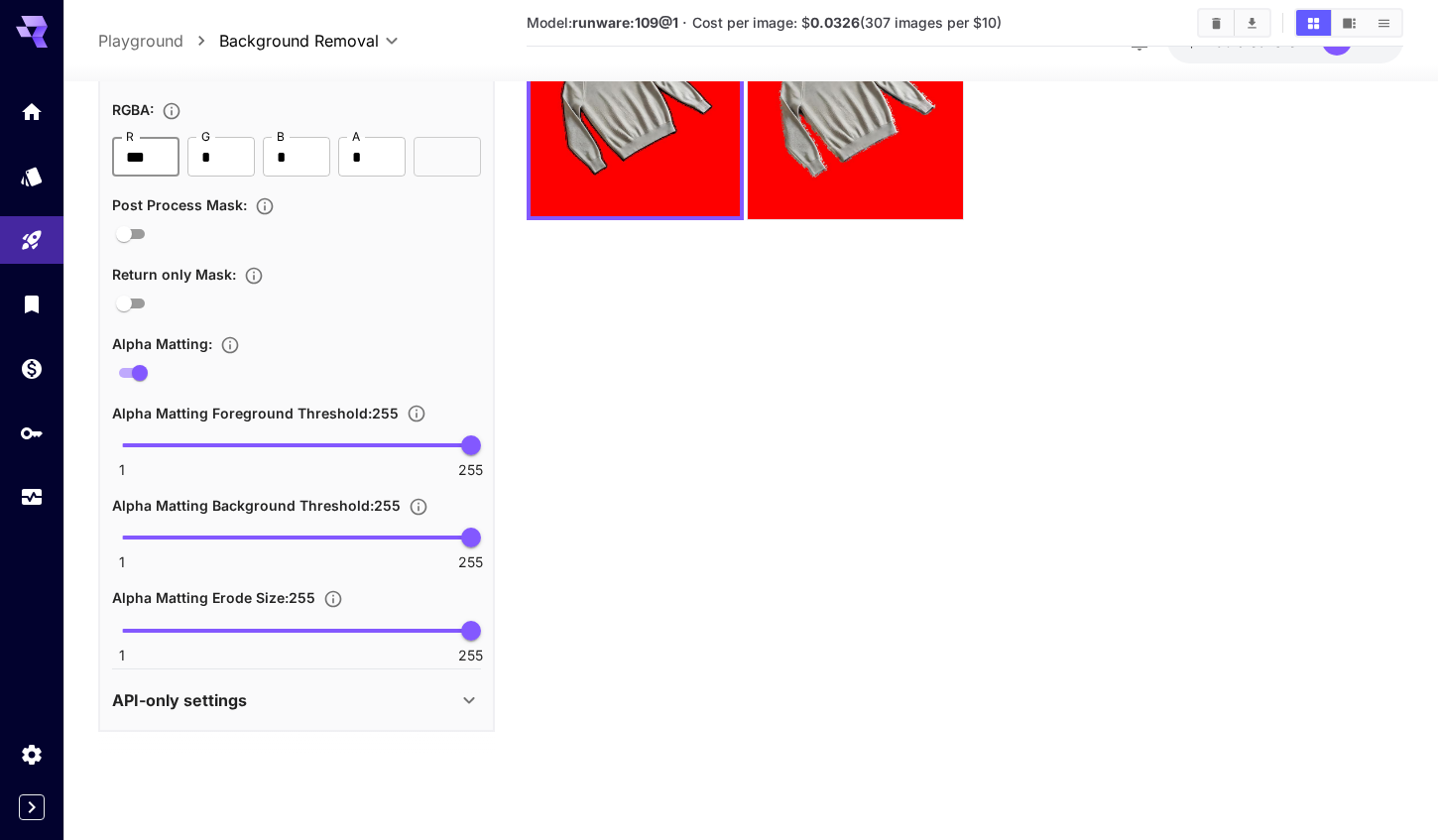 click on "***" at bounding box center [146, 157] 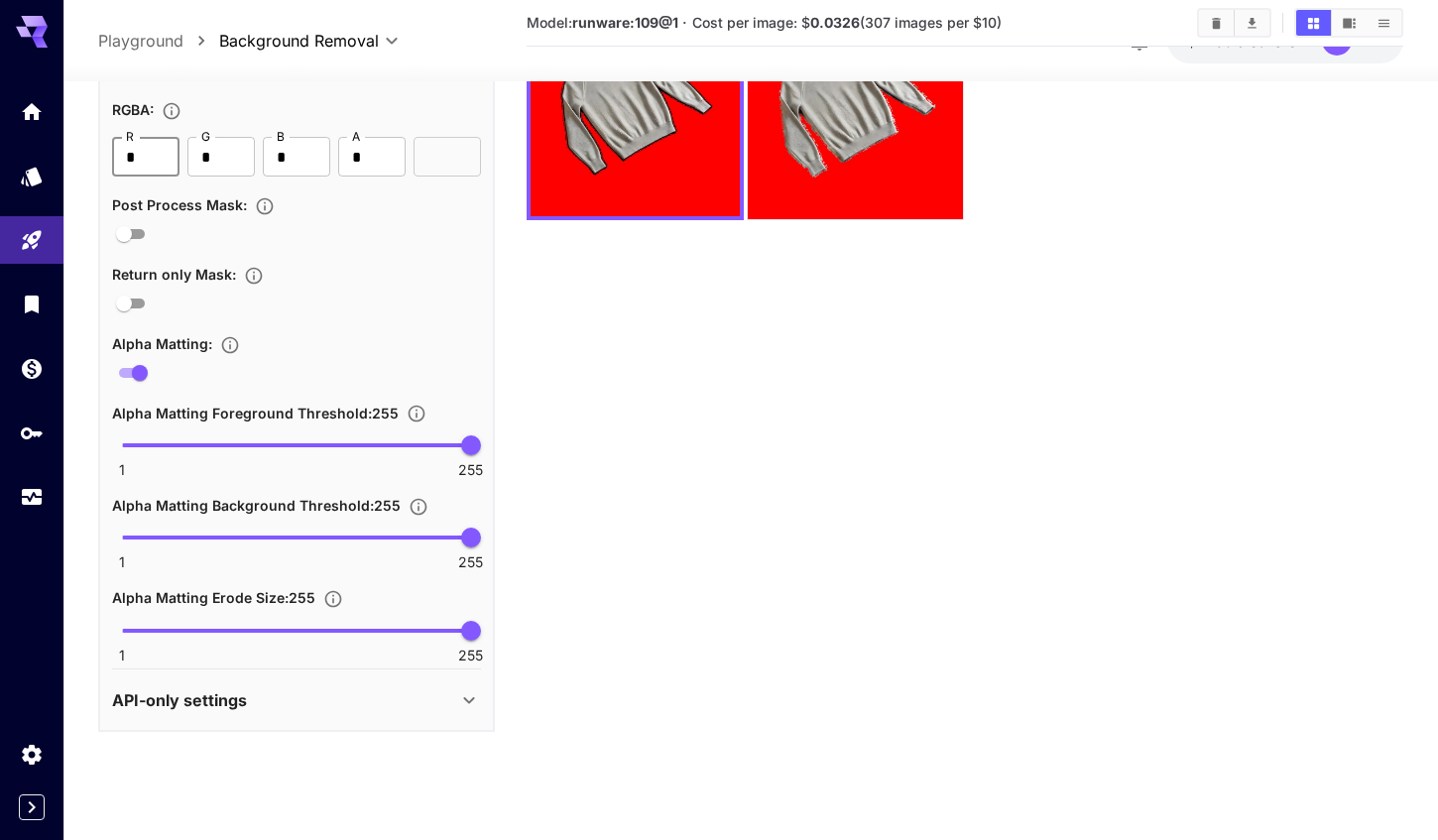 type on "*" 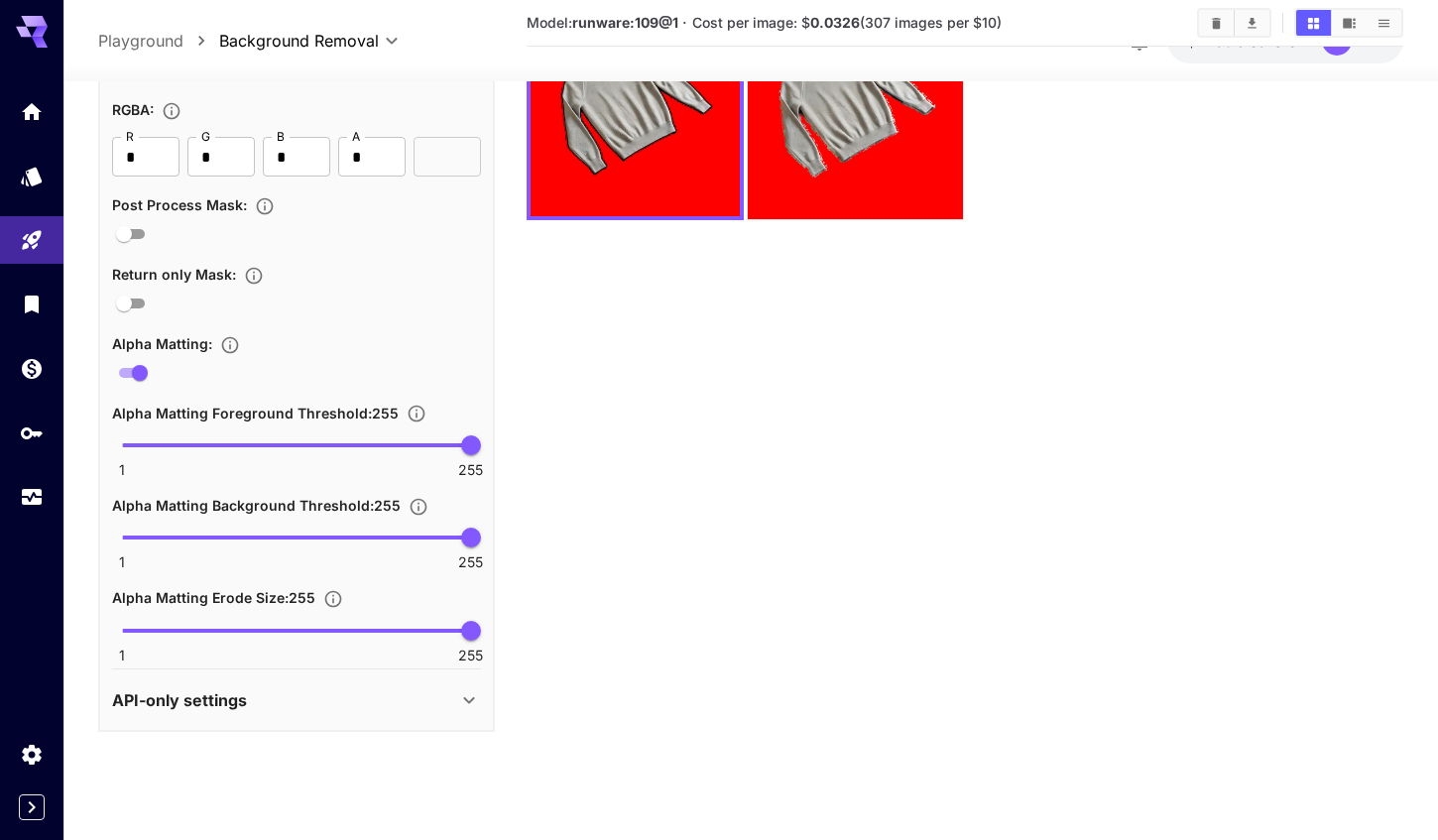 click at bounding box center (447, 157) 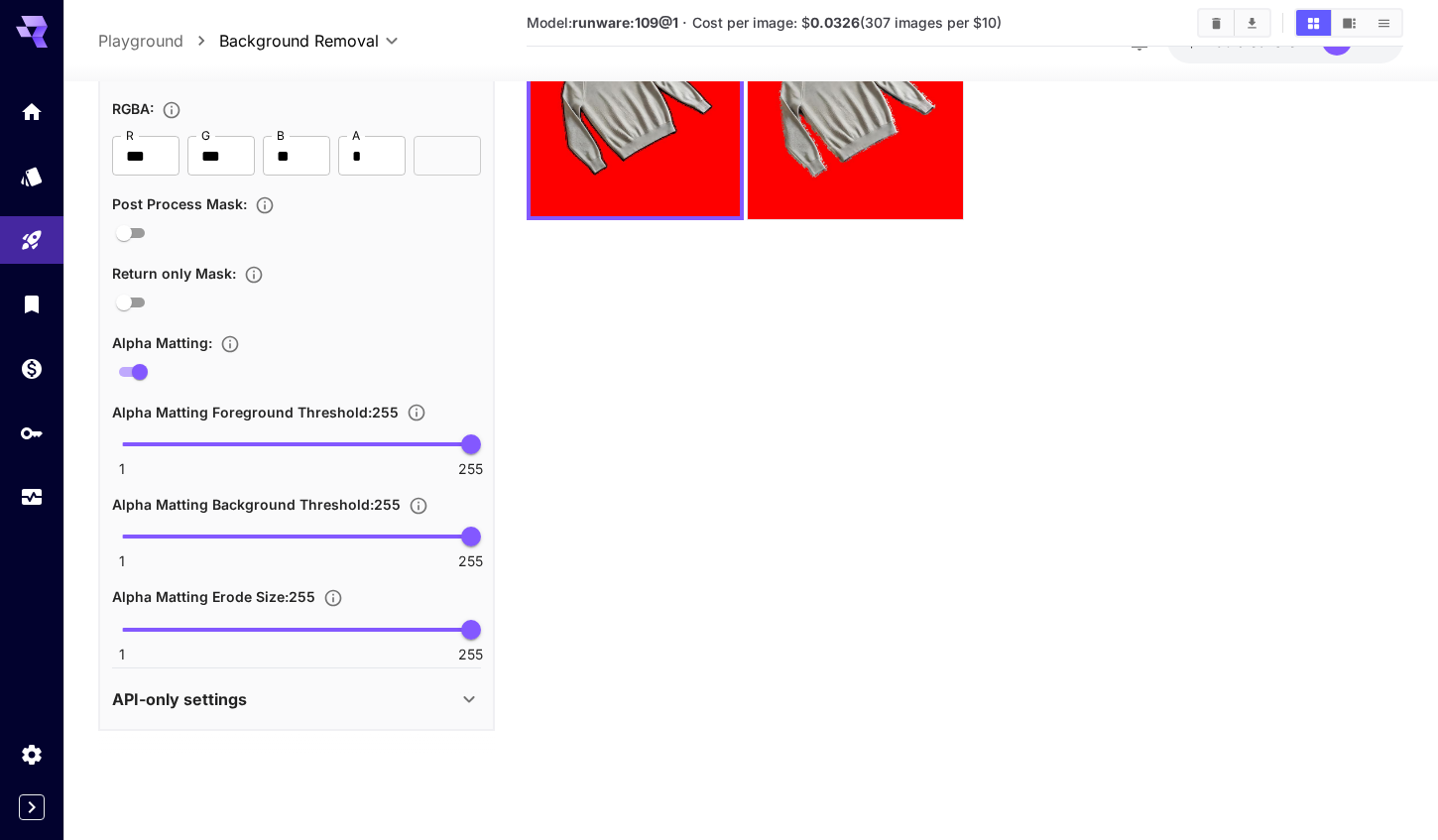 scroll, scrollTop: 715, scrollLeft: 0, axis: vertical 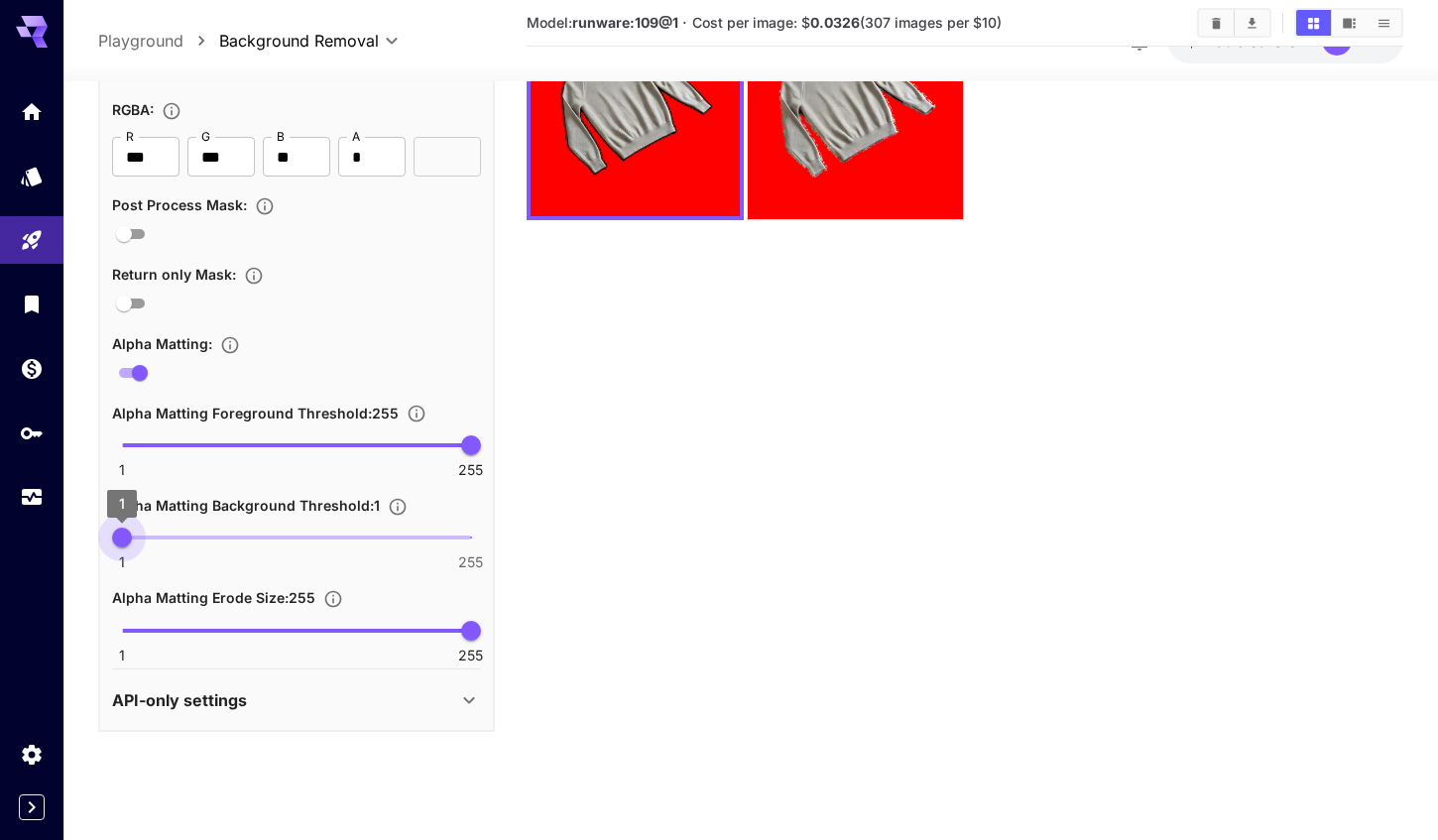 drag, startPoint x: 470, startPoint y: 534, endPoint x: 114, endPoint y: 551, distance: 356.40567 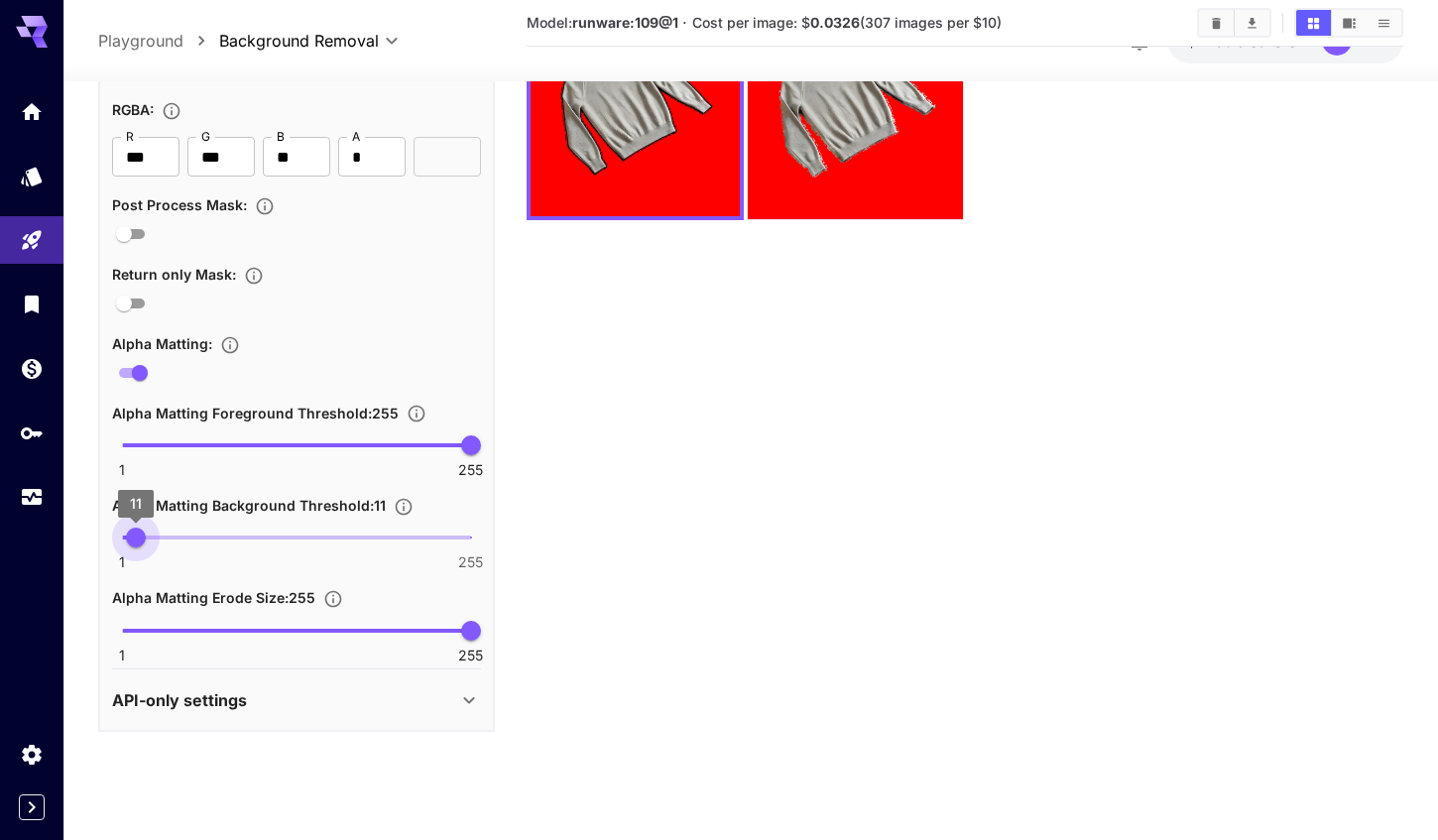 type on "**" 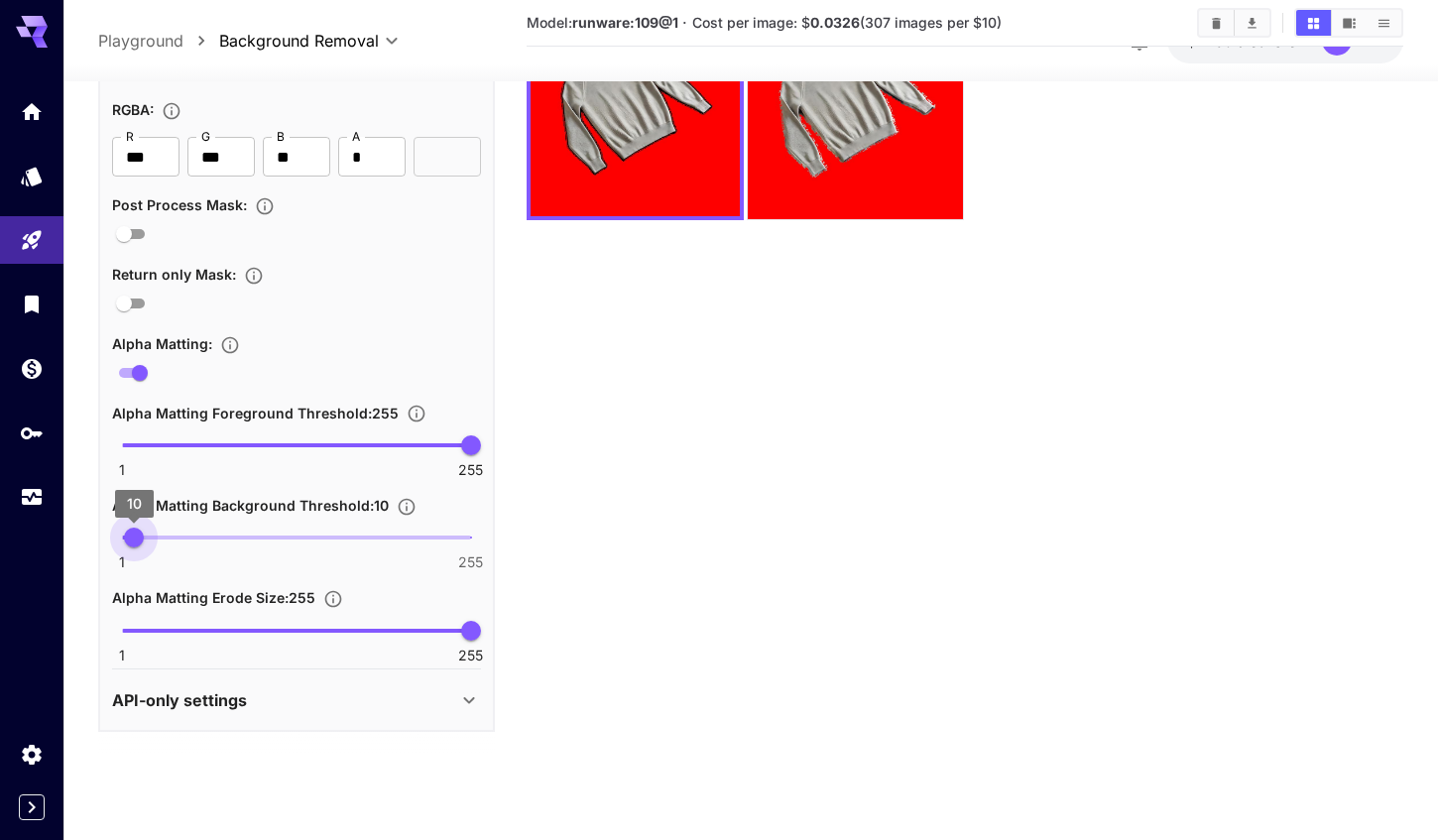 click on "10" at bounding box center [134, 539] 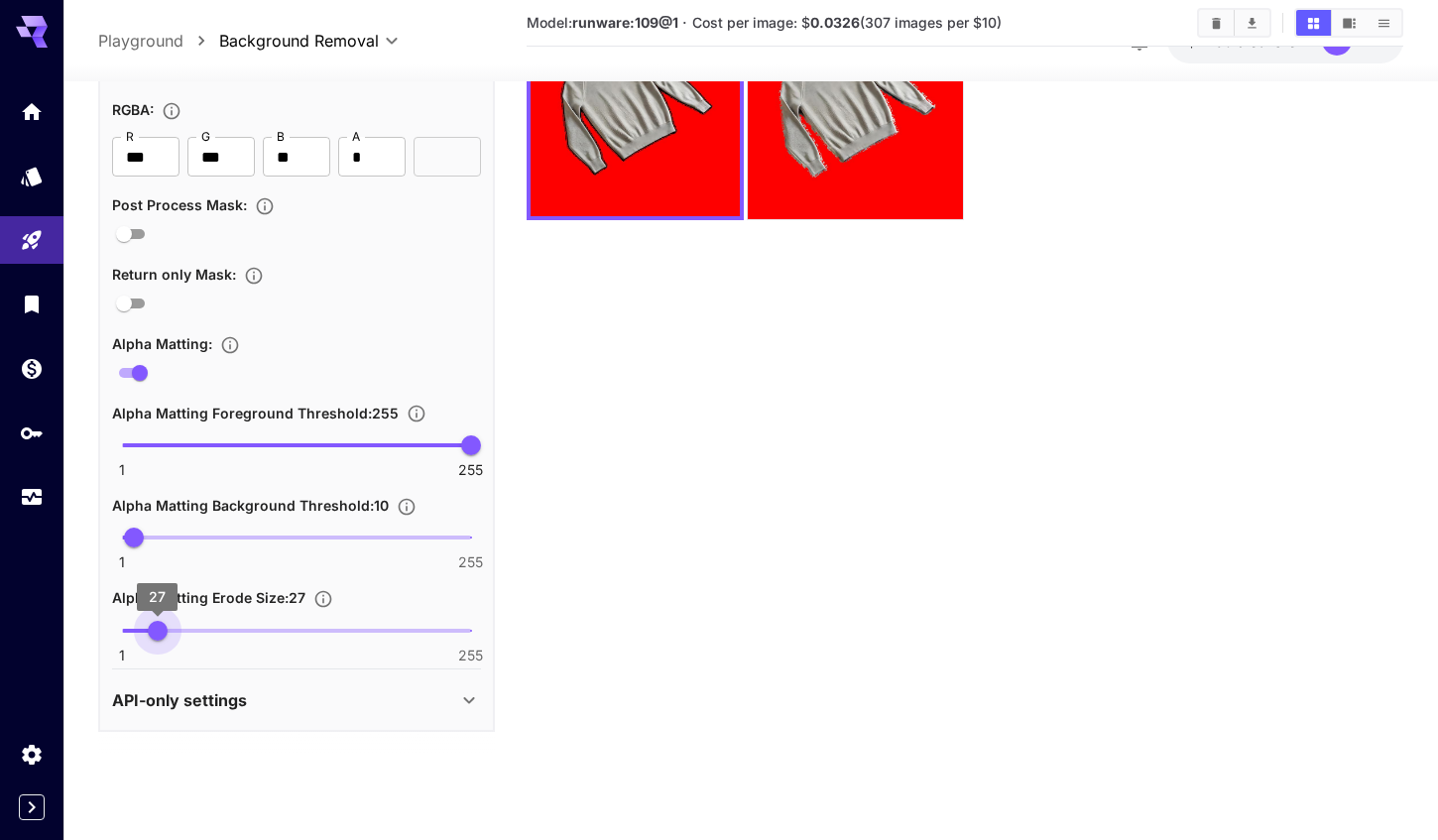 type on "**" 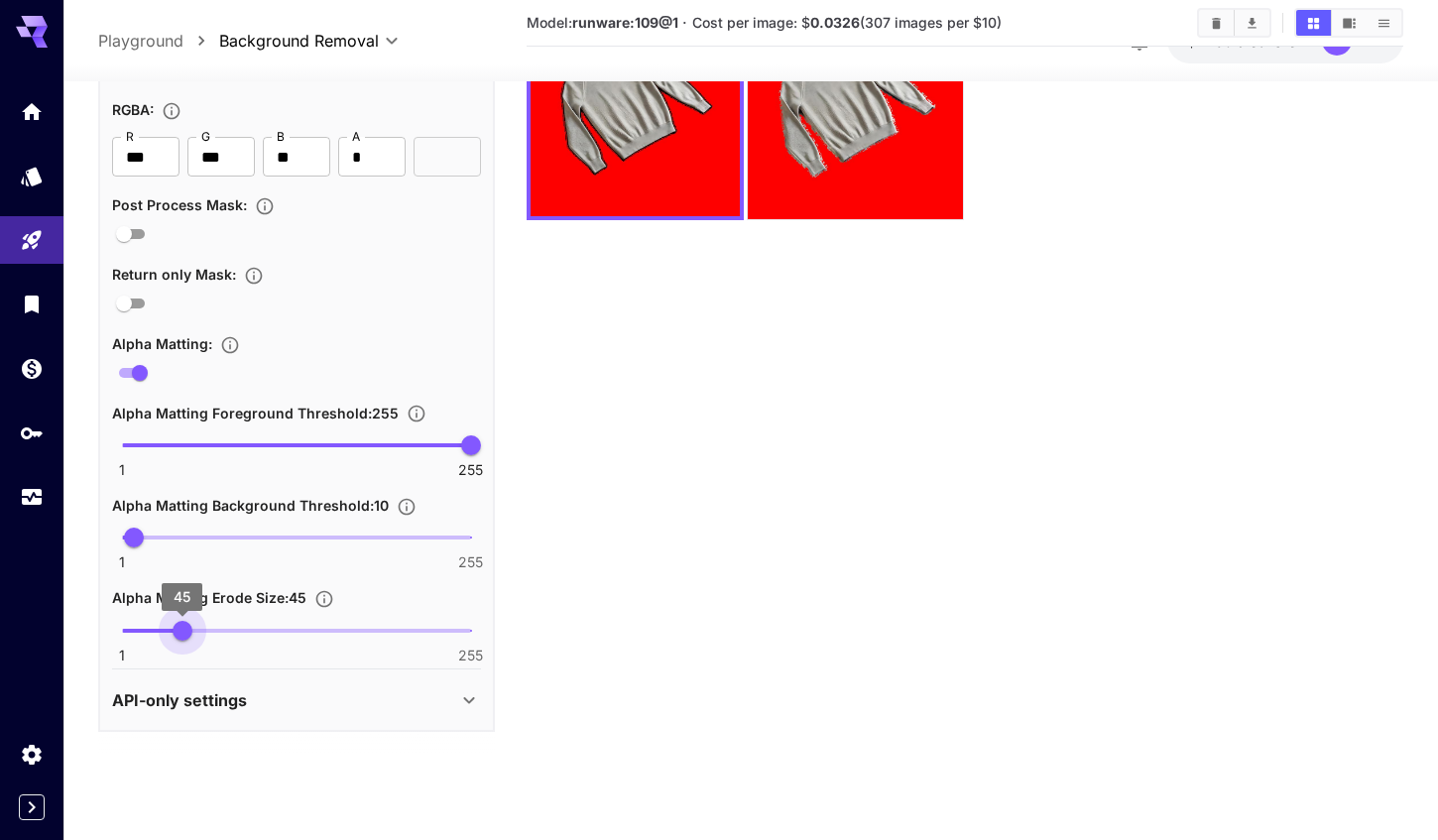 drag, startPoint x: 464, startPoint y: 626, endPoint x: 181, endPoint y: 642, distance: 283.45194 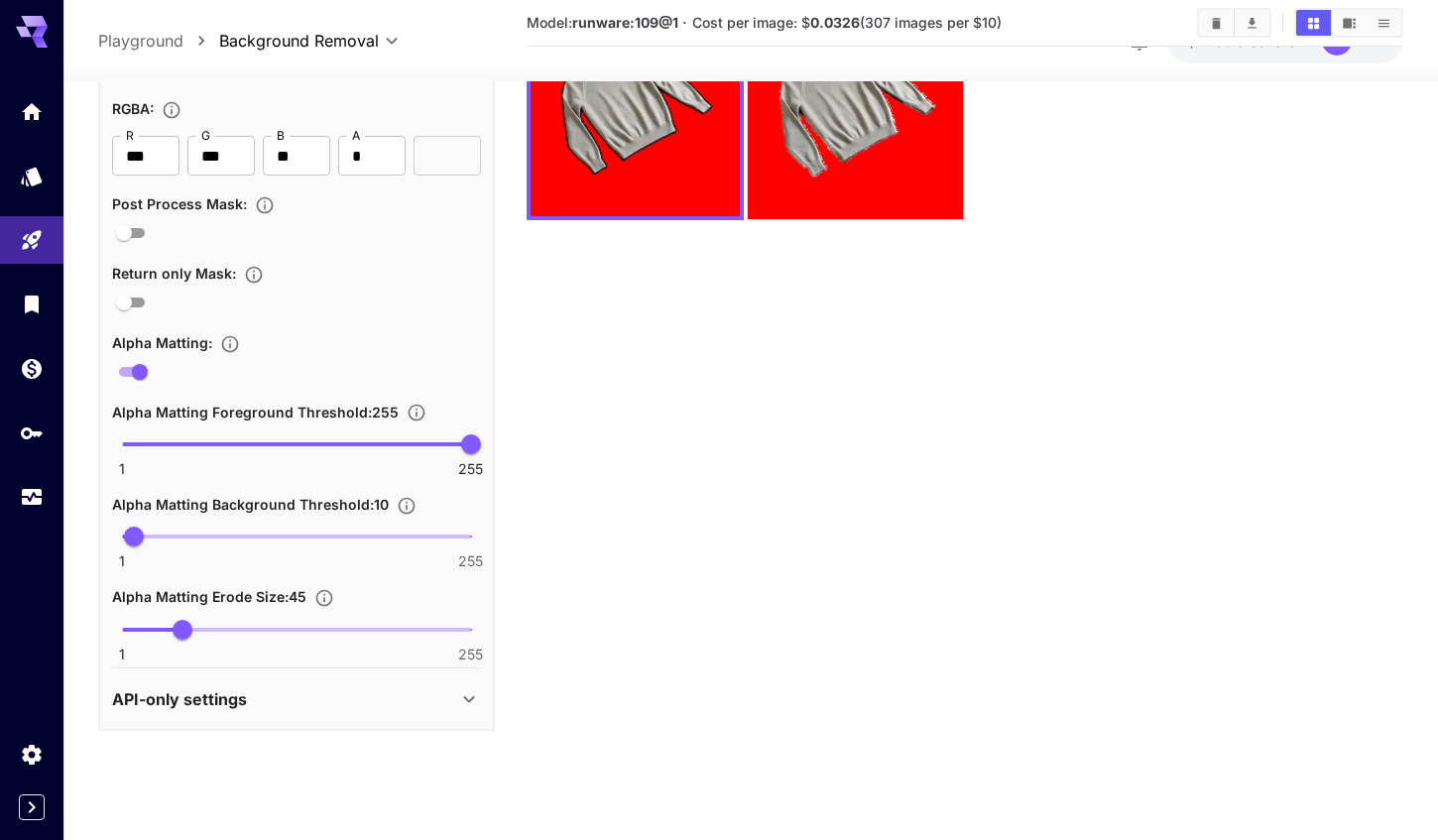 scroll, scrollTop: 715, scrollLeft: 0, axis: vertical 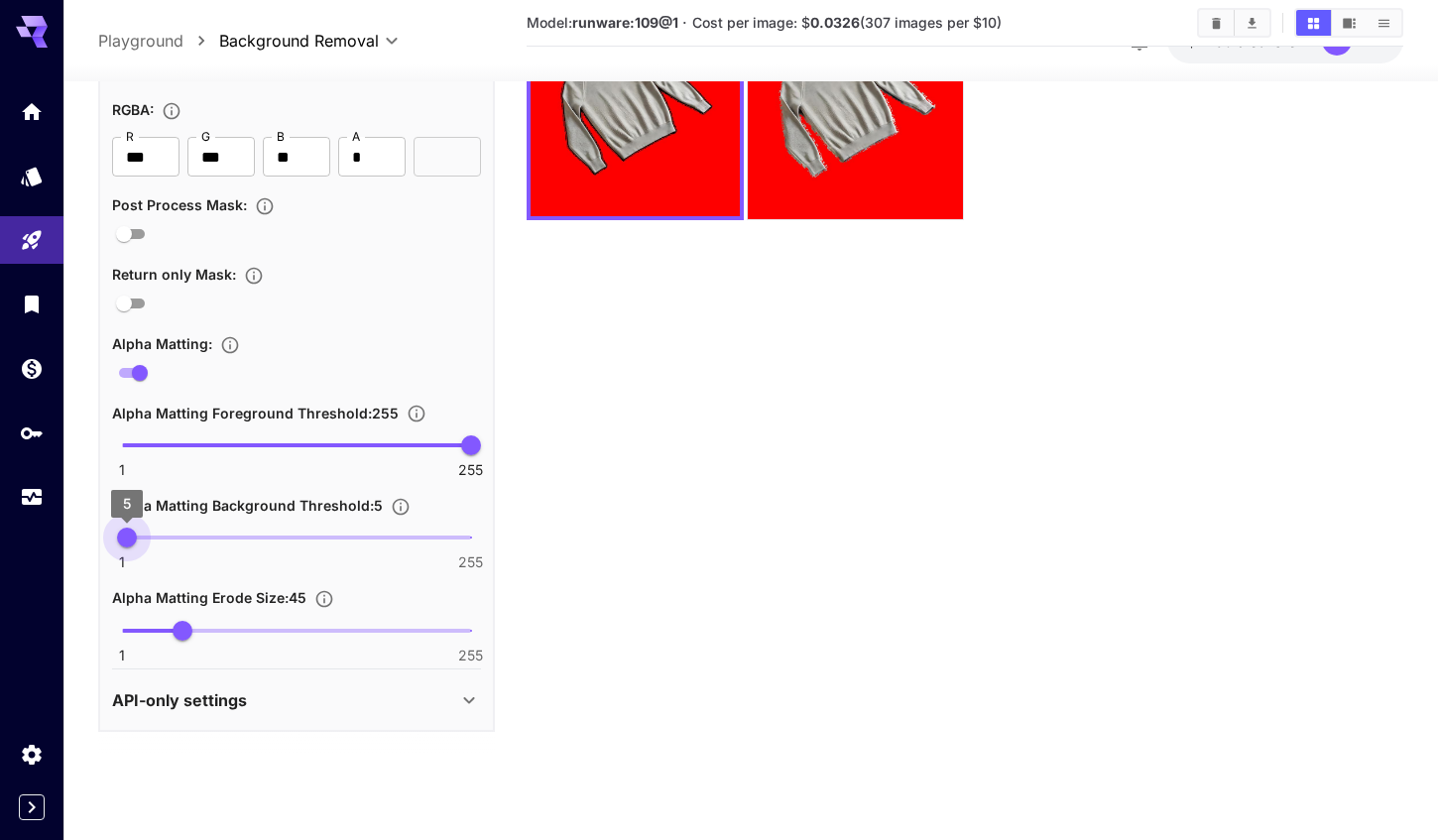 type on "*" 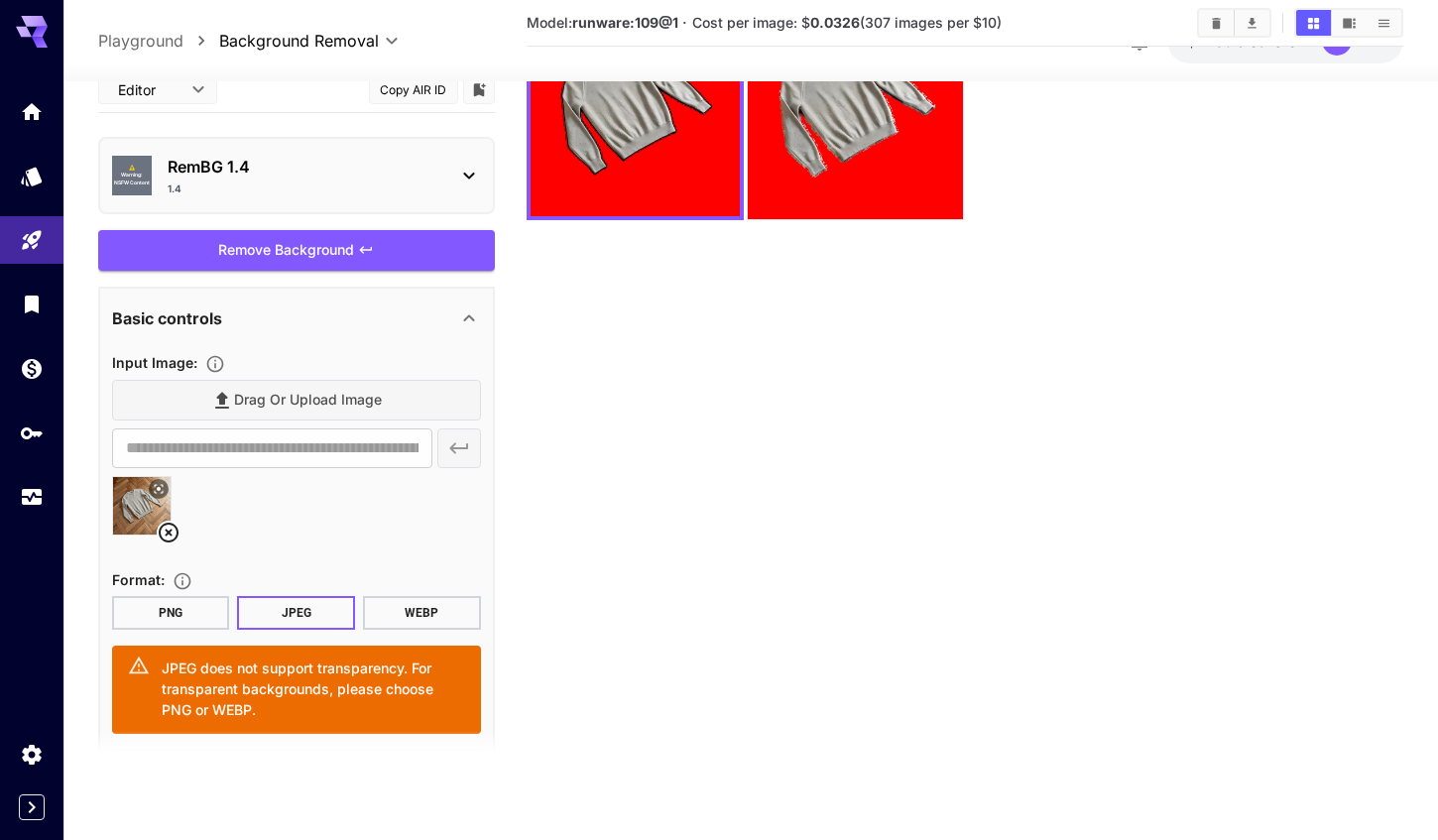 scroll, scrollTop: 0, scrollLeft: 0, axis: both 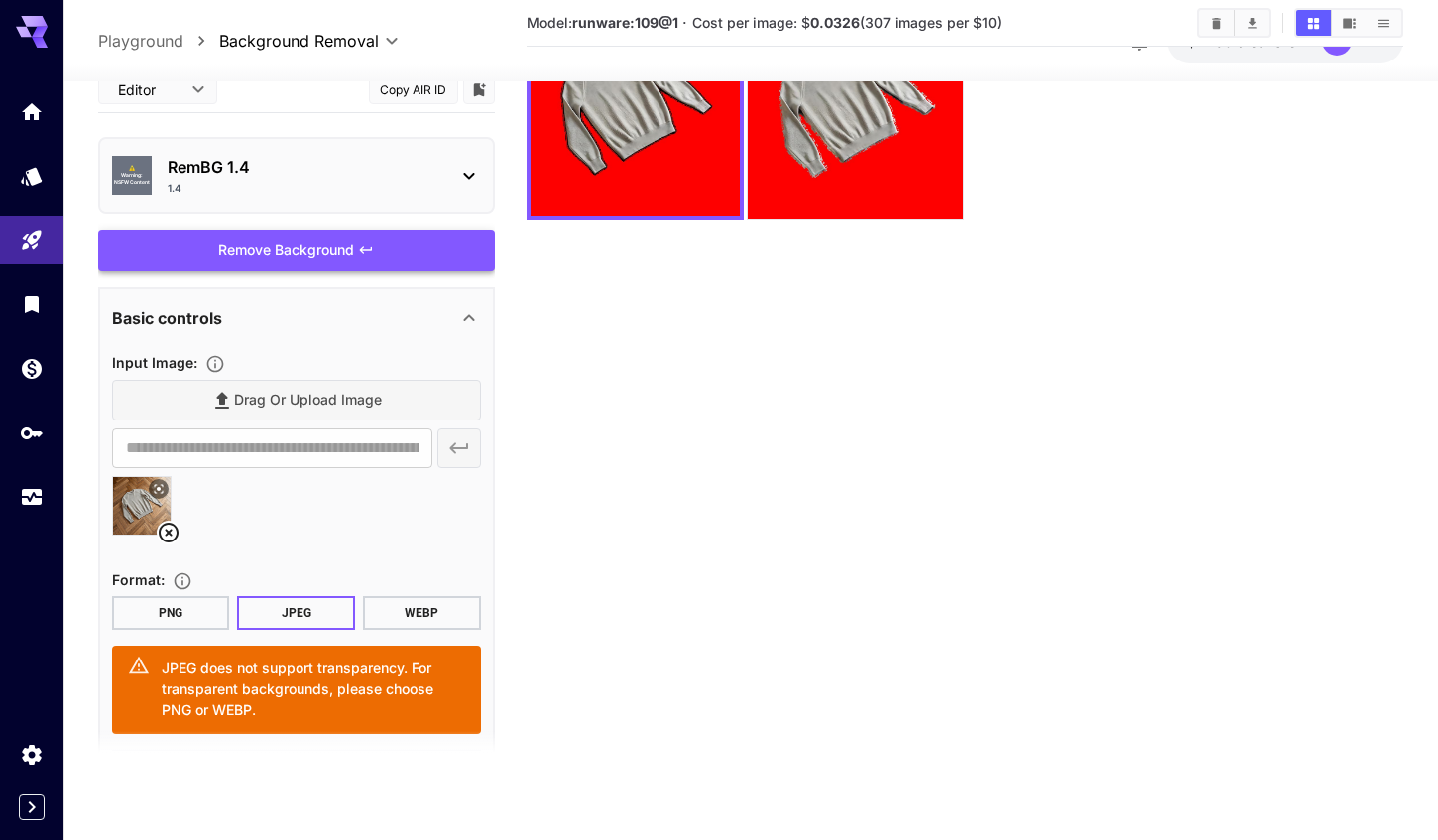 click on "Remove Background" at bounding box center (297, 250) 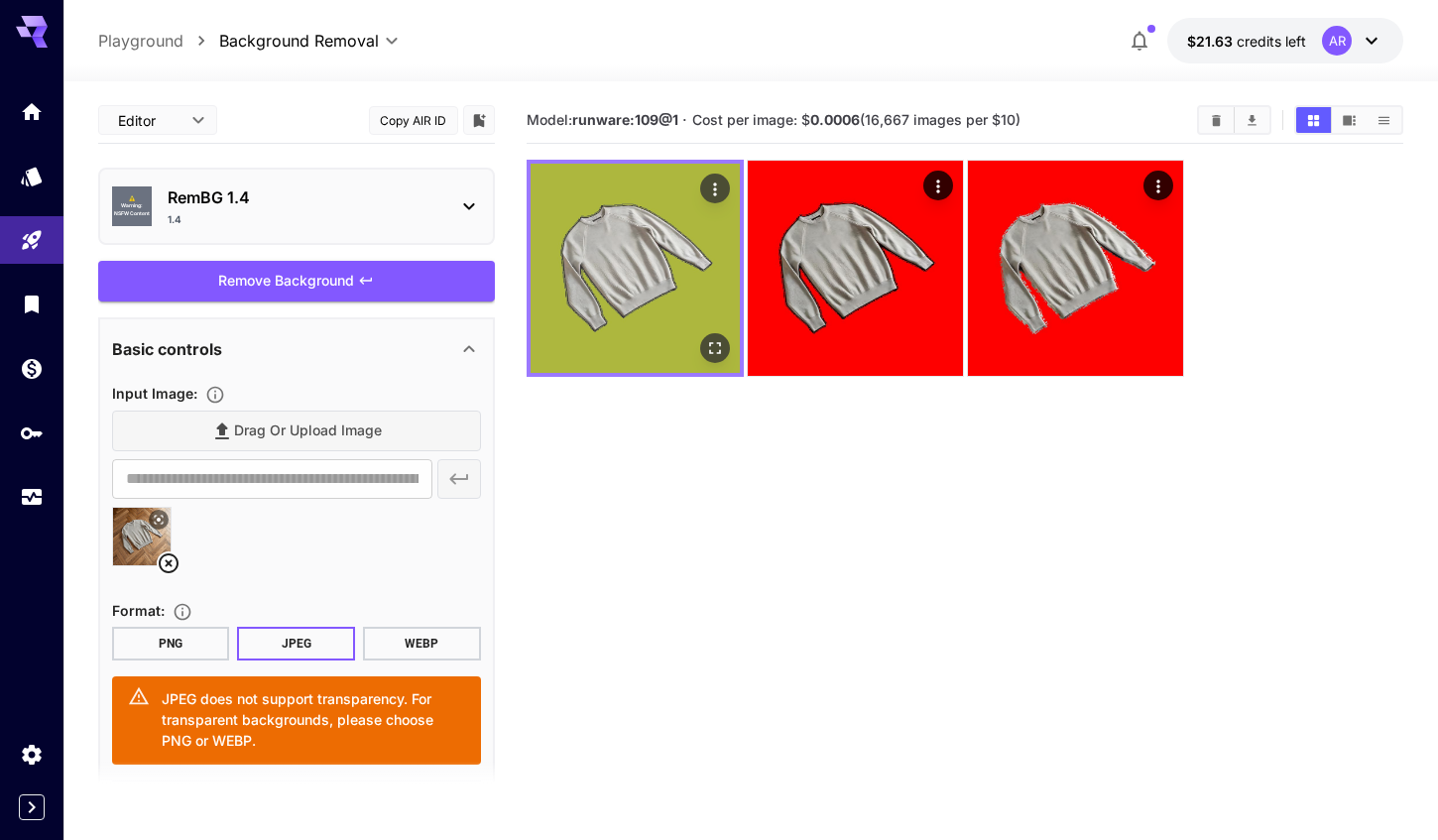 scroll, scrollTop: 0, scrollLeft: 0, axis: both 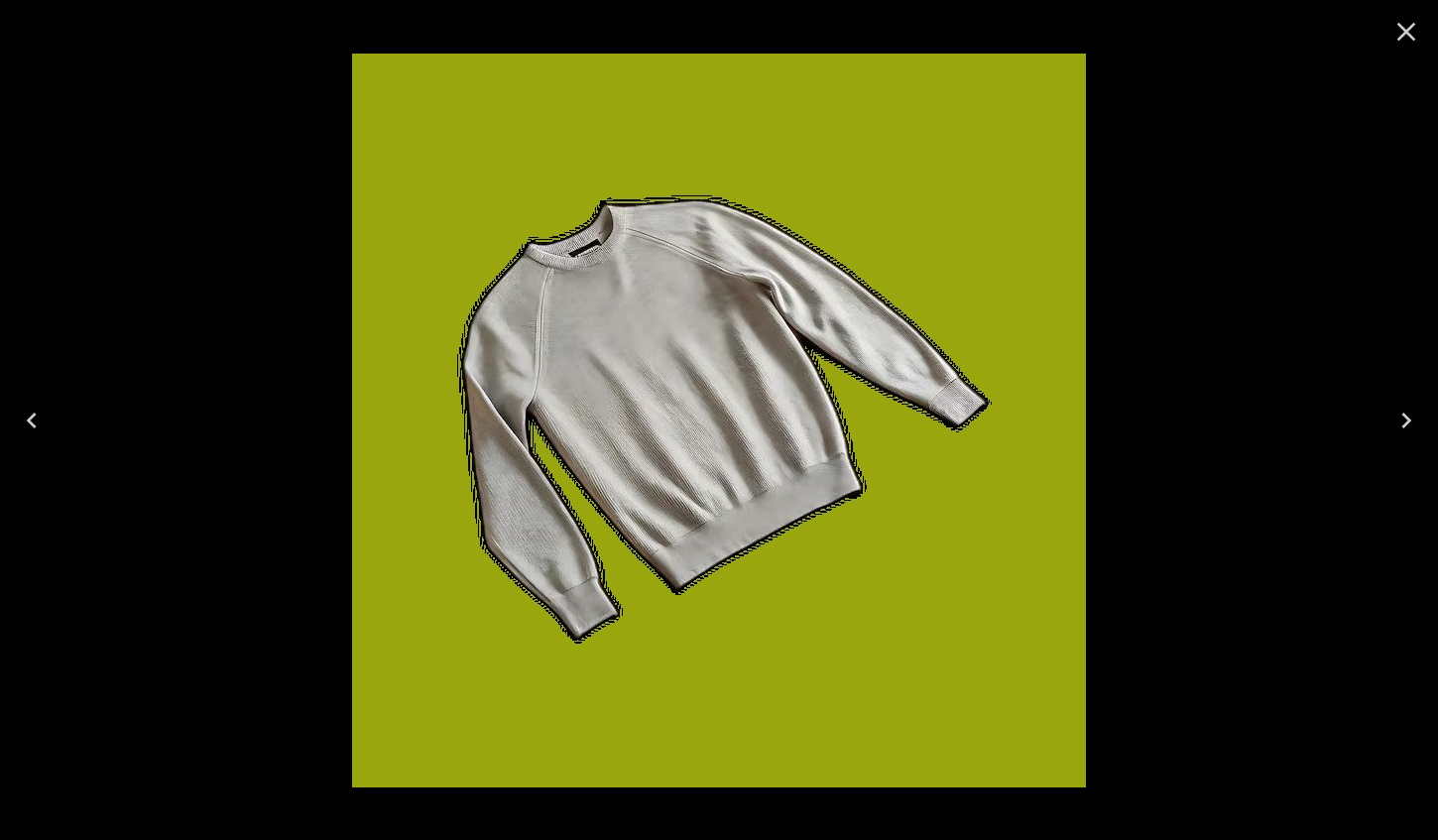 click at bounding box center (719, 420) 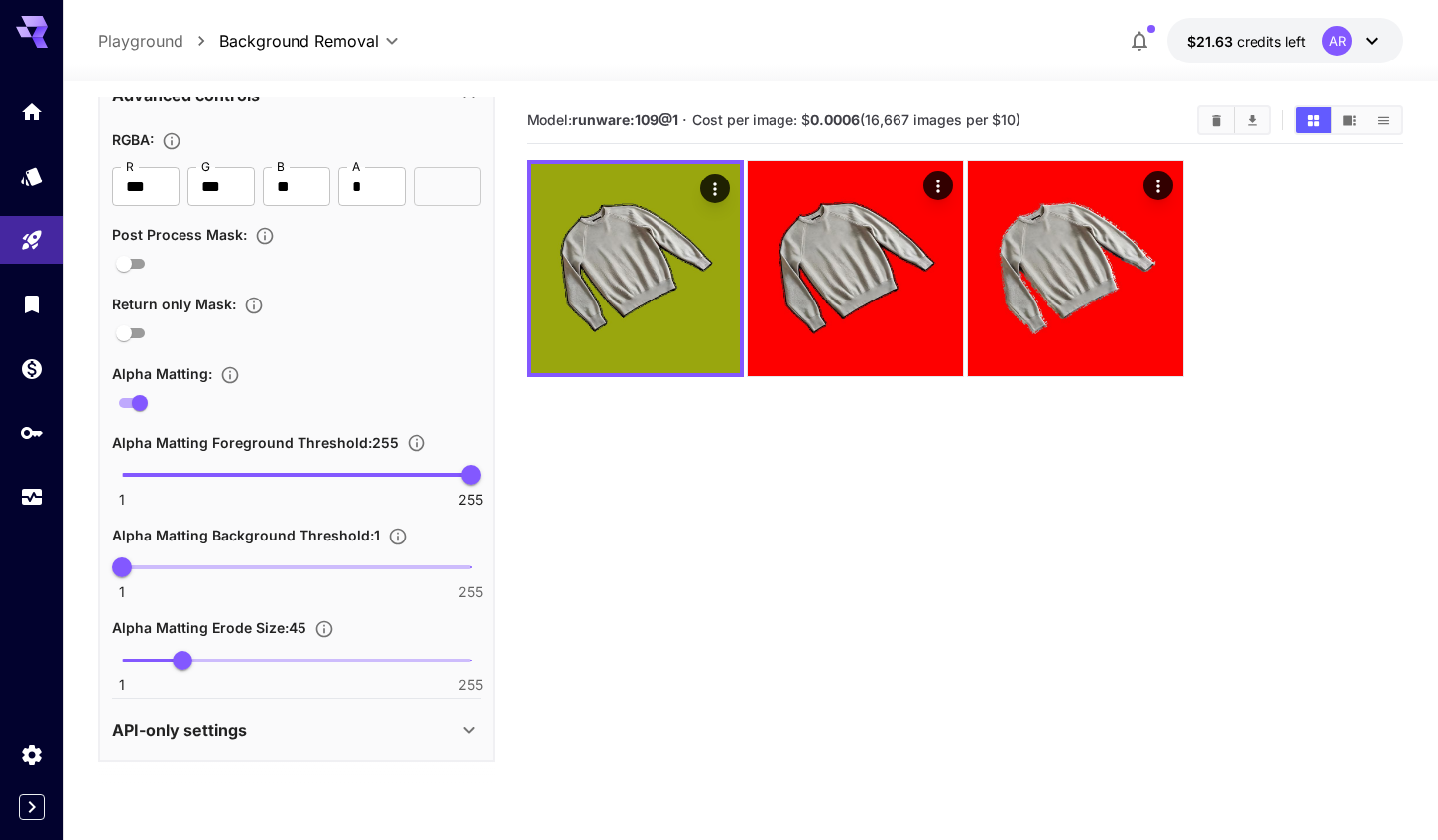 scroll, scrollTop: 715, scrollLeft: 0, axis: vertical 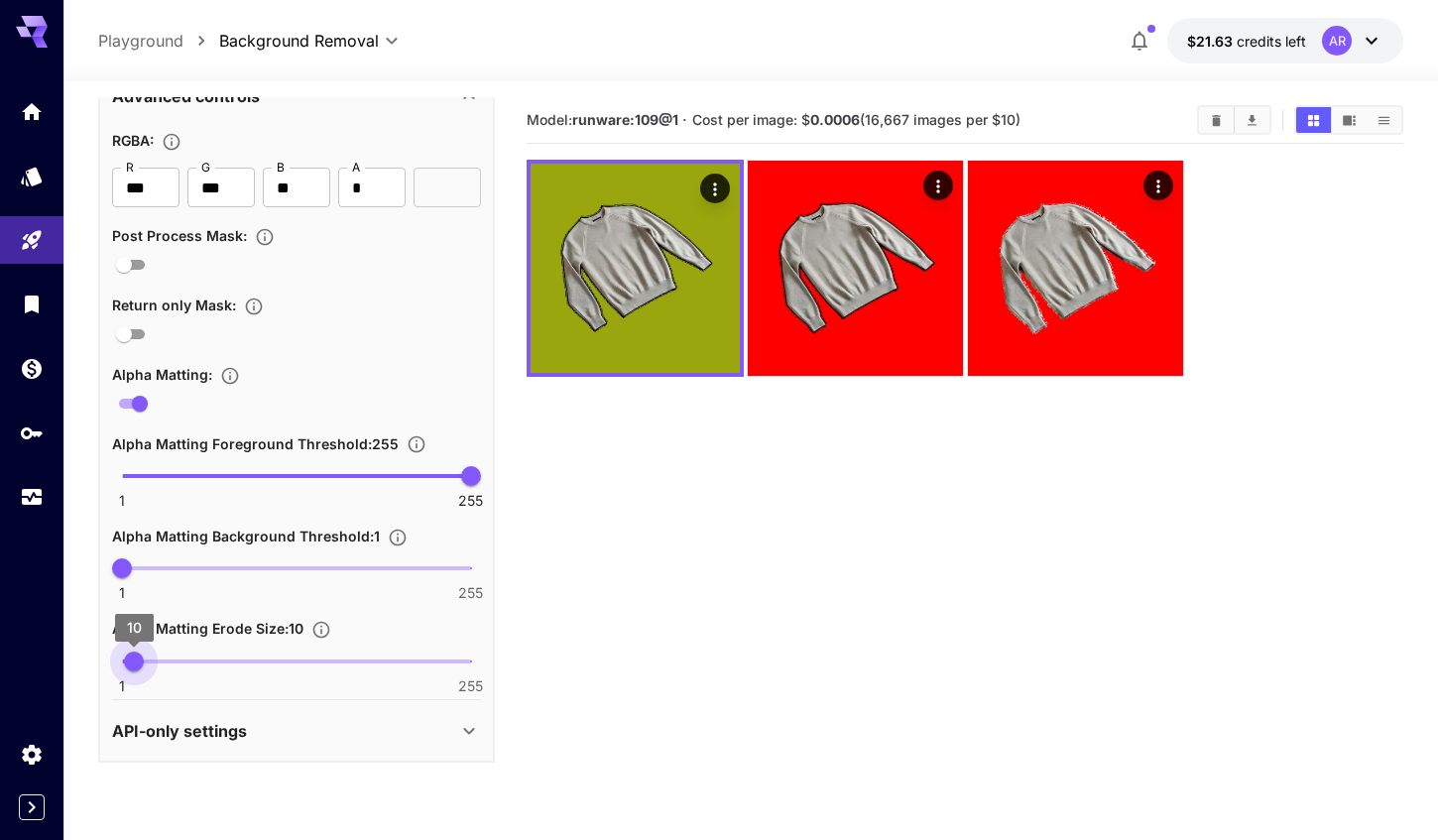 drag, startPoint x: 187, startPoint y: 662, endPoint x: 134, endPoint y: 664, distance: 53.037722 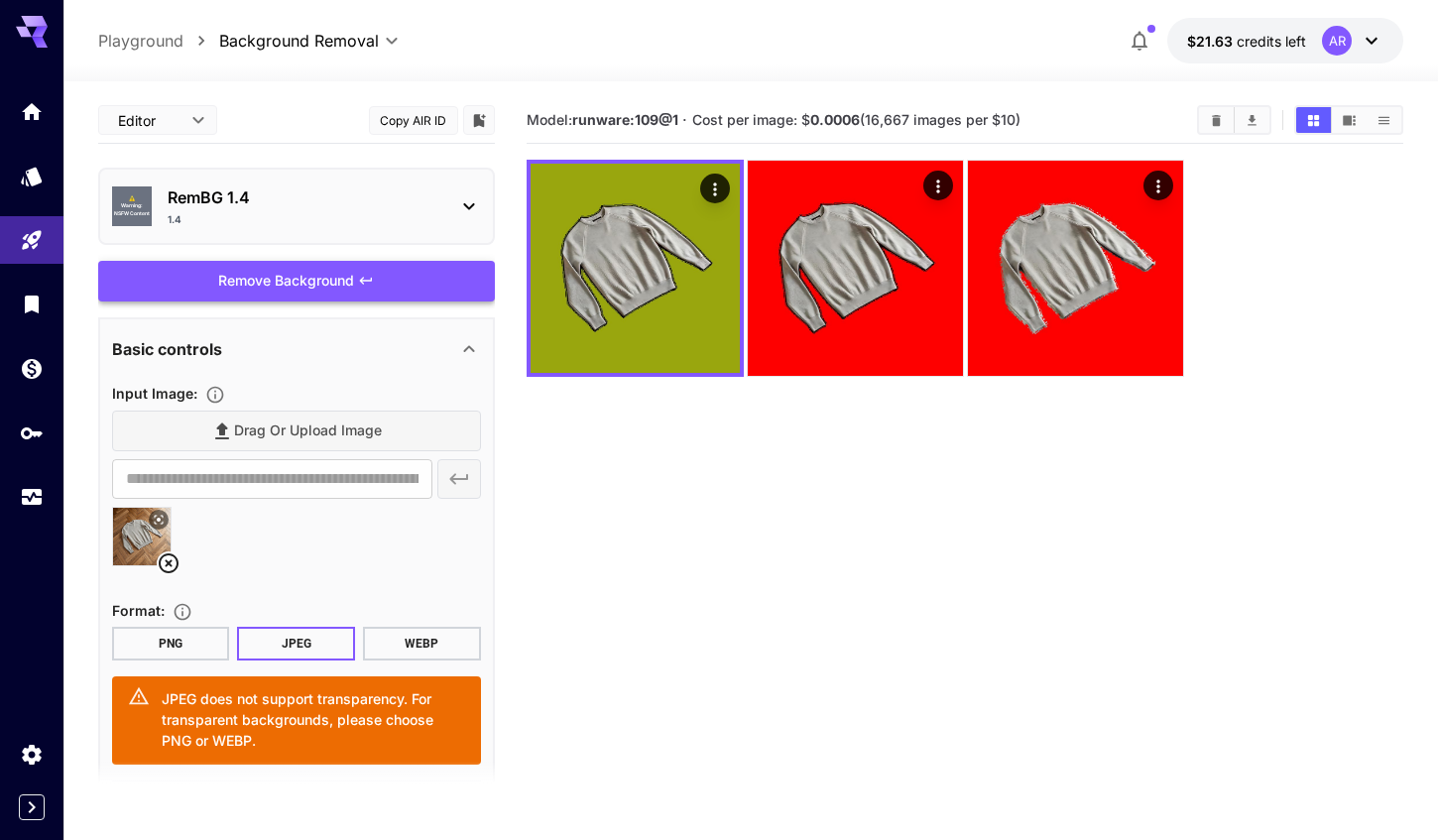 scroll, scrollTop: 0, scrollLeft: 0, axis: both 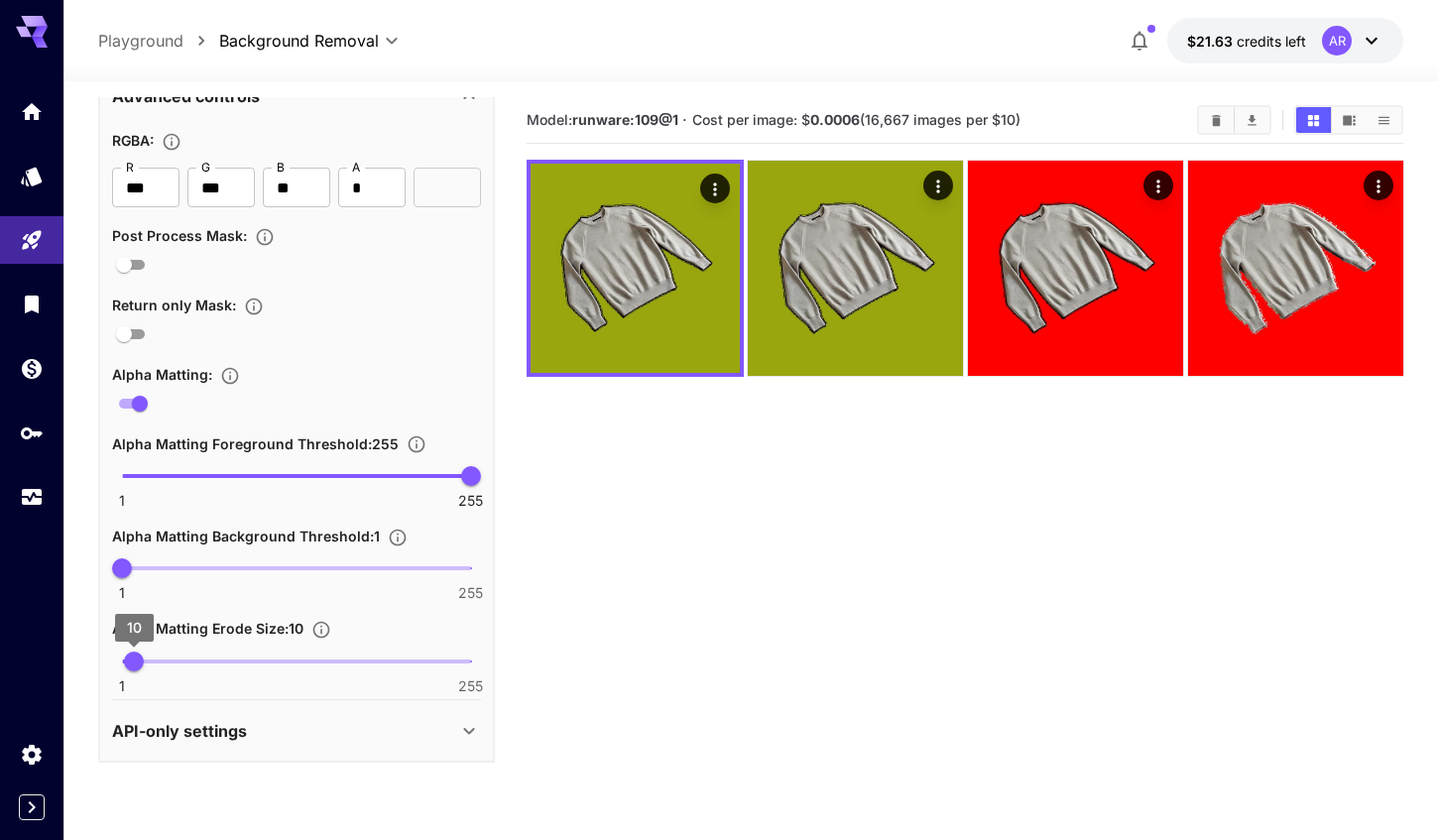 type on "*" 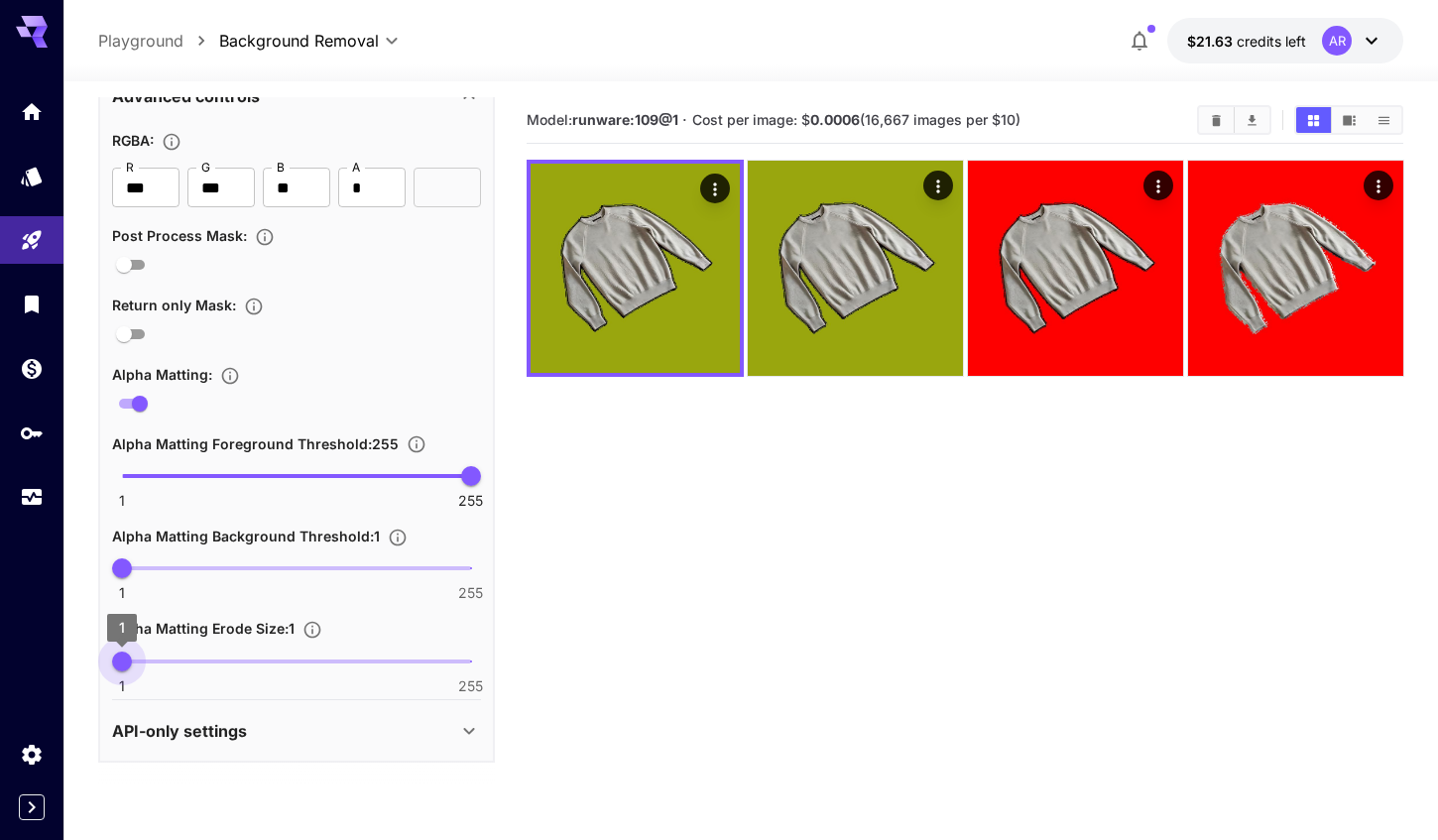 drag, startPoint x: 140, startPoint y: 660, endPoint x: 92, endPoint y: 660, distance: 48 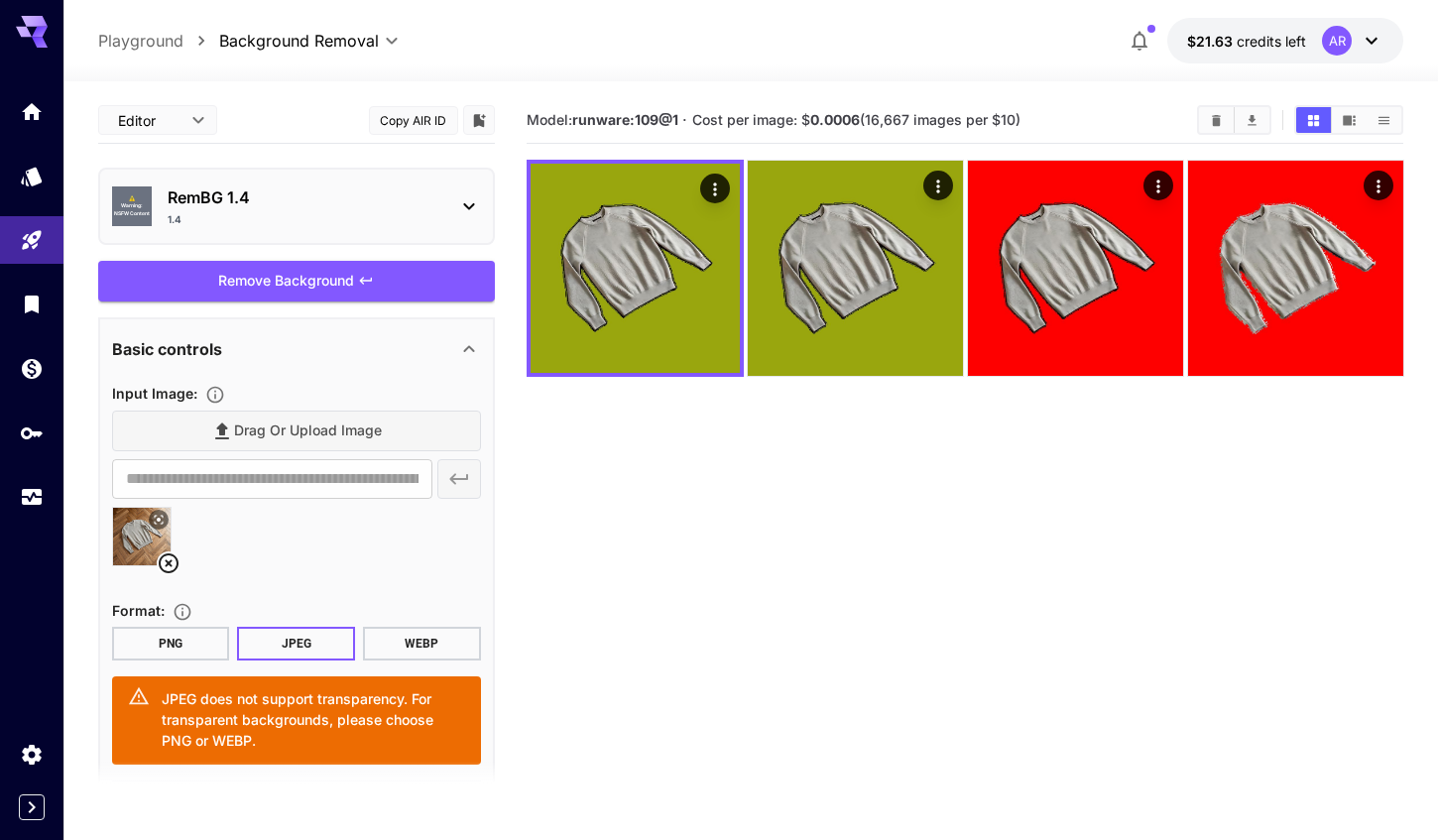 scroll, scrollTop: 0, scrollLeft: 0, axis: both 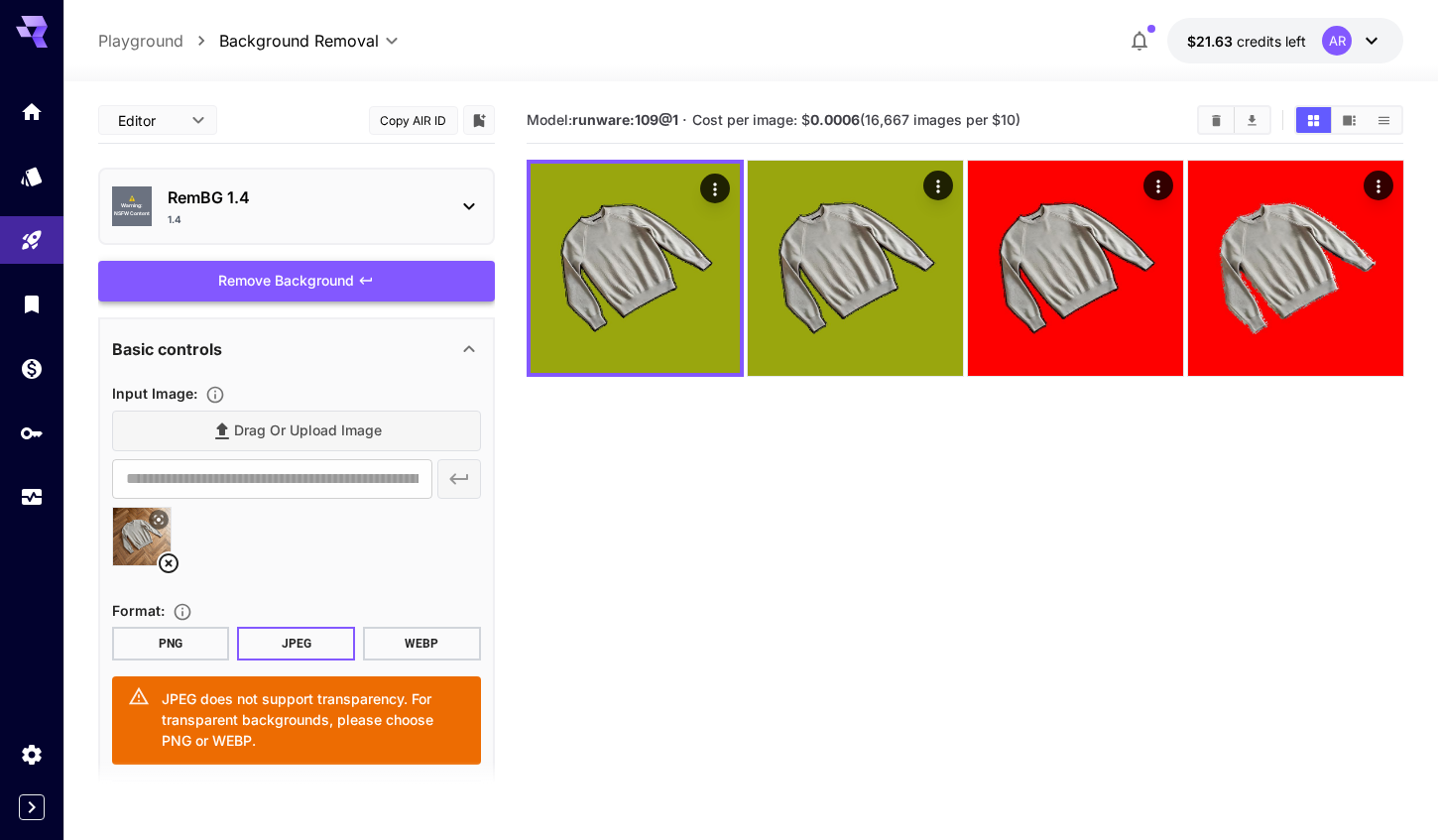 click on "Remove Background" at bounding box center [297, 281] 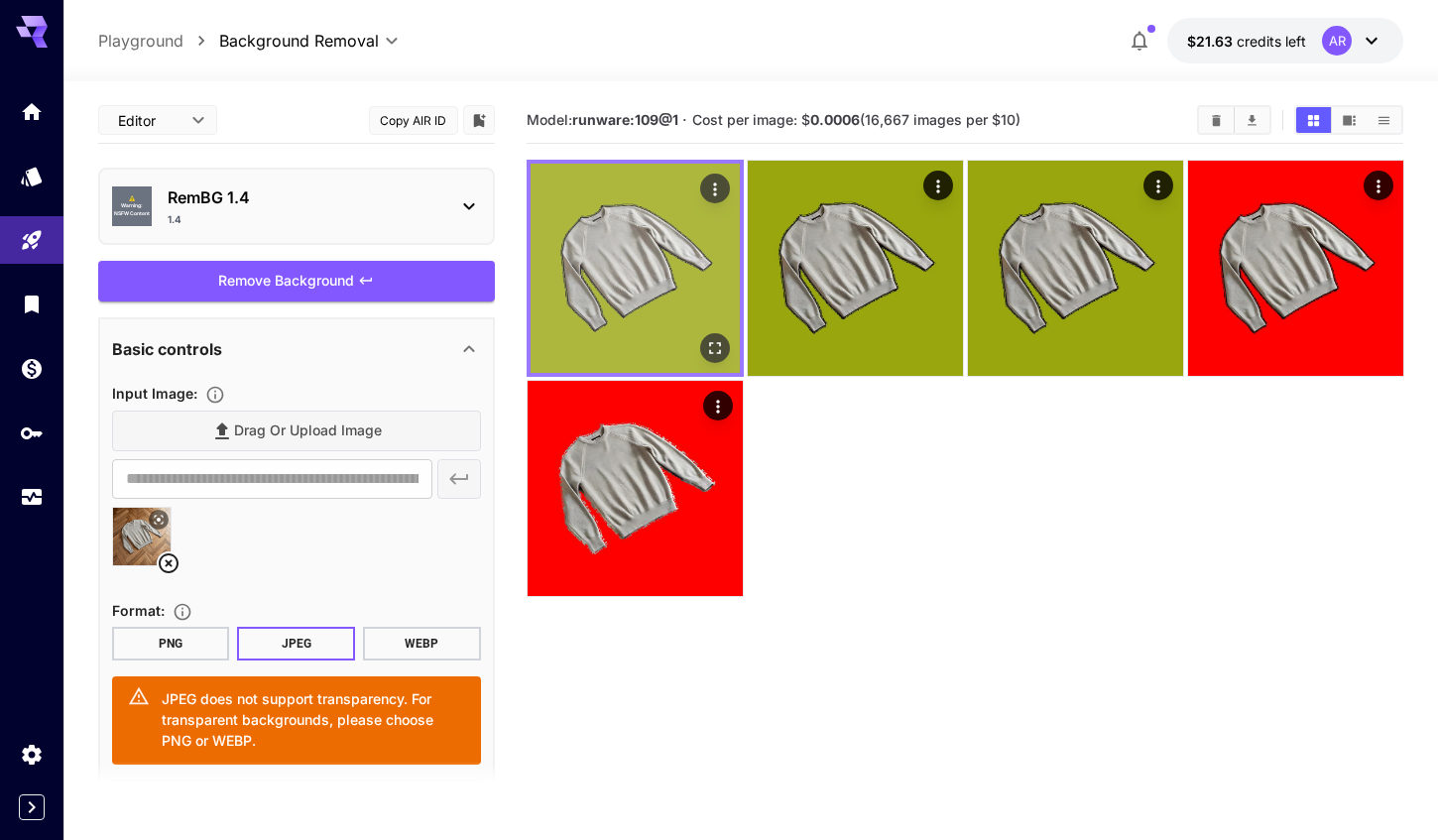click at bounding box center [635, 268] 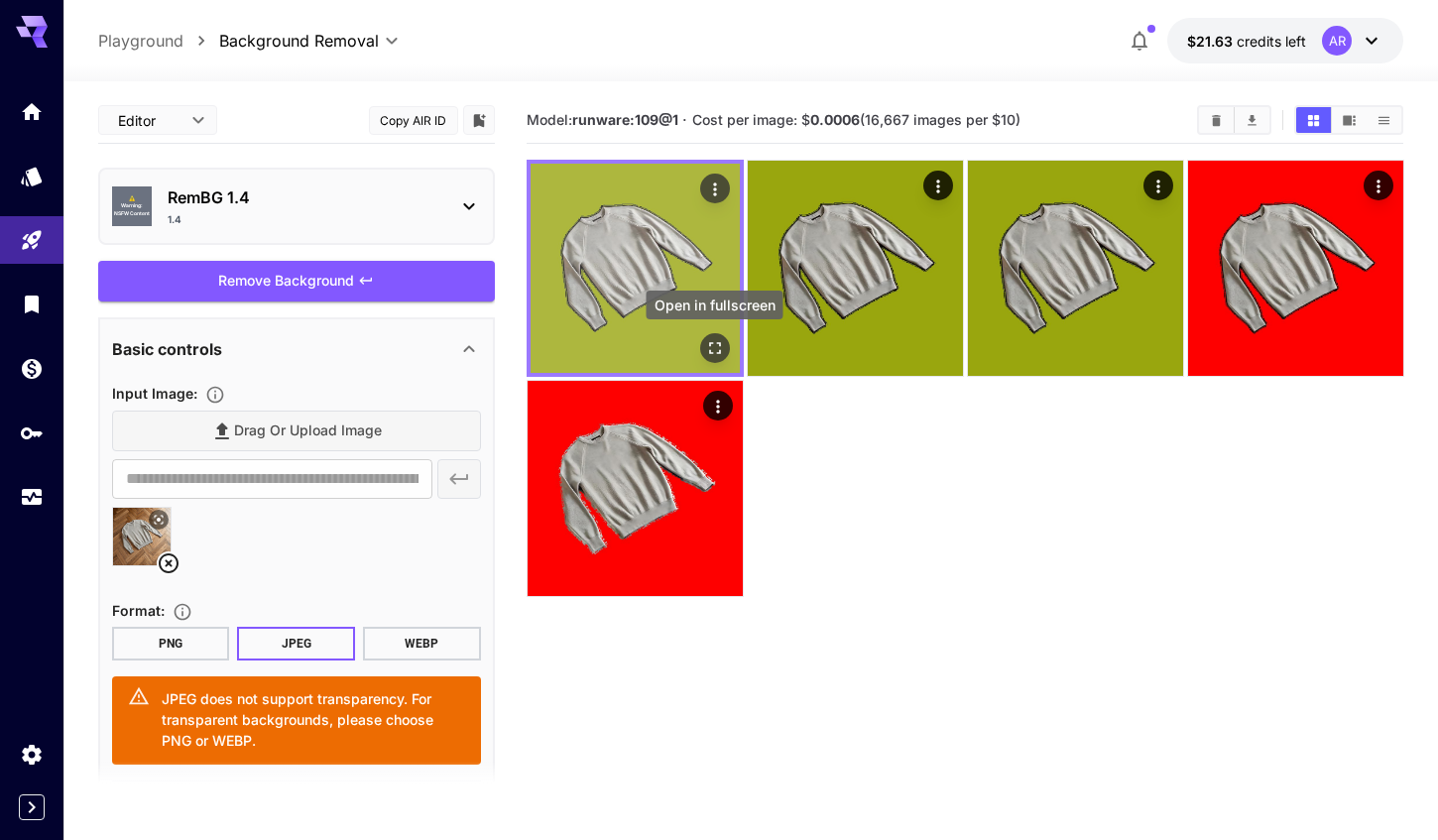 click 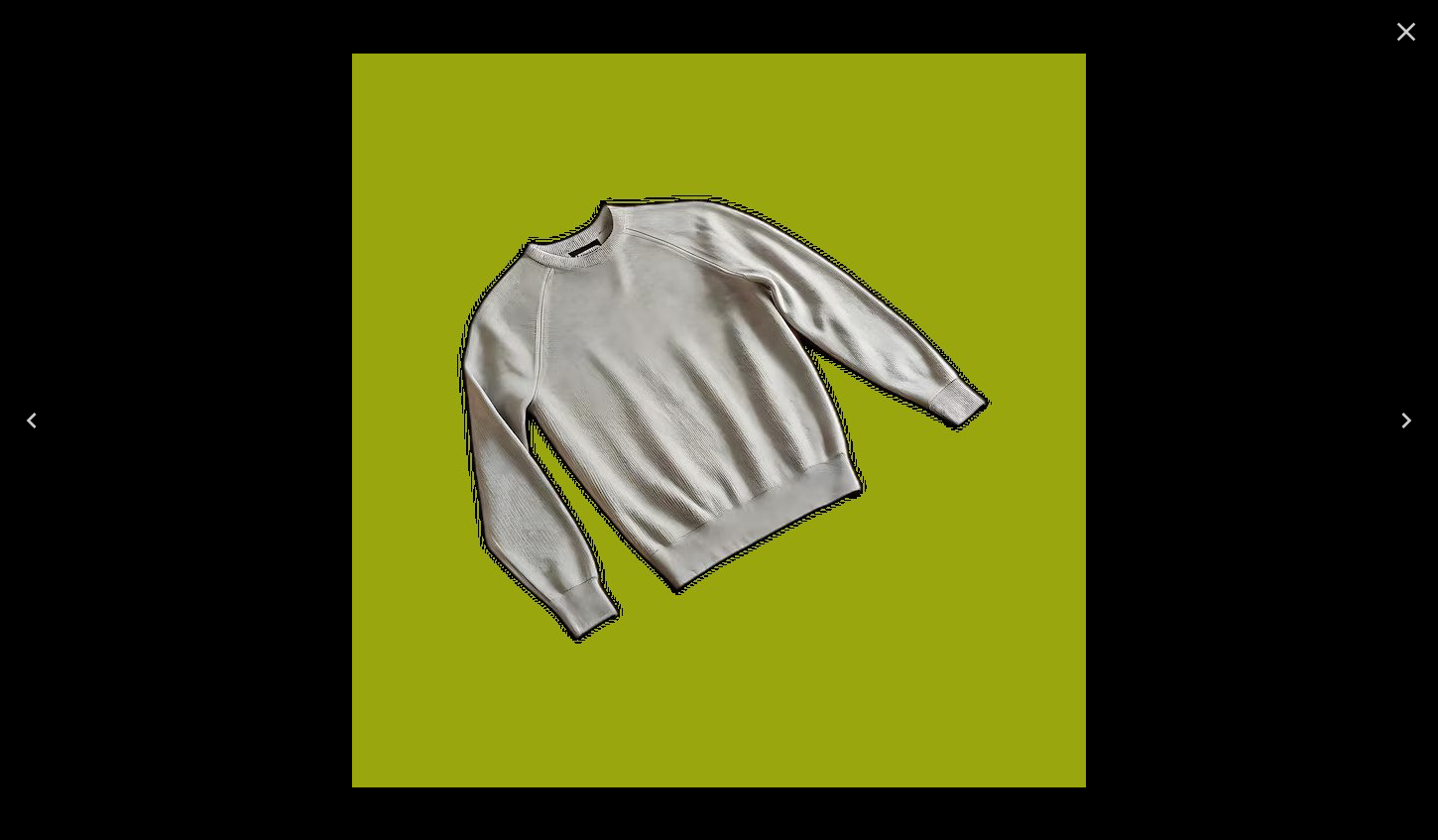 click at bounding box center (719, 420) 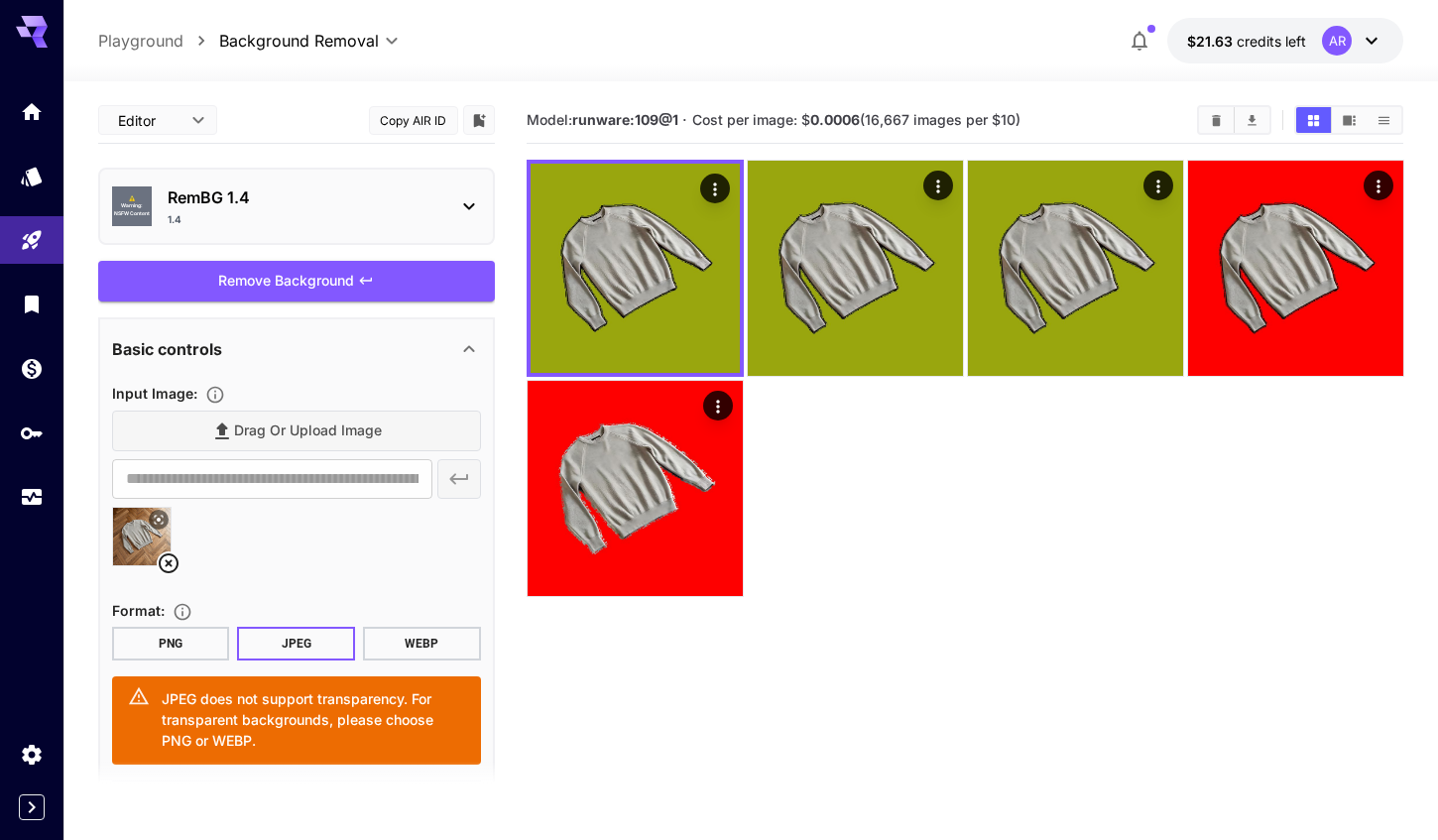 scroll, scrollTop: 0, scrollLeft: 0, axis: both 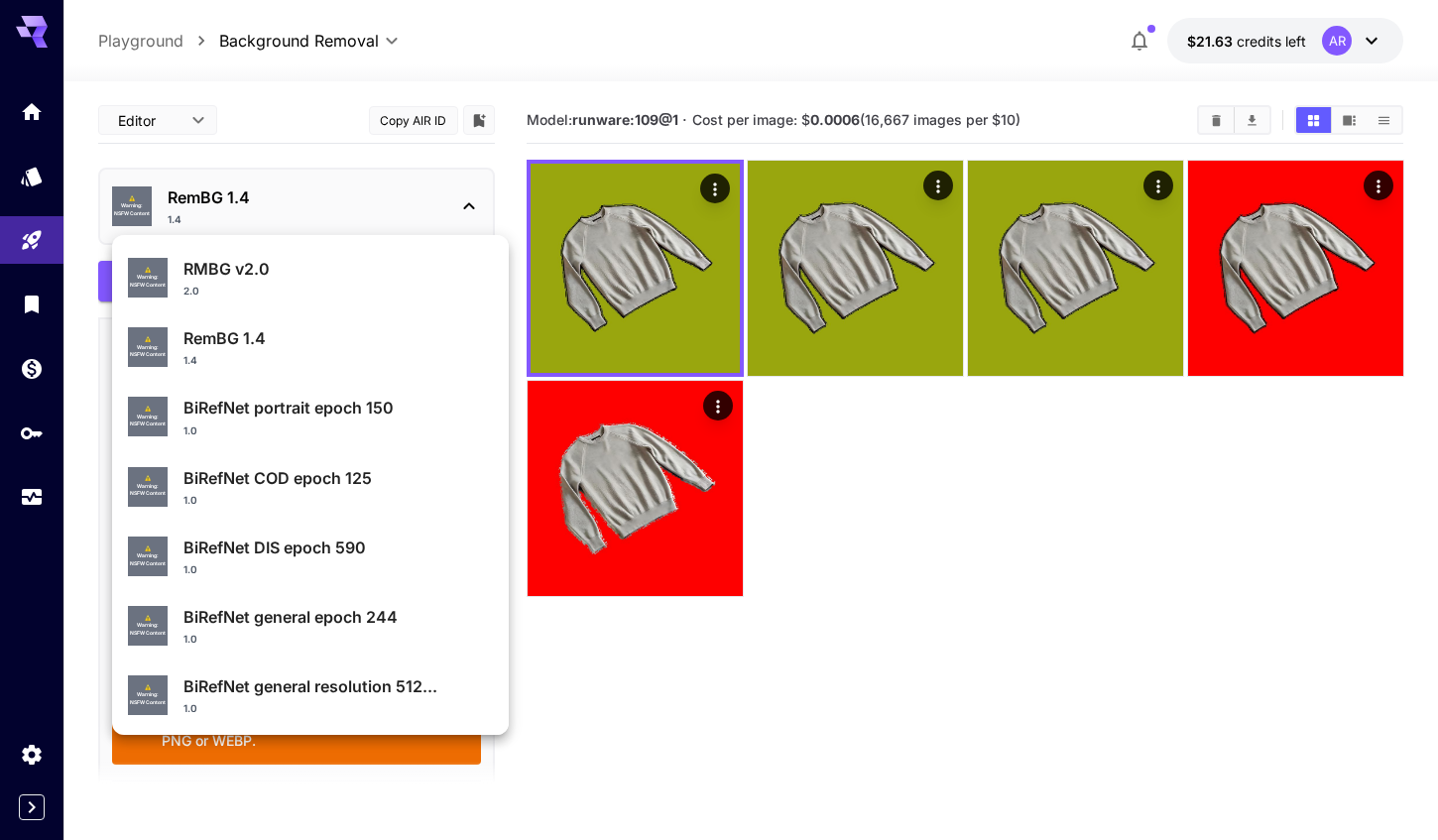click on "RMBG v2.0" at bounding box center (338, 269) 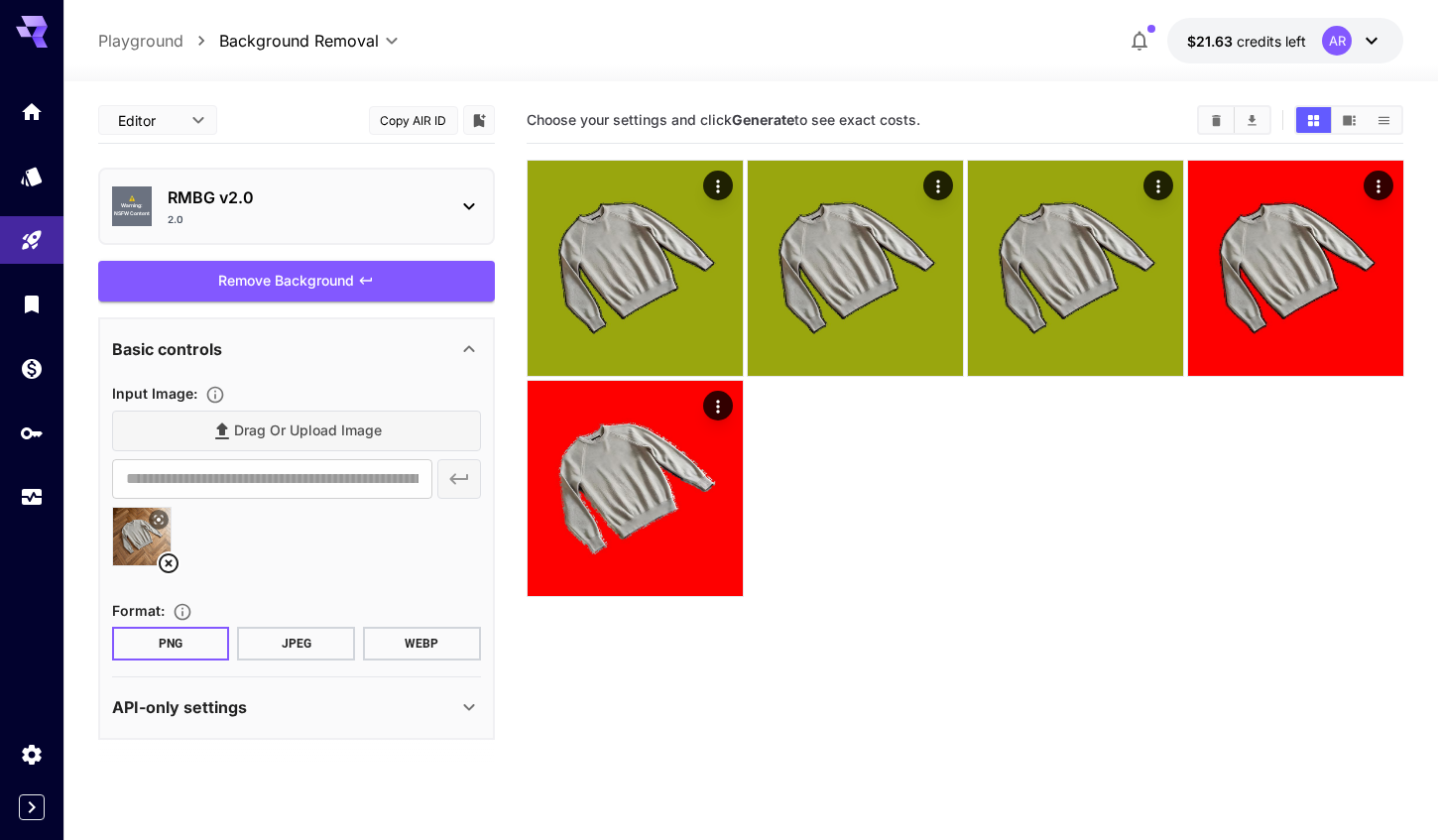 click on "JPEG" at bounding box center (296, 644) 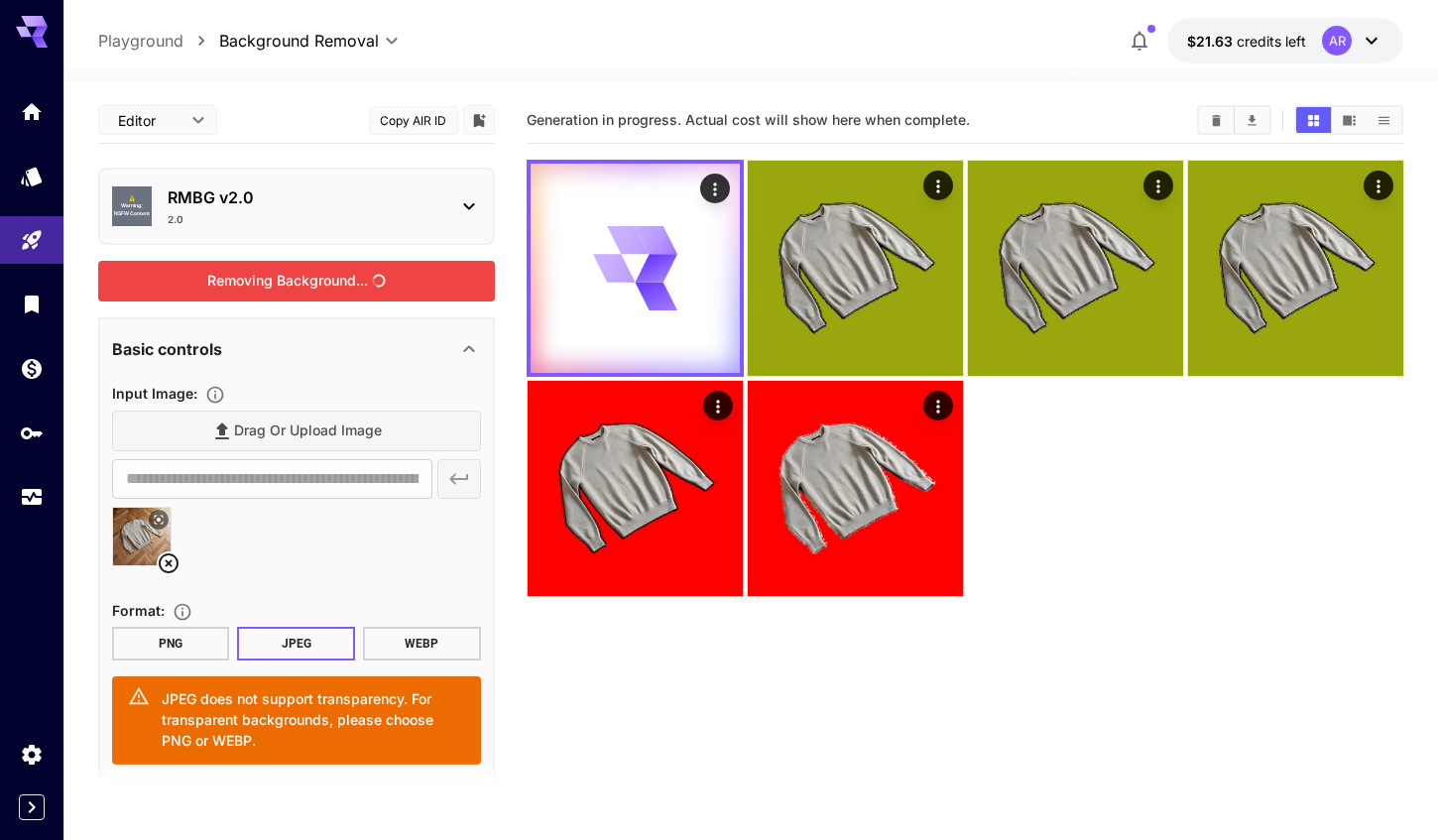 click on "Removing Background..." at bounding box center [297, 281] 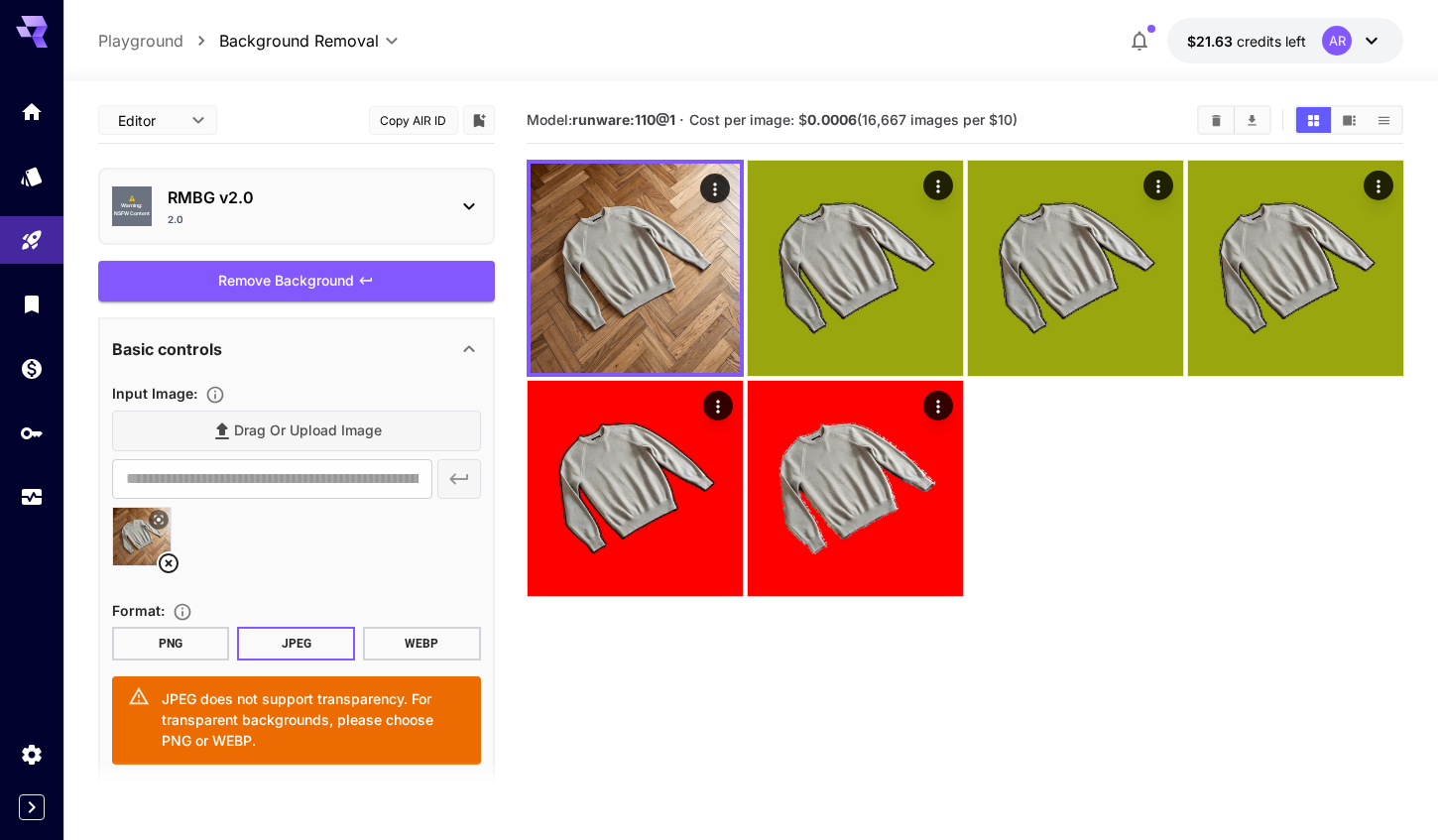 click on "PNG" at bounding box center [171, 644] 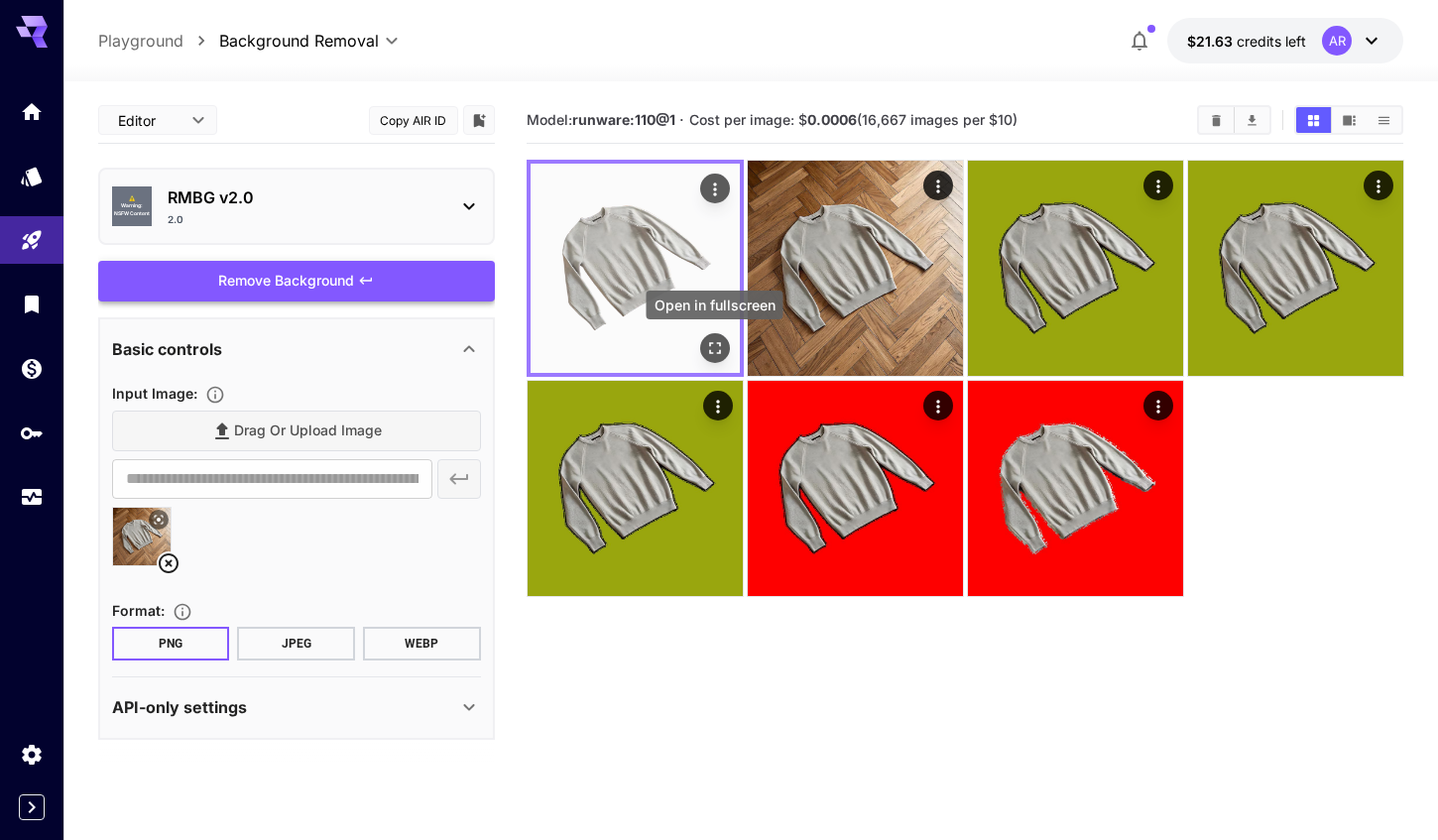 click at bounding box center [714, 348] 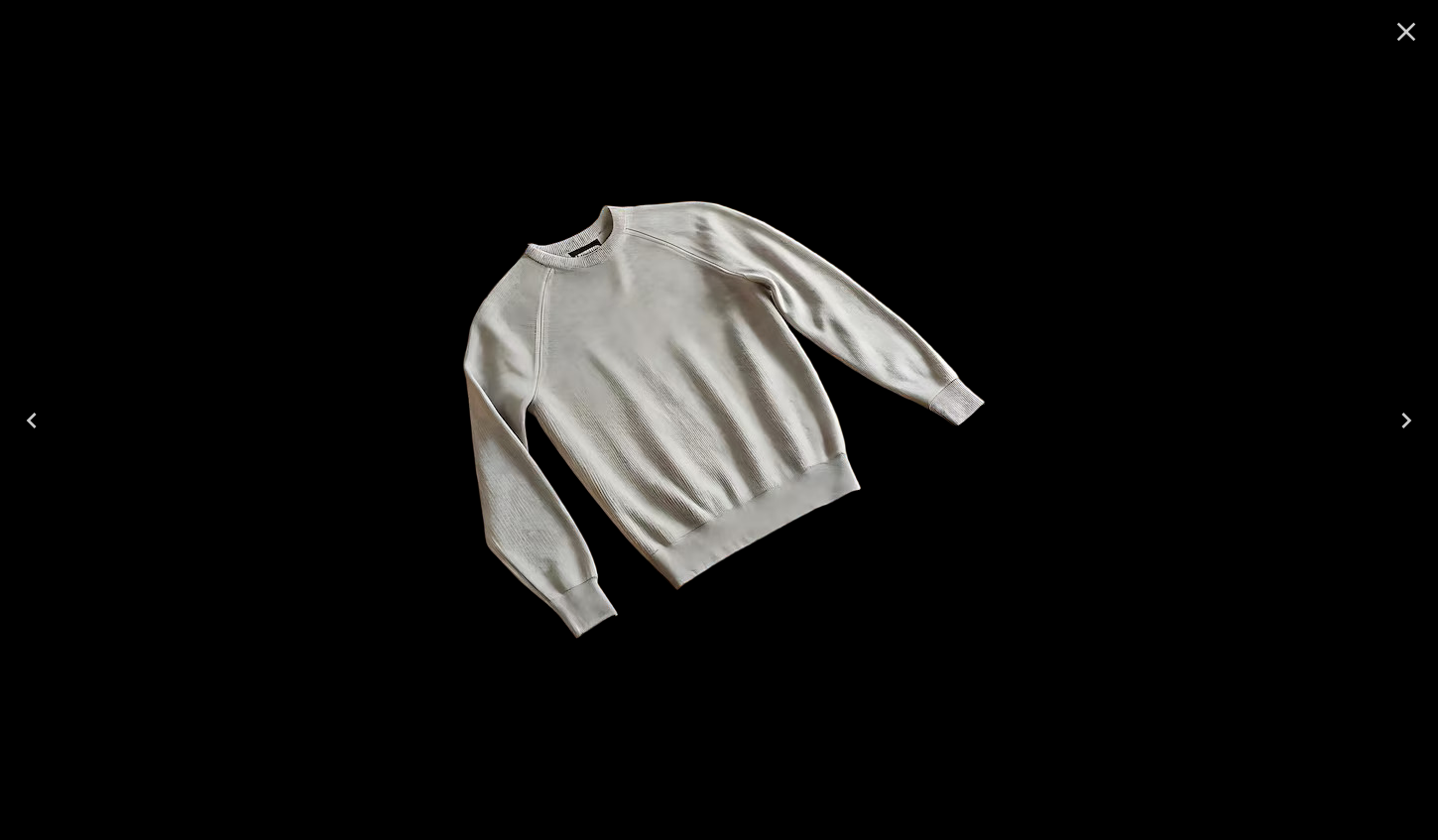 drag, startPoint x: 681, startPoint y: 442, endPoint x: 698, endPoint y: 120, distance: 322.4484 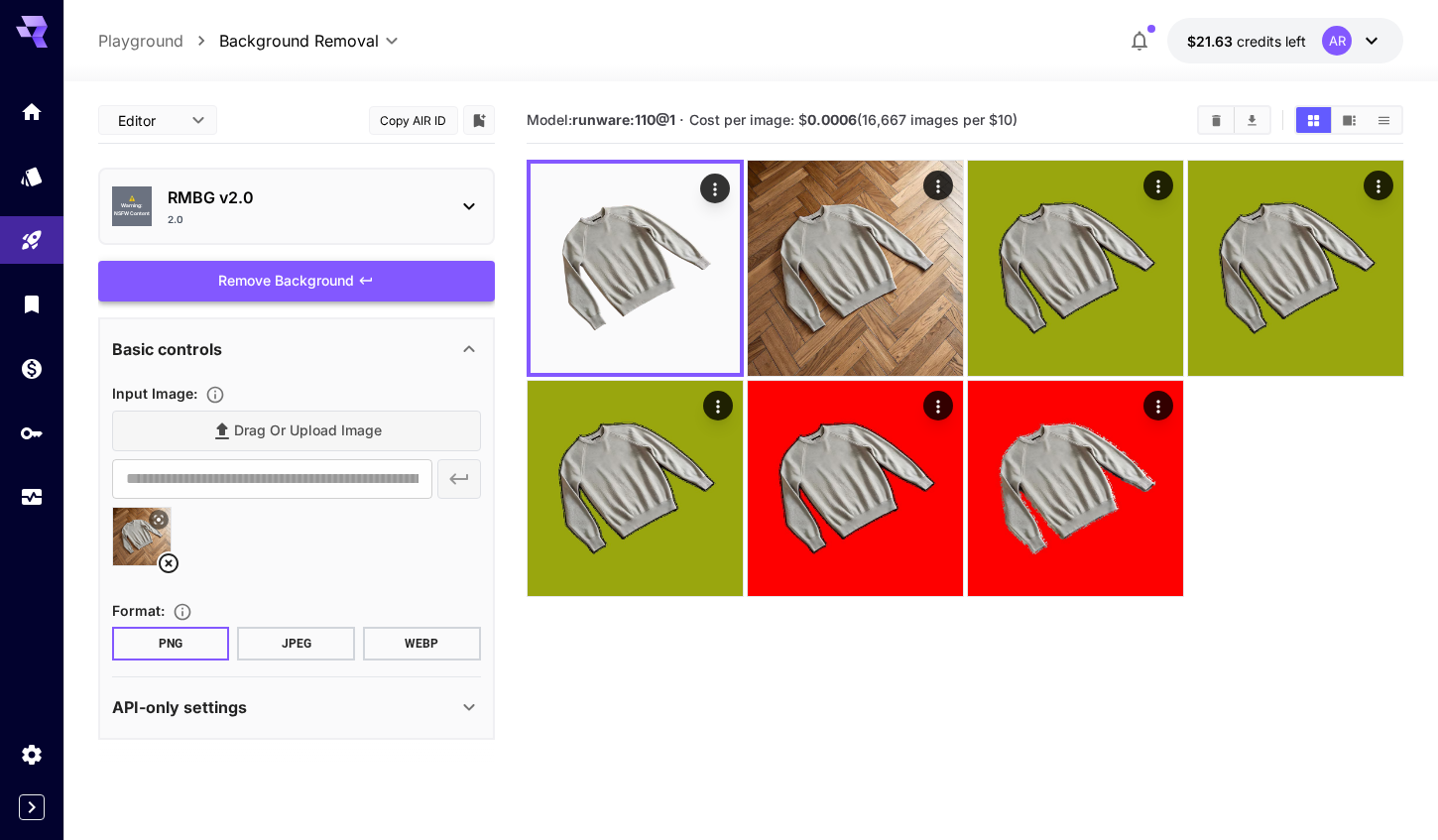 click on "RMBG v2.0" at bounding box center [304, 197] 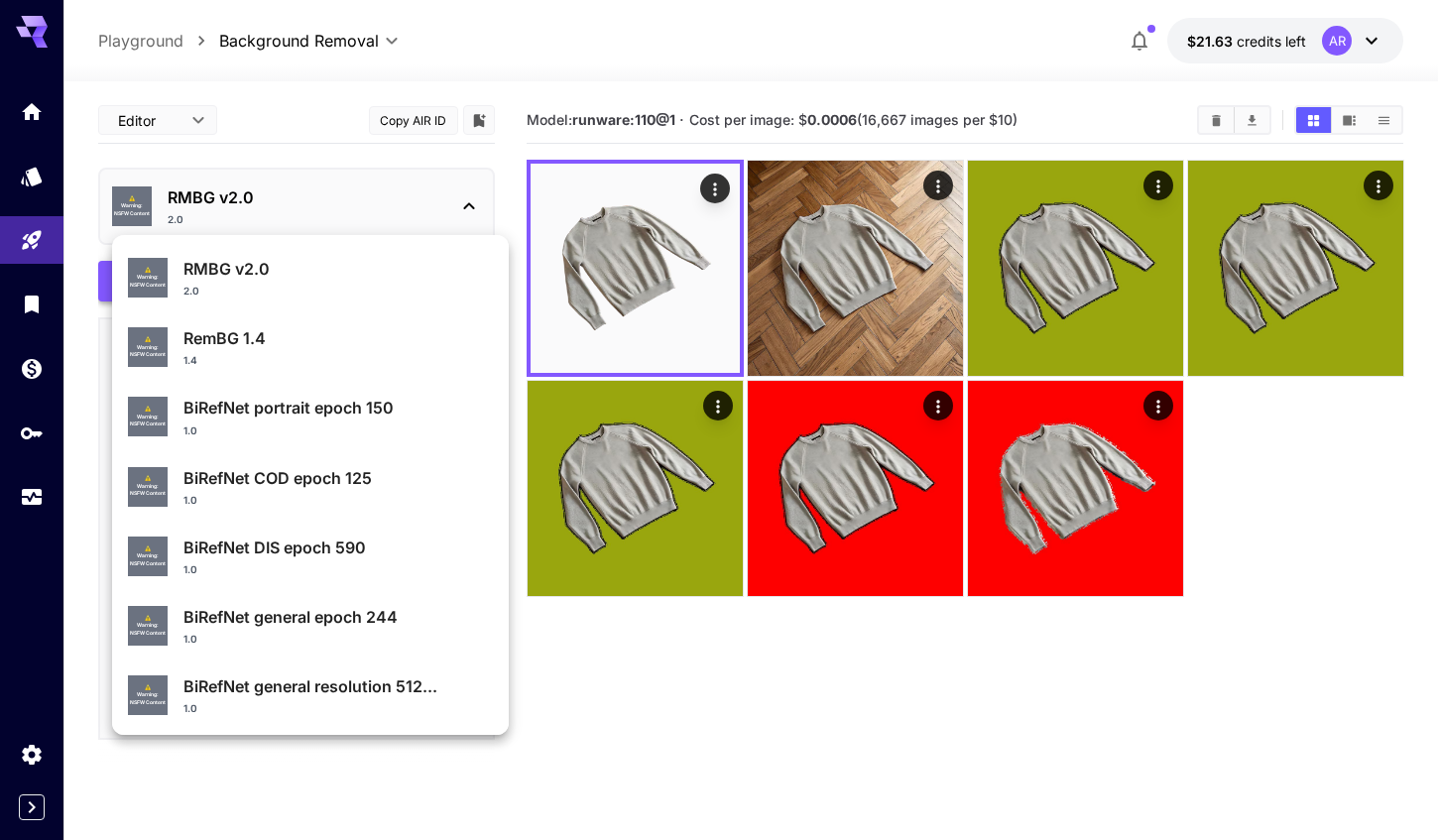 click on "RemBG 1.4" at bounding box center (338, 338) 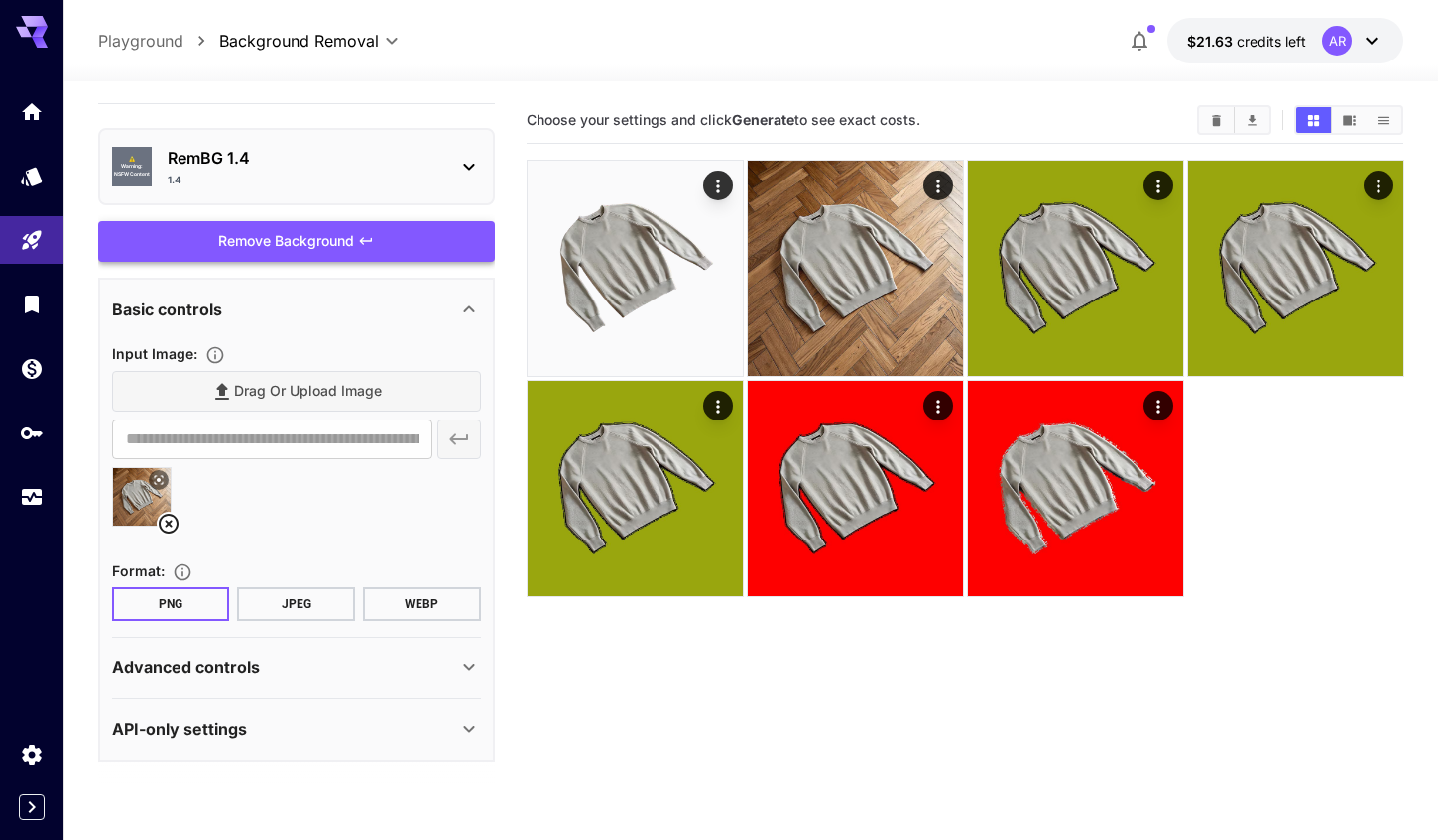 scroll, scrollTop: 39, scrollLeft: 0, axis: vertical 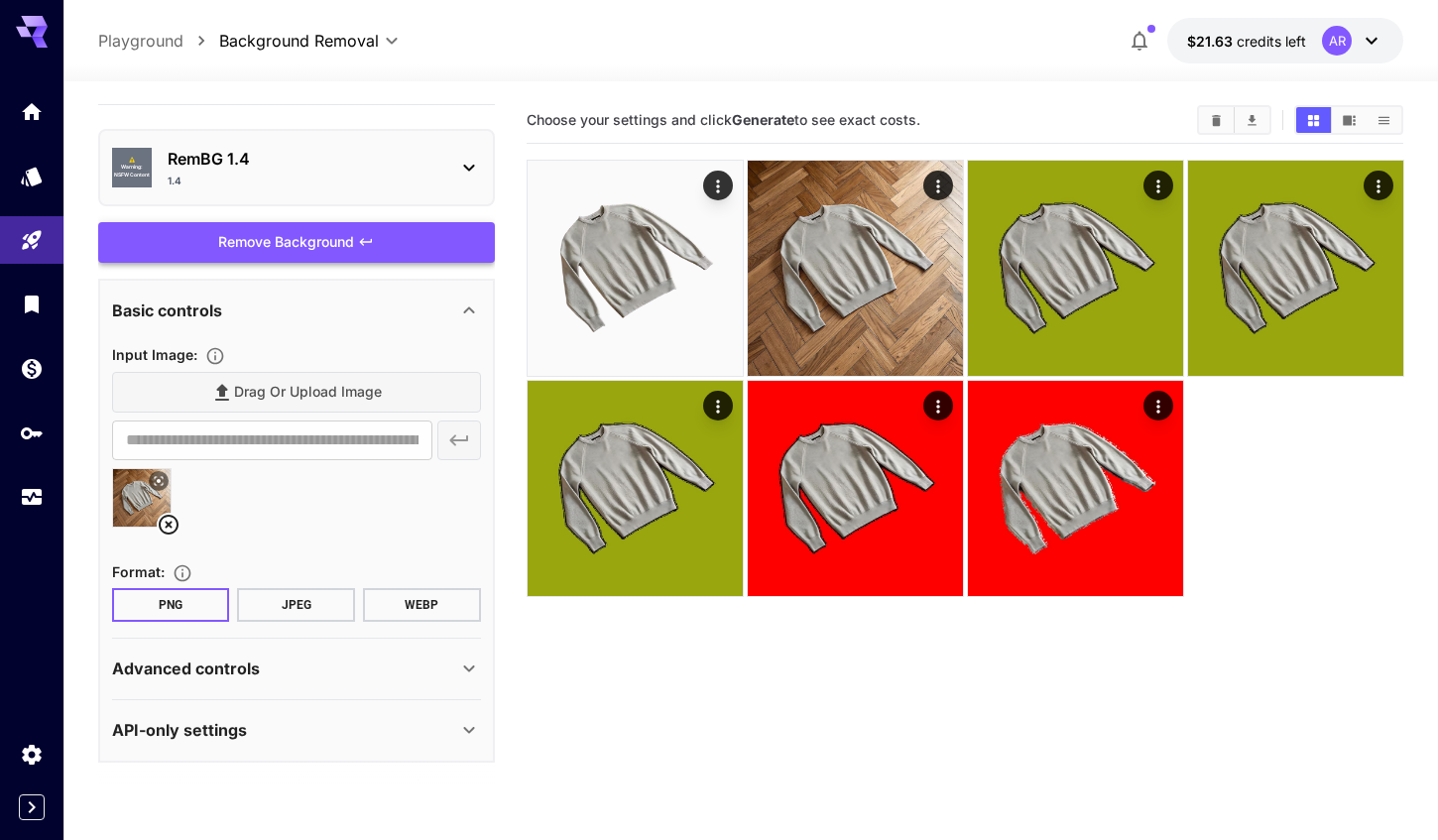 click on "JPEG" at bounding box center [296, 605] 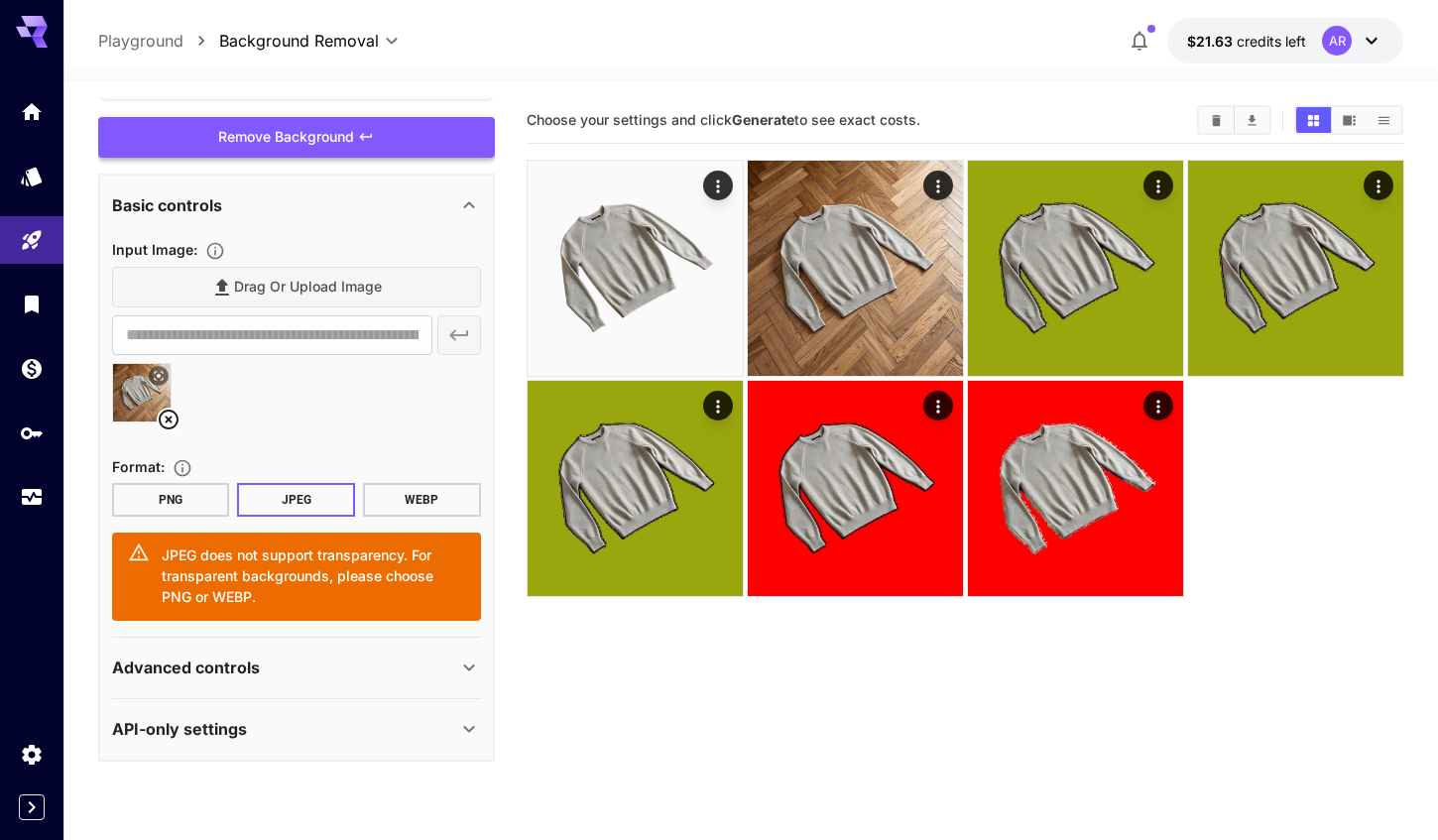 scroll, scrollTop: 143, scrollLeft: 0, axis: vertical 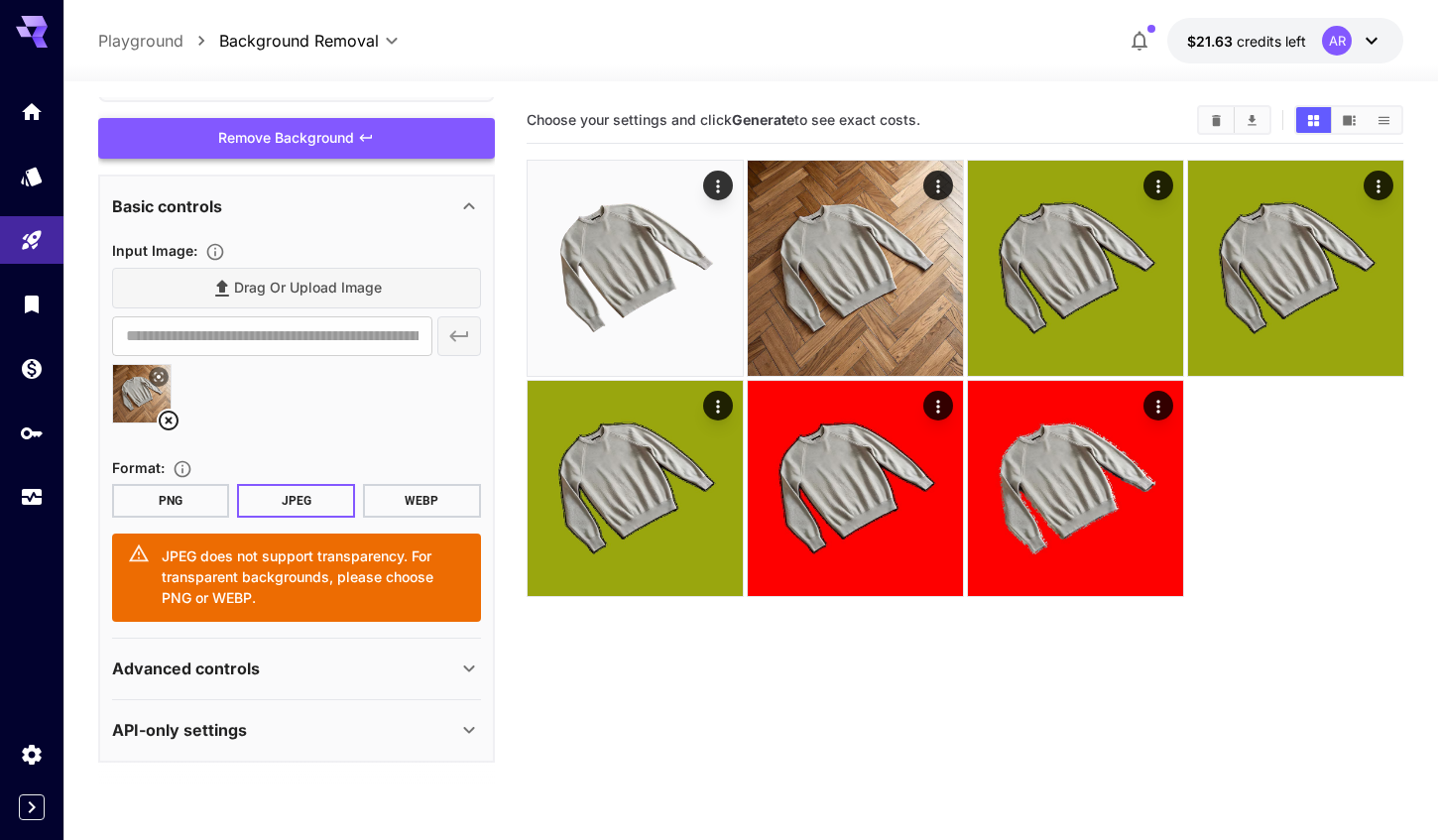 click on "Advanced controls" at bounding box center [285, 668] 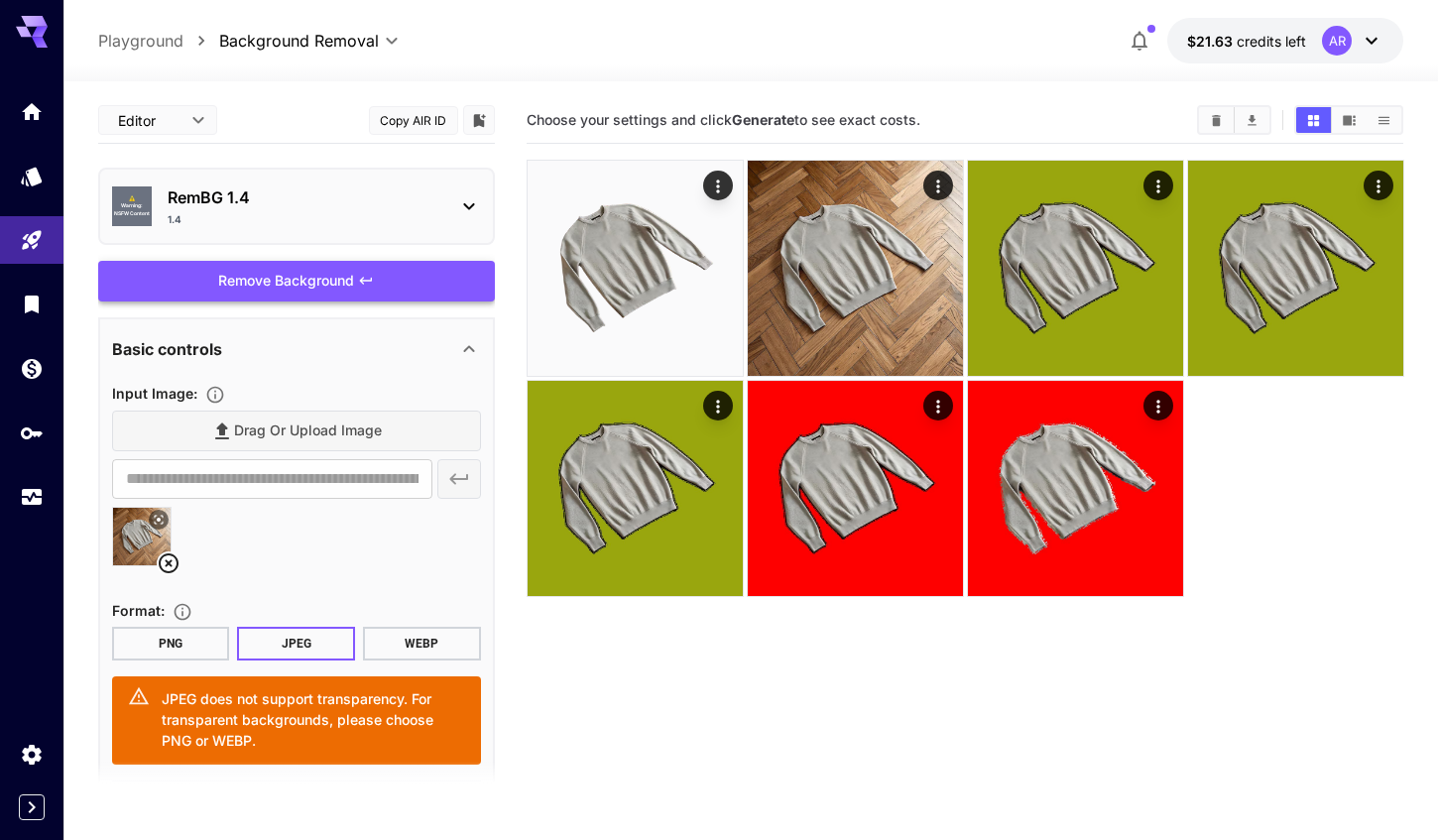 scroll, scrollTop: 0, scrollLeft: 0, axis: both 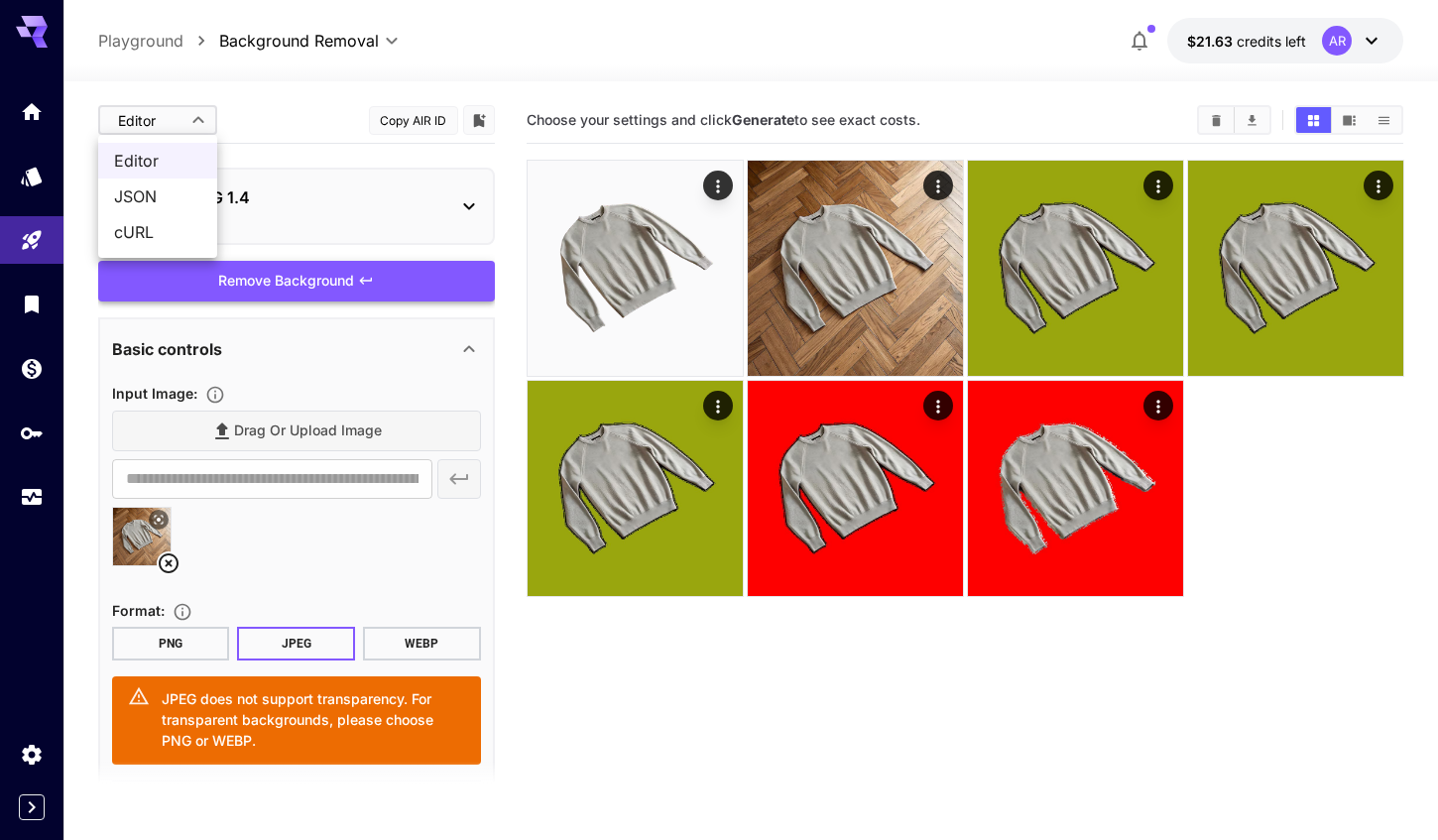 click at bounding box center [719, 420] 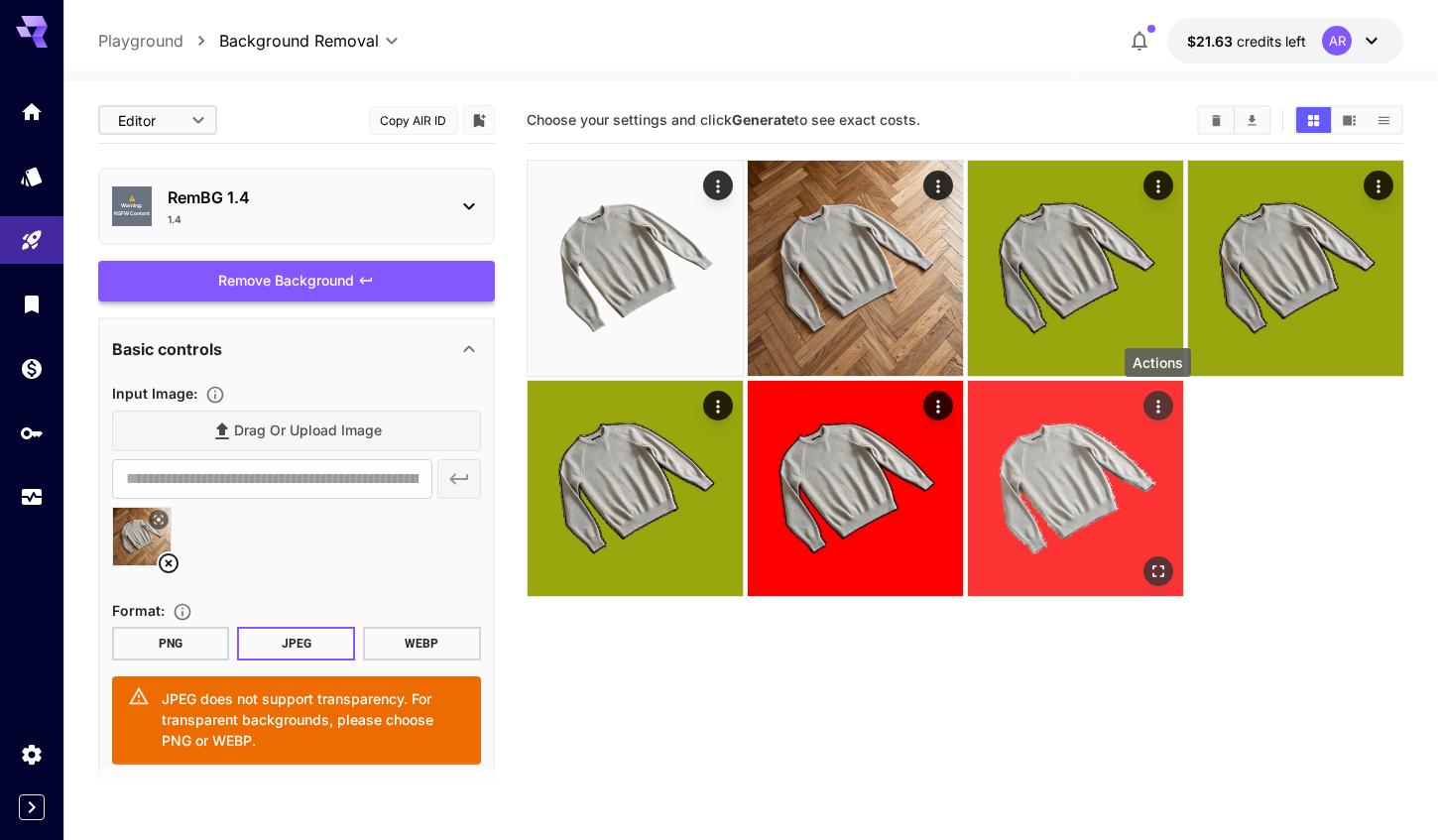 click 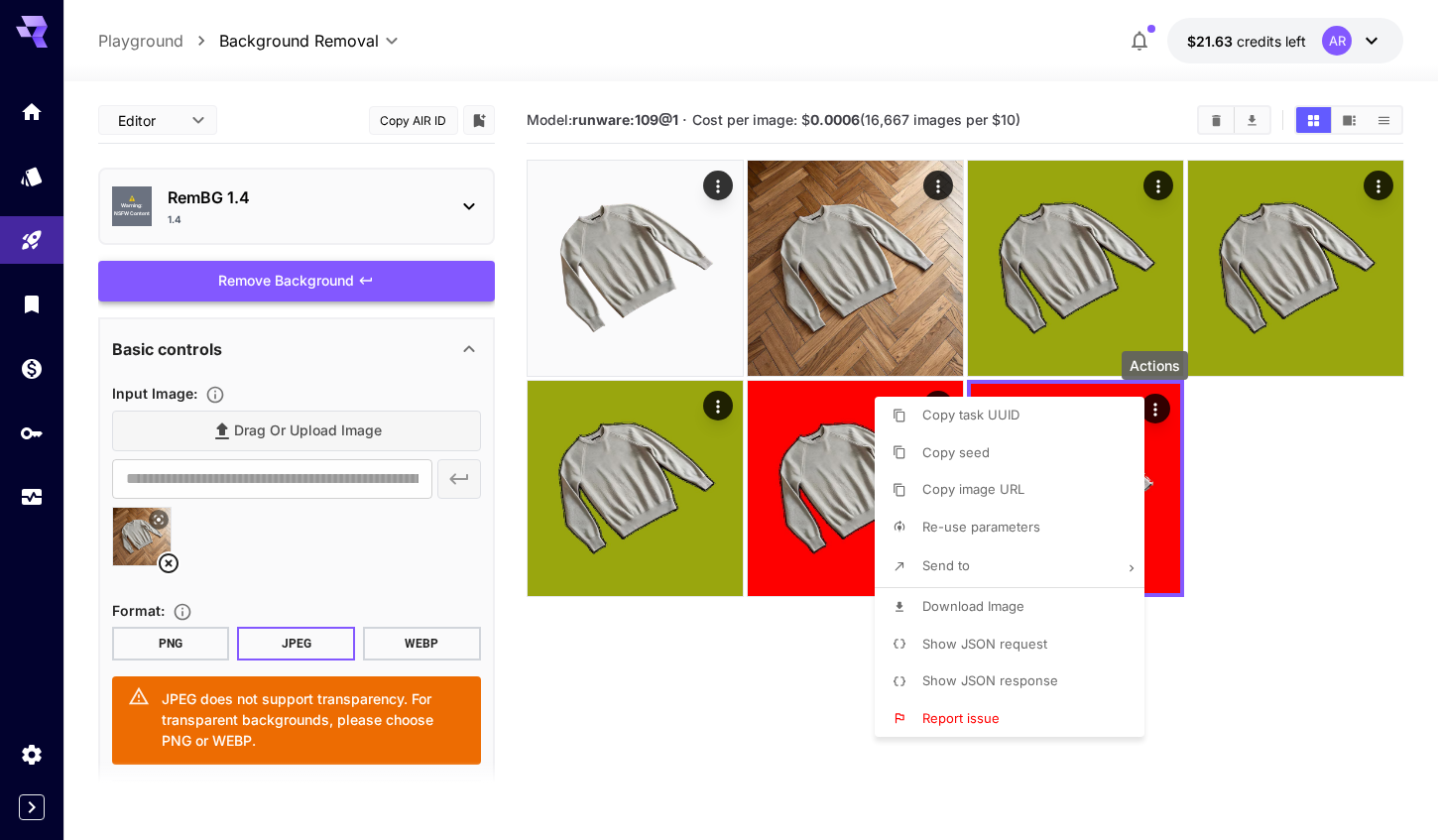 click on "Re-use parameters" at bounding box center (981, 527) 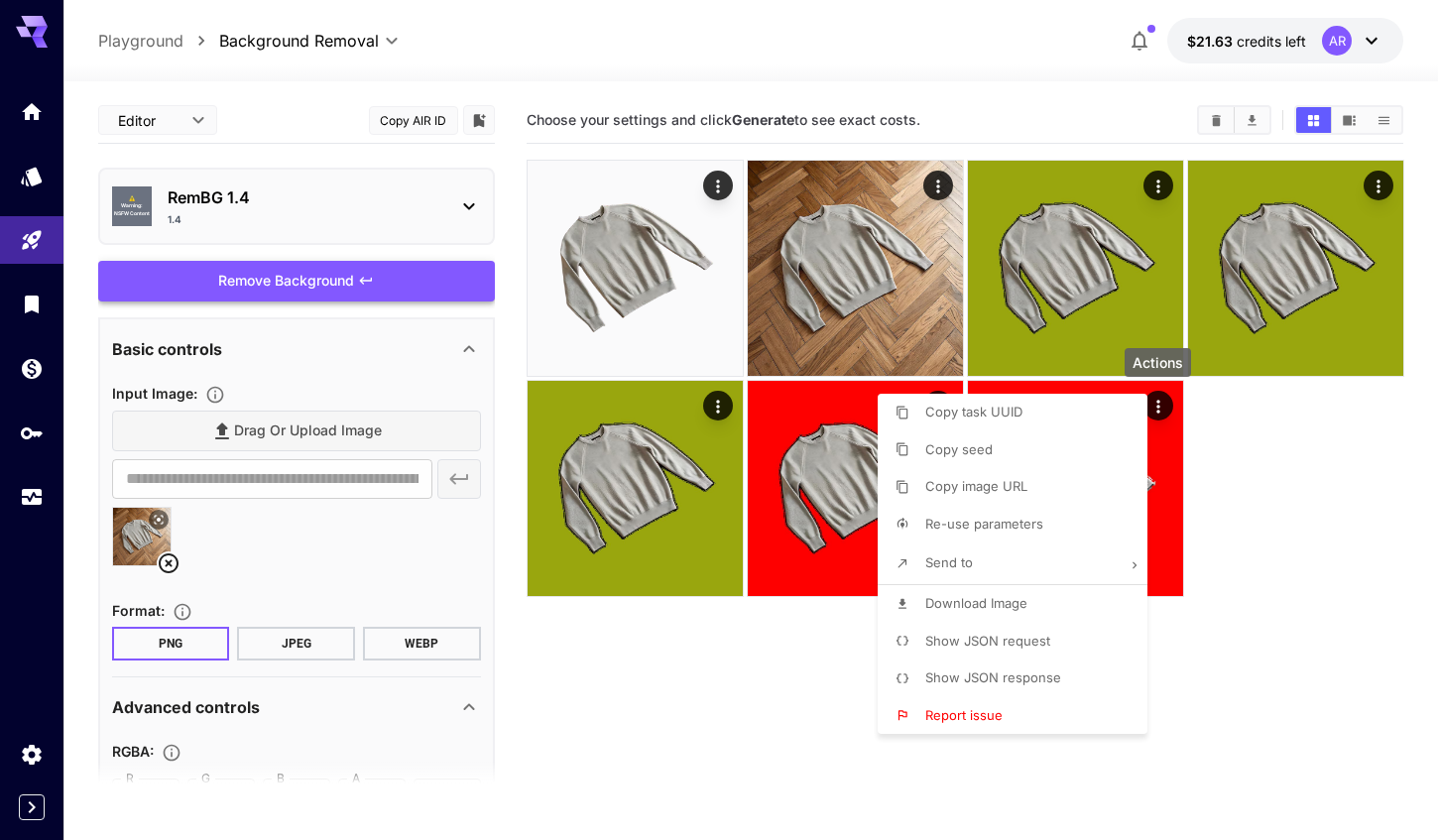 click at bounding box center [719, 420] 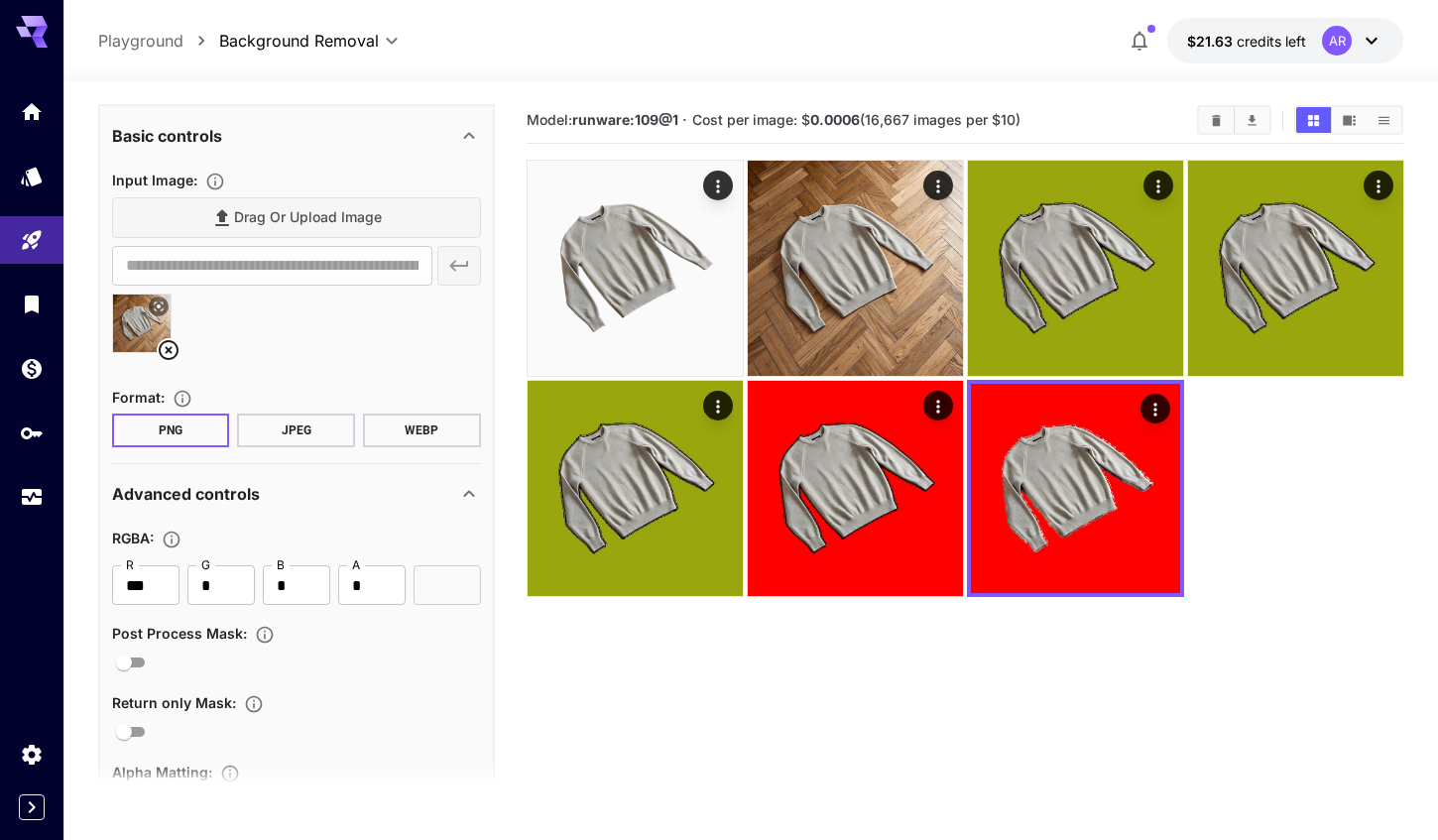 scroll, scrollTop: 236, scrollLeft: 0, axis: vertical 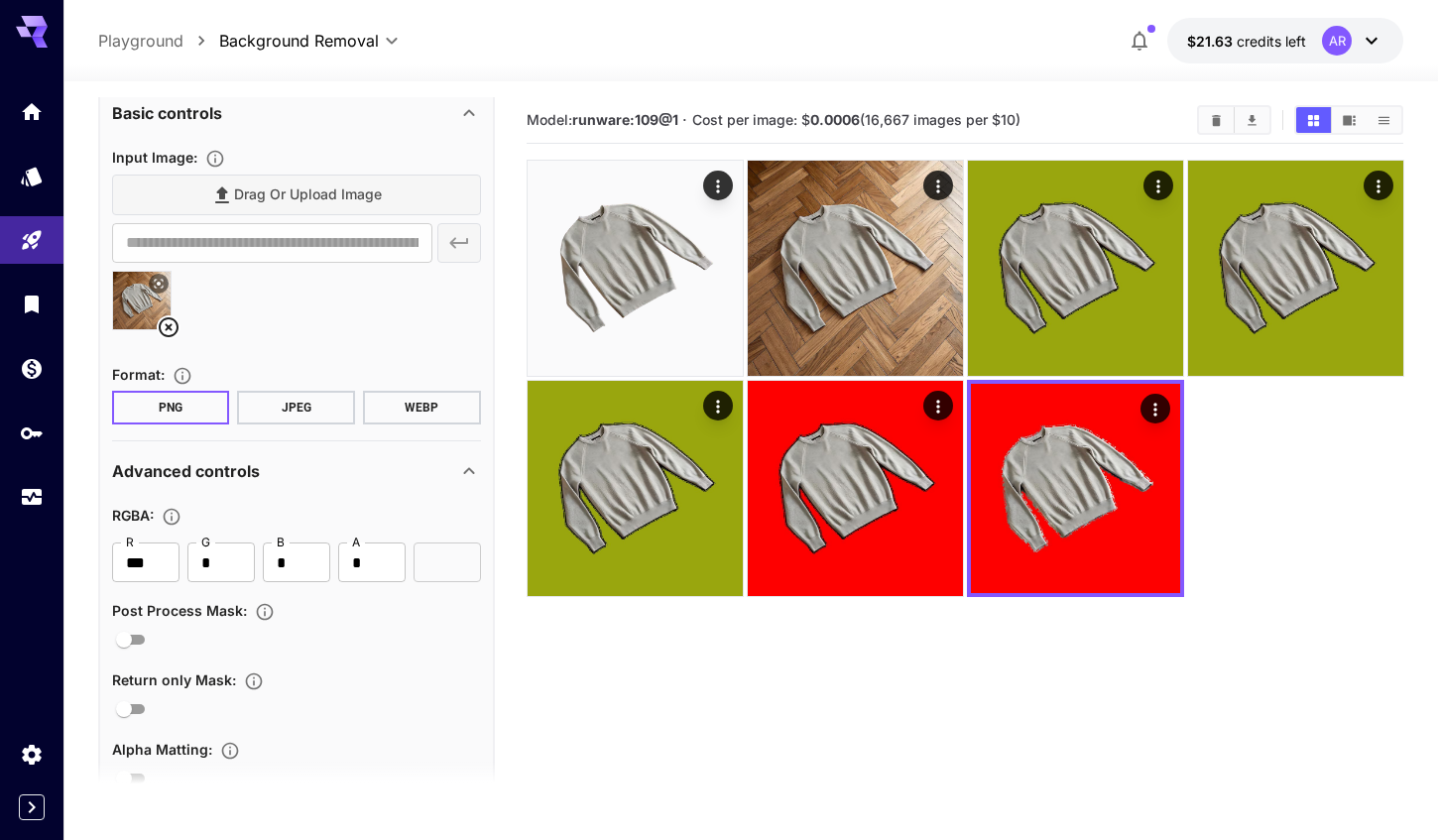 click on "JPEG" at bounding box center (296, 408) 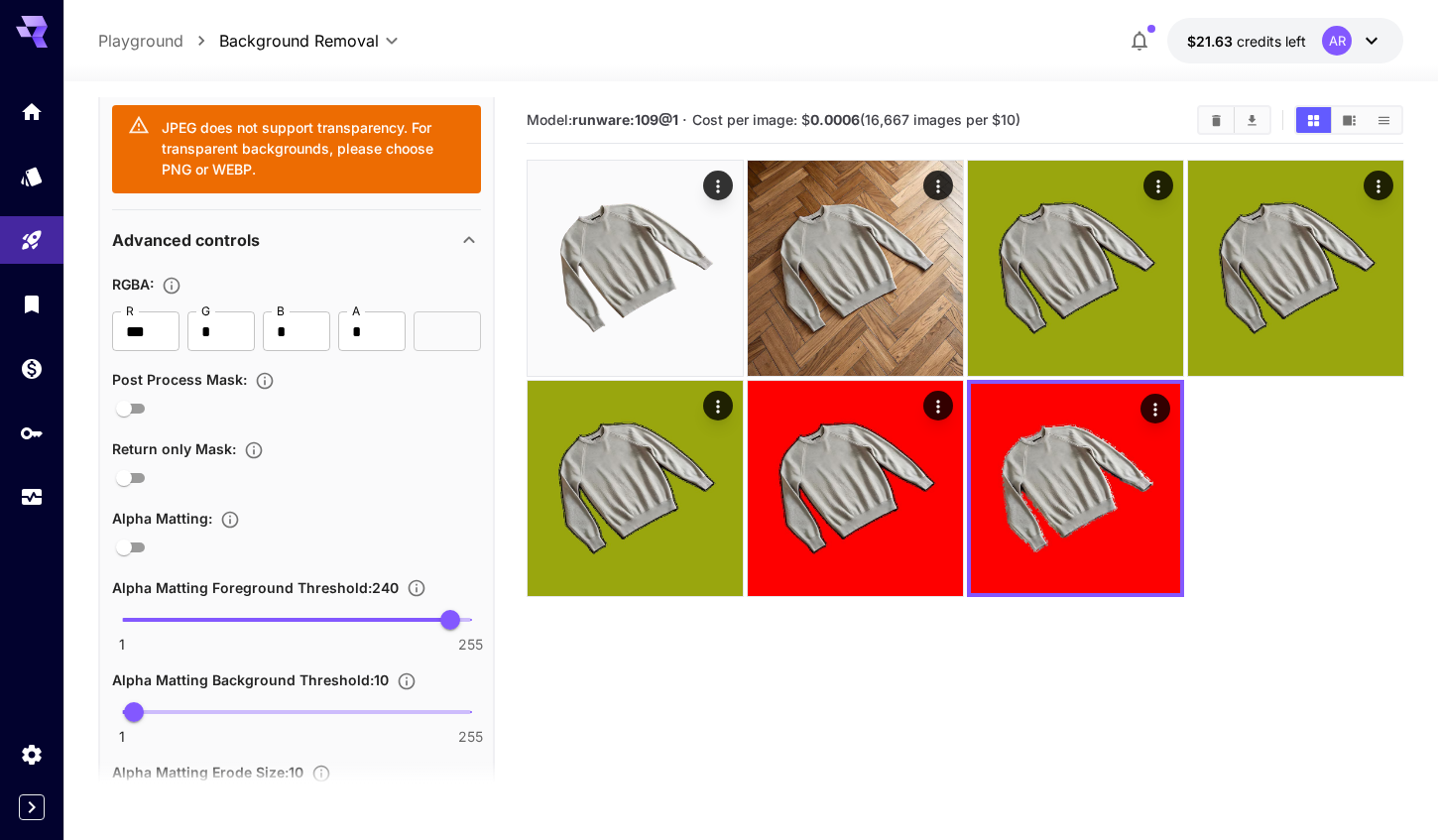 scroll, scrollTop: 590, scrollLeft: 0, axis: vertical 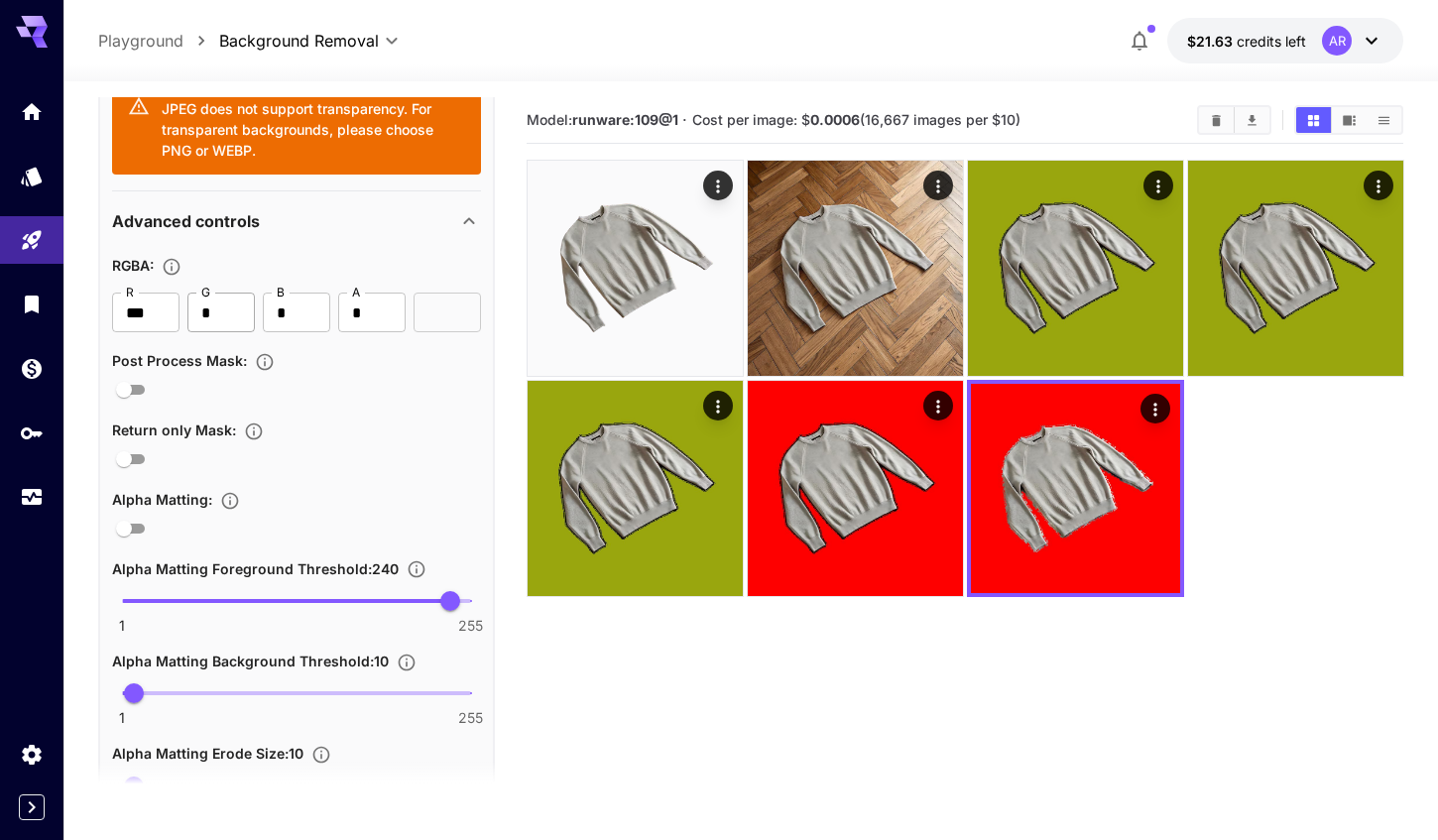 click on "*" at bounding box center (221, 312) 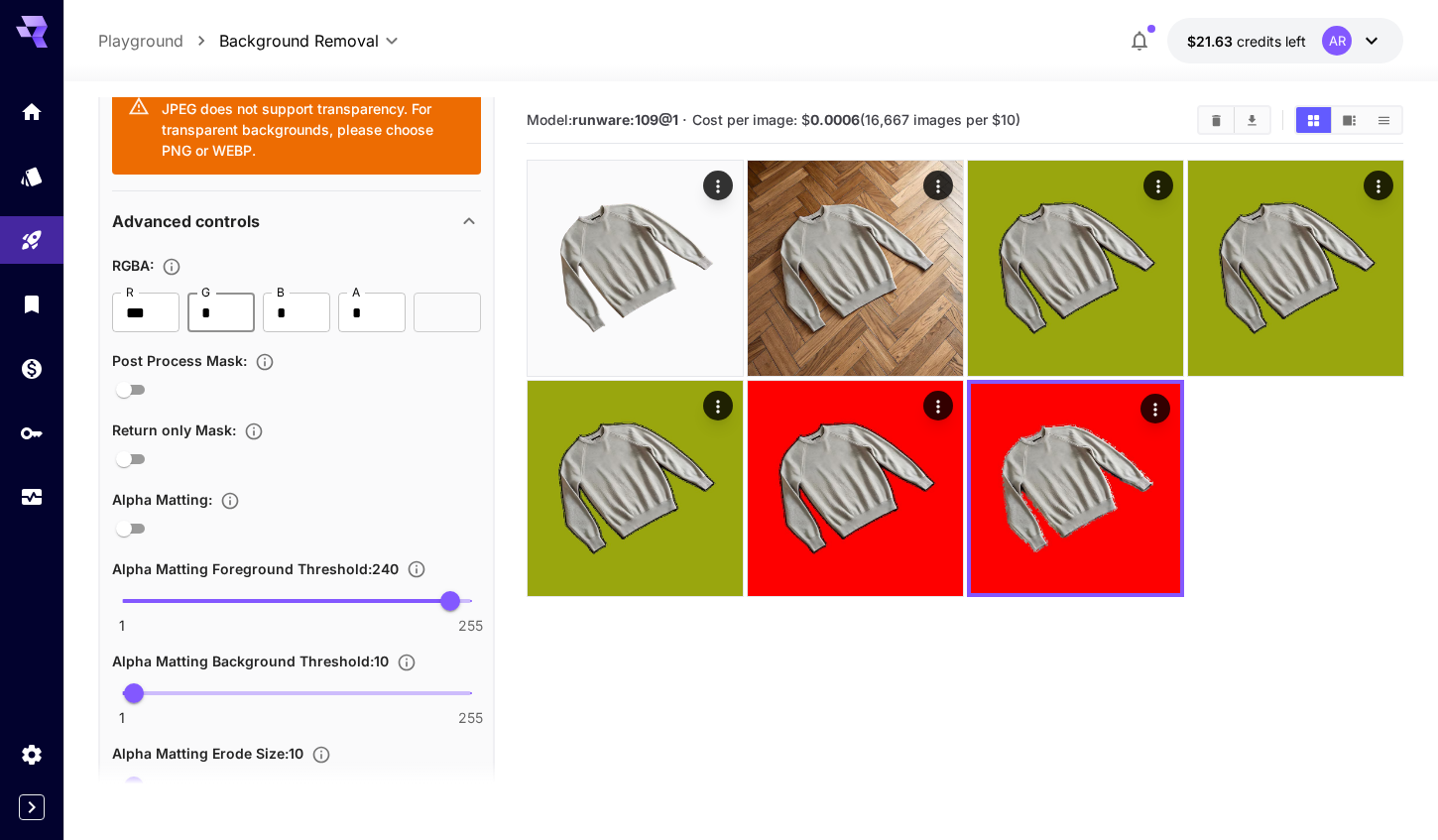 click at bounding box center [447, 312] 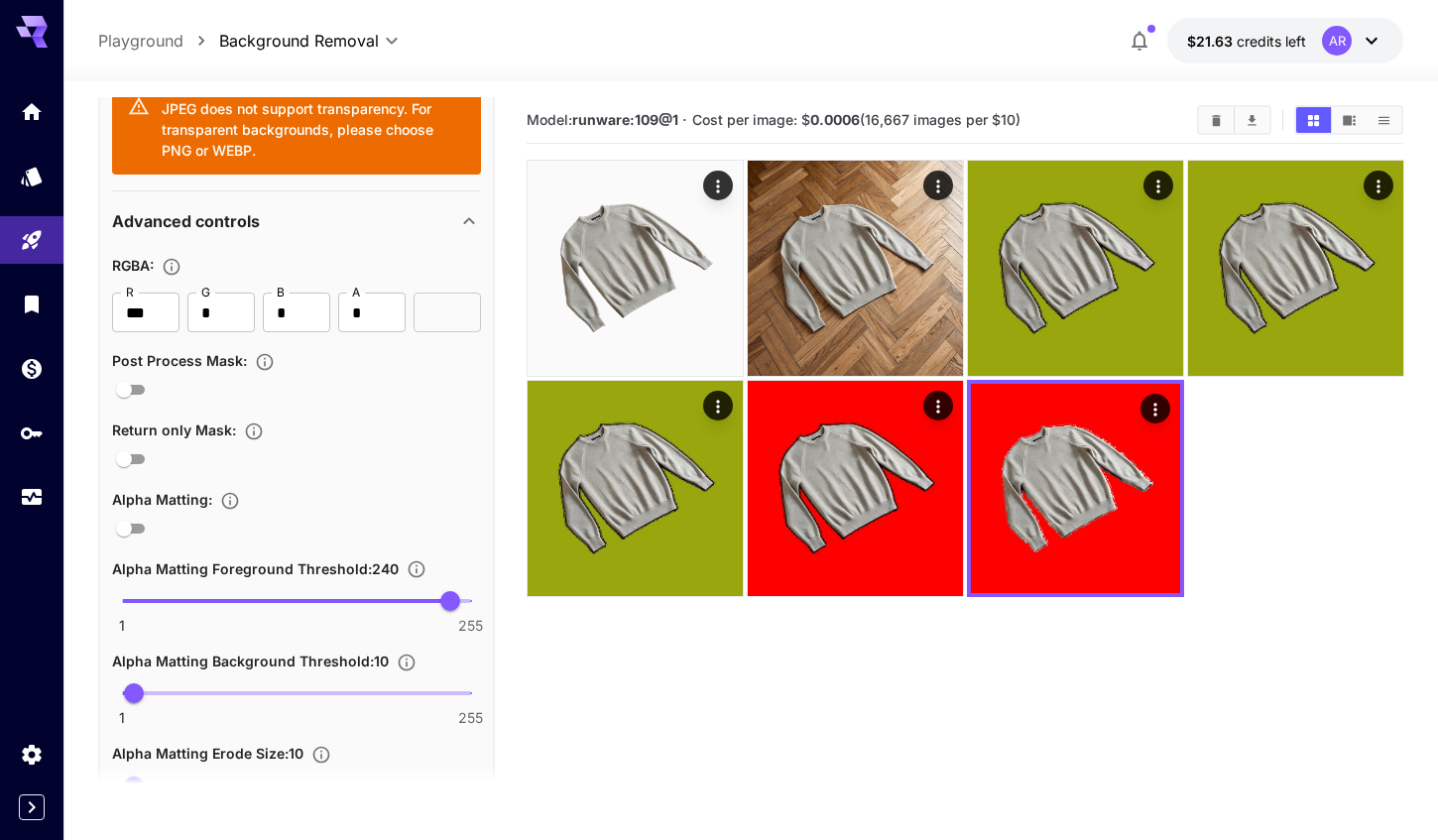 type on "*******" 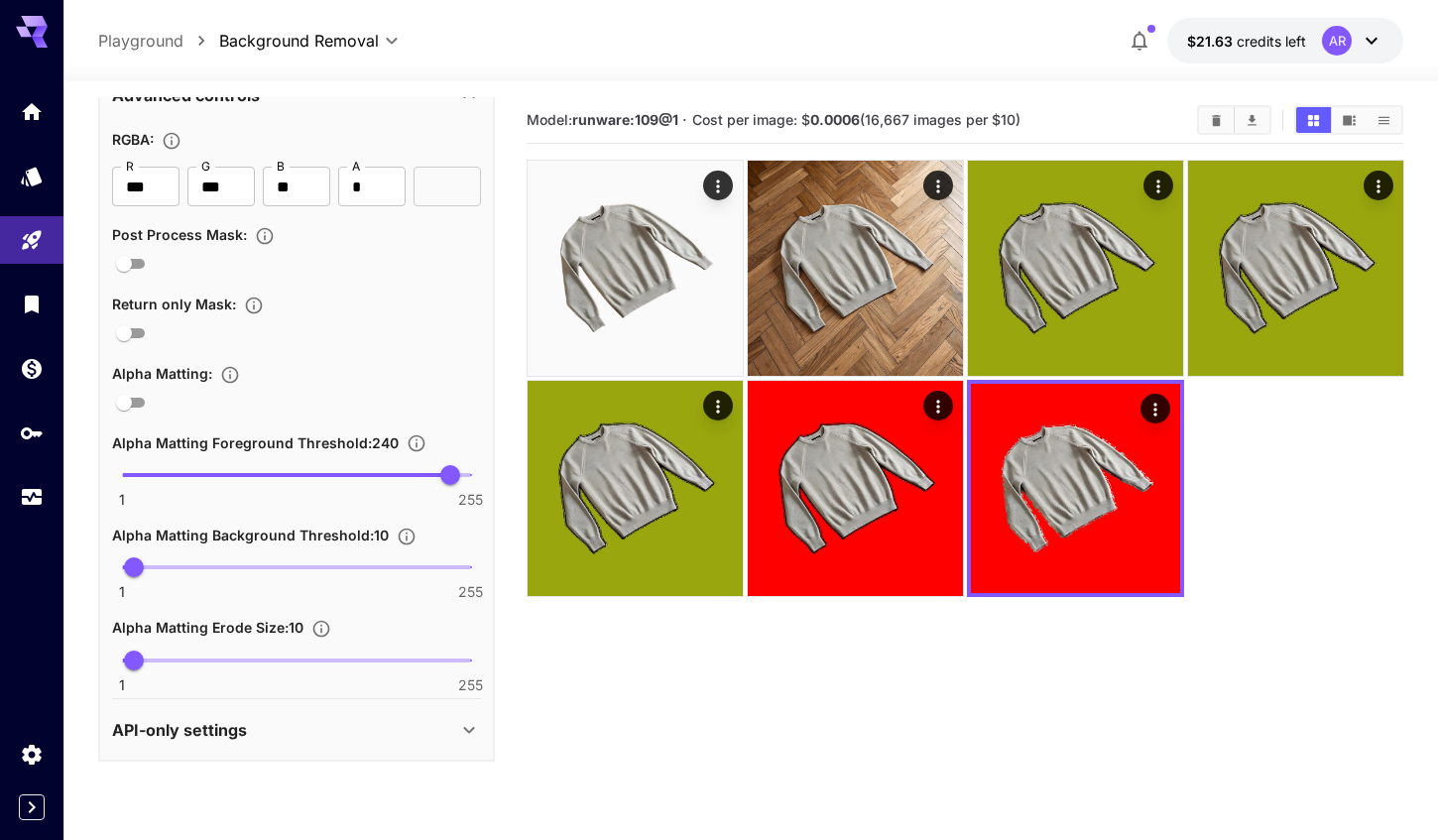 scroll, scrollTop: 715, scrollLeft: 0, axis: vertical 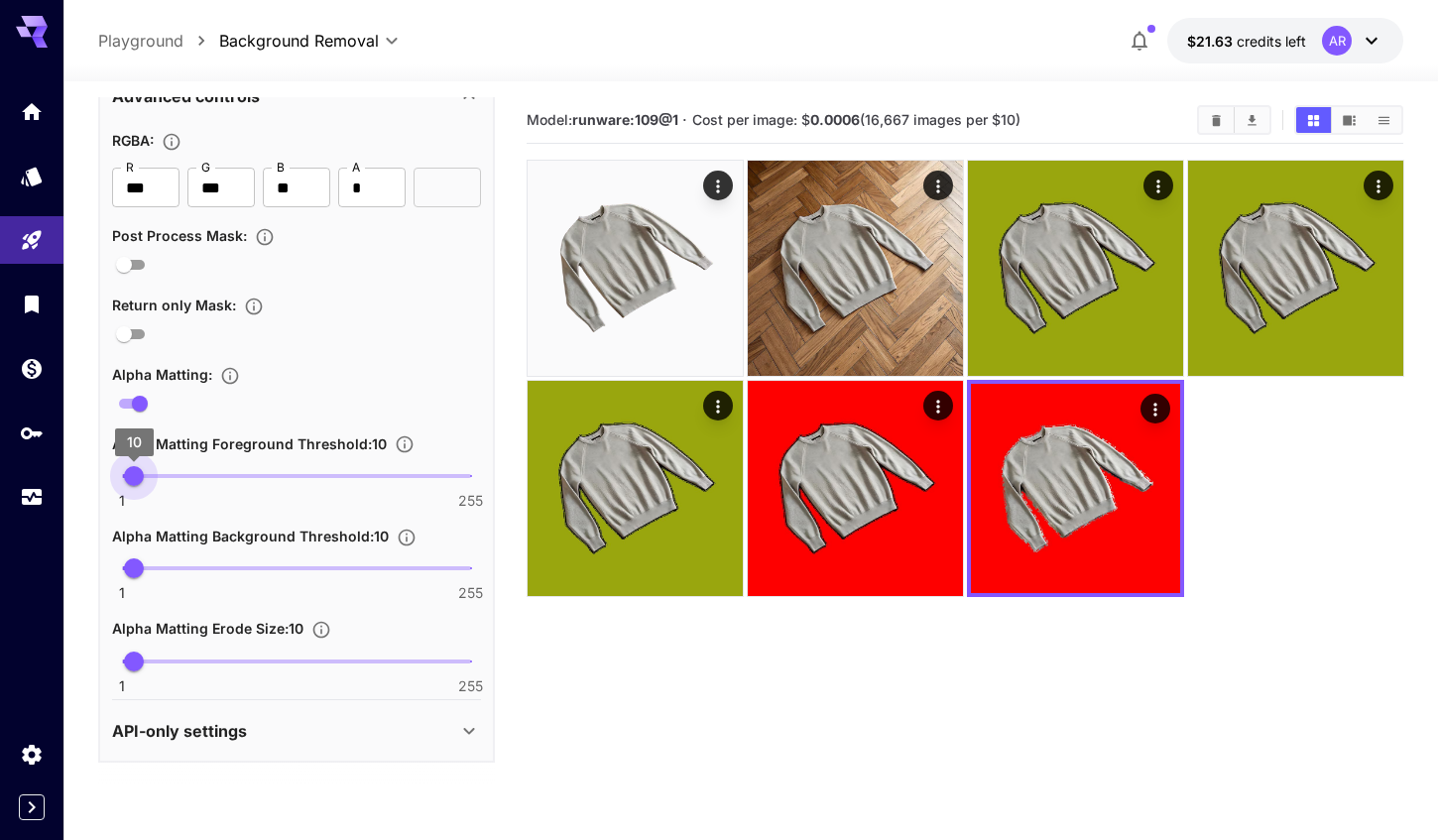 drag, startPoint x: 455, startPoint y: 481, endPoint x: 134, endPoint y: 481, distance: 321 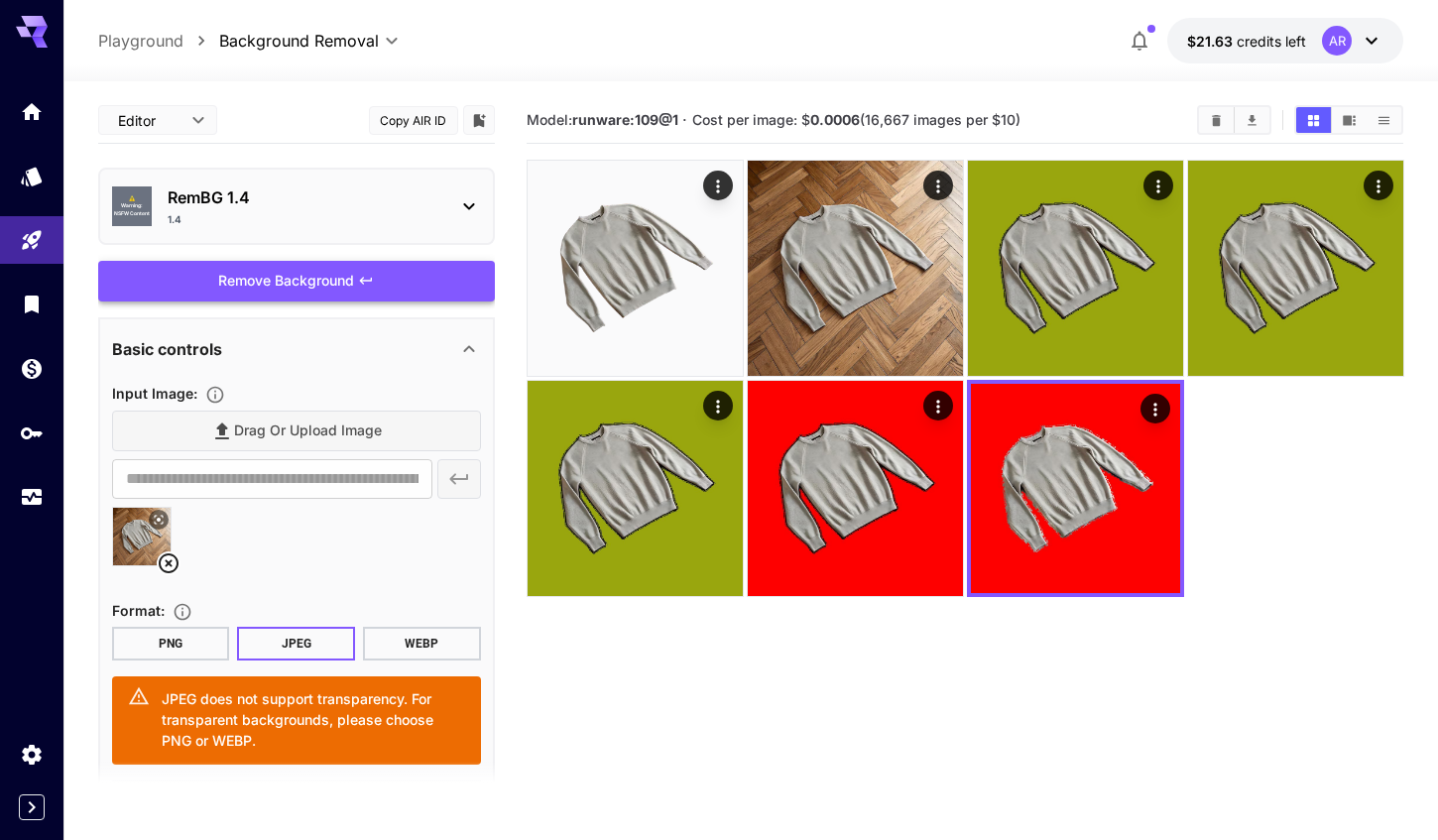 scroll, scrollTop: 0, scrollLeft: 0, axis: both 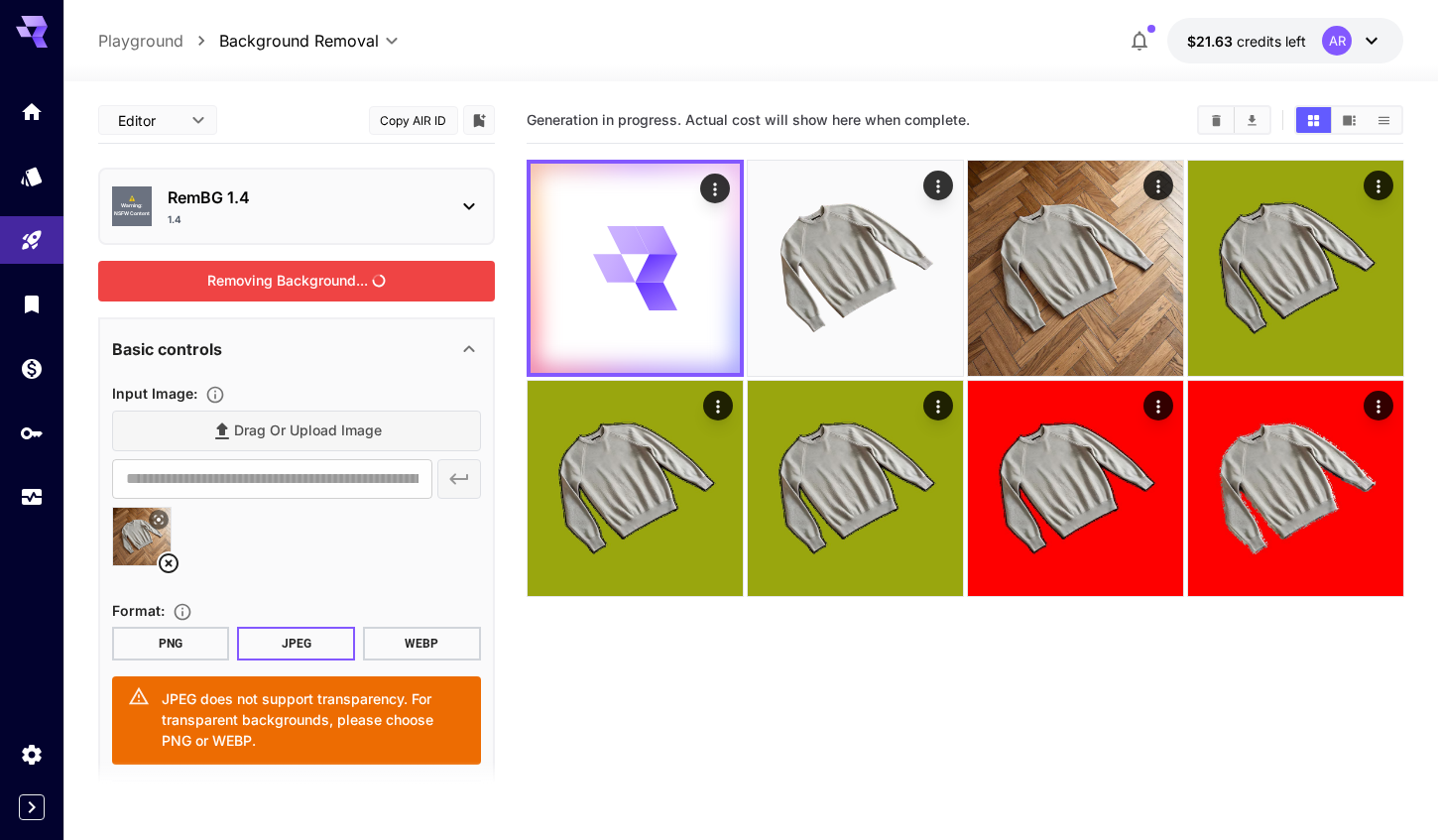 click on "Removing Background..." at bounding box center (297, 281) 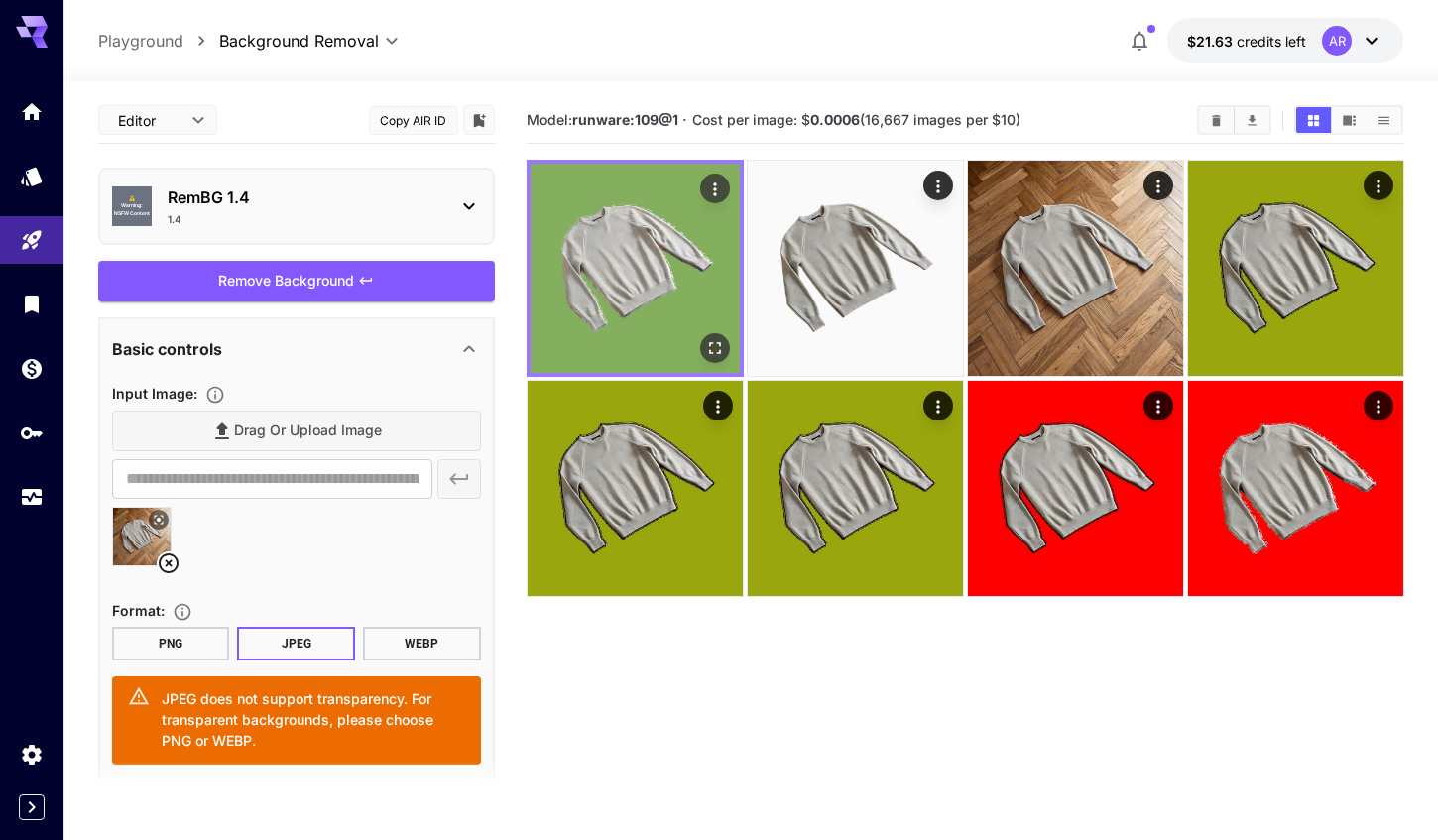 click at bounding box center [635, 268] 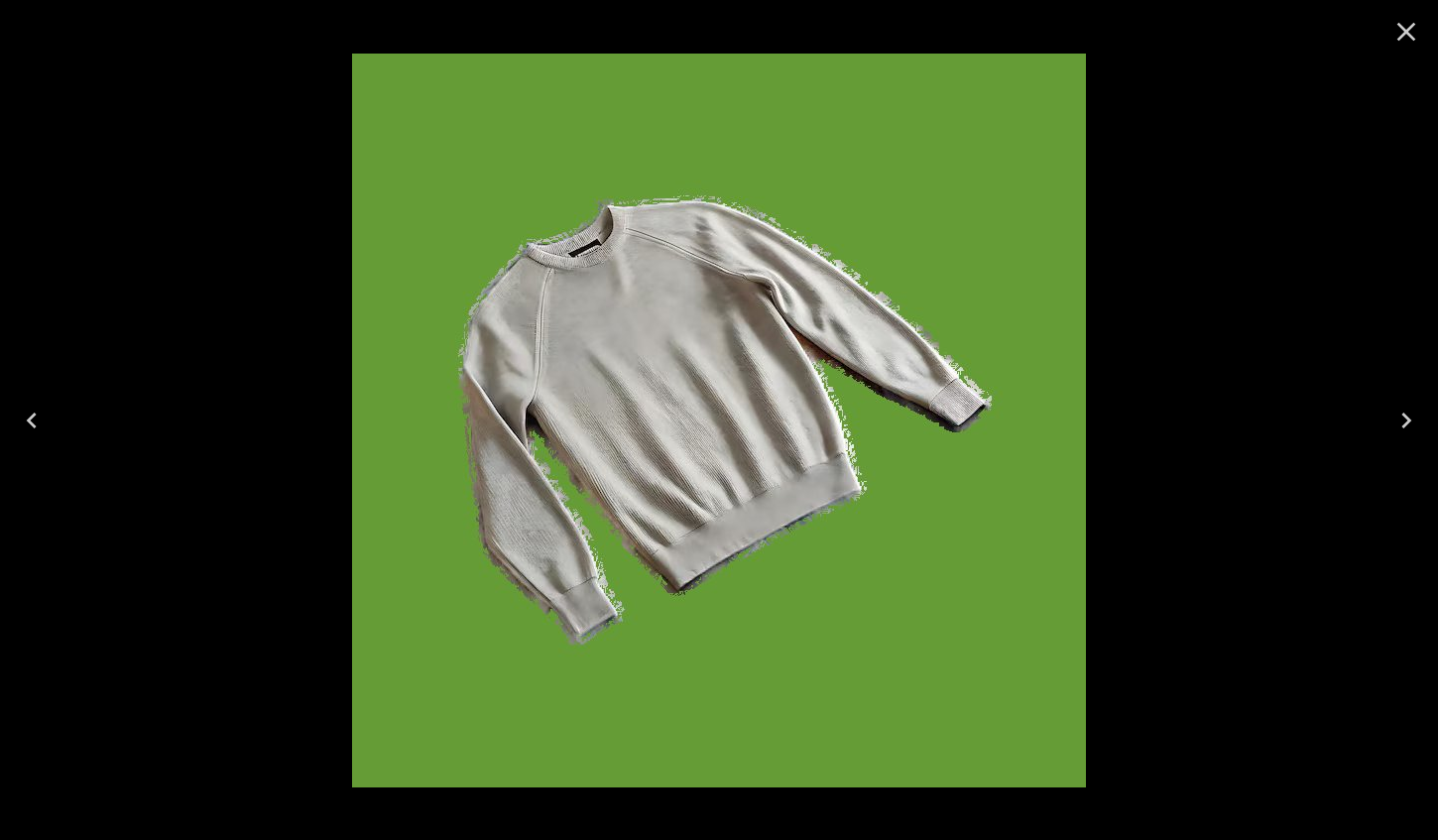 click at bounding box center [719, 420] 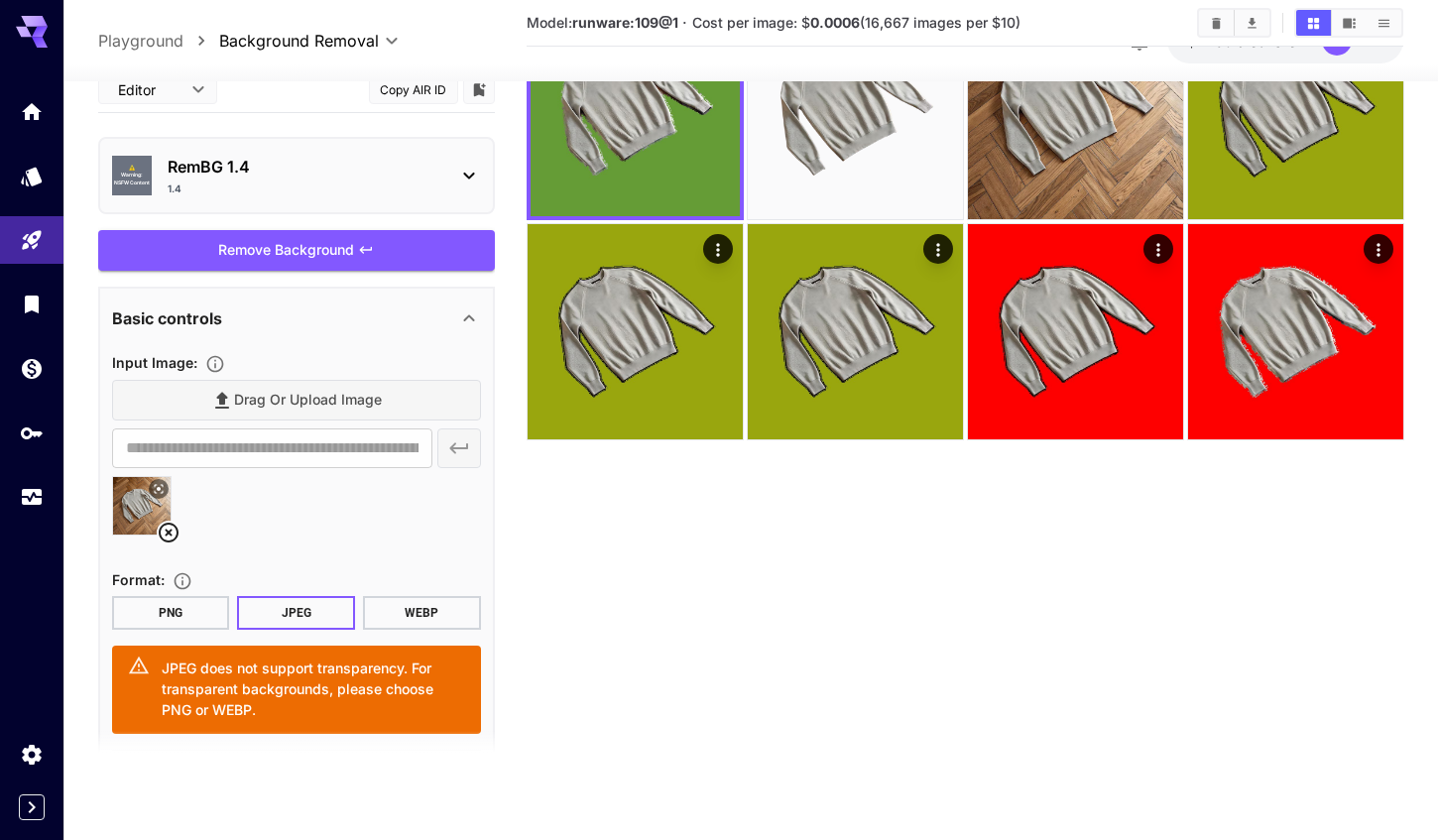 scroll, scrollTop: 157, scrollLeft: 0, axis: vertical 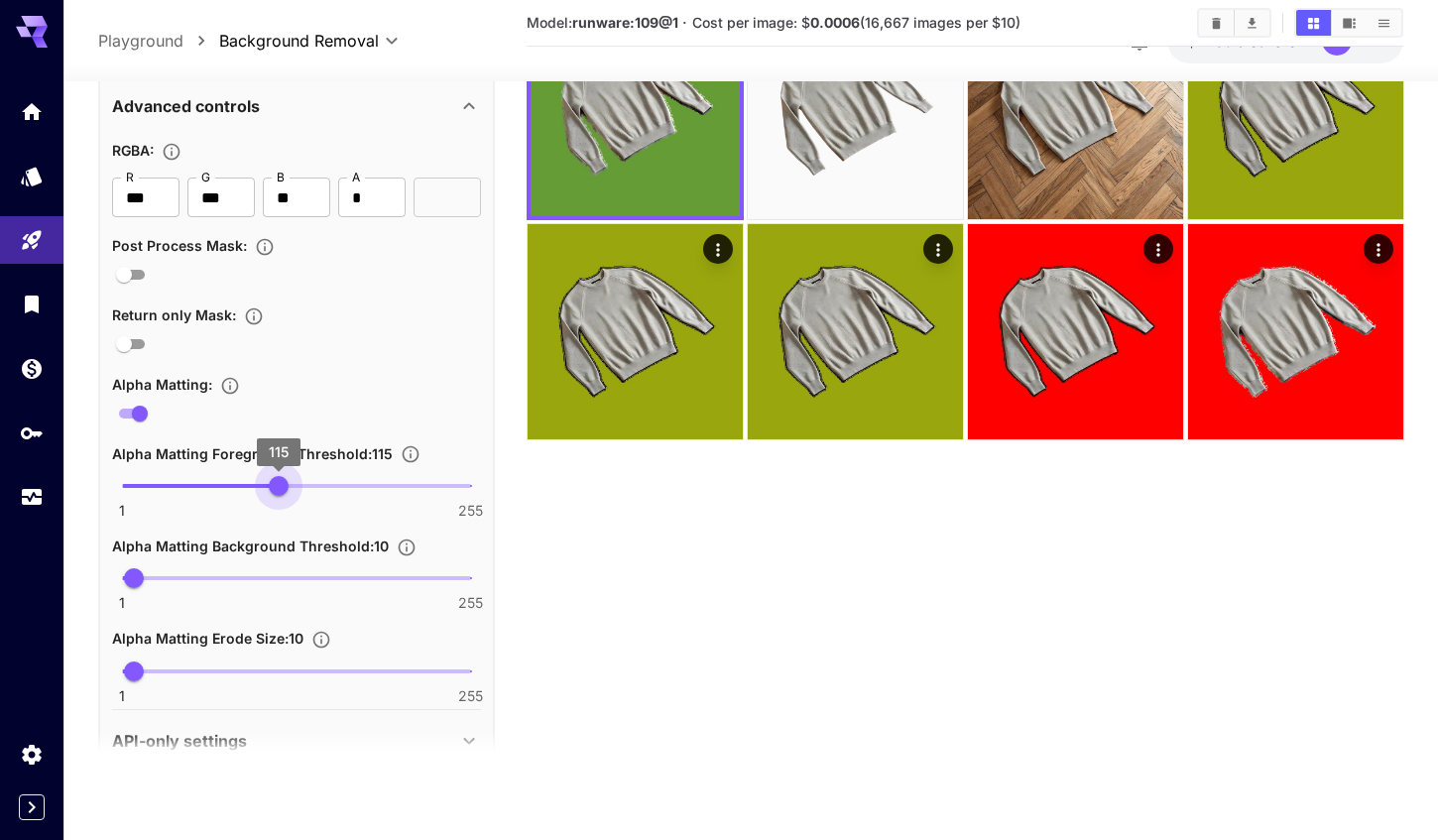 type on "***" 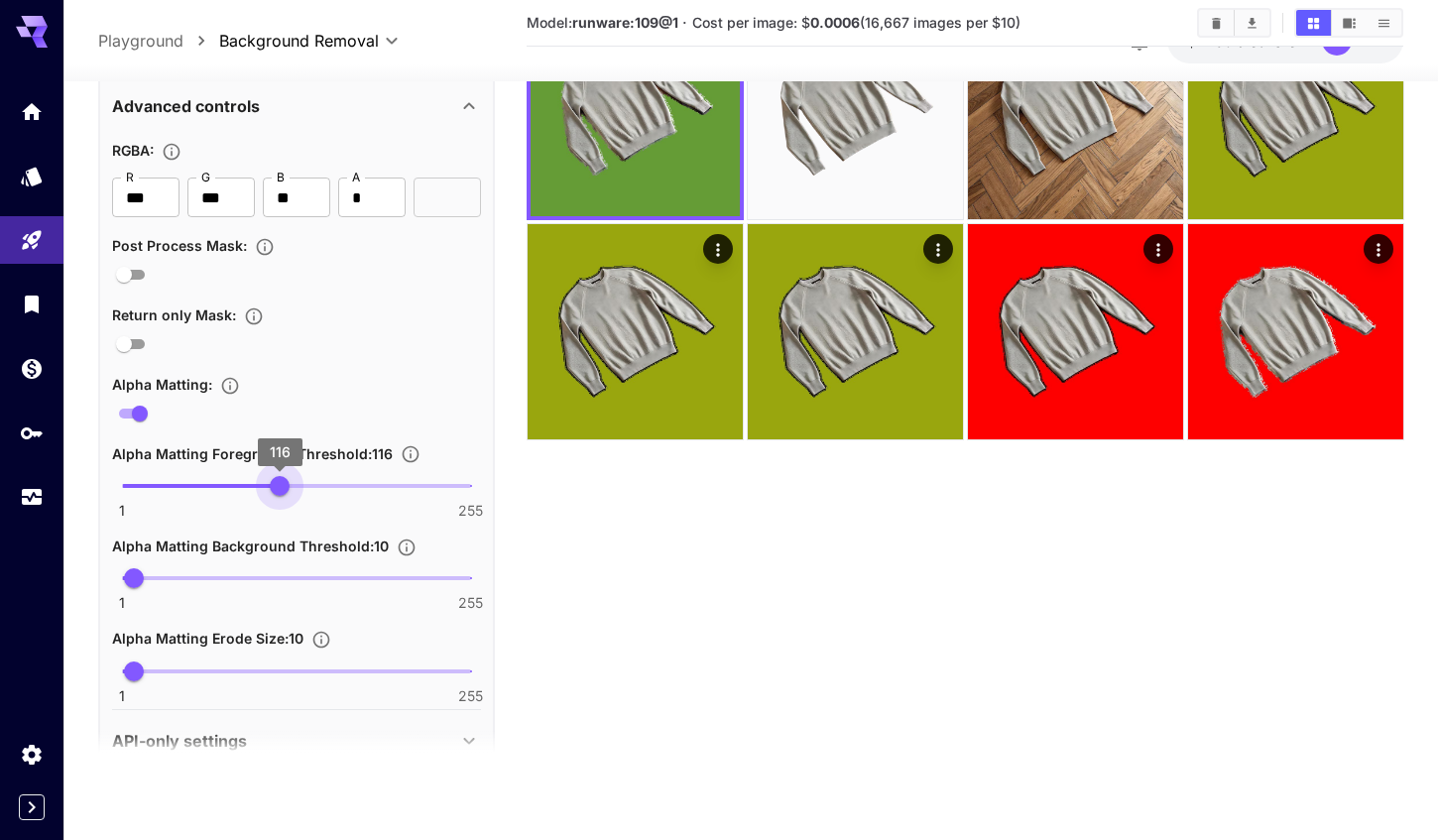 drag, startPoint x: 138, startPoint y: 485, endPoint x: 280, endPoint y: 483, distance: 142.01408 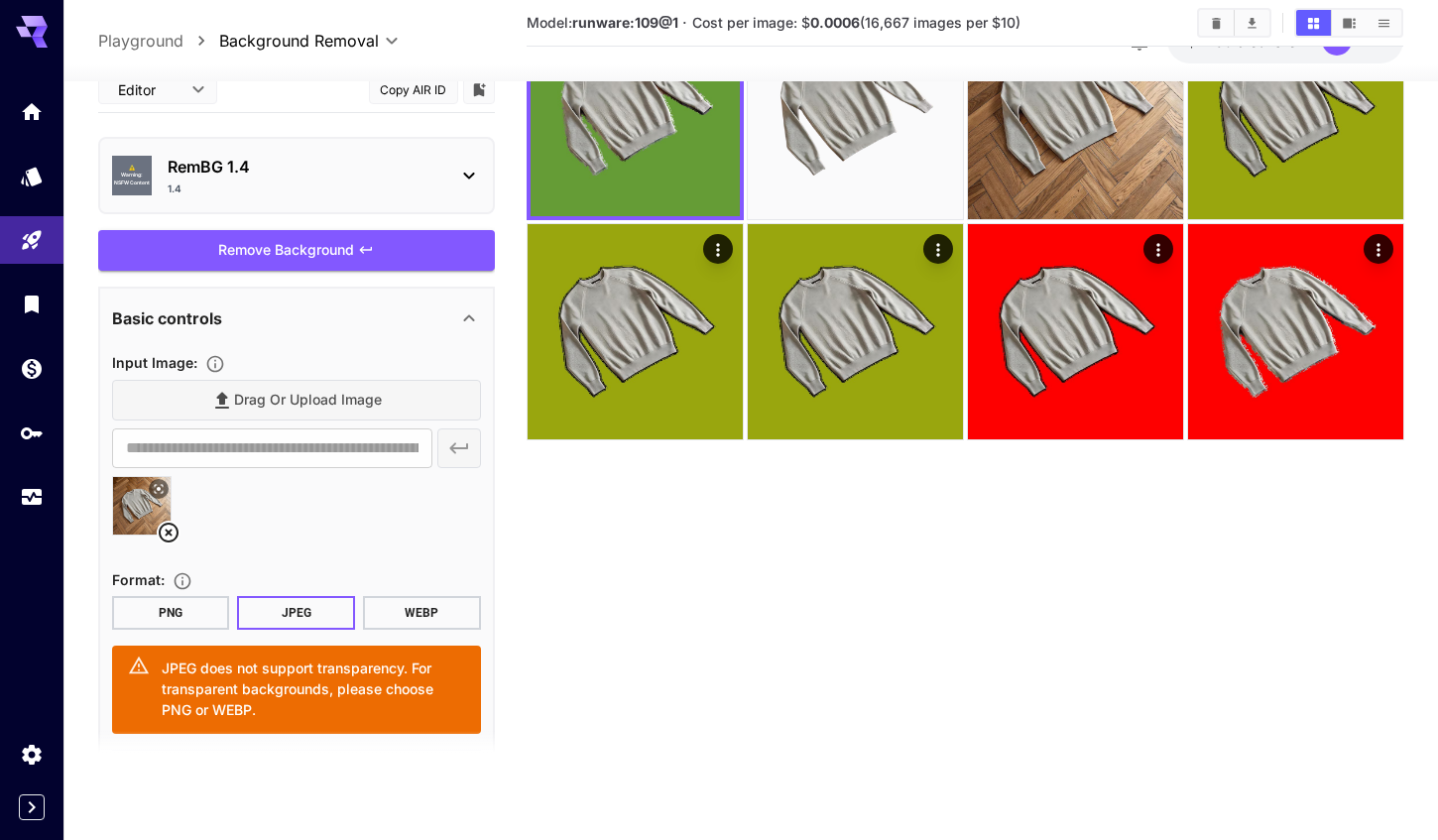 scroll, scrollTop: 0, scrollLeft: 0, axis: both 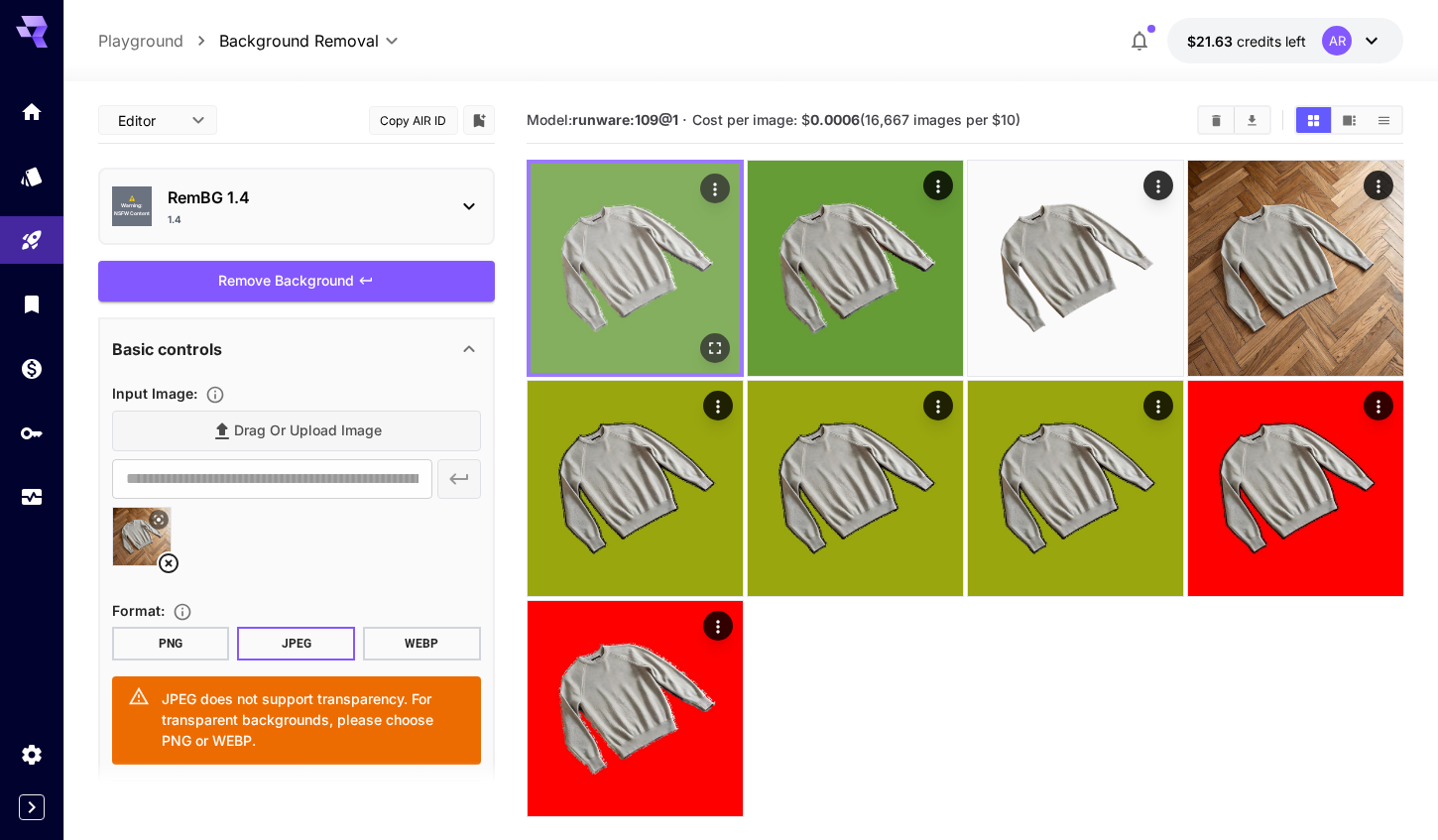 click 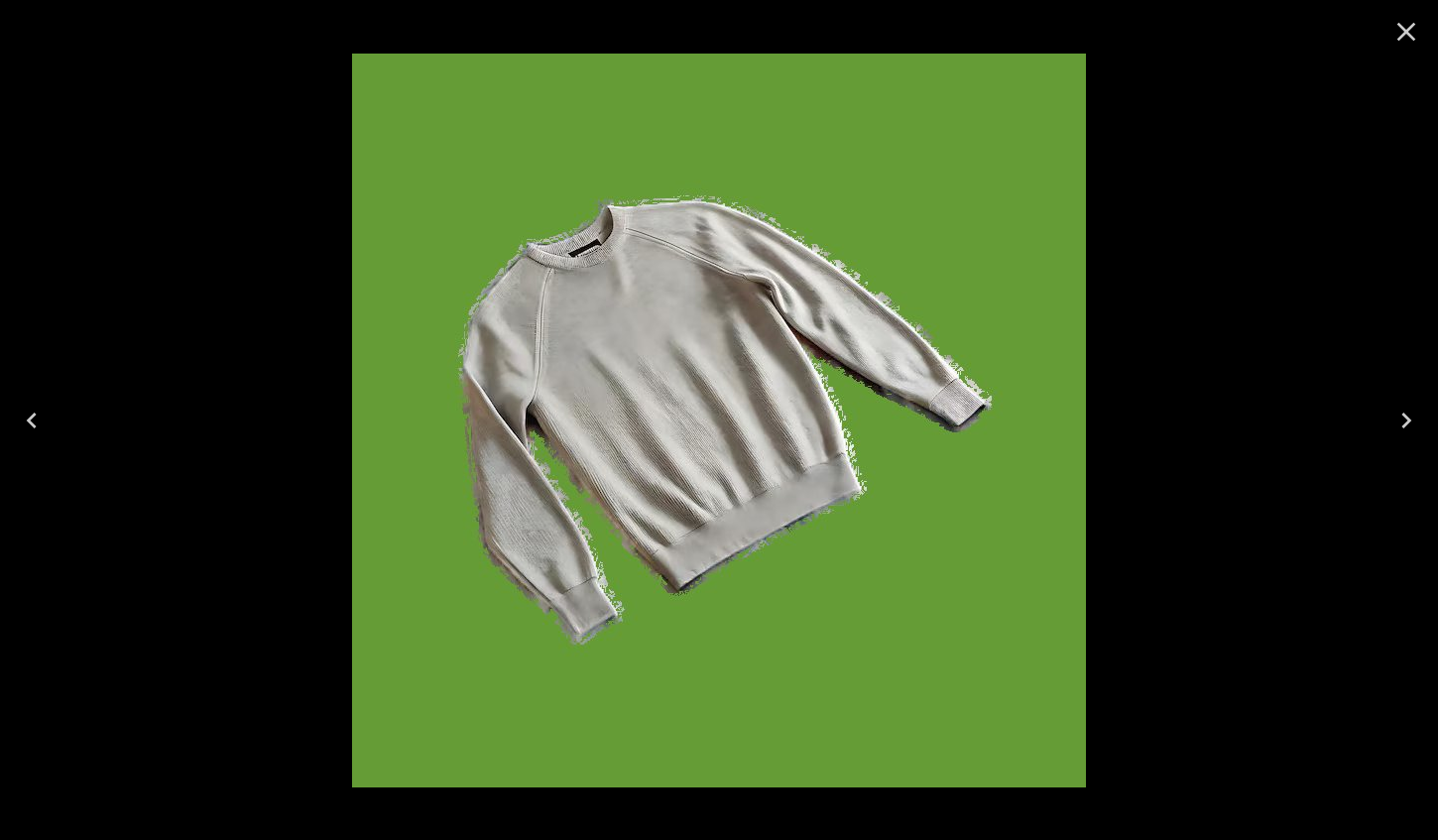click at bounding box center (719, 420) 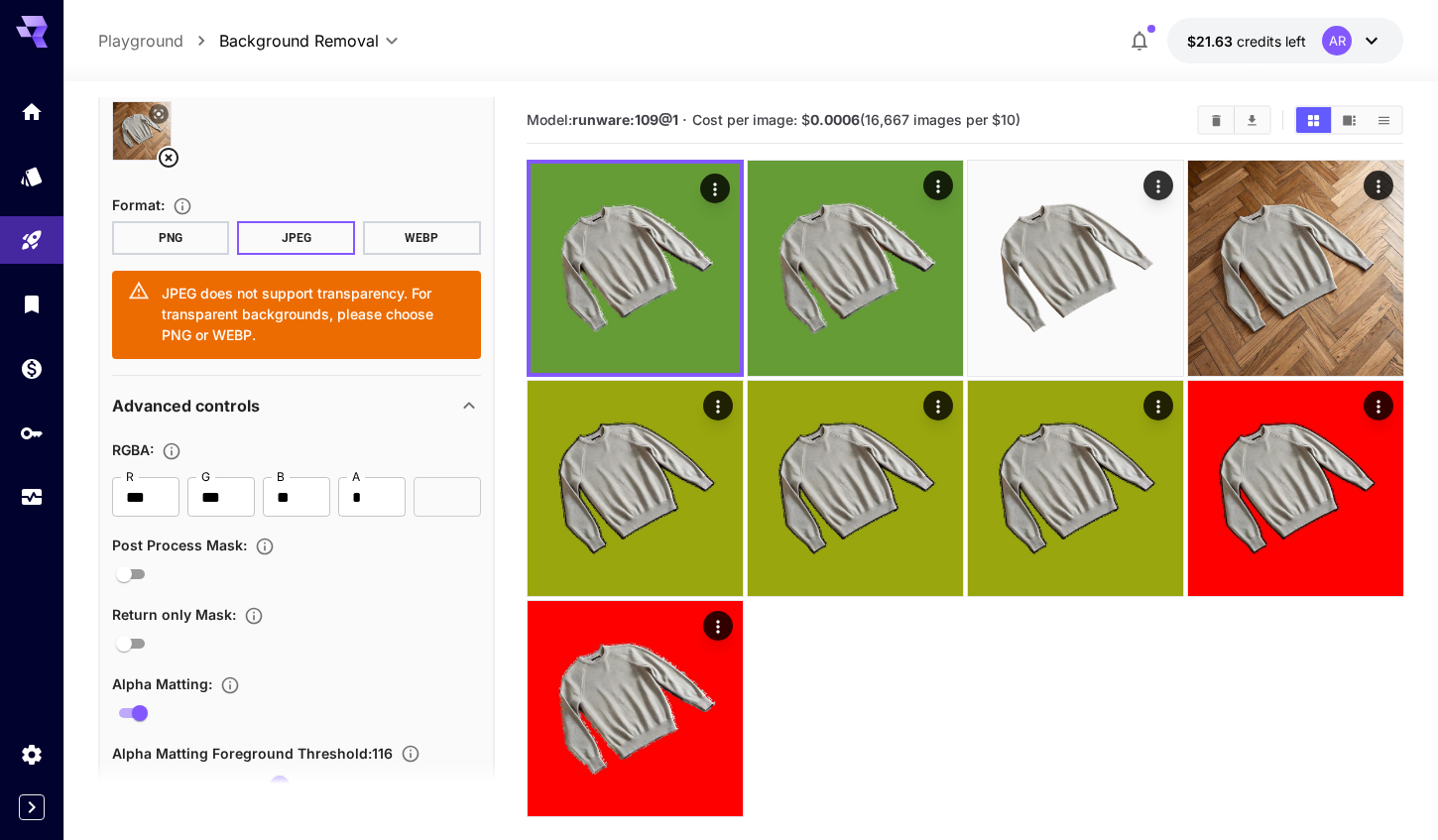 scroll, scrollTop: 405, scrollLeft: 0, axis: vertical 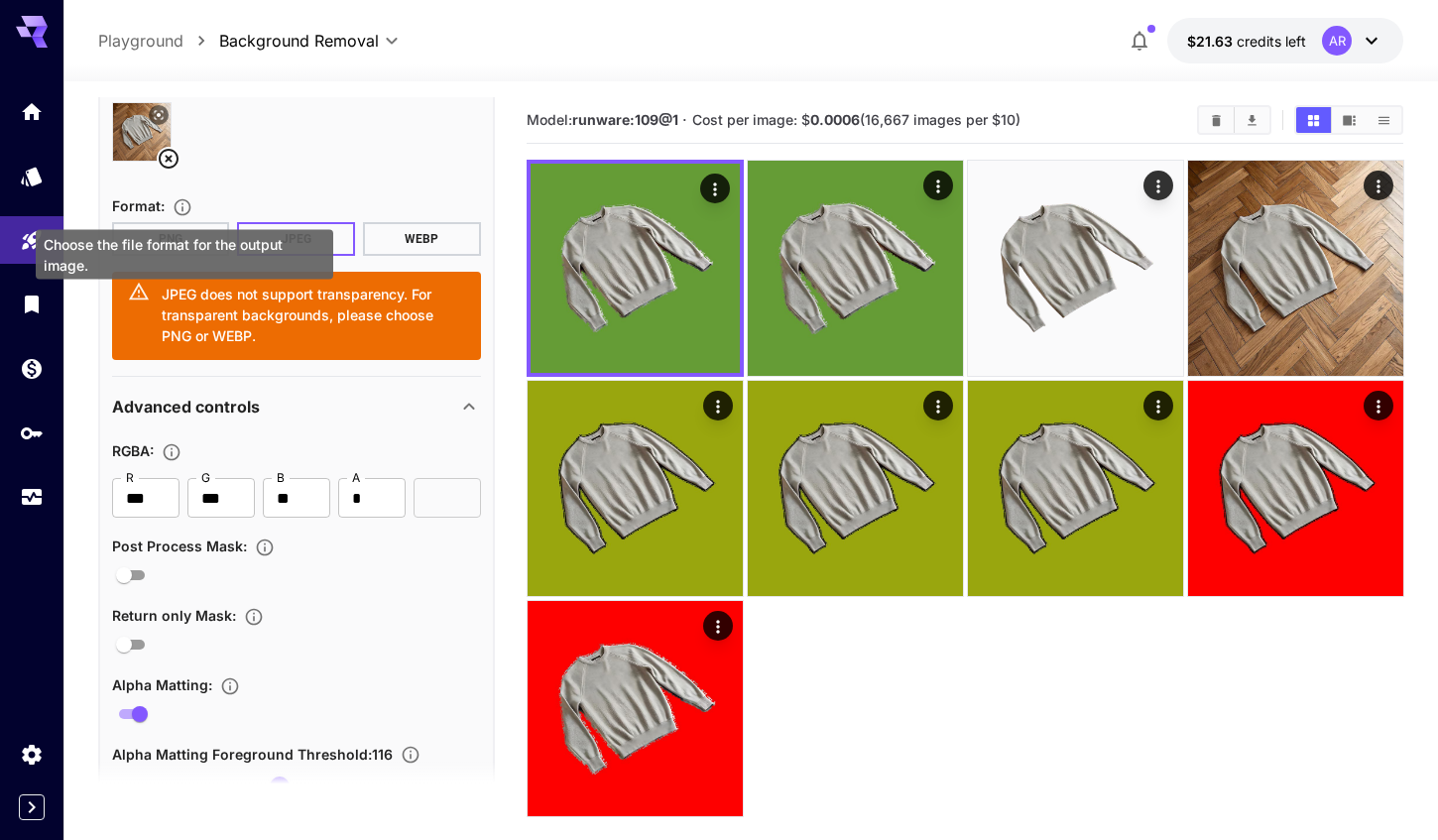 click on "Choose the file format for the output image." at bounding box center [184, 249] 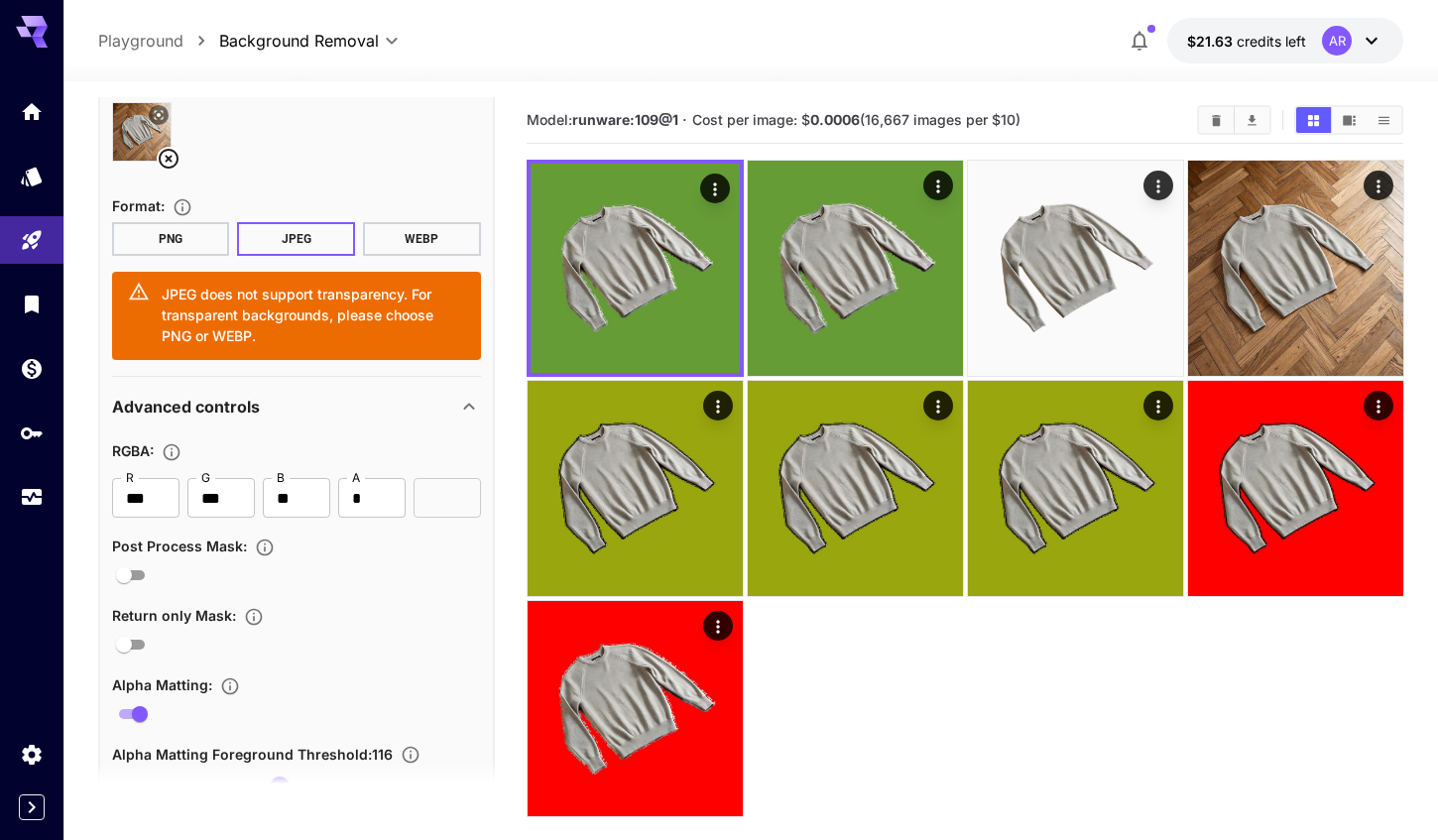 click on "PNG" at bounding box center (171, 239) 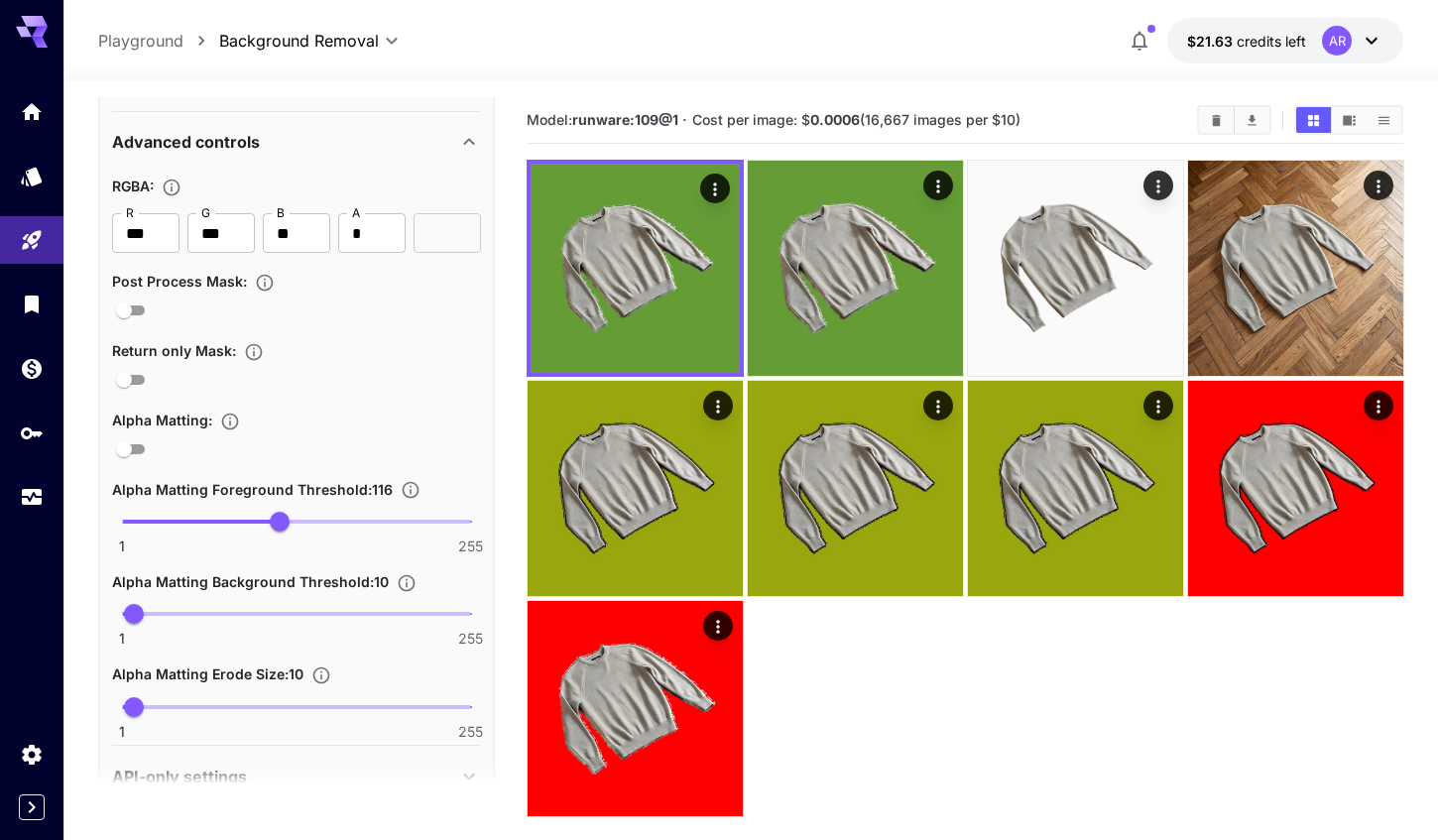 scroll, scrollTop: 567, scrollLeft: 0, axis: vertical 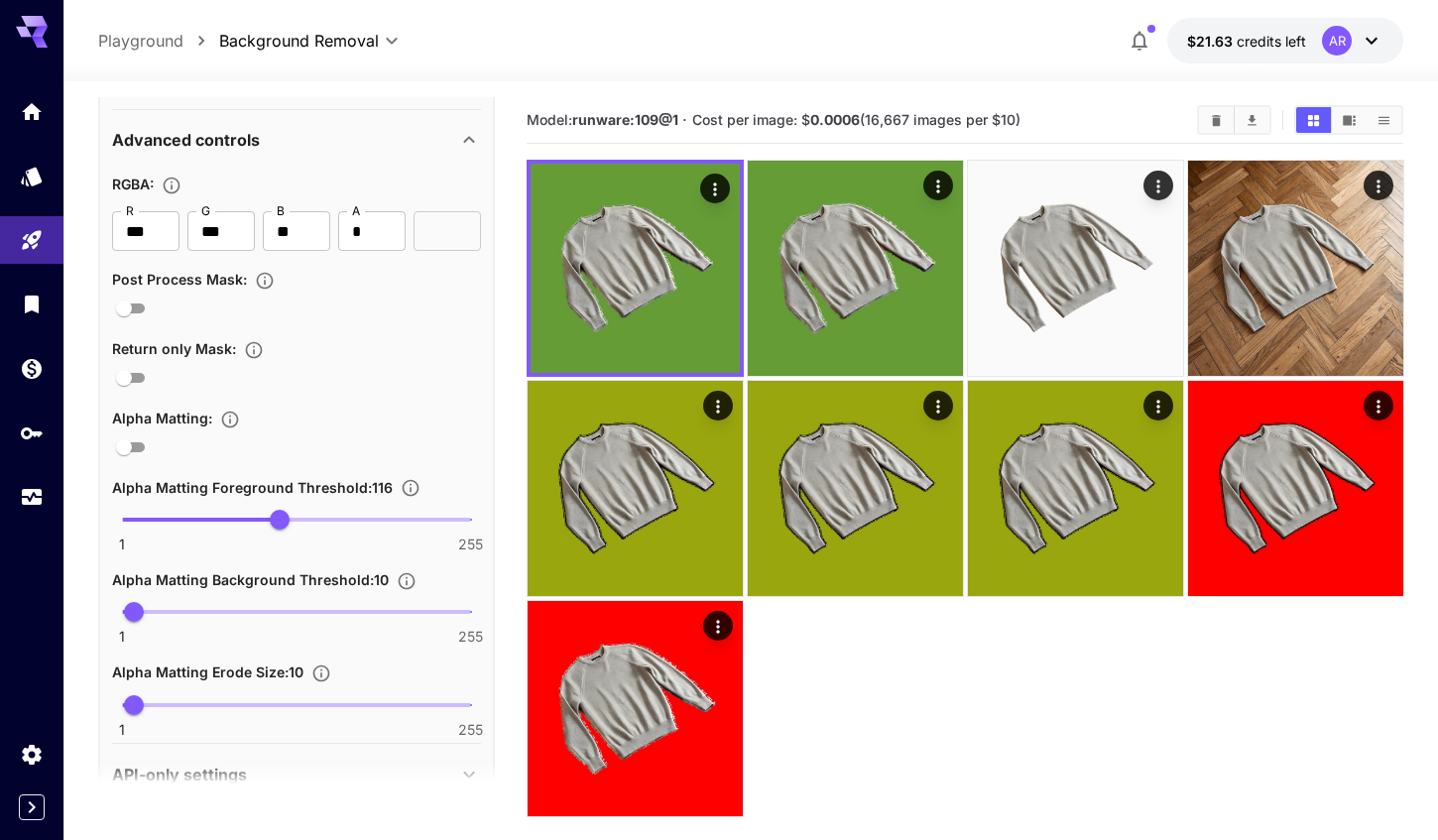 click on "Alpha Matting :" at bounding box center [297, 432] 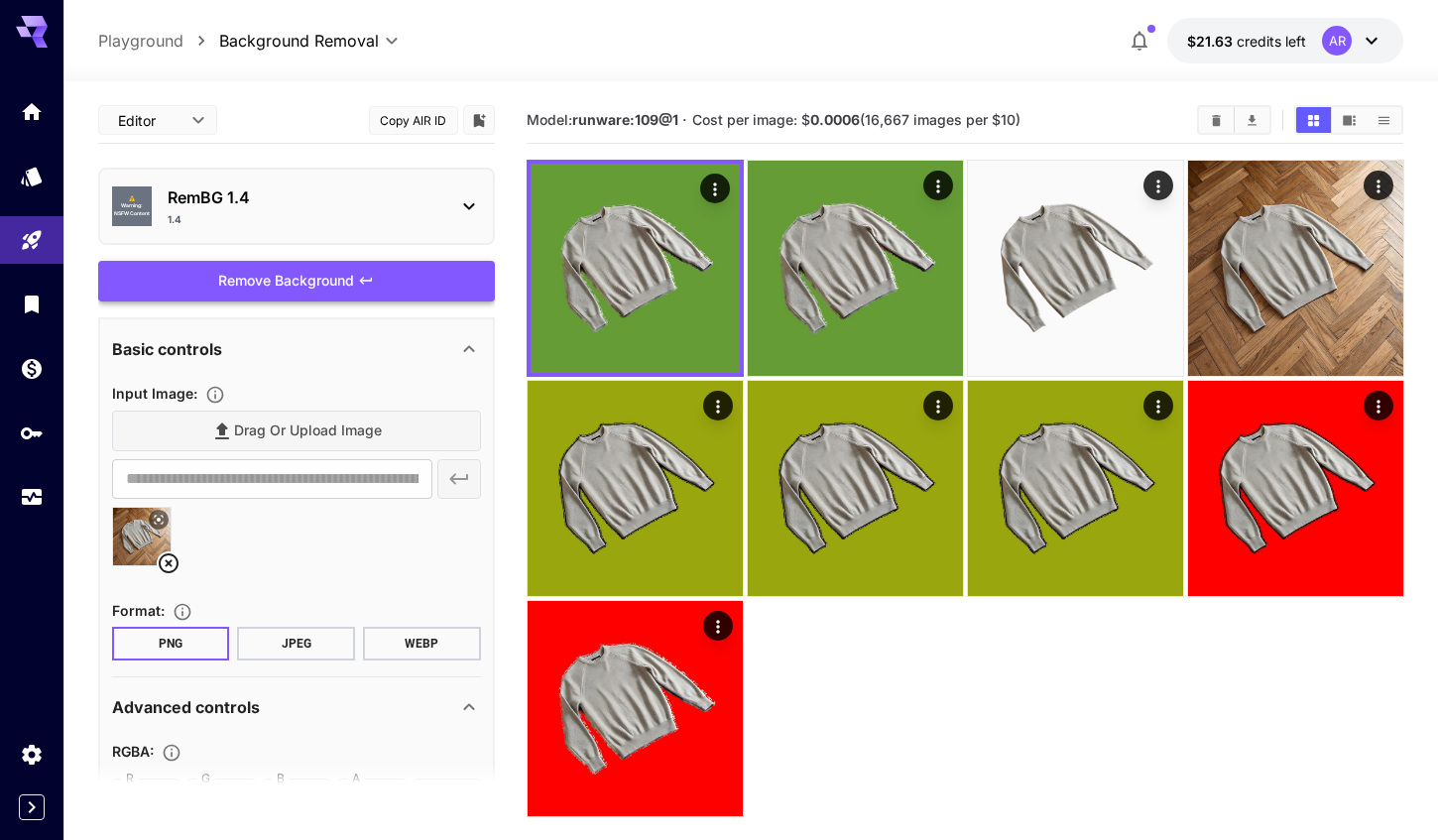 scroll, scrollTop: 0, scrollLeft: 0, axis: both 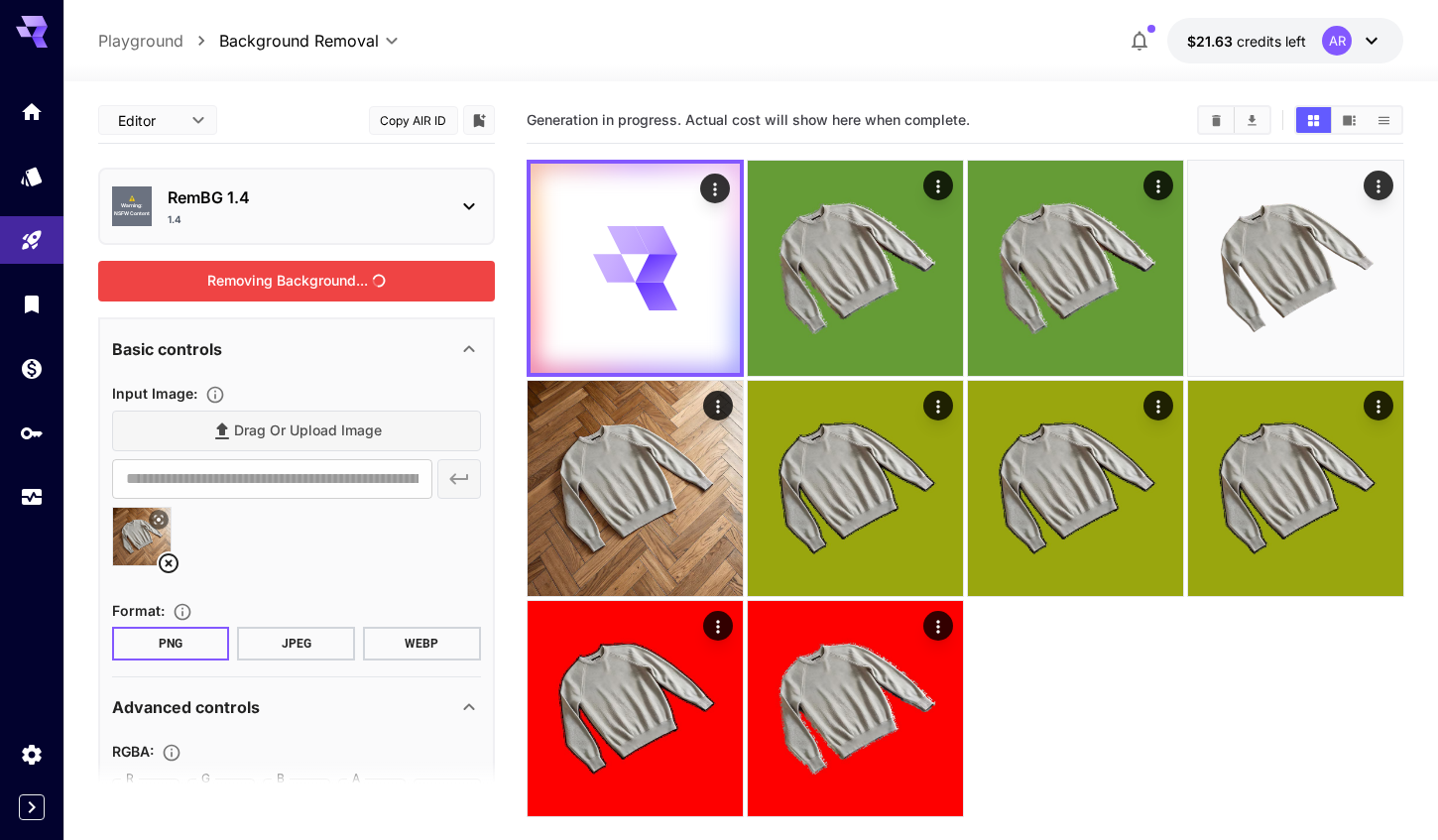 click on "Removing Background..." at bounding box center [297, 281] 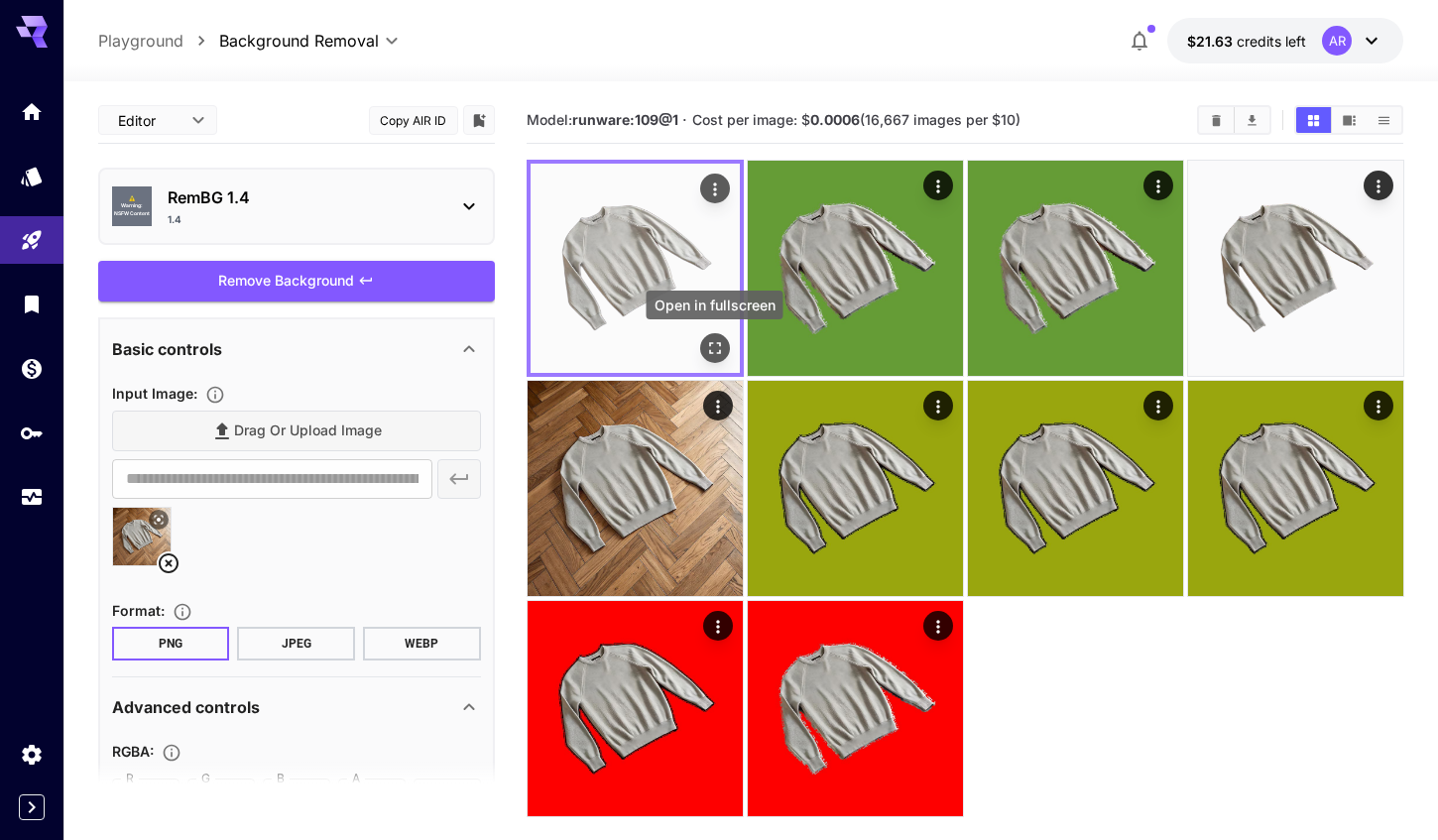 click 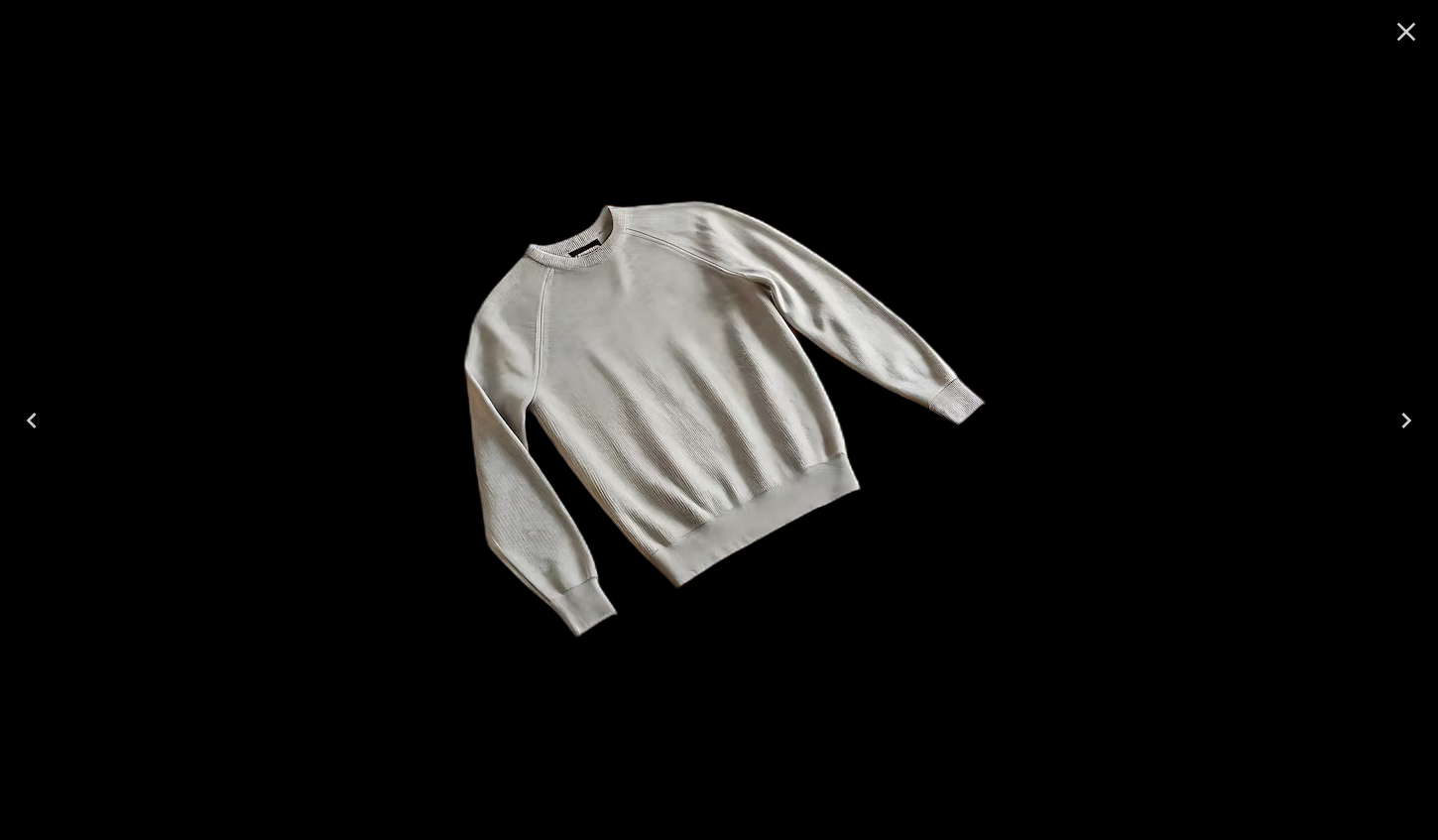 click 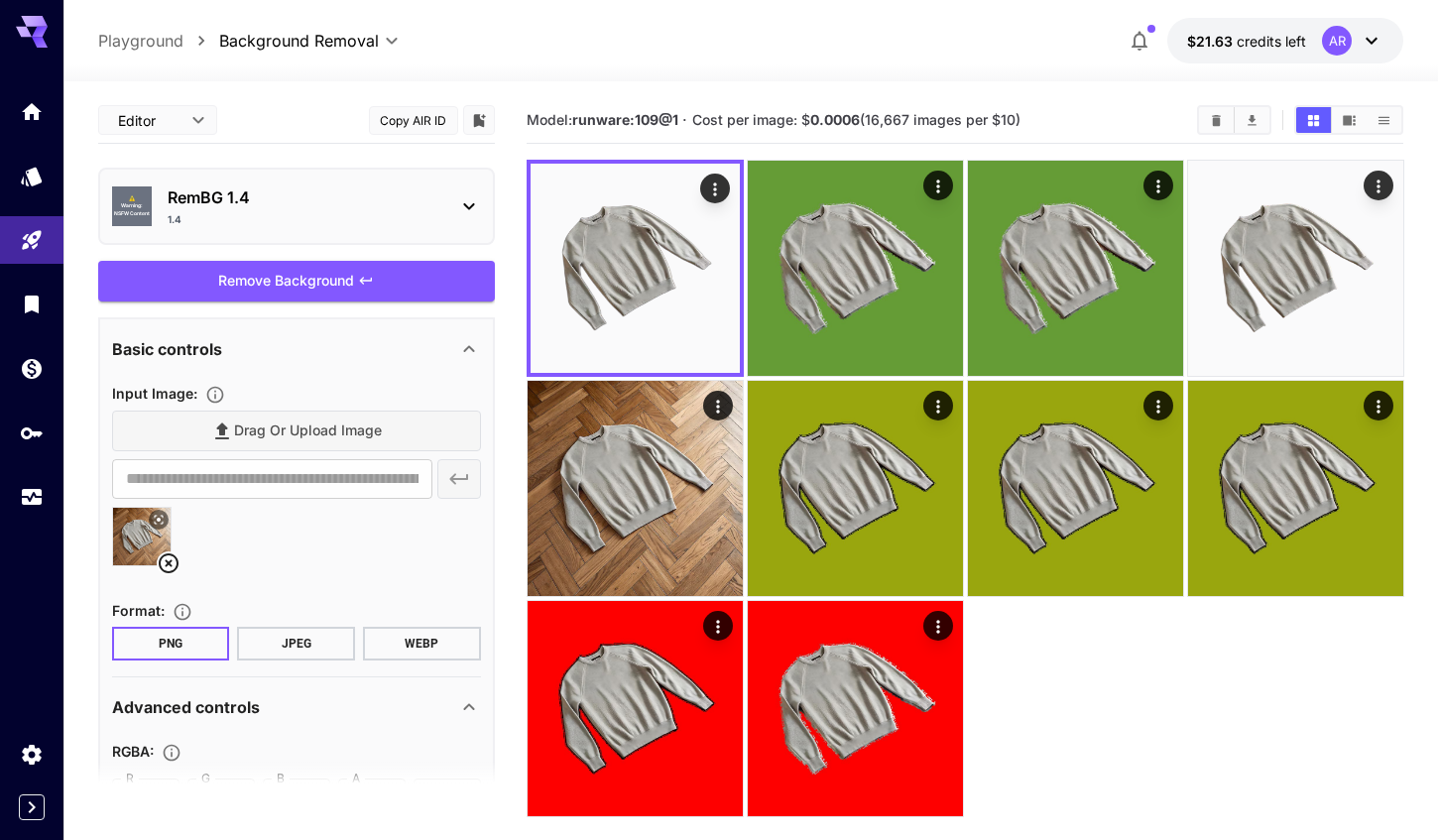 scroll, scrollTop: 0, scrollLeft: 0, axis: both 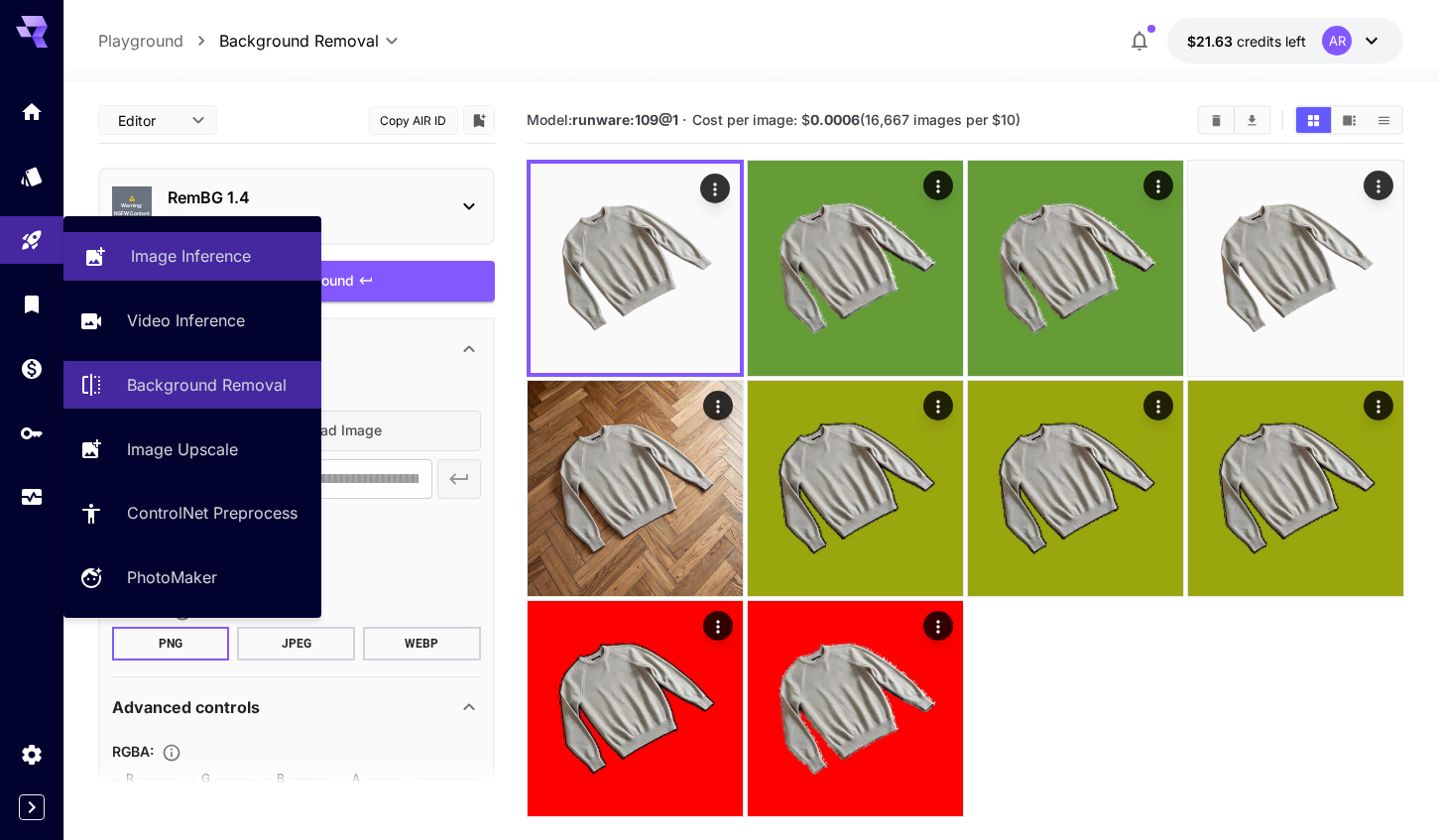 click on "Image Inference" at bounding box center (190, 256) 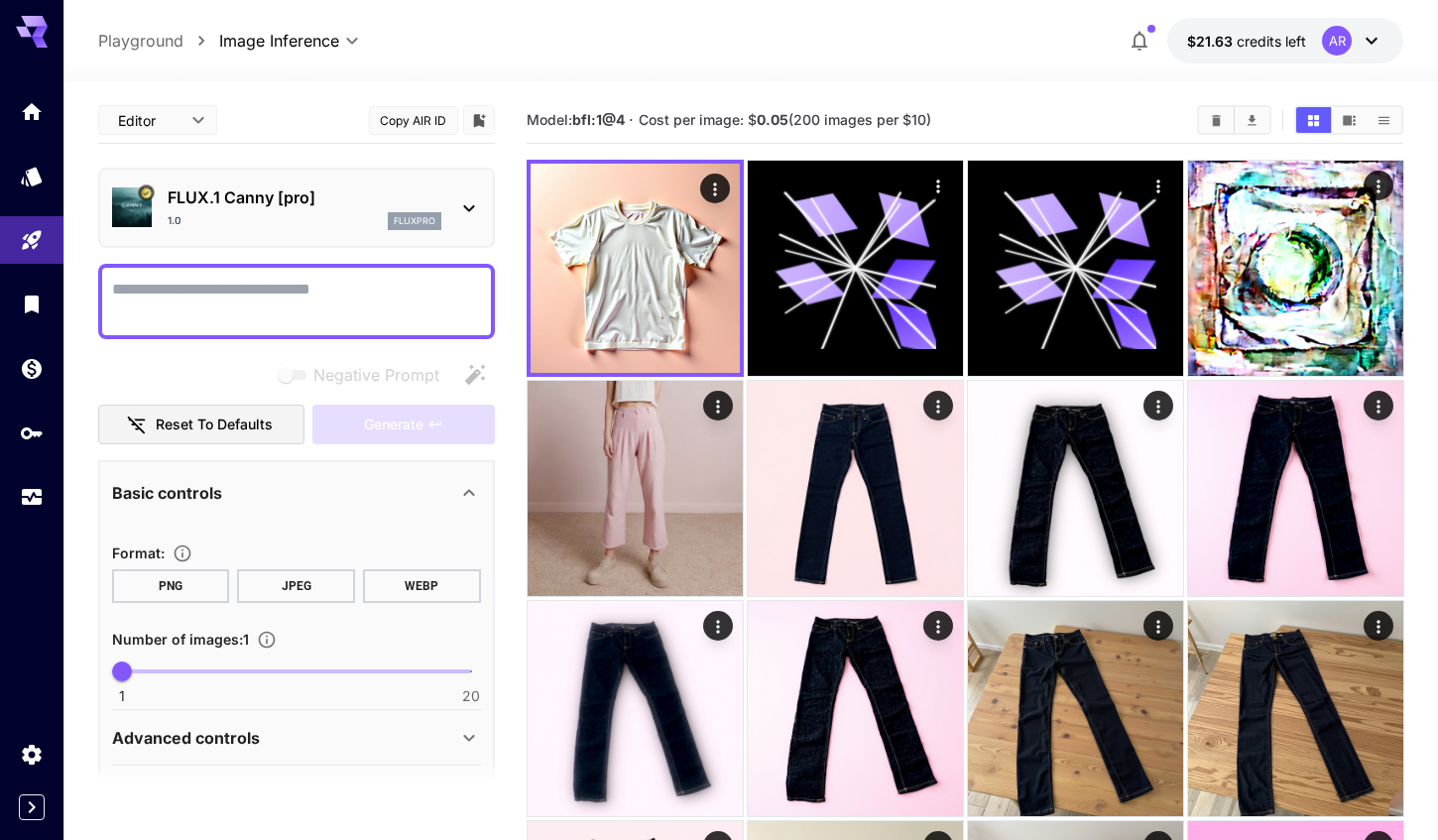 click on "FLUX.1 Canny [pro]" at bounding box center (304, 197) 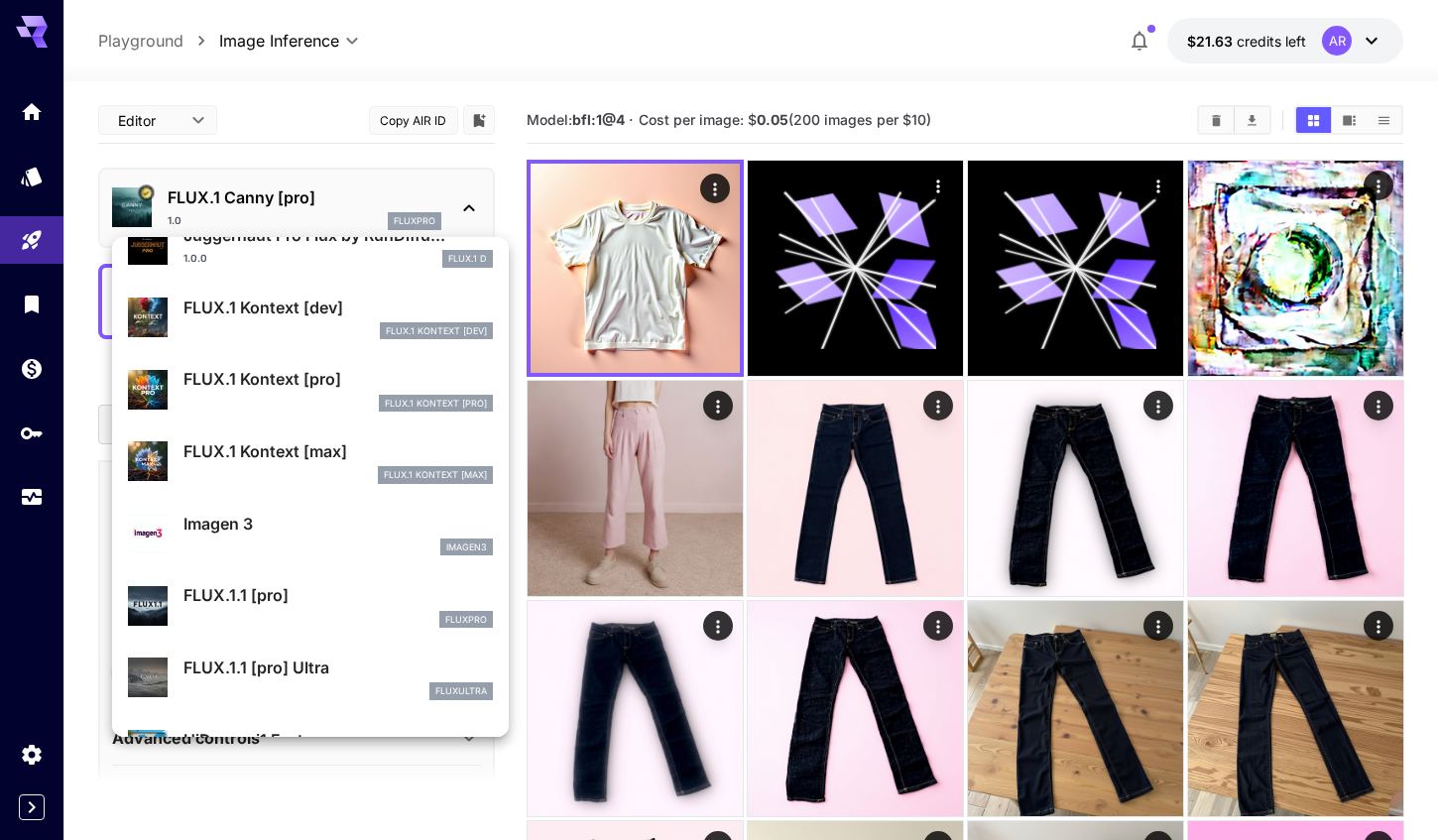scroll, scrollTop: 743, scrollLeft: 0, axis: vertical 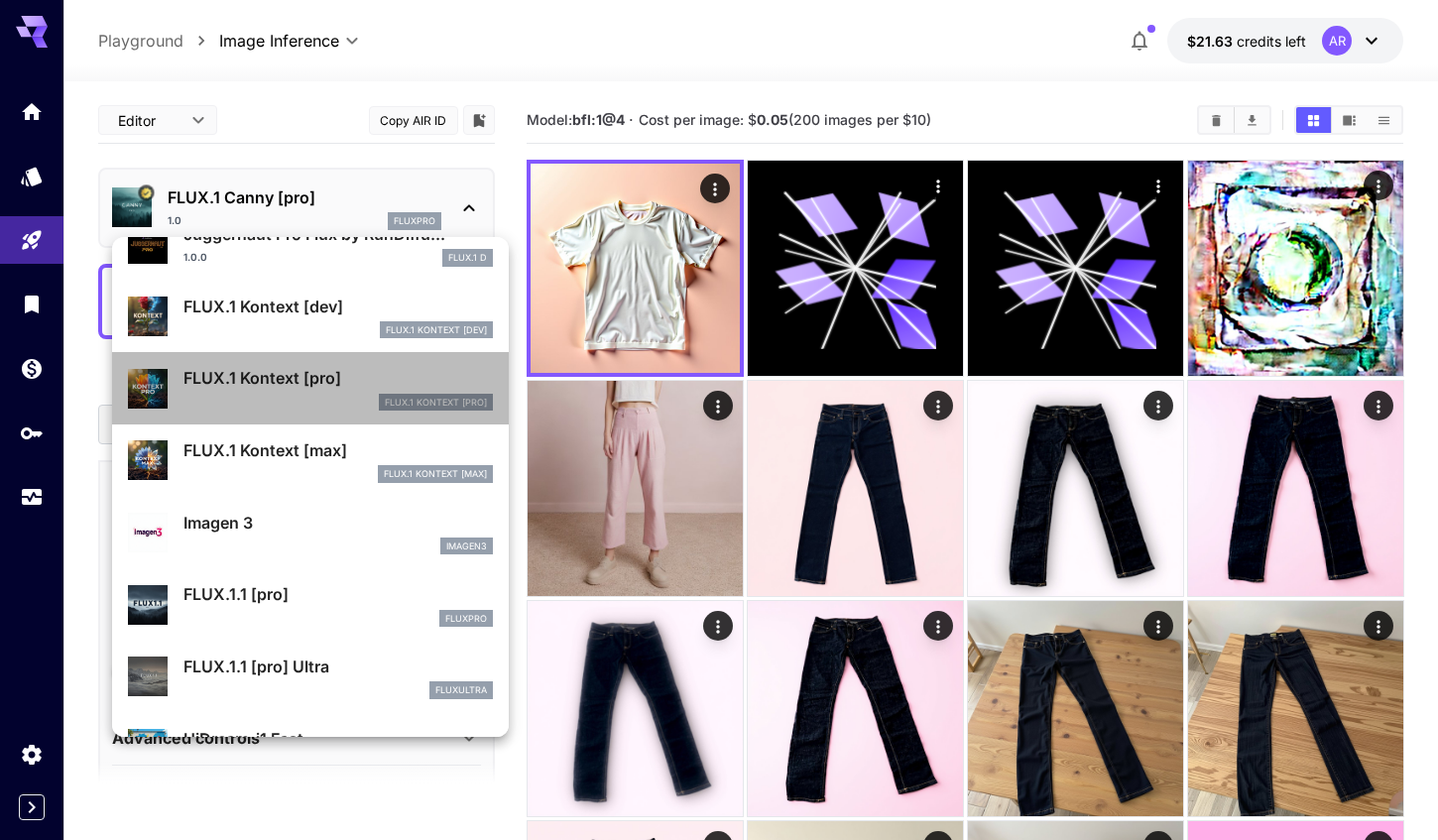 click on "FLUX.1 Kontext [pro]" at bounding box center (338, 378) 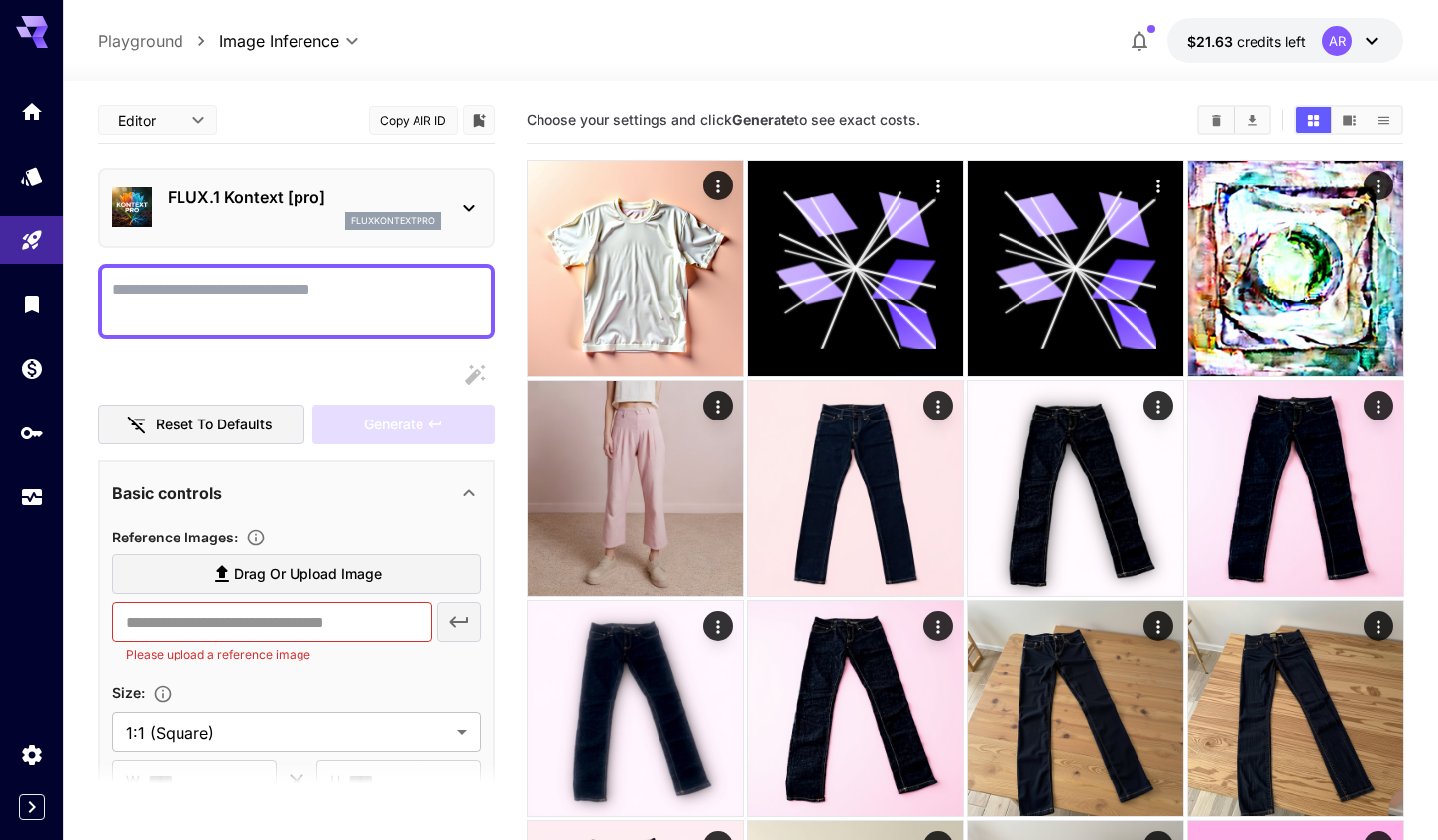 click on "Display cost in response" at bounding box center (297, 301) 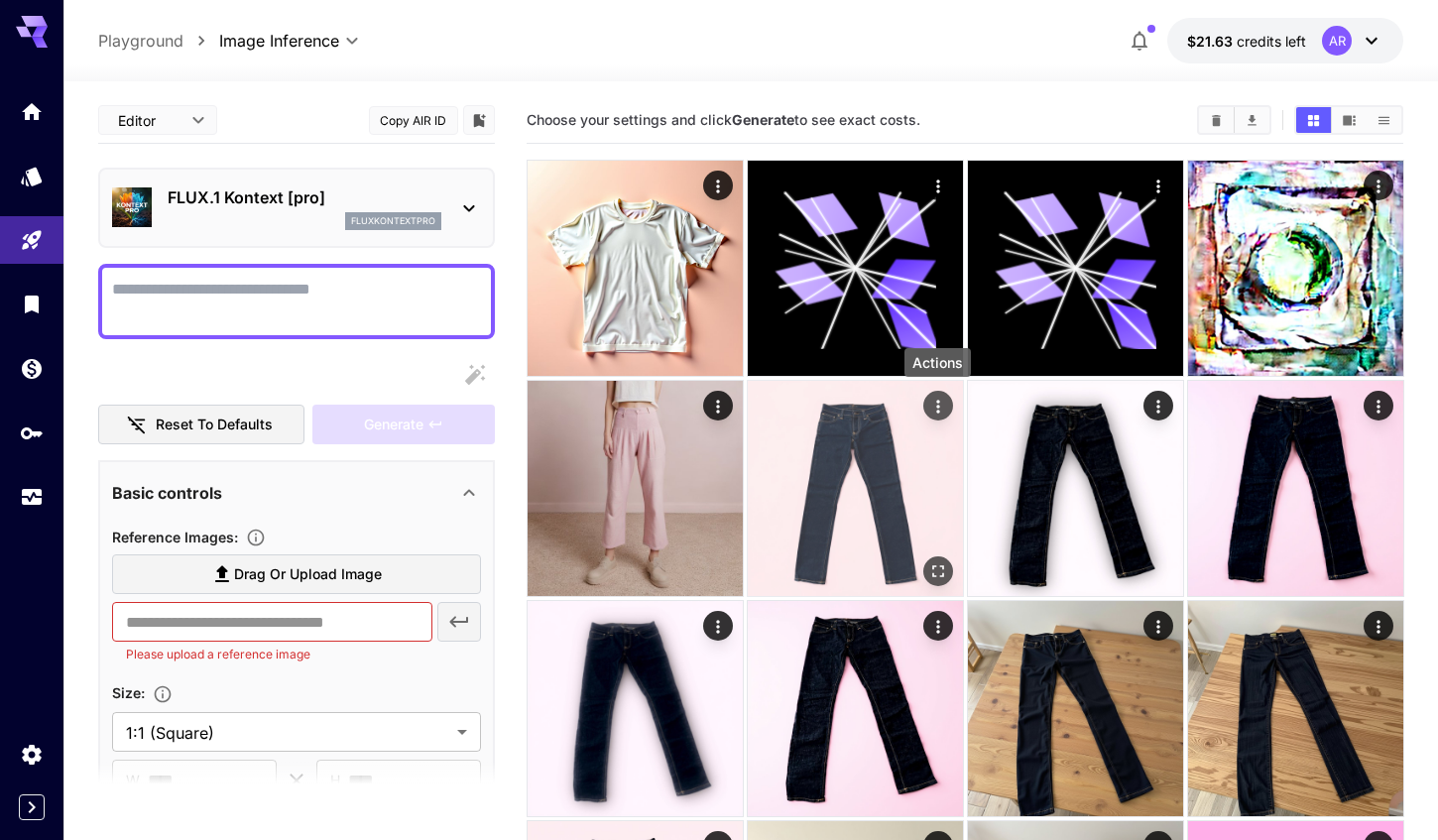 click 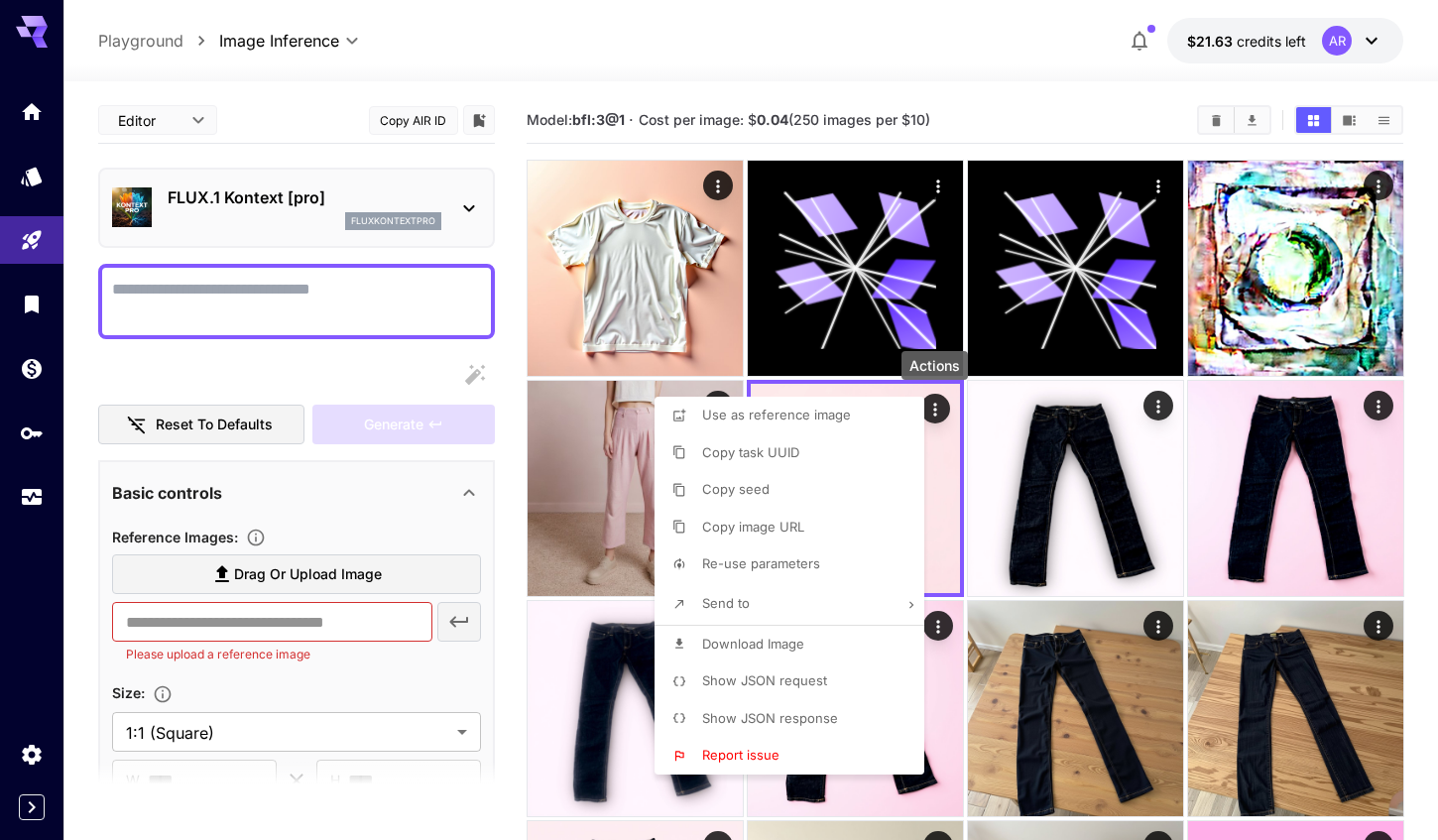 click on "Re-use parameters" at bounding box center [761, 563] 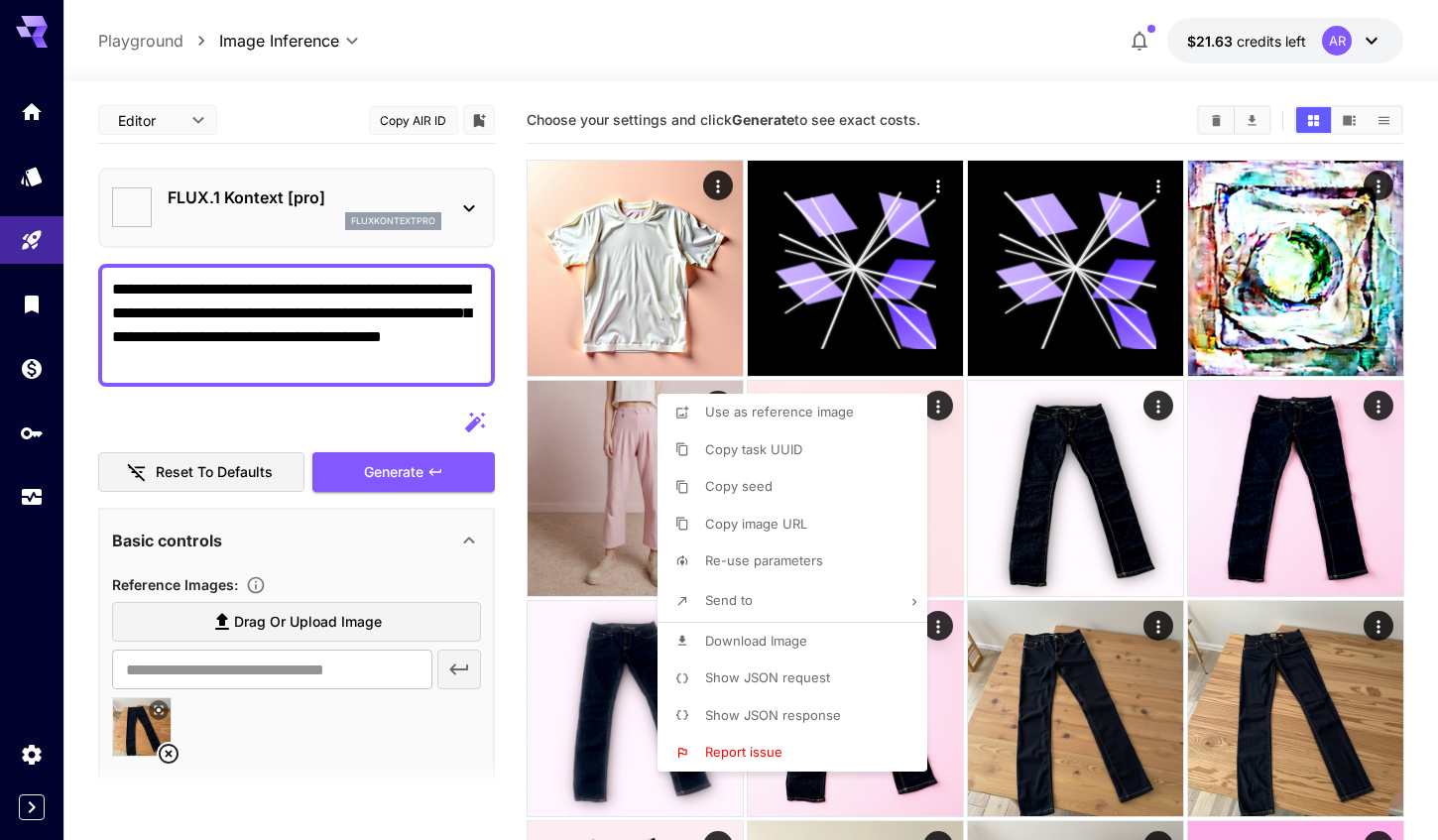 type on "**********" 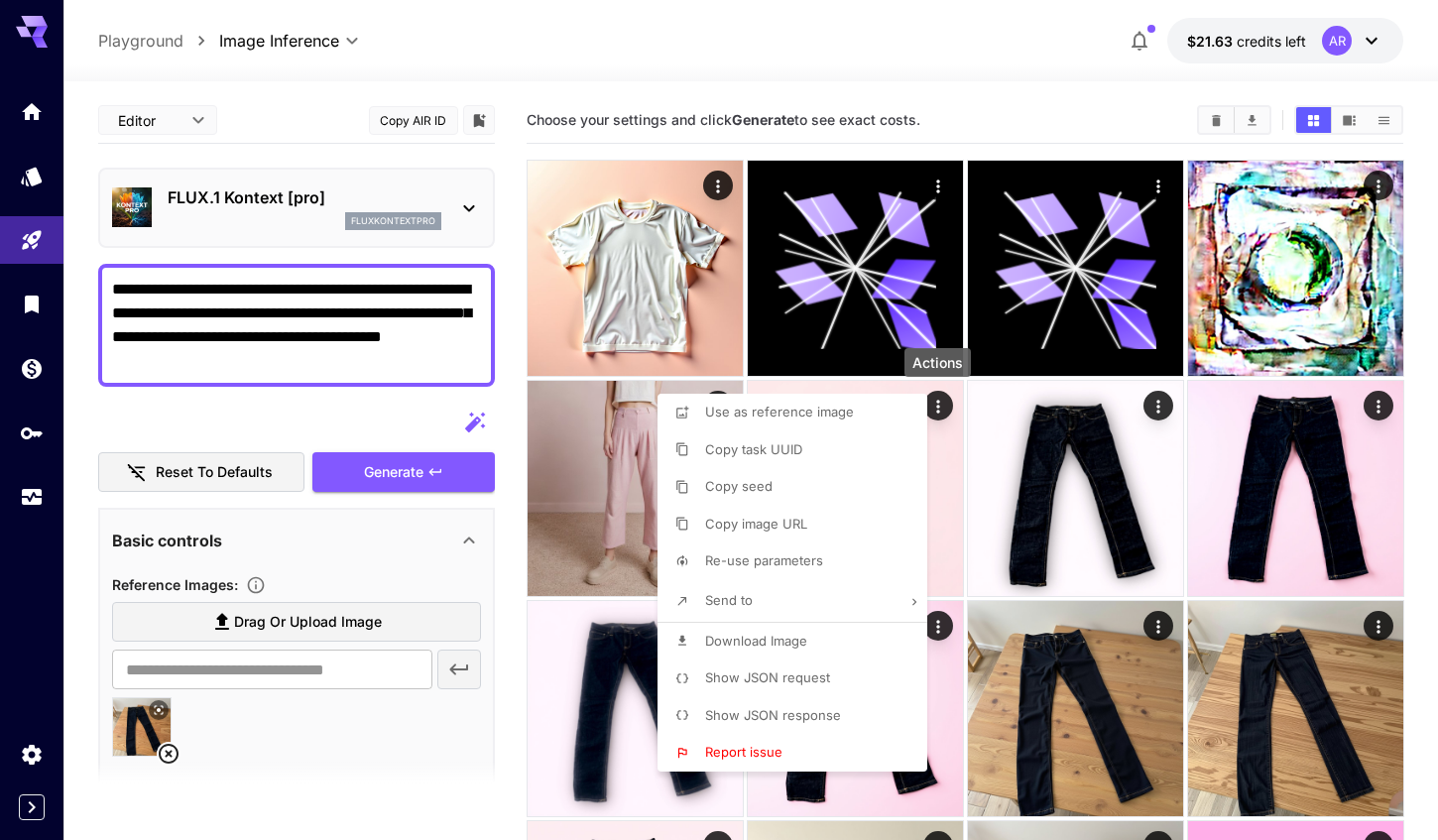 click at bounding box center [719, 420] 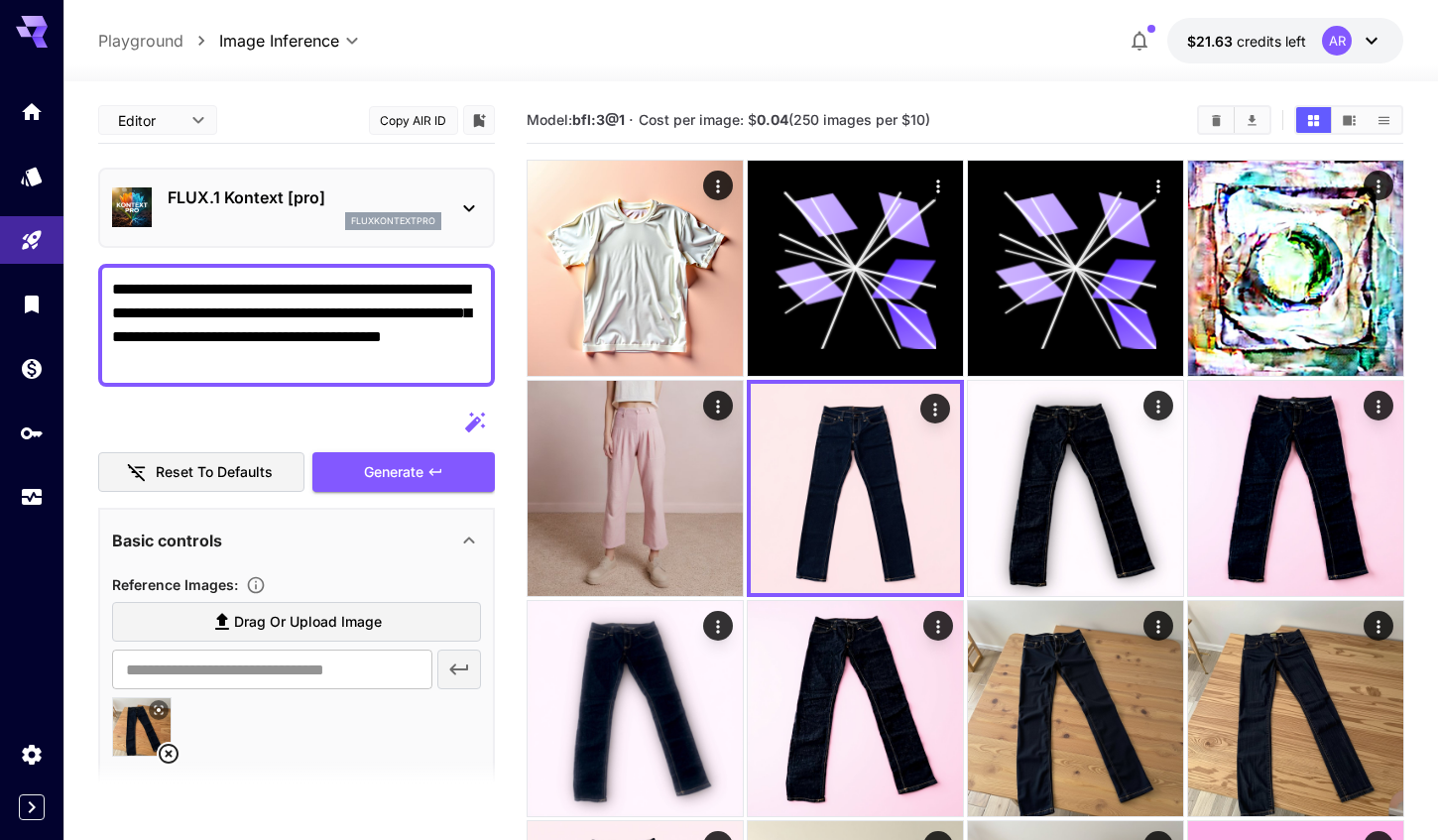 scroll, scrollTop: 0, scrollLeft: 0, axis: both 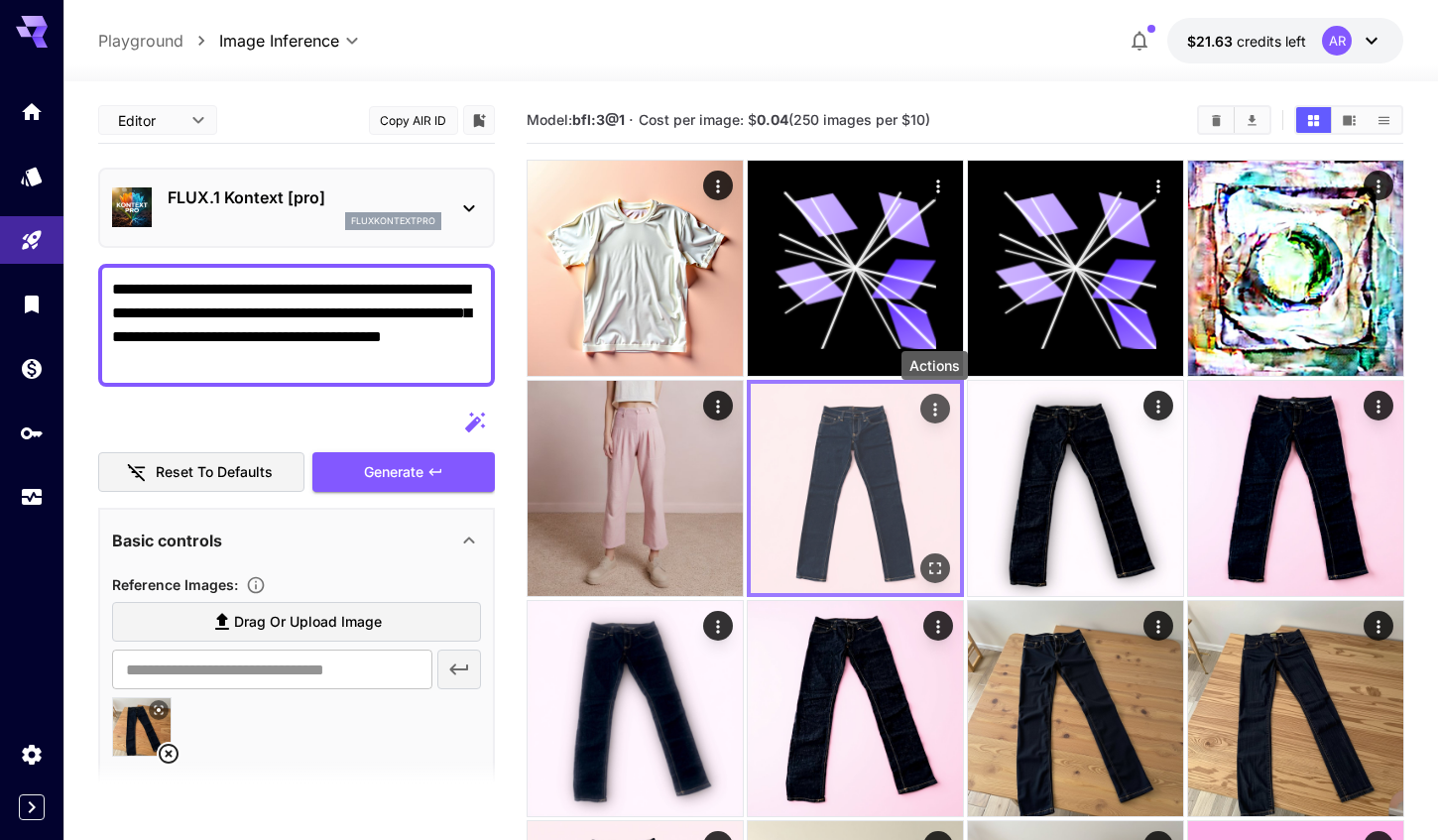 click 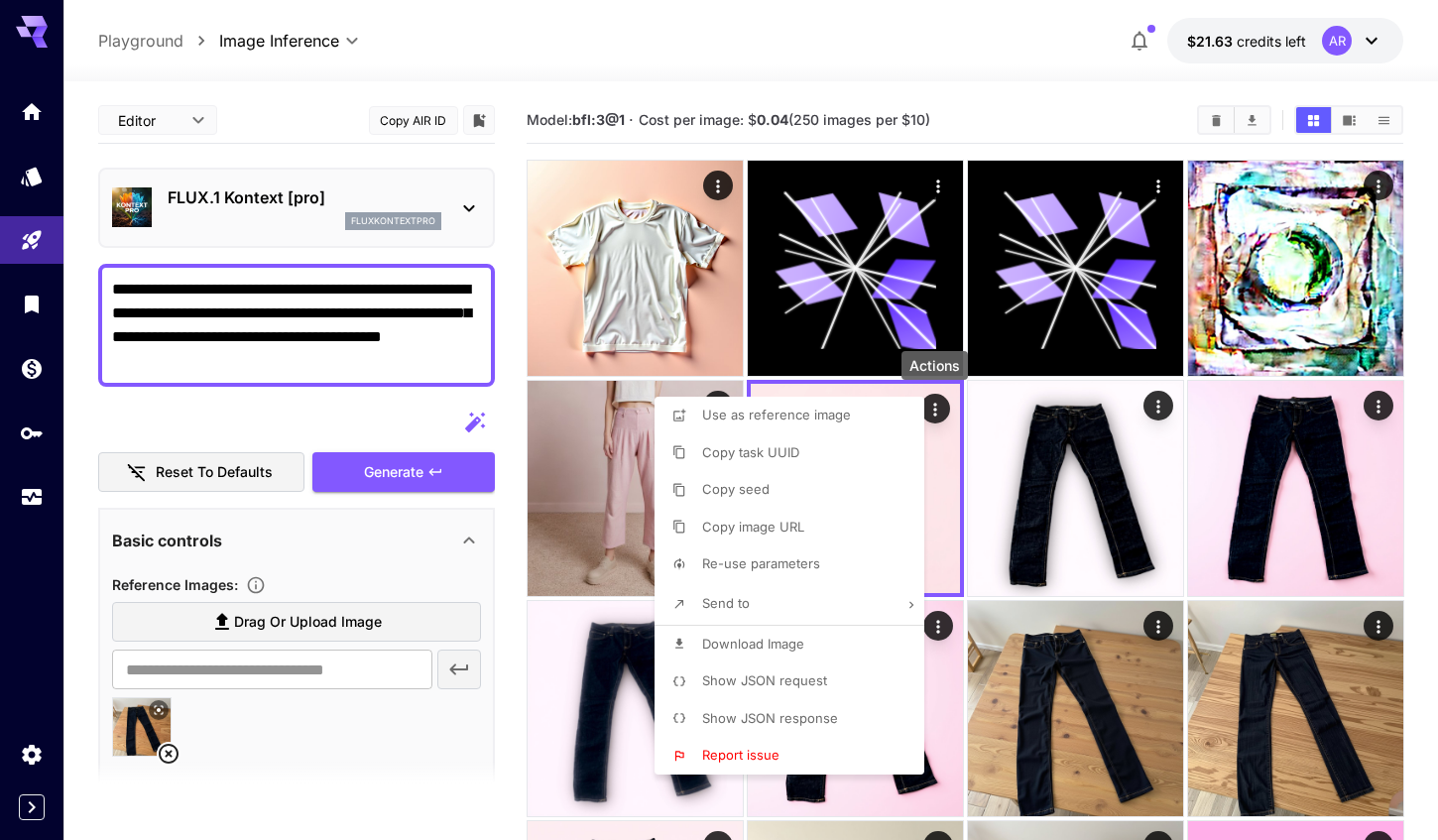 click at bounding box center [719, 420] 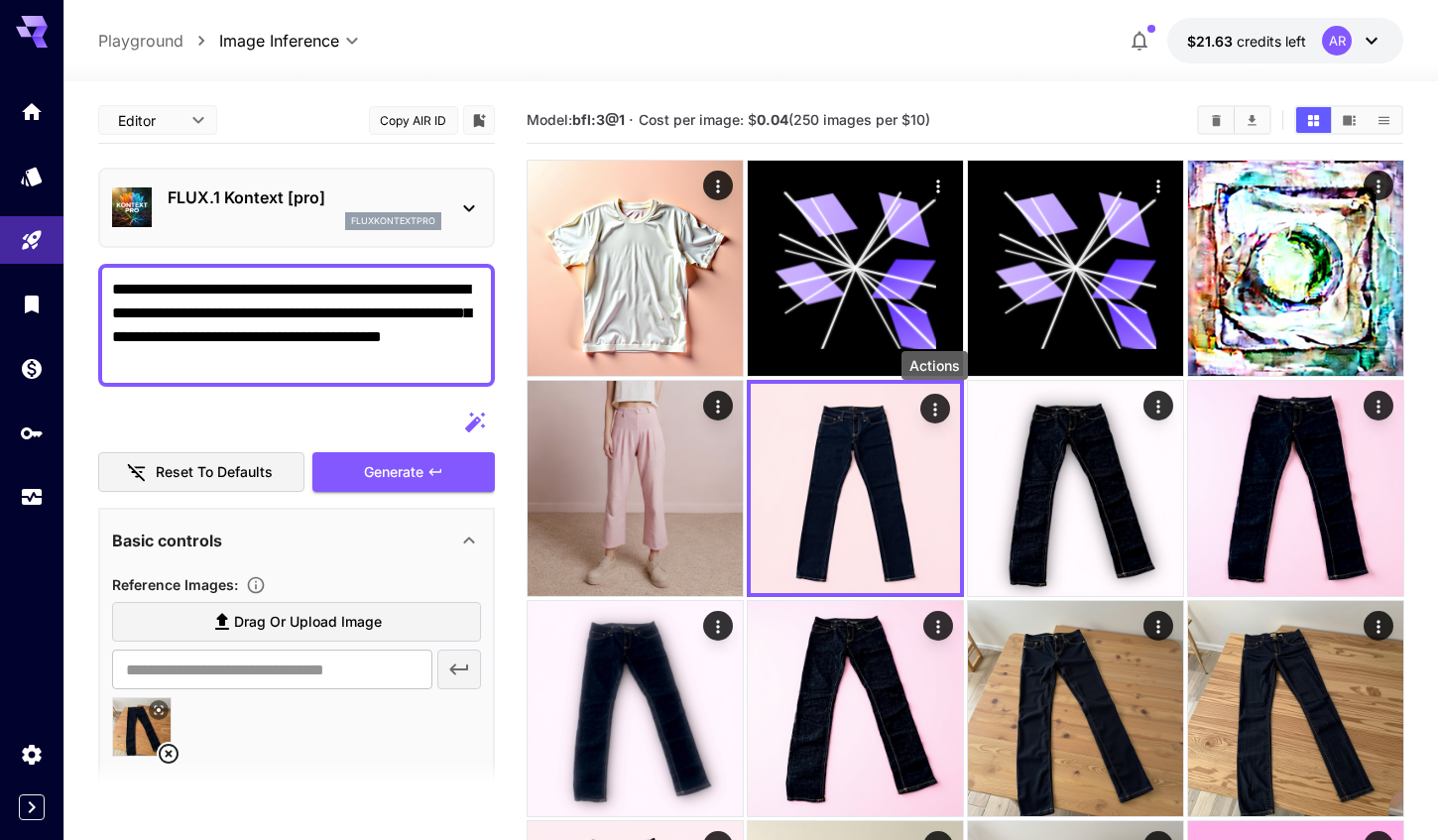 click 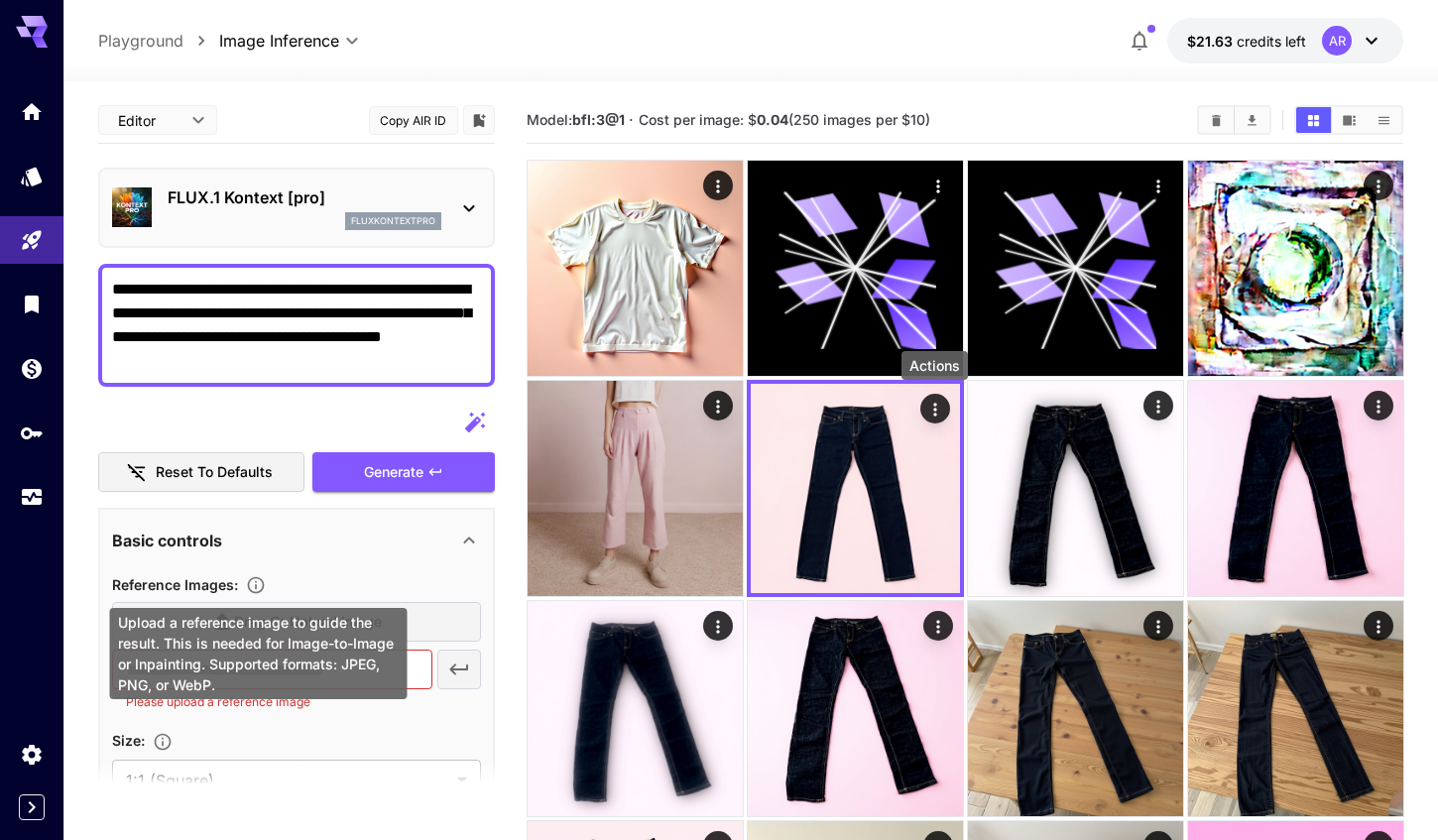 click on "Upload a reference image to guide the result. This is needed for Image-to-Image or Inpainting. Supported formats: JPEG, PNG, or WebP." at bounding box center [259, 654] 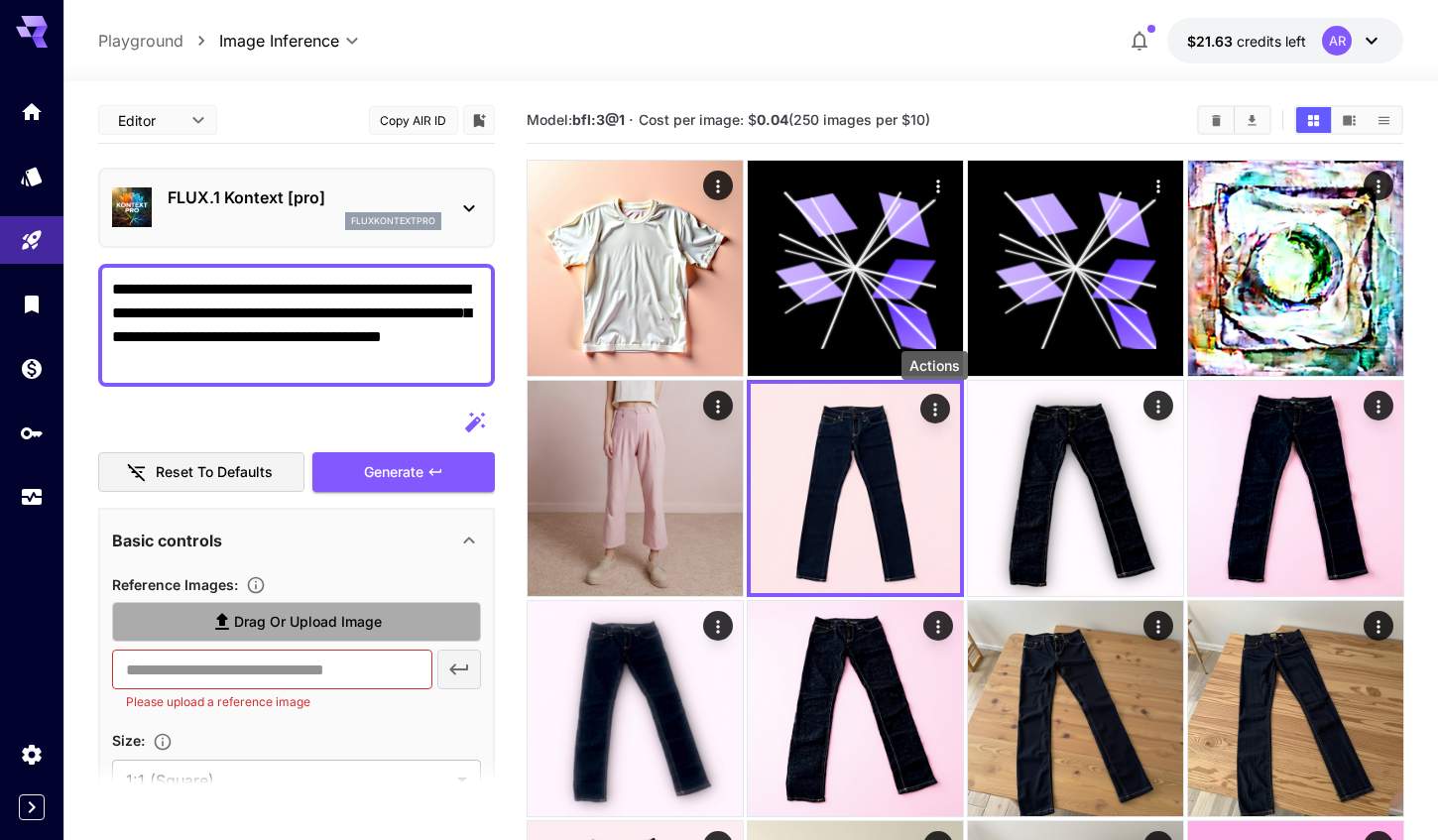 click on "Drag or upload image" at bounding box center (297, 622) 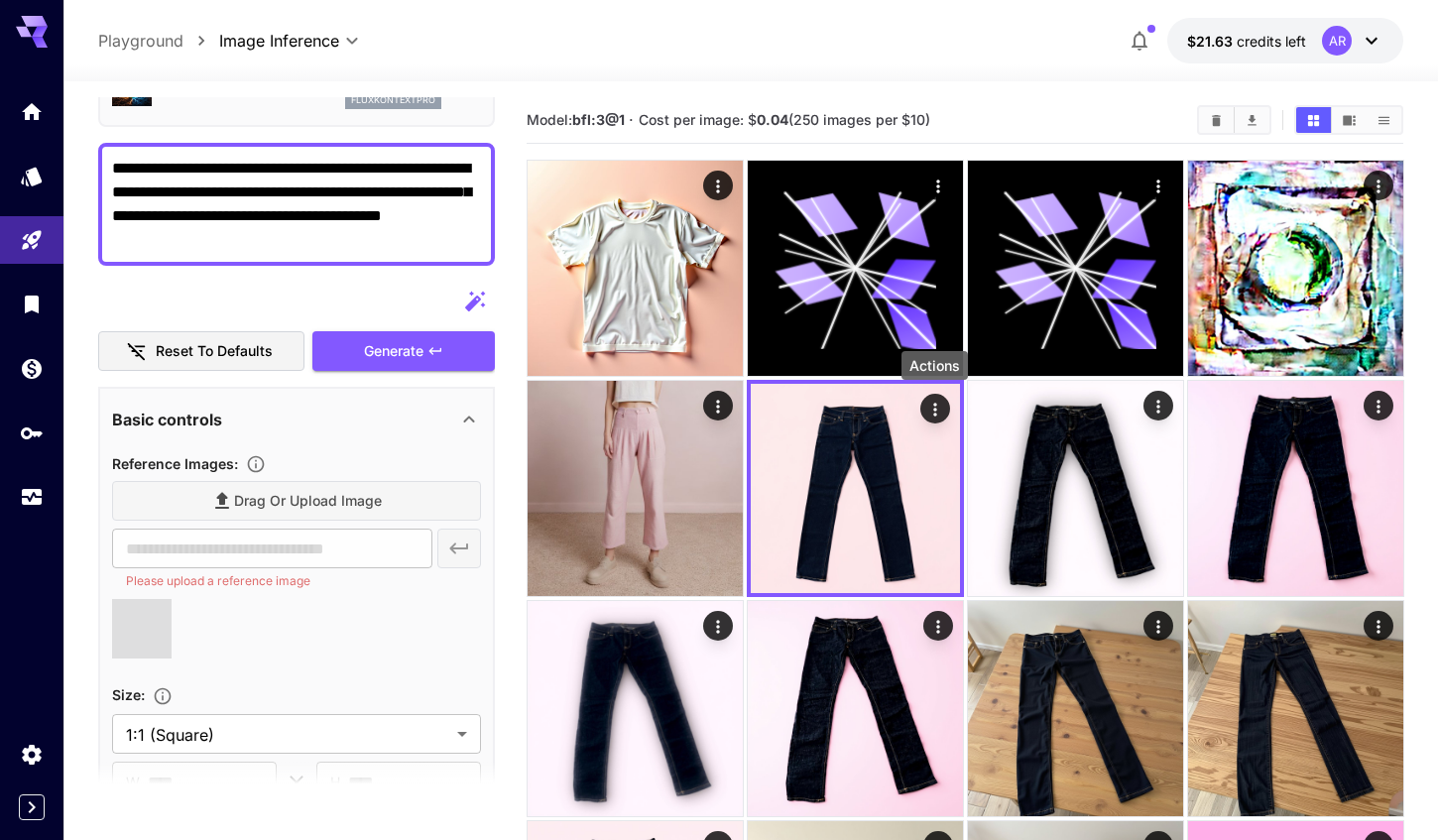 scroll, scrollTop: 139, scrollLeft: 0, axis: vertical 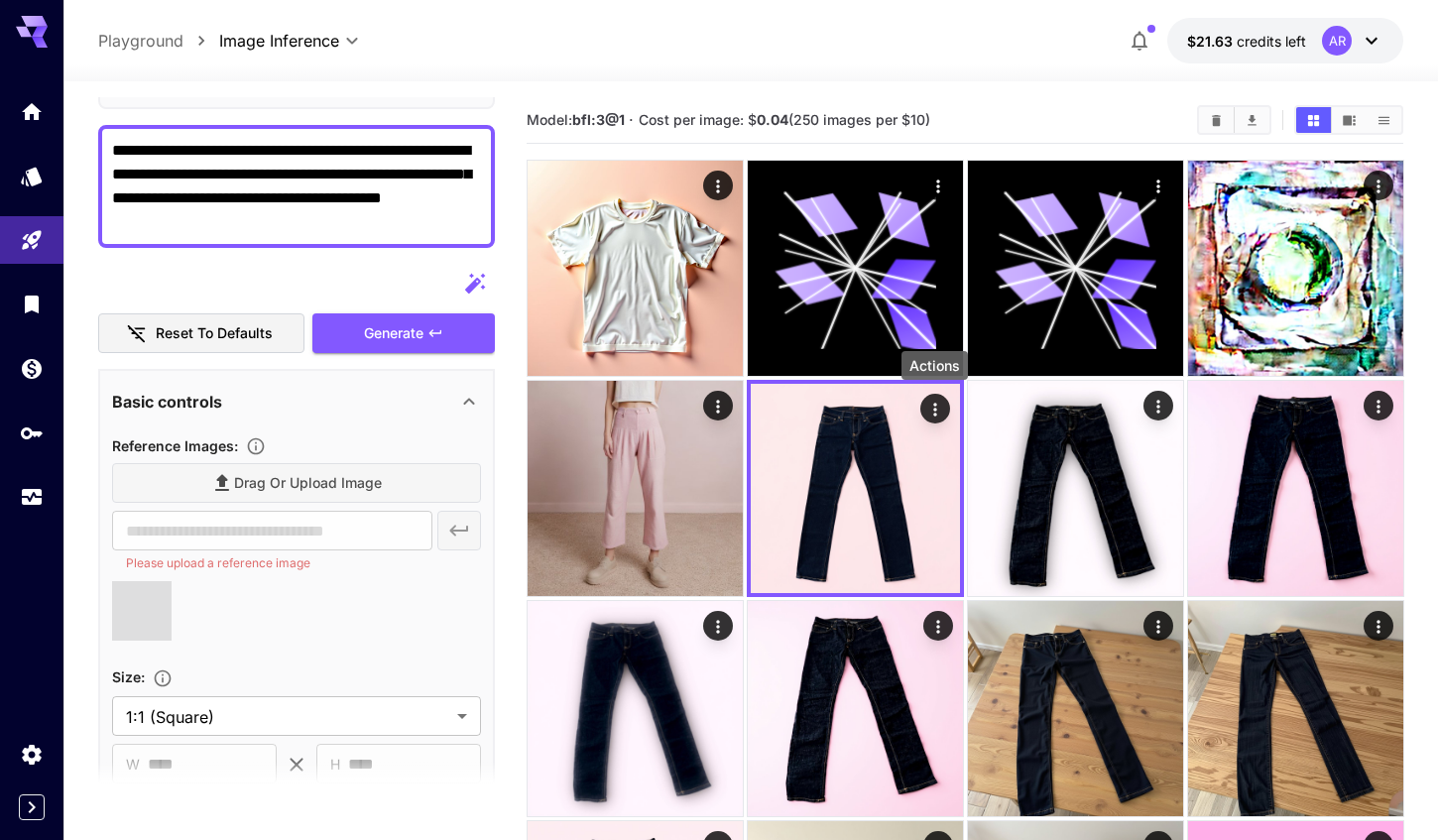type on "**********" 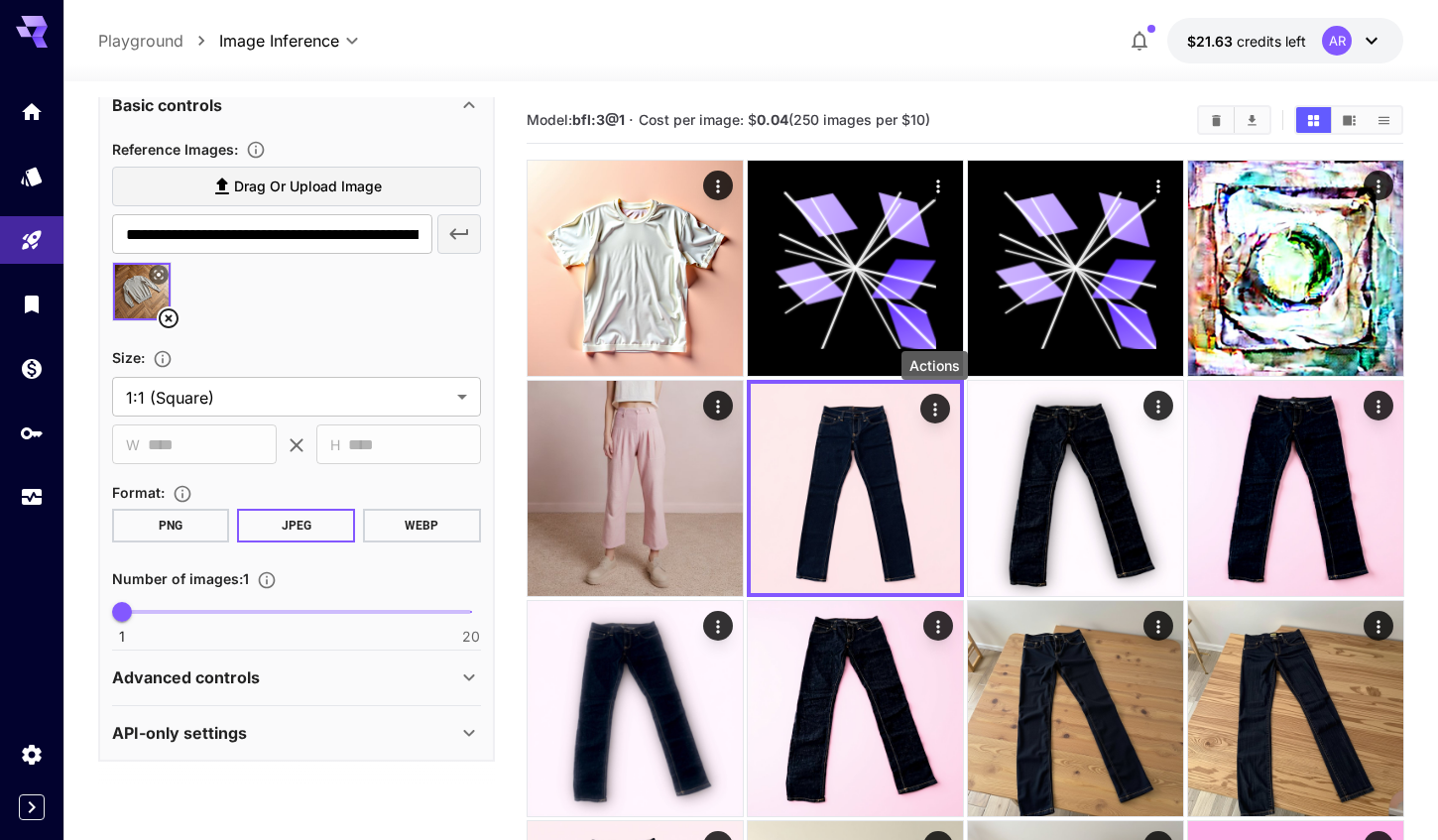 scroll, scrollTop: 434, scrollLeft: 0, axis: vertical 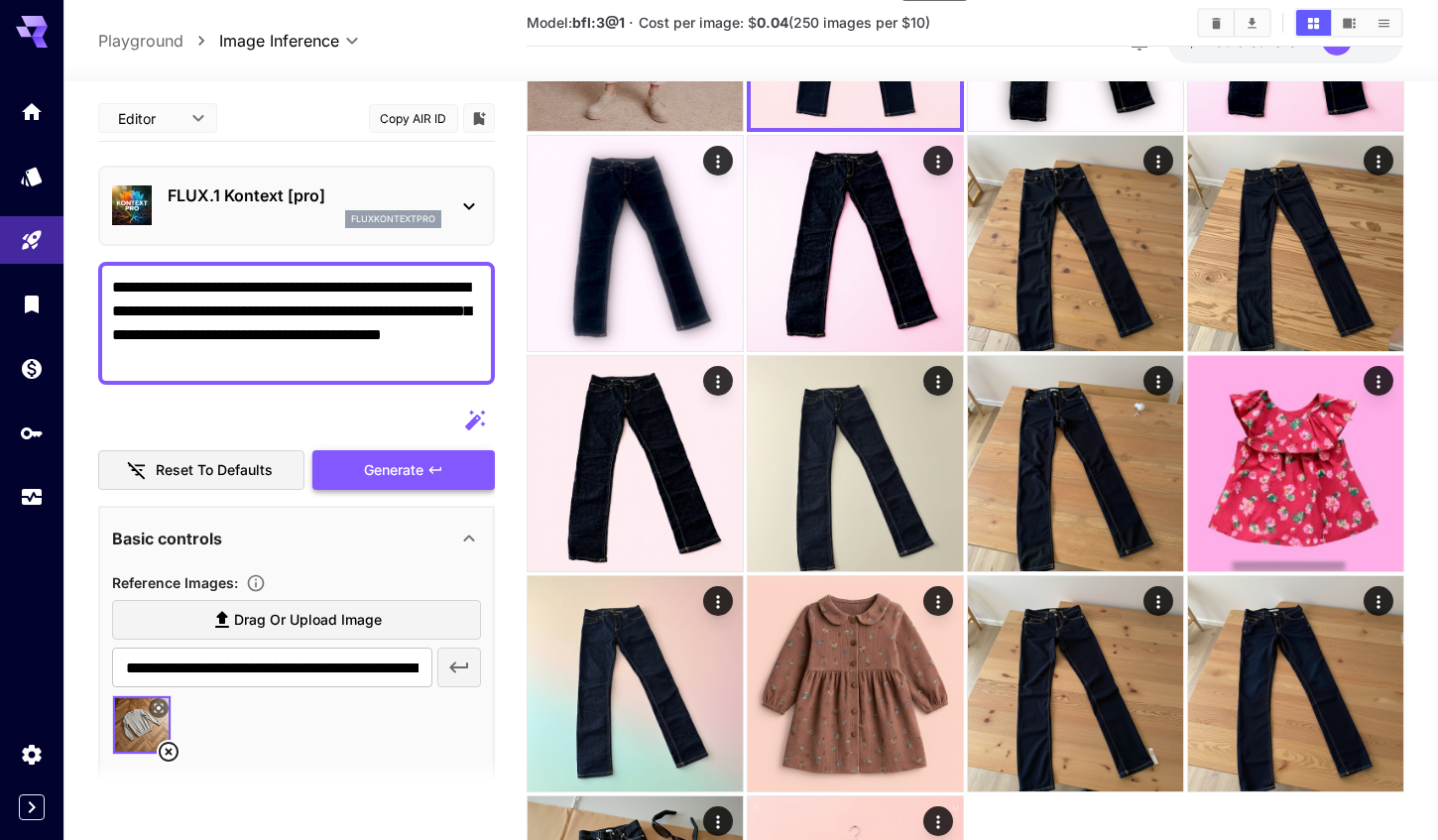 click on "Generate" at bounding box center (394, 470) 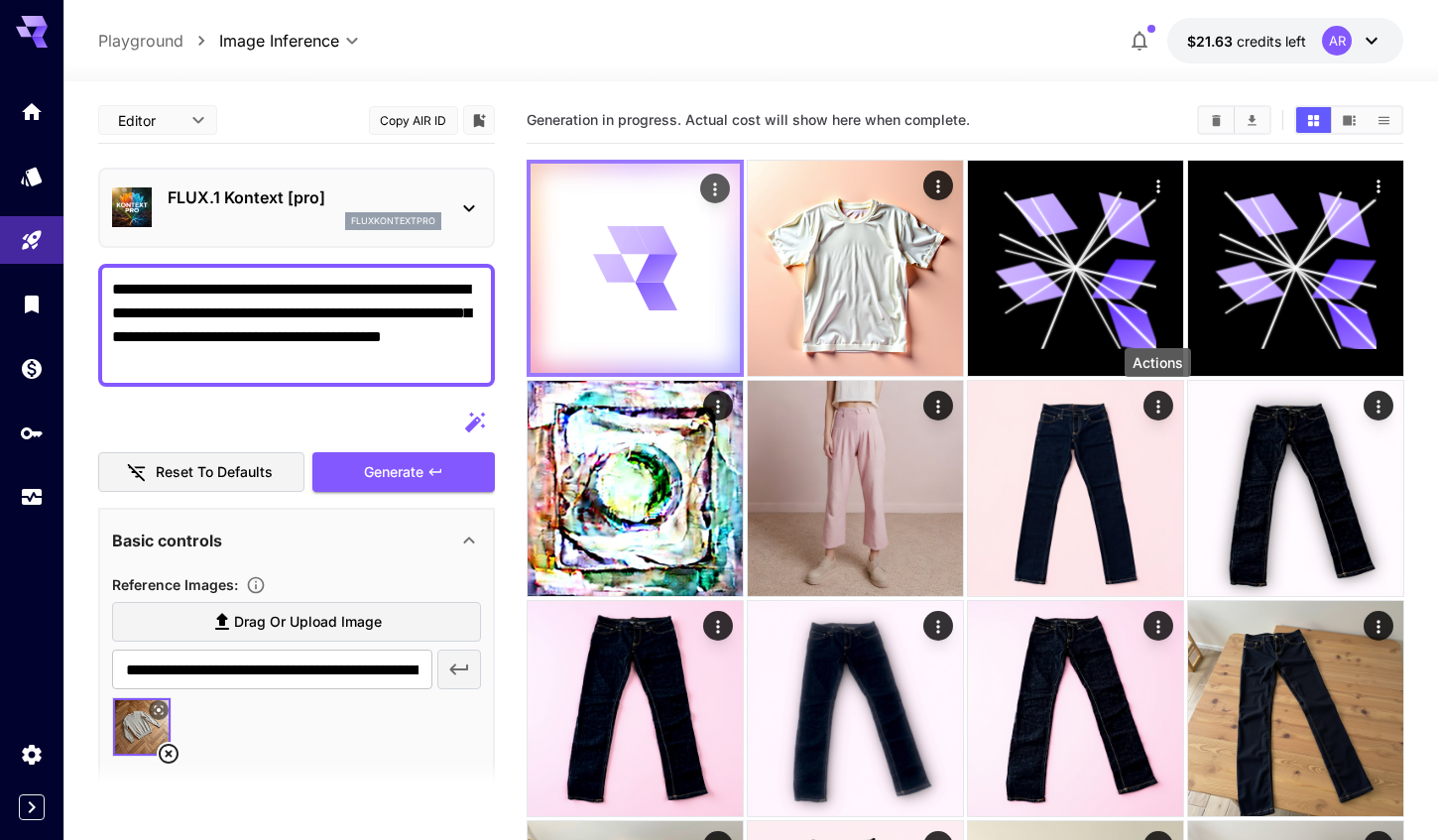 scroll, scrollTop: 0, scrollLeft: 0, axis: both 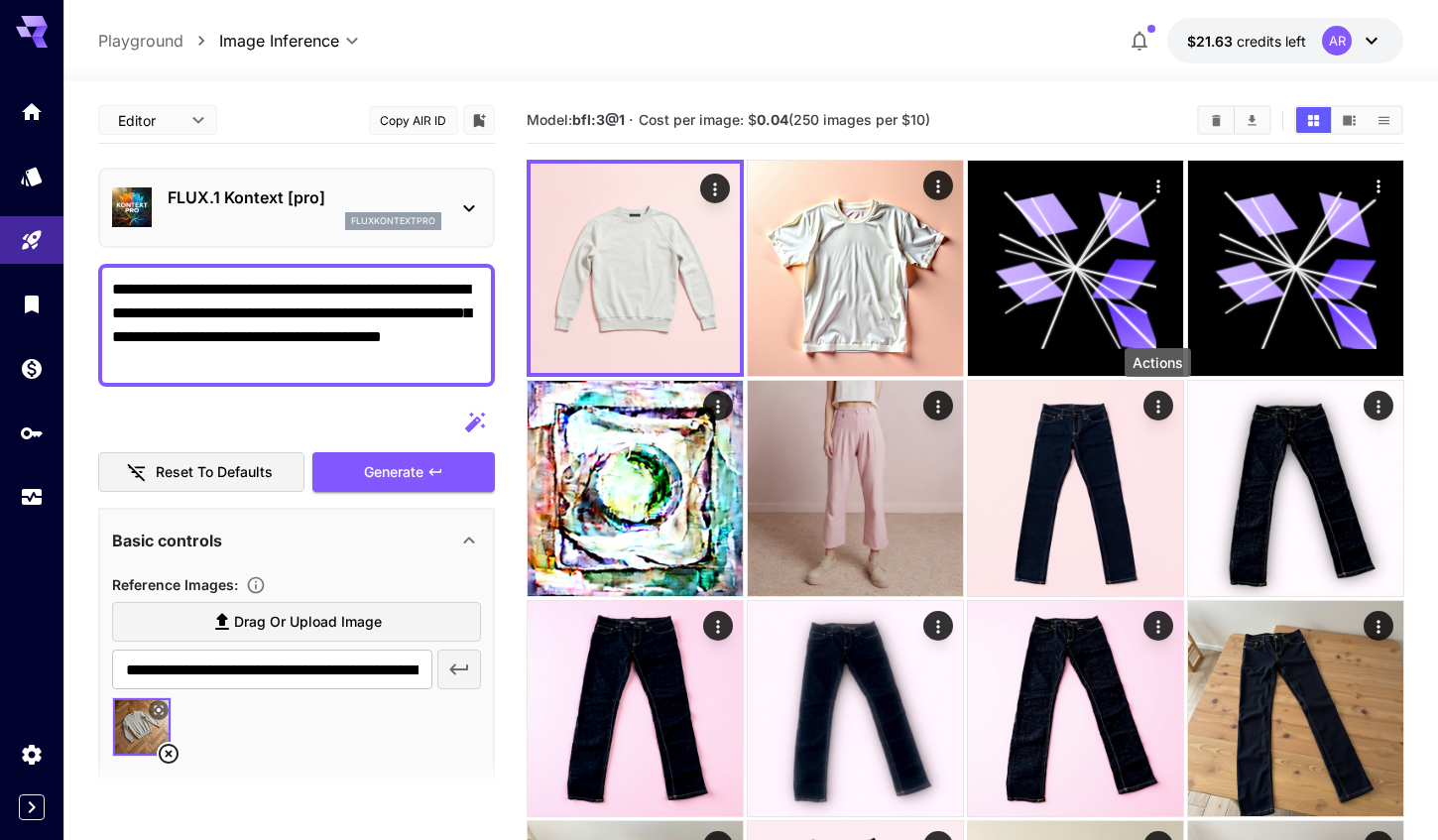 type 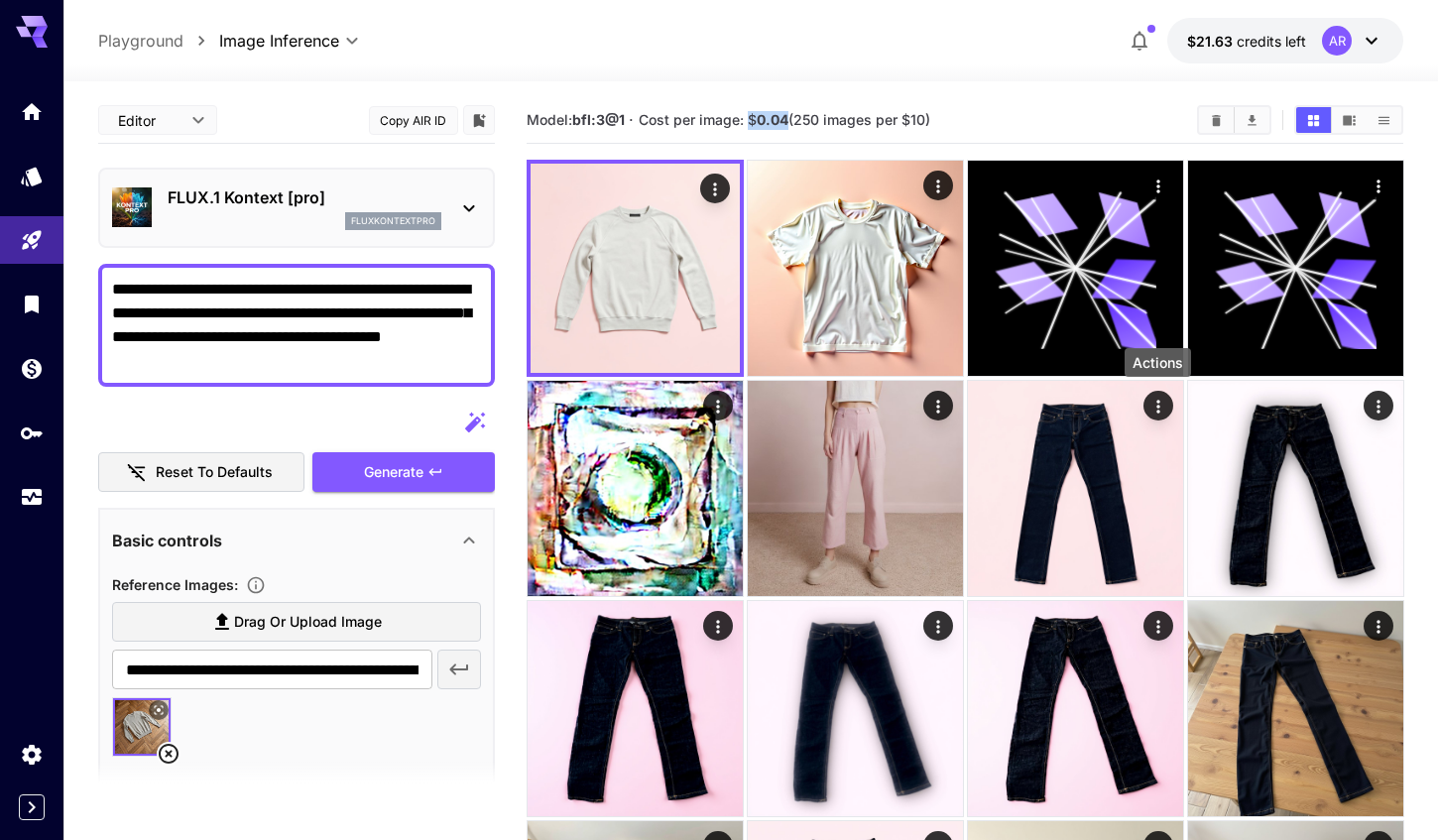 drag, startPoint x: 752, startPoint y: 120, endPoint x: 790, endPoint y: 122, distance: 38.052595 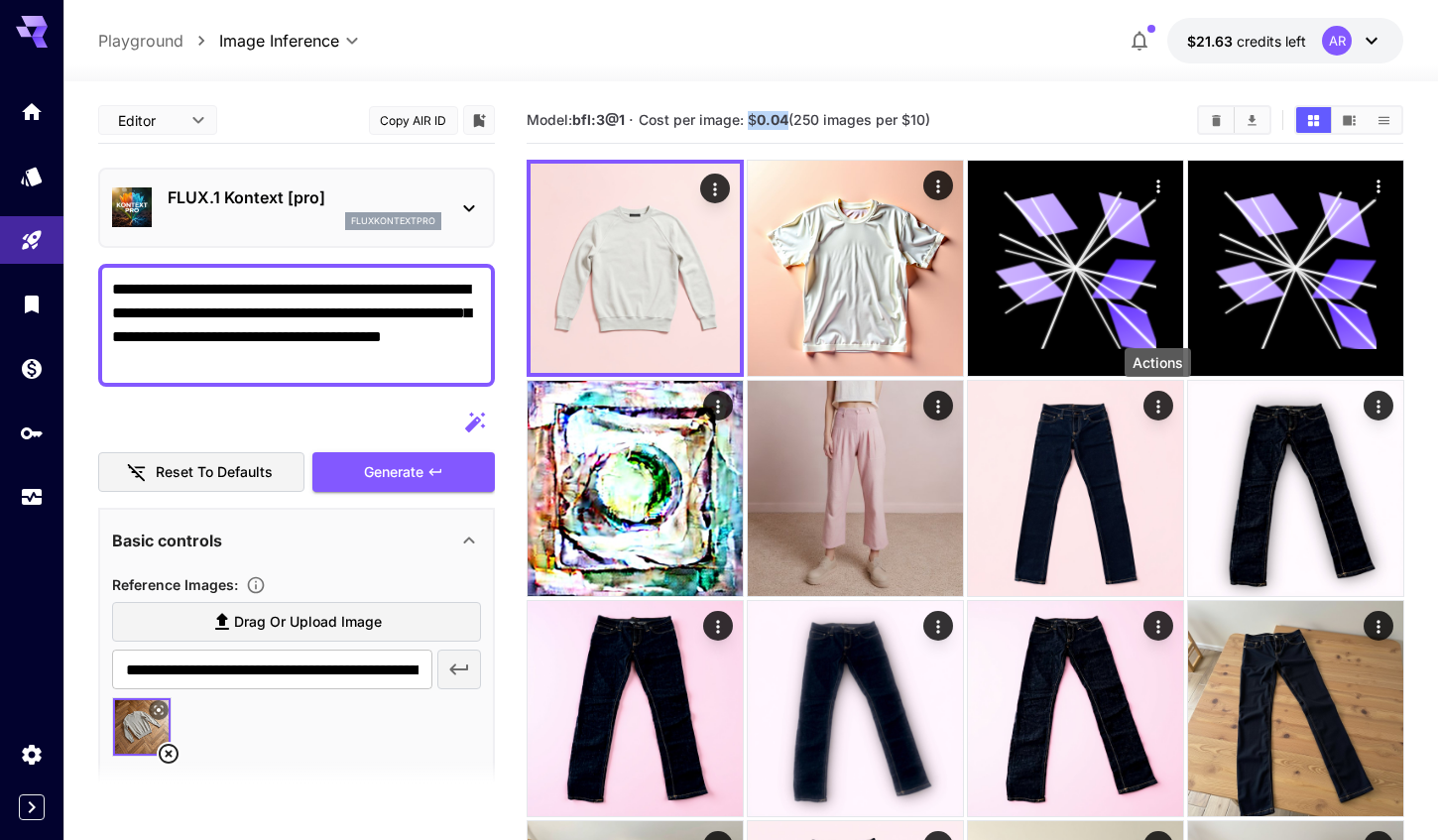 click on "Cost per image: $ 0.04  (250 images per $10)" at bounding box center [784, 119] 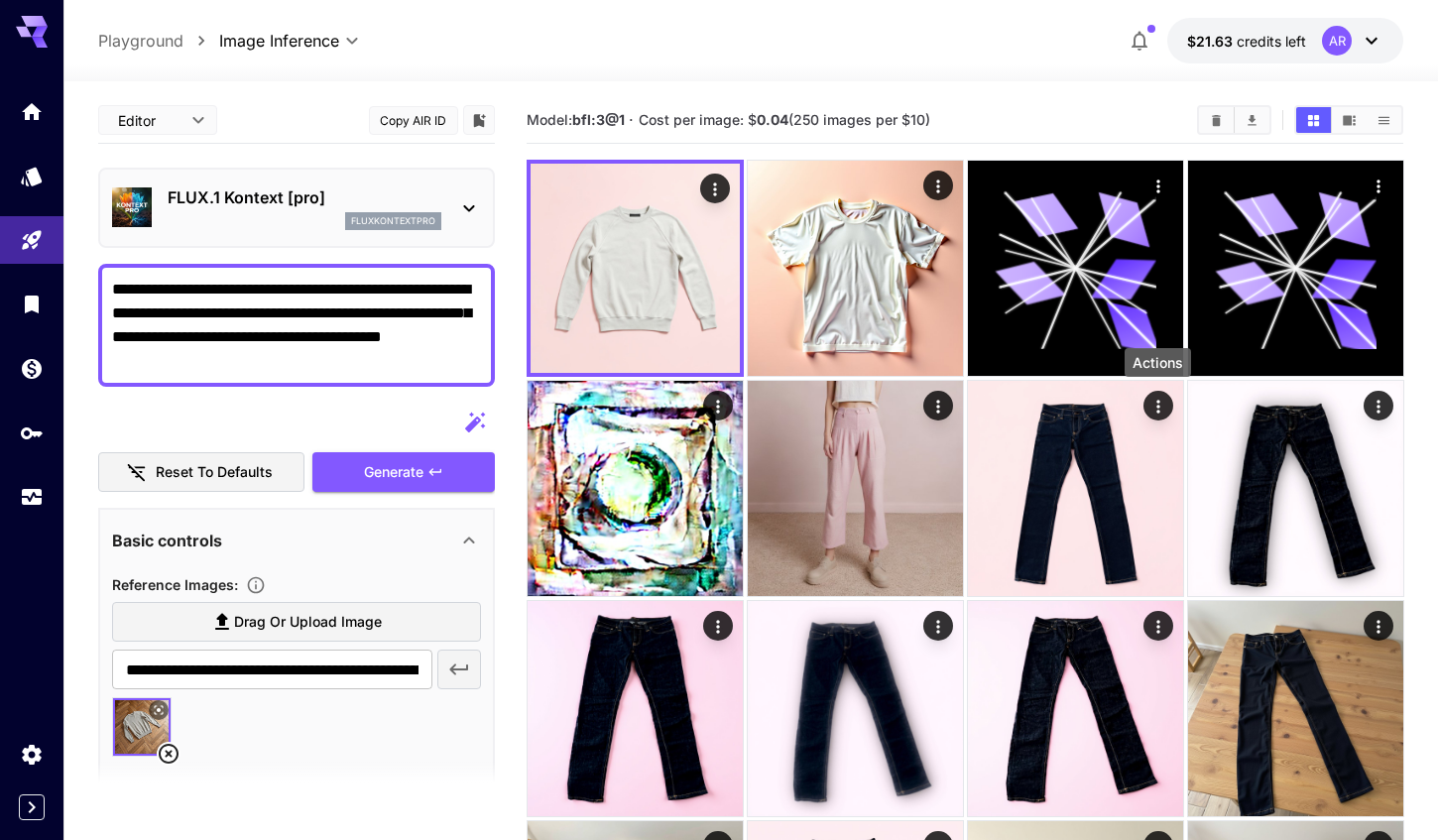 click on "FLUX.1 Kontext [pro] fluxkontextpro" at bounding box center [297, 207] 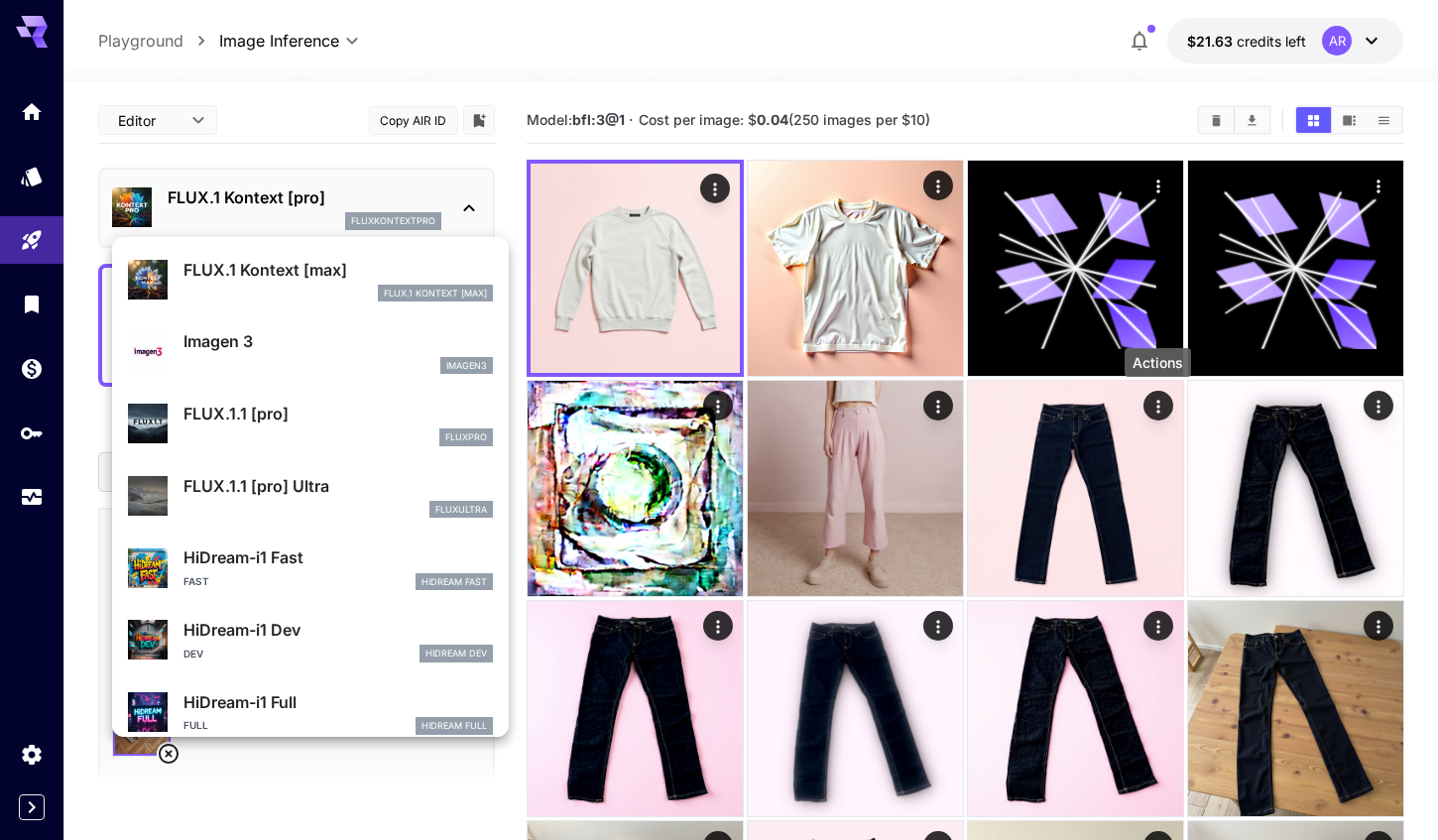 scroll, scrollTop: 924, scrollLeft: 0, axis: vertical 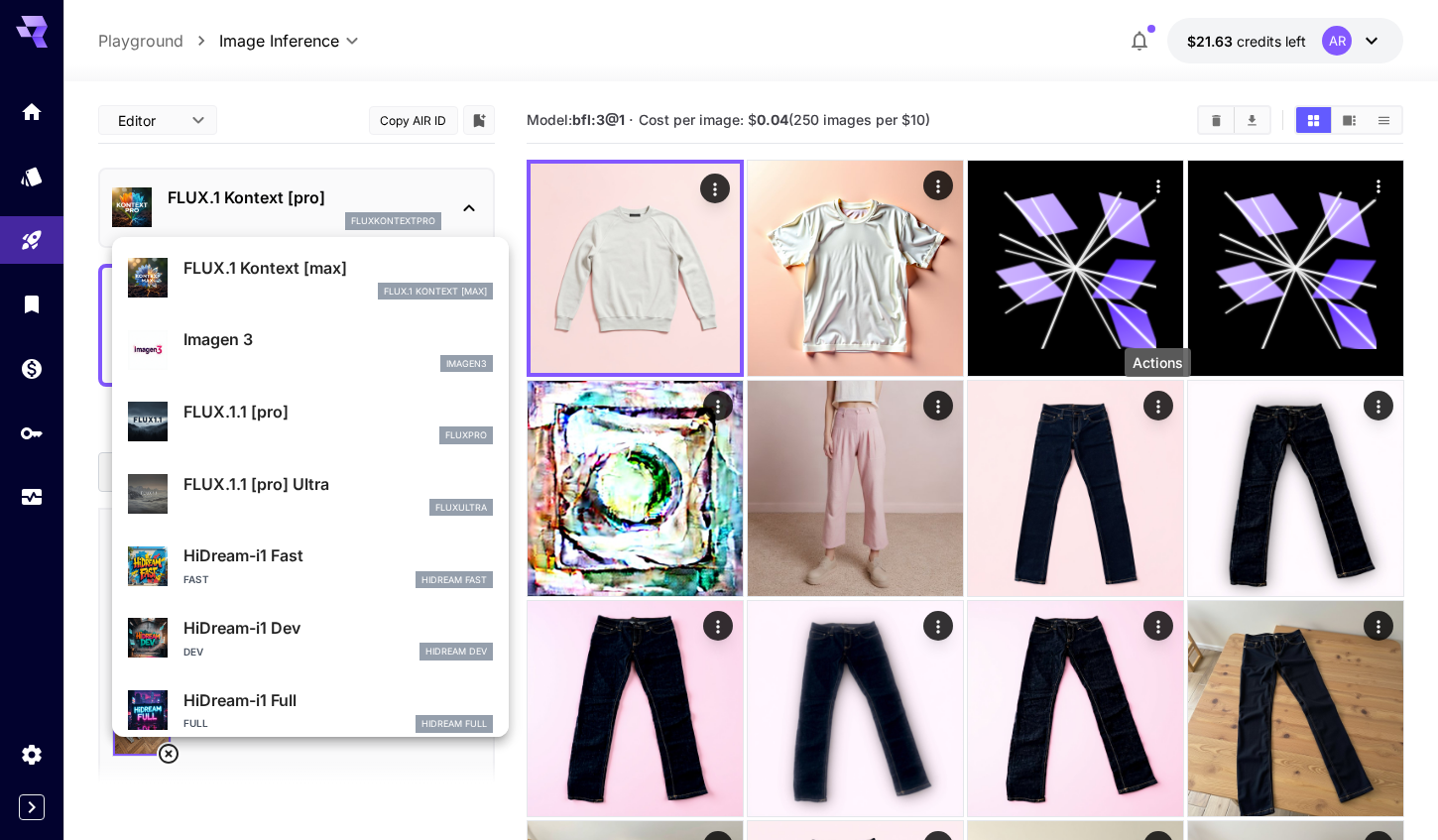 click on "FLUX.1.1 [pro]" at bounding box center (338, 412) 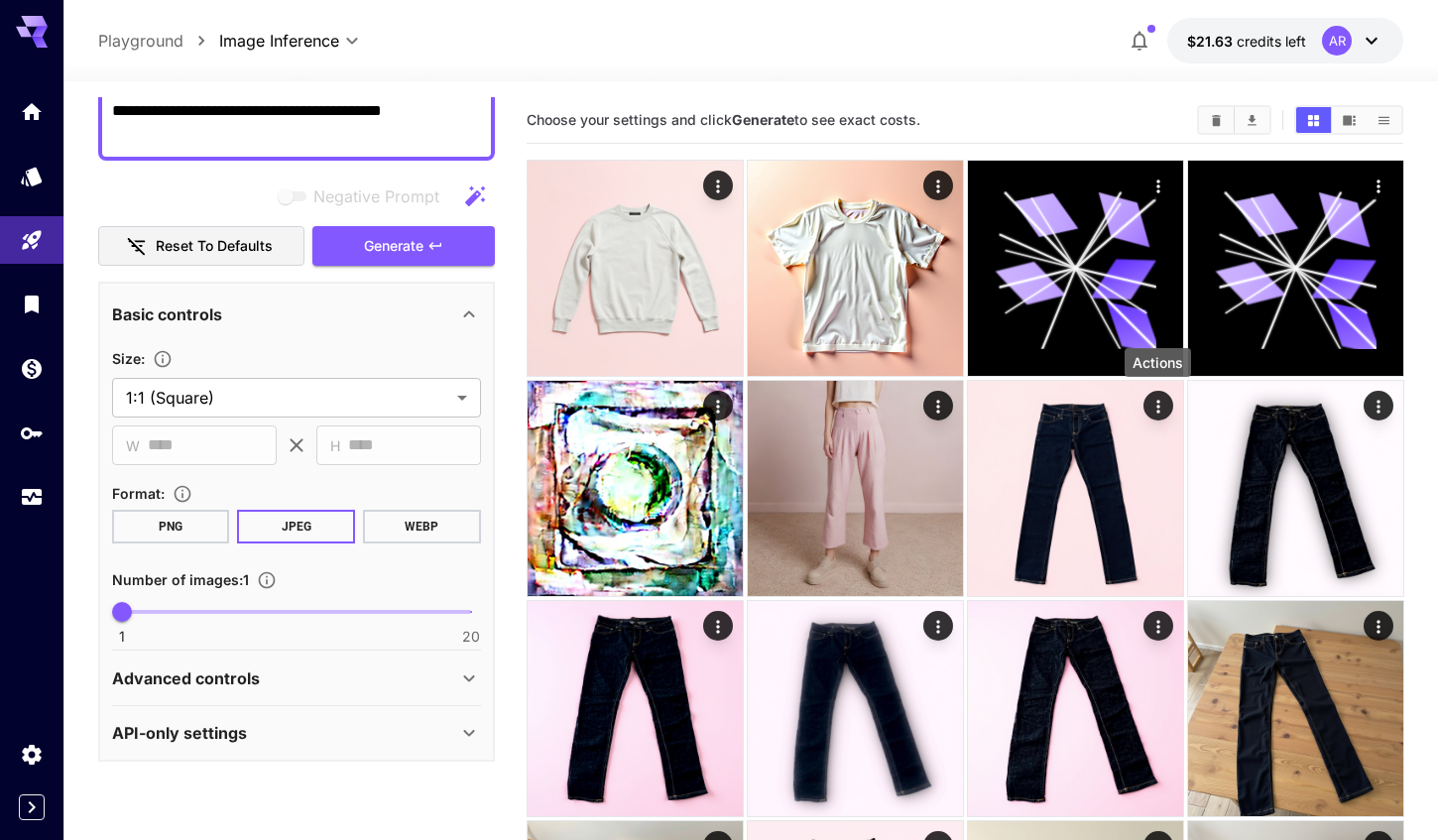 scroll, scrollTop: 225, scrollLeft: 0, axis: vertical 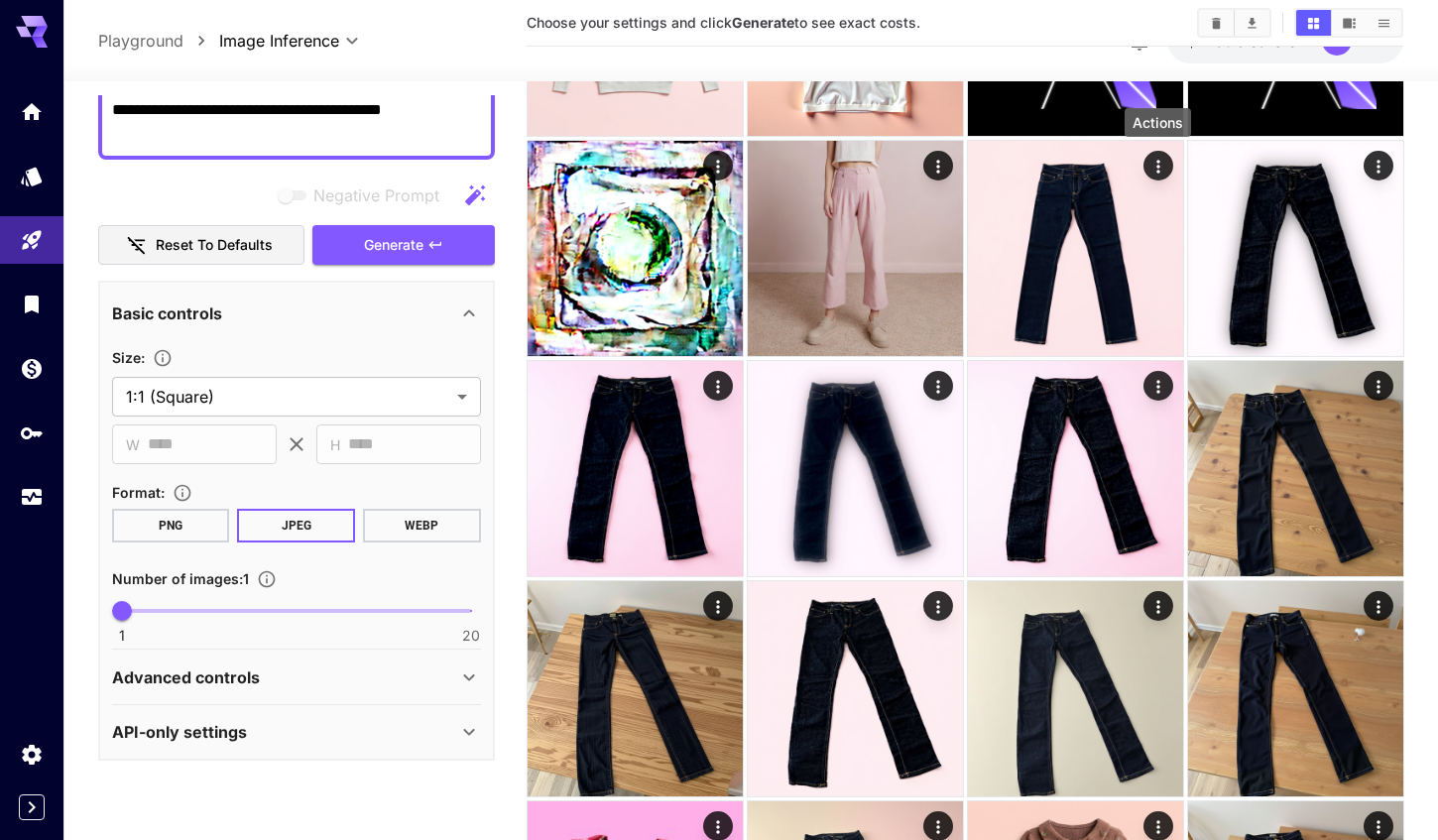 click on "Advanced controls" at bounding box center (297, 677) 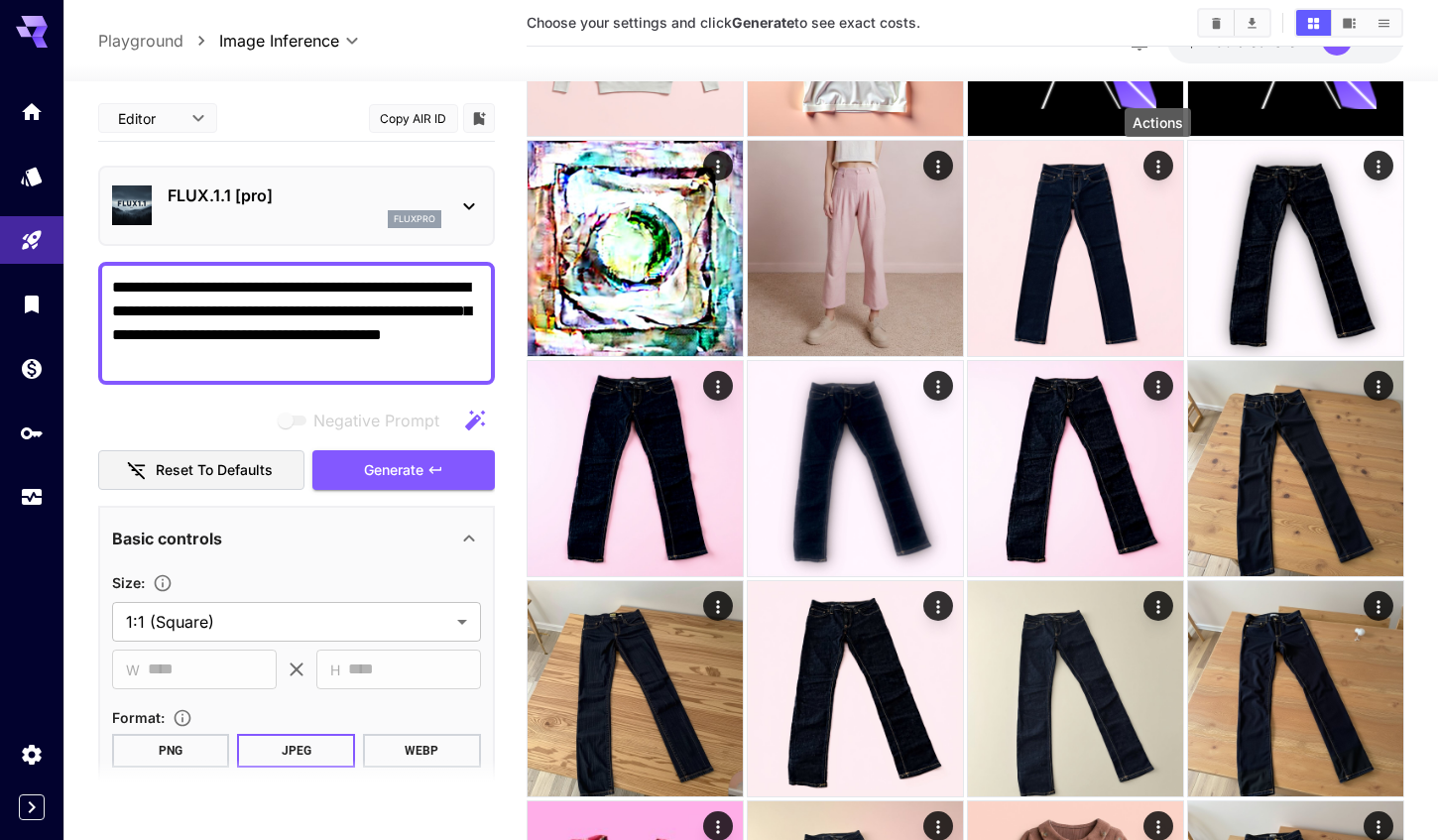 scroll, scrollTop: 0, scrollLeft: 0, axis: both 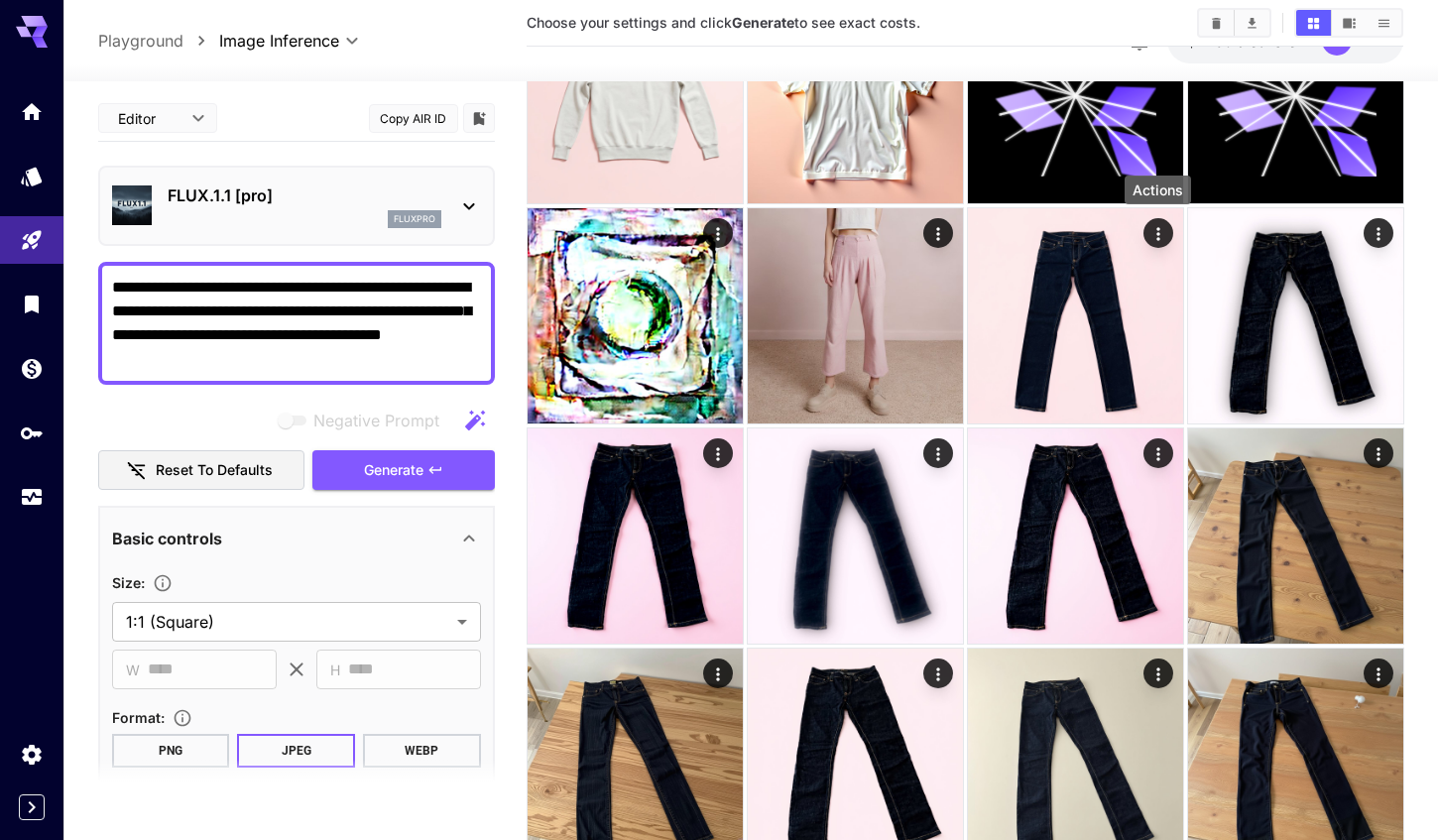 click on "FLUX.1.1 [pro]" at bounding box center [304, 195] 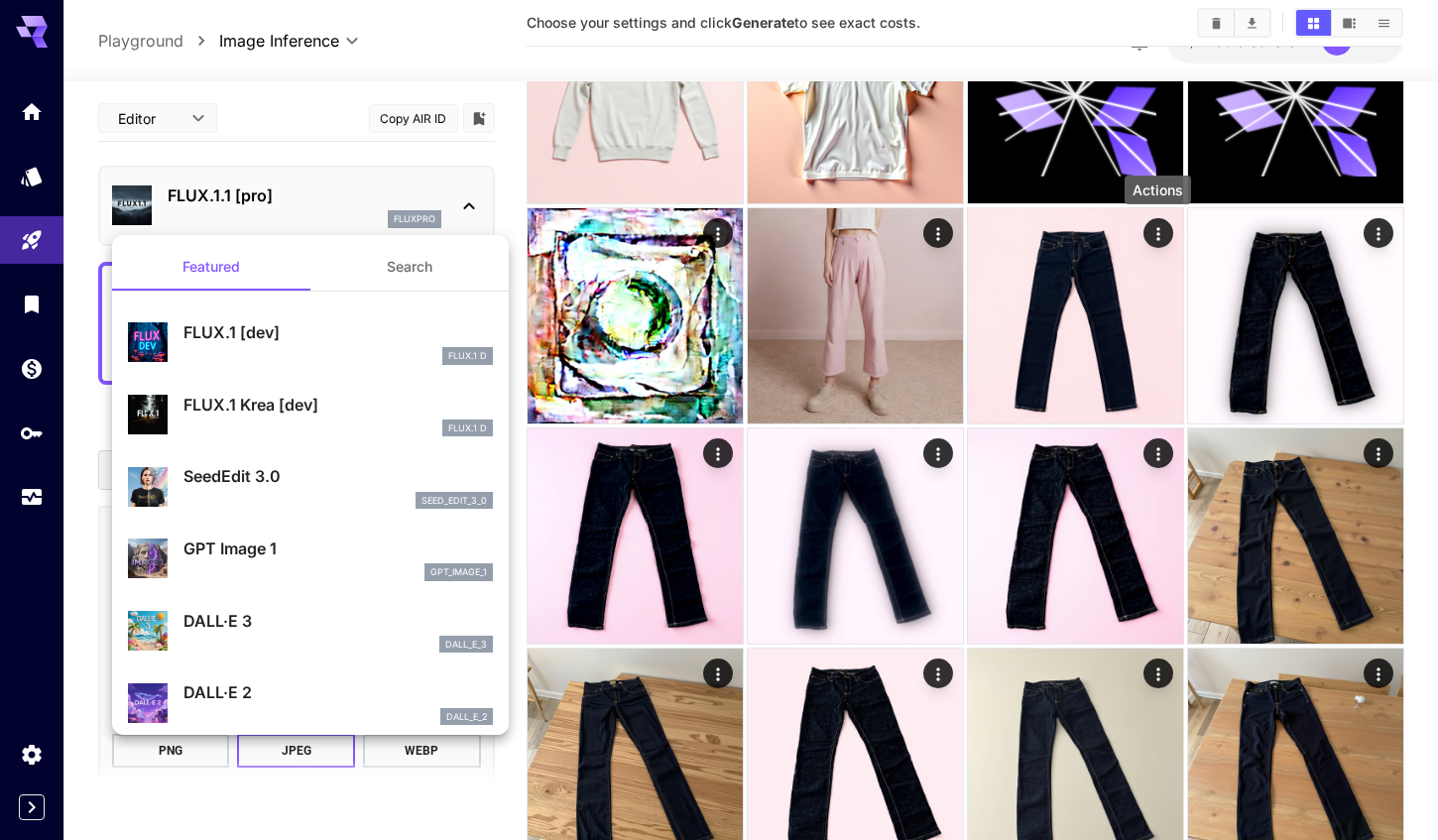 scroll, scrollTop: 0, scrollLeft: 0, axis: both 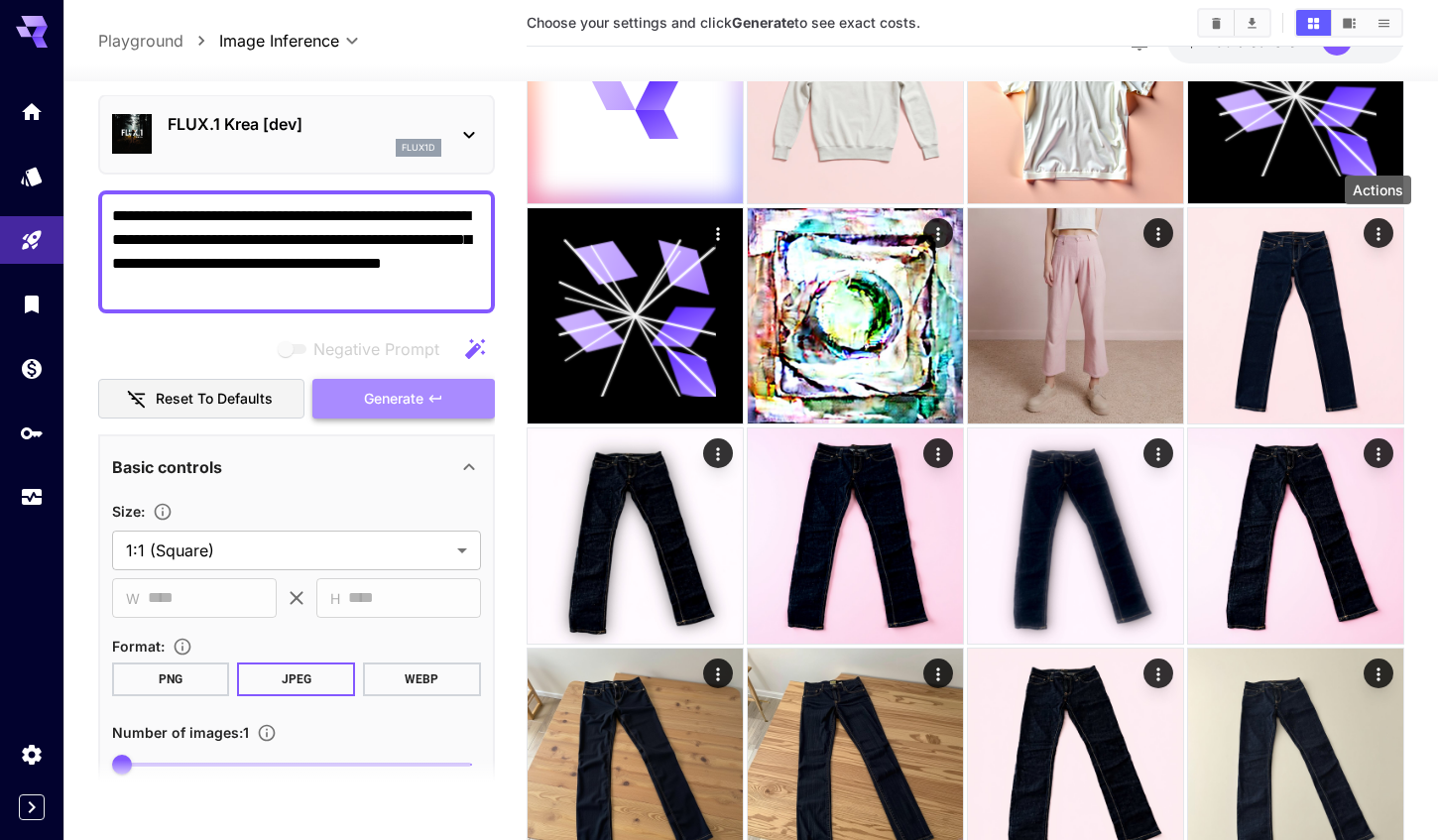 click on "Generate" at bounding box center (394, 399) 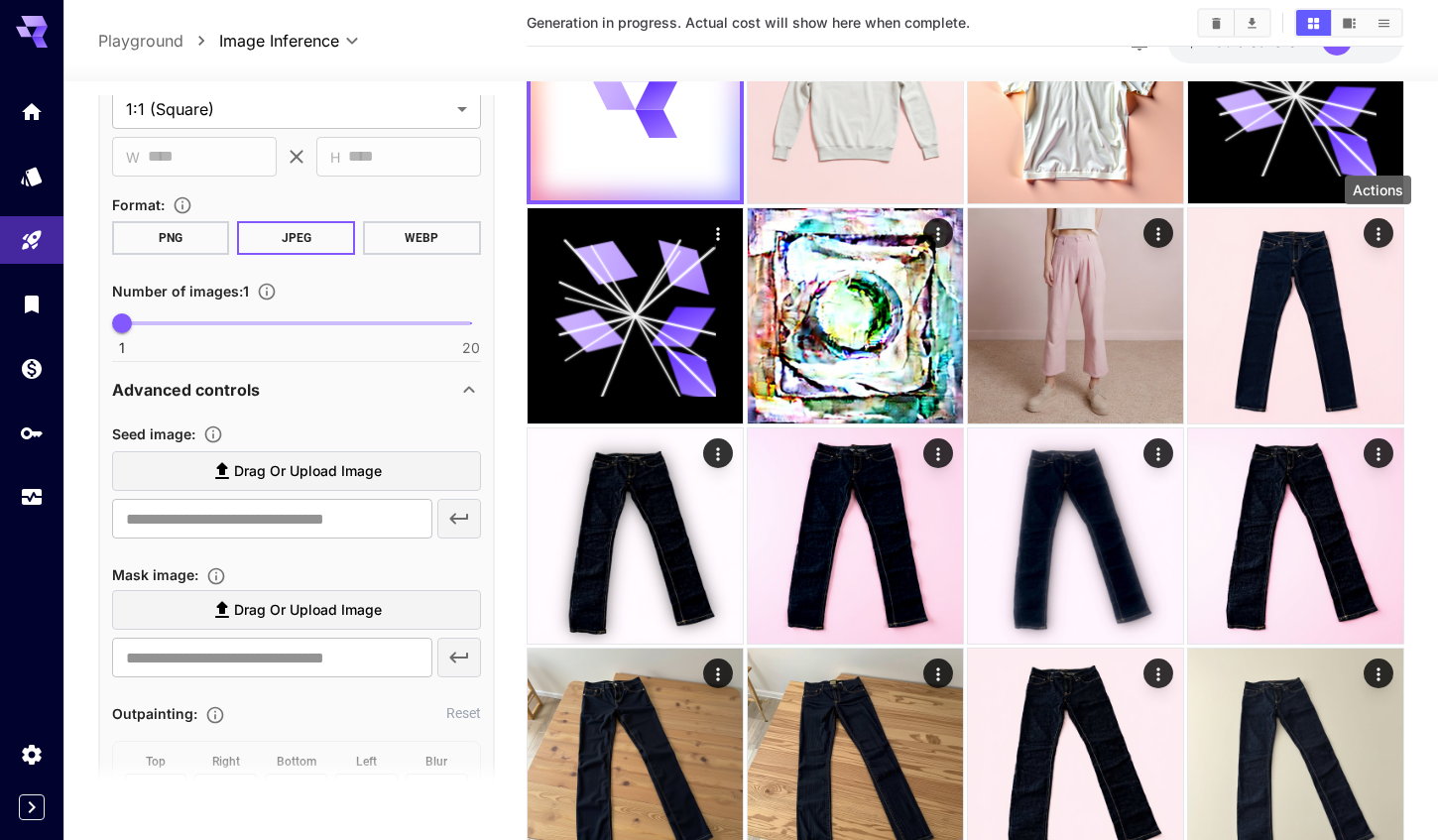scroll, scrollTop: 544, scrollLeft: 0, axis: vertical 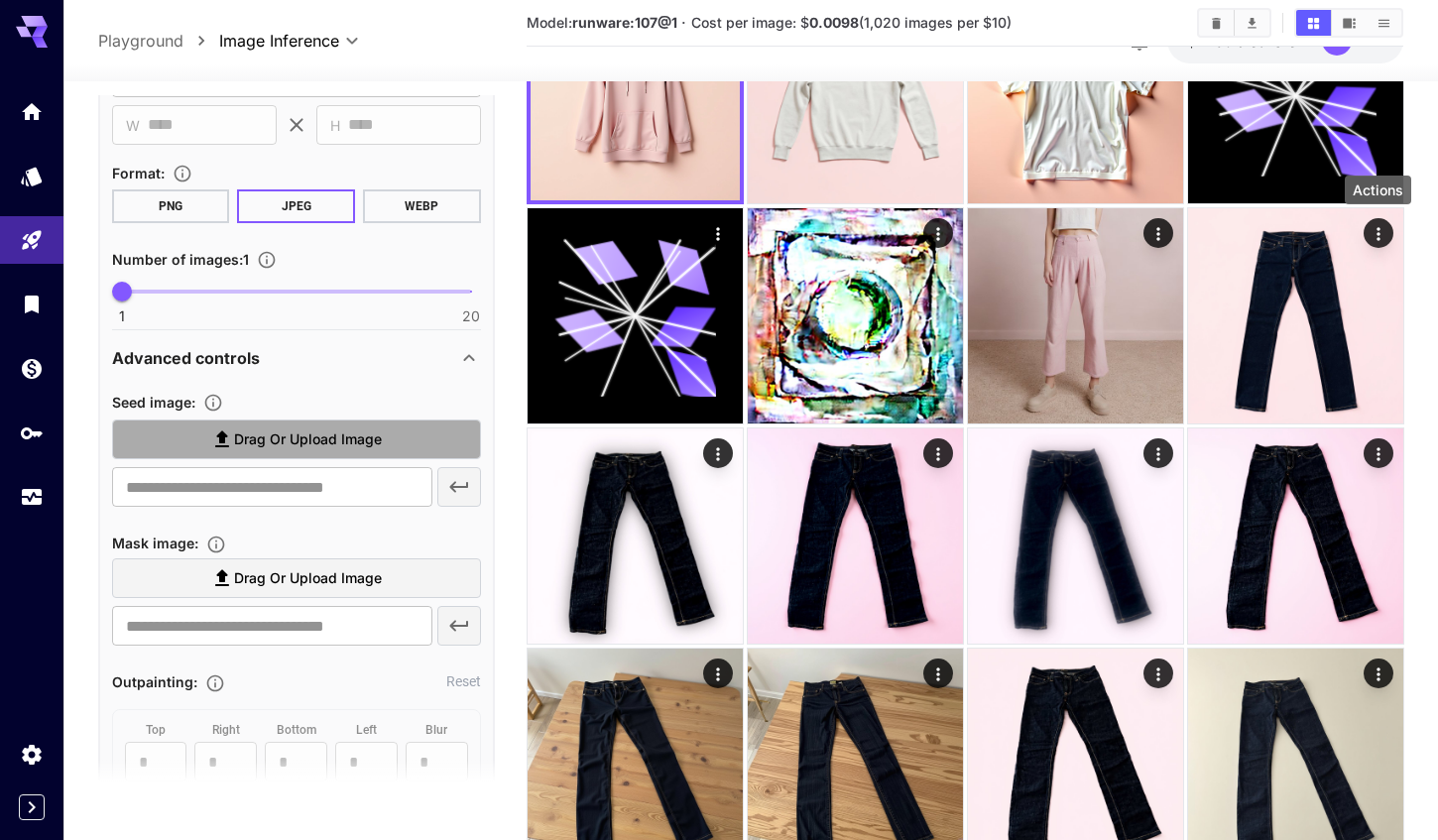 click on "Drag or upload image" at bounding box center (307, 439) 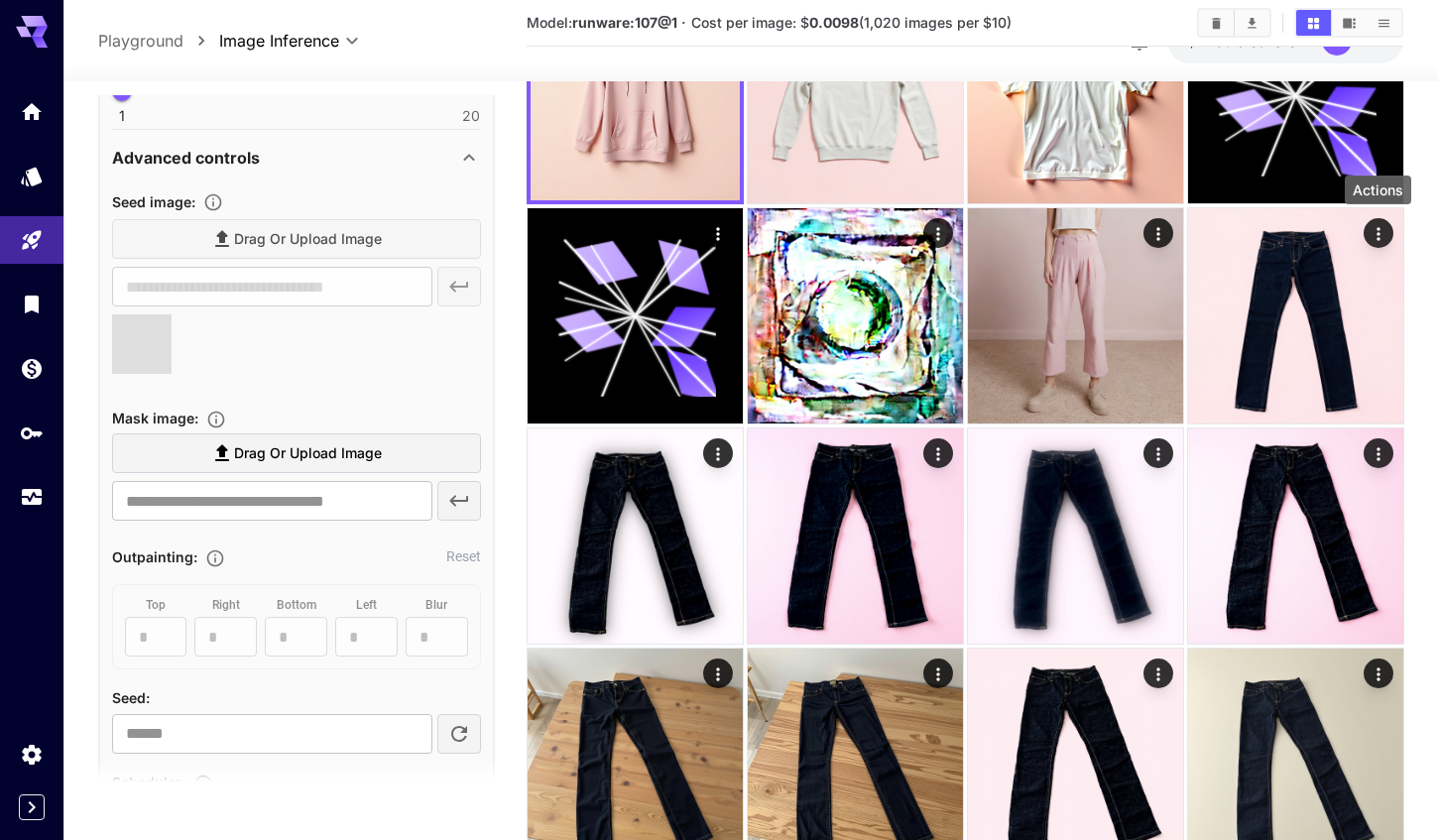 type on "**********" 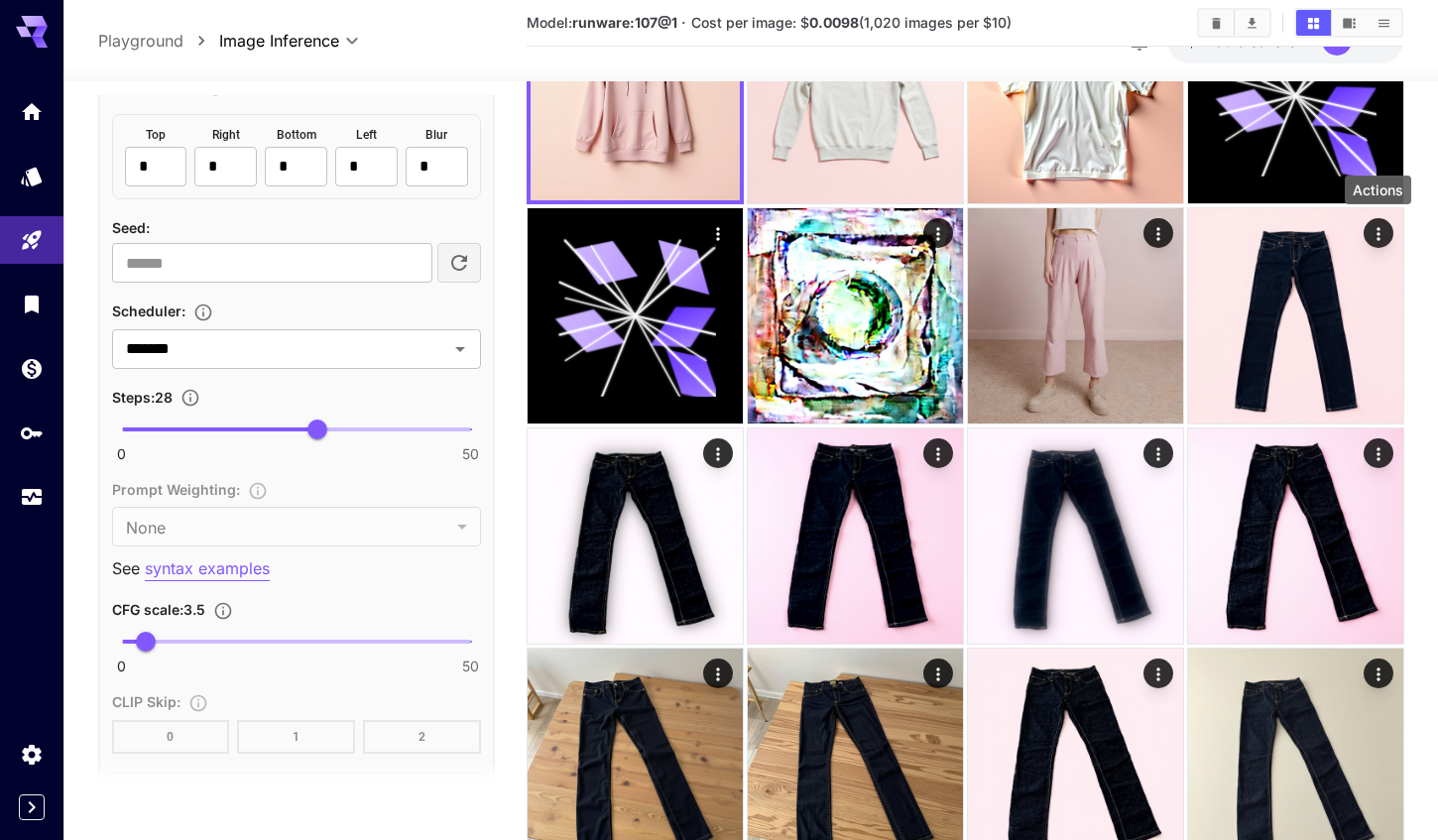 scroll, scrollTop: 1310, scrollLeft: 0, axis: vertical 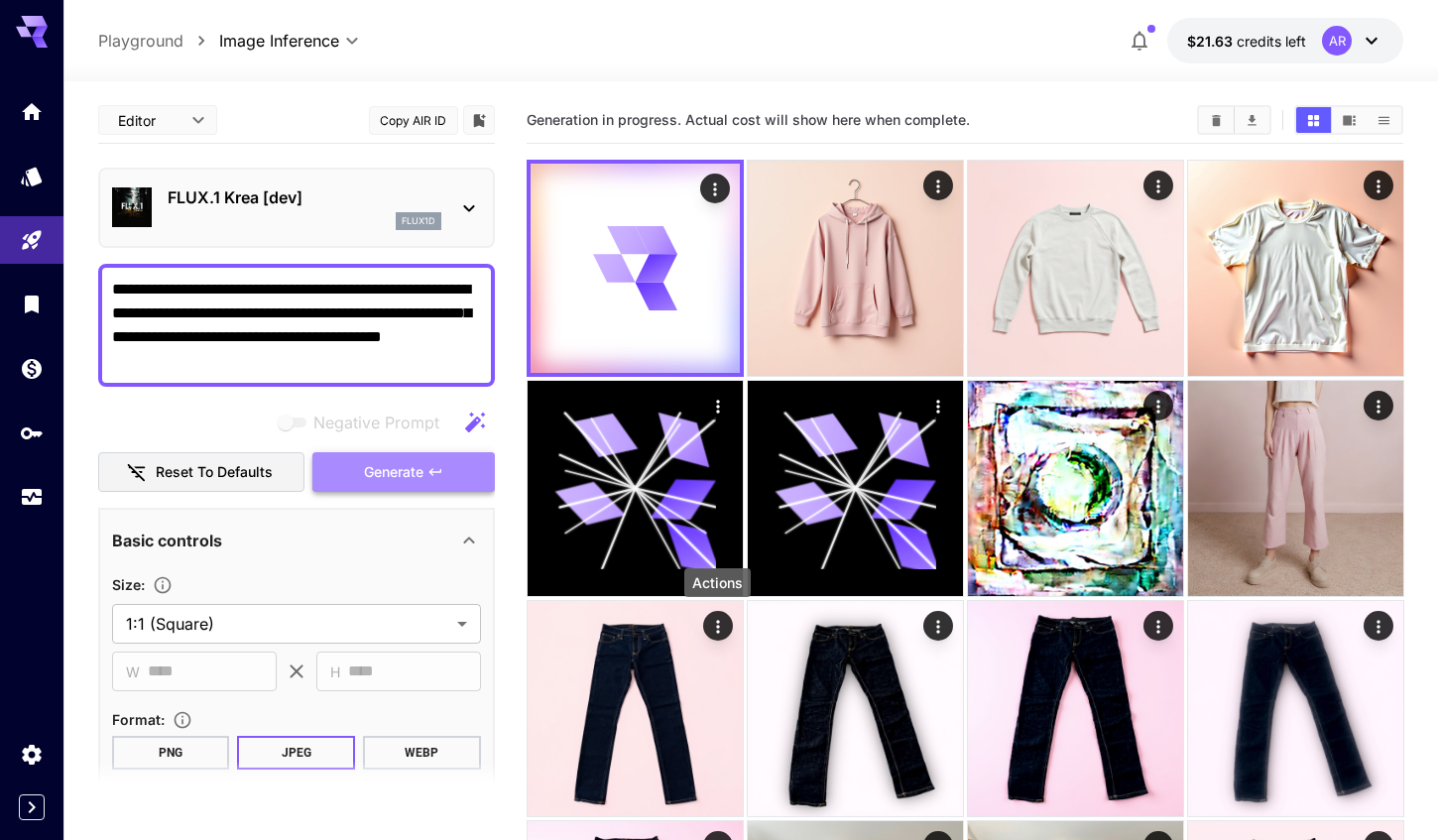 click on "Generate" at bounding box center (394, 472) 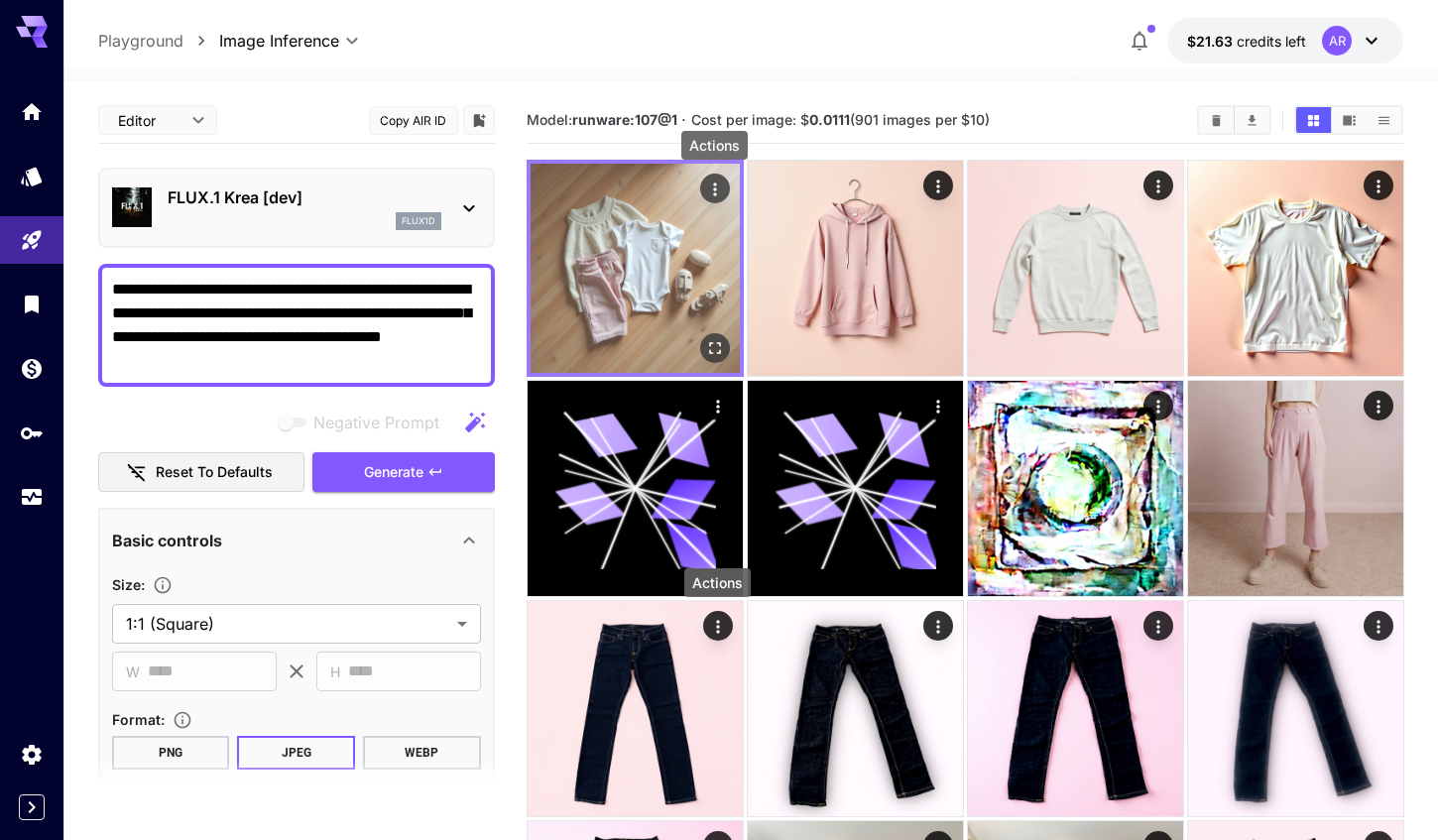 click 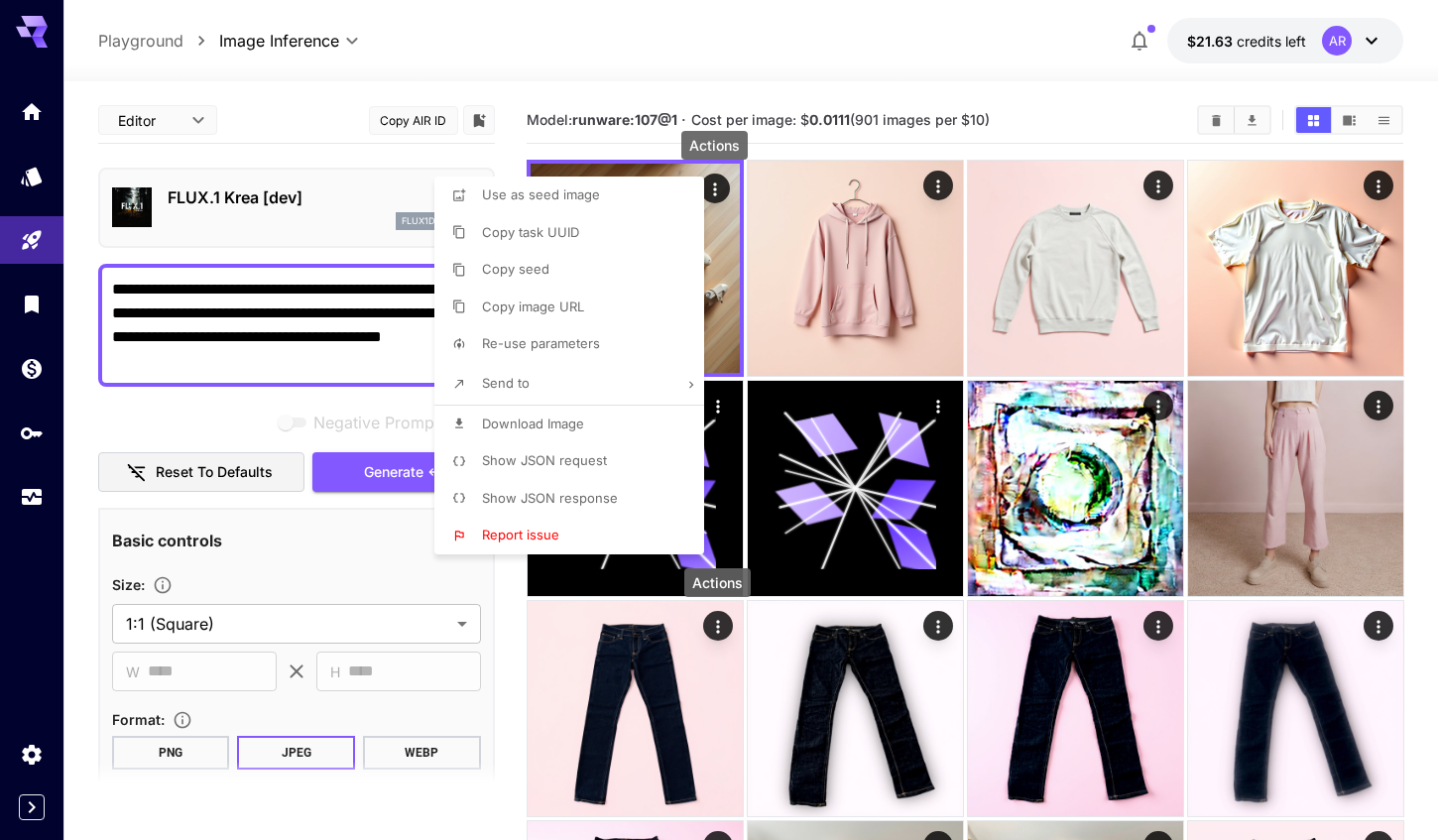 click on "Report issue" at bounding box center (575, 536) 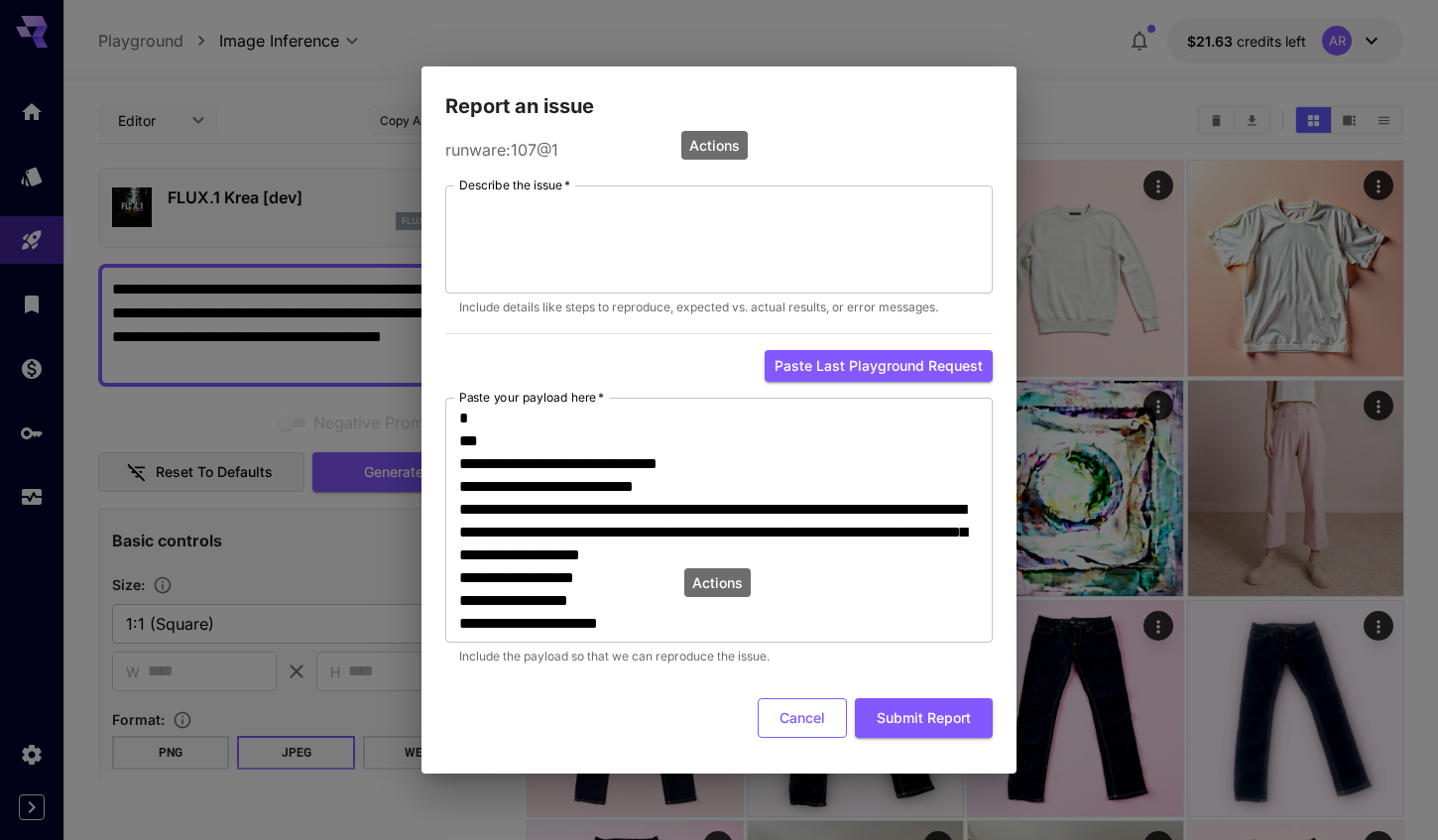 click on "Cancel" at bounding box center (802, 718) 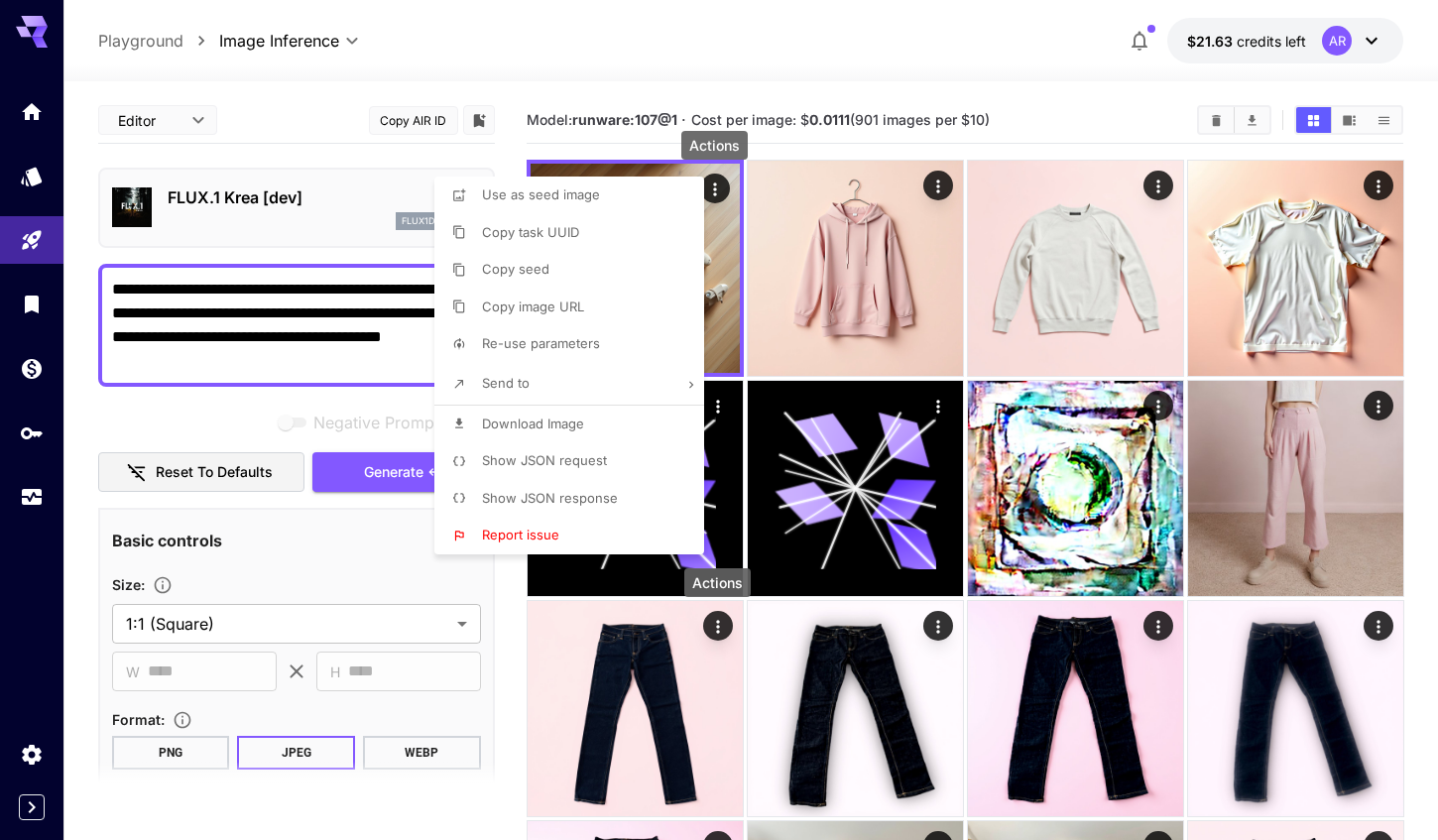 click at bounding box center (719, 420) 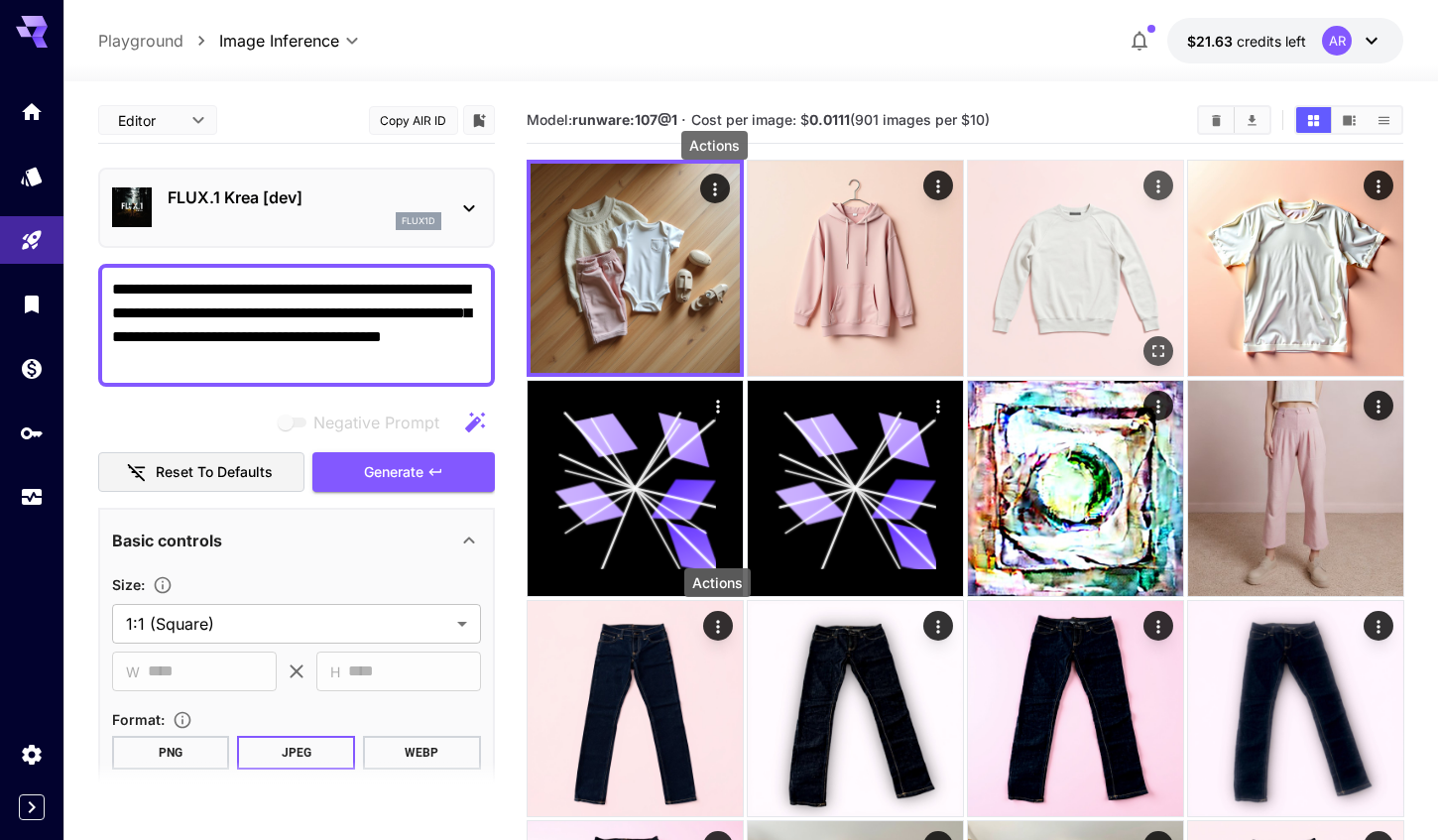 click at bounding box center [1075, 268] 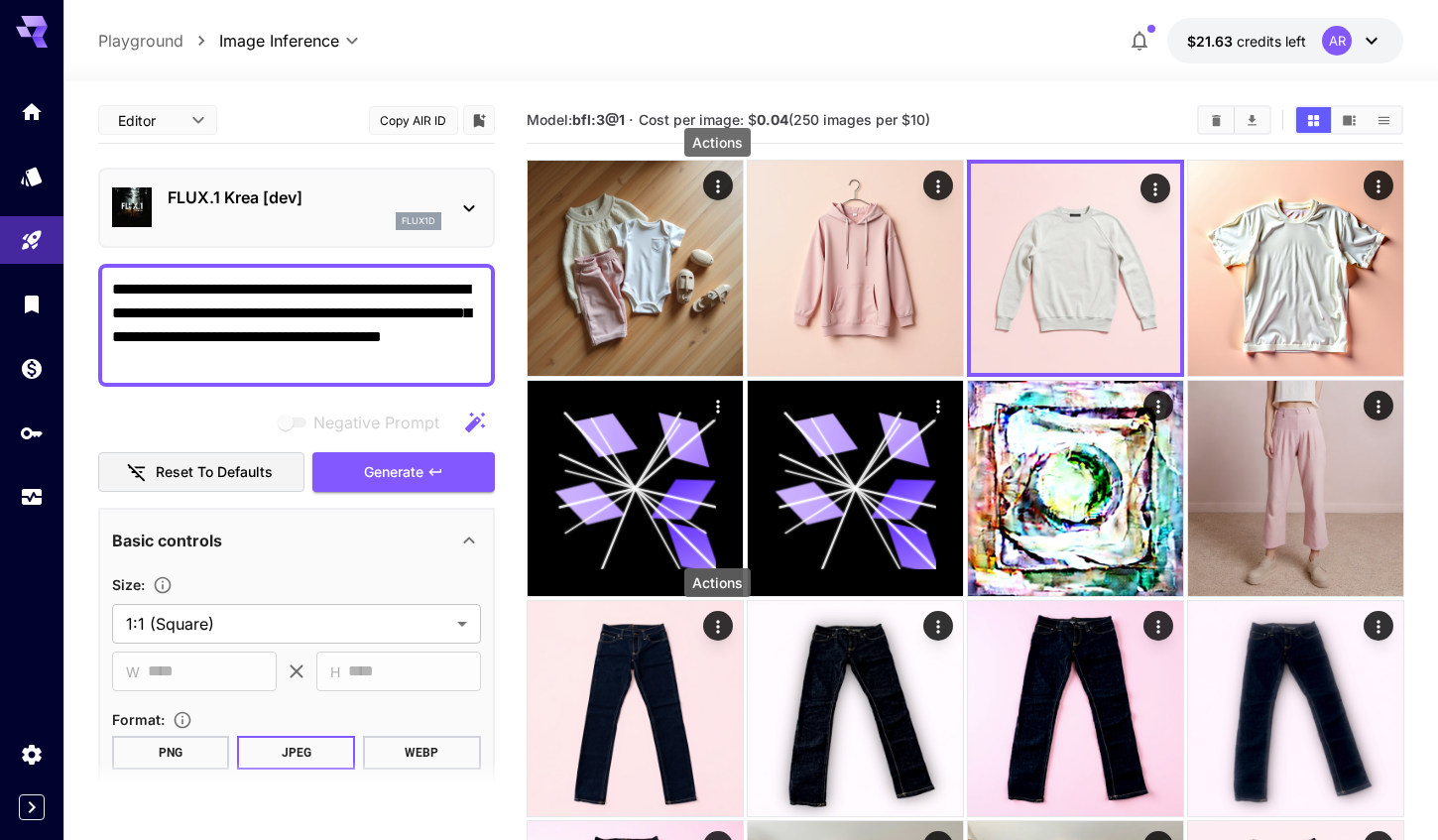 click on "Cost per image: $ 0.04  (250 images per $10)" at bounding box center [784, 119] 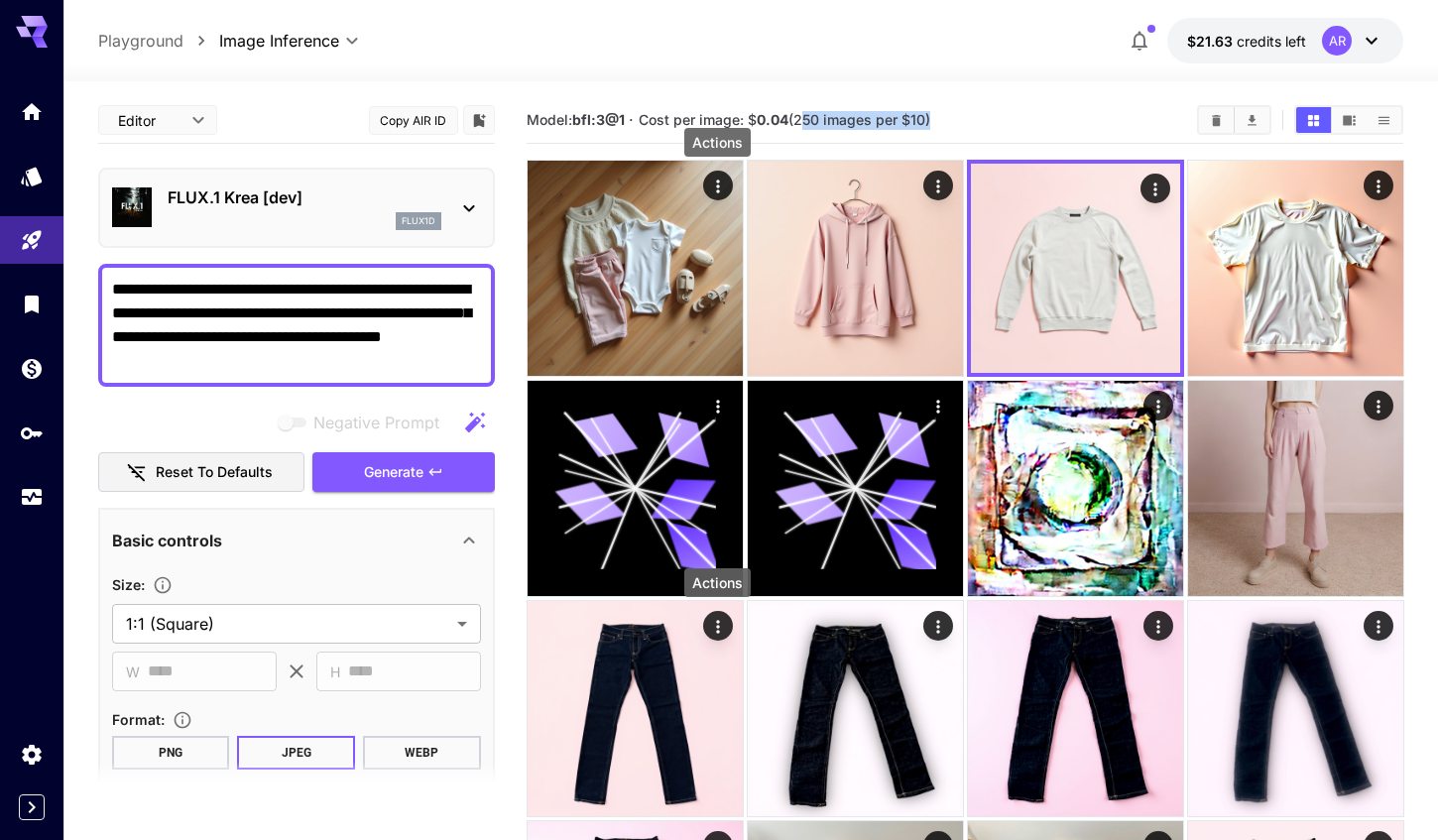 drag, startPoint x: 801, startPoint y: 122, endPoint x: 924, endPoint y: 119, distance: 123.03658 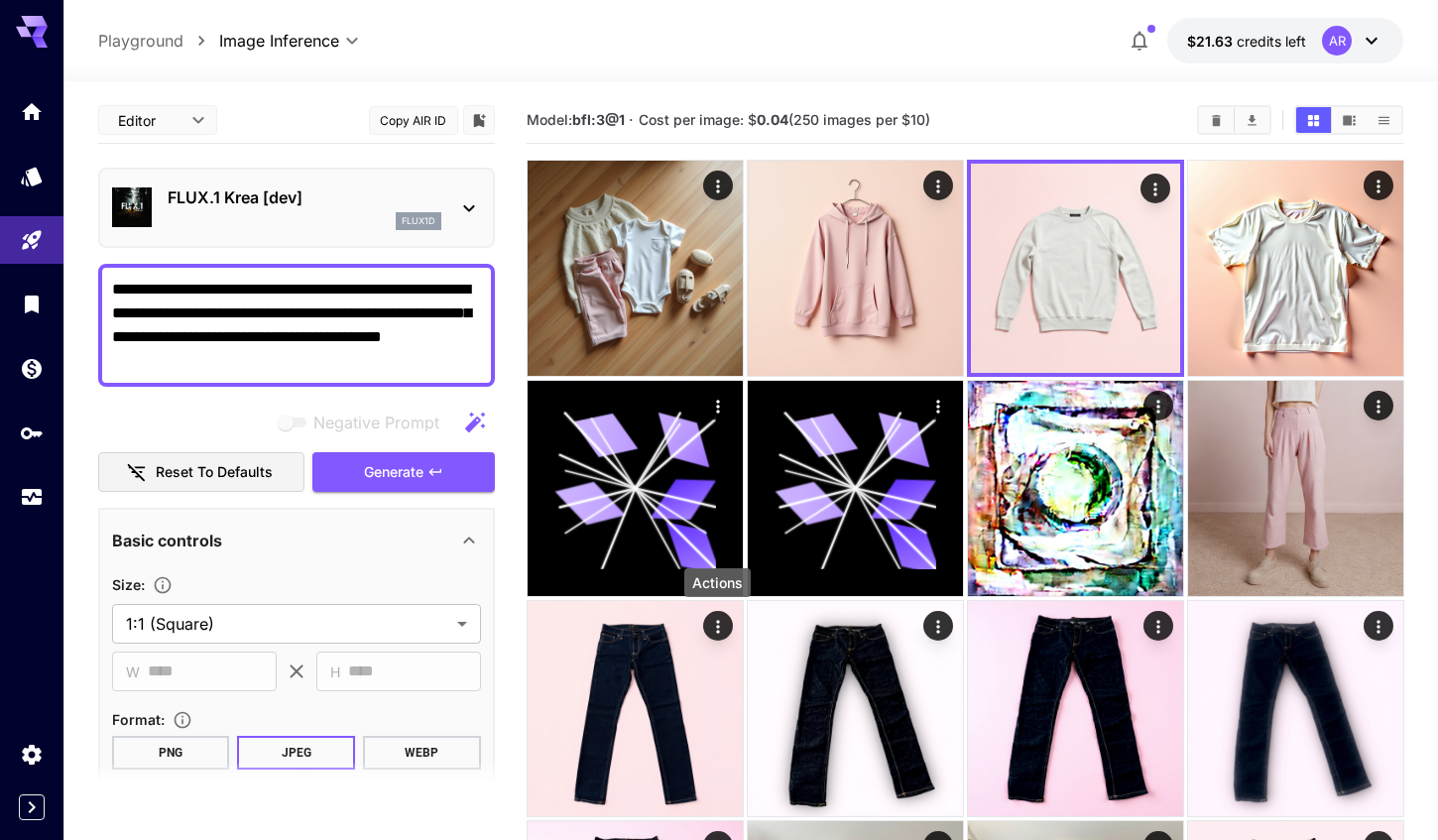 click on "FLUX.1 Krea [dev] flux1d" at bounding box center (304, 207) 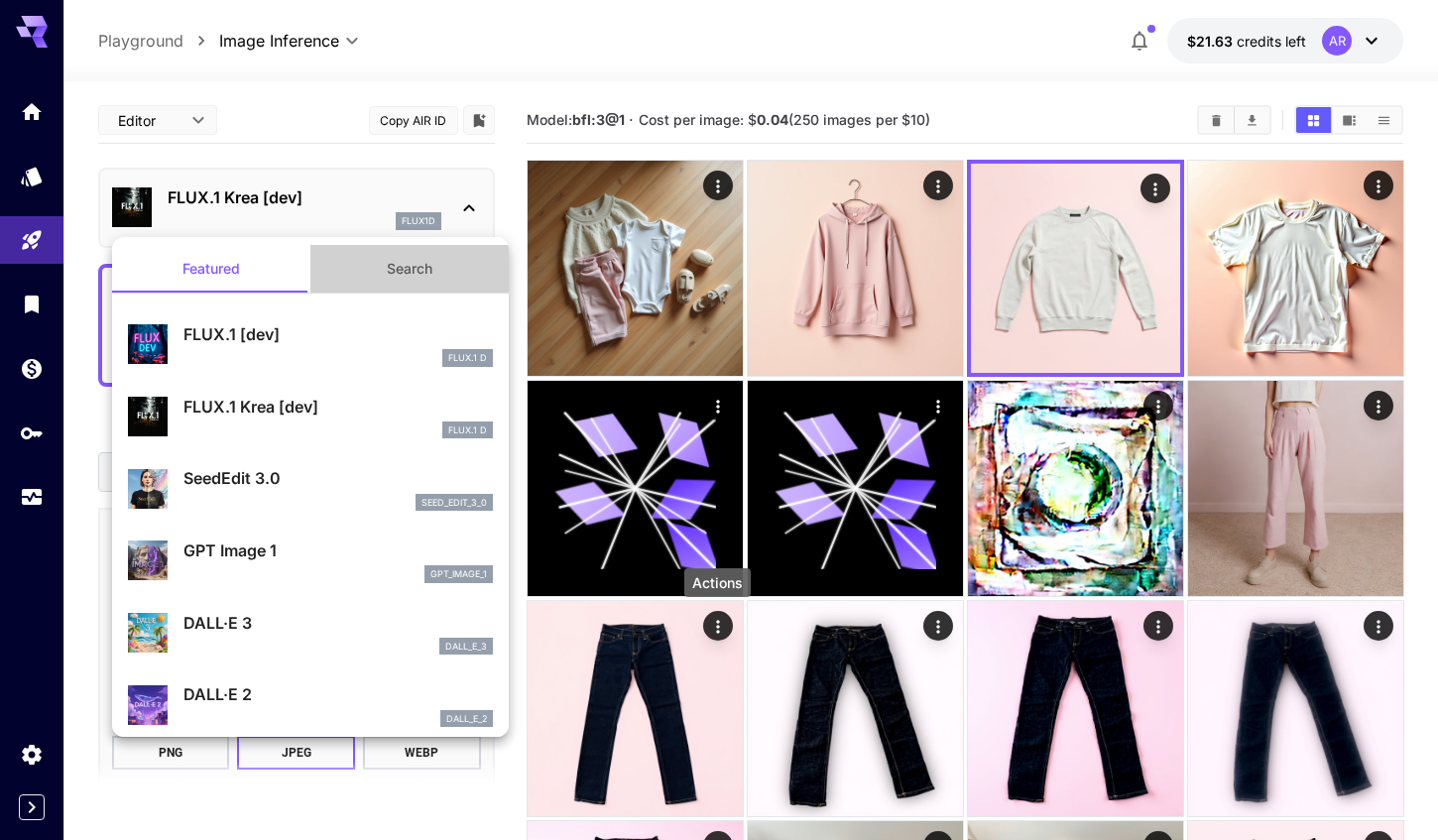 click on "Search" at bounding box center [410, 269] 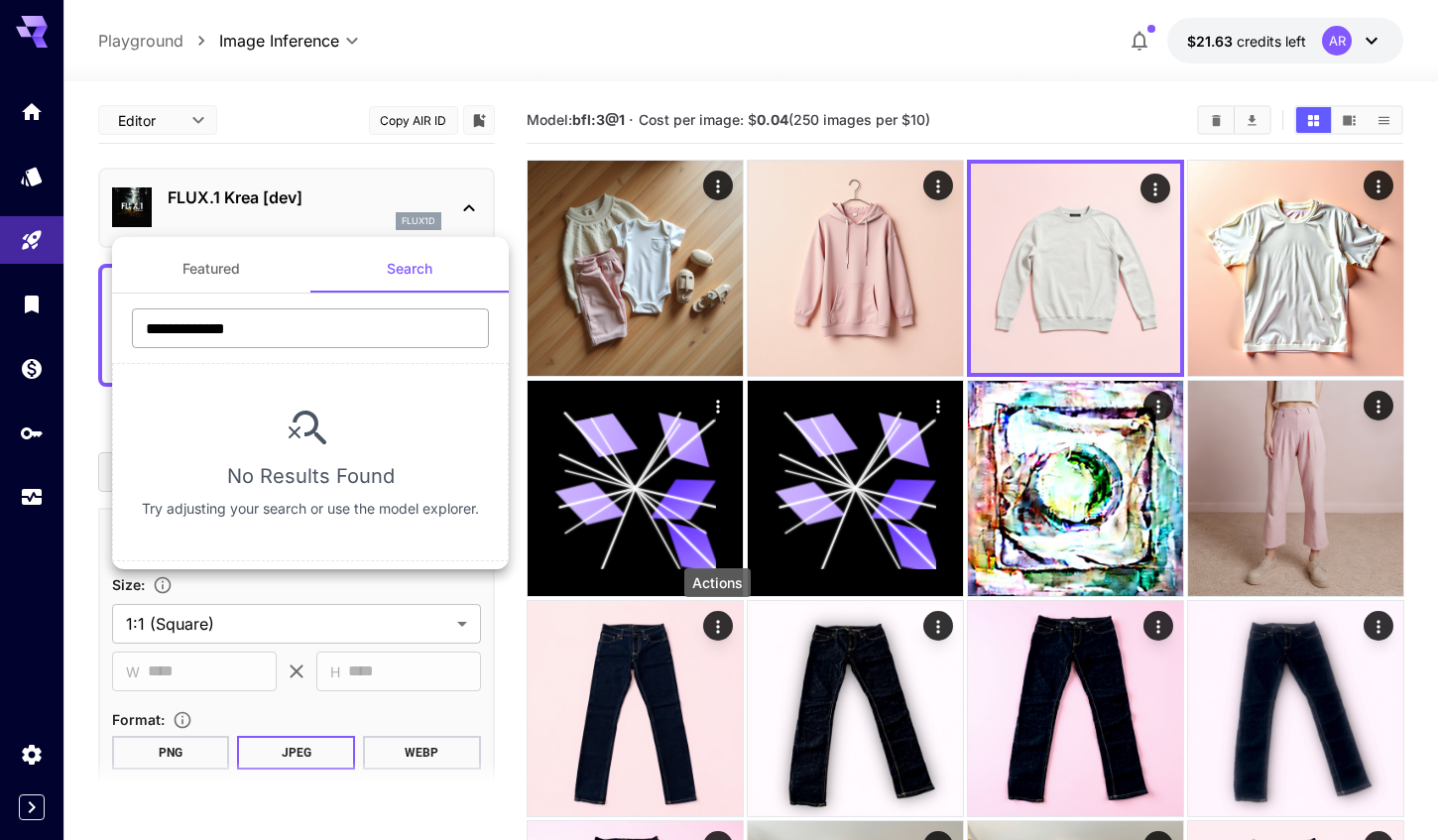 click on "**********" at bounding box center (310, 328) 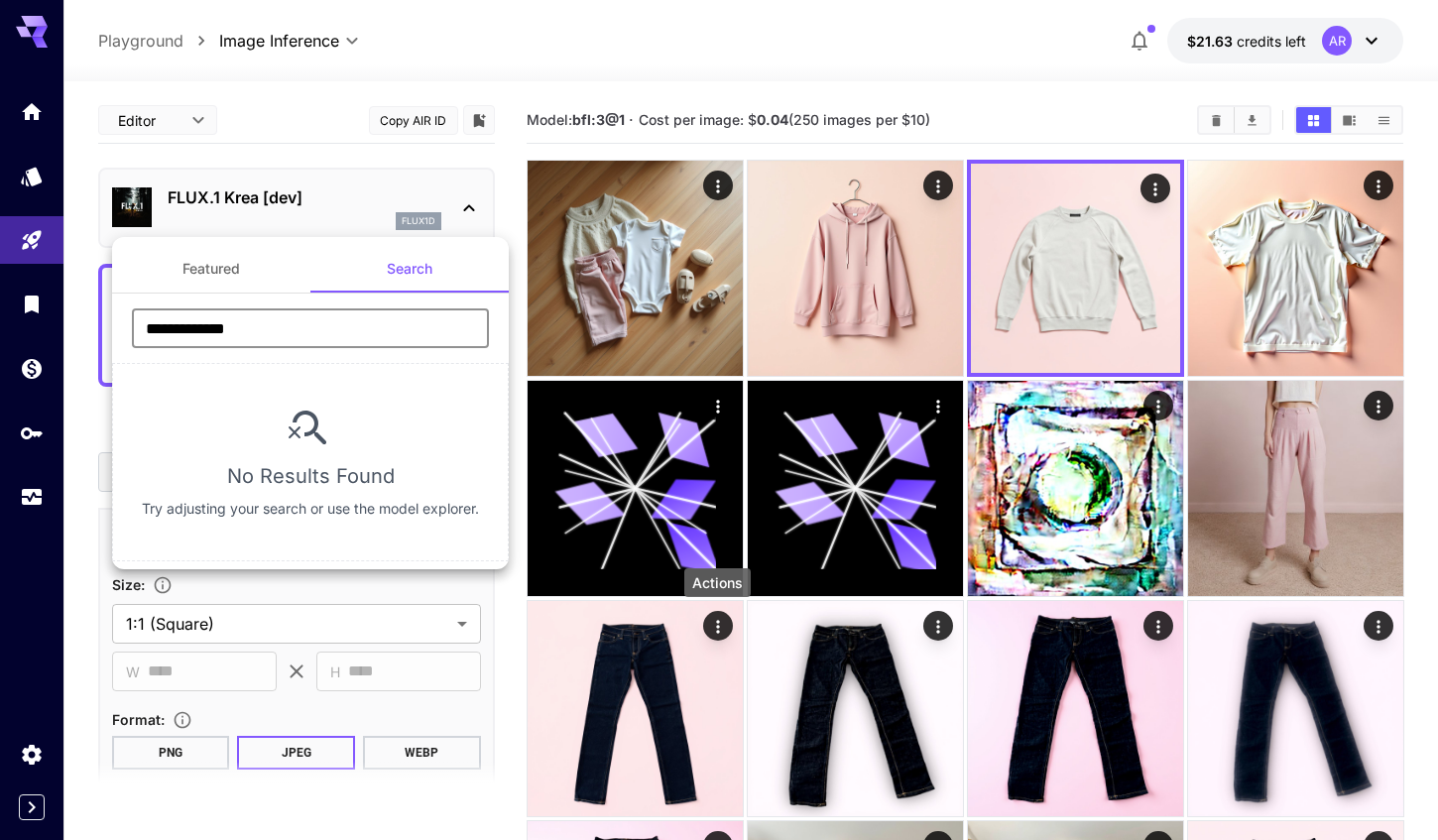 click on "**********" at bounding box center (310, 328) 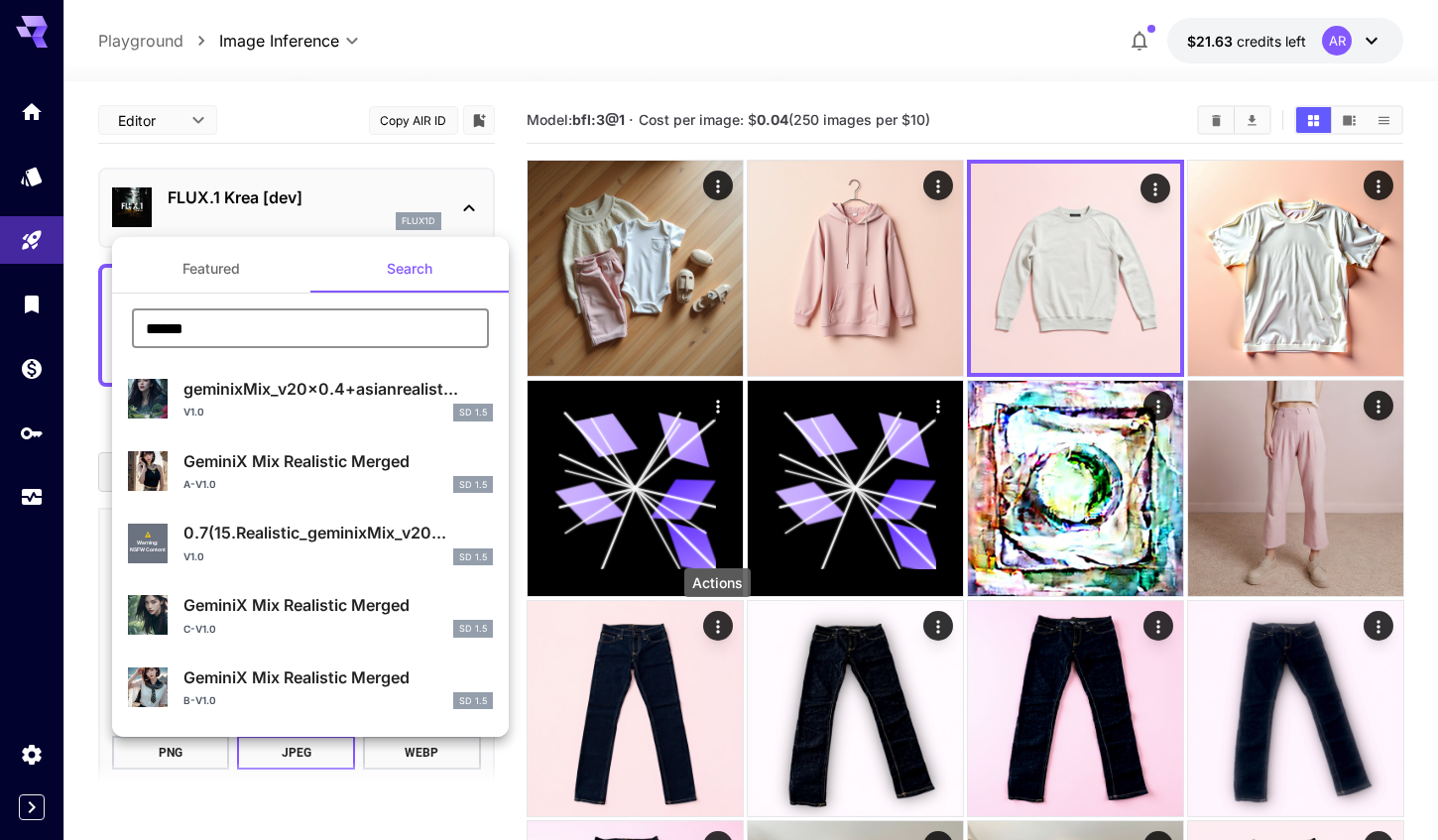 scroll, scrollTop: 0, scrollLeft: 0, axis: both 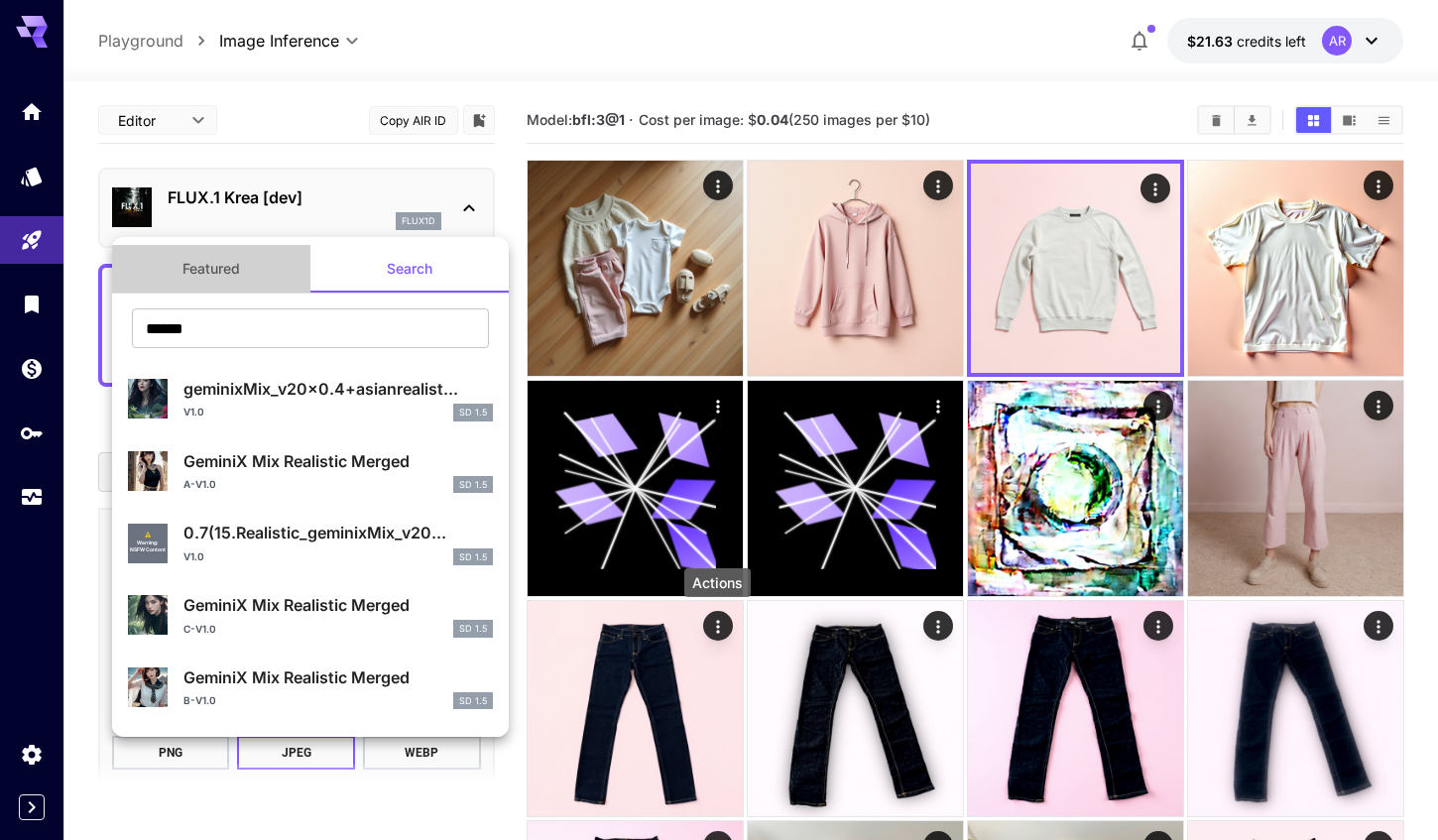 click on "Featured" at bounding box center (211, 269) 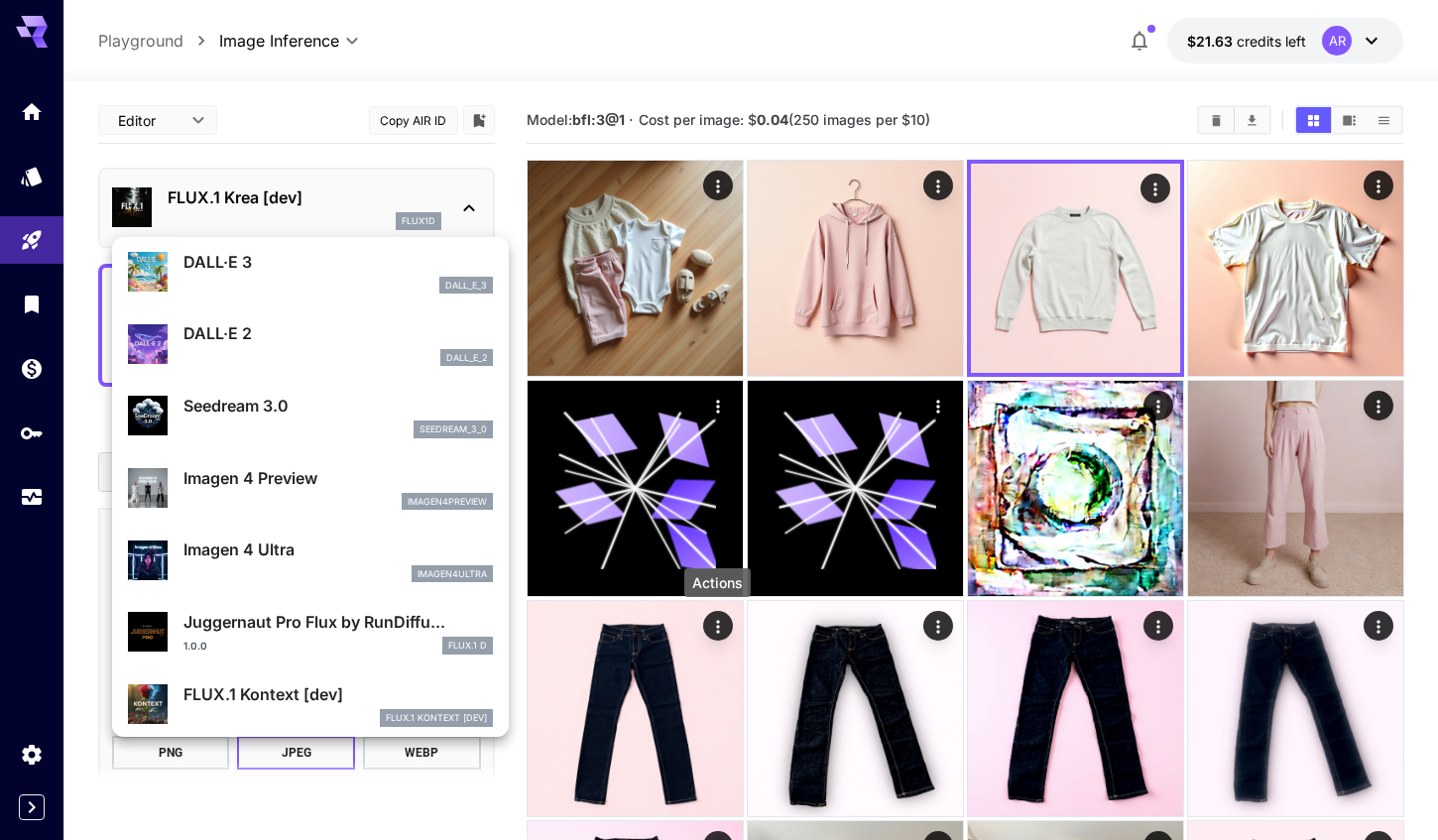scroll, scrollTop: 354, scrollLeft: 0, axis: vertical 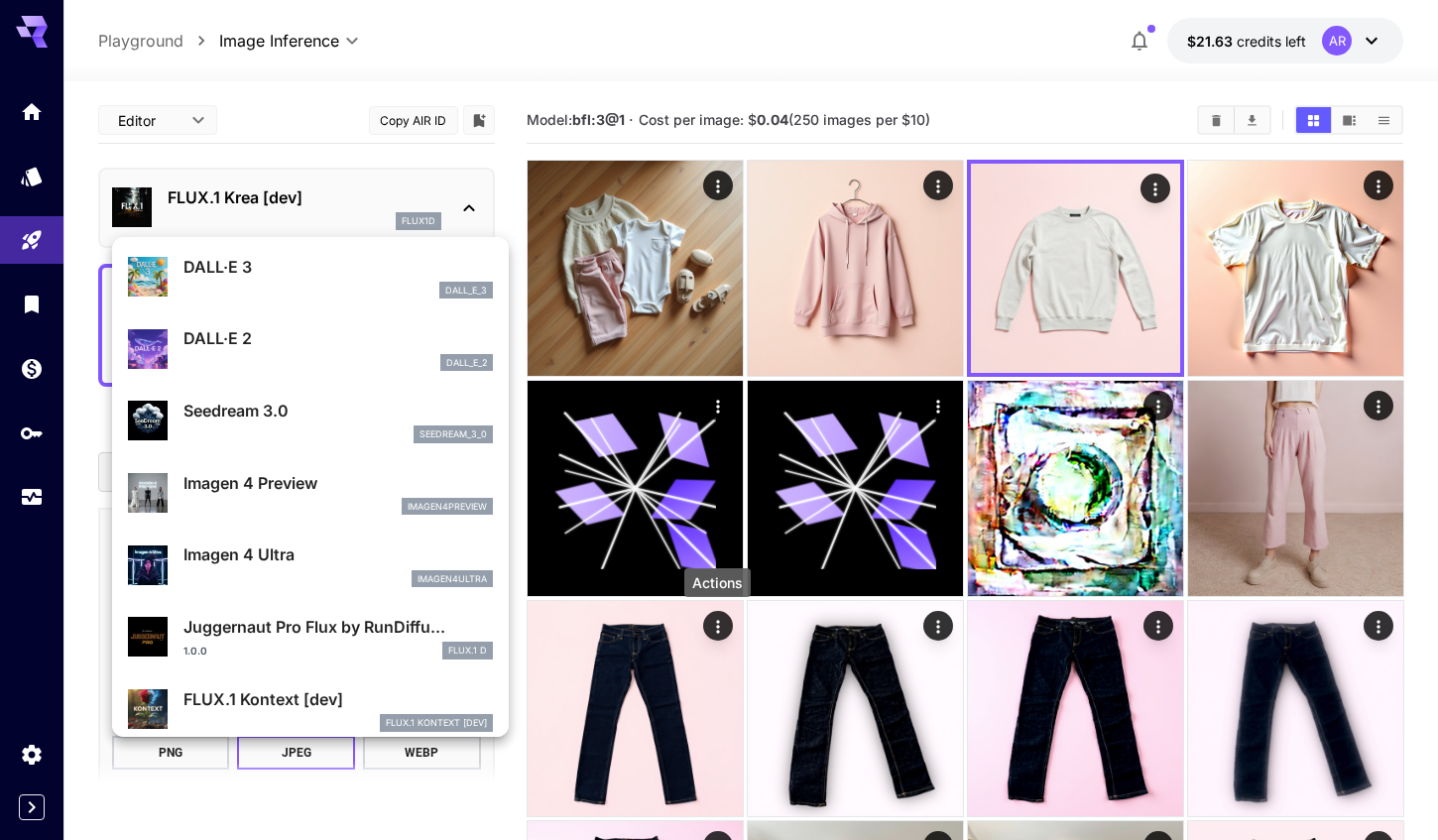 click on "Imagen 4 Preview" at bounding box center [338, 483] 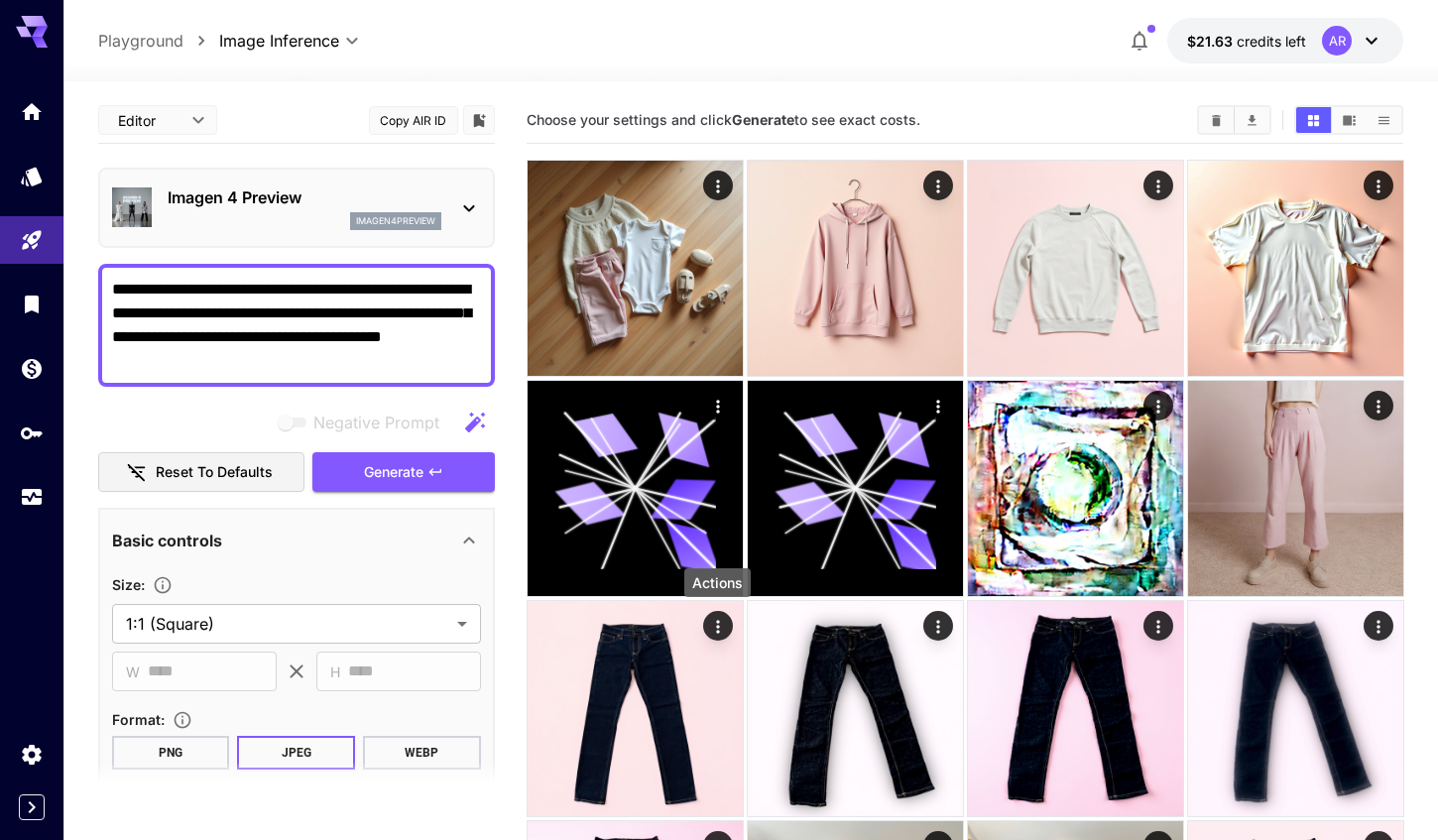 scroll, scrollTop: 0, scrollLeft: 0, axis: both 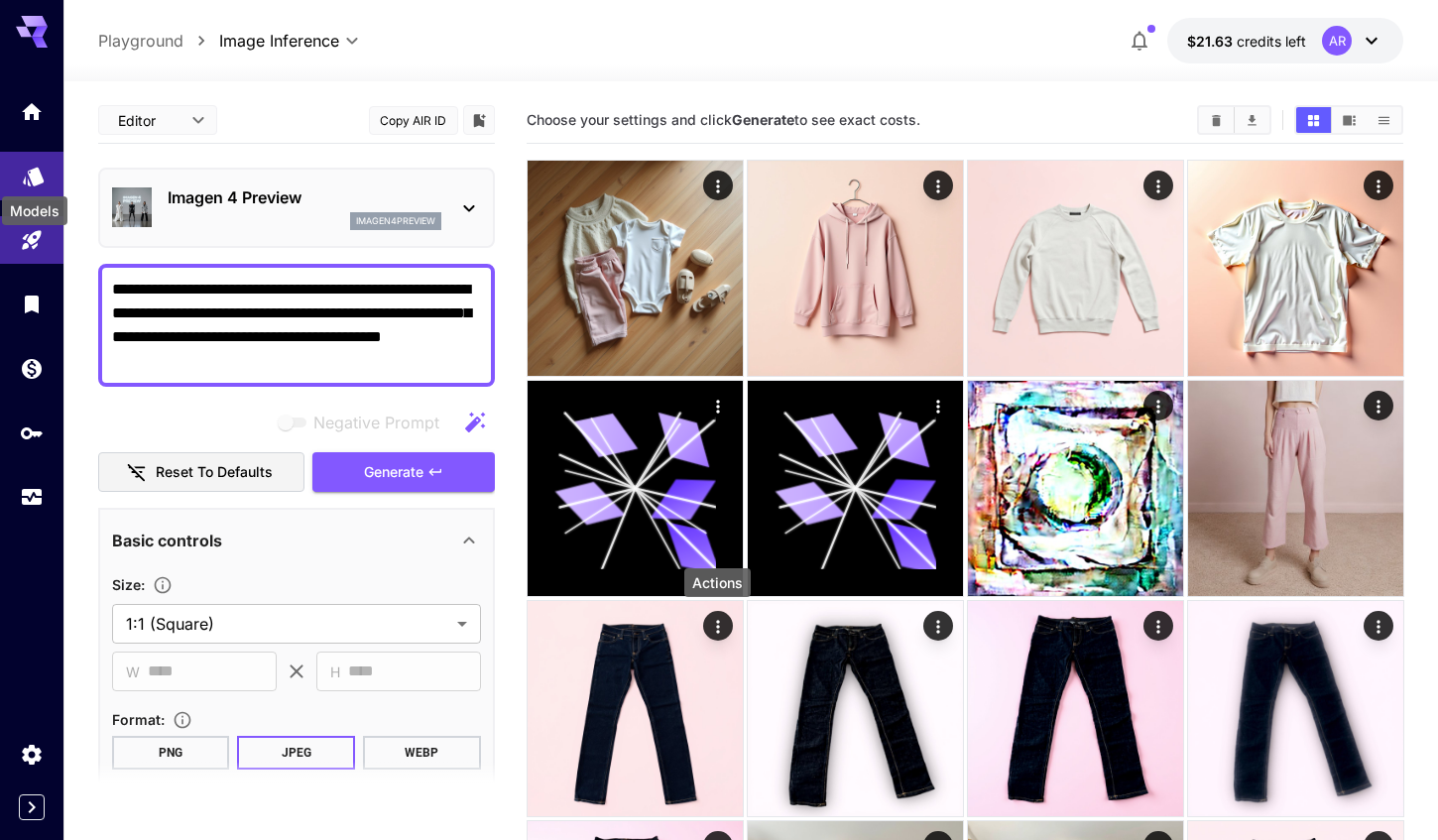click 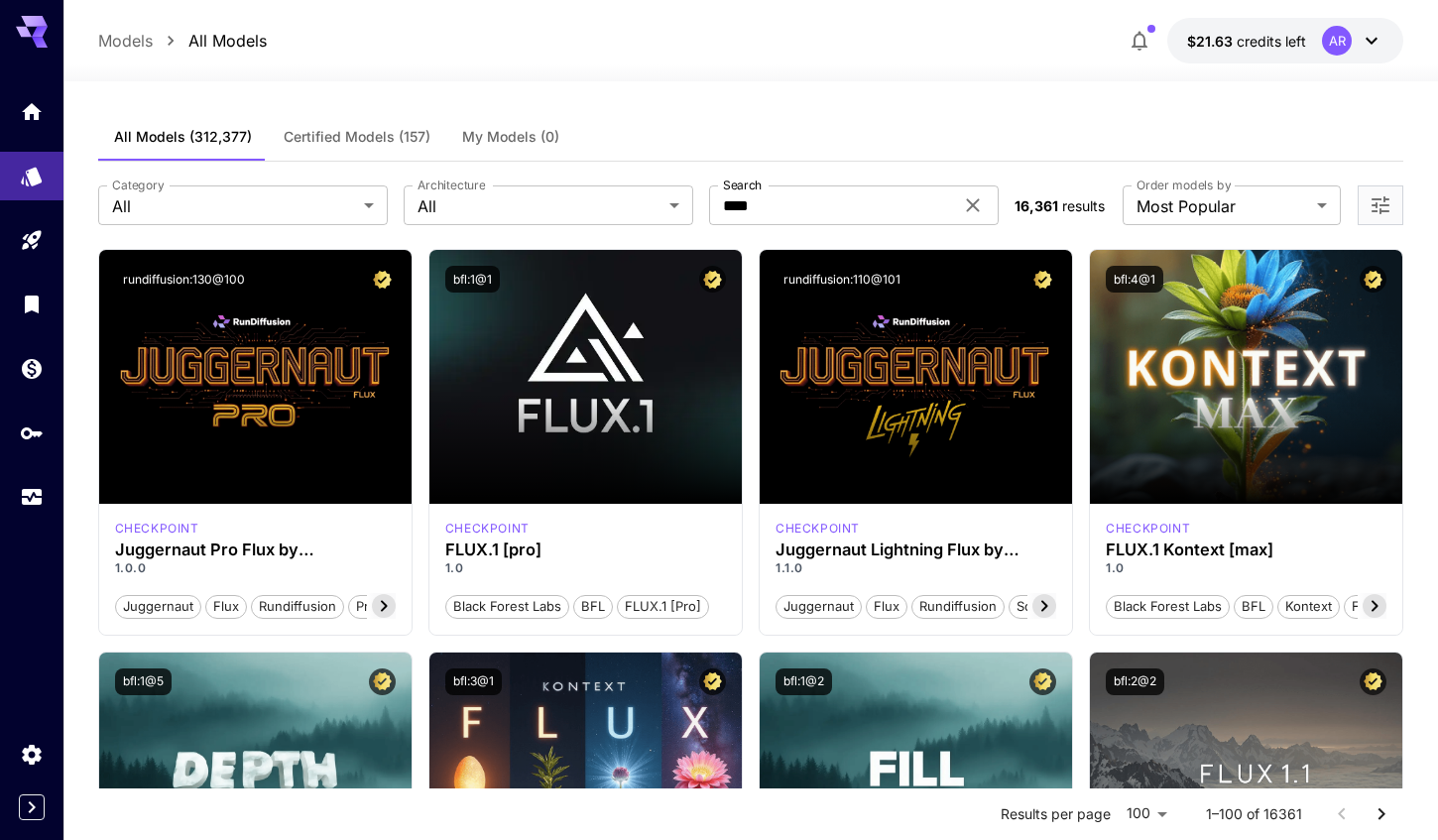 click on "Certified Models (157)" at bounding box center [357, 137] 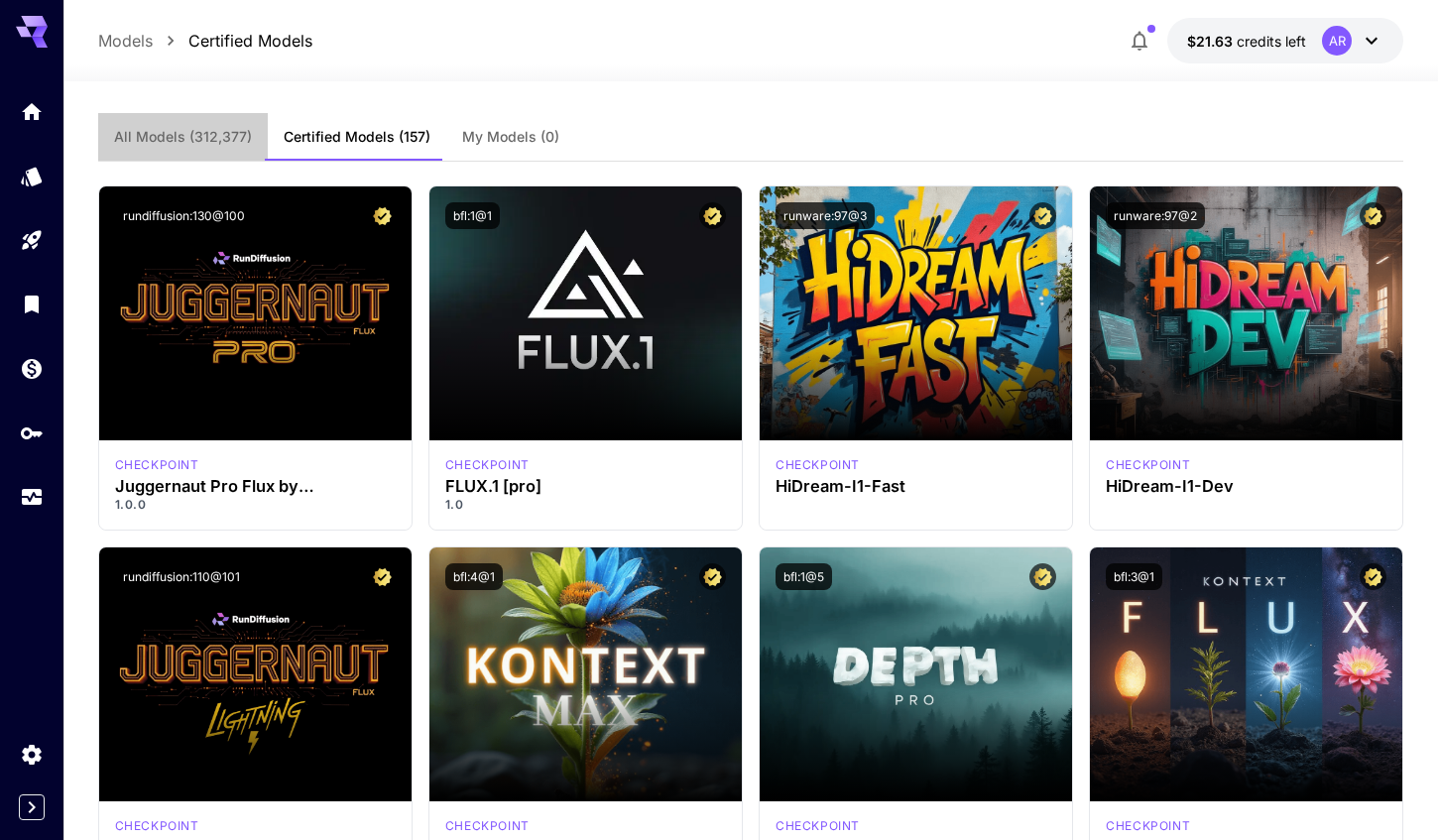 click on "All Models (312,377)" at bounding box center (182, 137) 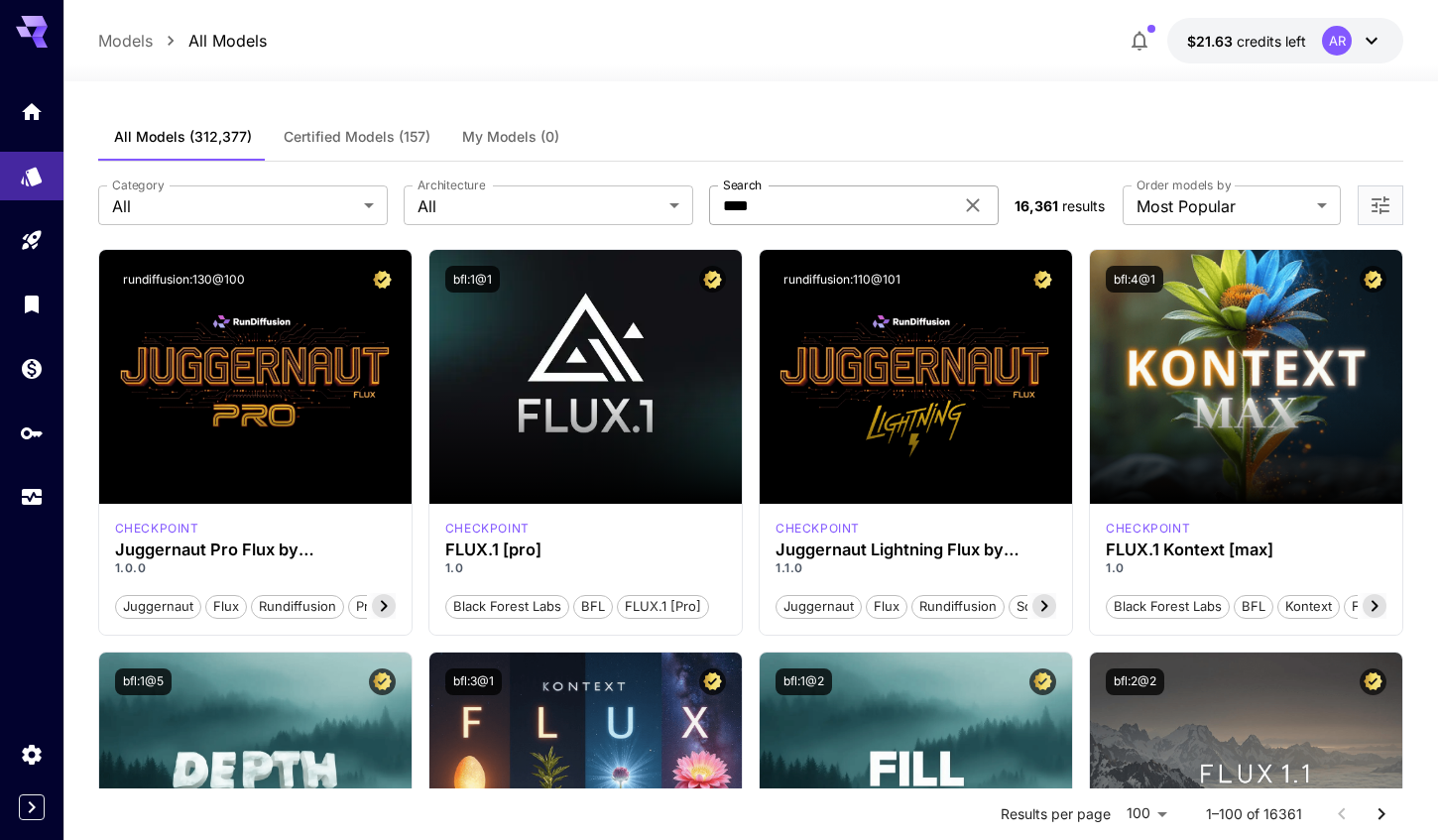 click on "****" at bounding box center [831, 205] 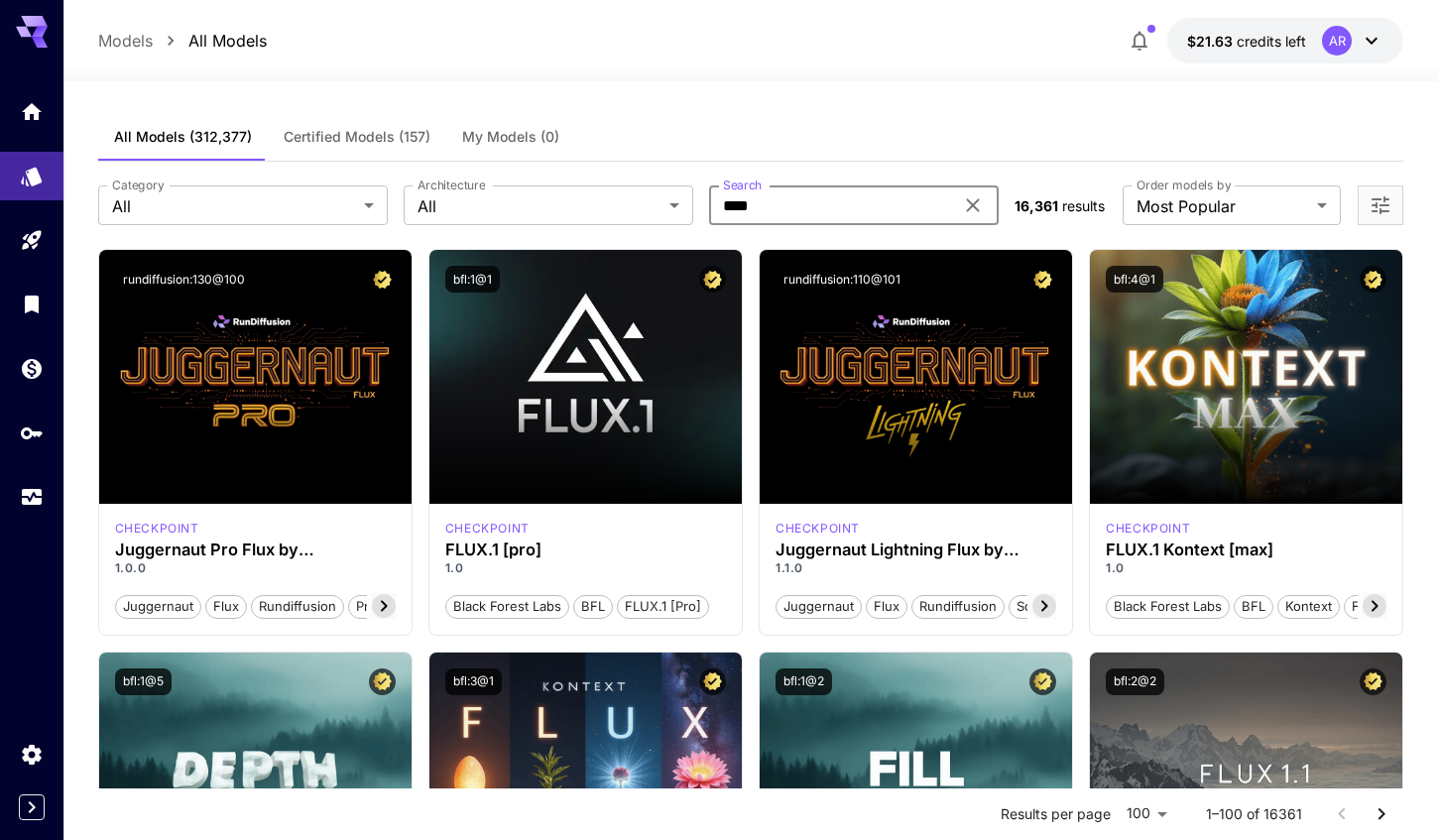 click on "****" at bounding box center (831, 205) 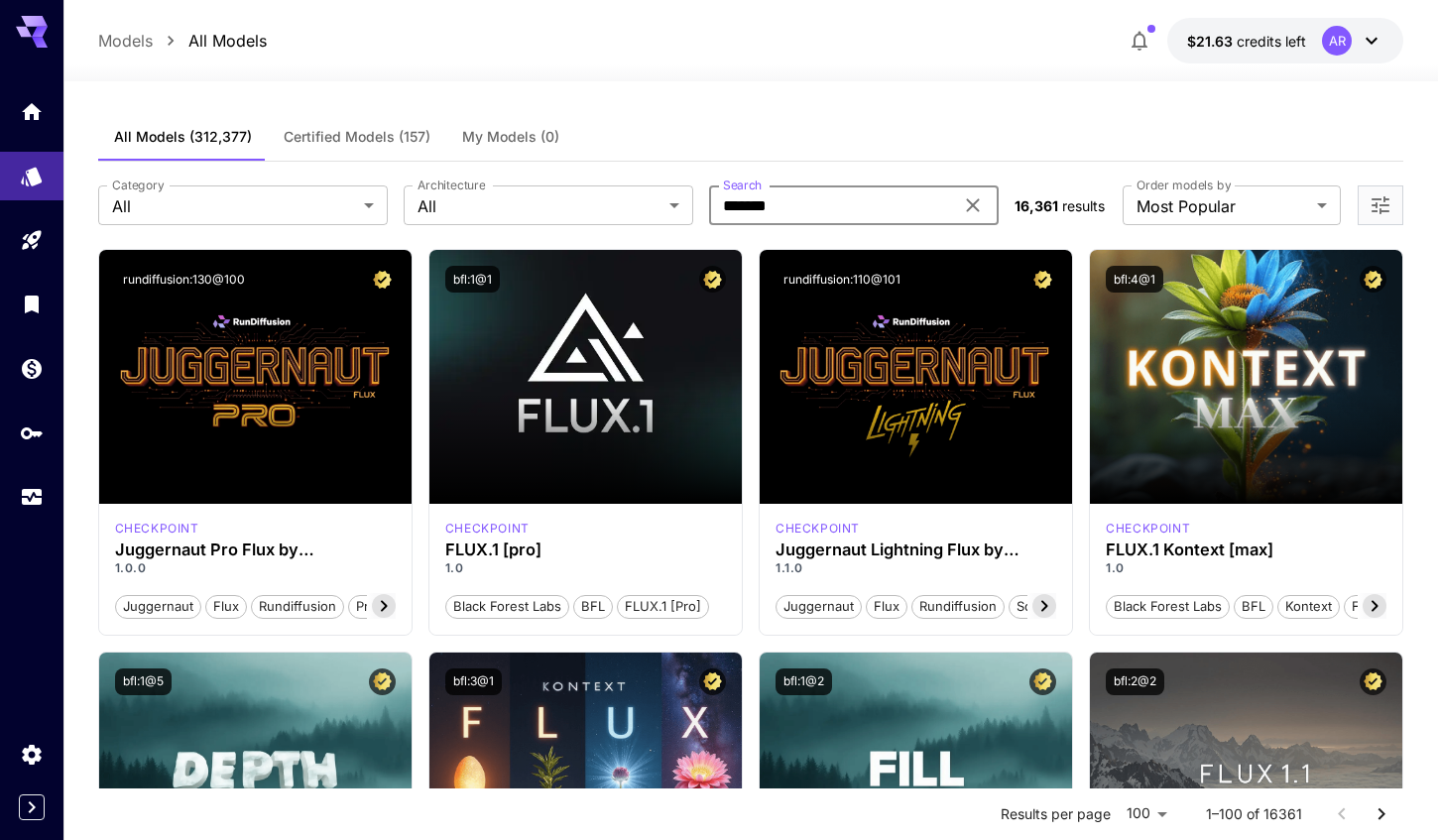 type on "*******" 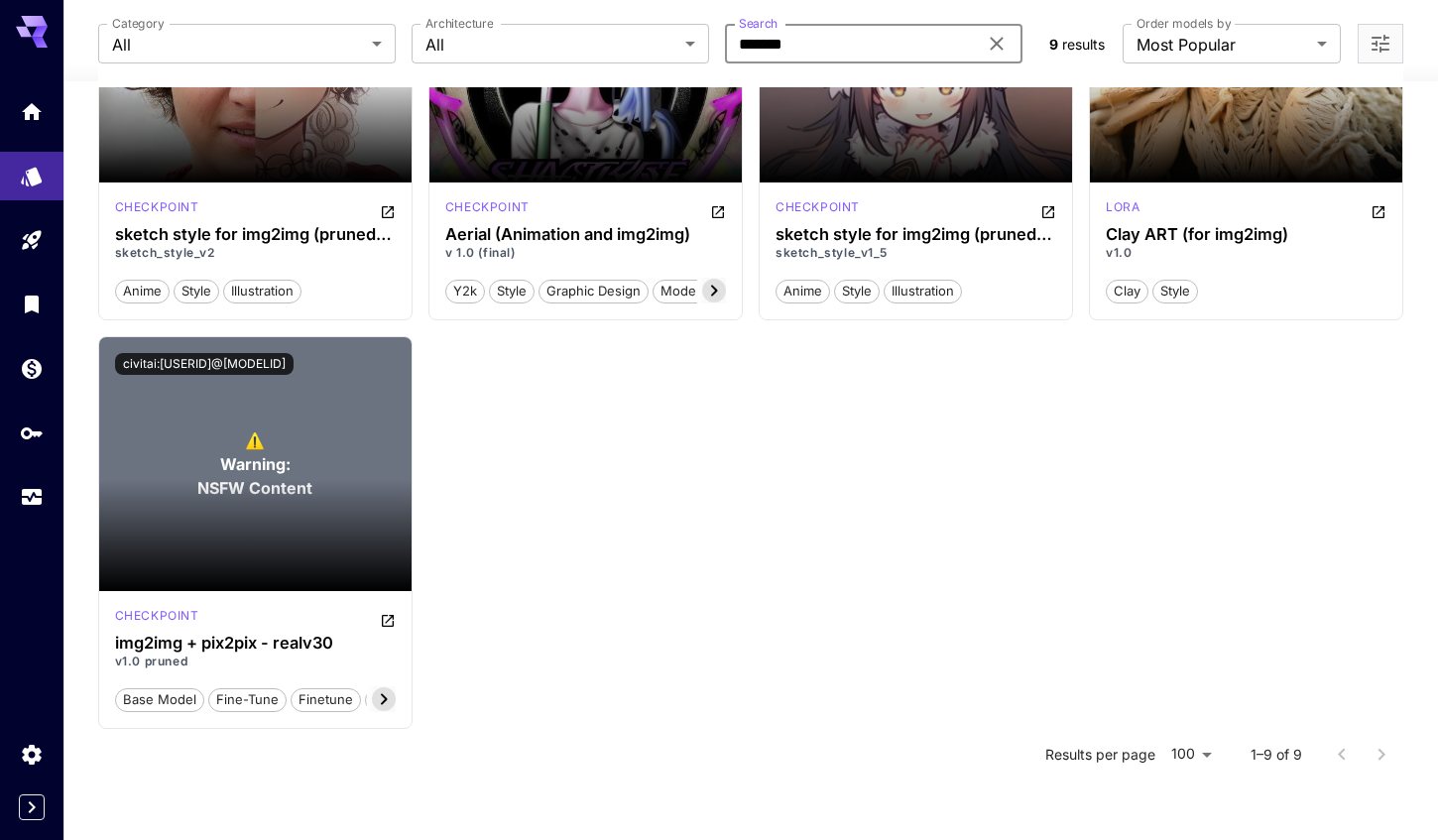 scroll, scrollTop: 737, scrollLeft: 0, axis: vertical 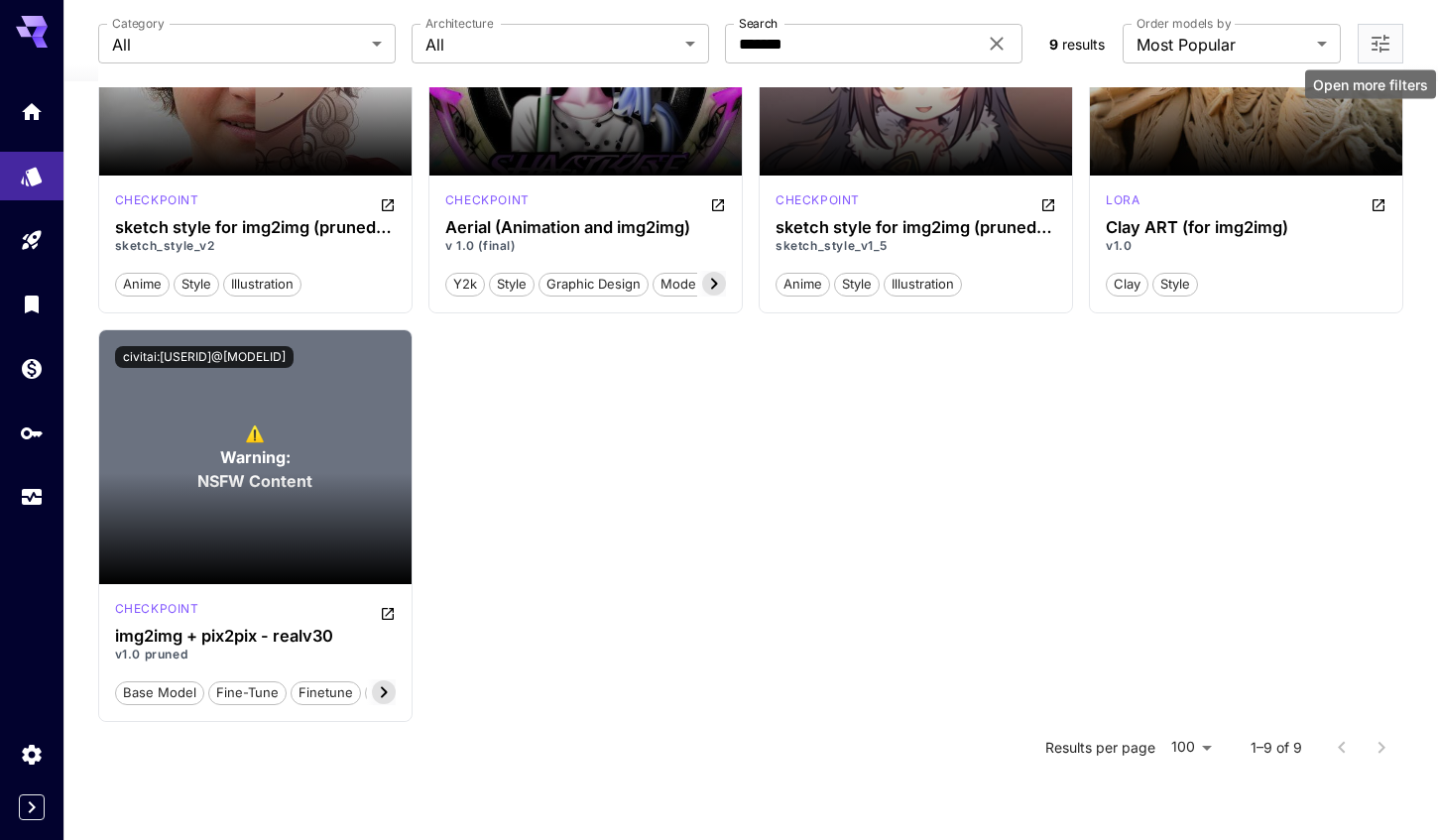 click 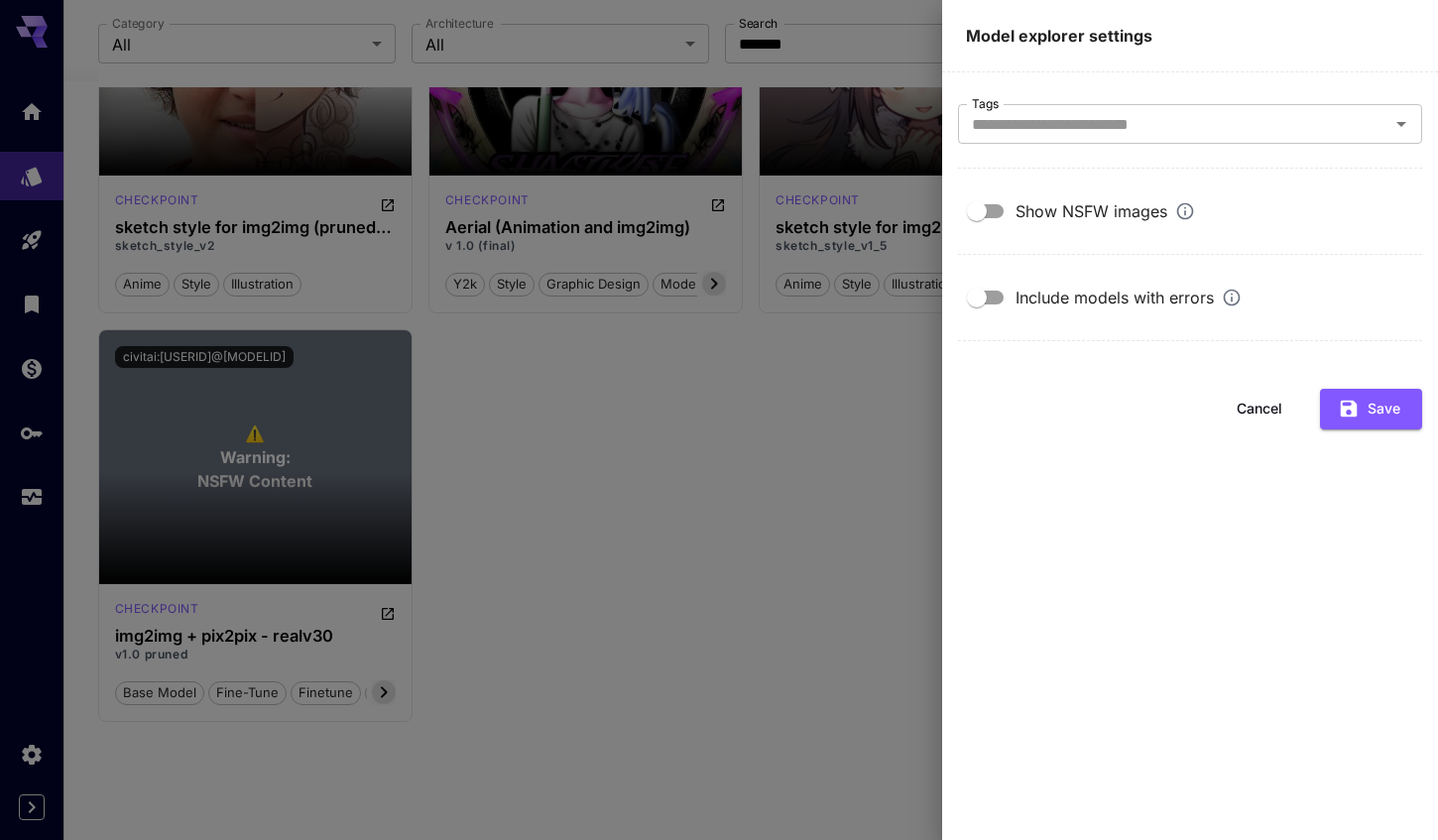 click on "Show NSFW images" at bounding box center (1105, 211) 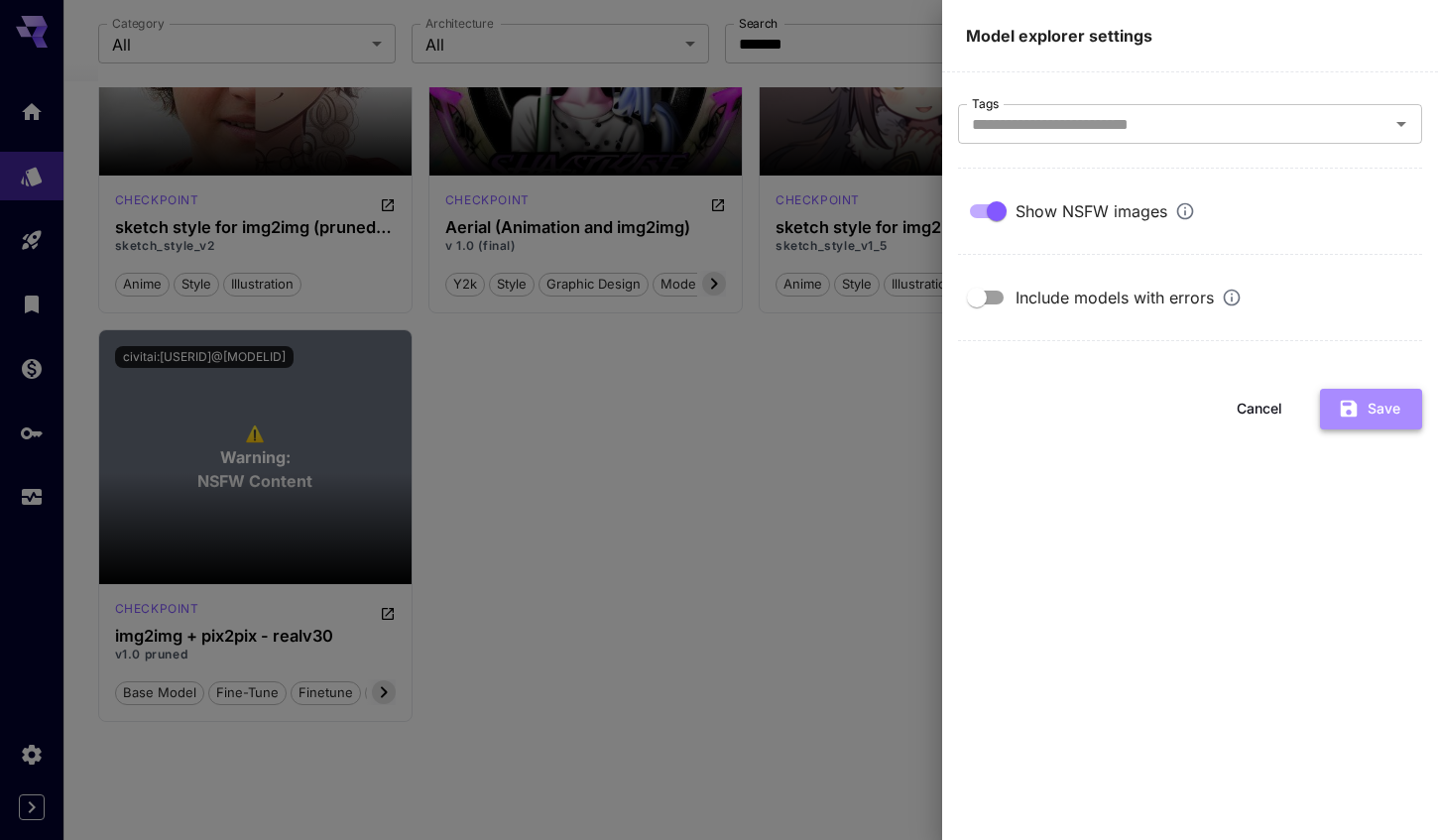 click on "Save" at bounding box center (1371, 409) 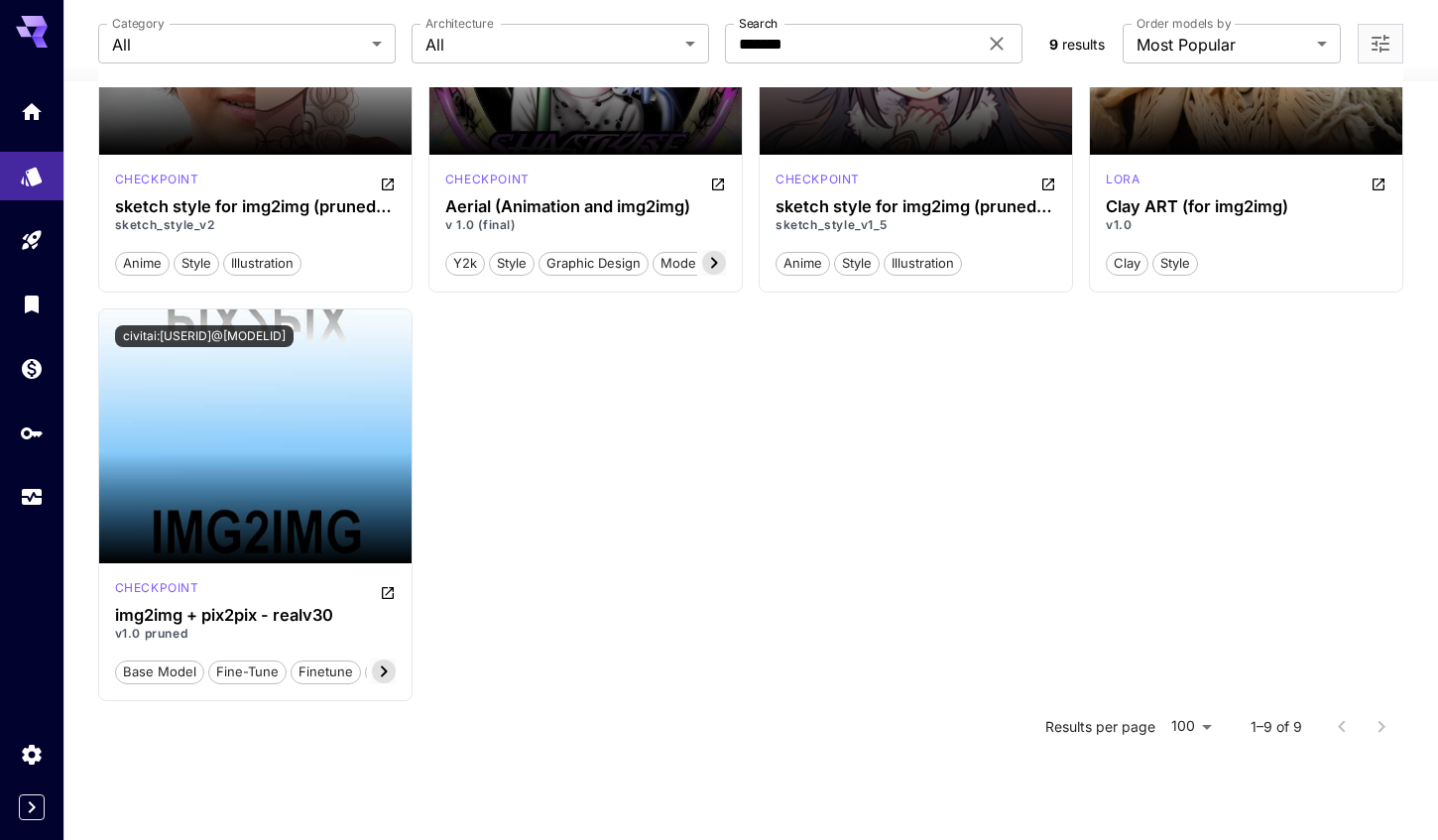 scroll, scrollTop: 757, scrollLeft: 0, axis: vertical 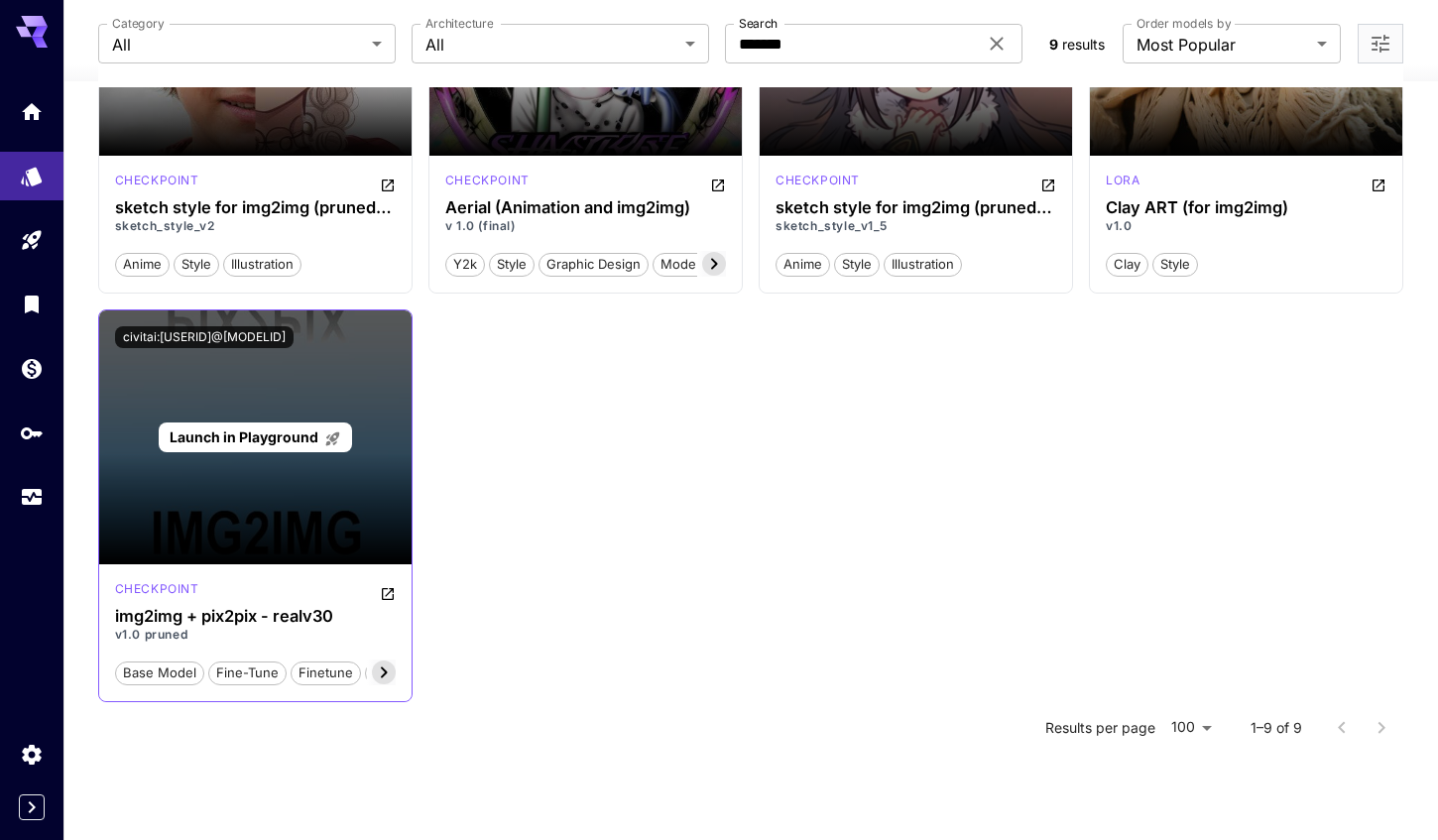 click on "Launch in Playground" at bounding box center (244, 436) 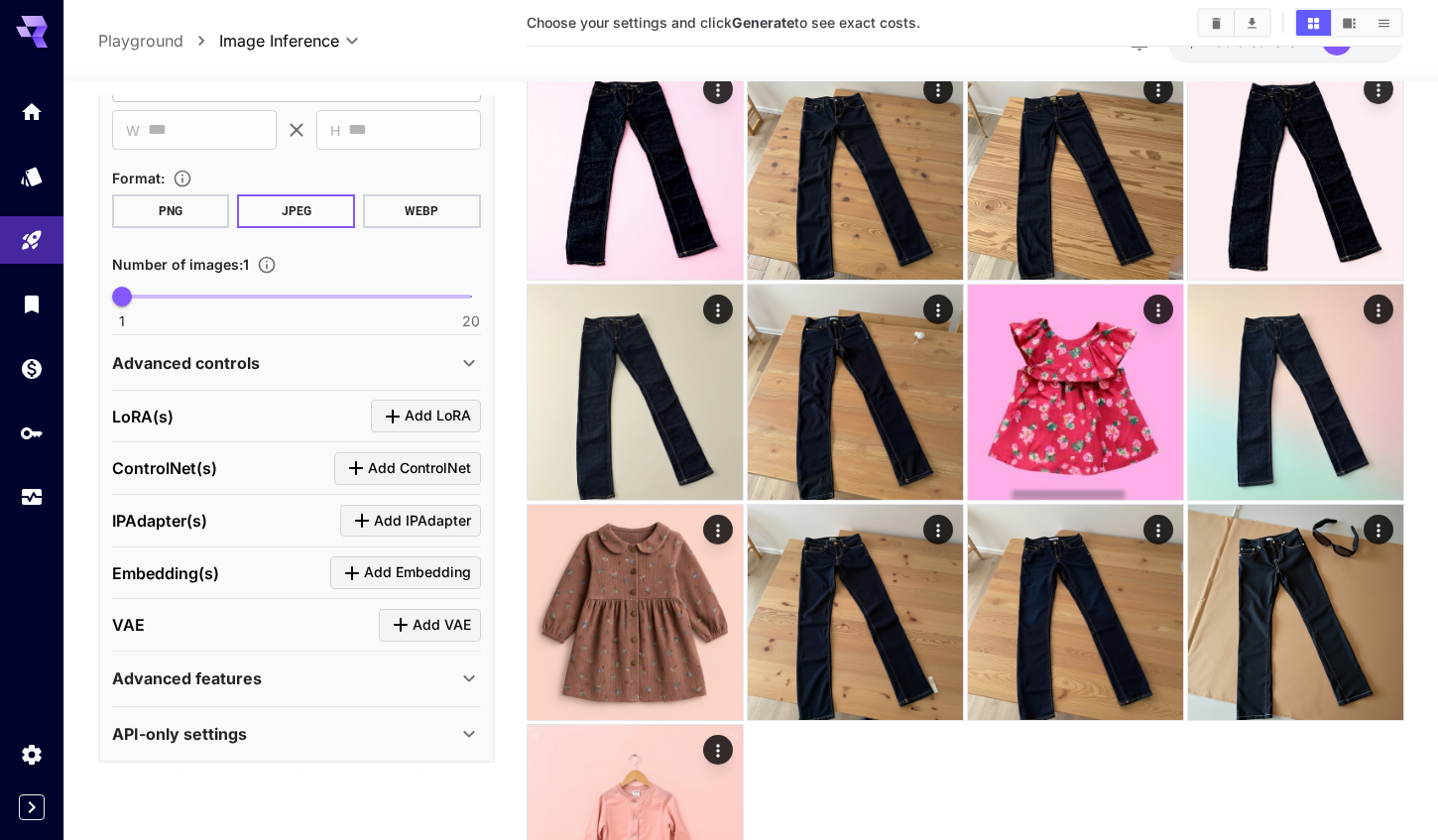scroll, scrollTop: 539, scrollLeft: 0, axis: vertical 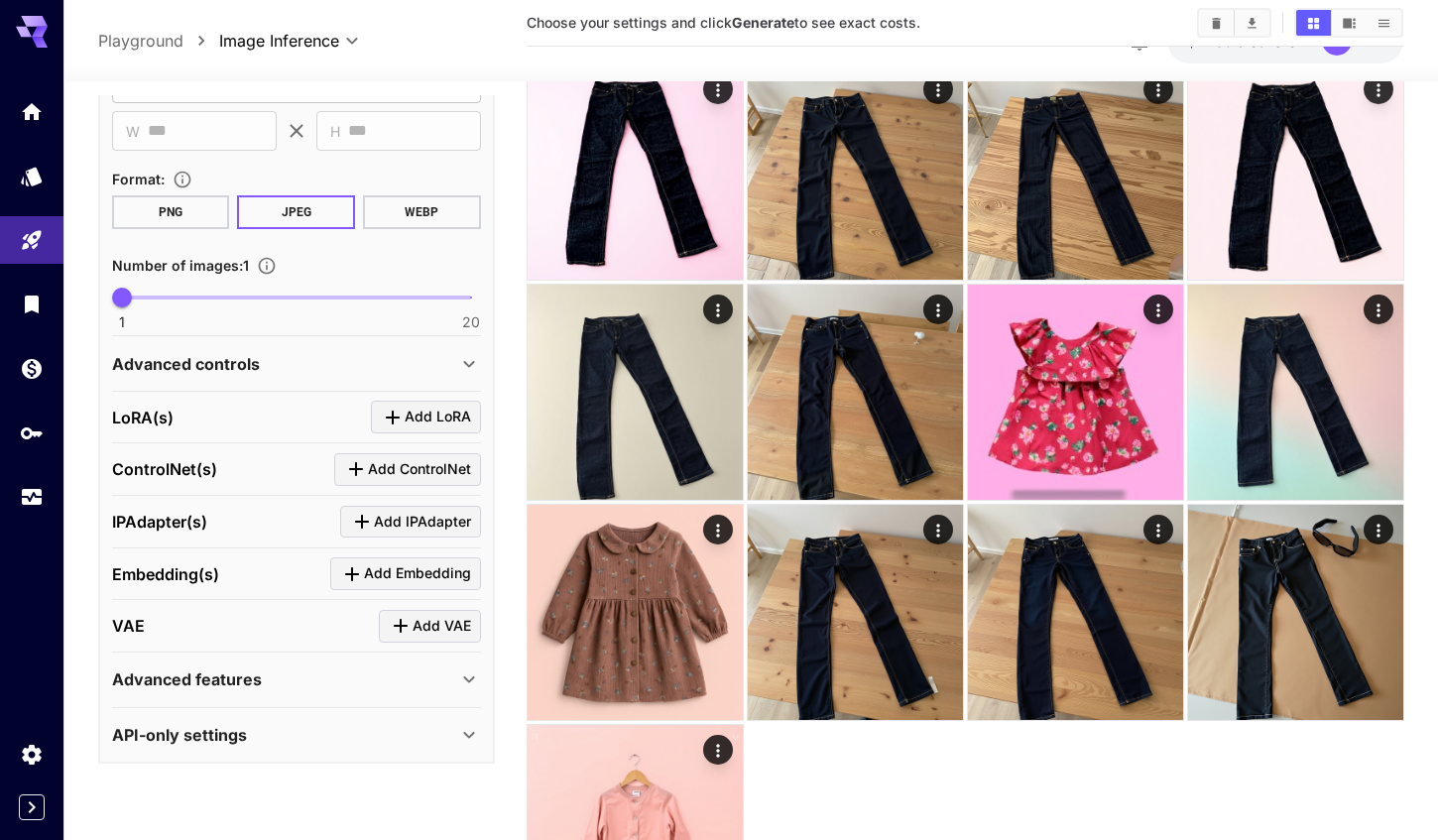 click on "Advanced controls" at bounding box center (285, 364) 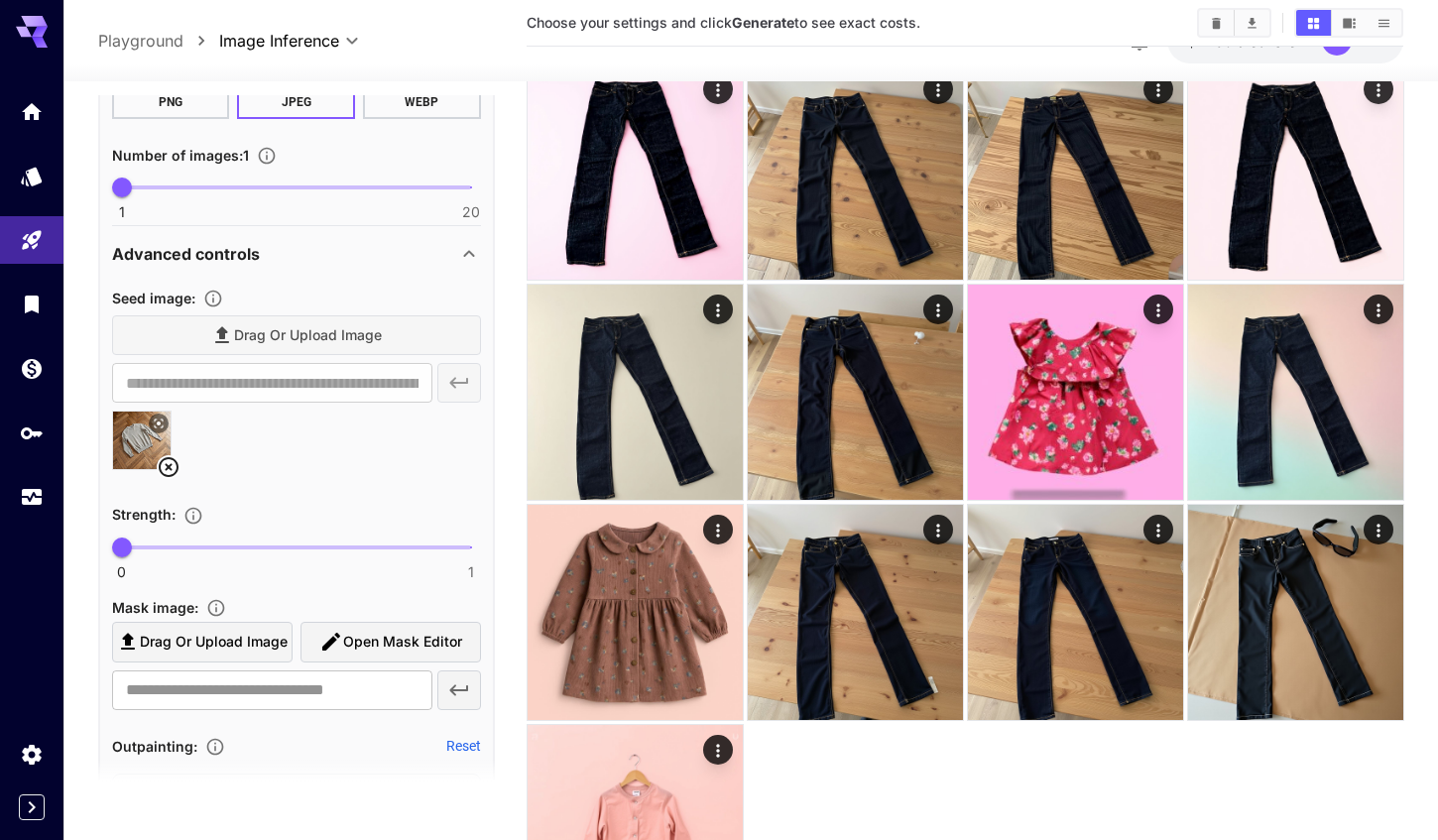 scroll, scrollTop: 678, scrollLeft: 0, axis: vertical 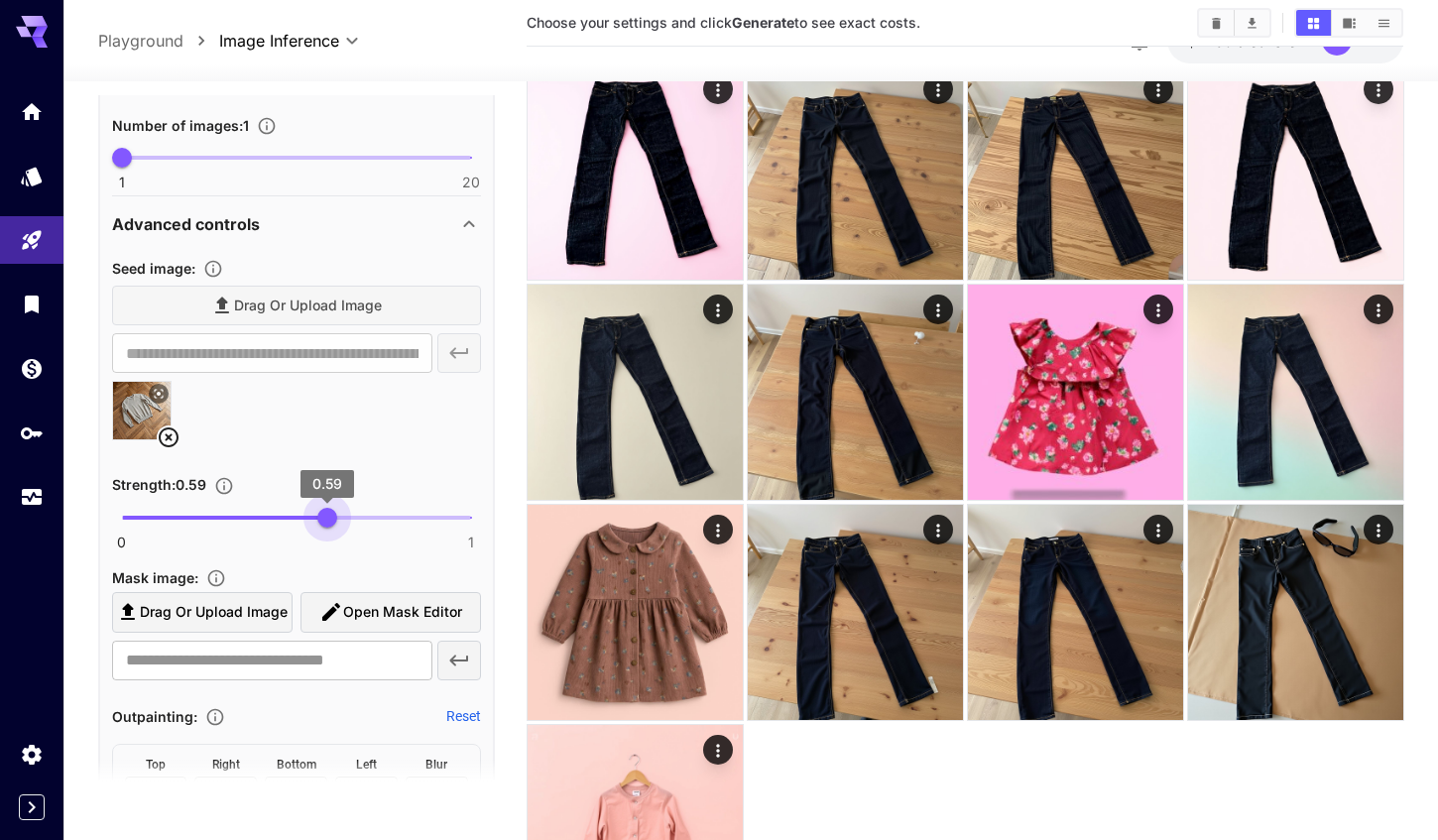click on "0 1 0.59" at bounding box center (297, 518) 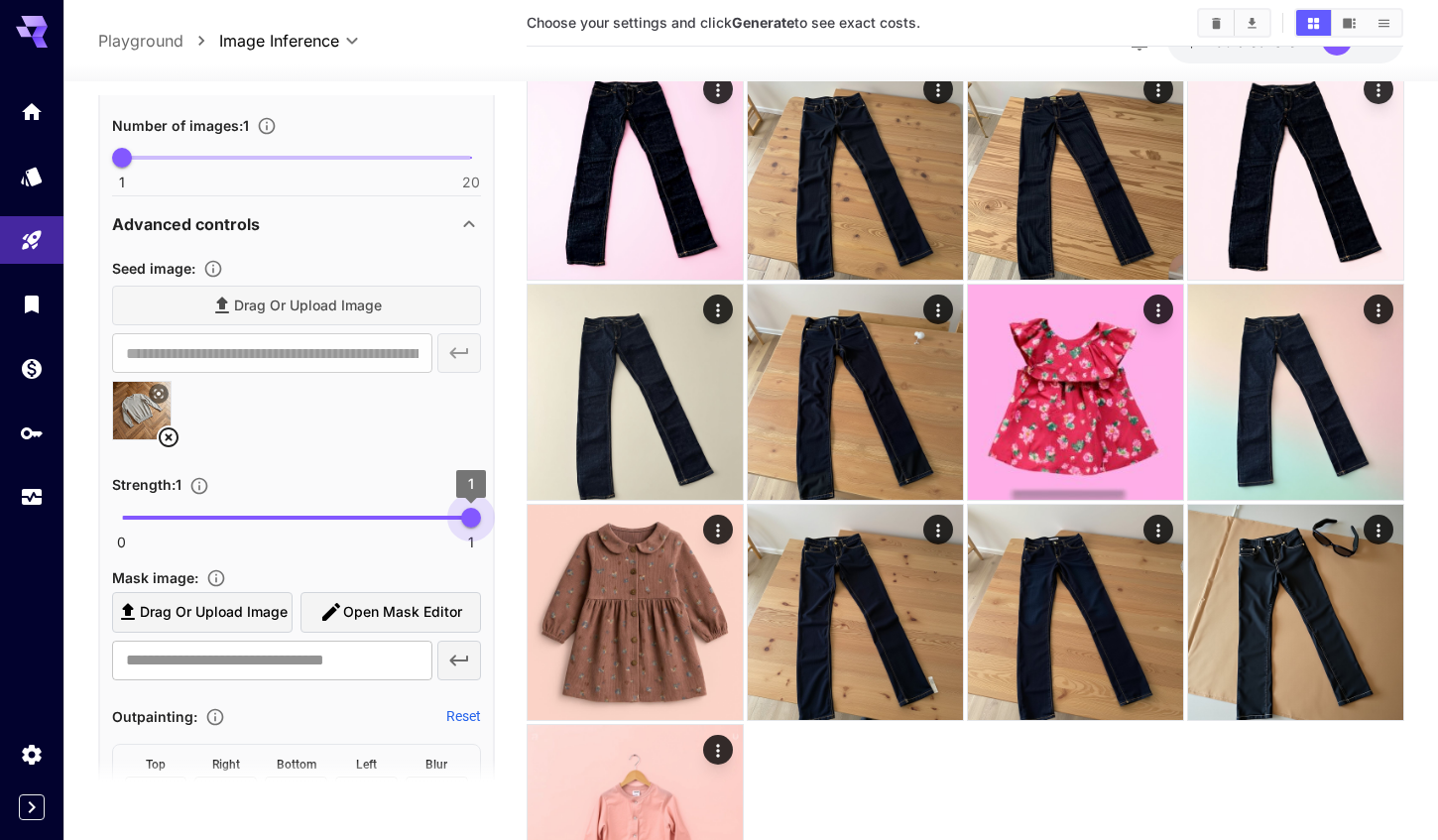 drag, startPoint x: 329, startPoint y: 518, endPoint x: 486, endPoint y: 520, distance: 157.01274 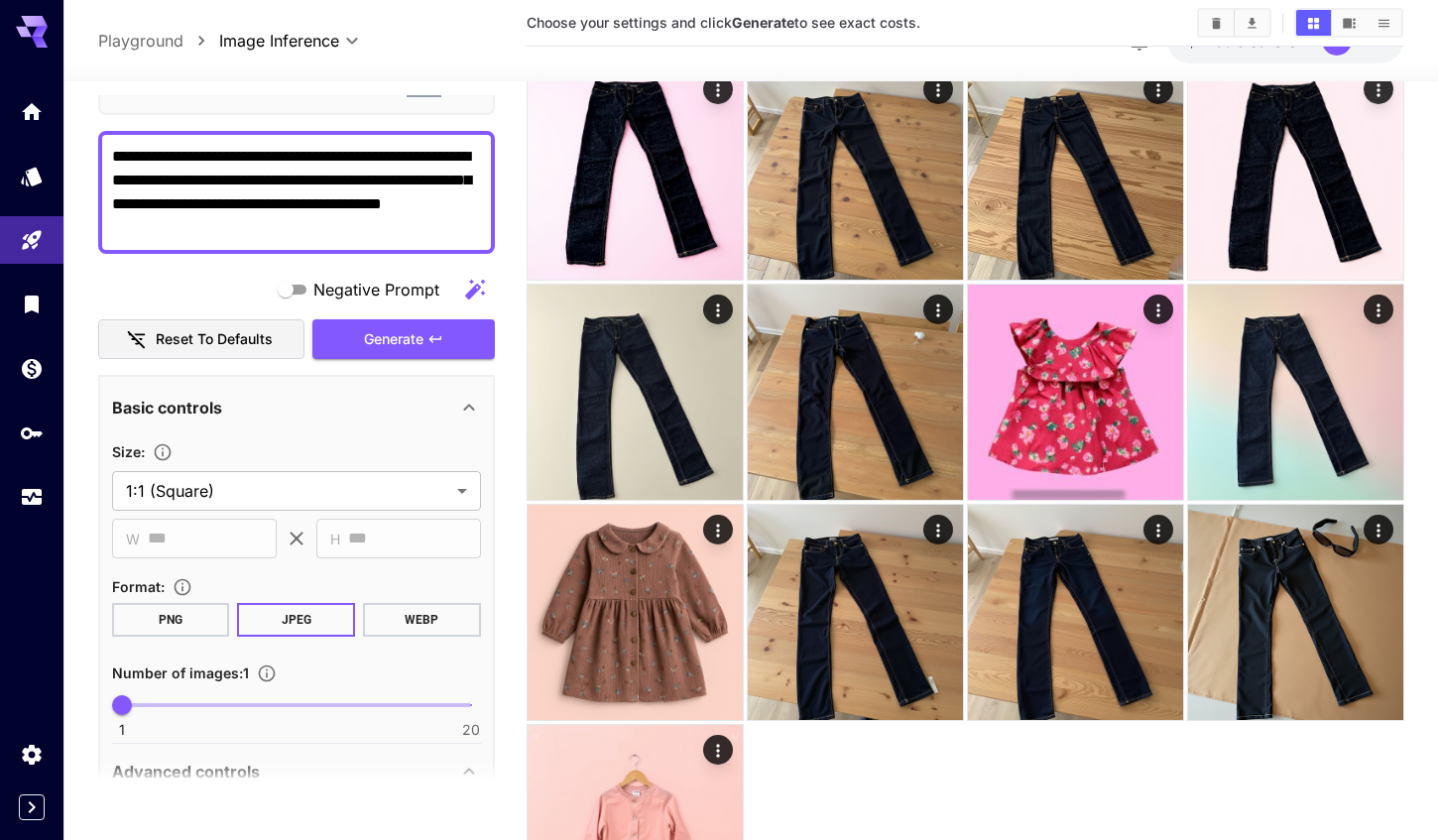 scroll, scrollTop: 122, scrollLeft: 0, axis: vertical 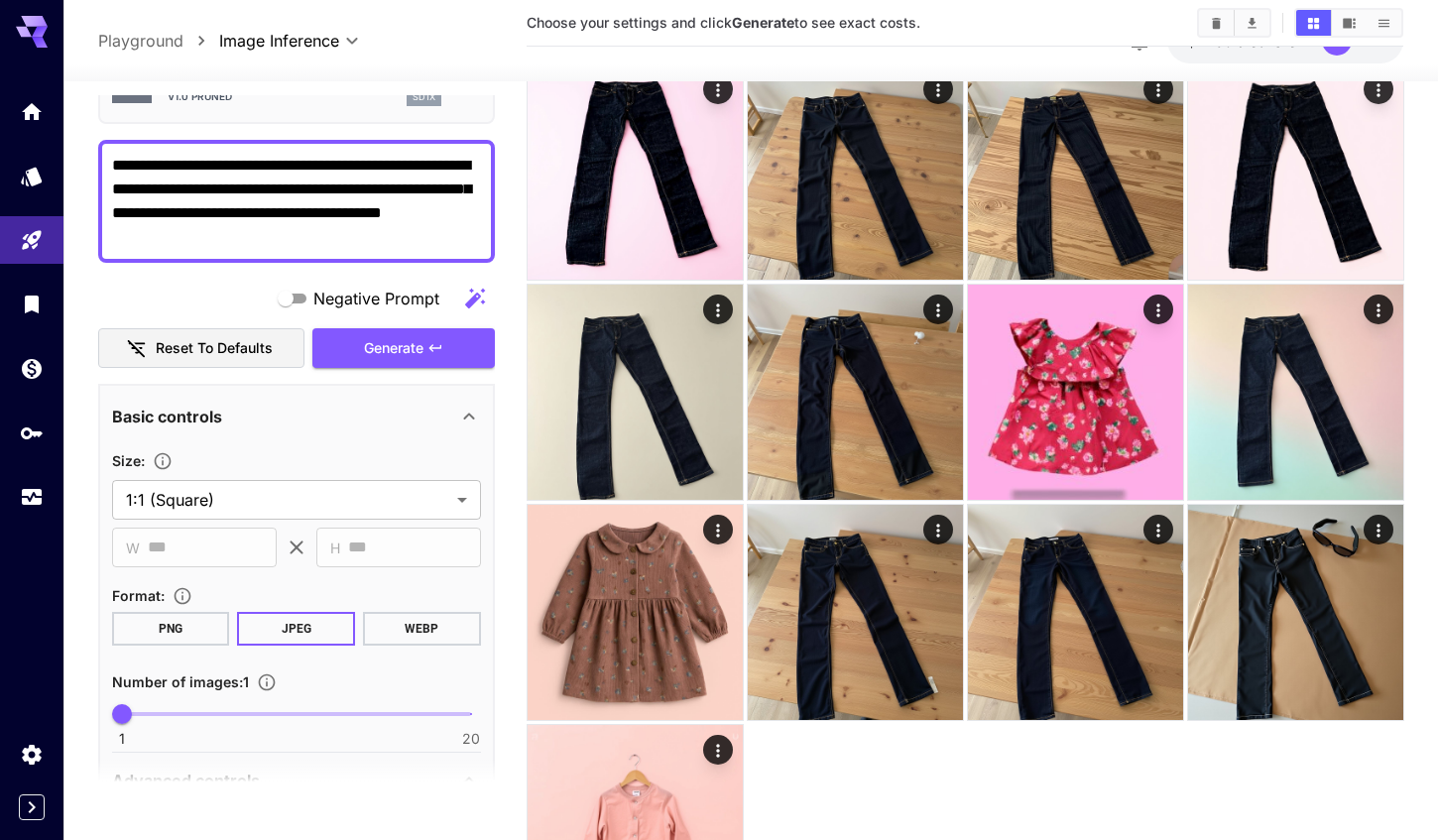 click on "**********" at bounding box center (297, 1152) 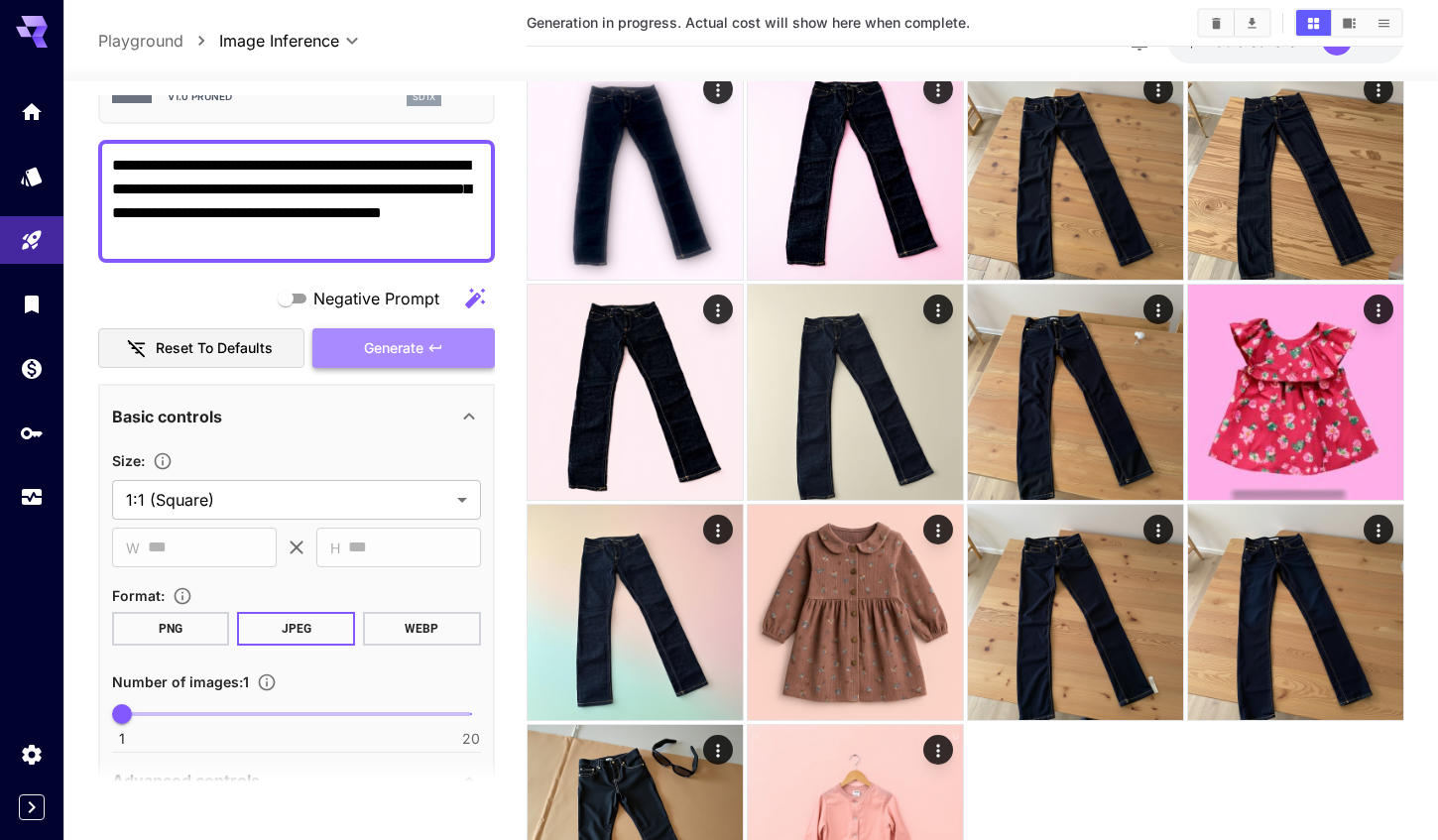 click on "Generate" at bounding box center [394, 348] 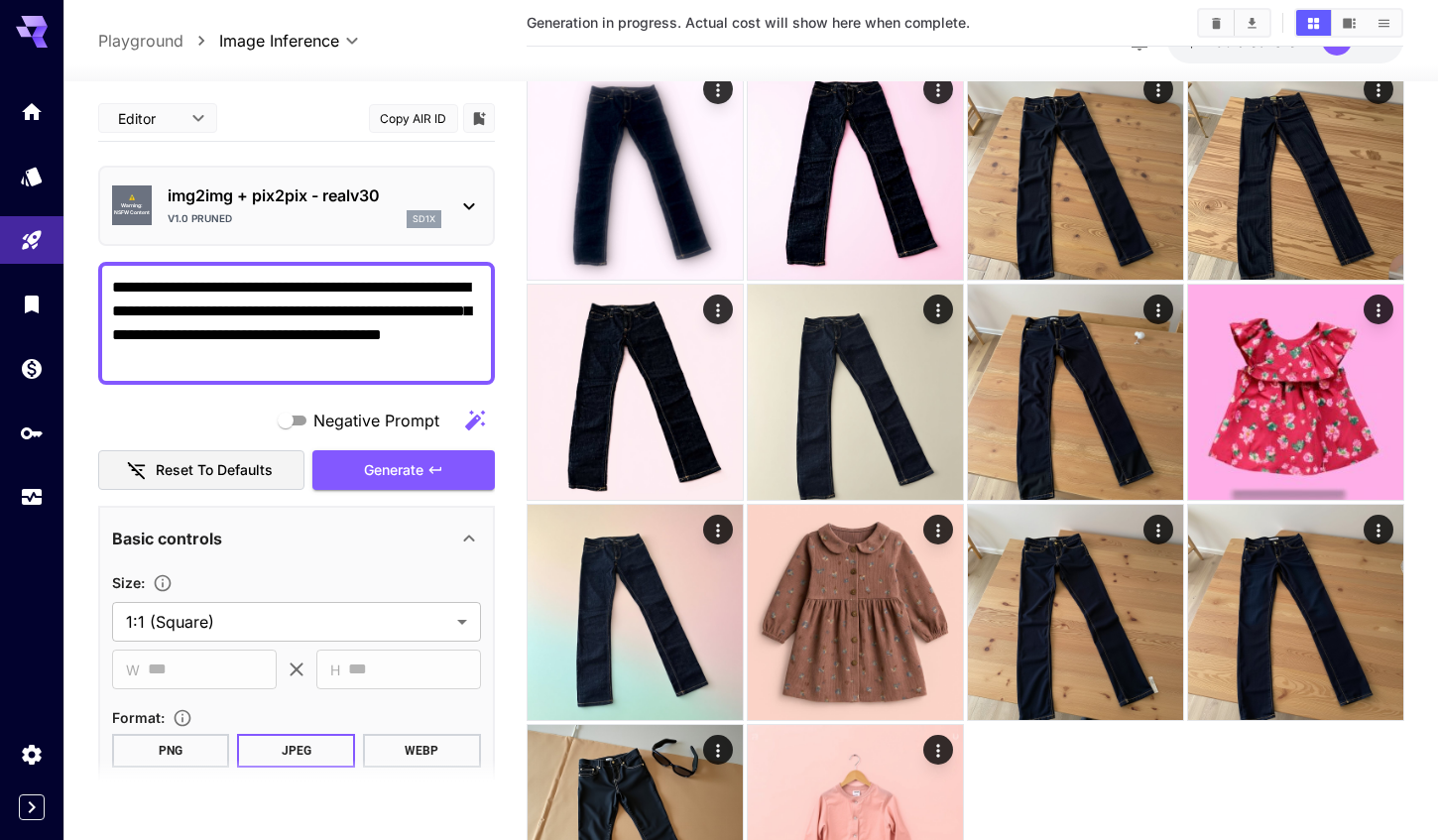 scroll, scrollTop: 0, scrollLeft: 0, axis: both 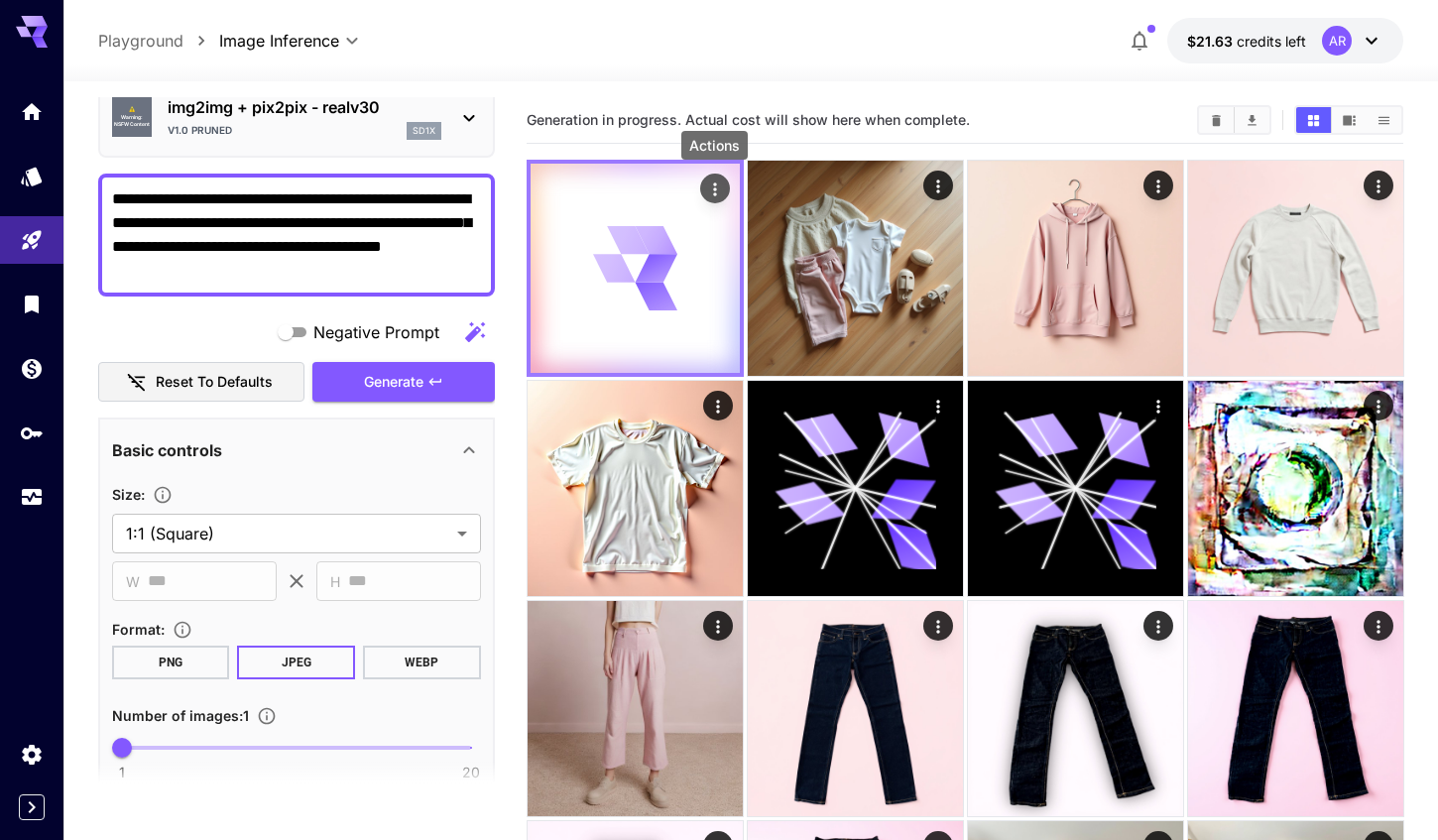 click 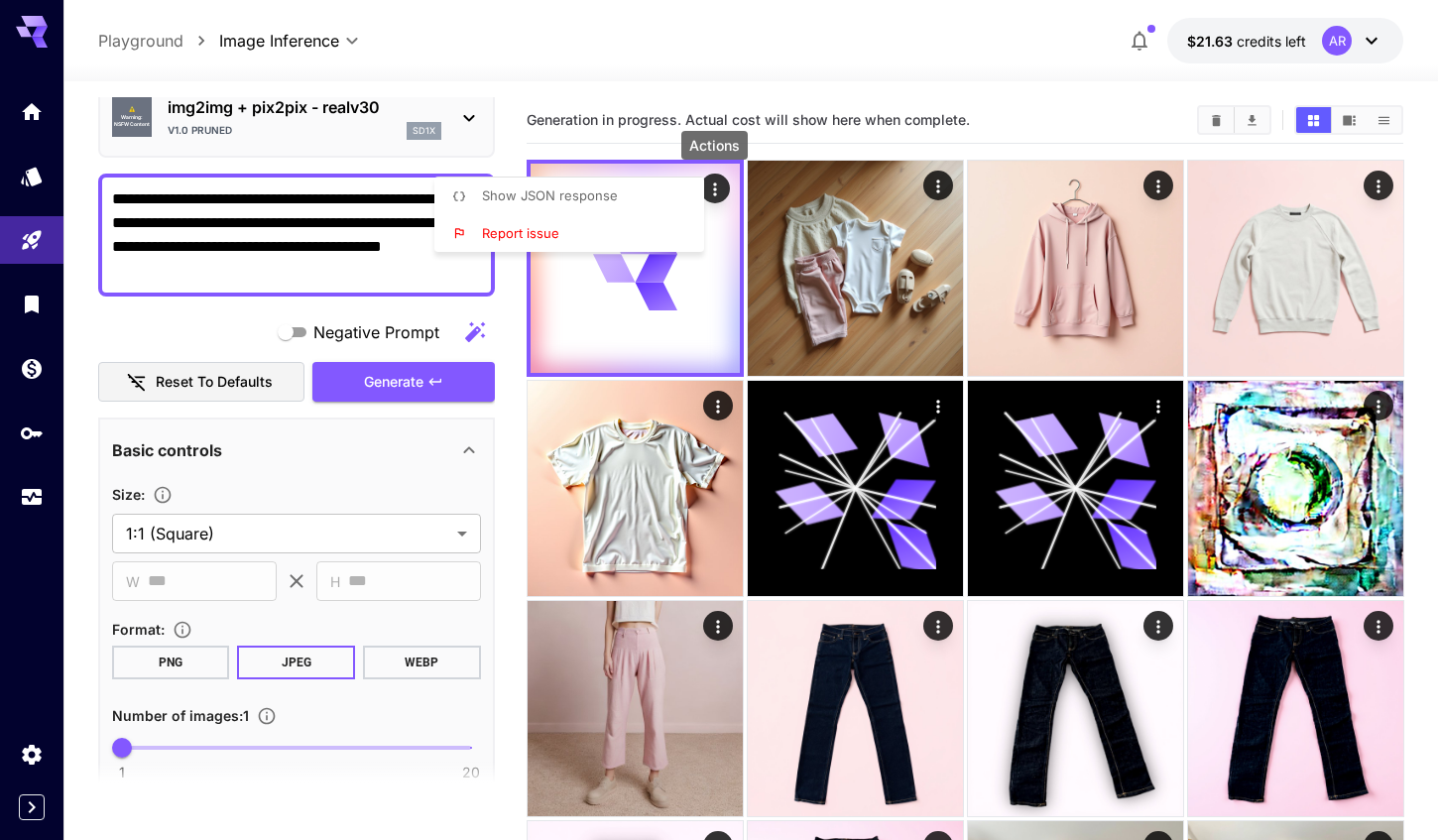 click at bounding box center (719, 420) 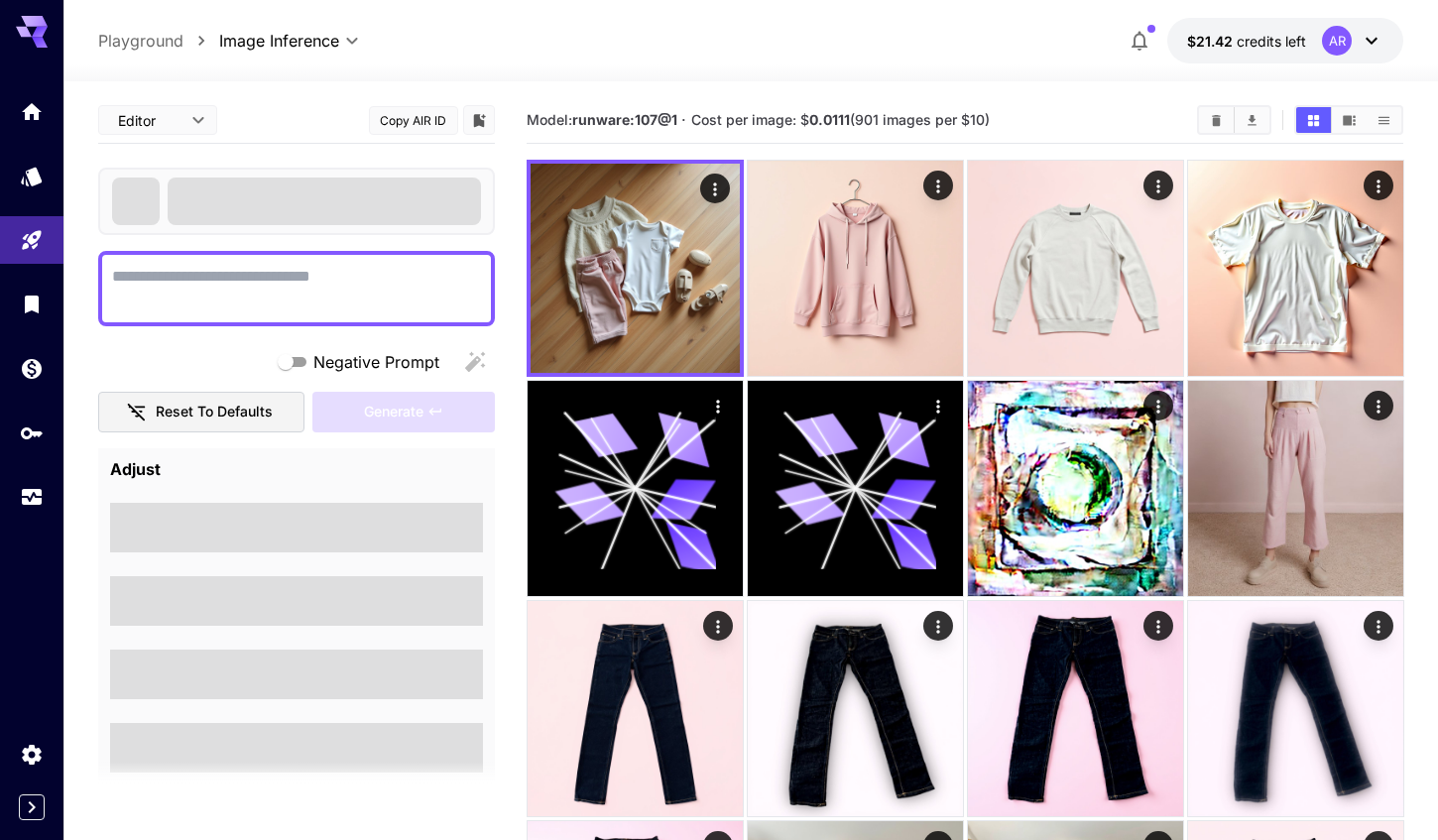 scroll, scrollTop: 0, scrollLeft: 0, axis: both 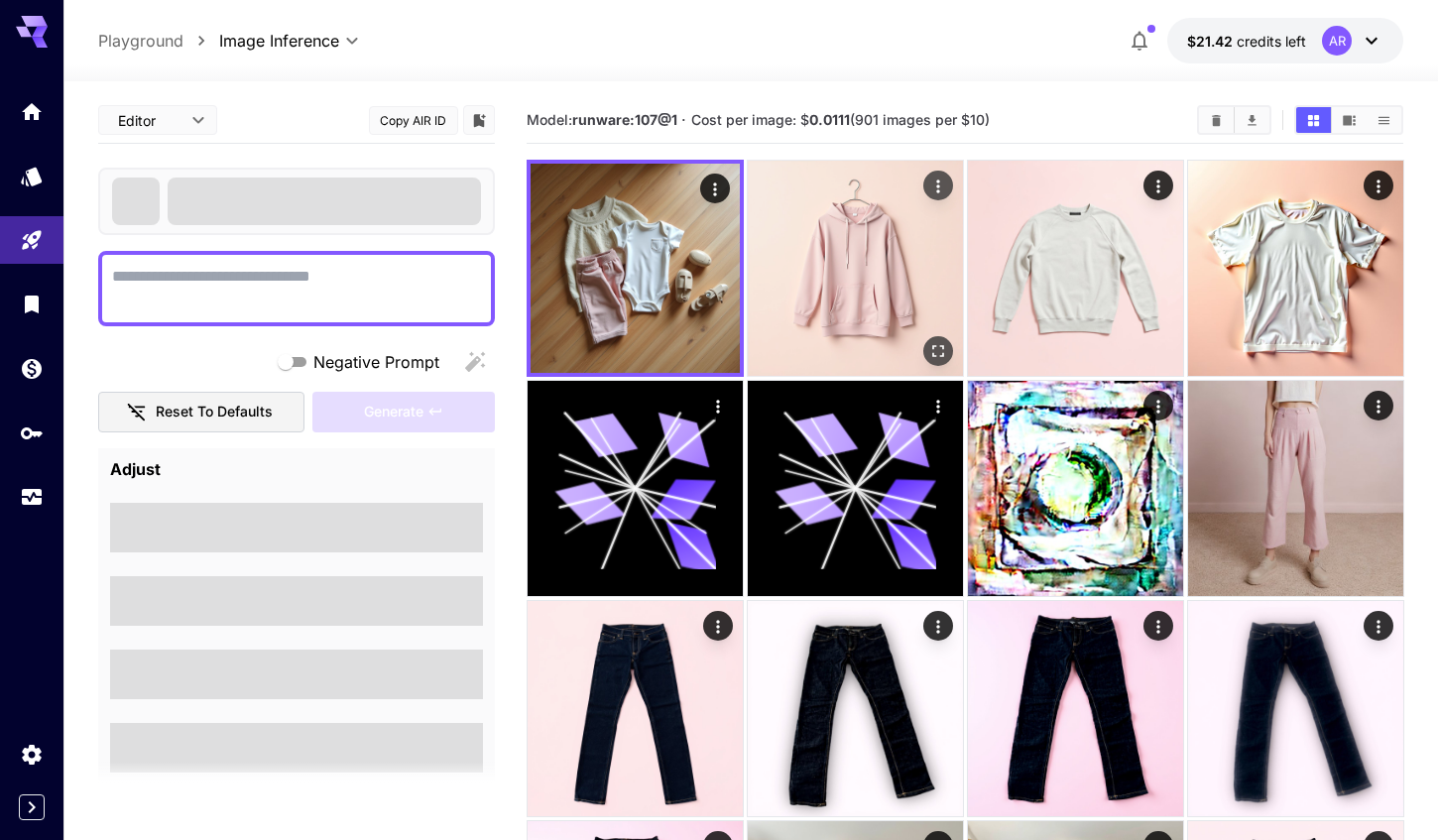 click at bounding box center [855, 268] 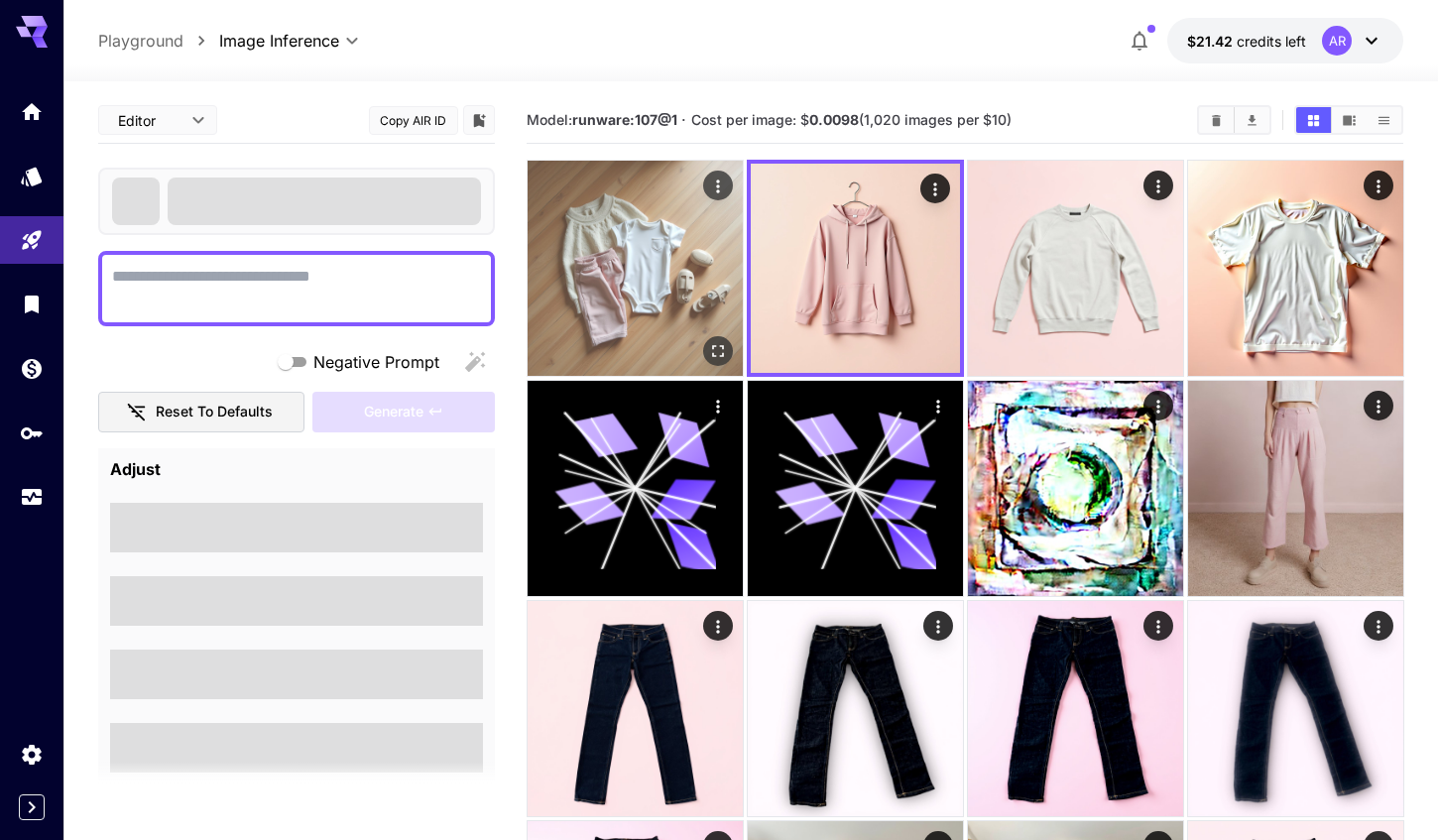 click at bounding box center (635, 268) 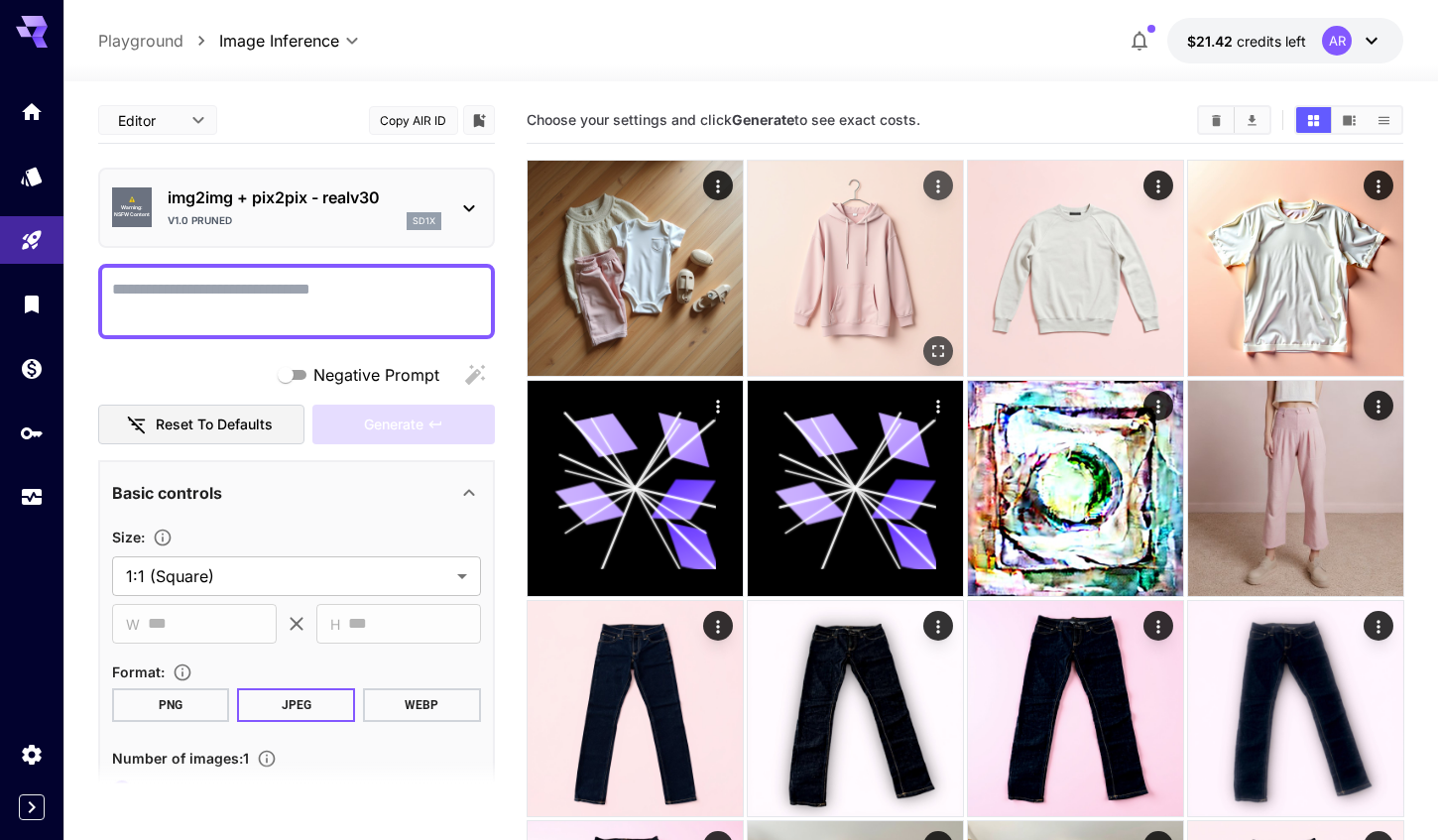 click at bounding box center (855, 268) 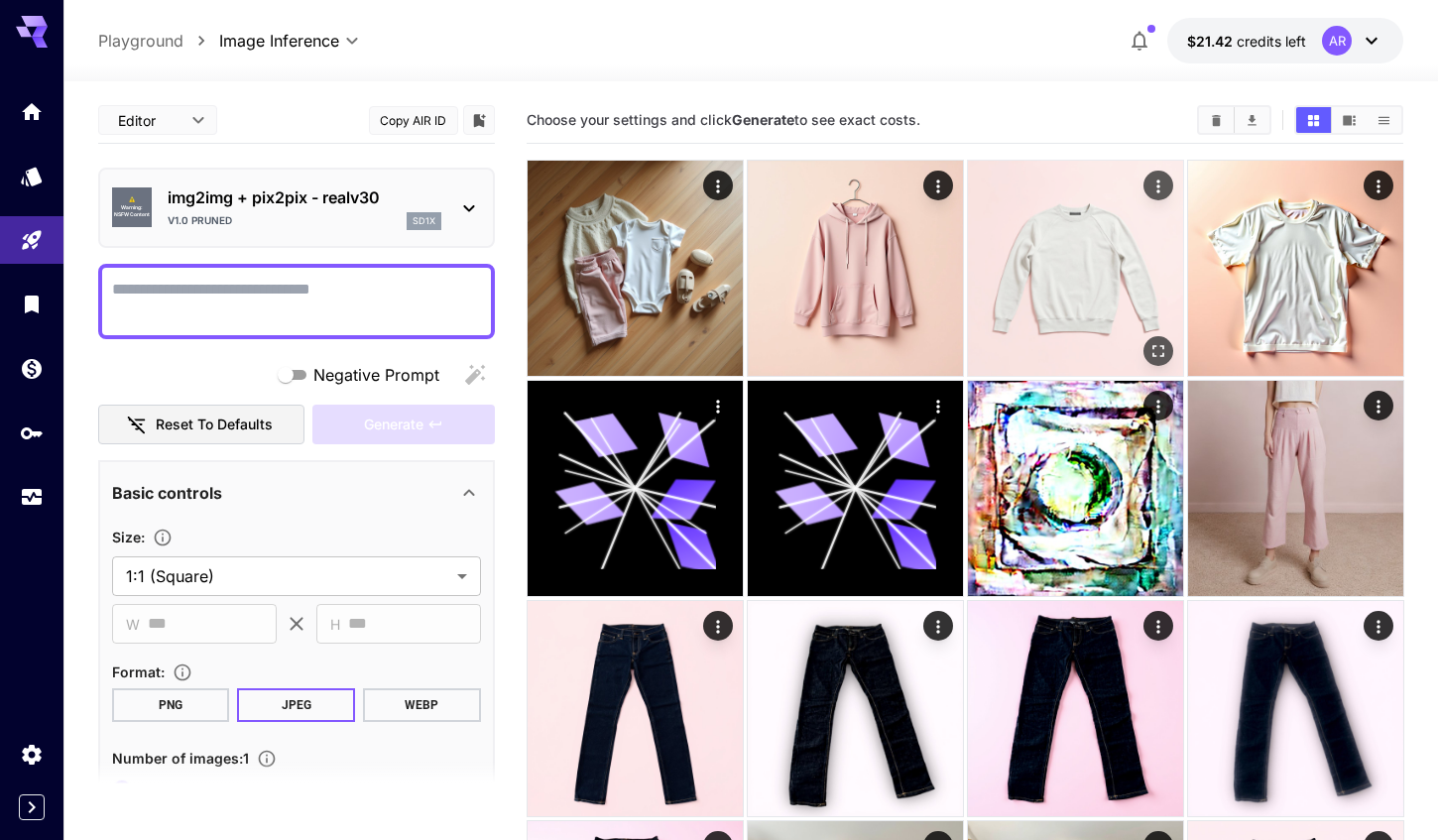 click at bounding box center [1075, 268] 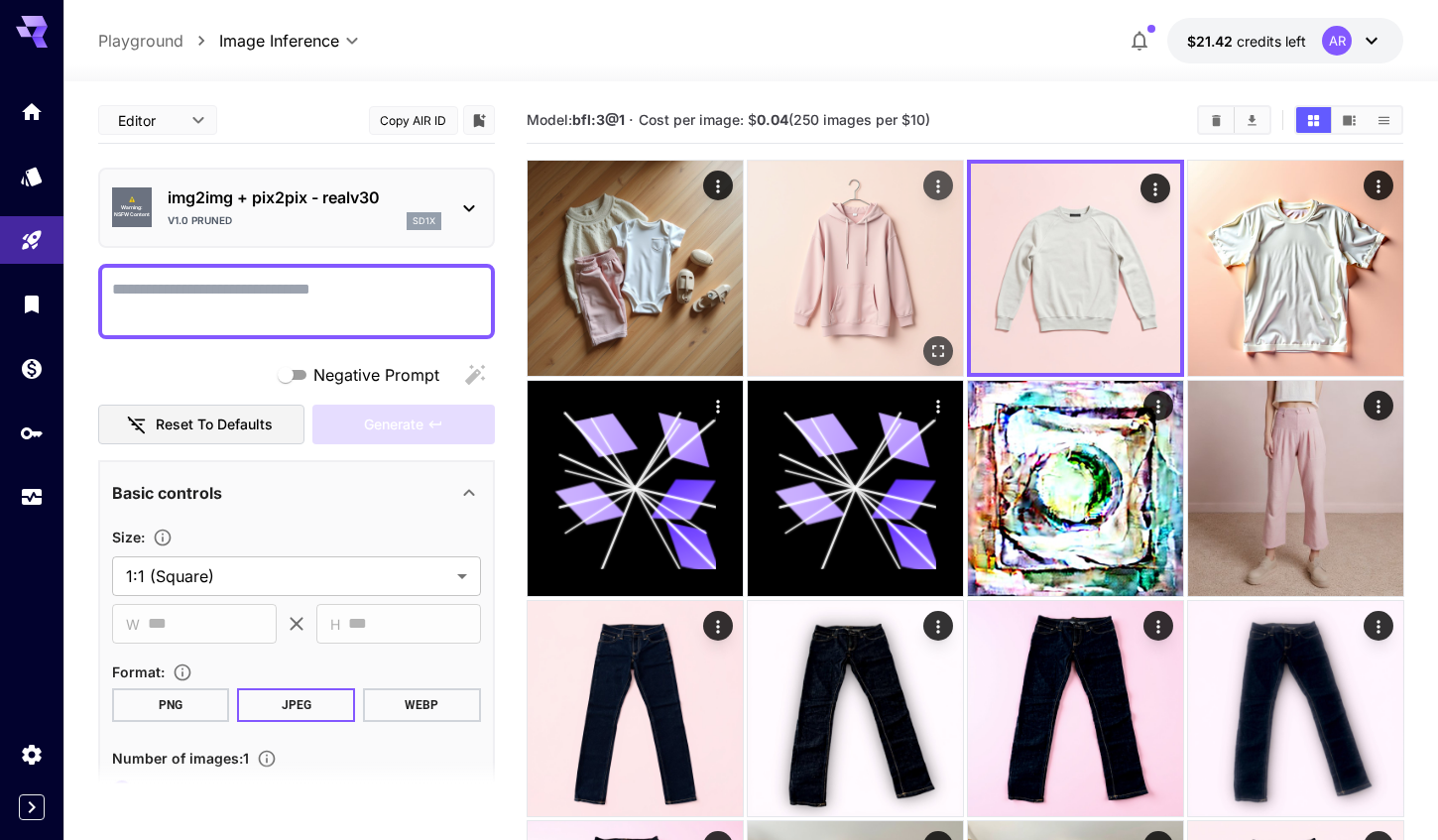 click at bounding box center (855, 268) 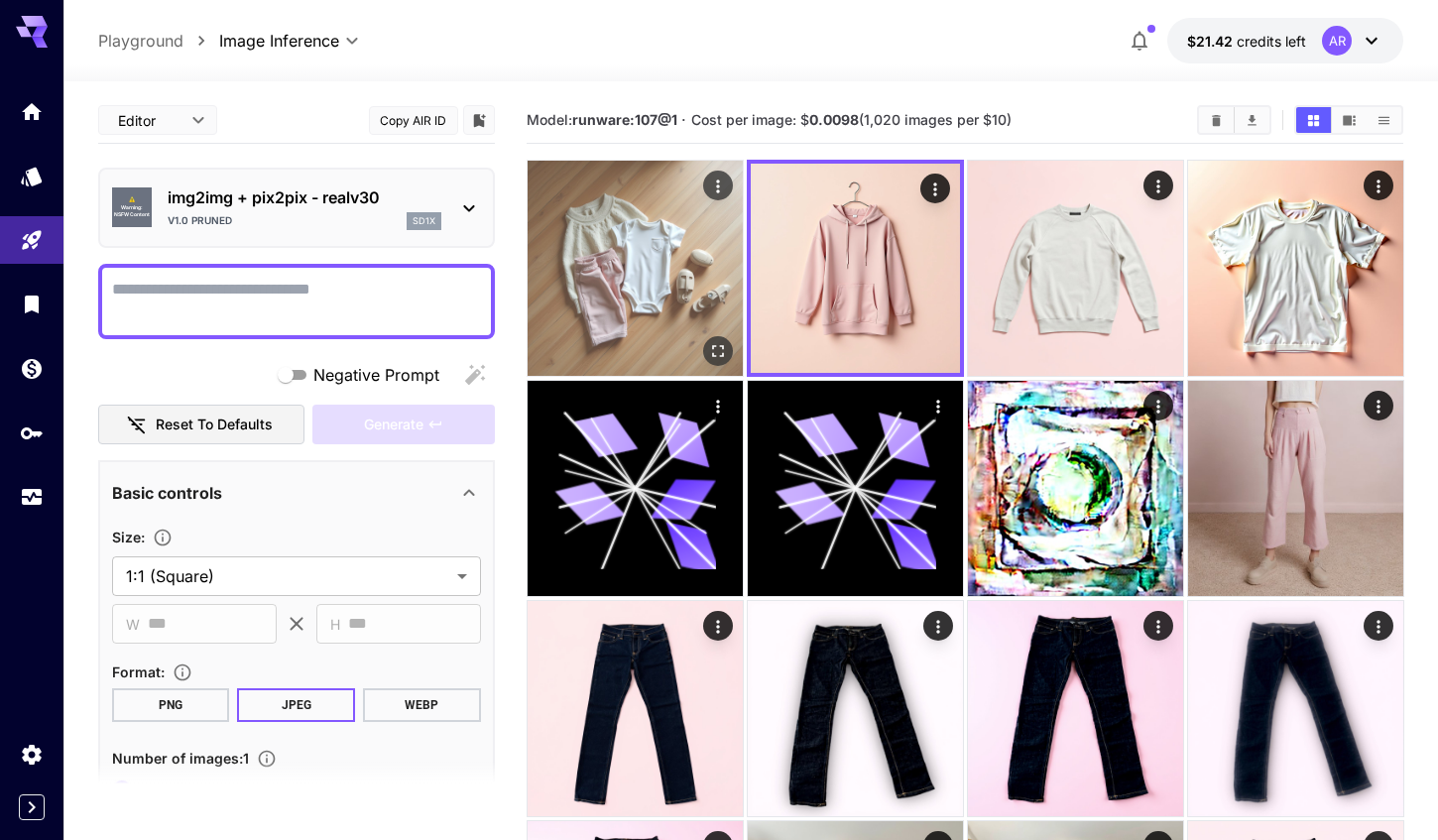 click at bounding box center [635, 268] 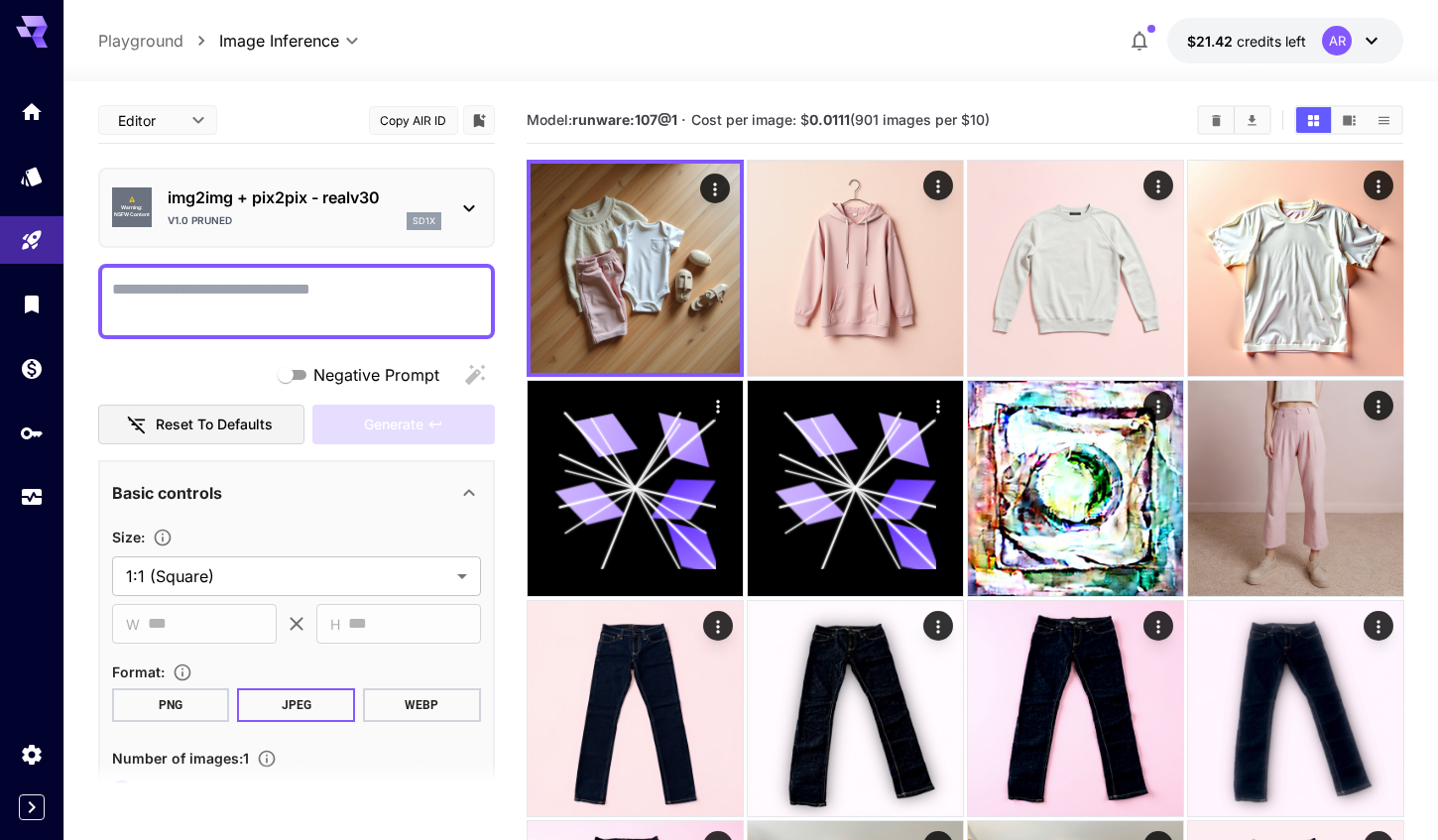 click 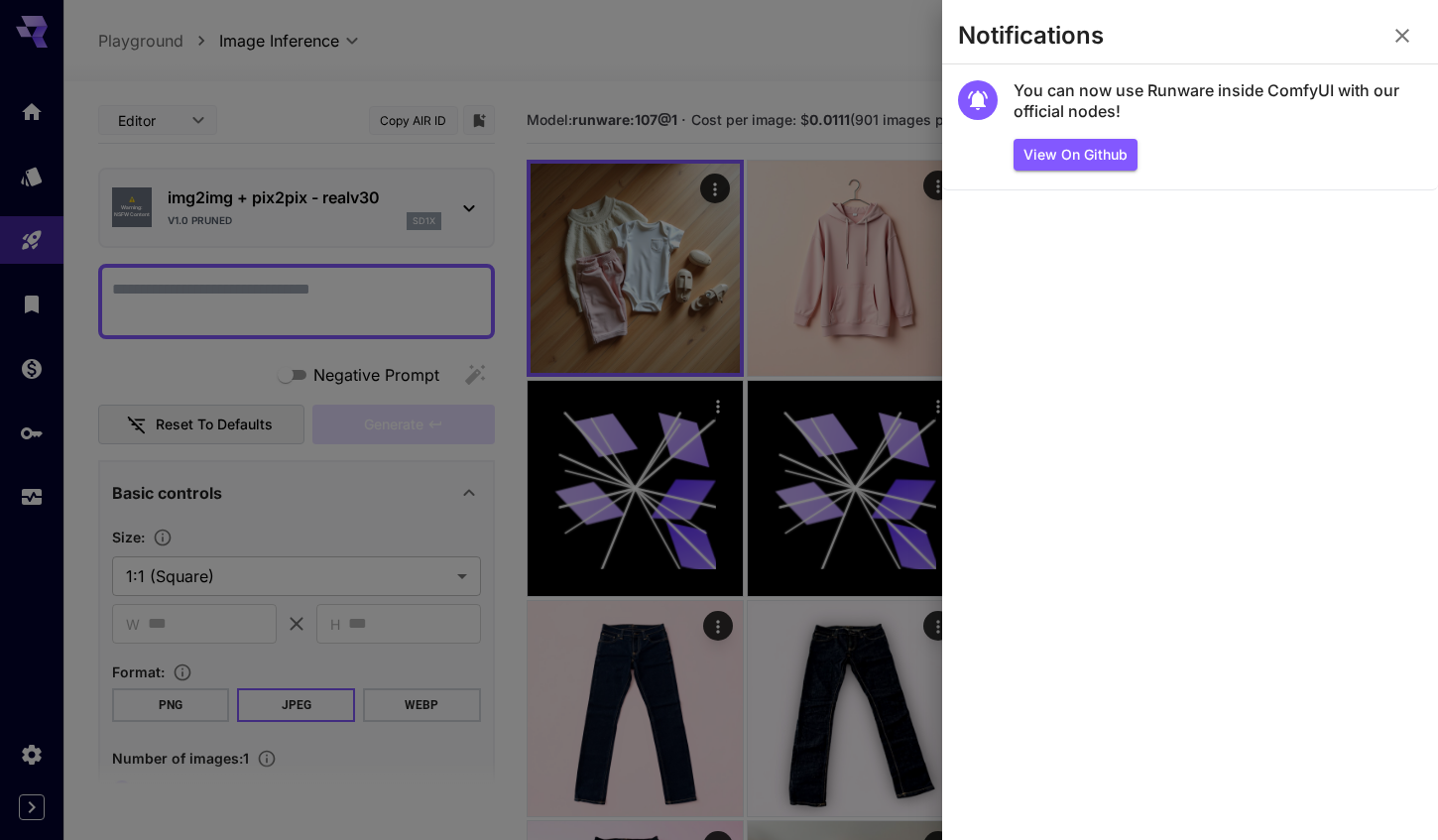 click at bounding box center (719, 420) 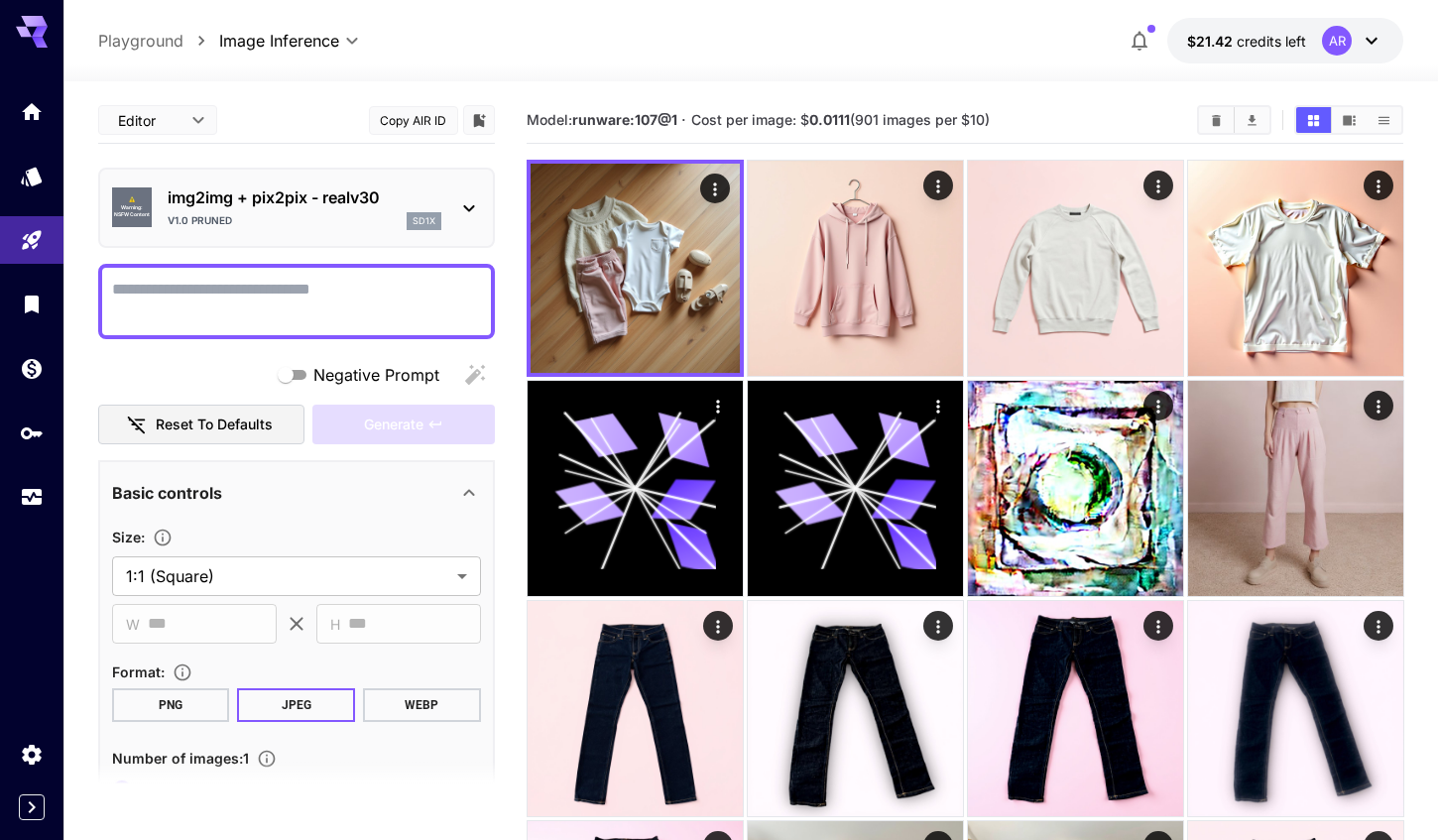 type 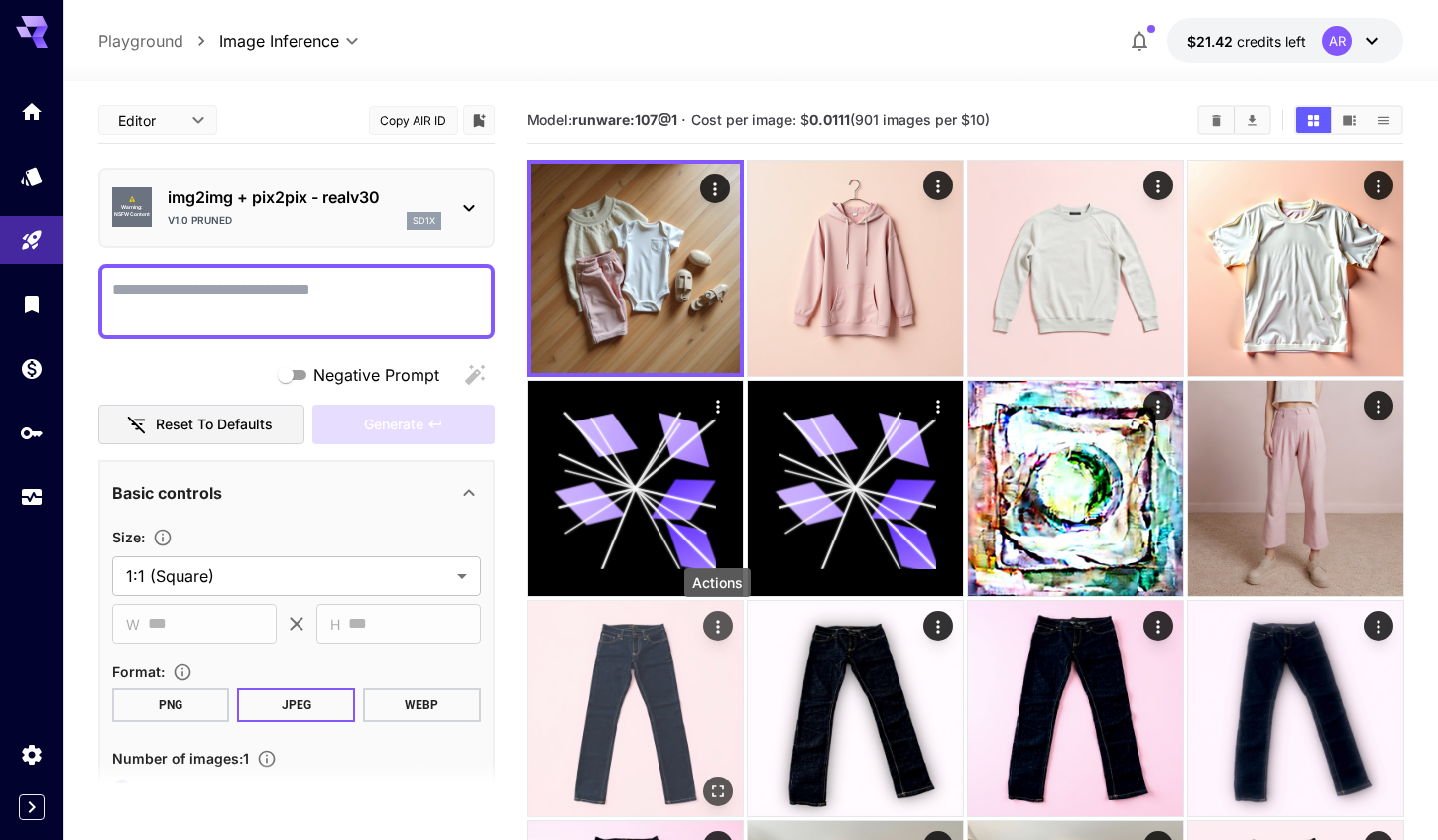 click 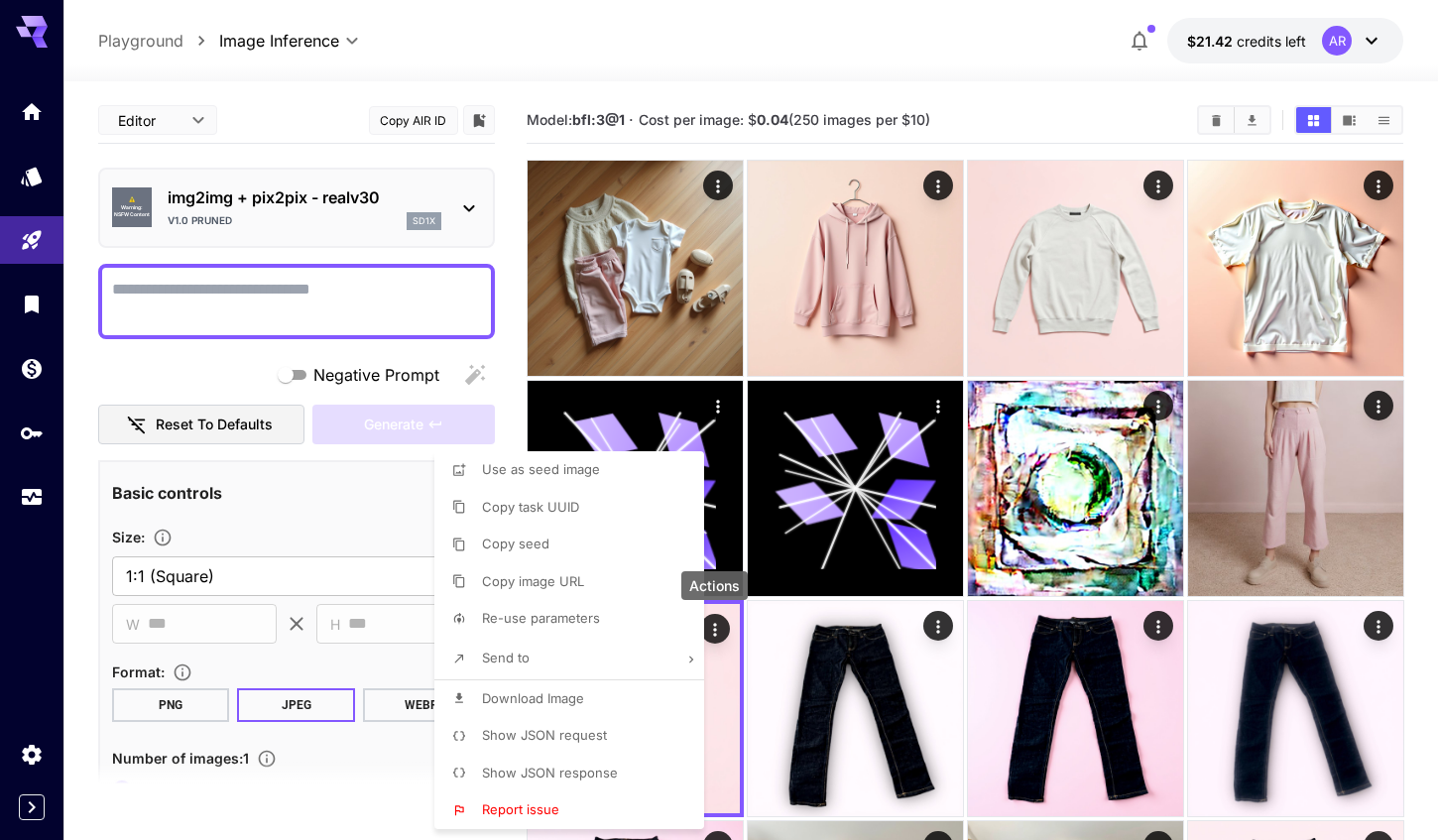 click on "Re-use parameters" at bounding box center (540, 618) 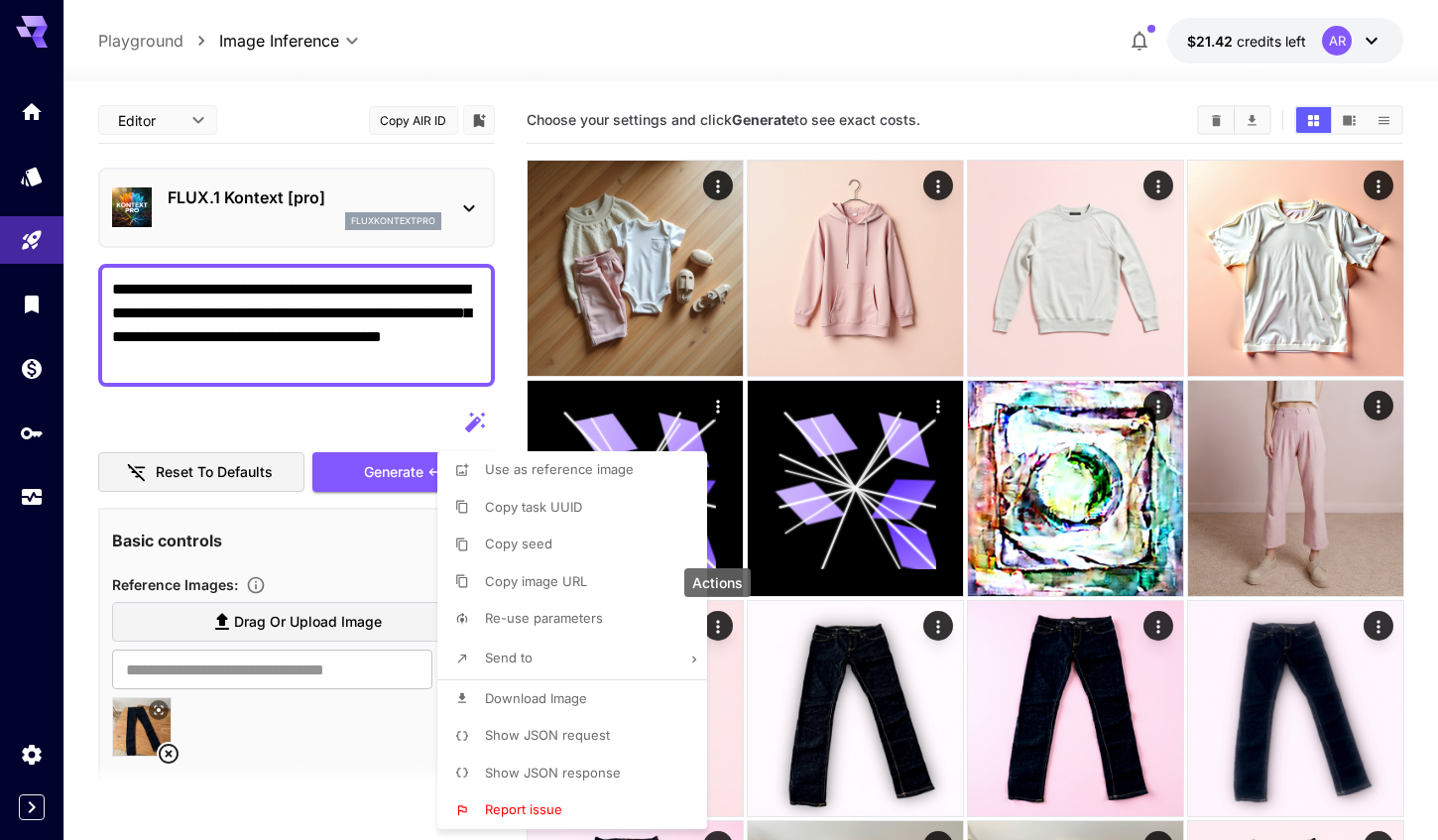 click at bounding box center [719, 420] 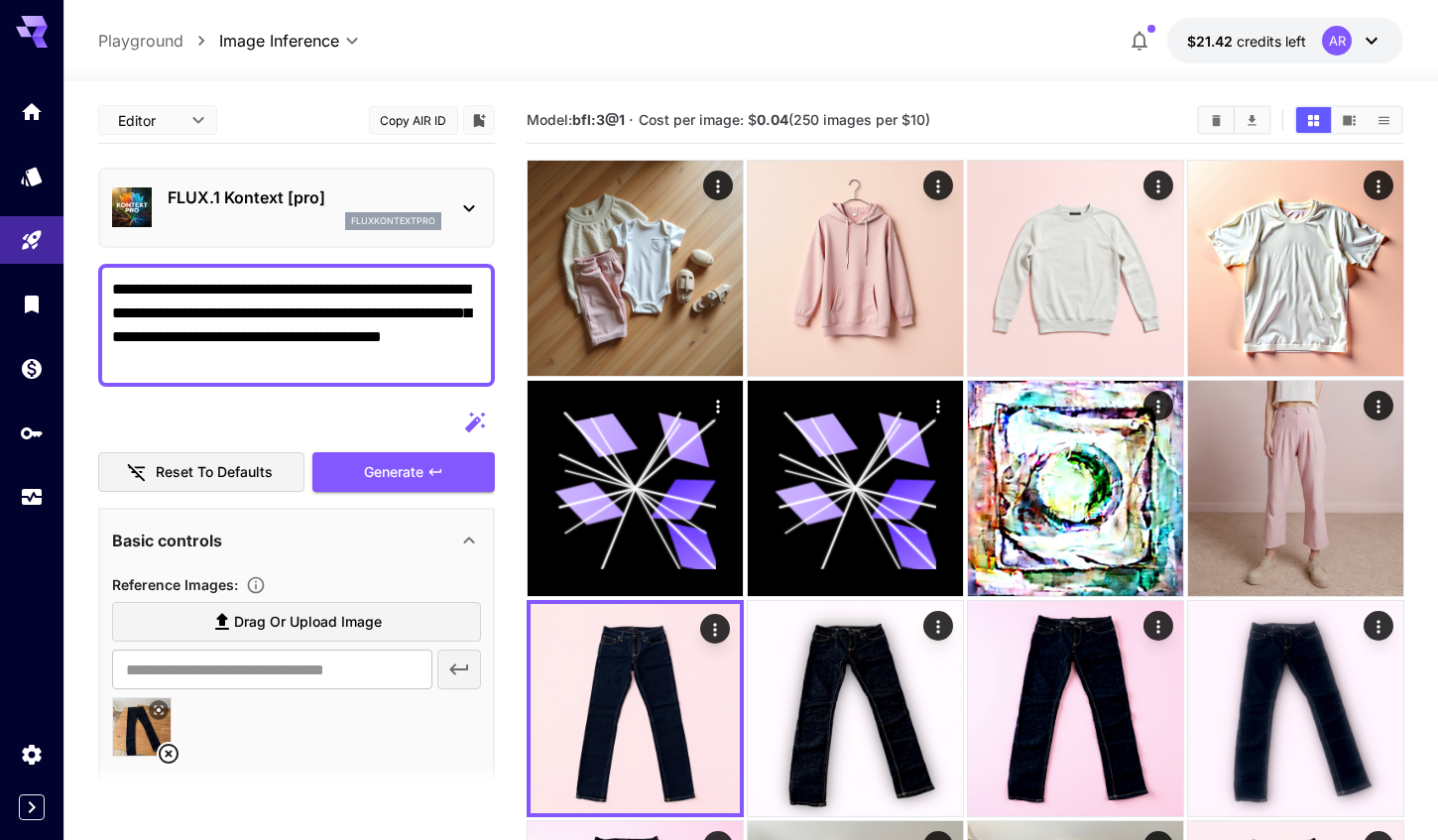 click at bounding box center [719, 420] 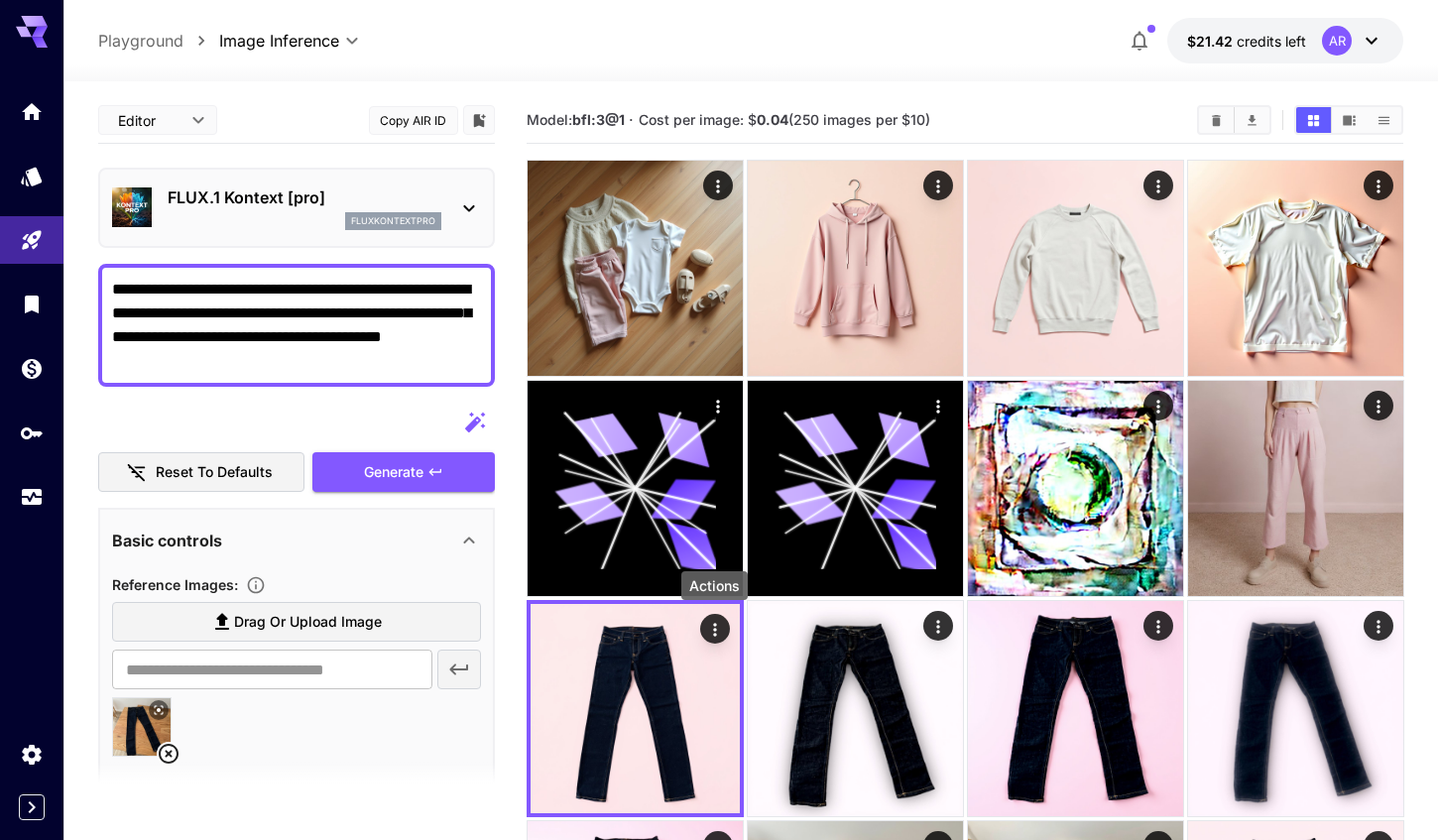 click on "Use as reference image Copy task UUID Copy seed Copy image URL Re-use parameters Send to Download Image Show JSON request Show JSON response Report issue" at bounding box center (151, 420) 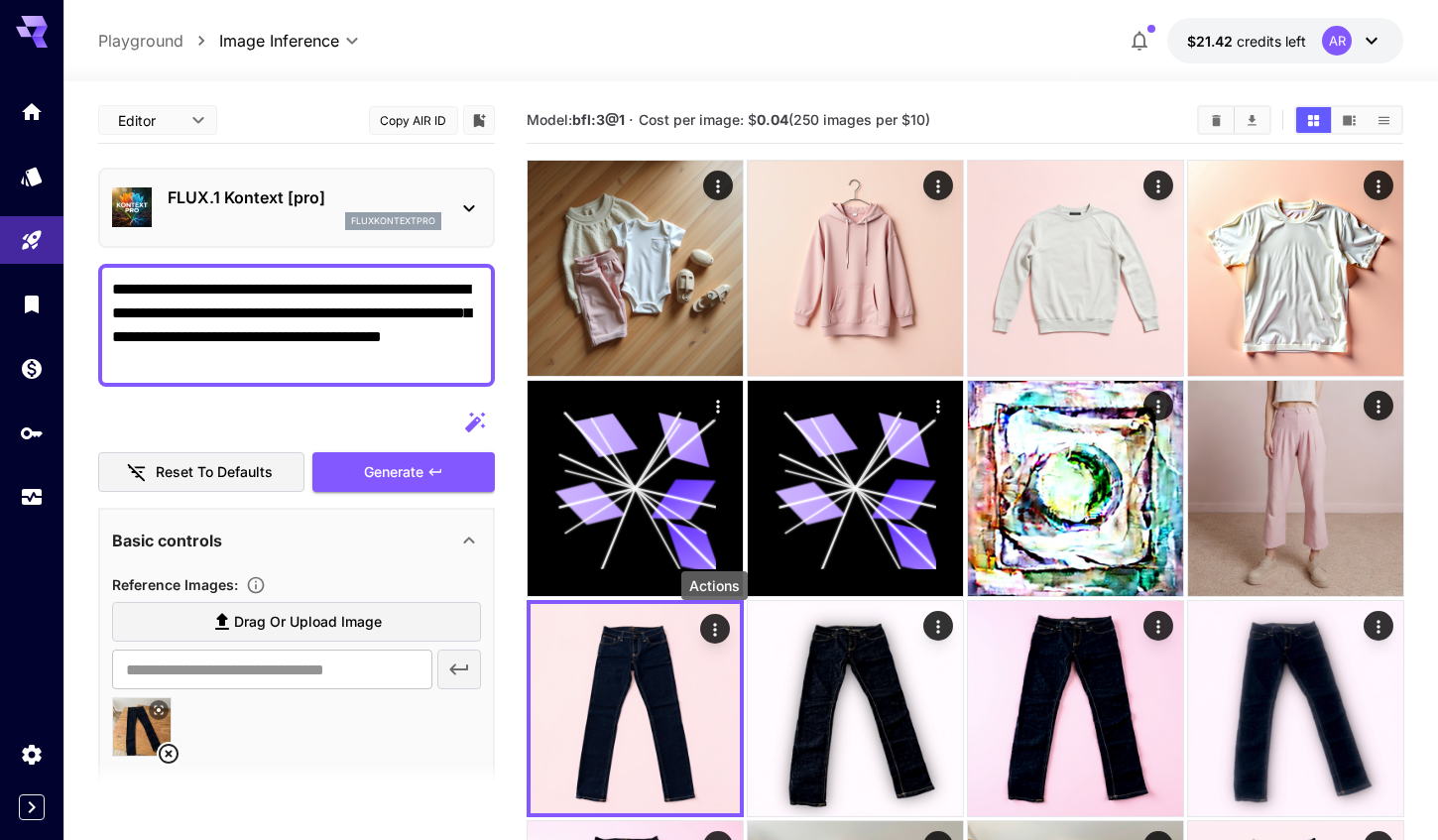 click on "FLUX.1 Kontext [pro]" at bounding box center (304, 197) 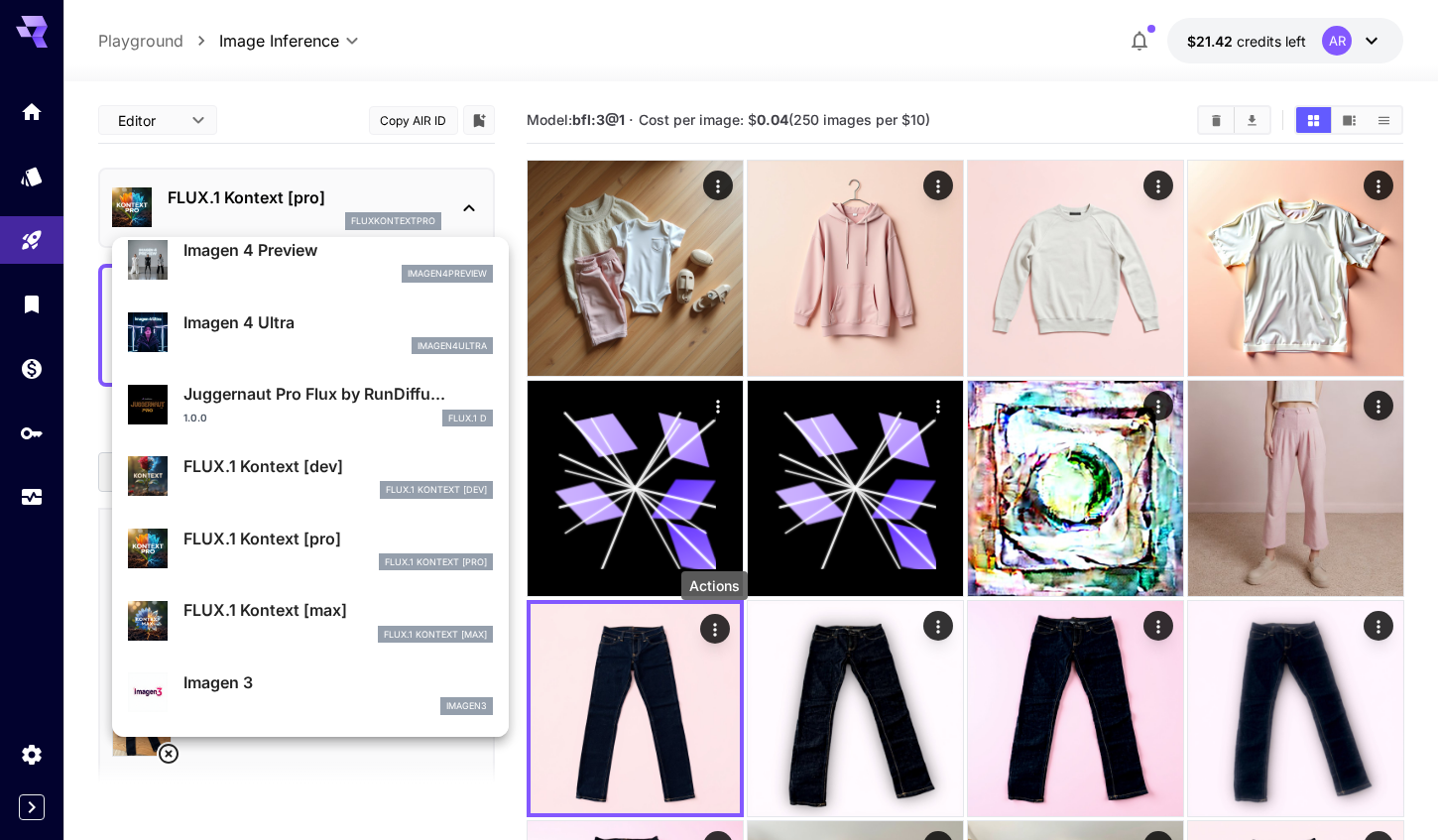 scroll, scrollTop: 580, scrollLeft: 0, axis: vertical 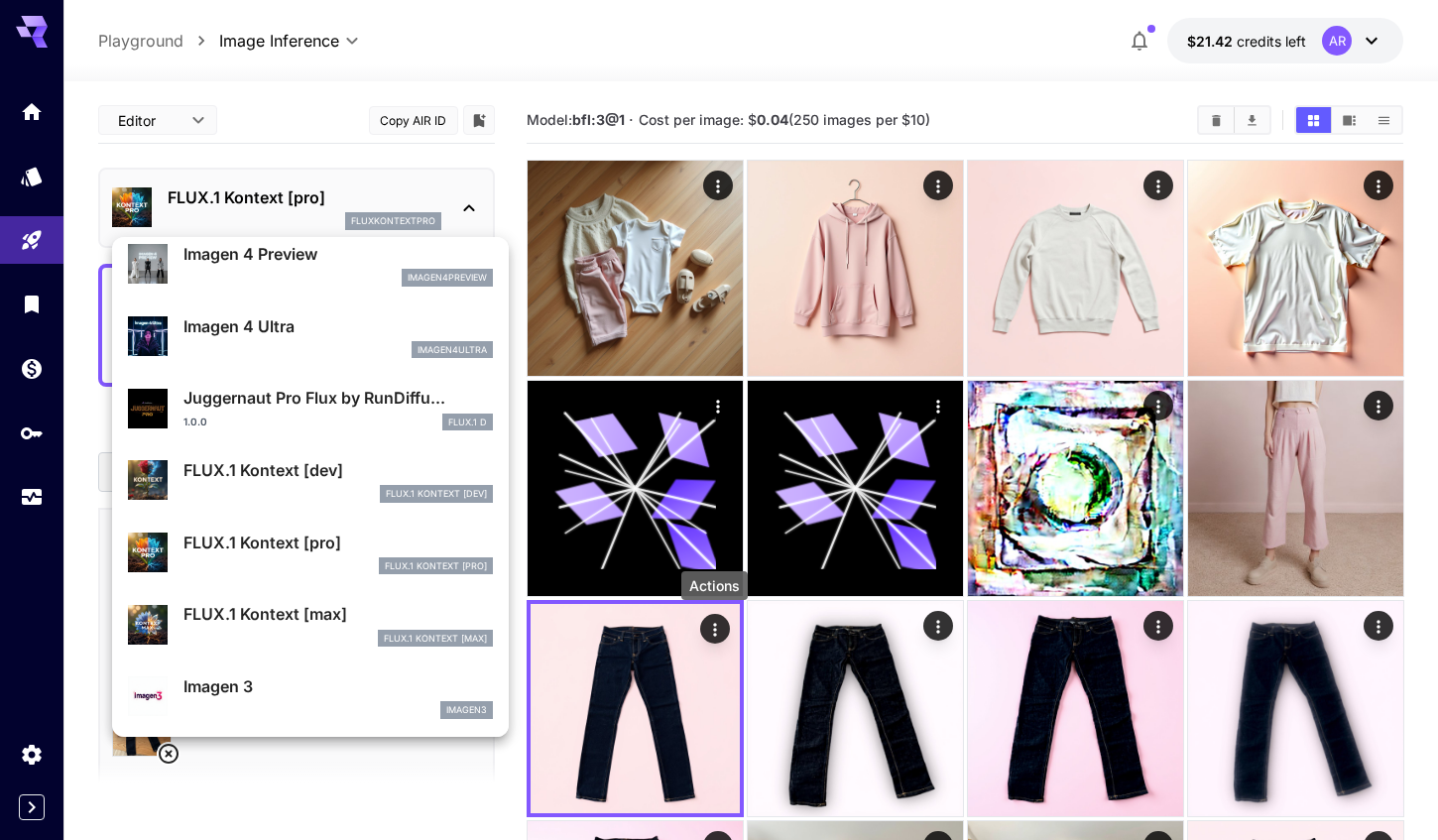 click on "FLUX.1 Kontext [dev] FlUX.1 Kontext [dev]" at bounding box center [310, 480] 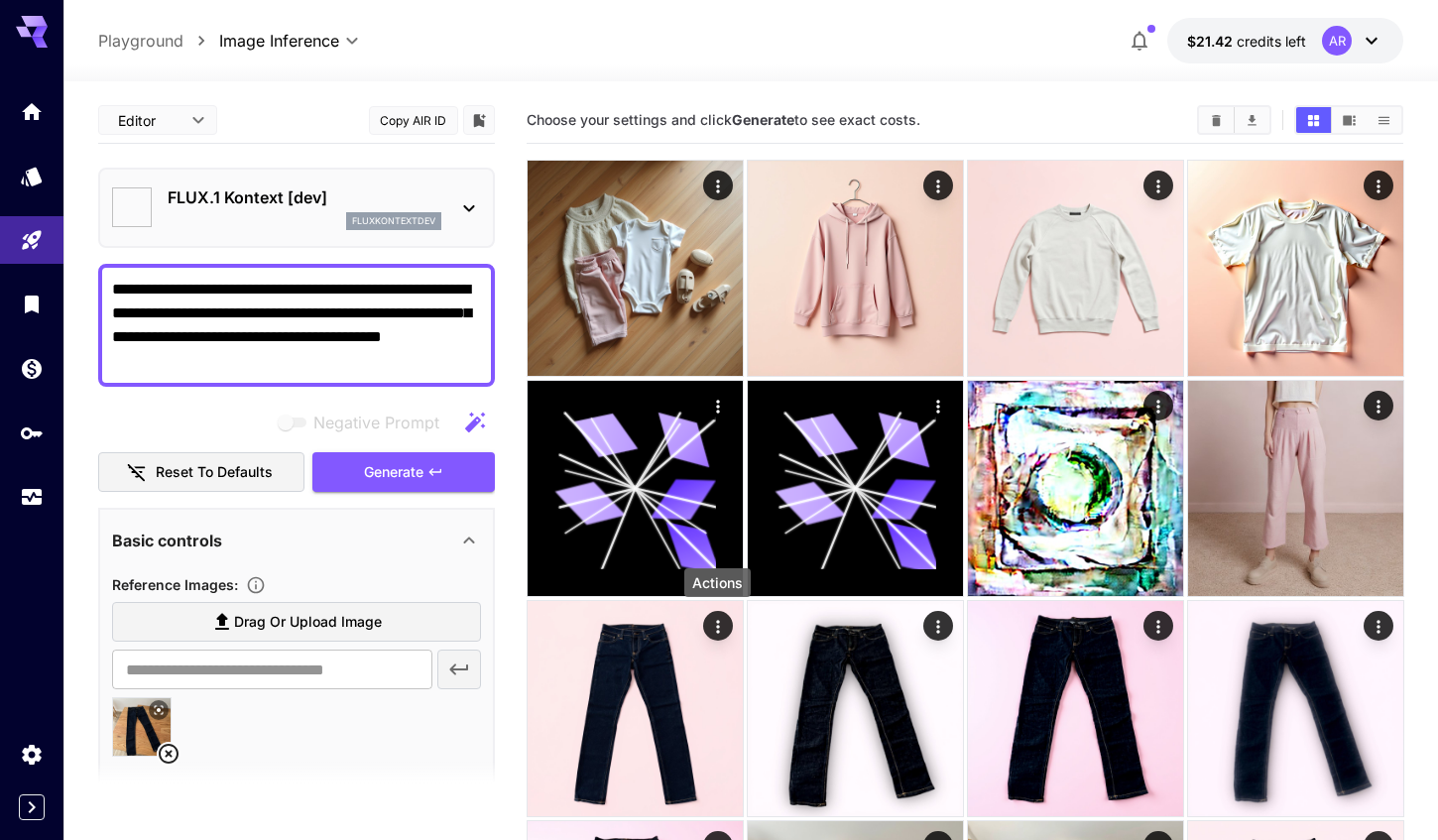 type on "*******" 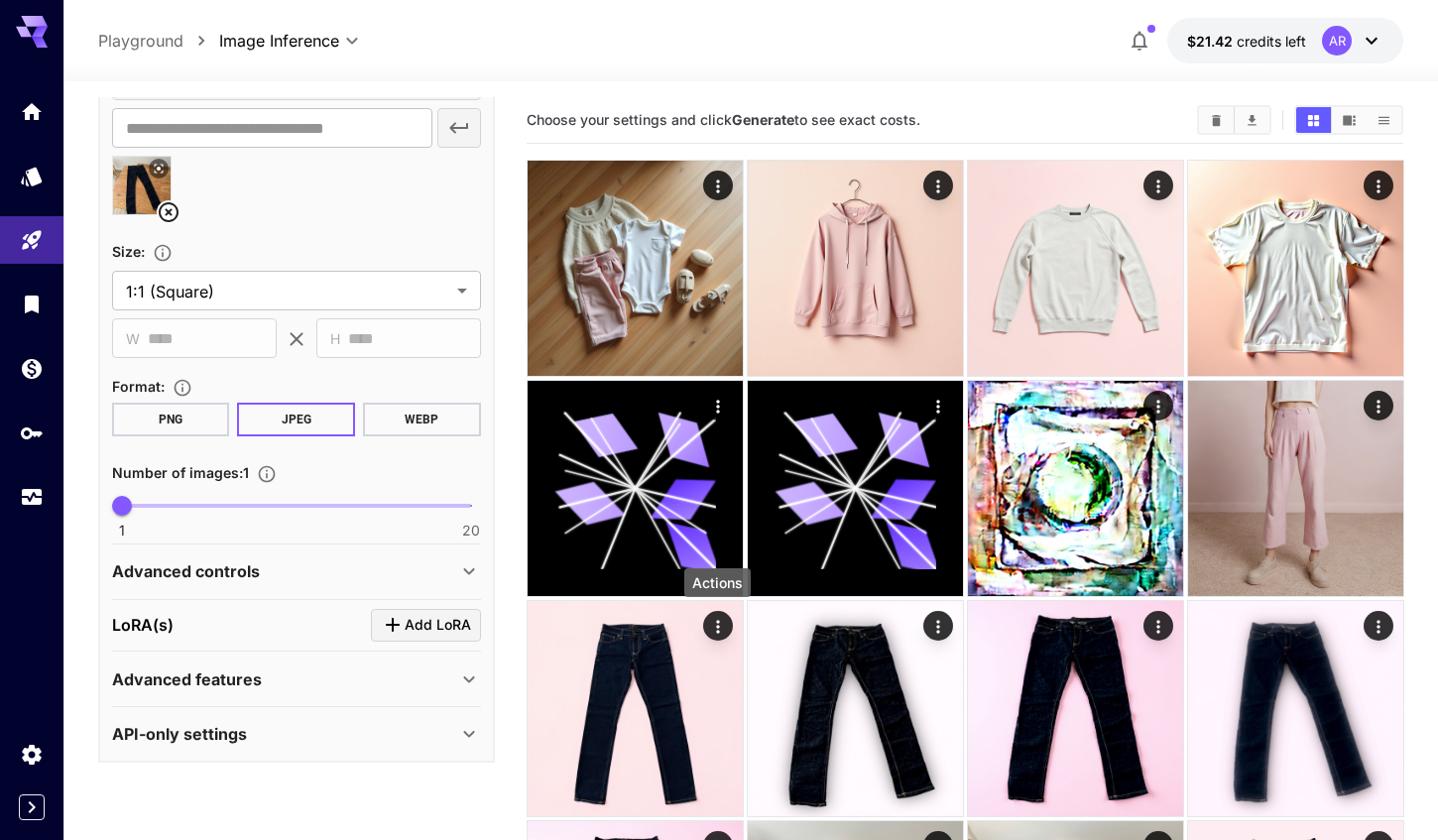 scroll, scrollTop: 540, scrollLeft: 0, axis: vertical 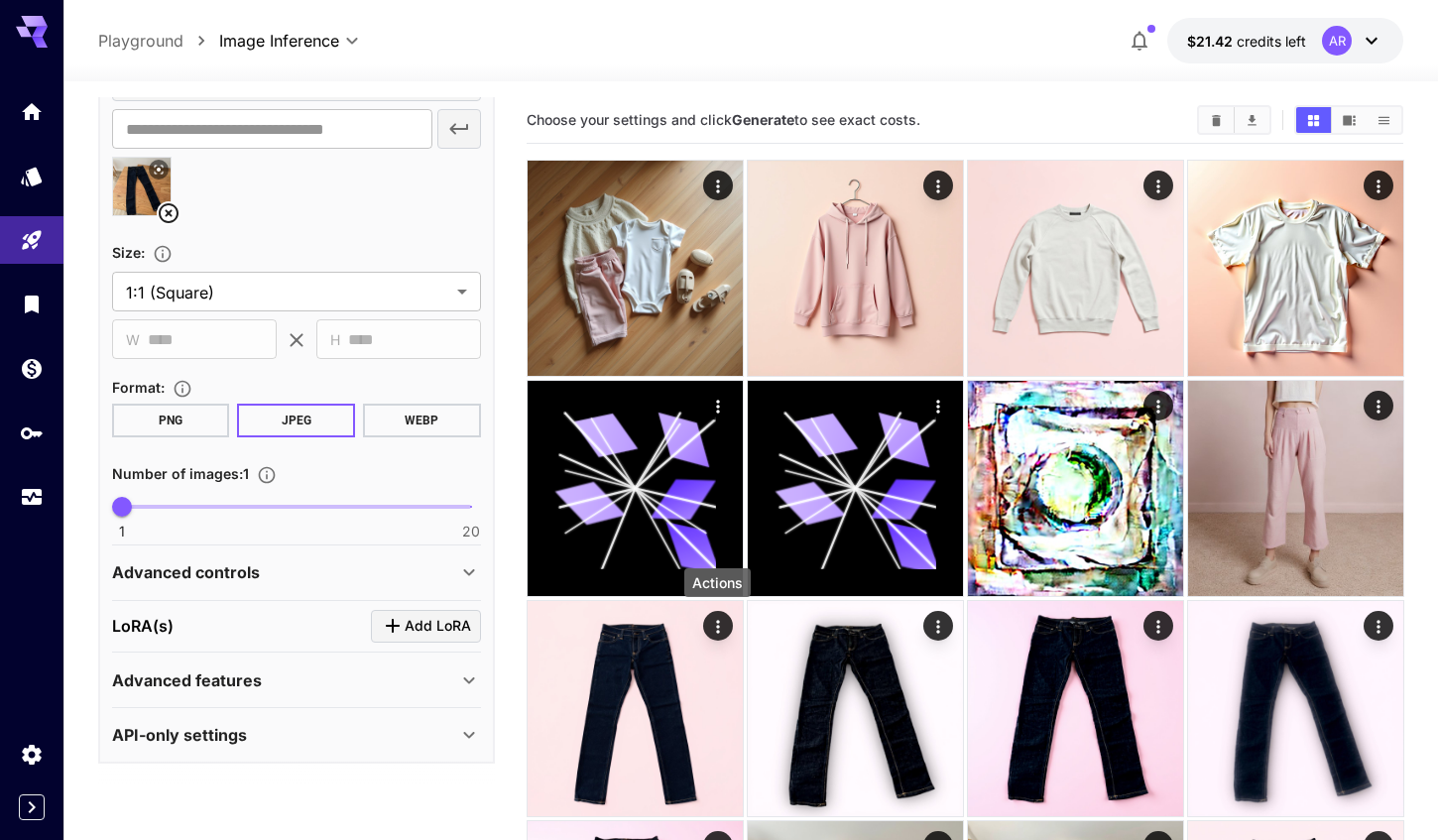 click on "Advanced controls" at bounding box center (285, 572) 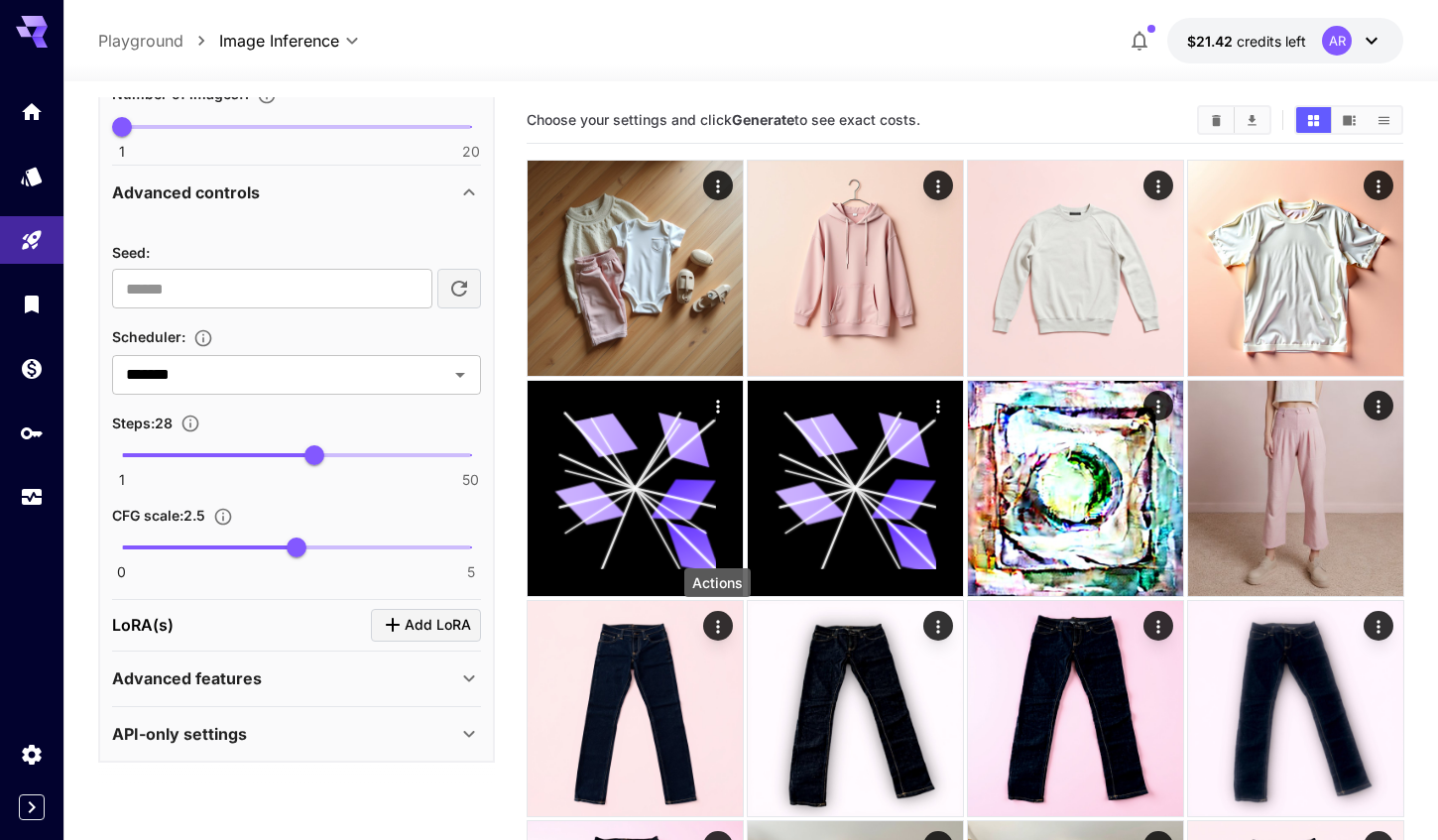 scroll, scrollTop: 919, scrollLeft: 0, axis: vertical 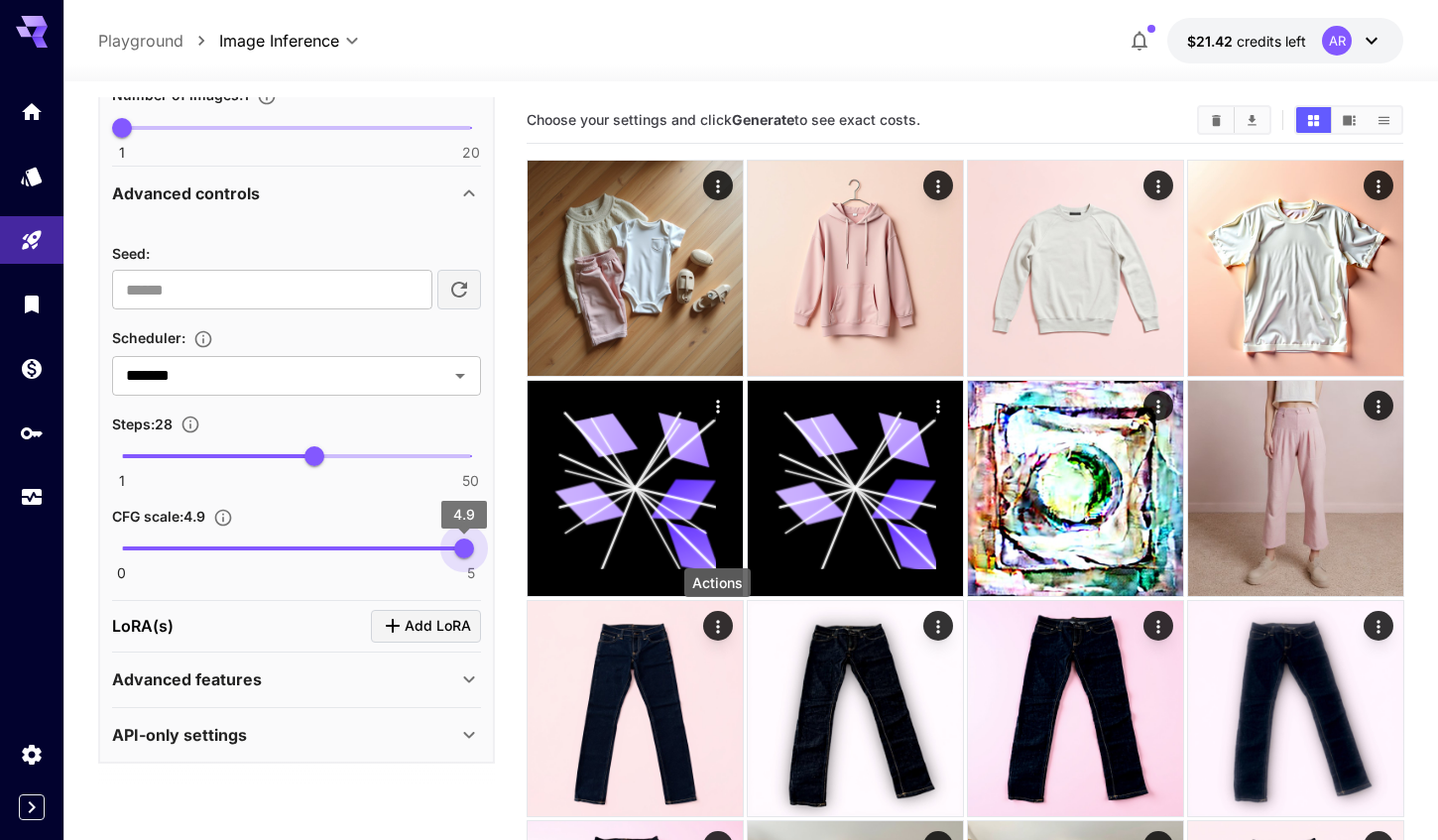type on "*" 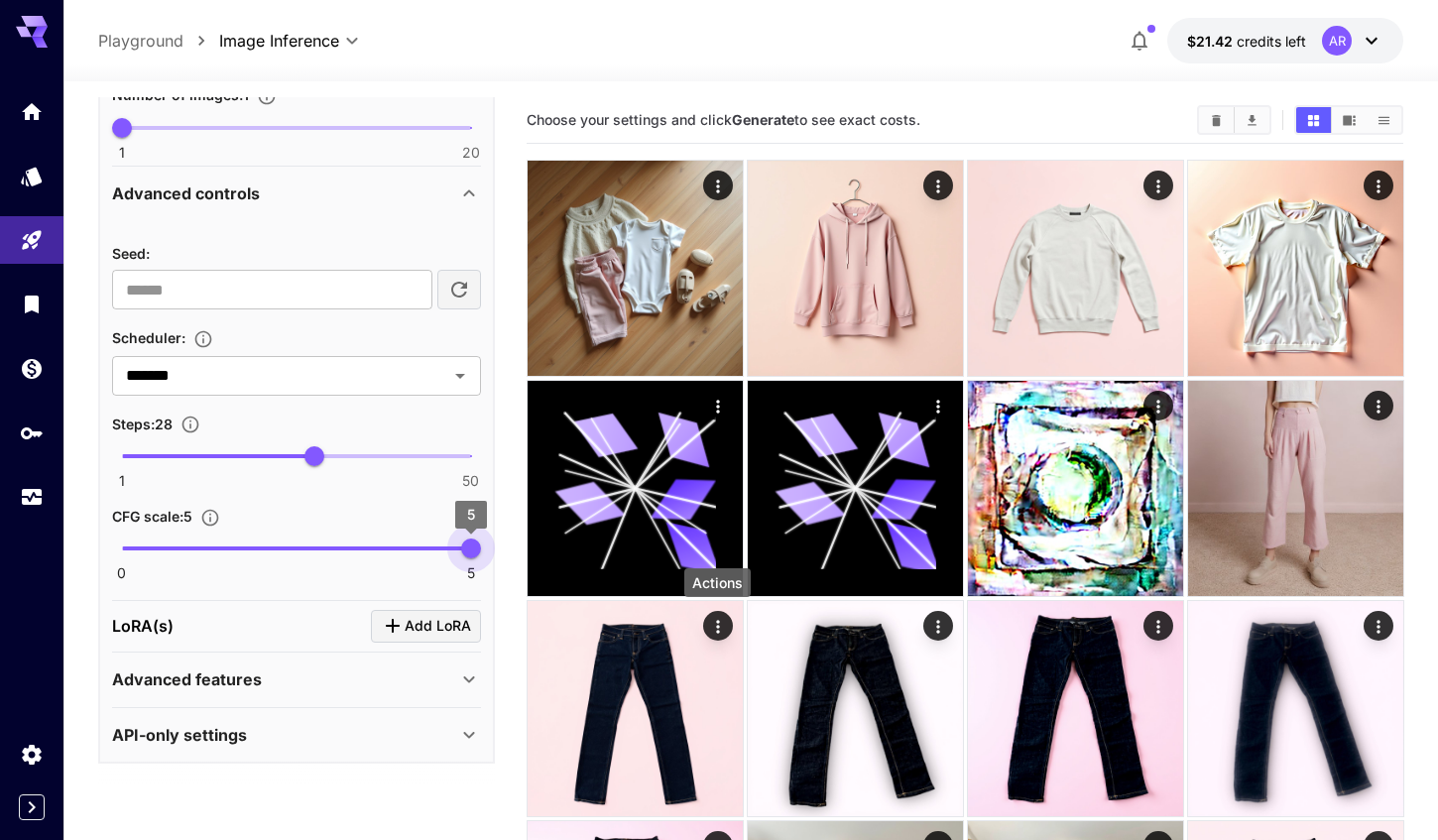 drag, startPoint x: 301, startPoint y: 544, endPoint x: 477, endPoint y: 547, distance: 176.02557 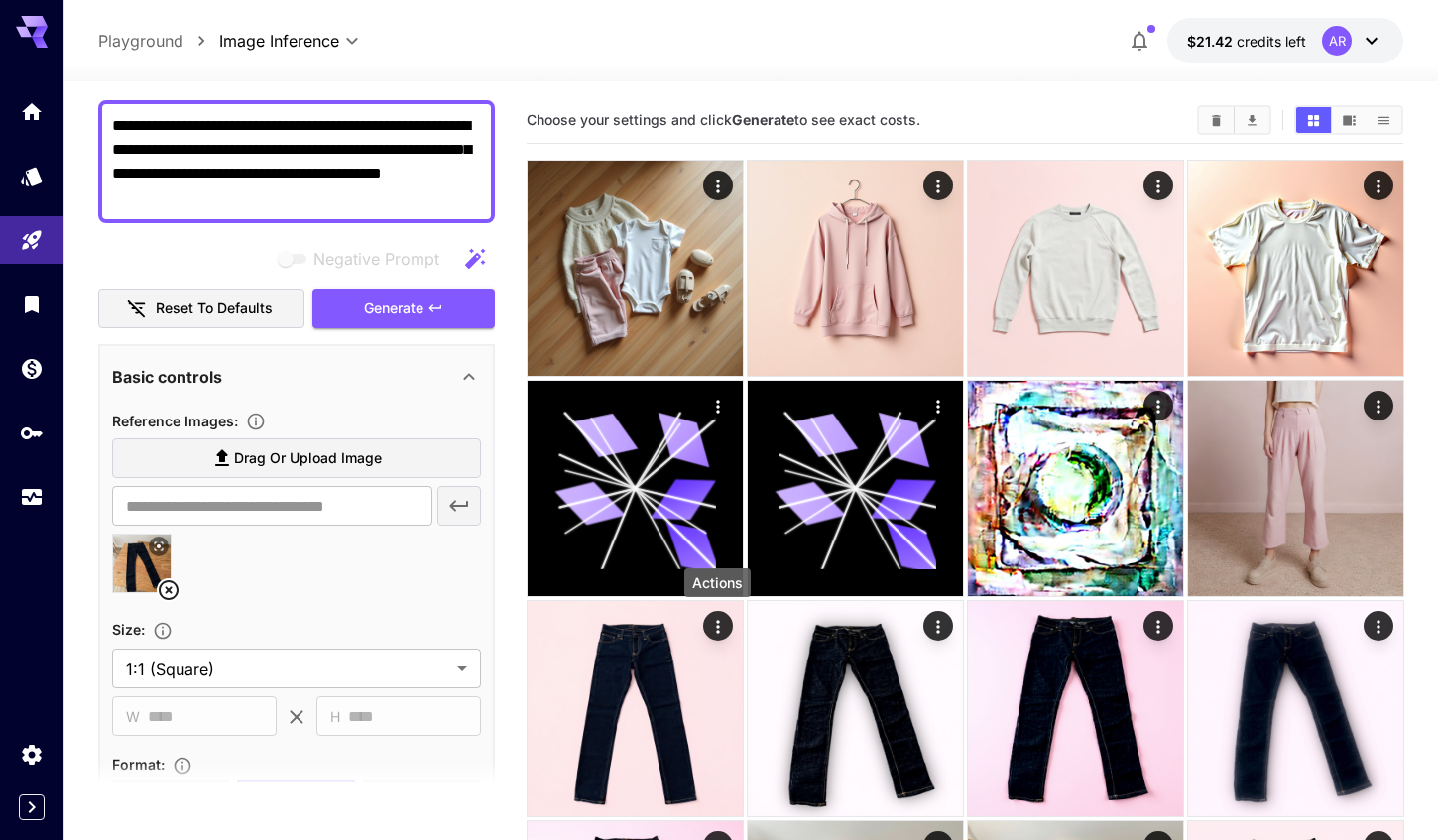 scroll, scrollTop: 147, scrollLeft: 0, axis: vertical 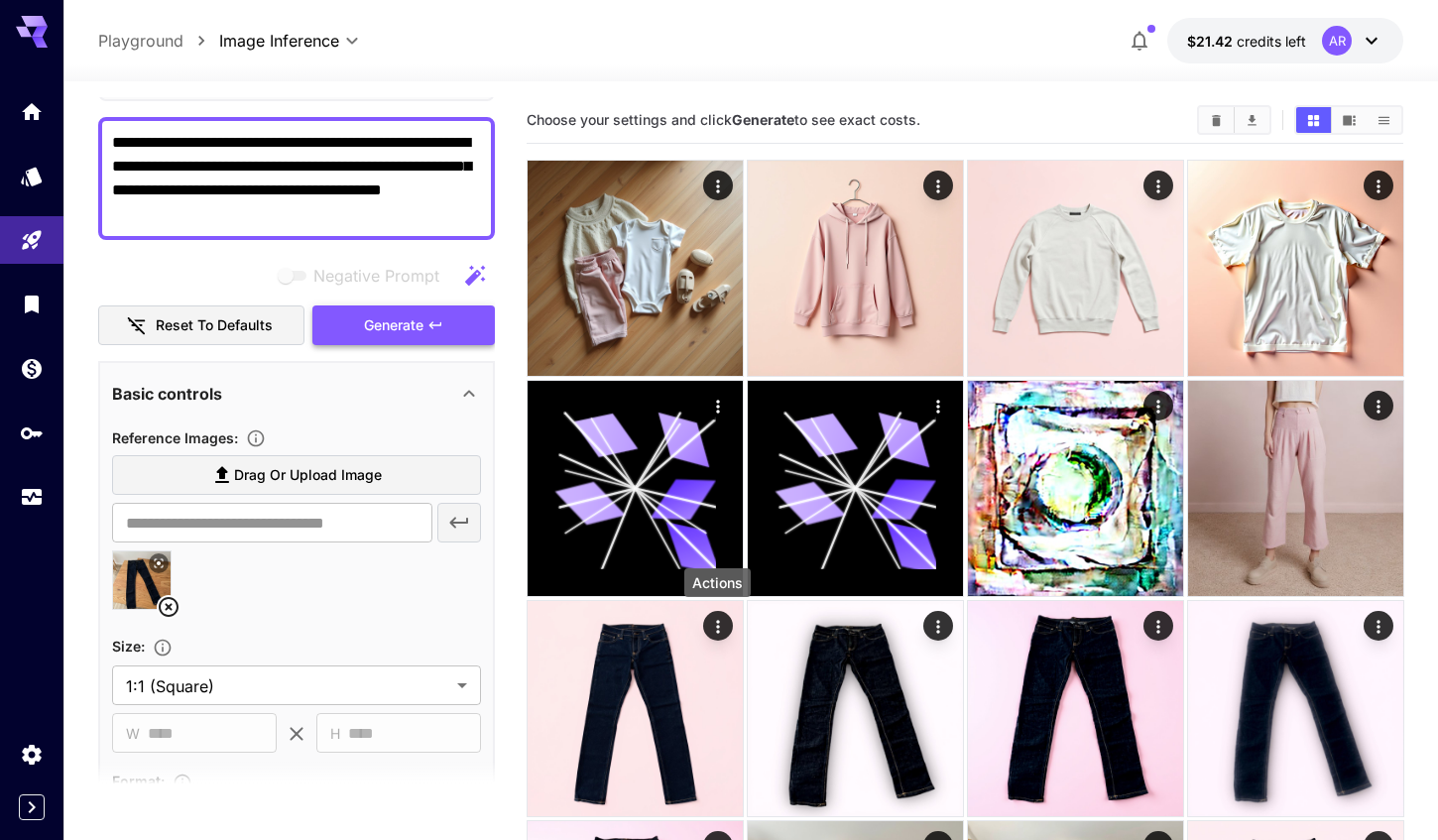 click on "Generate" at bounding box center [394, 325] 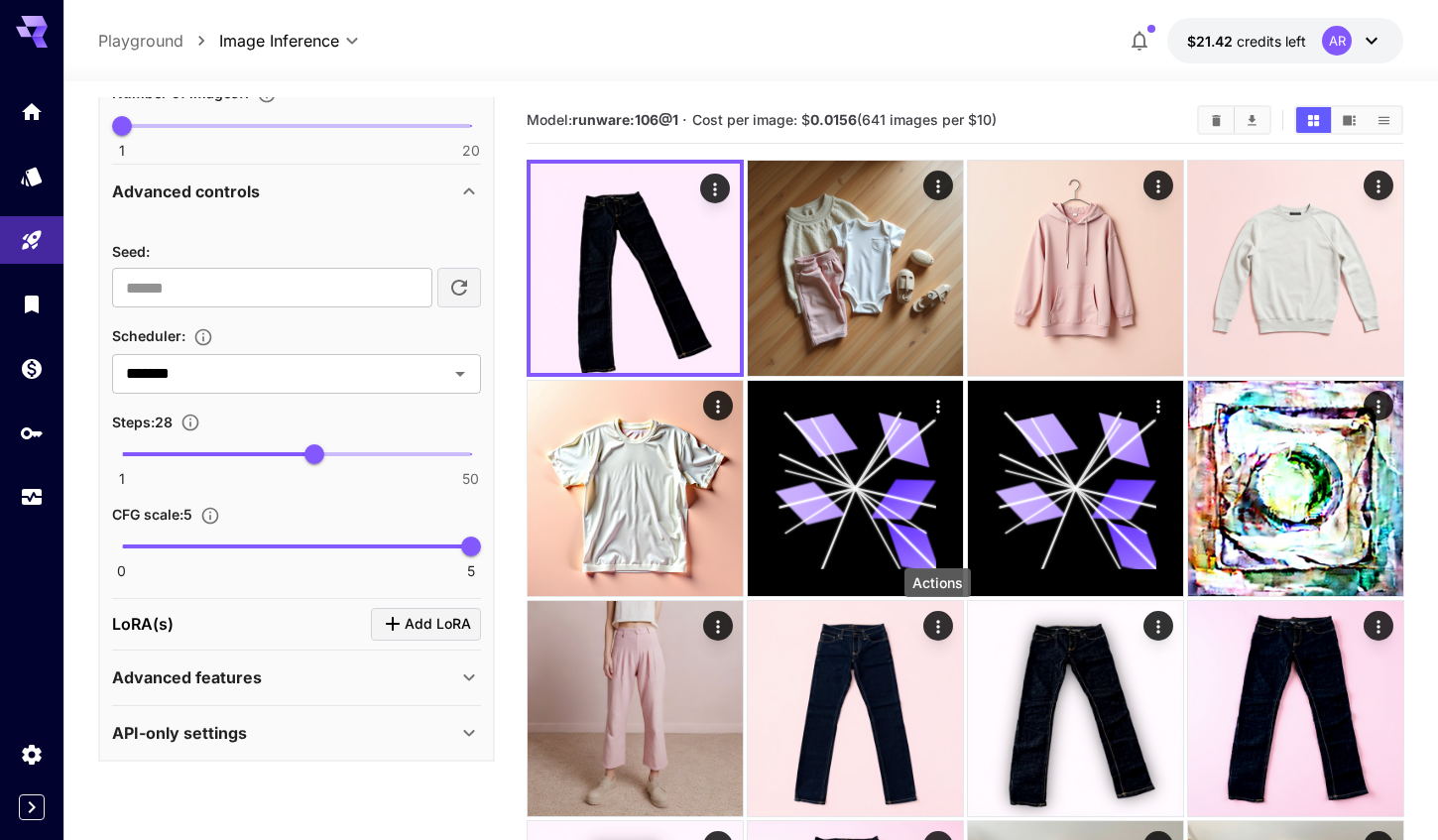 scroll, scrollTop: 919, scrollLeft: 0, axis: vertical 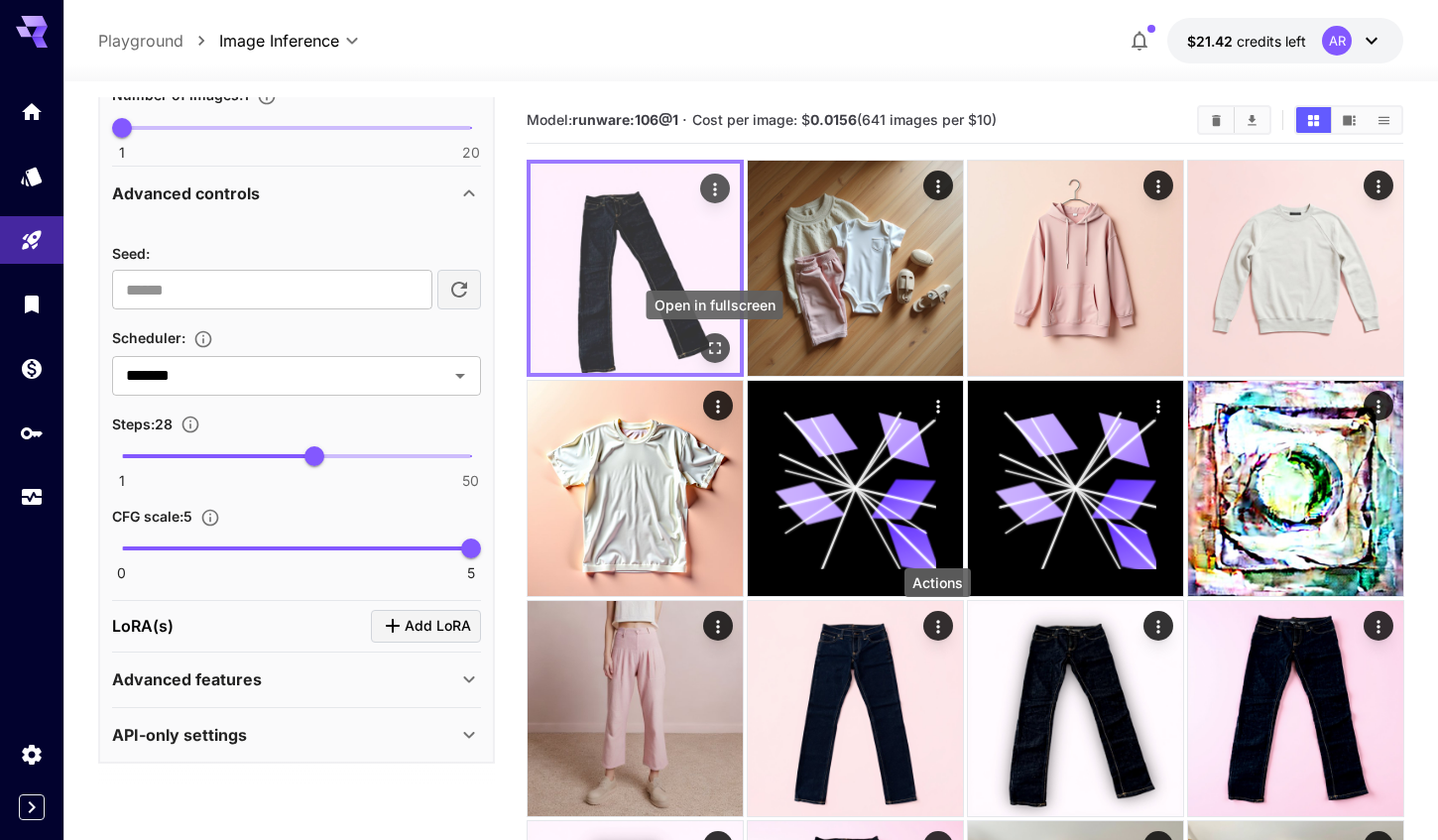 click 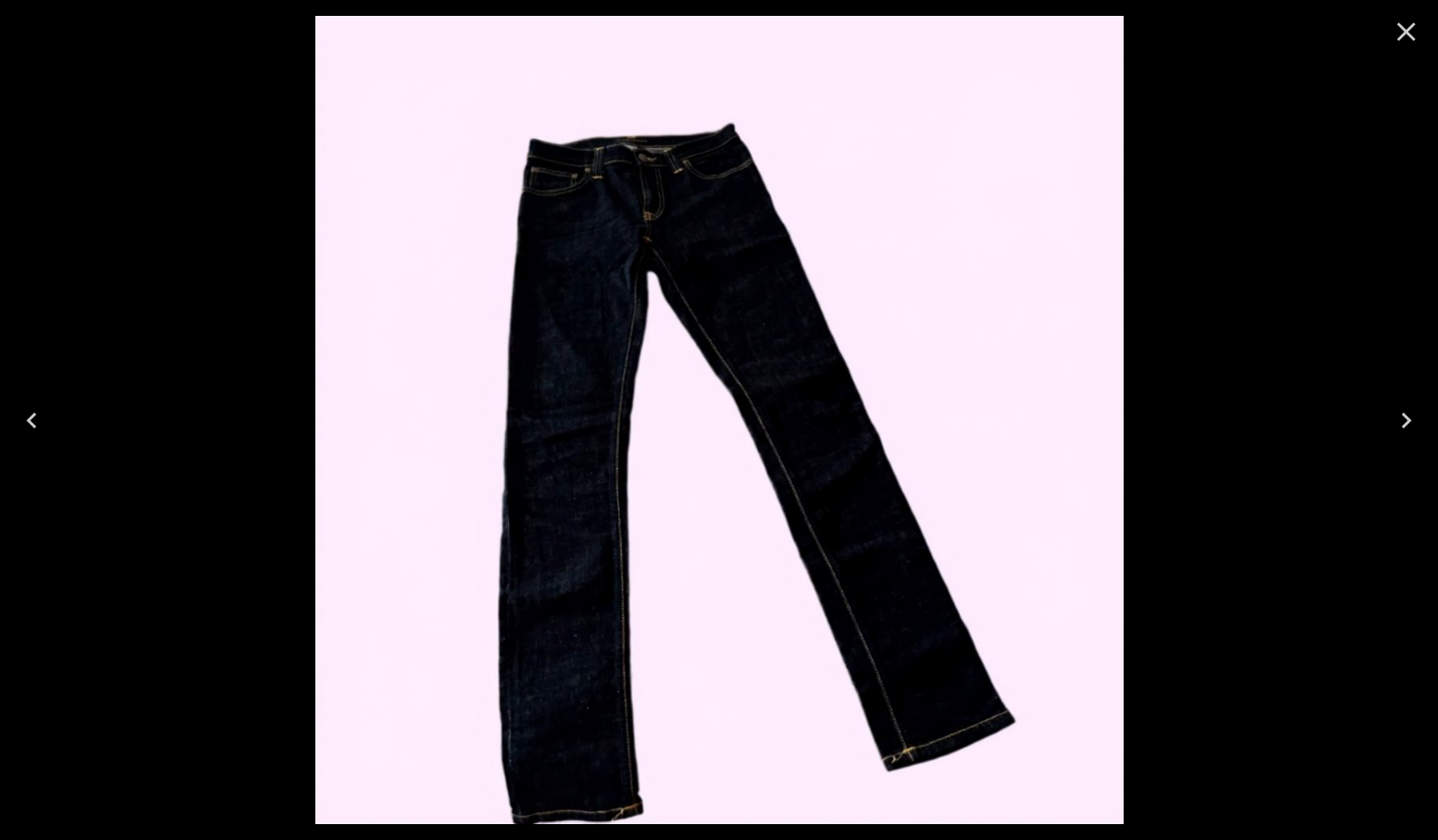 click at bounding box center (719, 420) 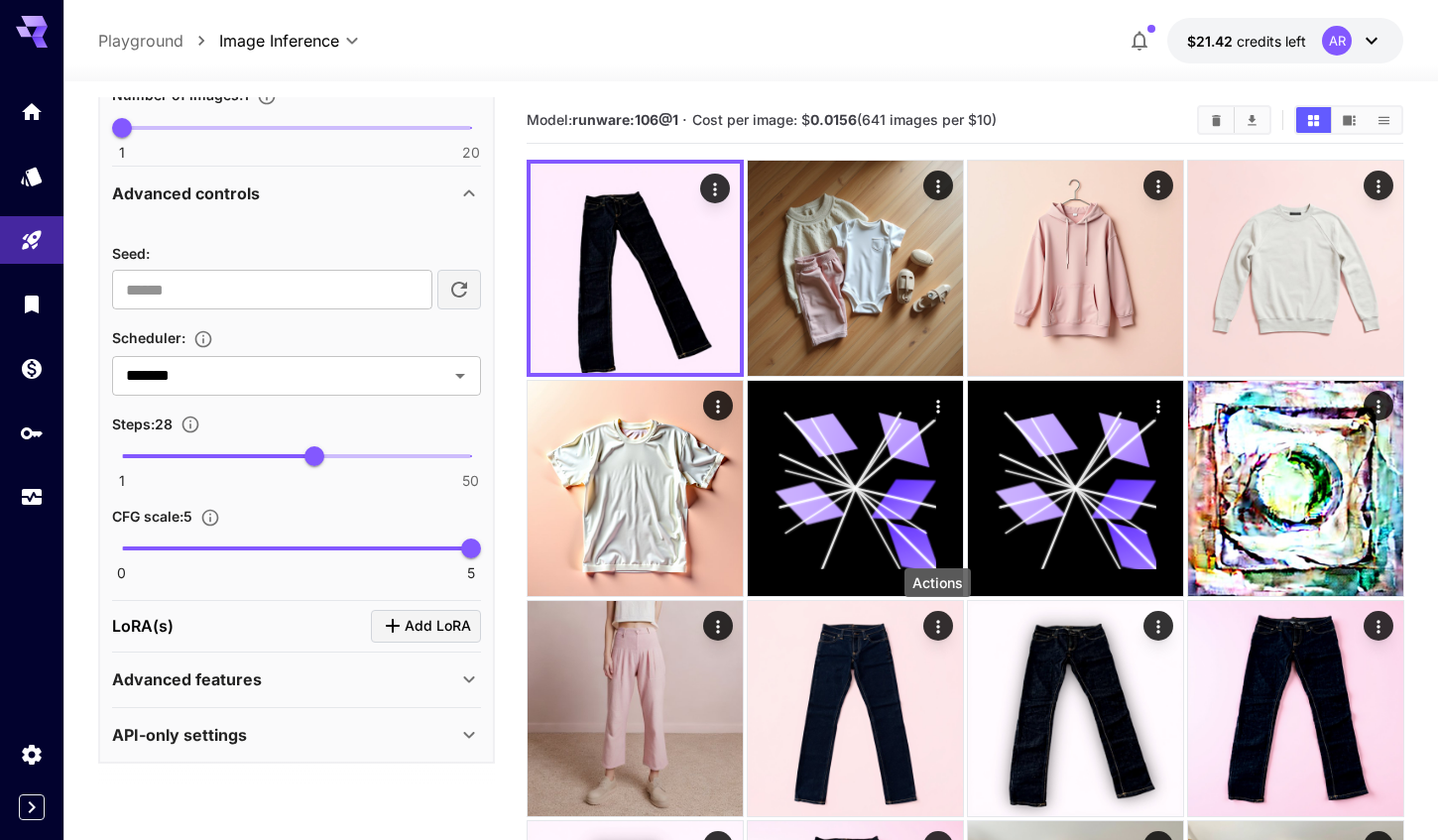 click on "Advanced features" at bounding box center (285, 679) 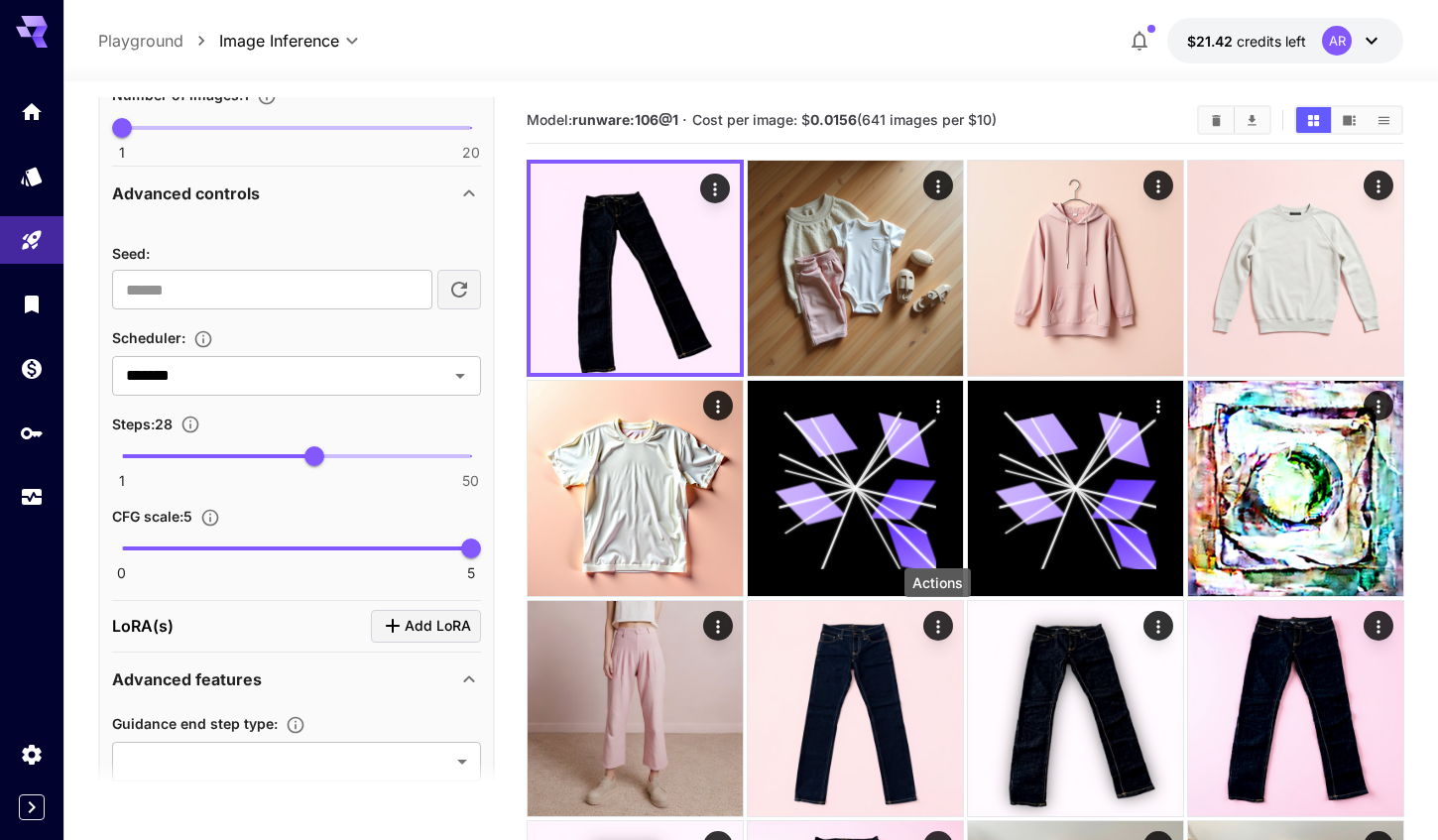 click on "Advanced features" at bounding box center [285, 679] 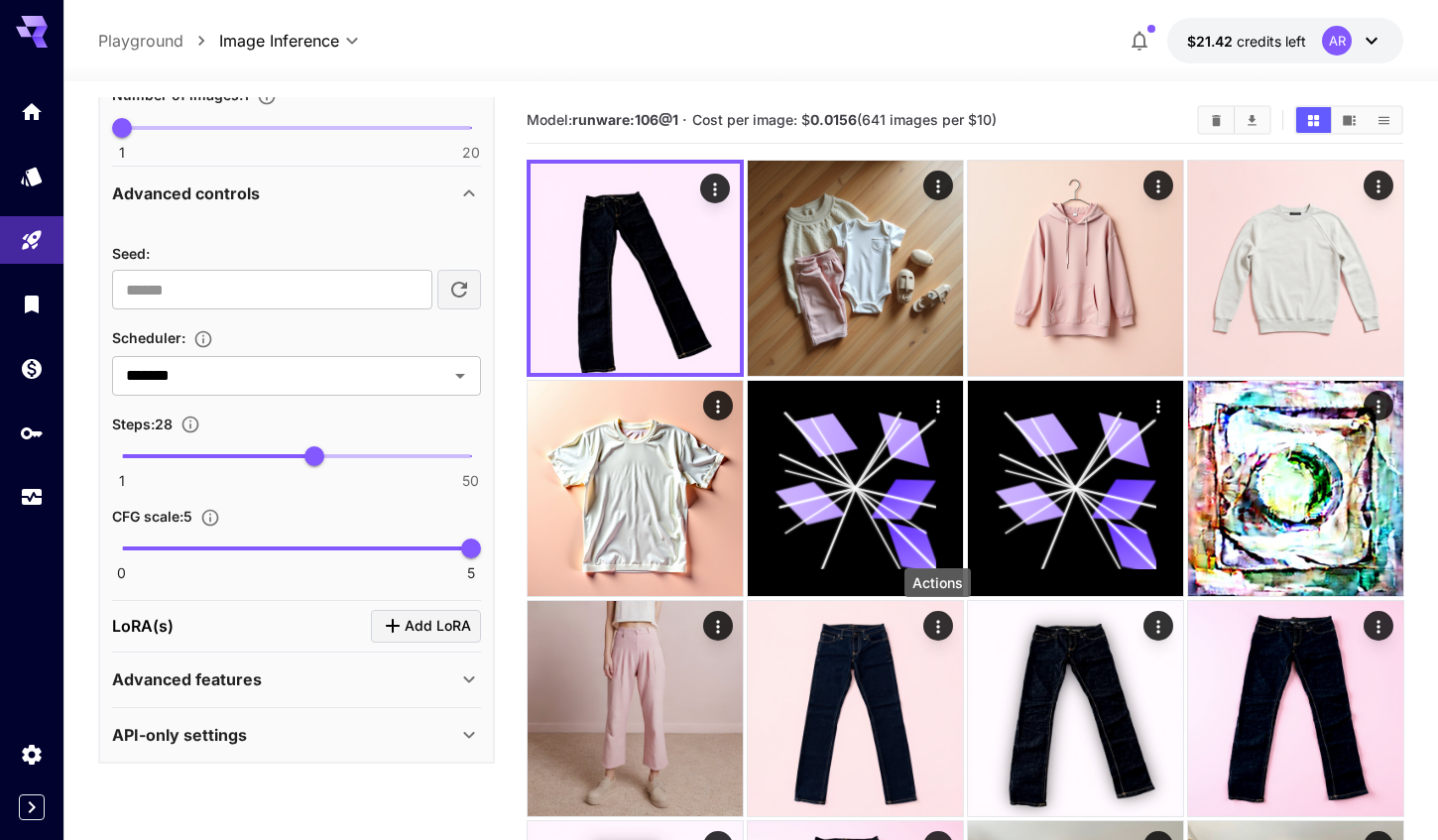 click on "Advanced features" at bounding box center [285, 679] 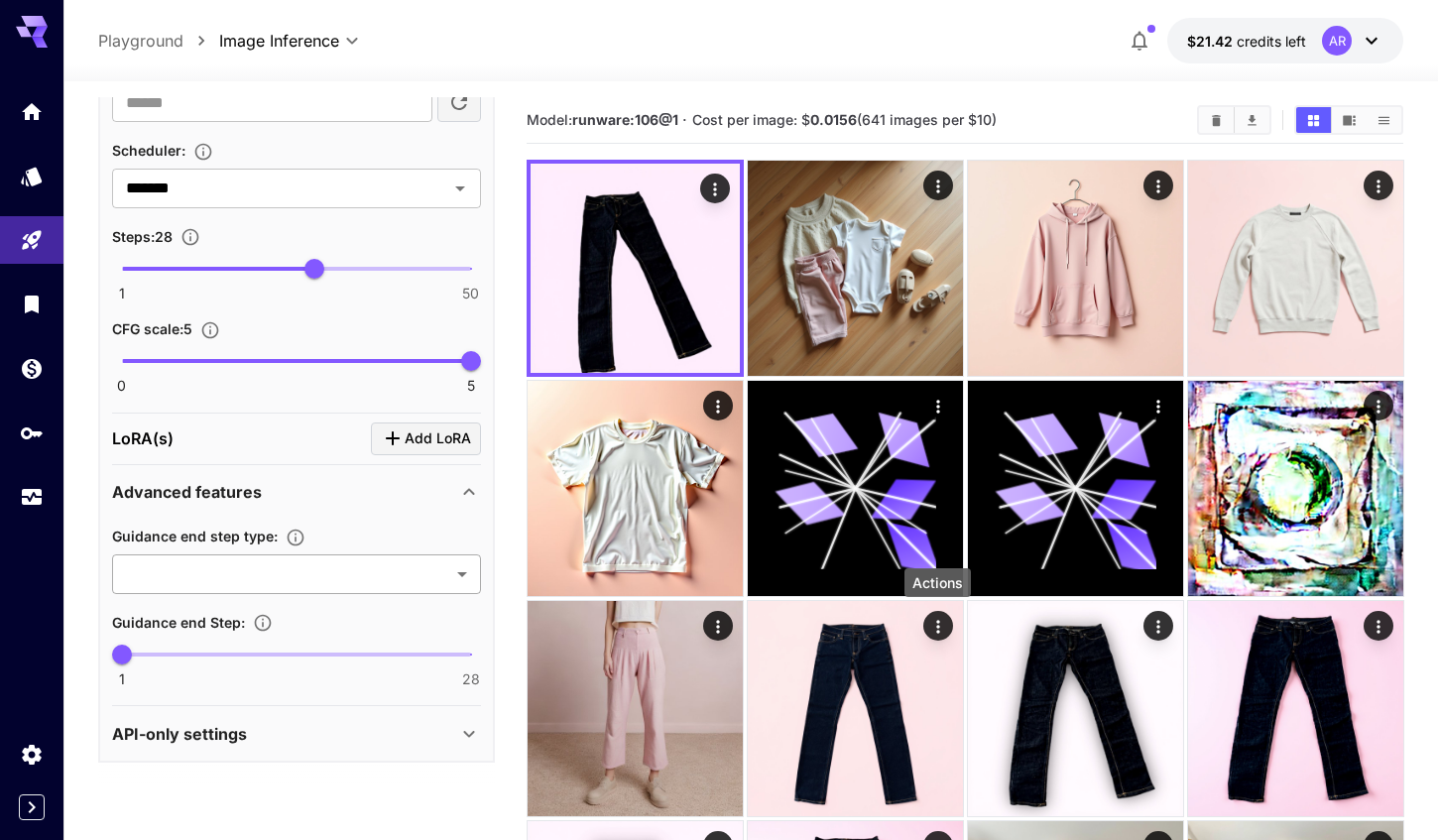 scroll, scrollTop: 1106, scrollLeft: 0, axis: vertical 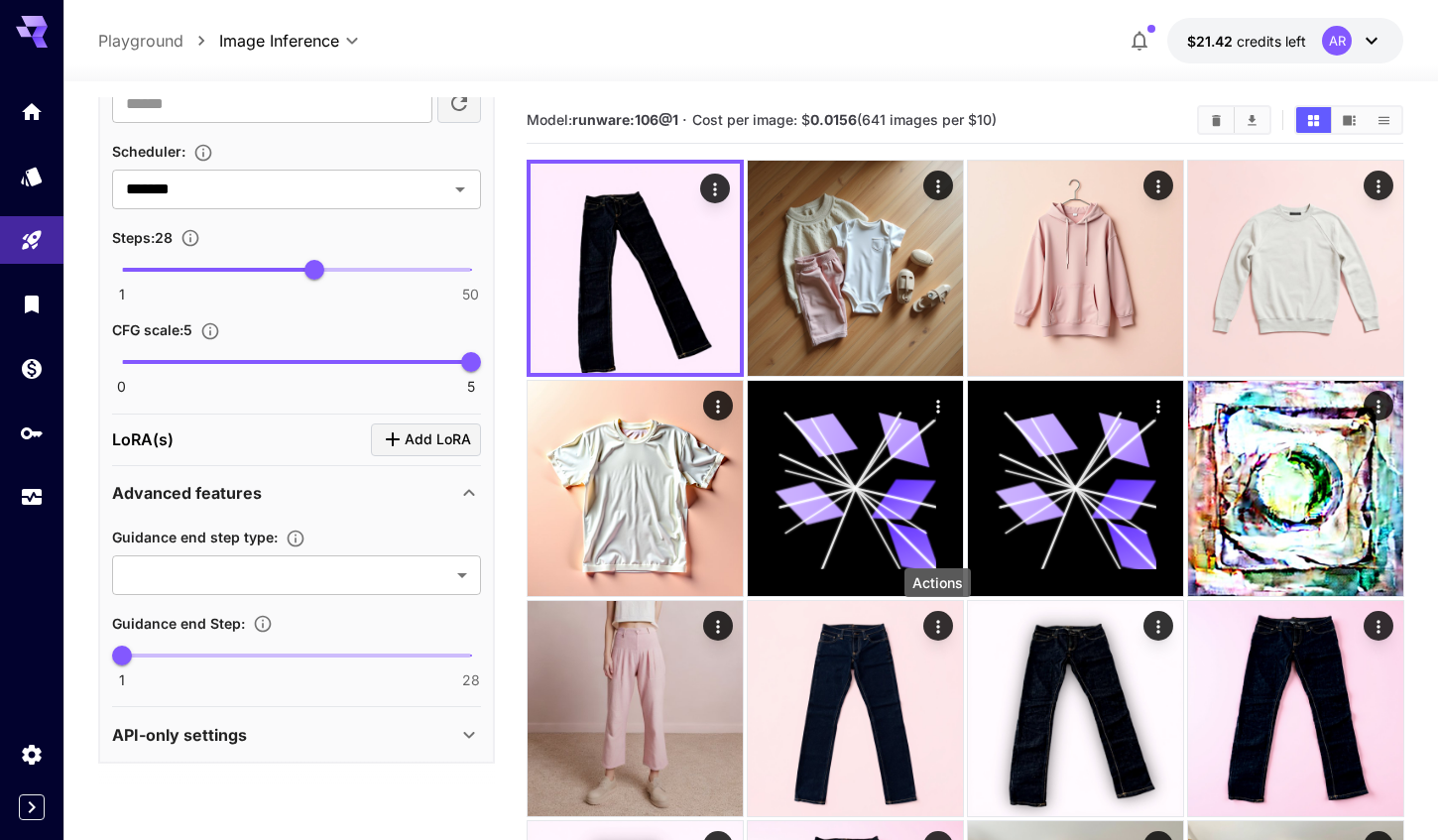 click on "Advanced features" at bounding box center [285, 493] 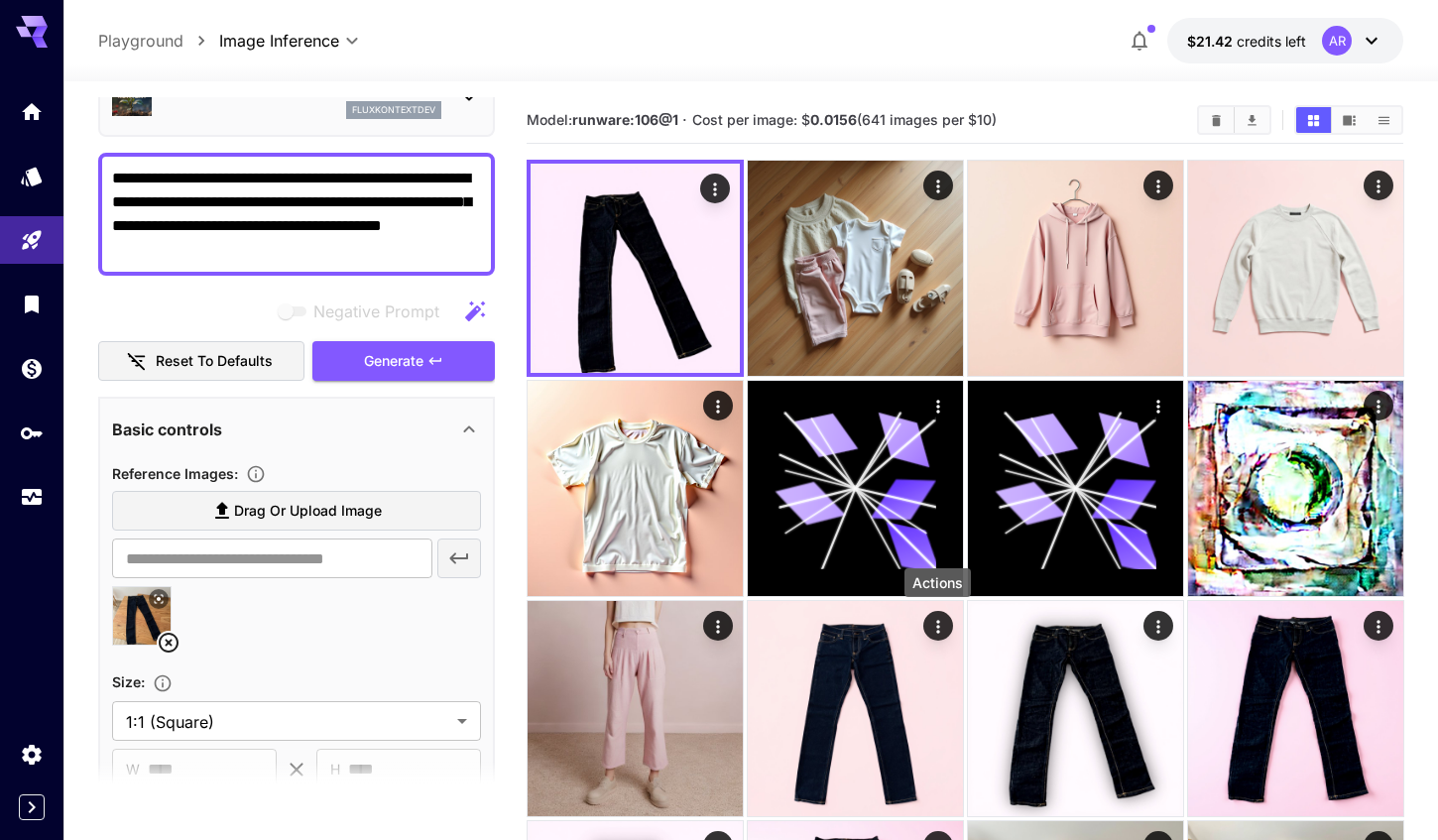 scroll, scrollTop: 28, scrollLeft: 0, axis: vertical 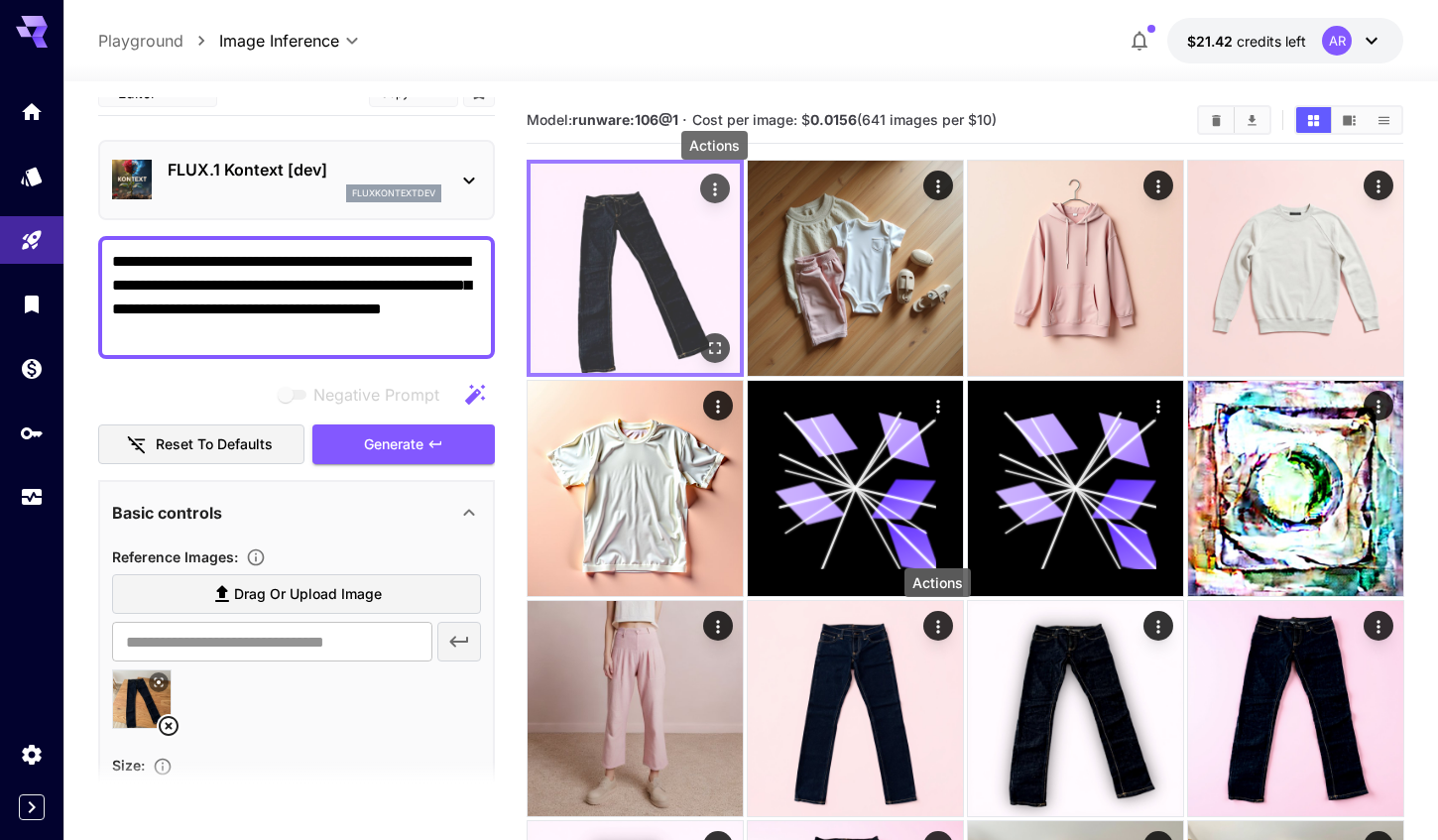 click 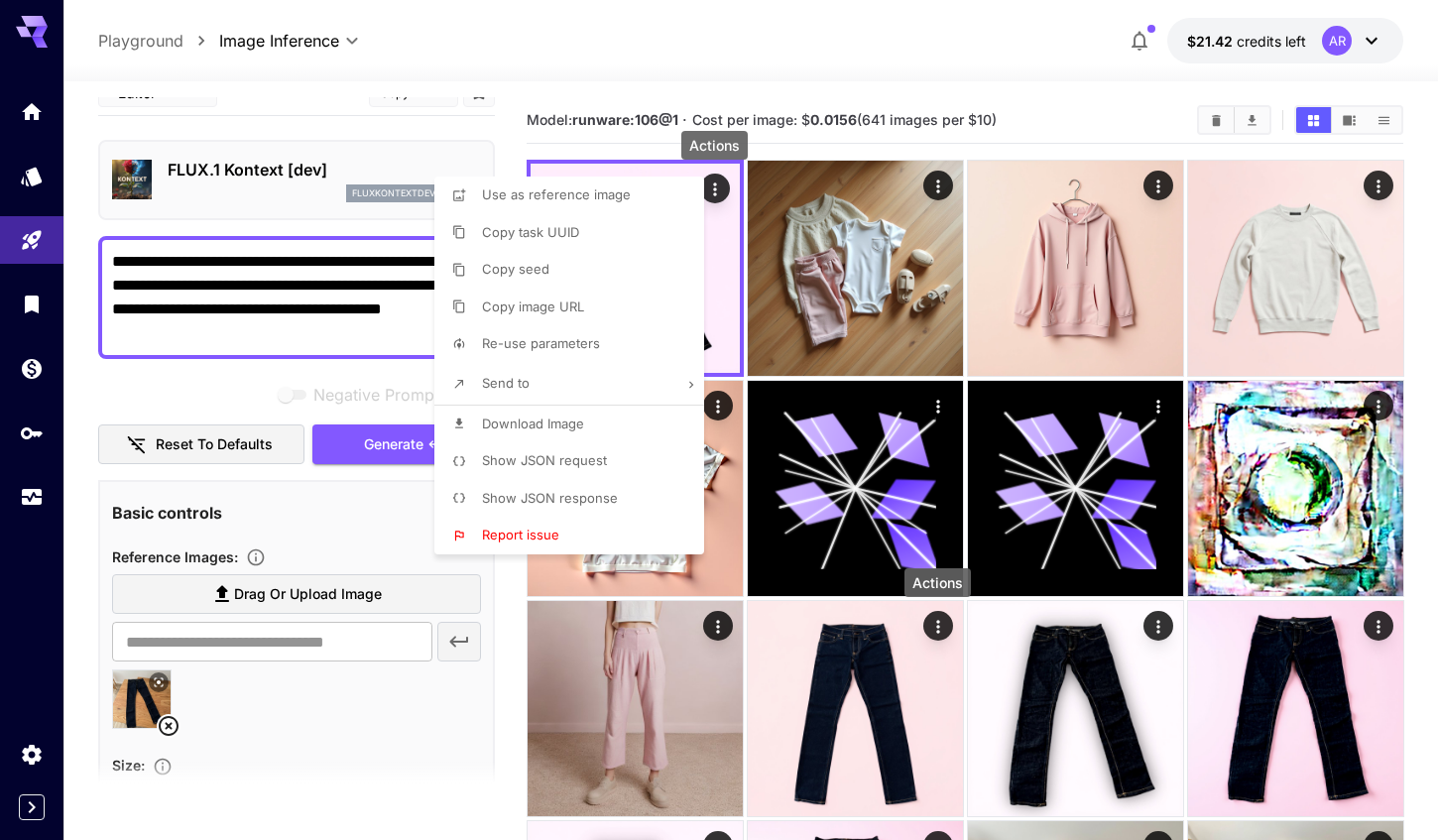 click on "Show JSON request" at bounding box center (544, 460) 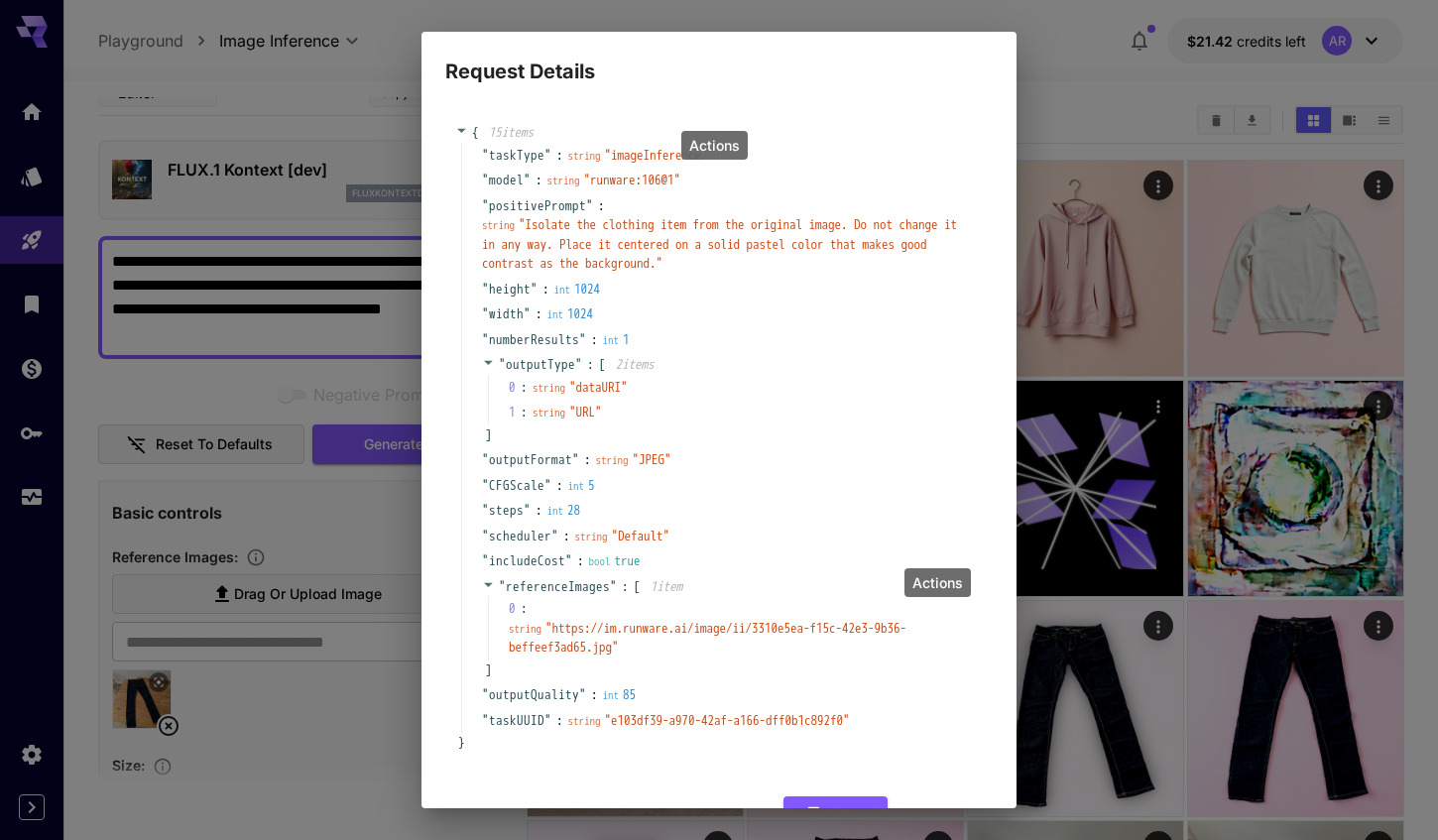 click on "" runware:106@1 "" at bounding box center [633, 180] 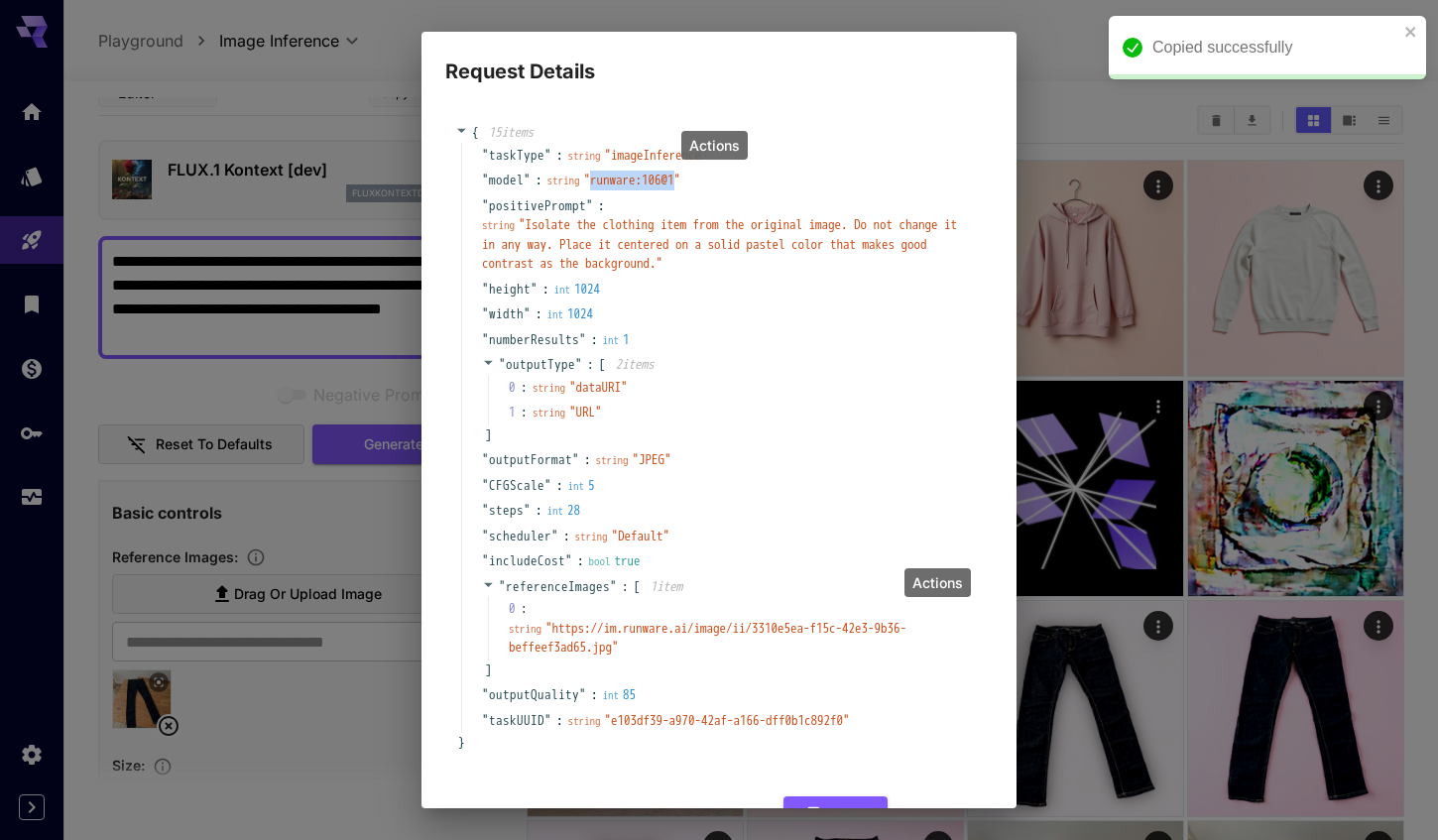 drag, startPoint x: 642, startPoint y: 178, endPoint x: 701, endPoint y: 178, distance: 59 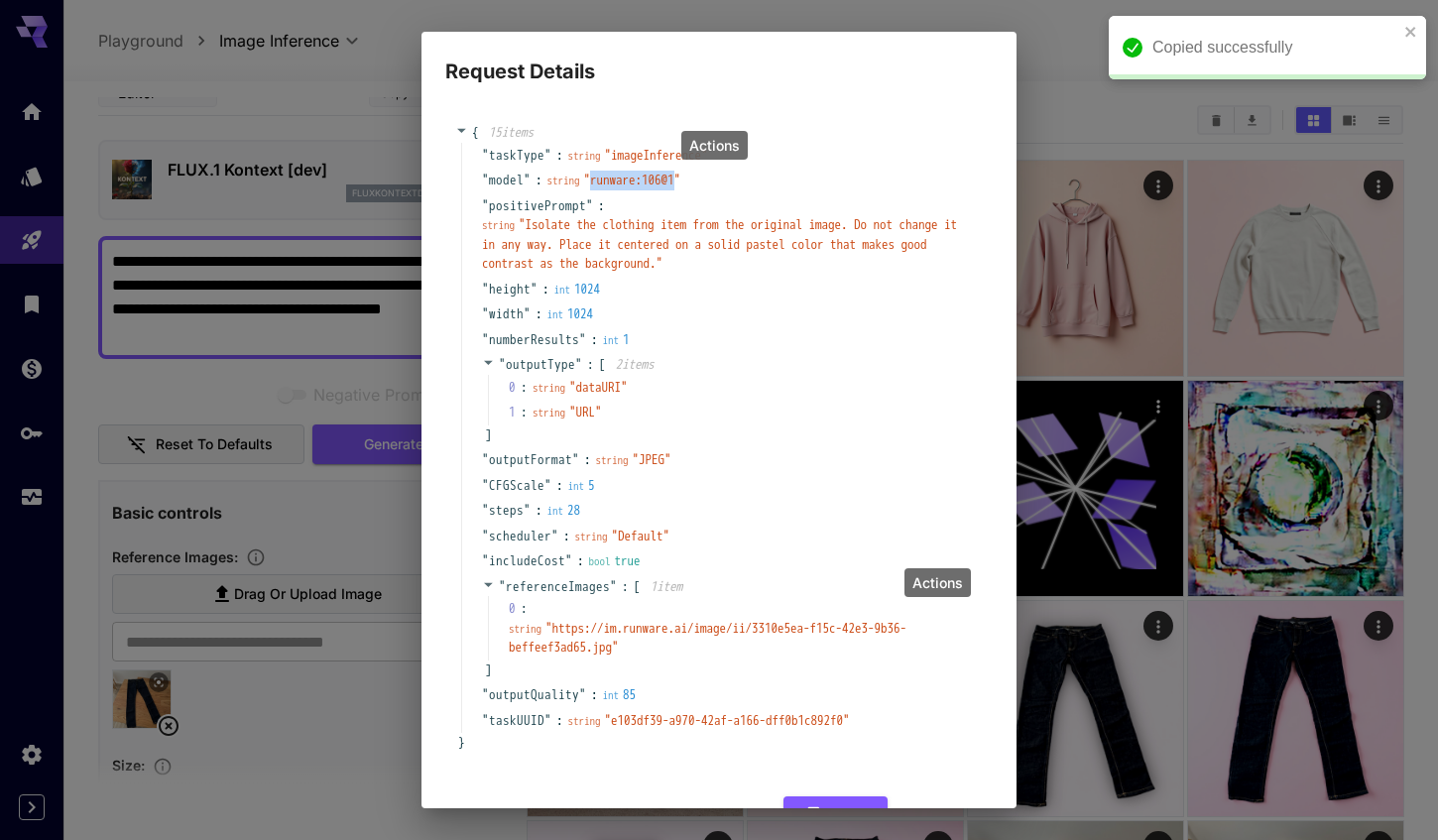 copy on "runware:106@1" 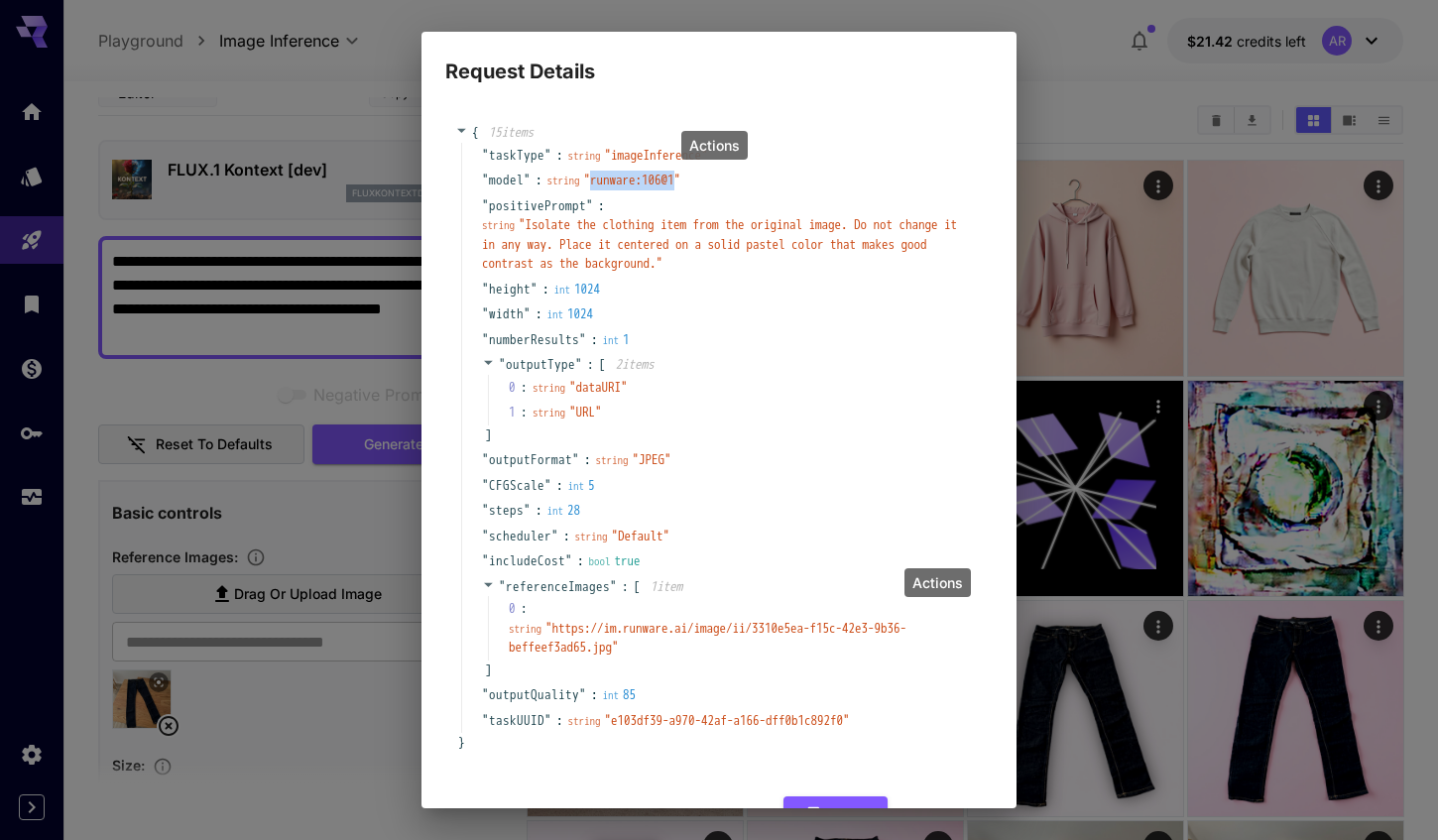 copy on "runware:106@1" 